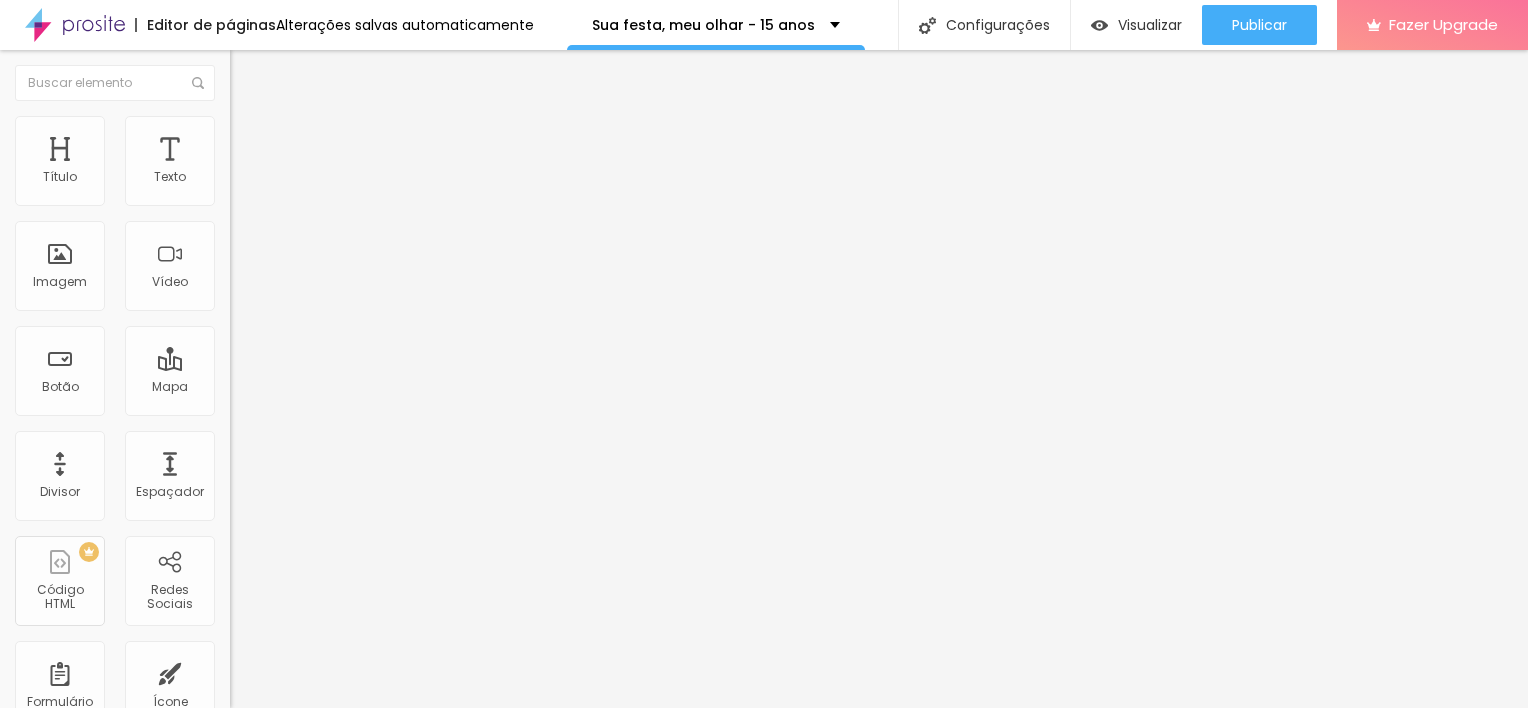 scroll, scrollTop: 0, scrollLeft: 0, axis: both 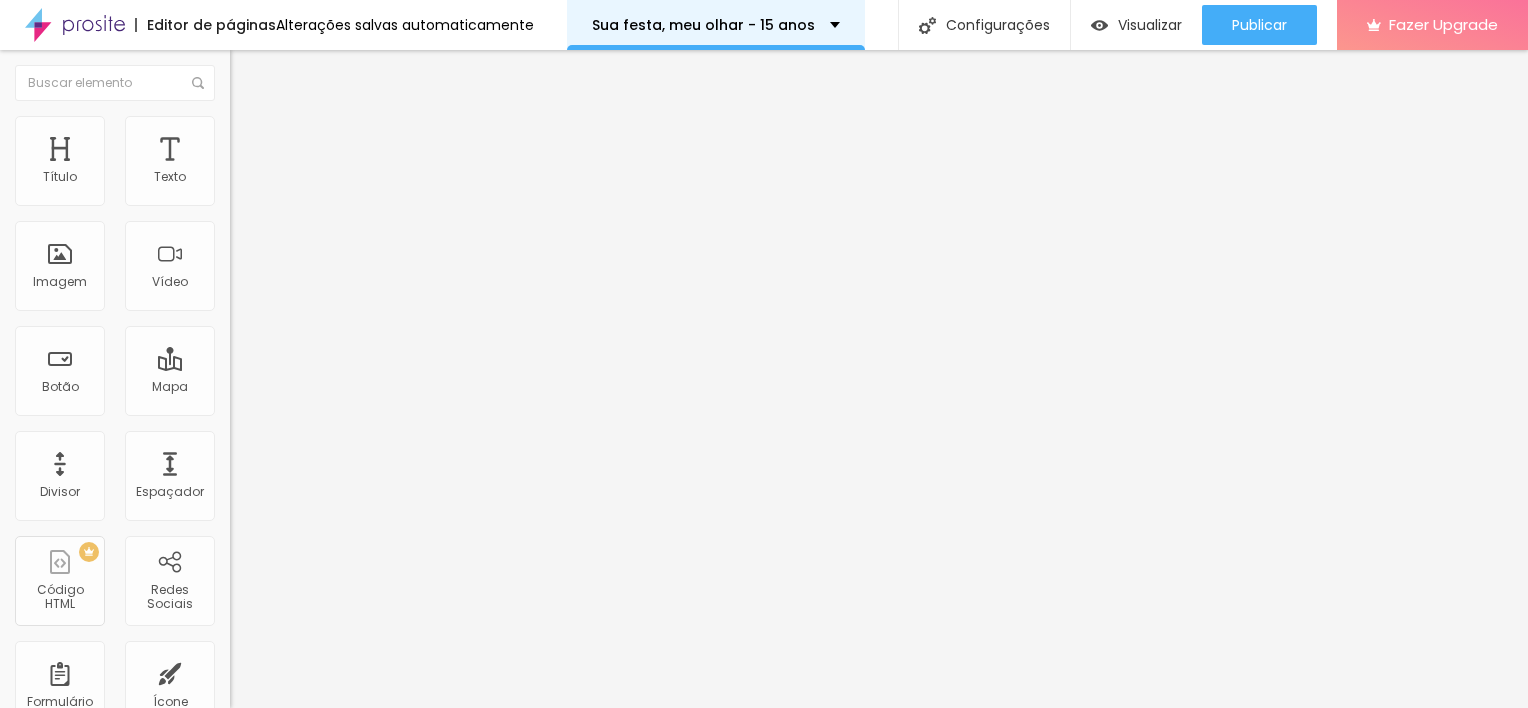 click on "Sua festa, meu olhar - 15 anos" at bounding box center [703, 25] 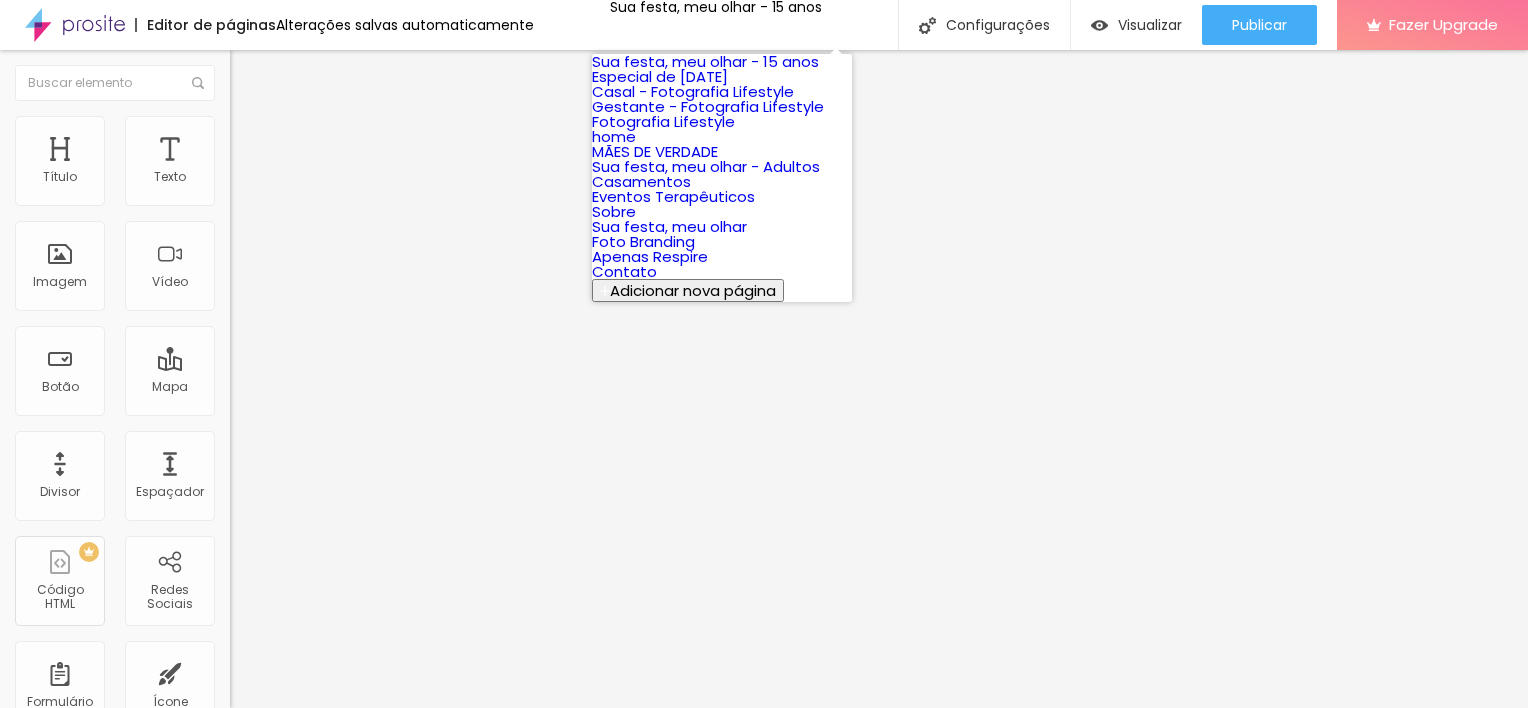 scroll, scrollTop: 354, scrollLeft: 0, axis: vertical 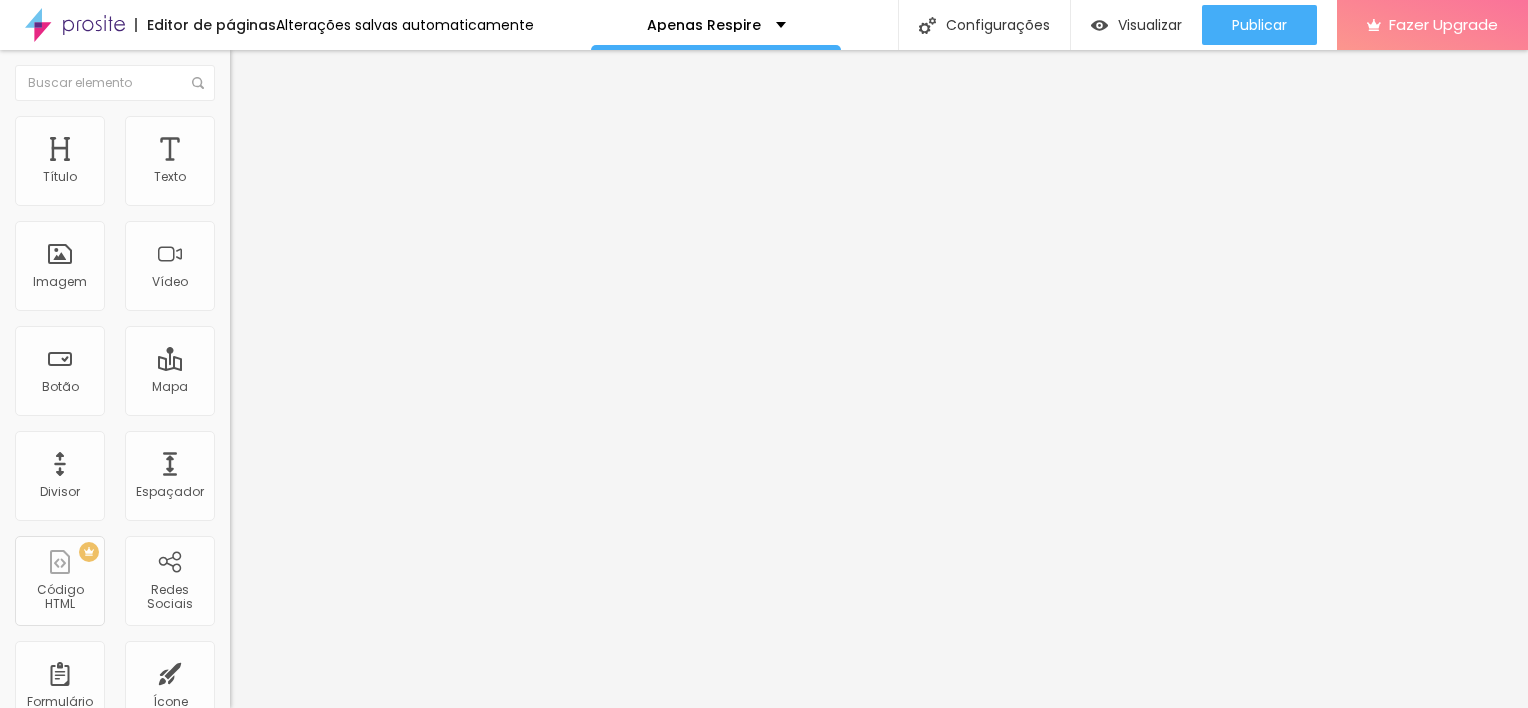 click on "Trocar imagem" at bounding box center [284, 163] 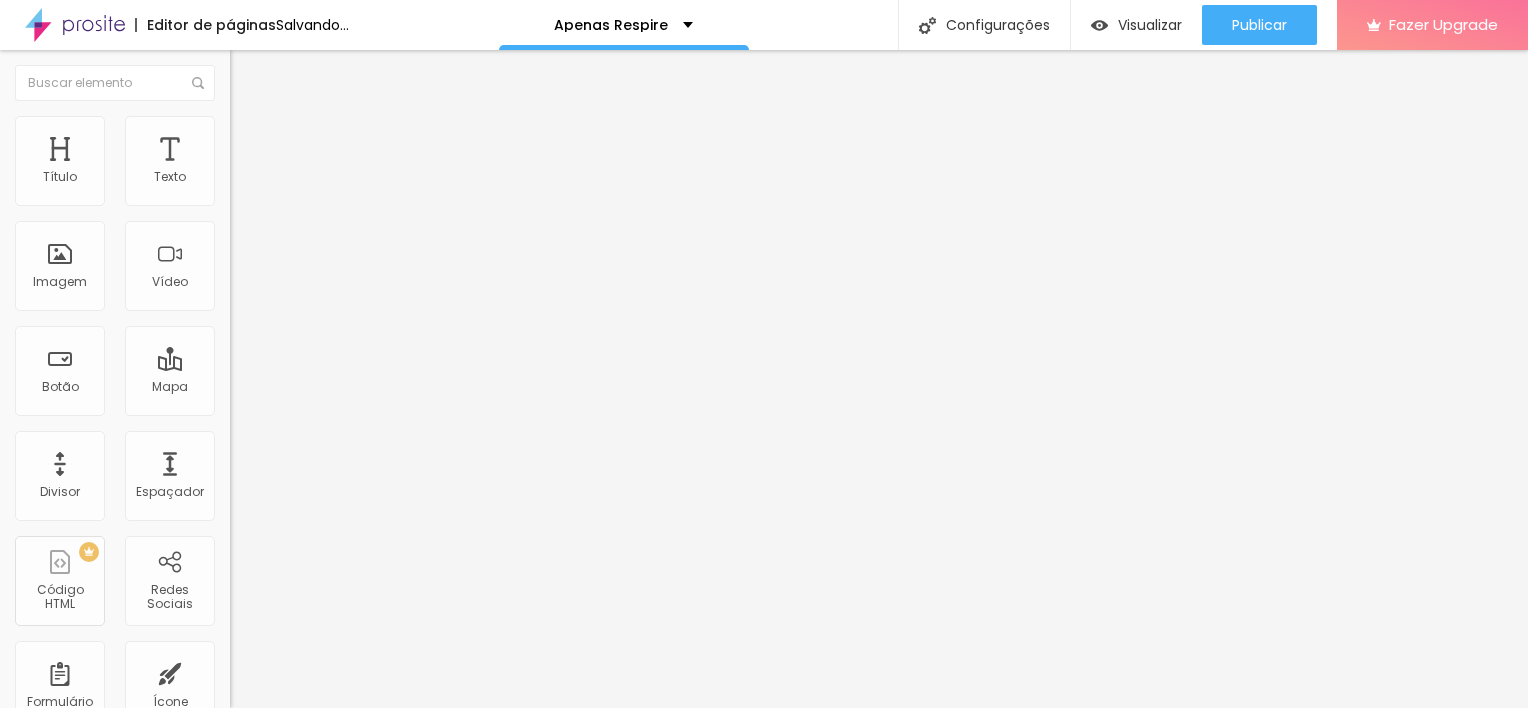 click at bounding box center (239, 125) 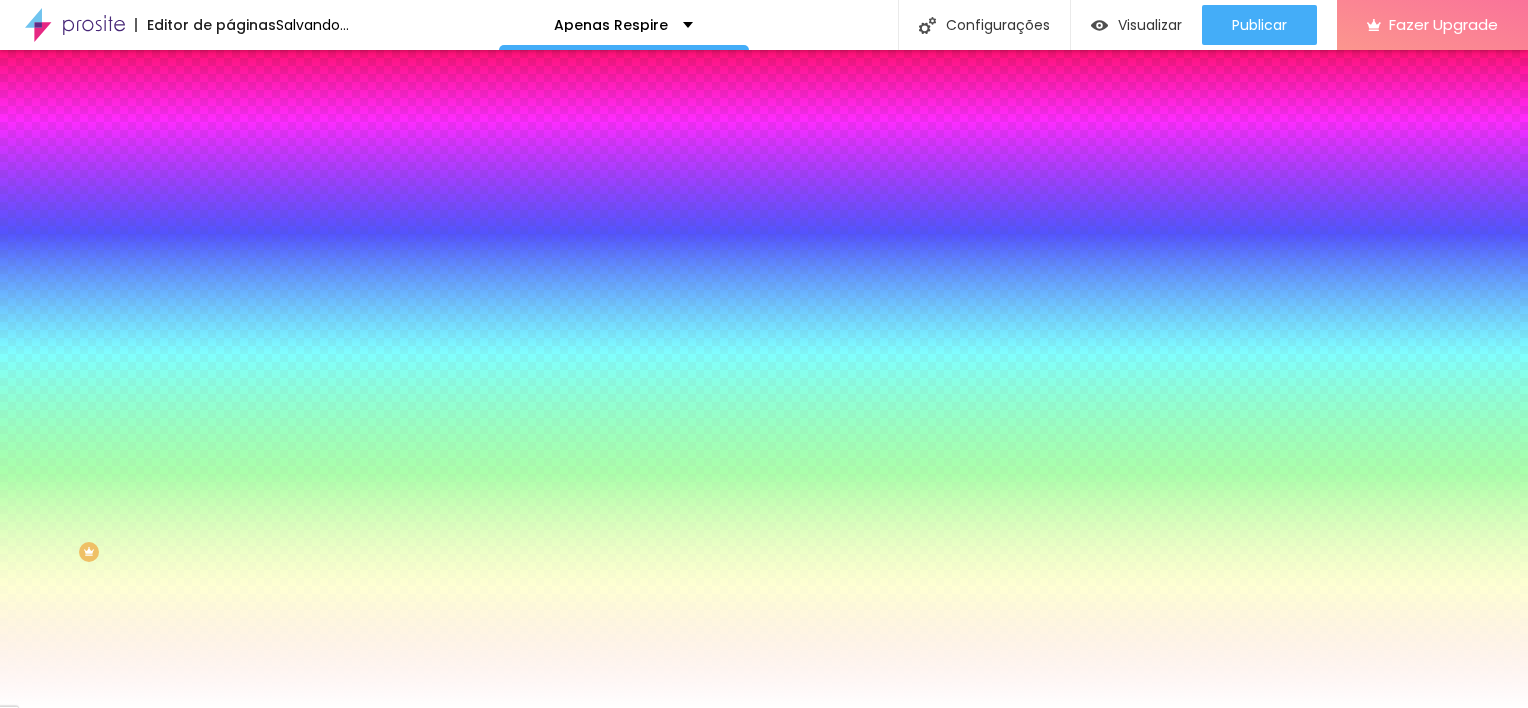 click at bounding box center [345, 272] 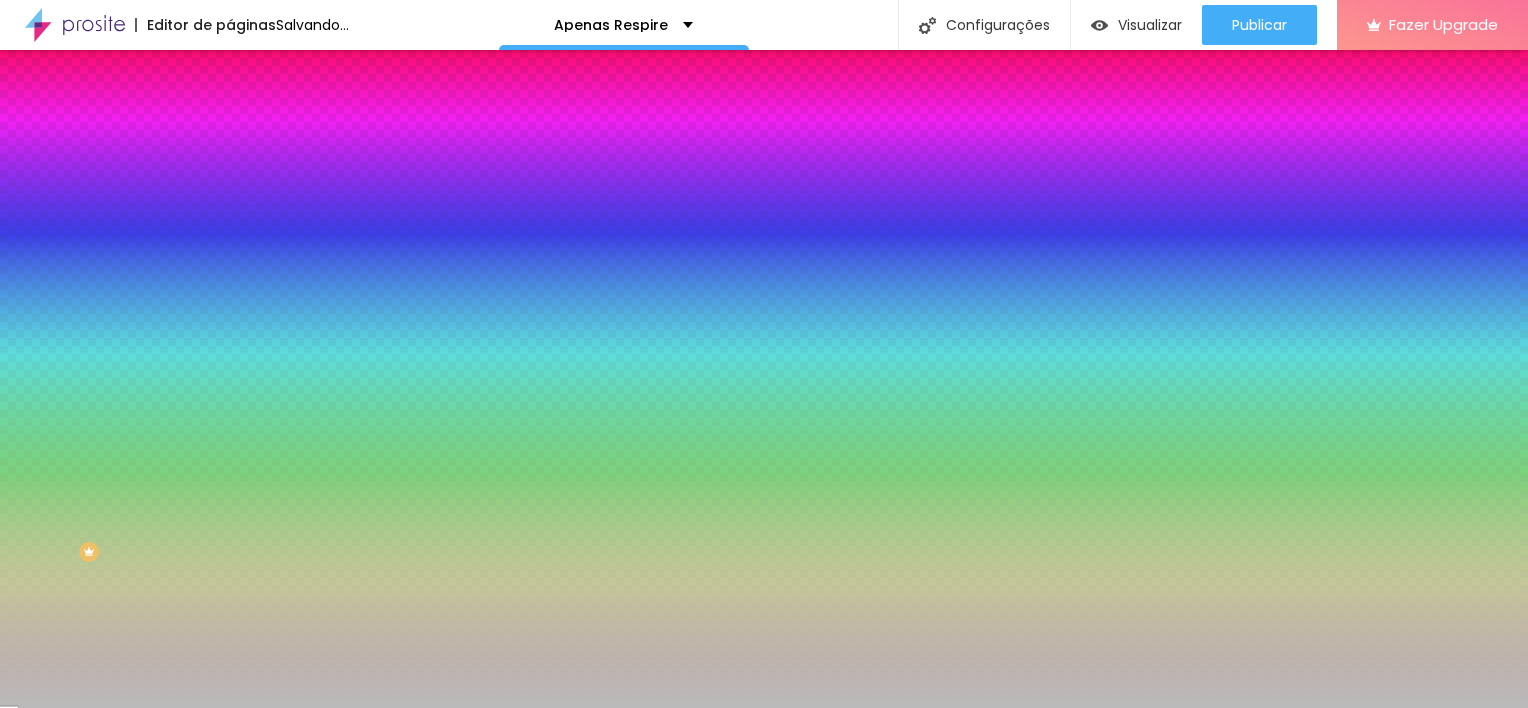 drag, startPoint x: 137, startPoint y: 419, endPoint x: 27, endPoint y: 429, distance: 110.45361 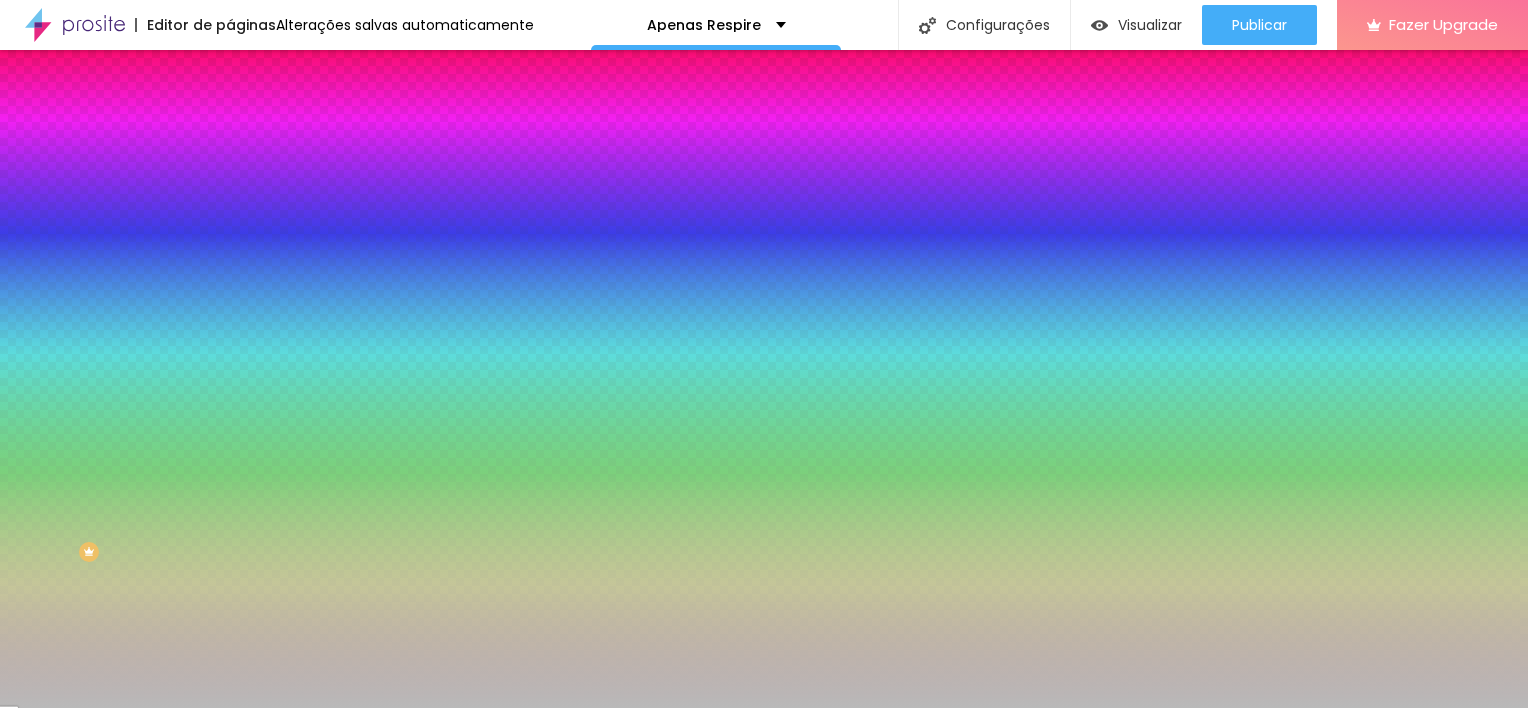 click on "Cor de fundo Voltar ao padrão #BABABA" at bounding box center (345, 264) 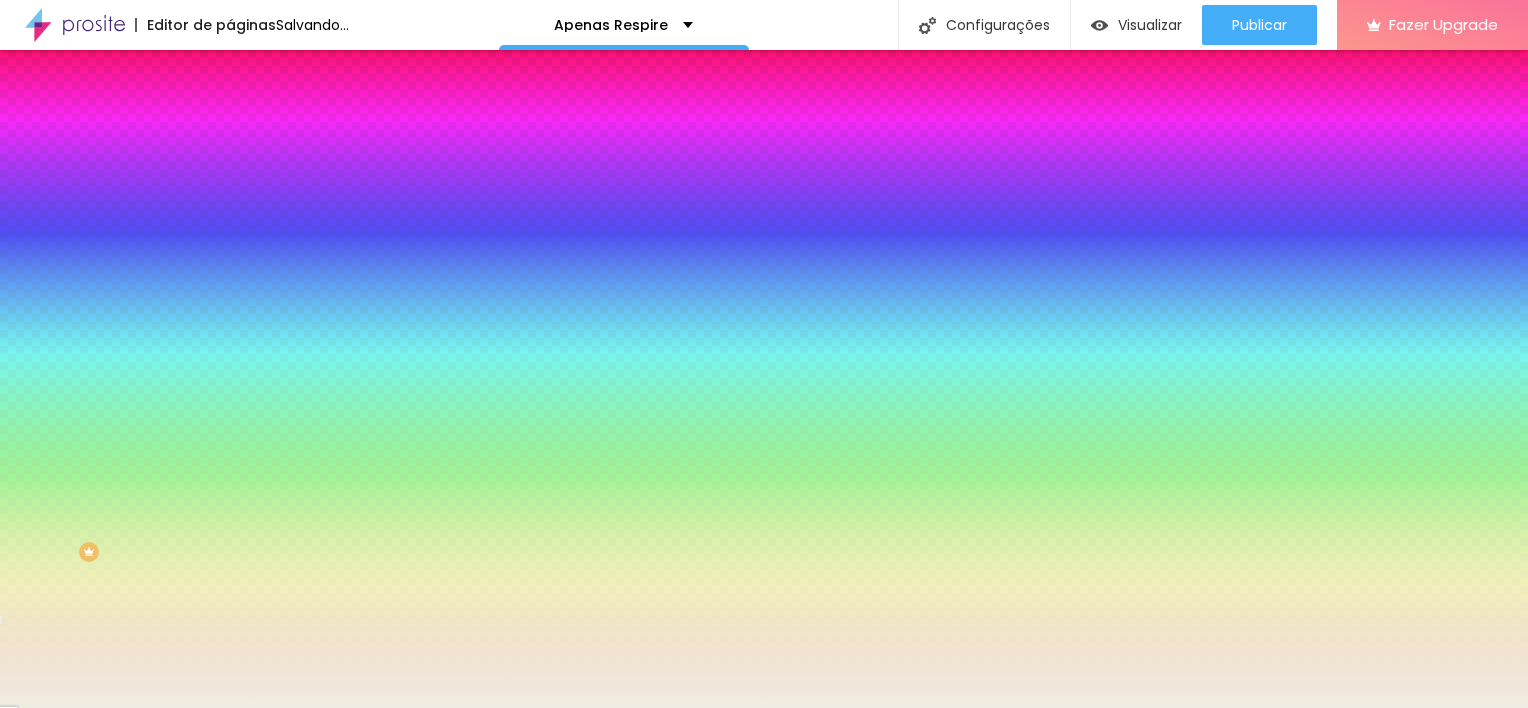 type on "#F0EDE2" 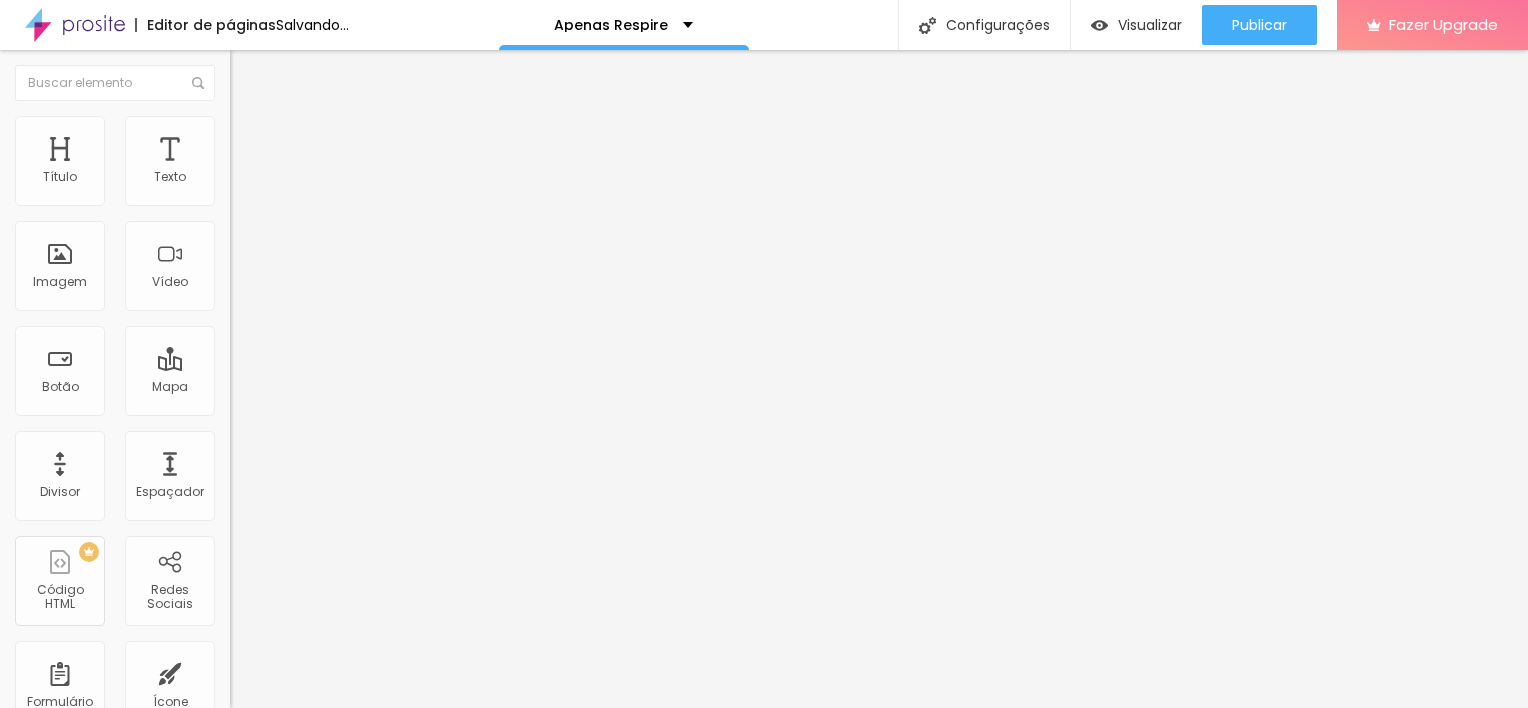 click at bounding box center (239, 125) 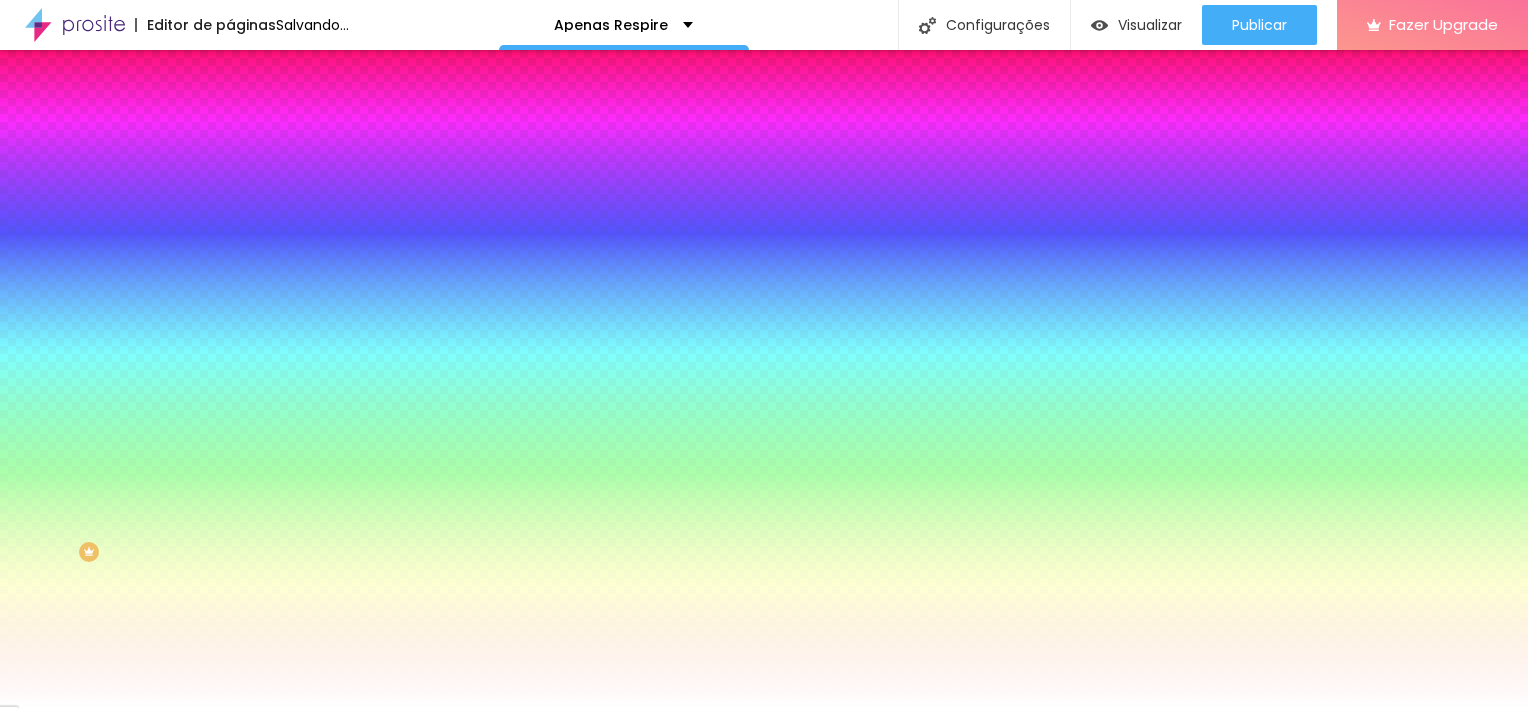 click on "#FFFFFF" at bounding box center [350, 282] 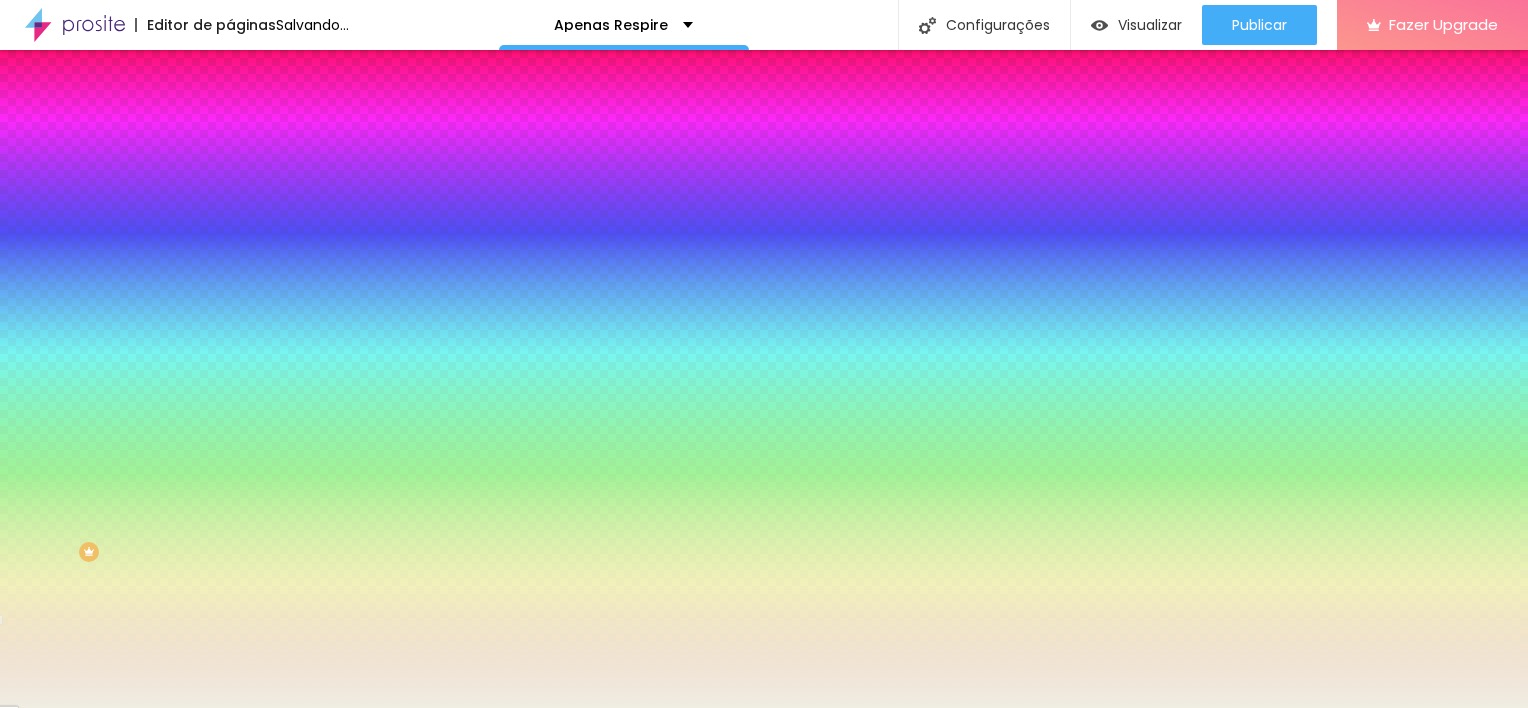type on "#F0EDE2" 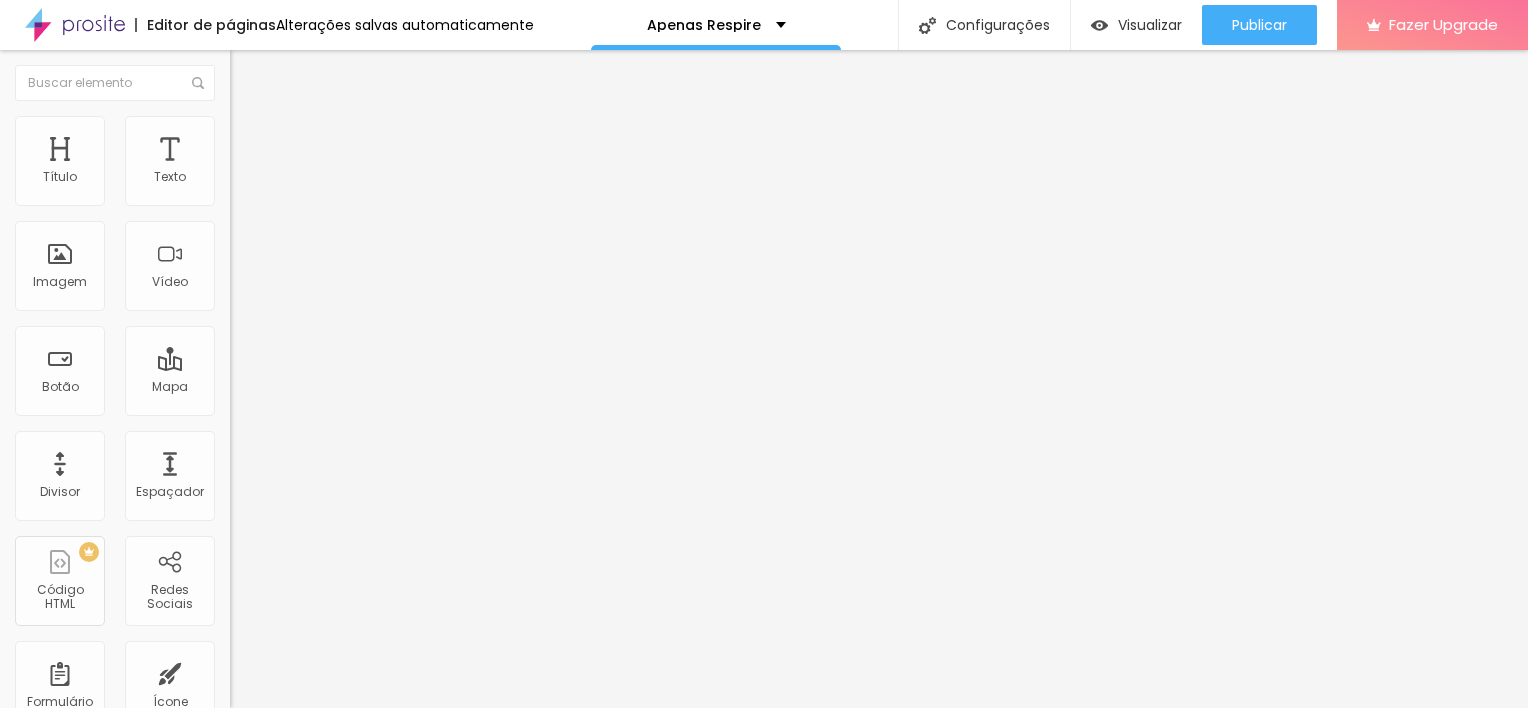 click on "Estilo" at bounding box center (263, 129) 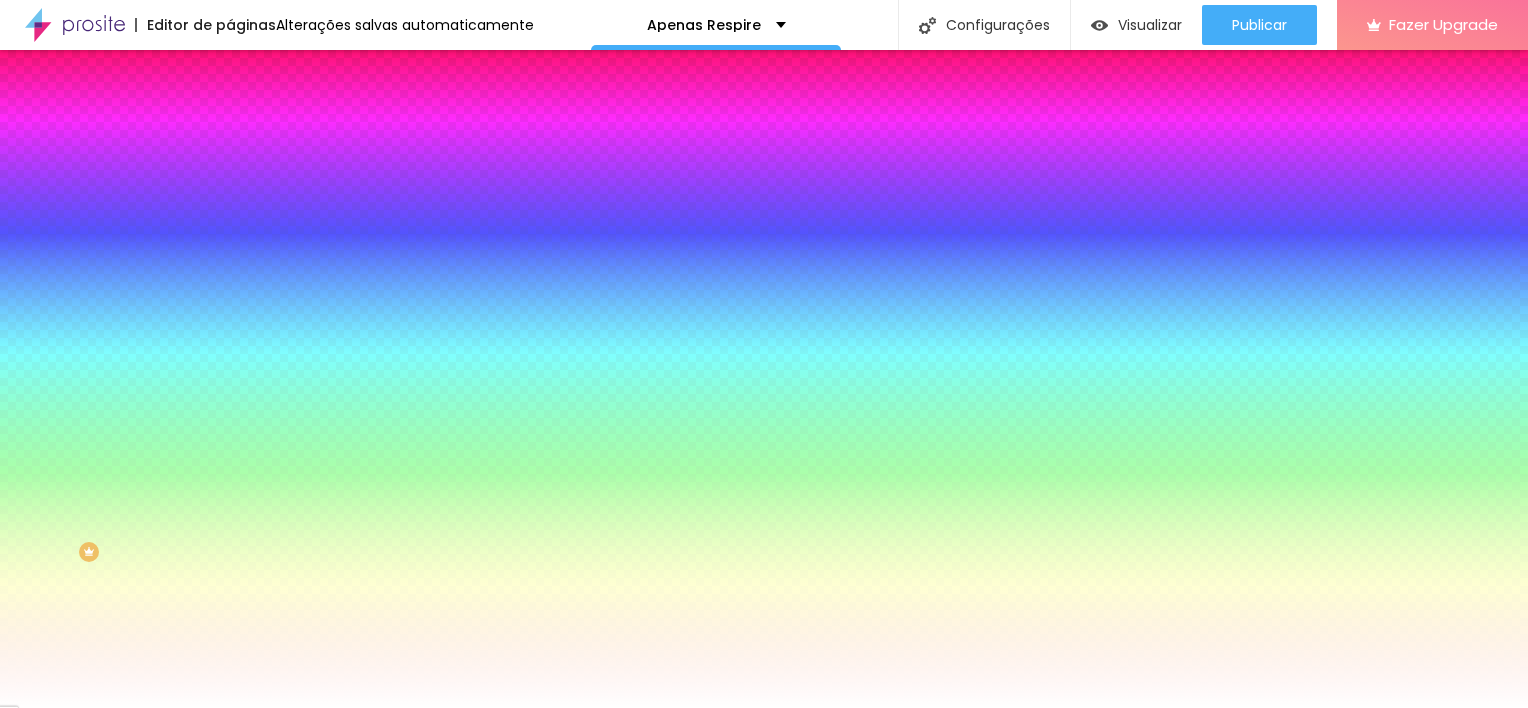click on "#FFFFFF" at bounding box center [350, 282] 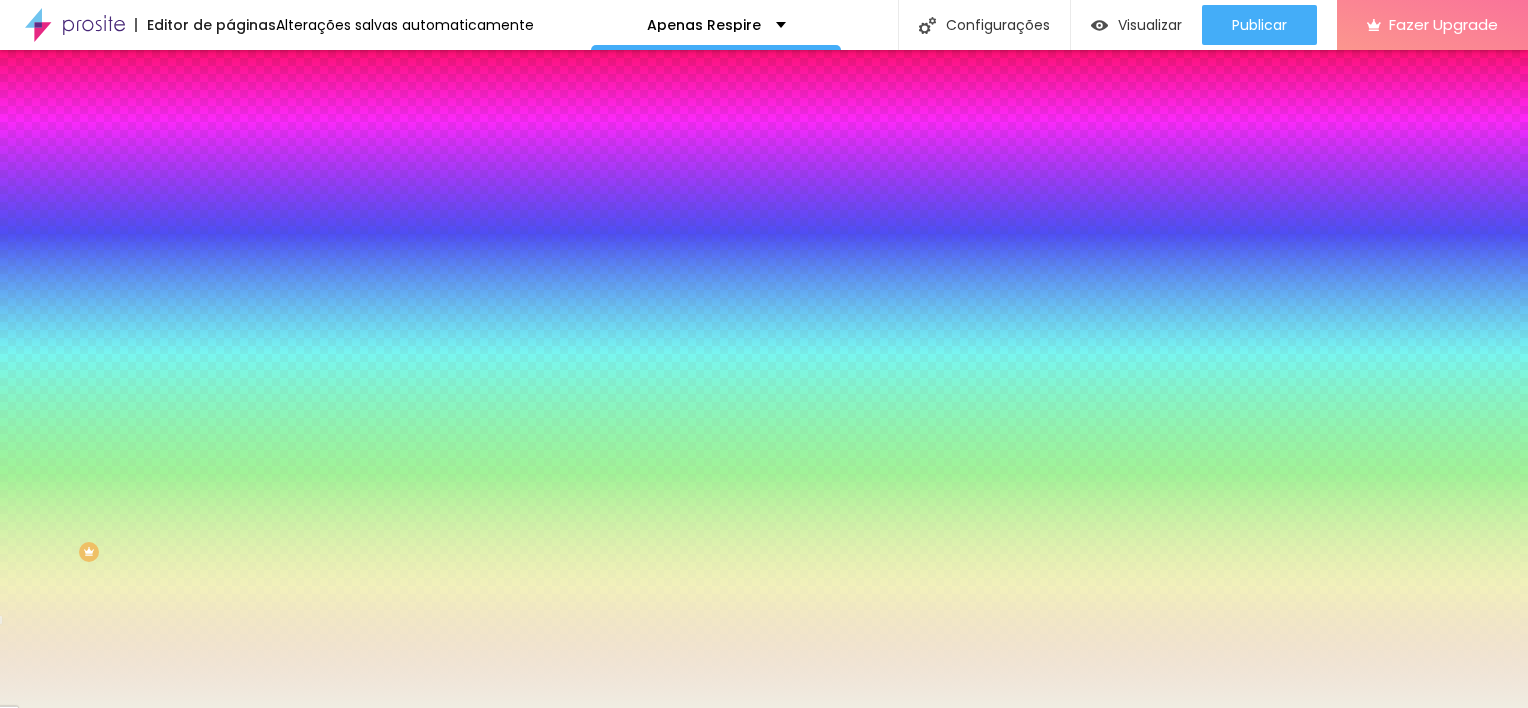 type on "#F0EDE2" 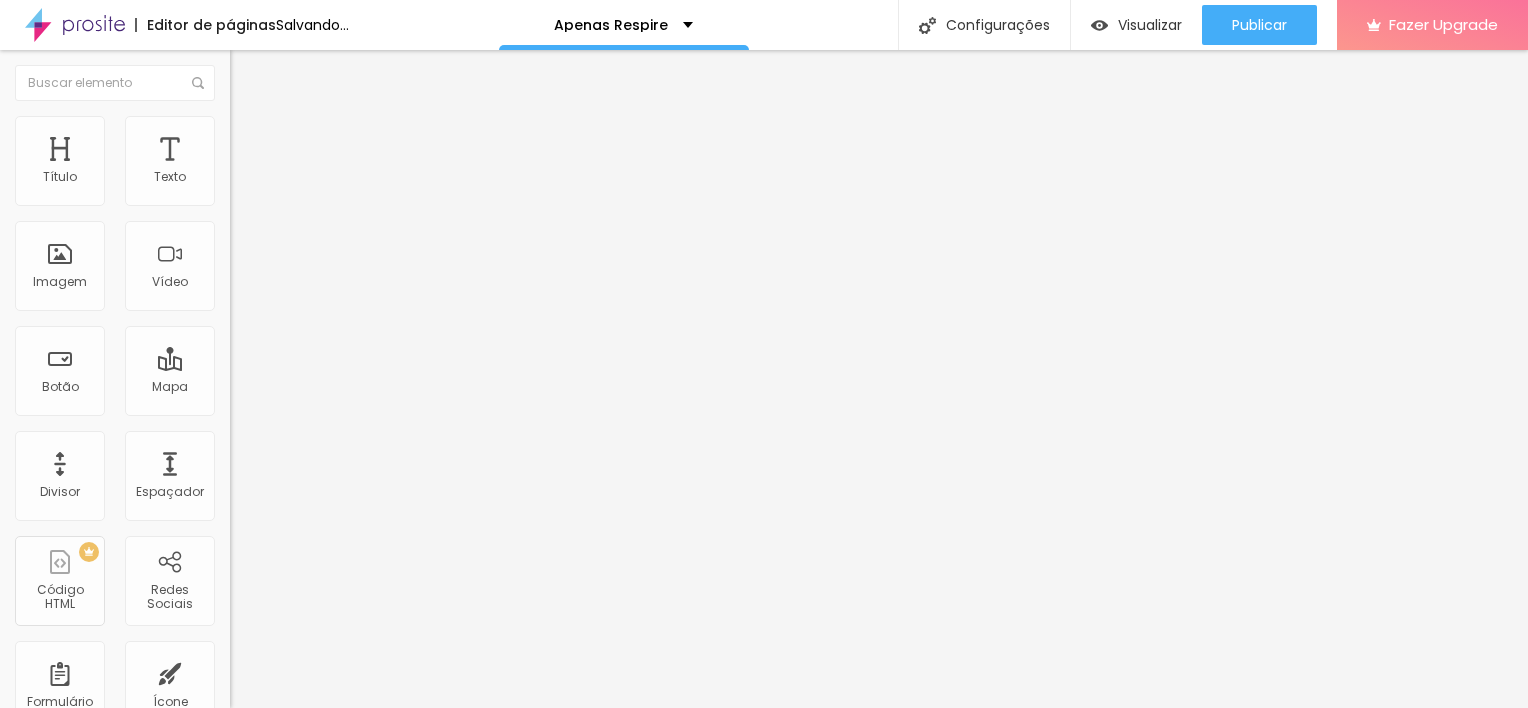 click on "Estilo" at bounding box center (345, 126) 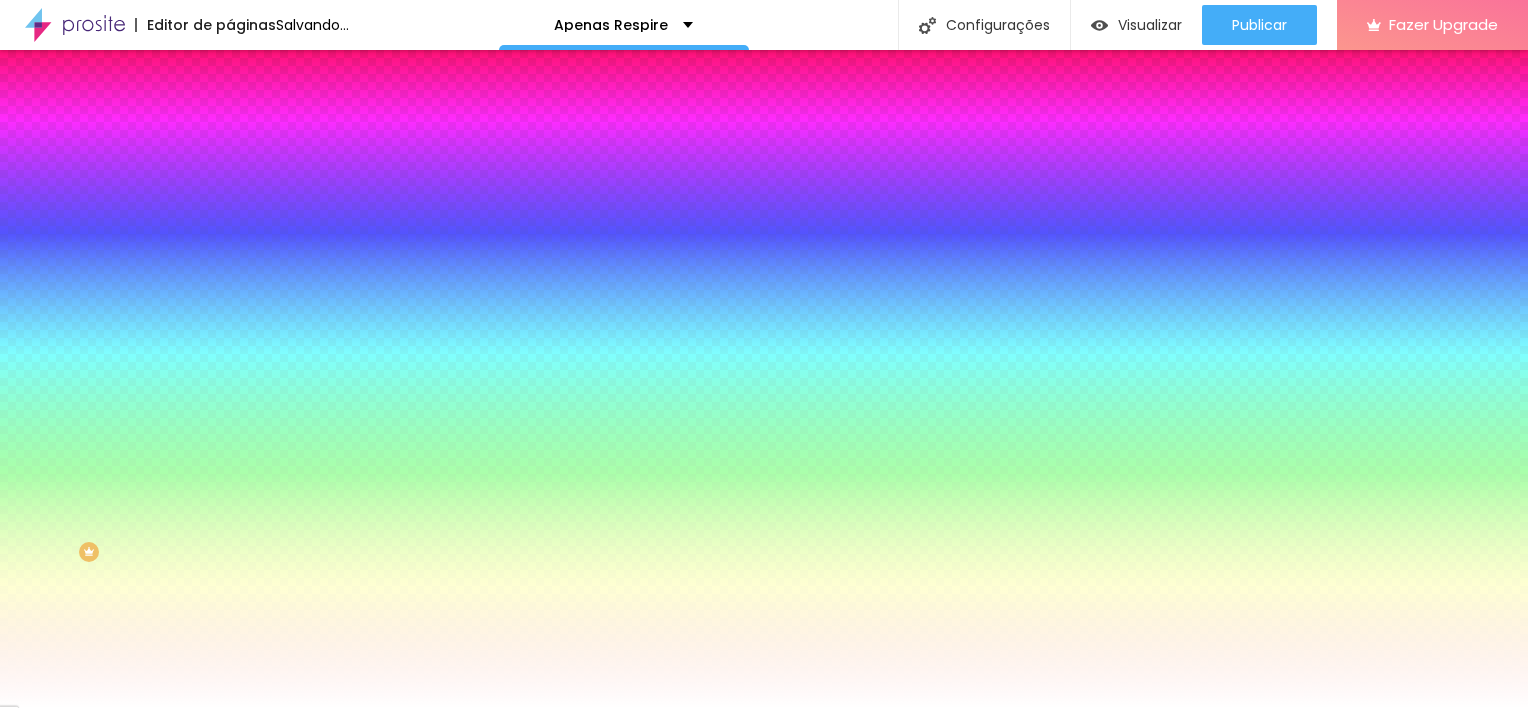 click on "#FFFFFF" at bounding box center (350, 201) 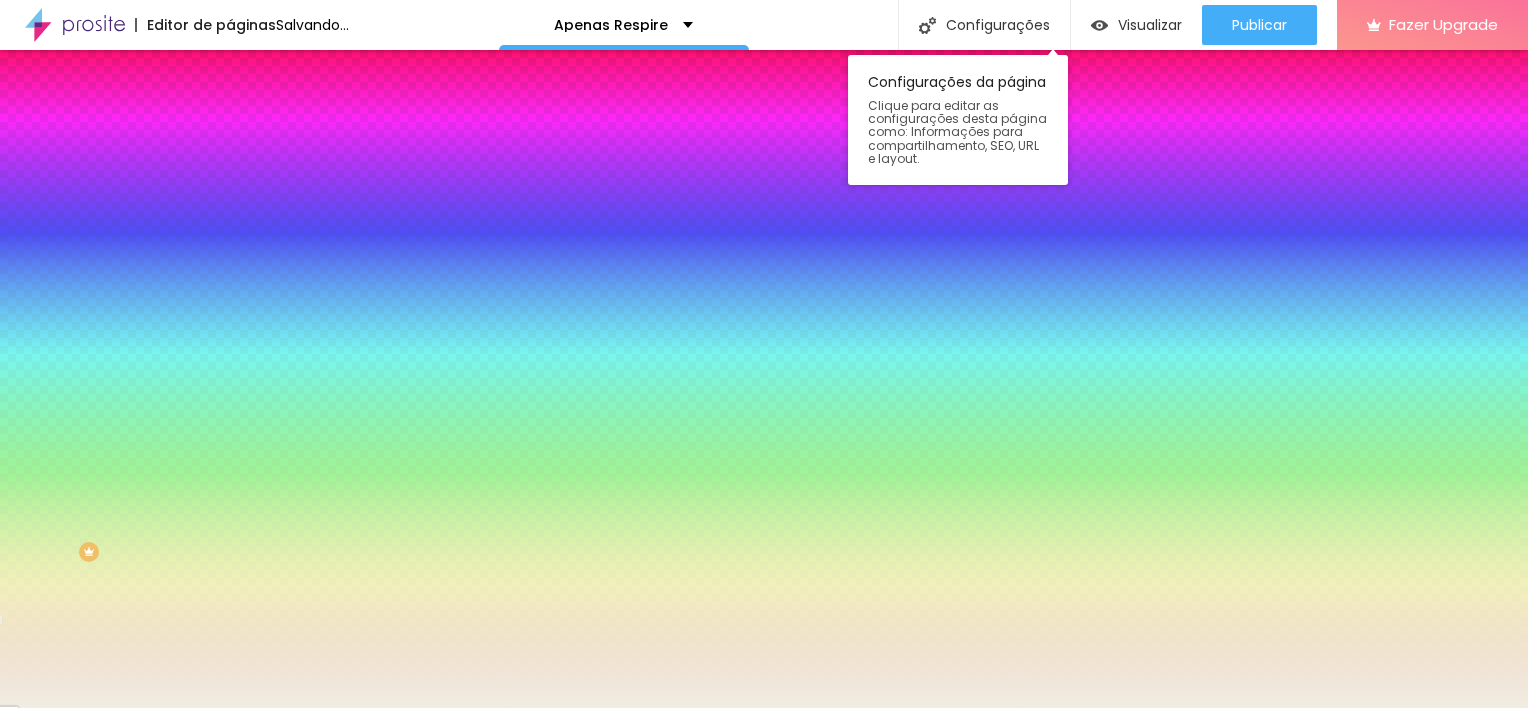 type on "#F0EDE2" 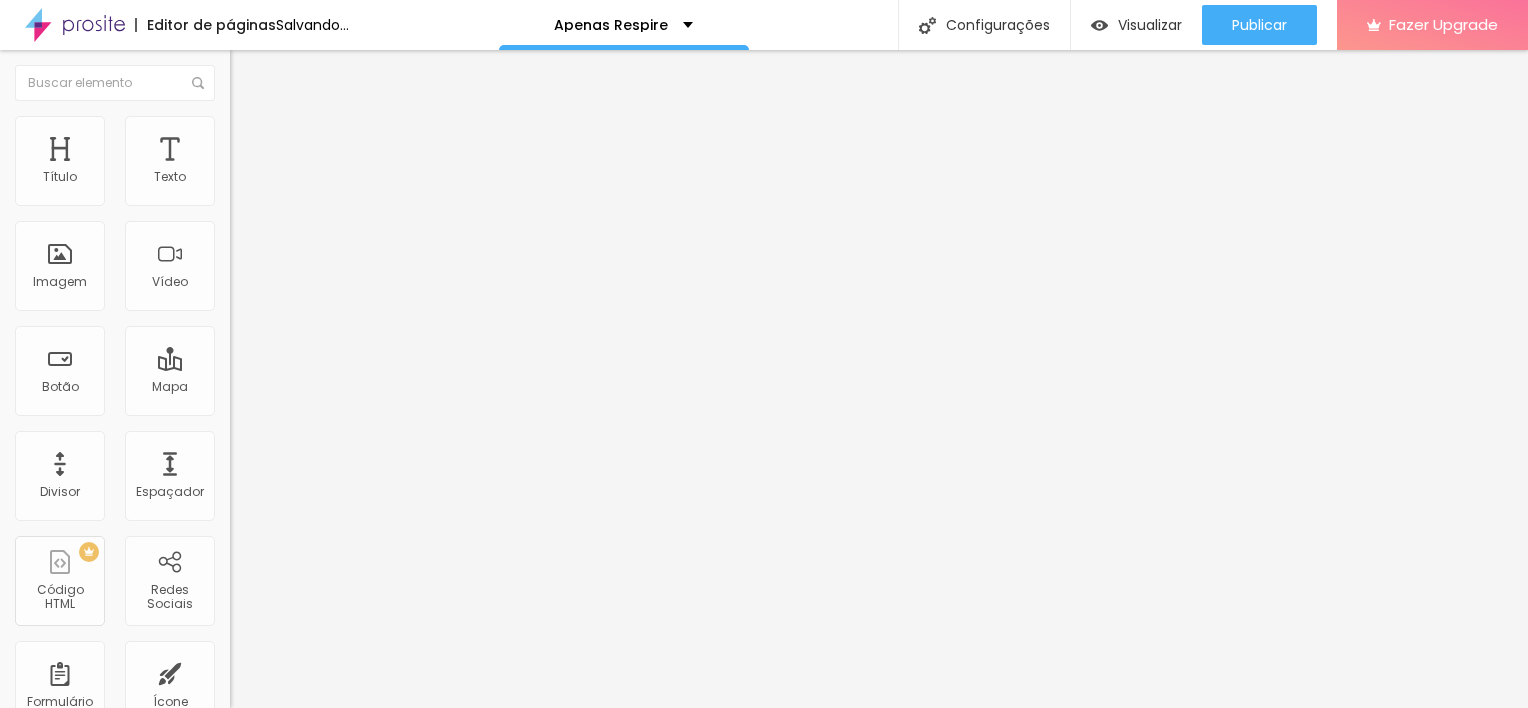 click on "Estilo" at bounding box center (263, 129) 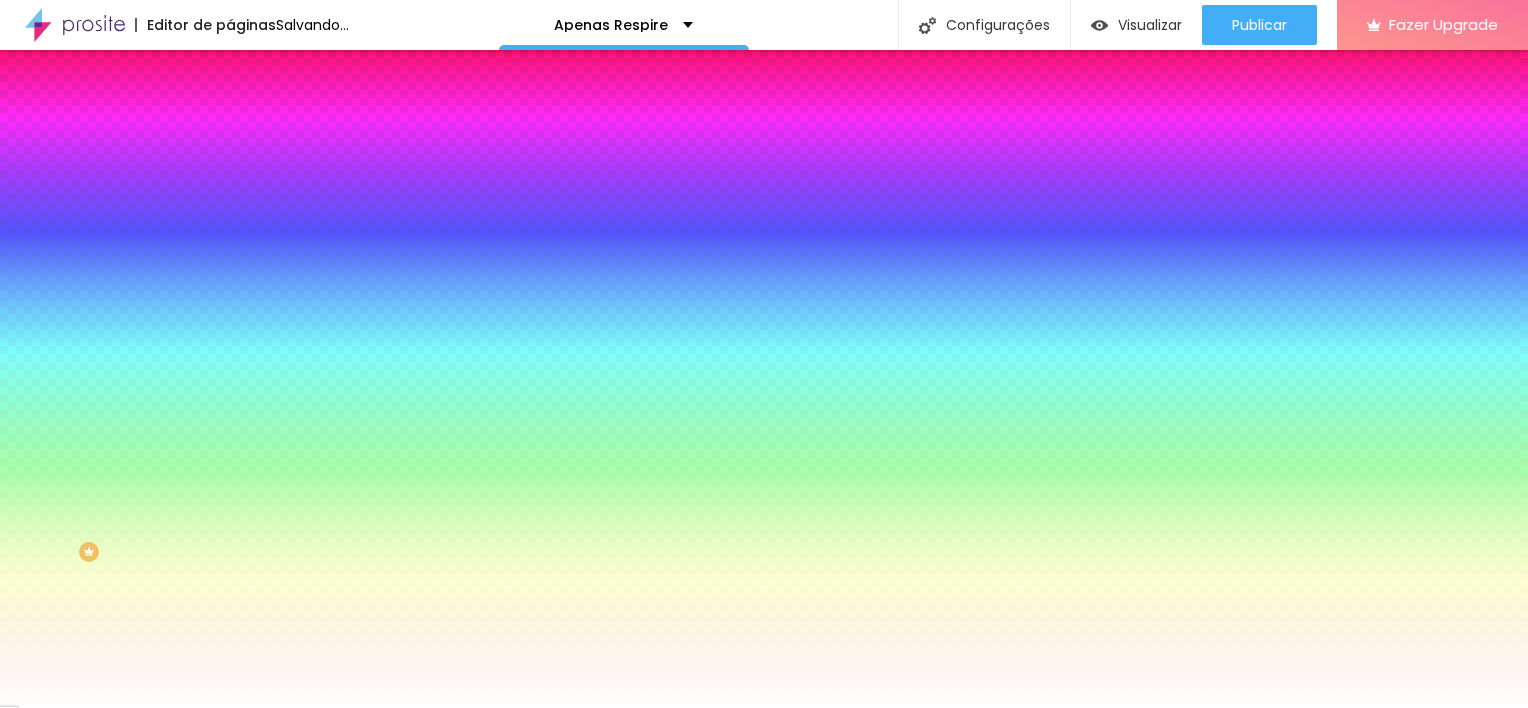 click on "#FFFFFF" at bounding box center (350, 282) 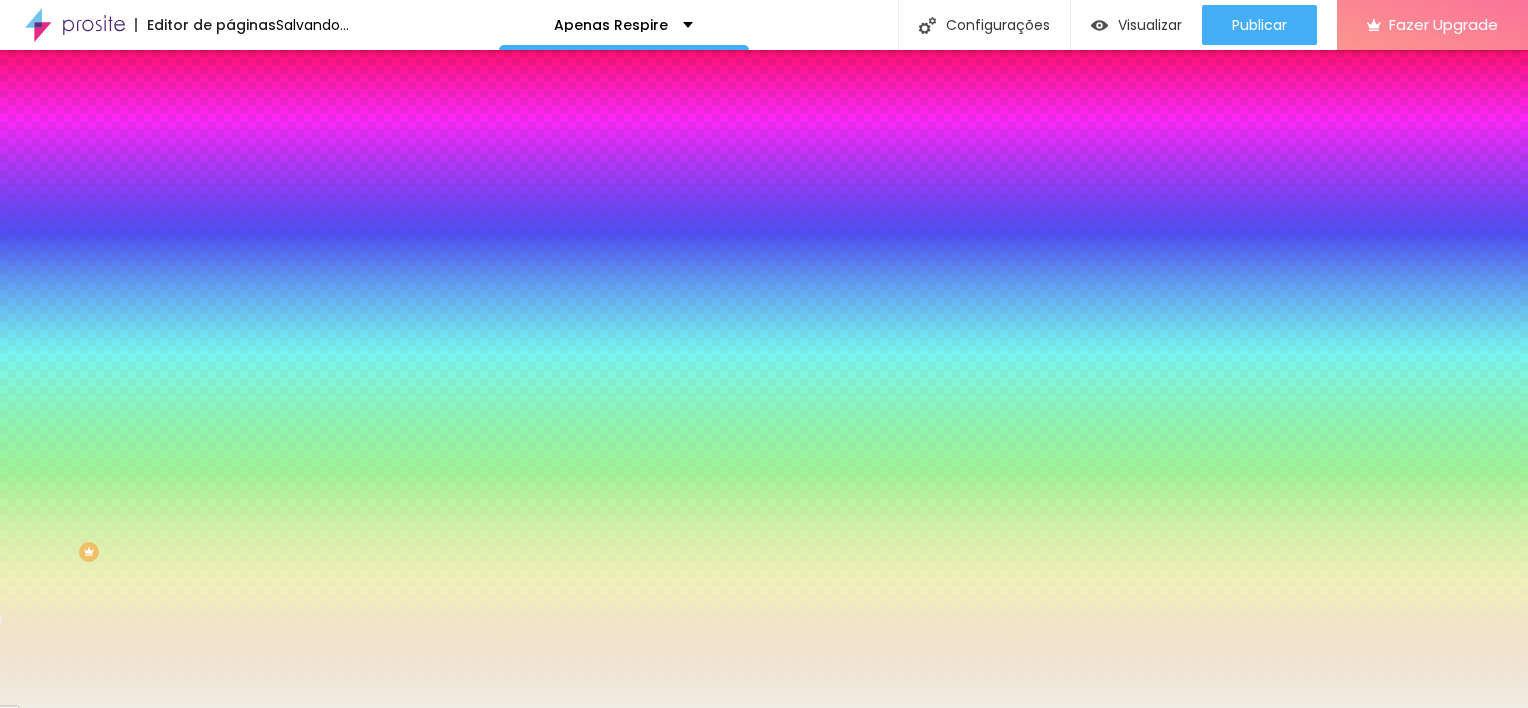 type on "#F0EDE2" 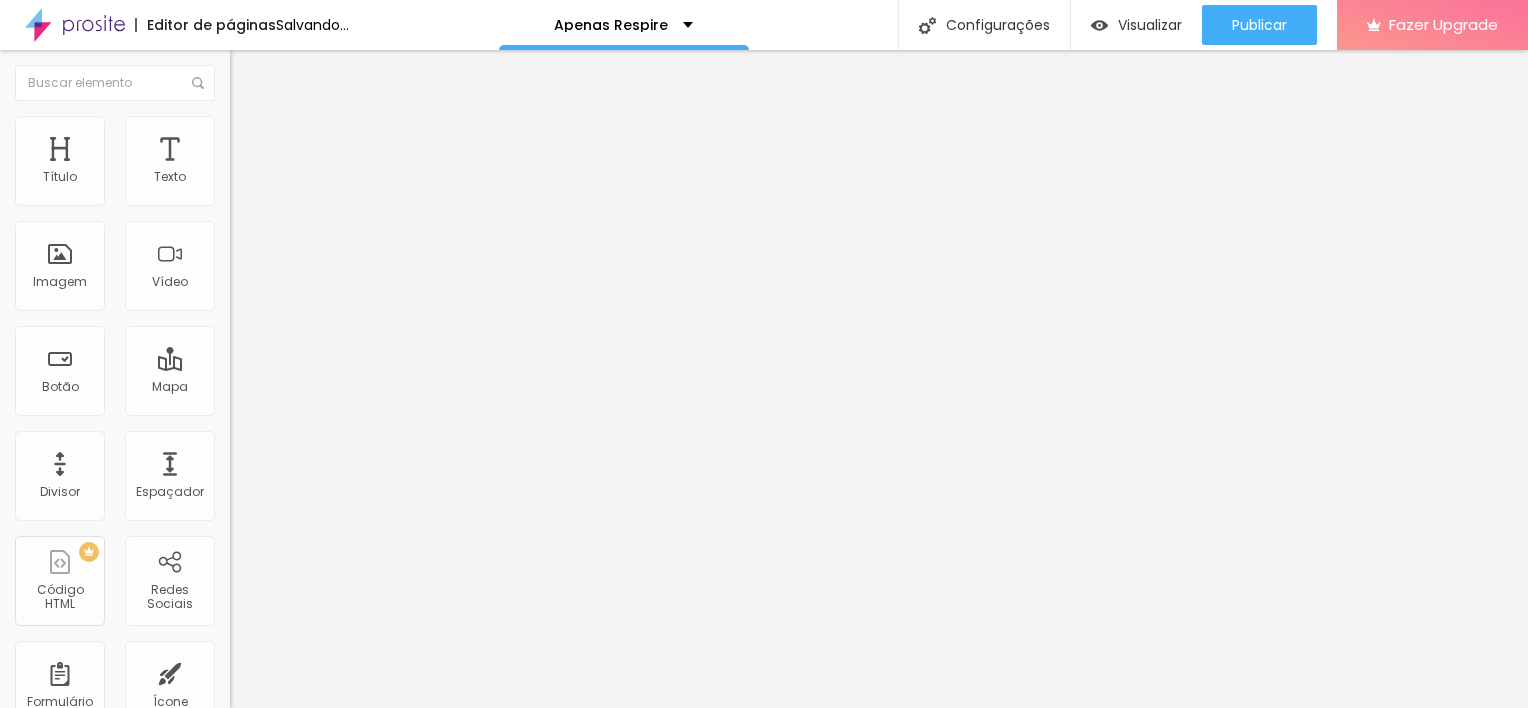 click on "Estilo" at bounding box center (345, 126) 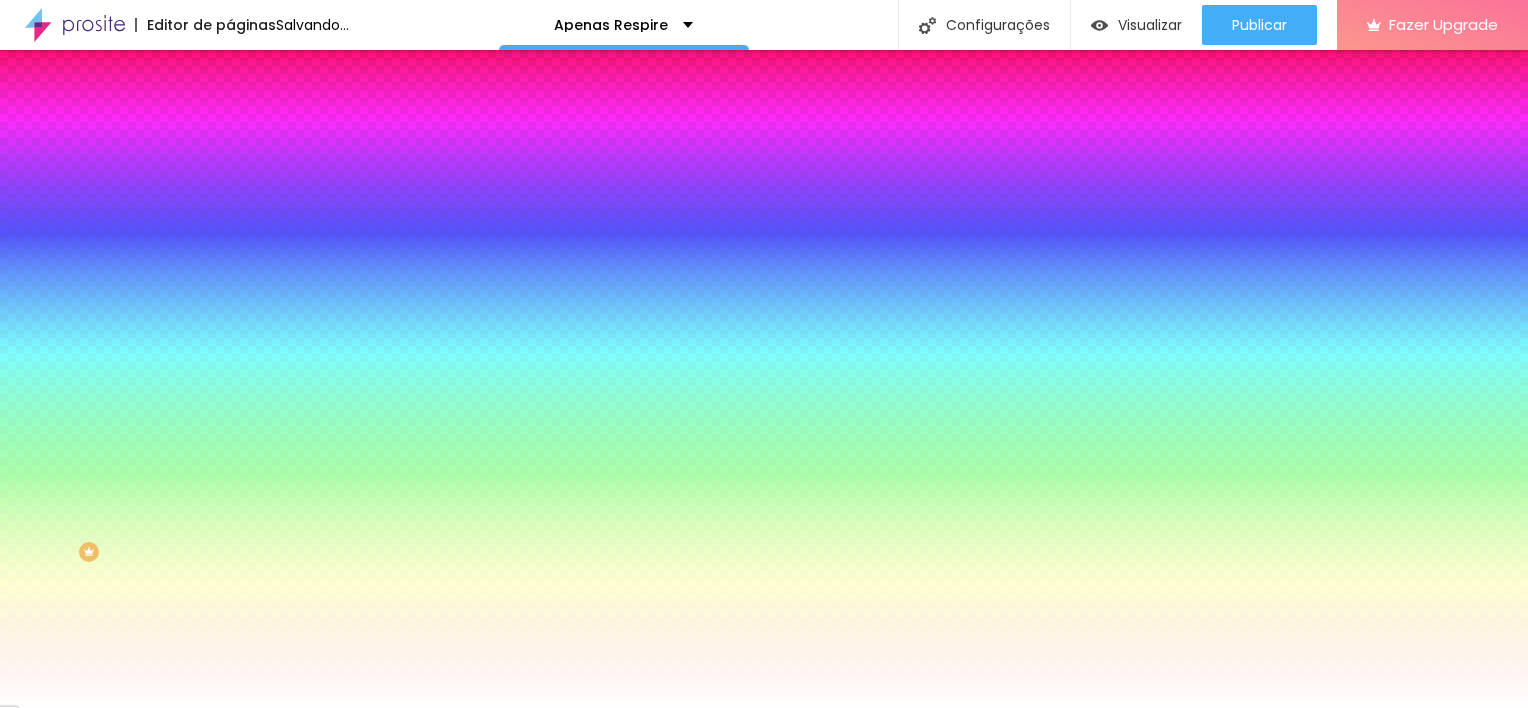 click on "#FFFFFF" at bounding box center [350, 201] 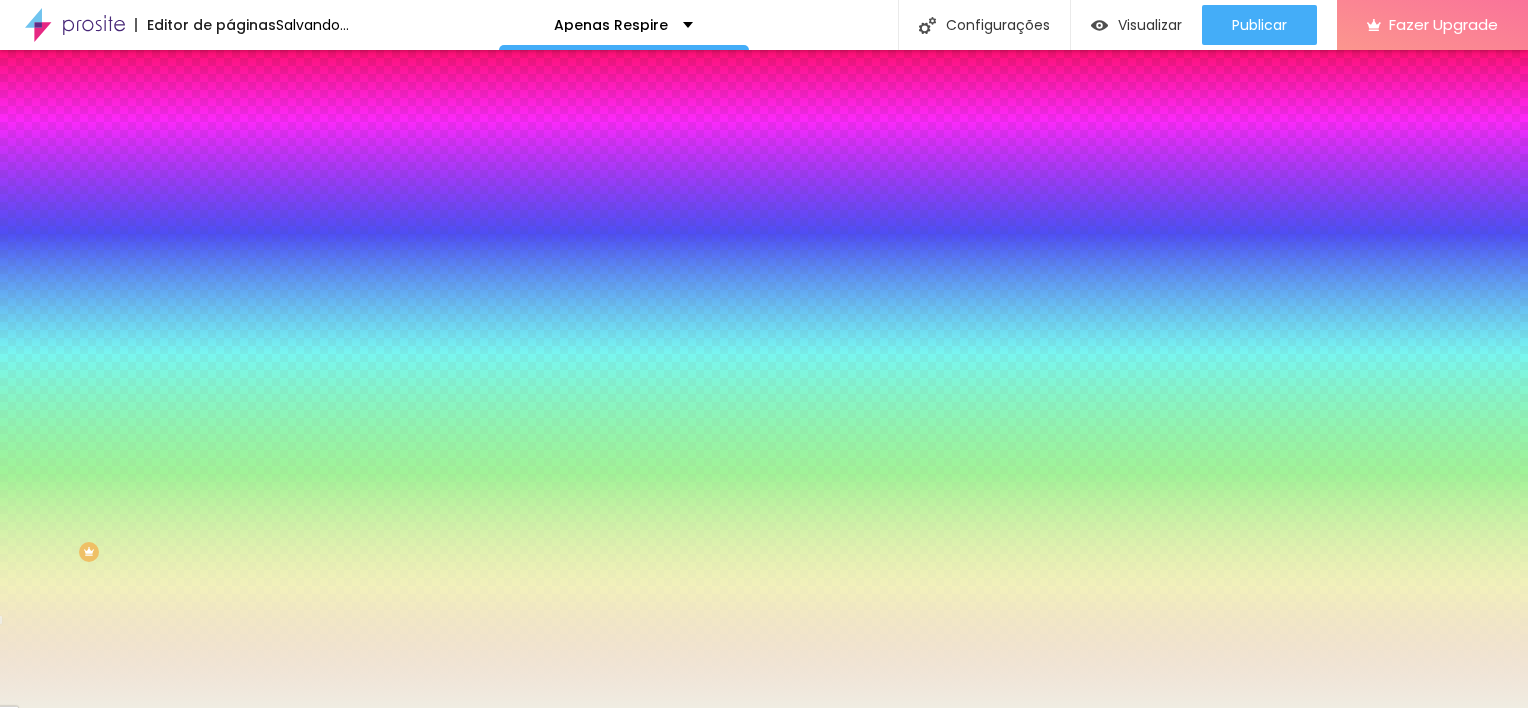 type on "#F0EDE2" 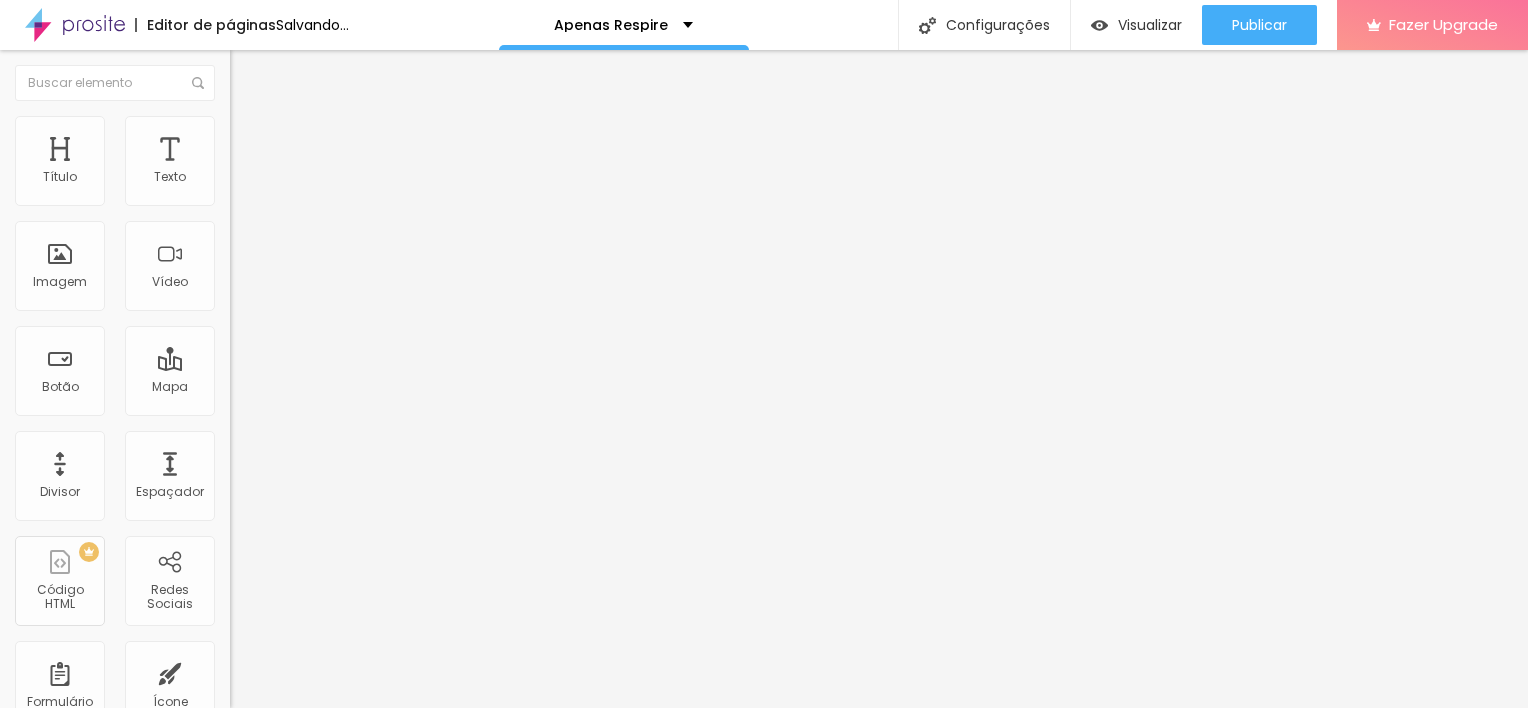 click at bounding box center (239, 125) 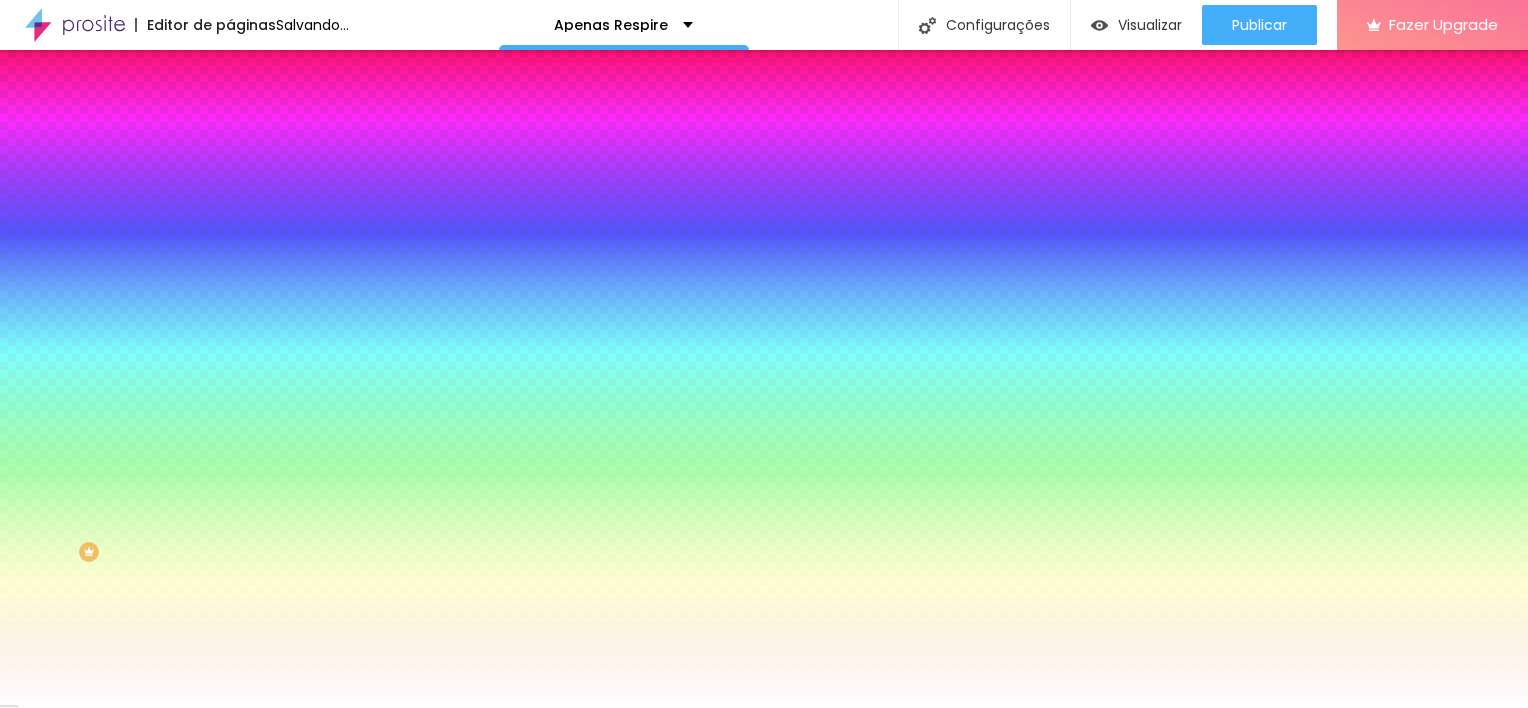 click on "#FFFFFF" at bounding box center (350, 201) 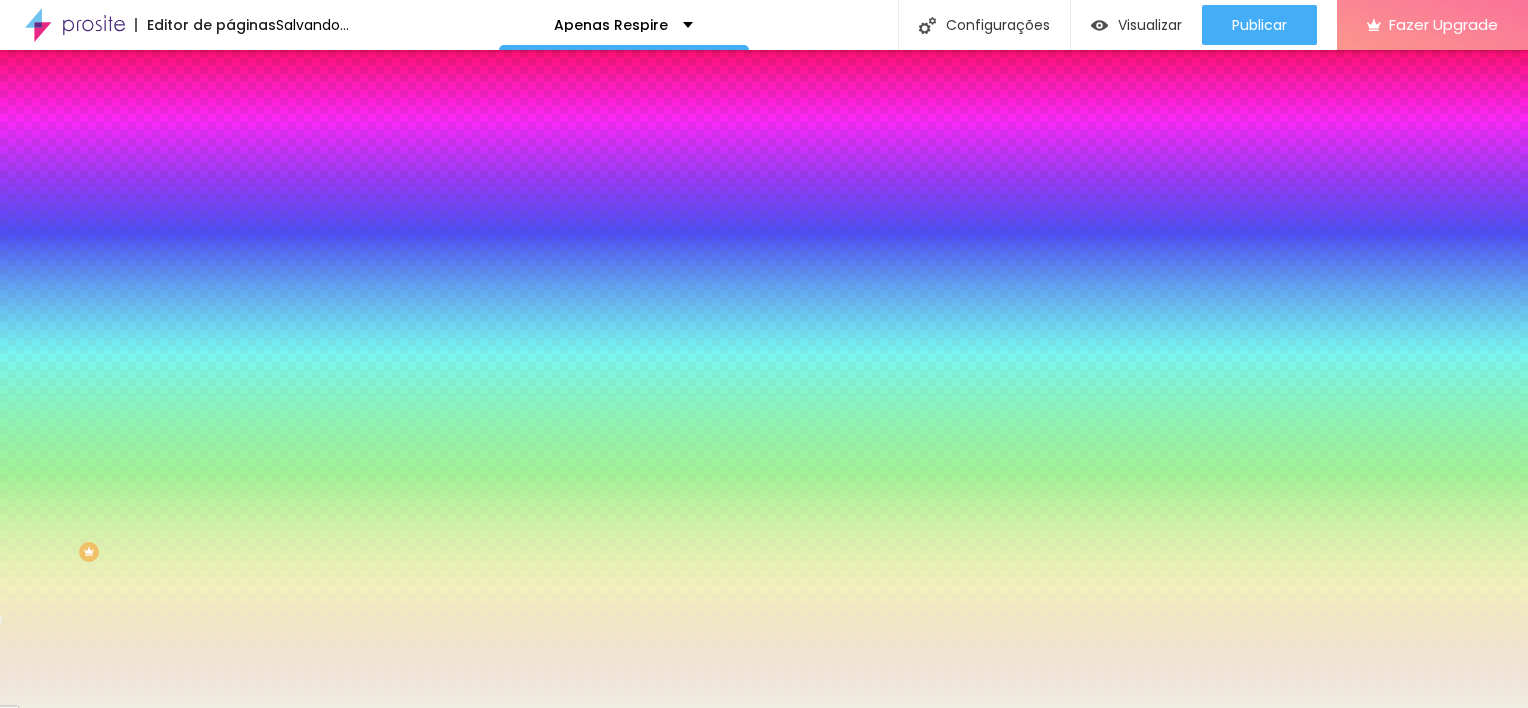 type on "#F0EDE2" 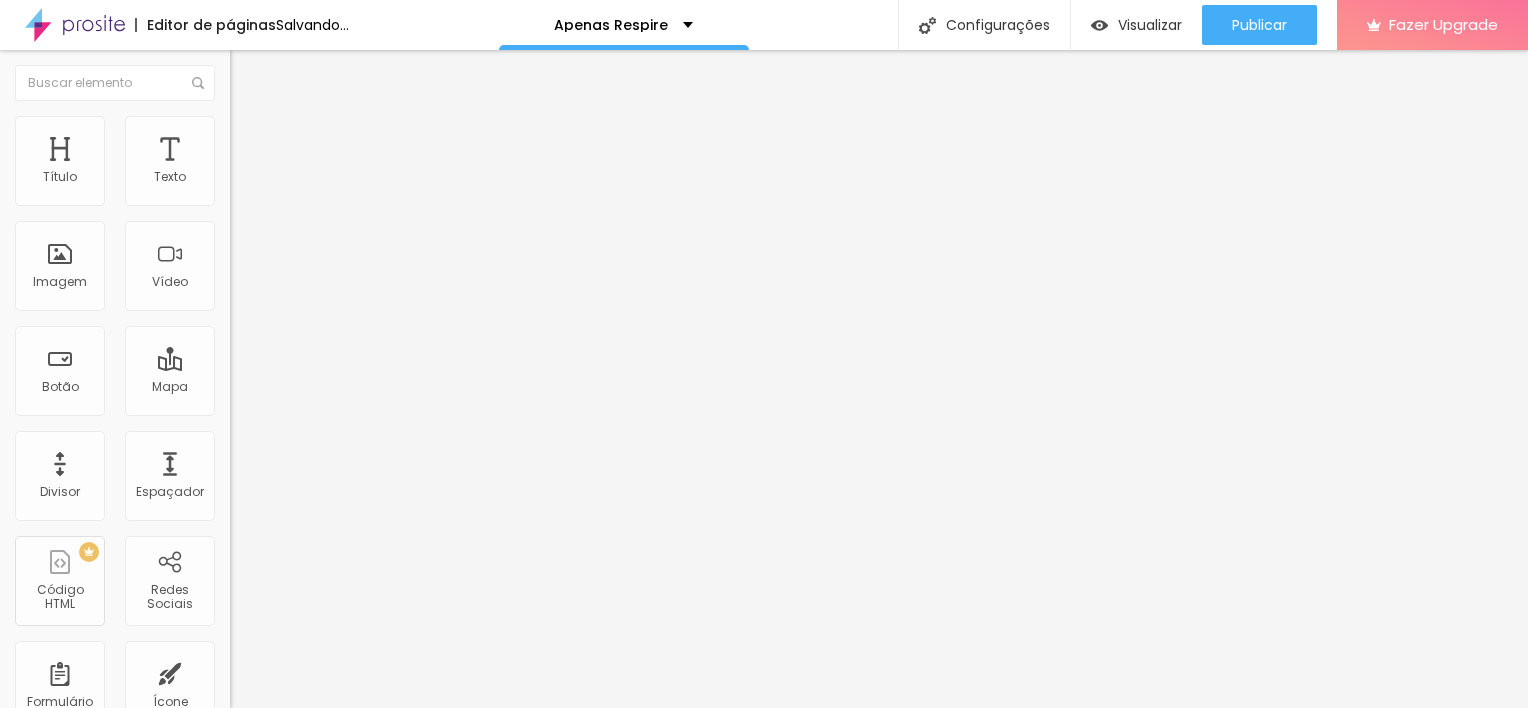 click at bounding box center [239, 125] 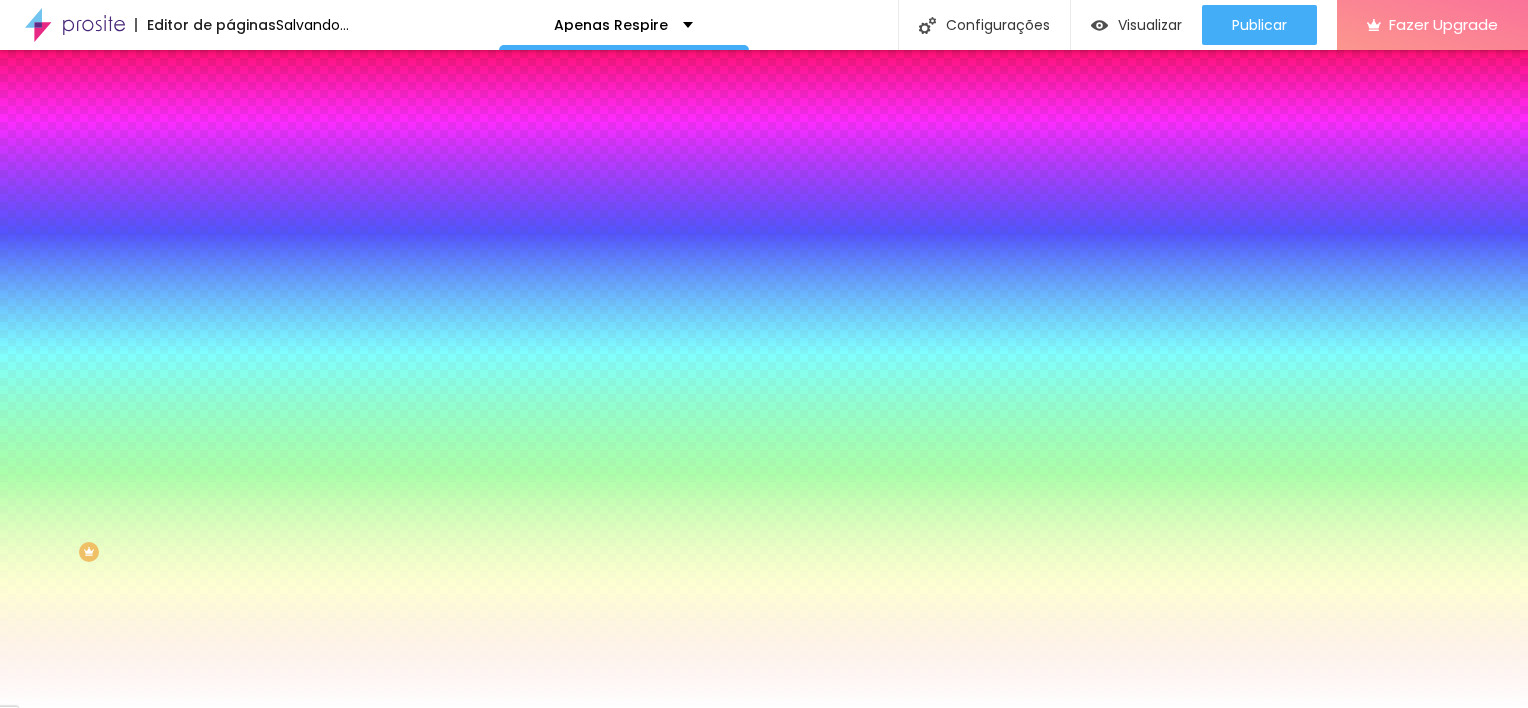 click on "#FFFFFF" at bounding box center [350, 282] 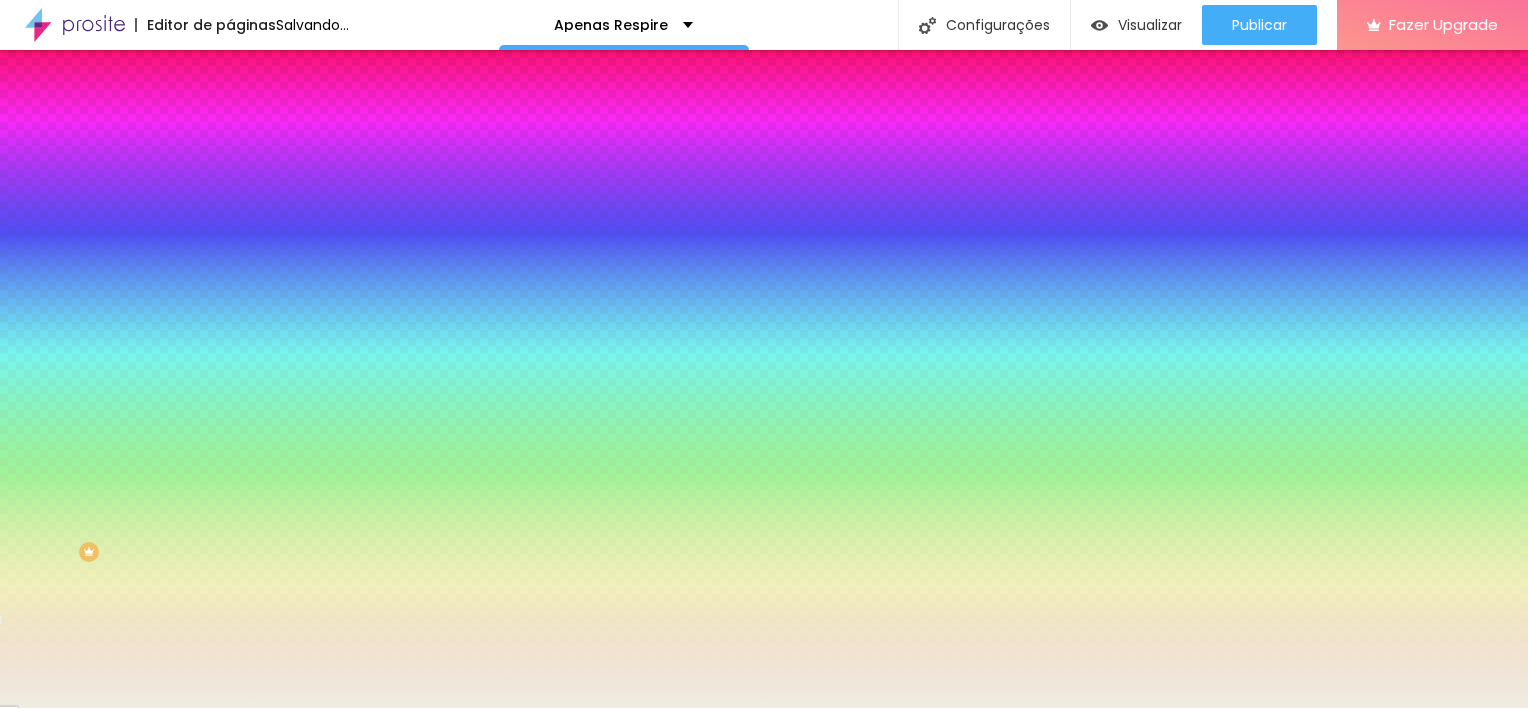 type on "#F0EDE2" 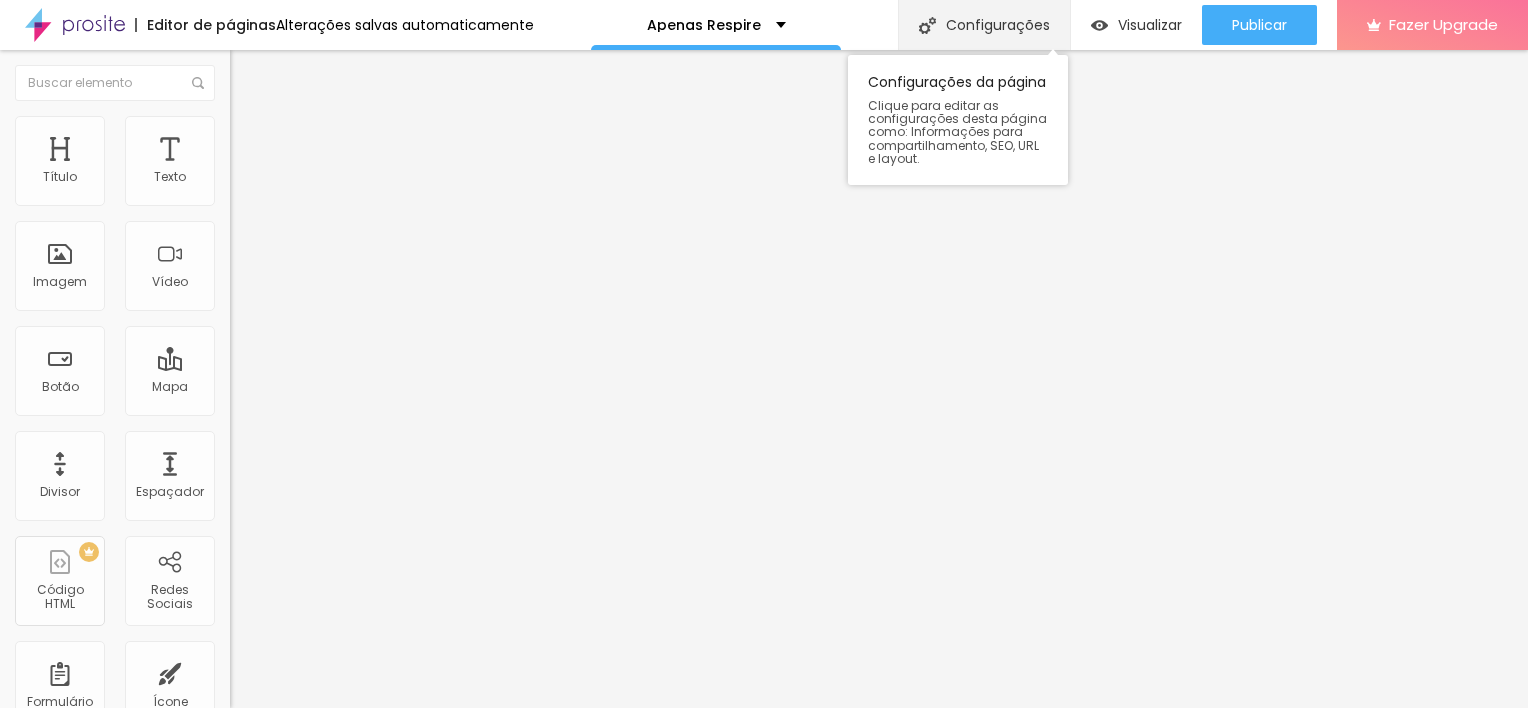 click on "Configurações" at bounding box center [984, 25] 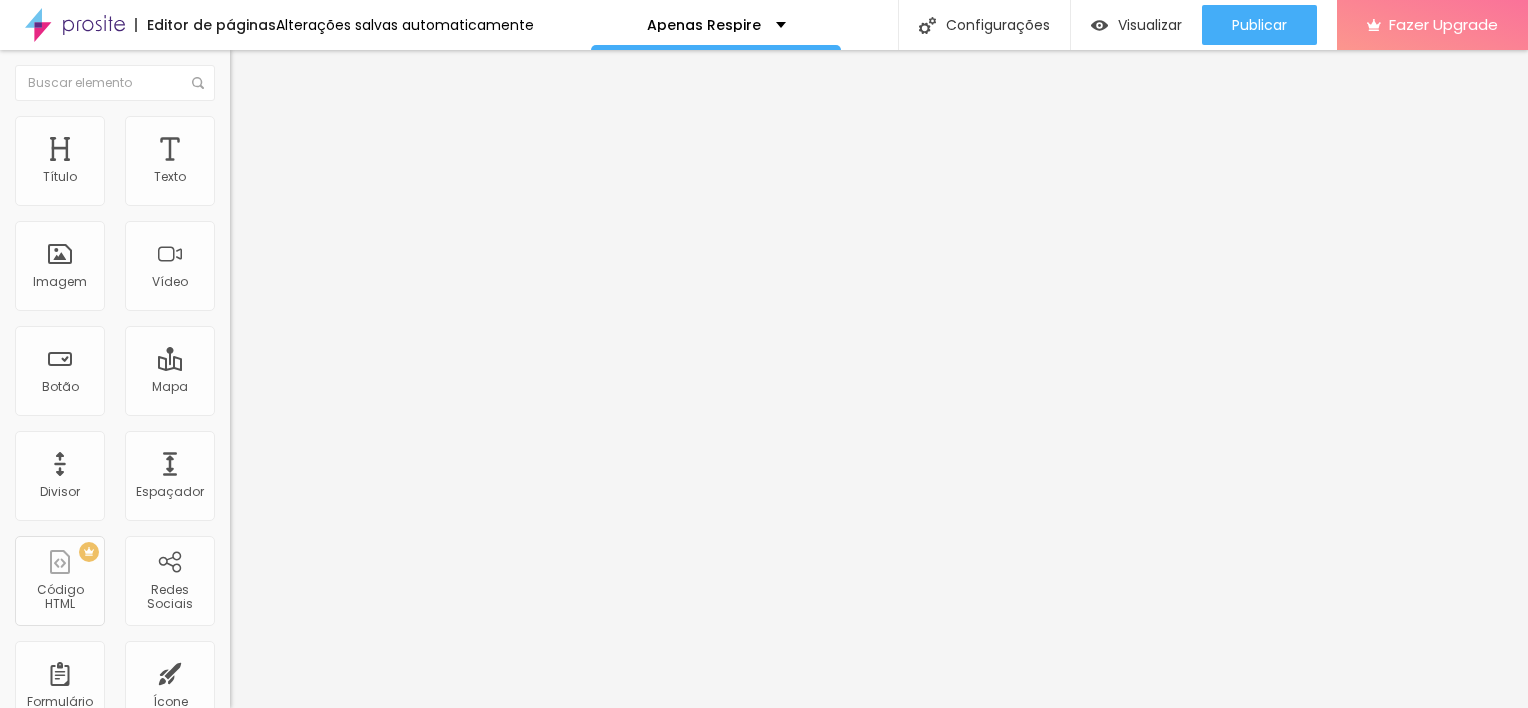 drag, startPoint x: 737, startPoint y: 192, endPoint x: 456, endPoint y: 185, distance: 281.0872 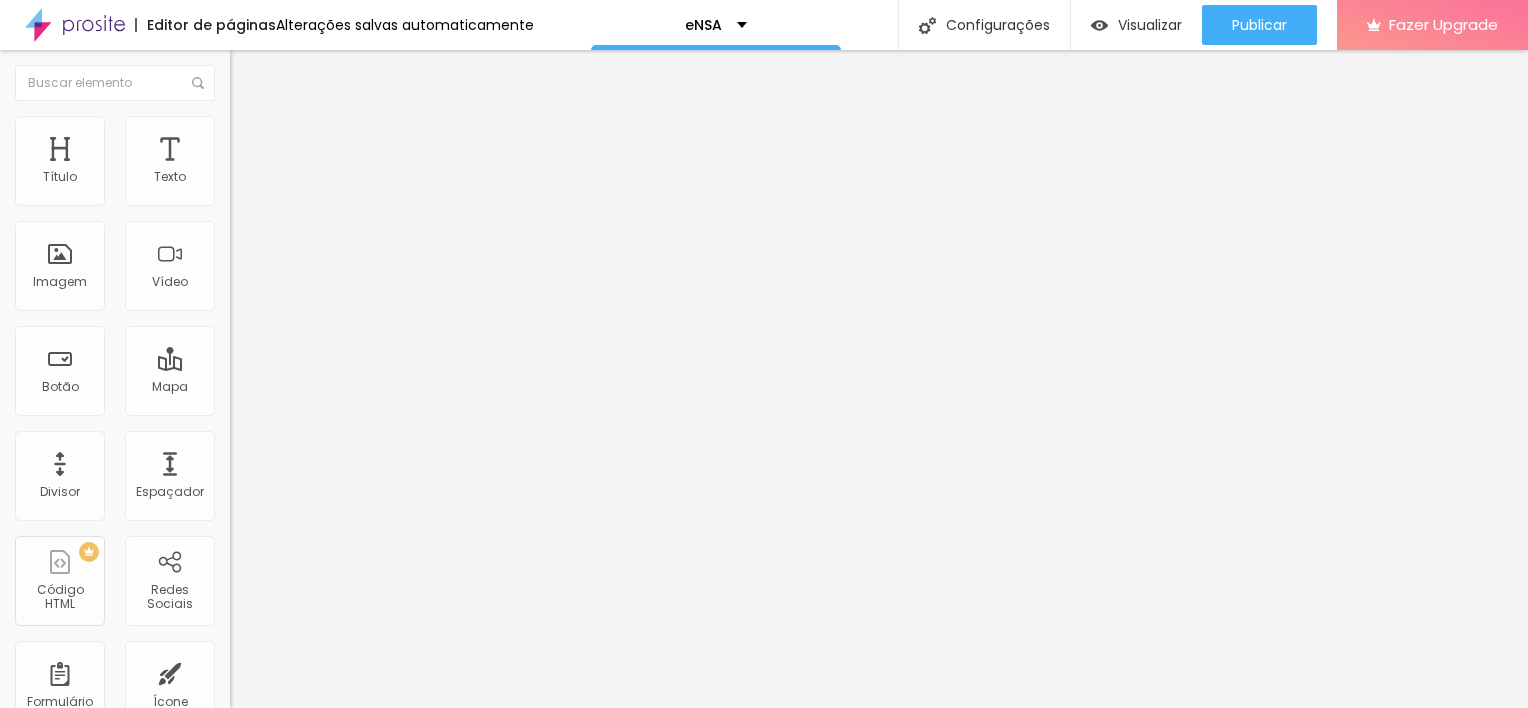 click on "Estilo" at bounding box center [345, 126] 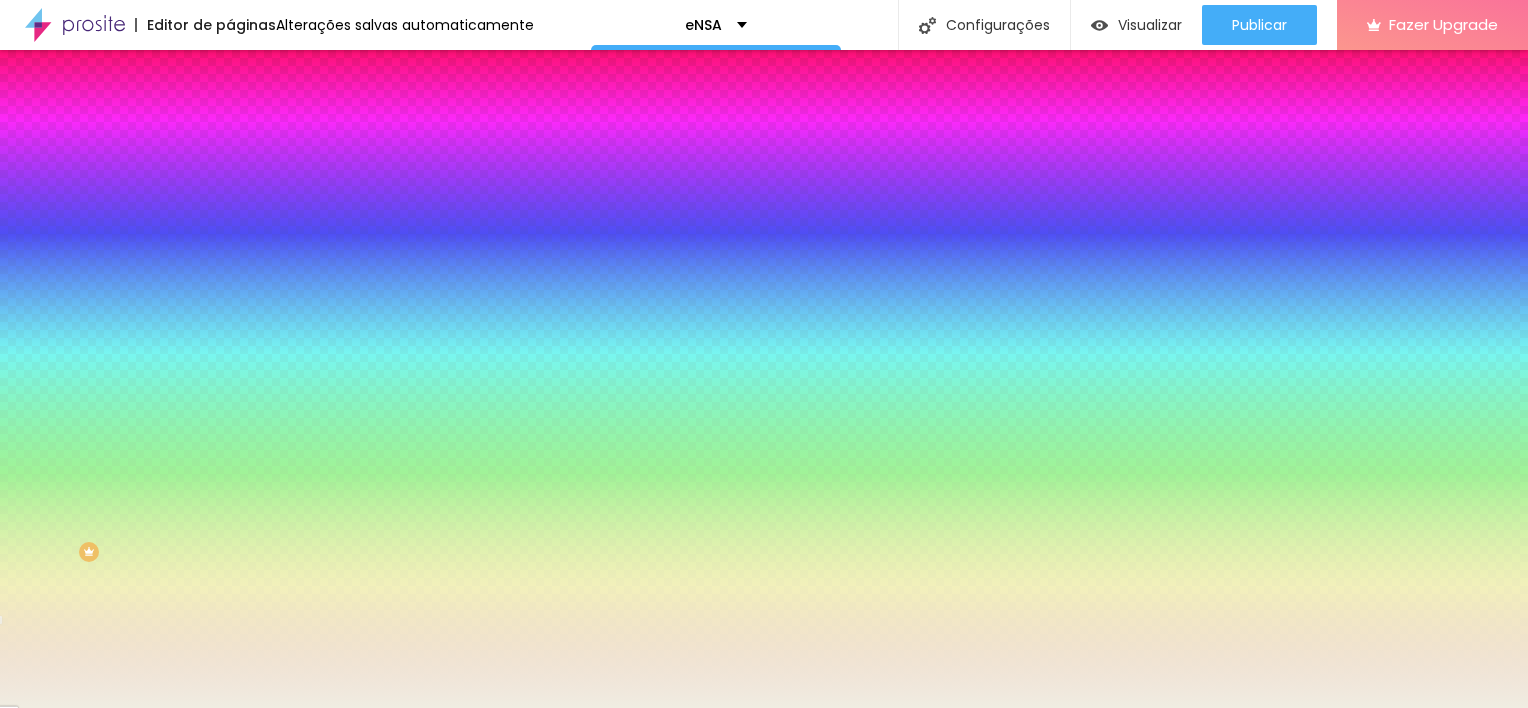 click on "#F0EDE2" at bounding box center (350, 282) 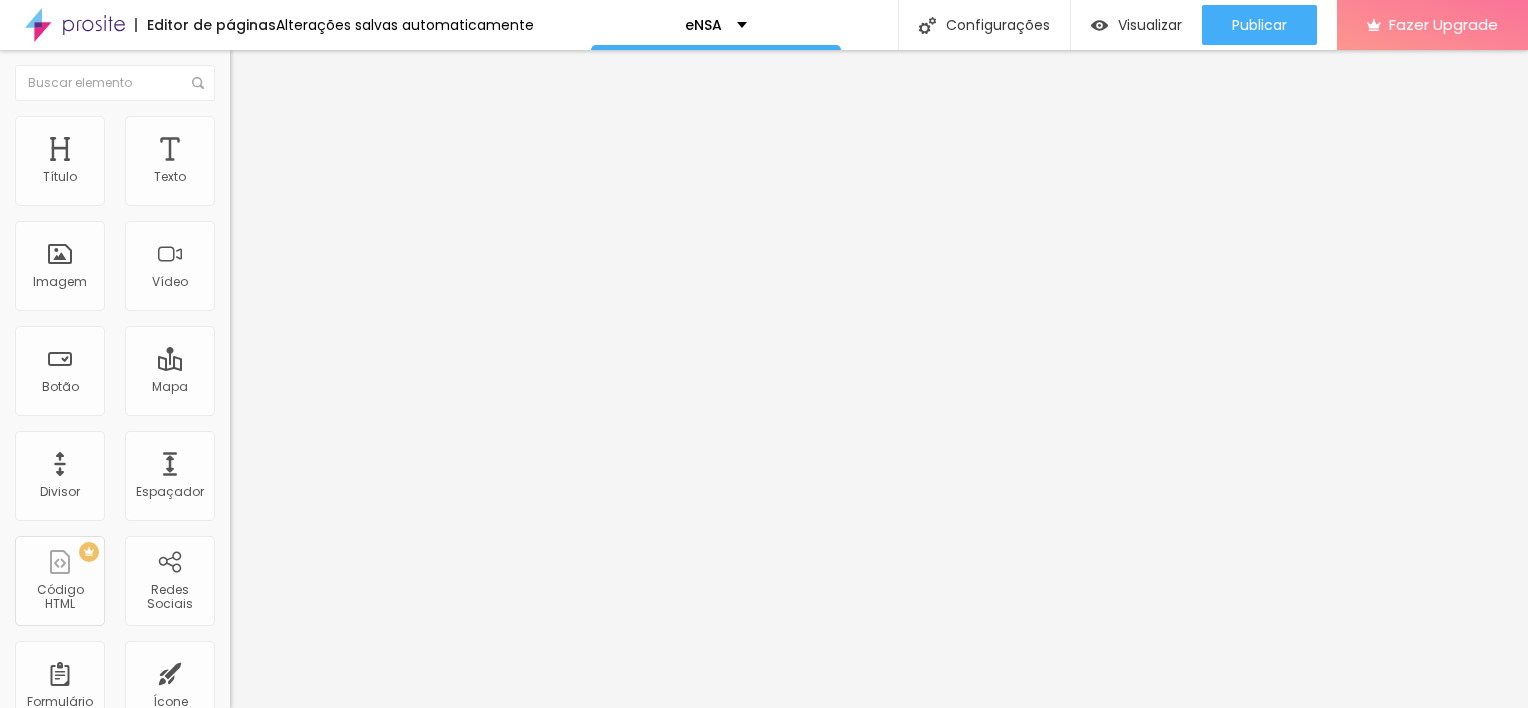 click on "Conteúdo Estilo Avançado" at bounding box center [345, 126] 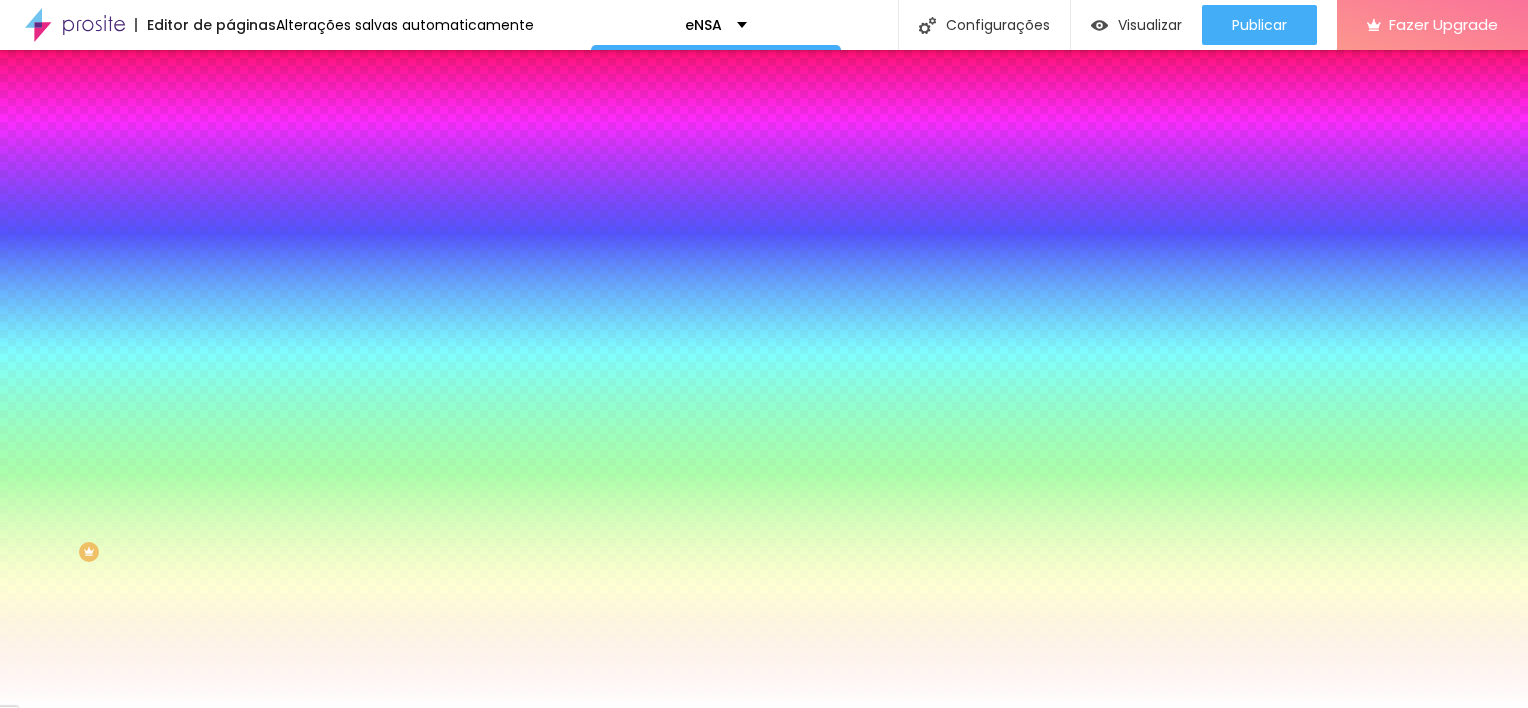 click on "#FFFFFF" at bounding box center (350, 282) 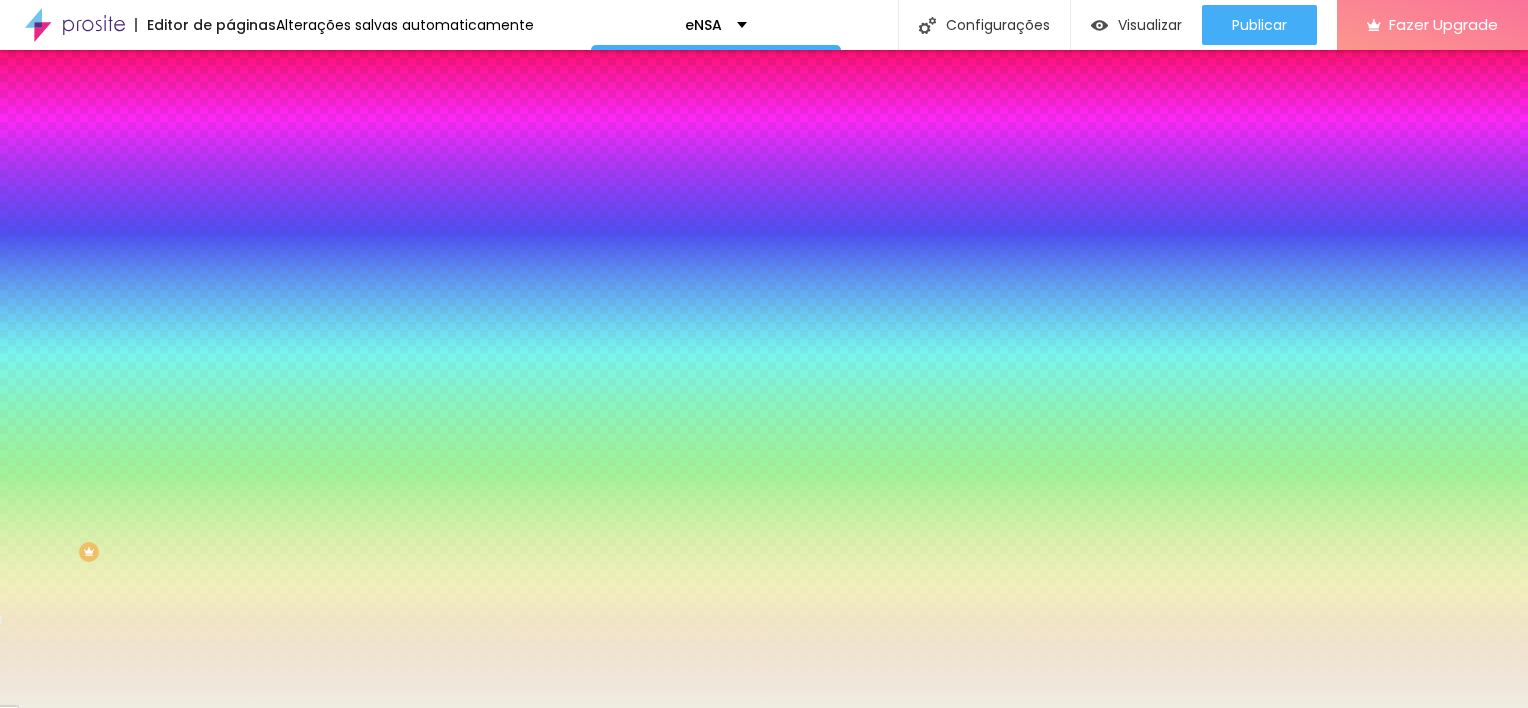 type on "#F0EDE2" 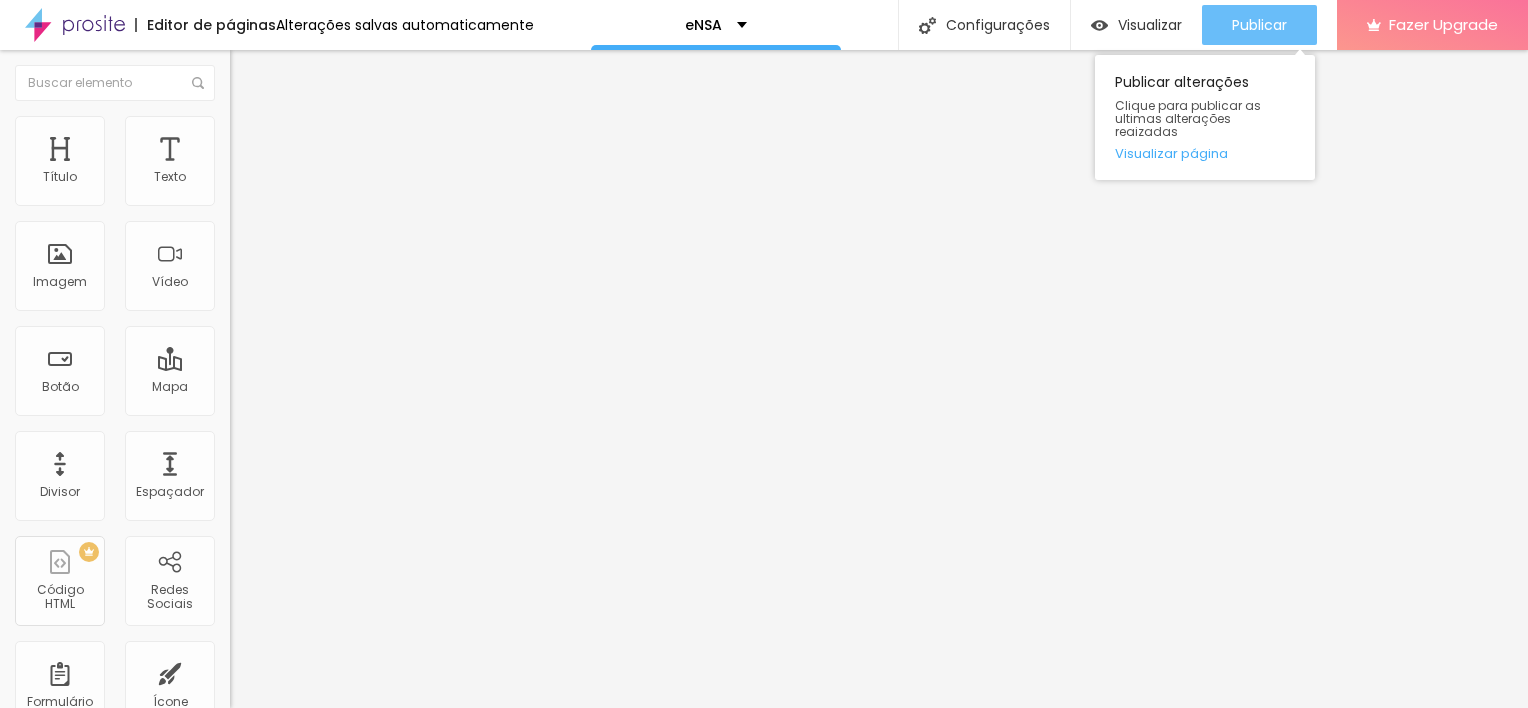 click on "Publicar" at bounding box center (1259, 25) 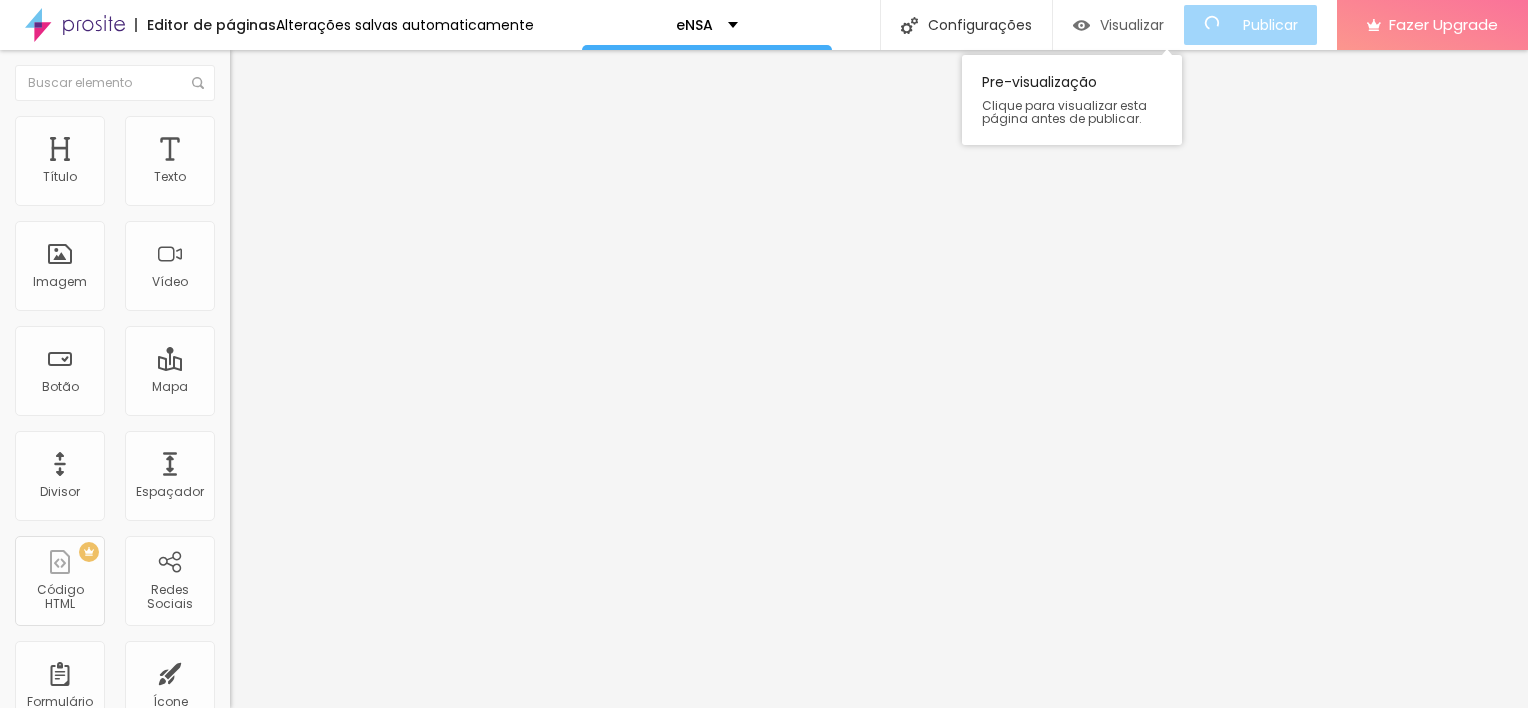 click on "Visualizar" at bounding box center [1132, 25] 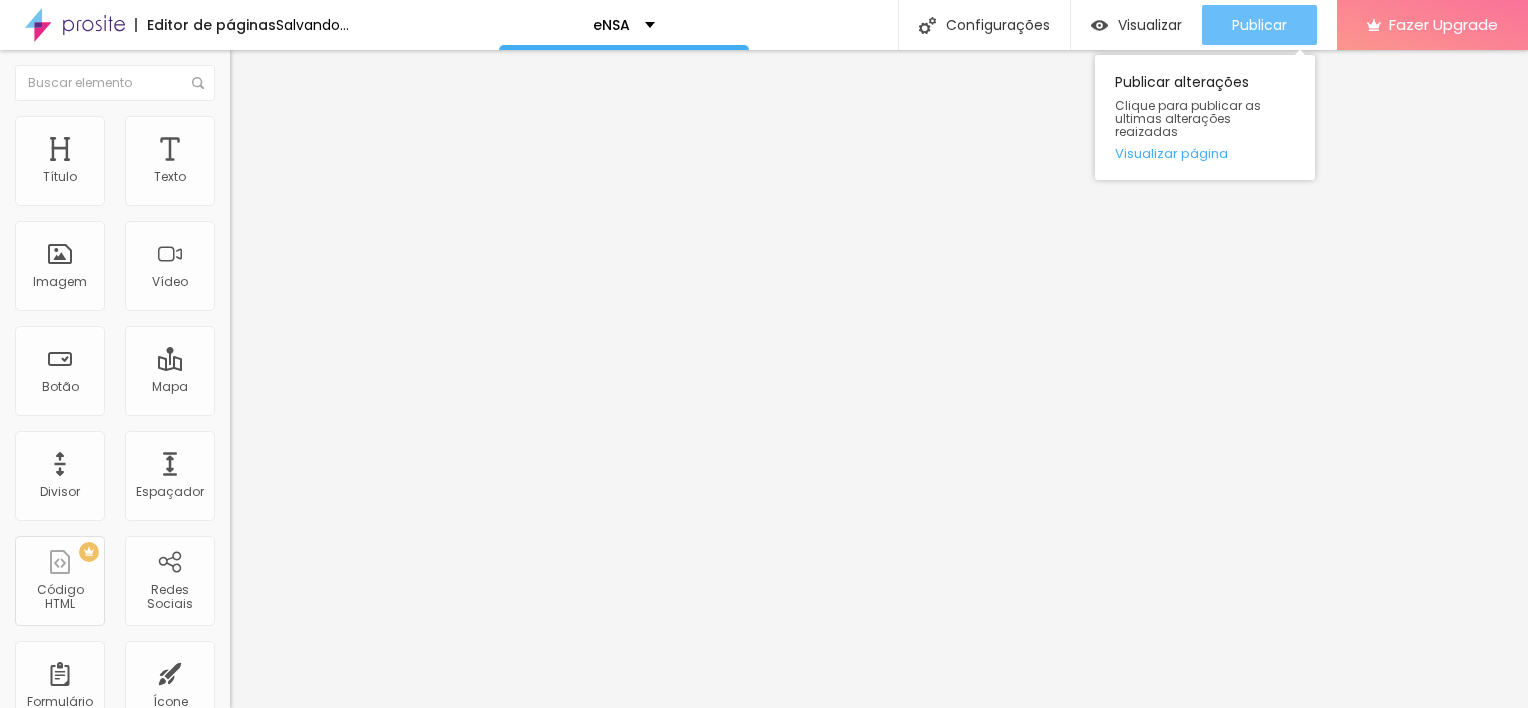 click on "Publicar" at bounding box center [1259, 25] 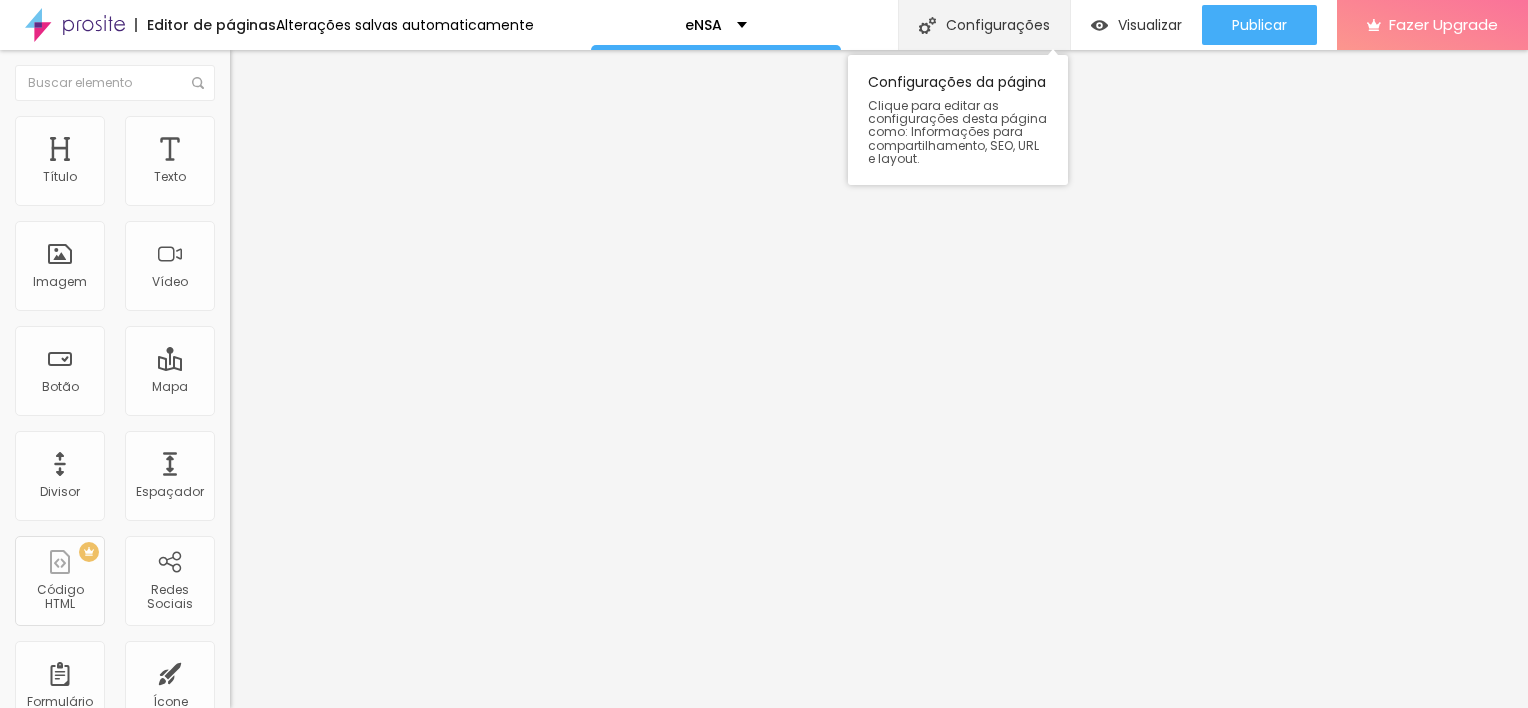 click on "Configurações" at bounding box center [984, 25] 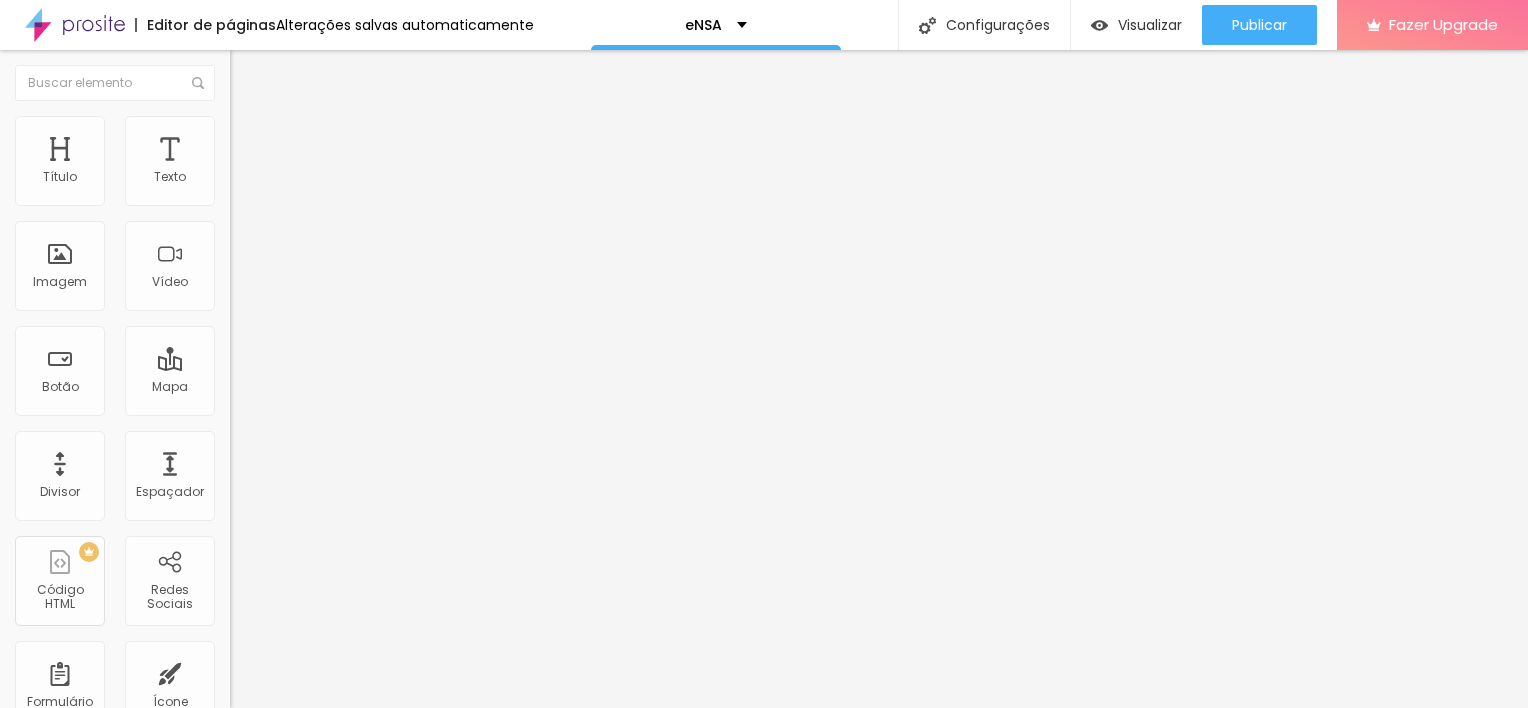 click on "Configurações da página Geral Redes Sociais SEO Avançado Geral Nome da página Apenas Respire URL da página /apenas-respire https://julialimafoto.alboompro.com/apenas-respire Cancelar Salvar" at bounding box center (764, 862) 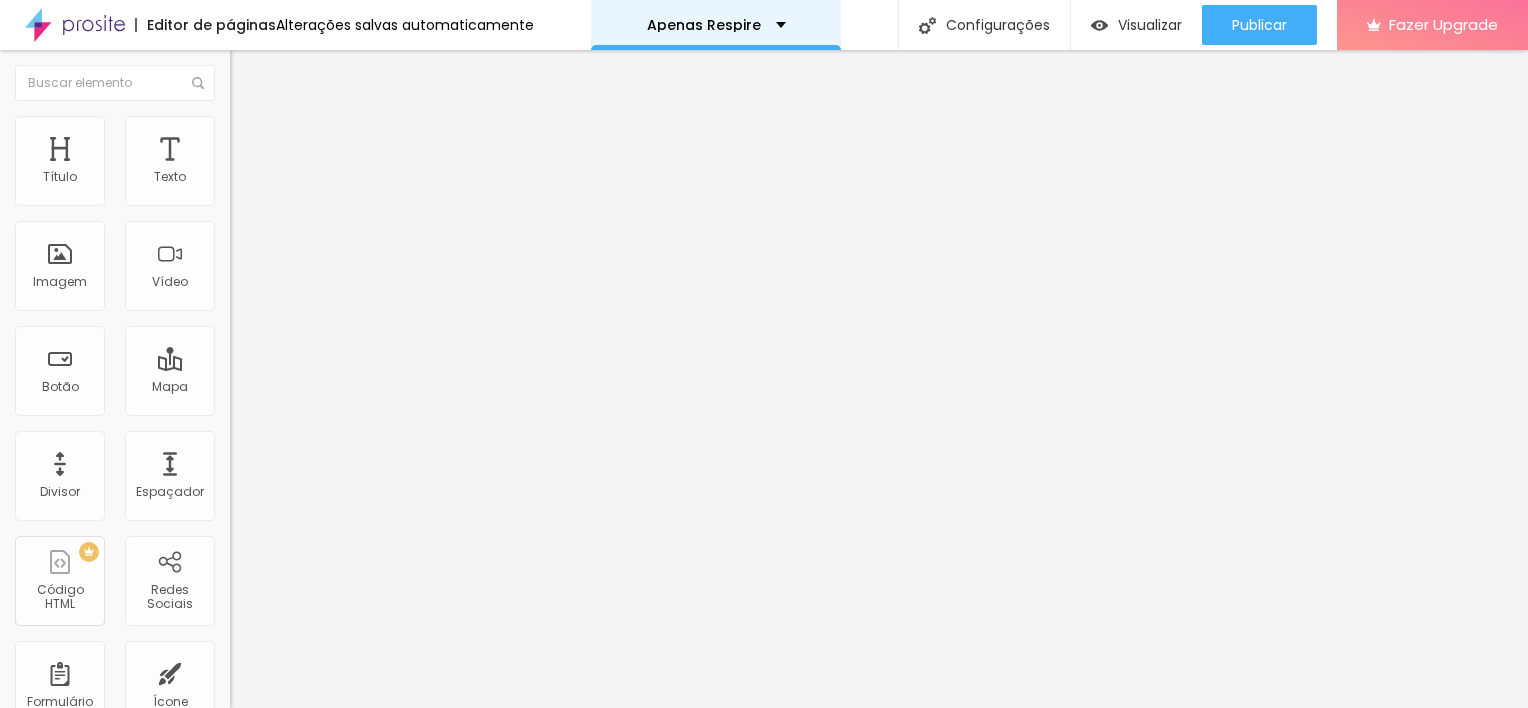 click on "Apenas Respire" at bounding box center (716, 25) 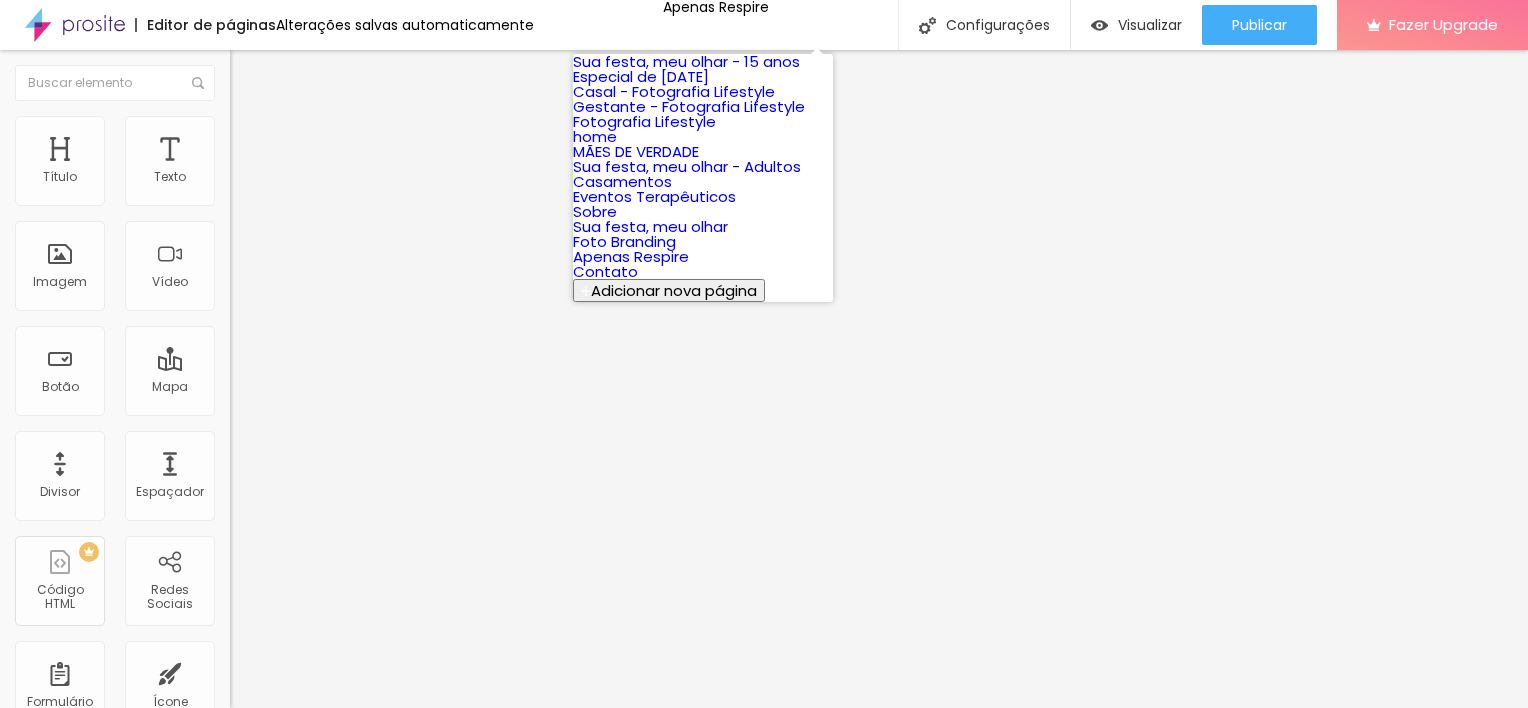 scroll, scrollTop: 354, scrollLeft: 0, axis: vertical 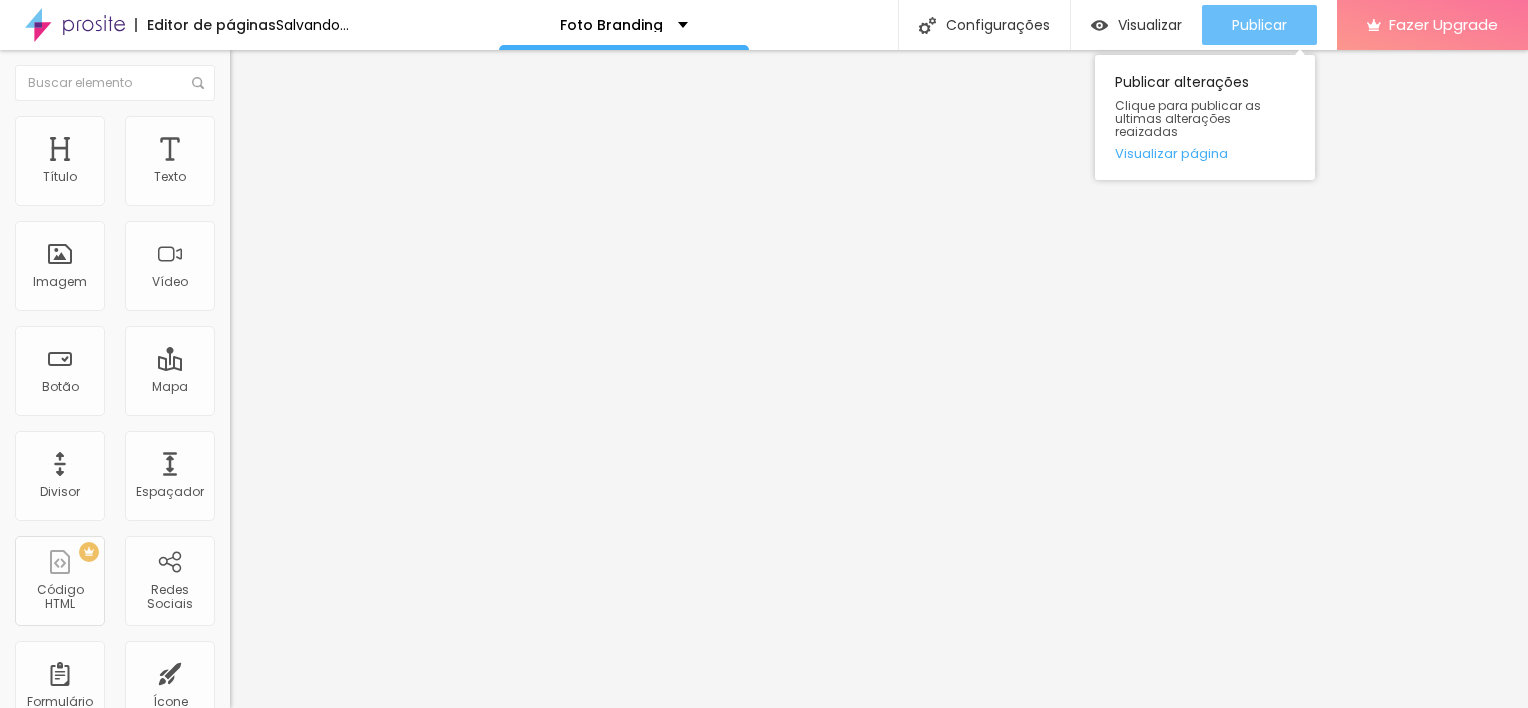 click on "Publicar" at bounding box center [1259, 25] 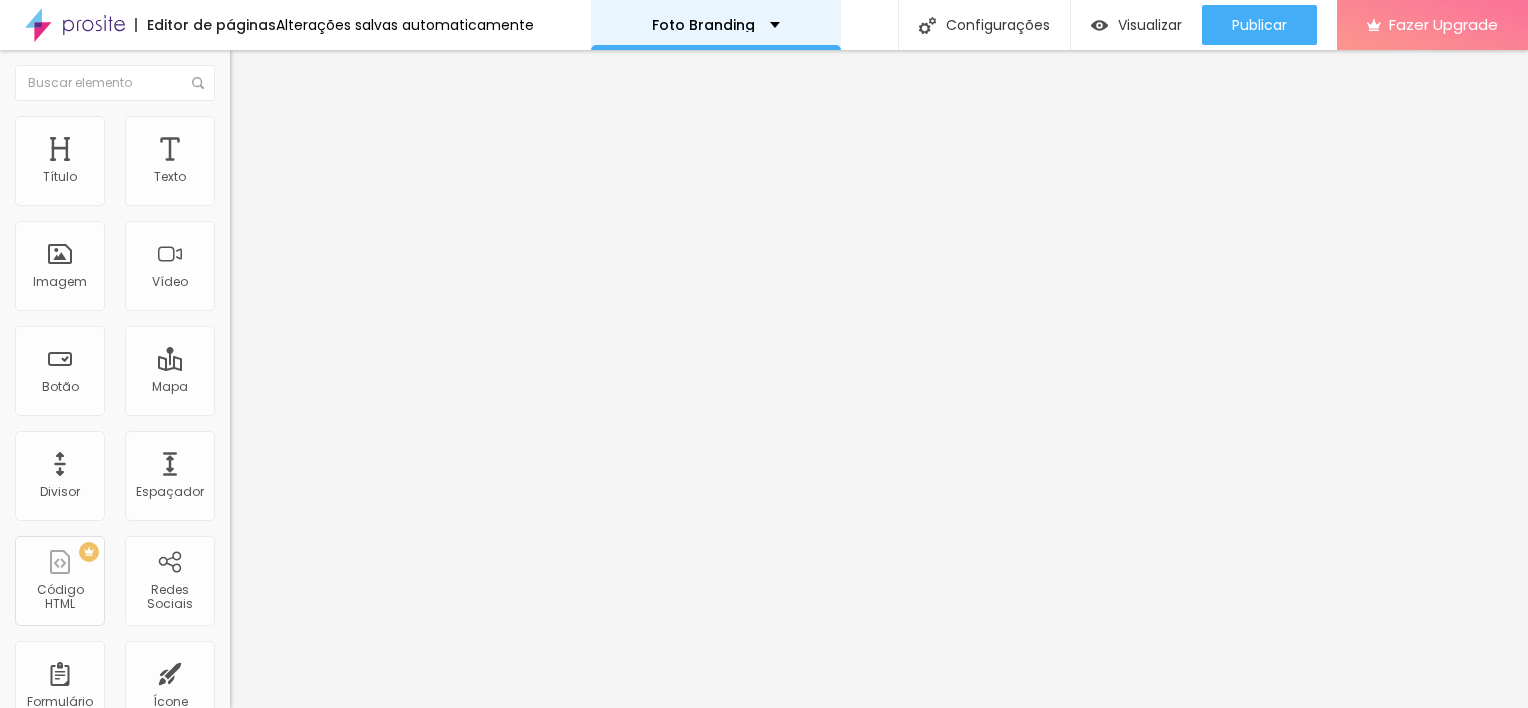 click on "Foto Branding" at bounding box center [703, 25] 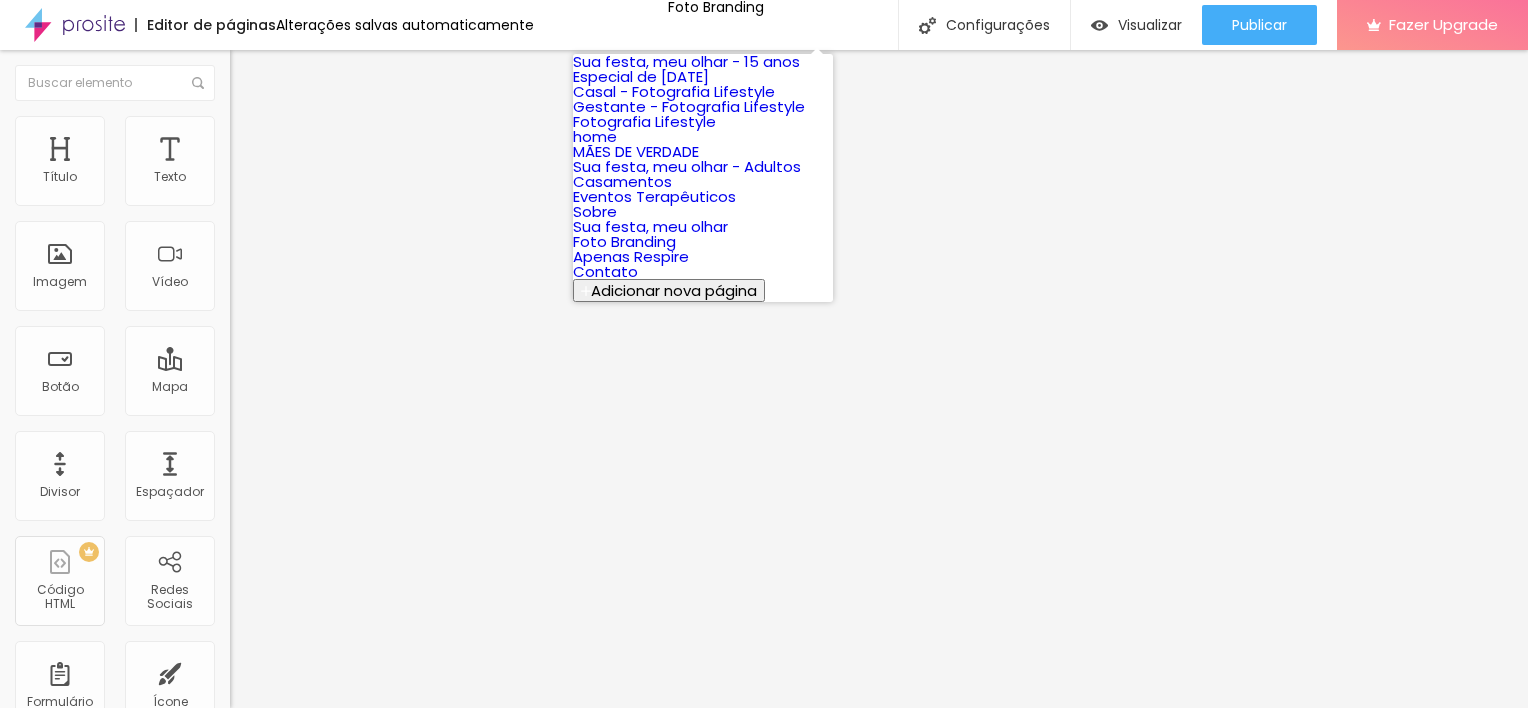scroll, scrollTop: 354, scrollLeft: 0, axis: vertical 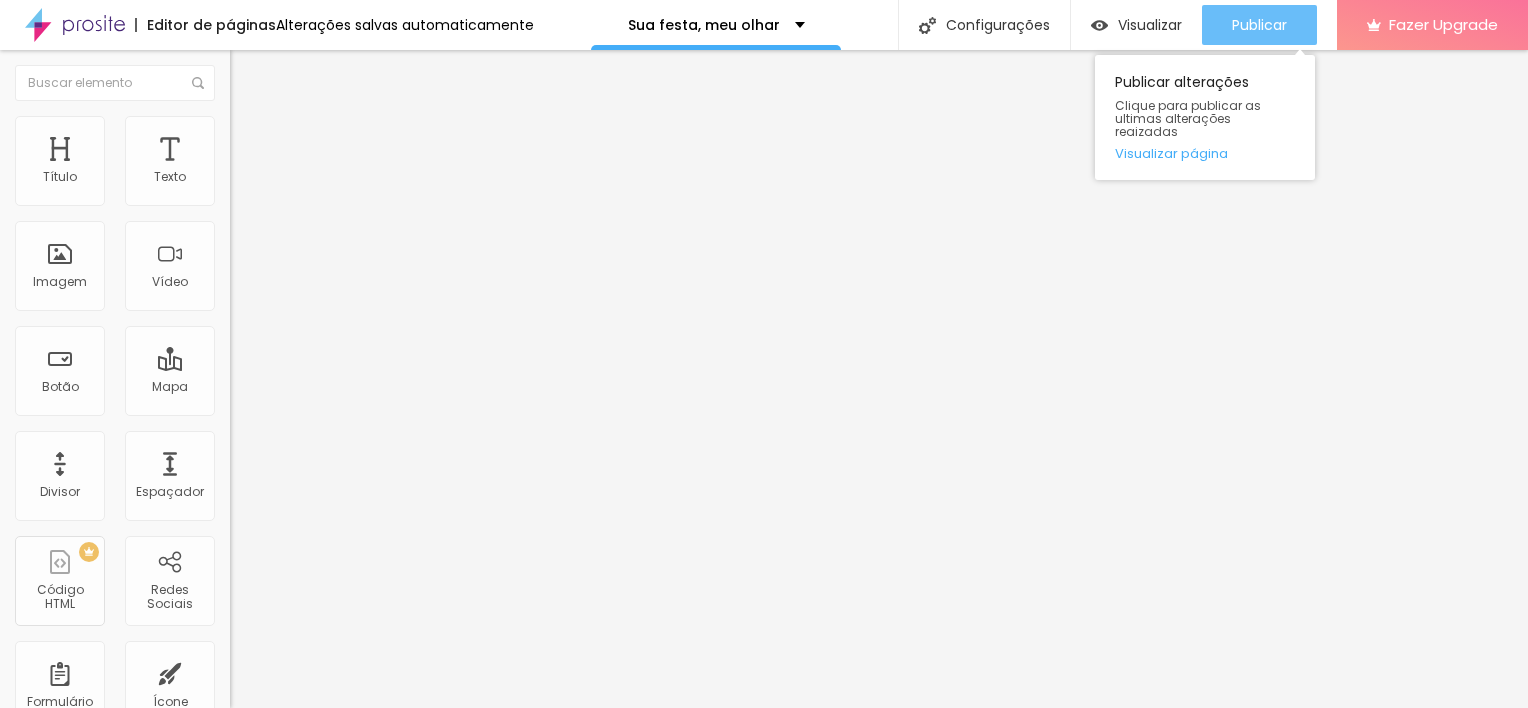 click on "Publicar" at bounding box center [1259, 25] 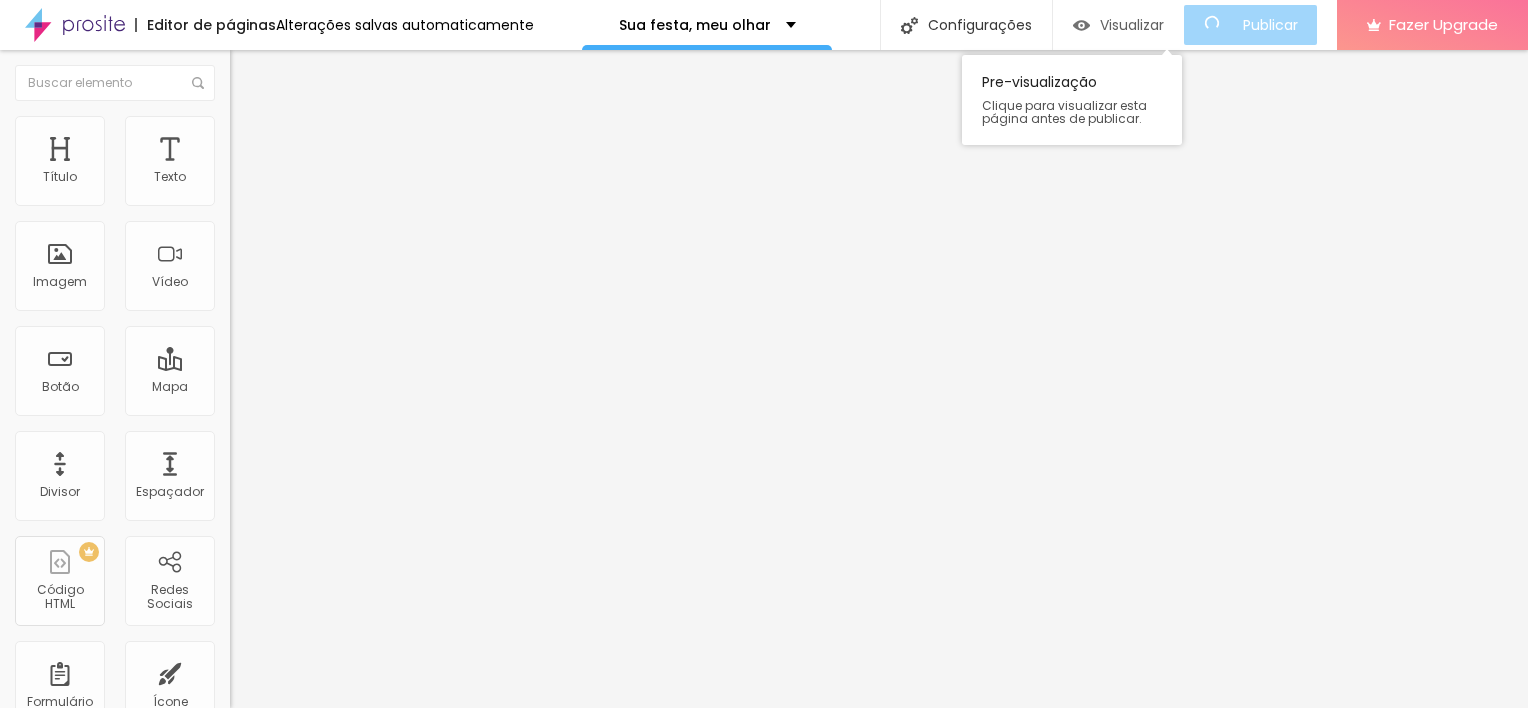 click on "Visualizar" at bounding box center [1132, 25] 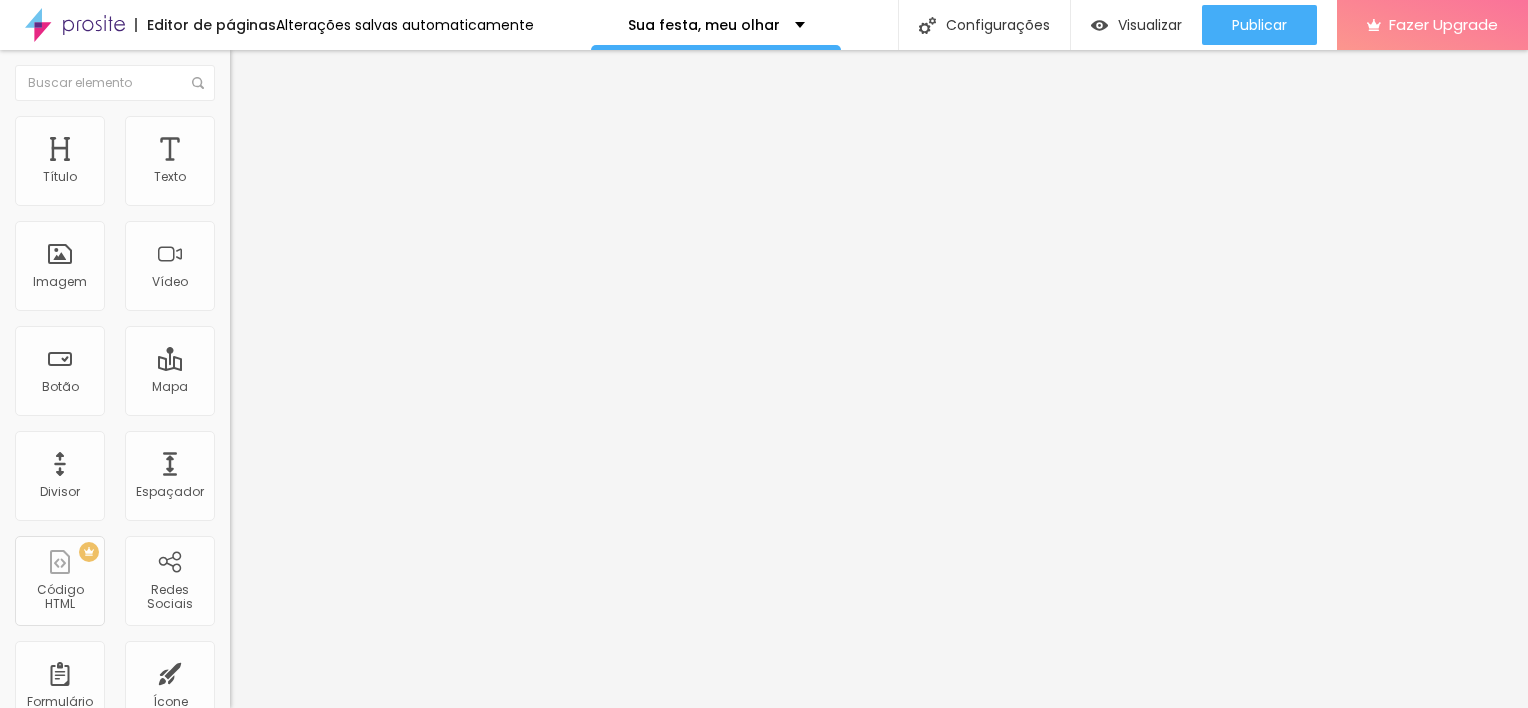 click on "Modo Encaixotado Encaixotado Completo" at bounding box center [345, 183] 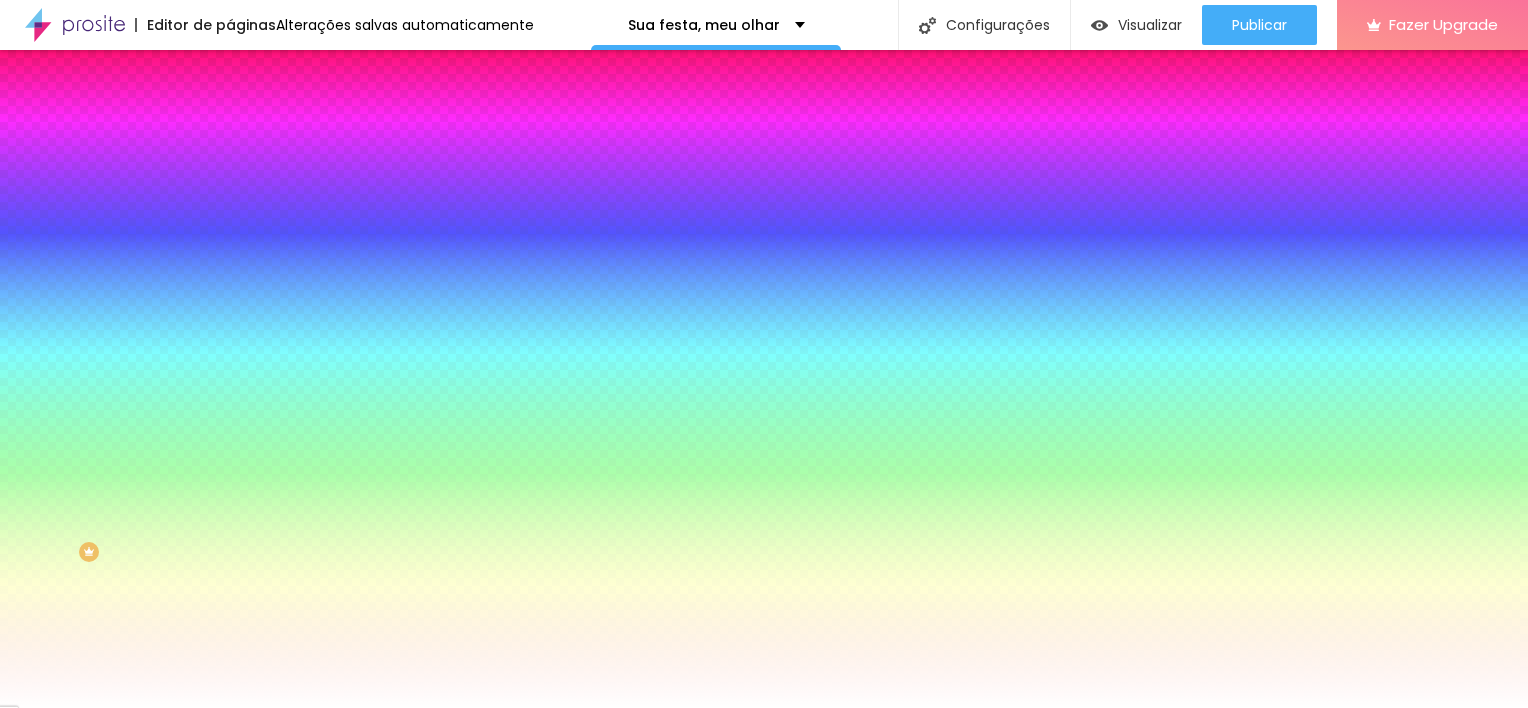 click at bounding box center (239, 145) 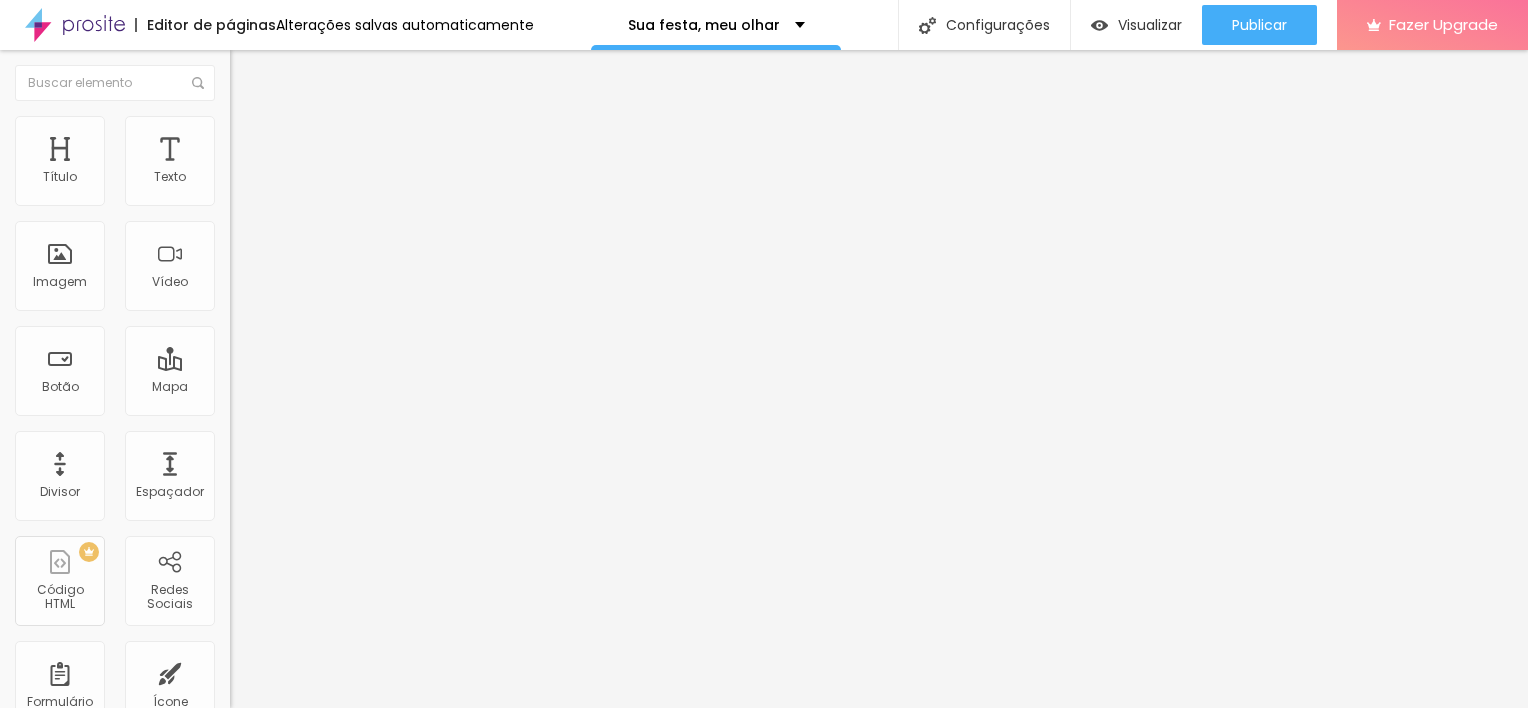 type on "15" 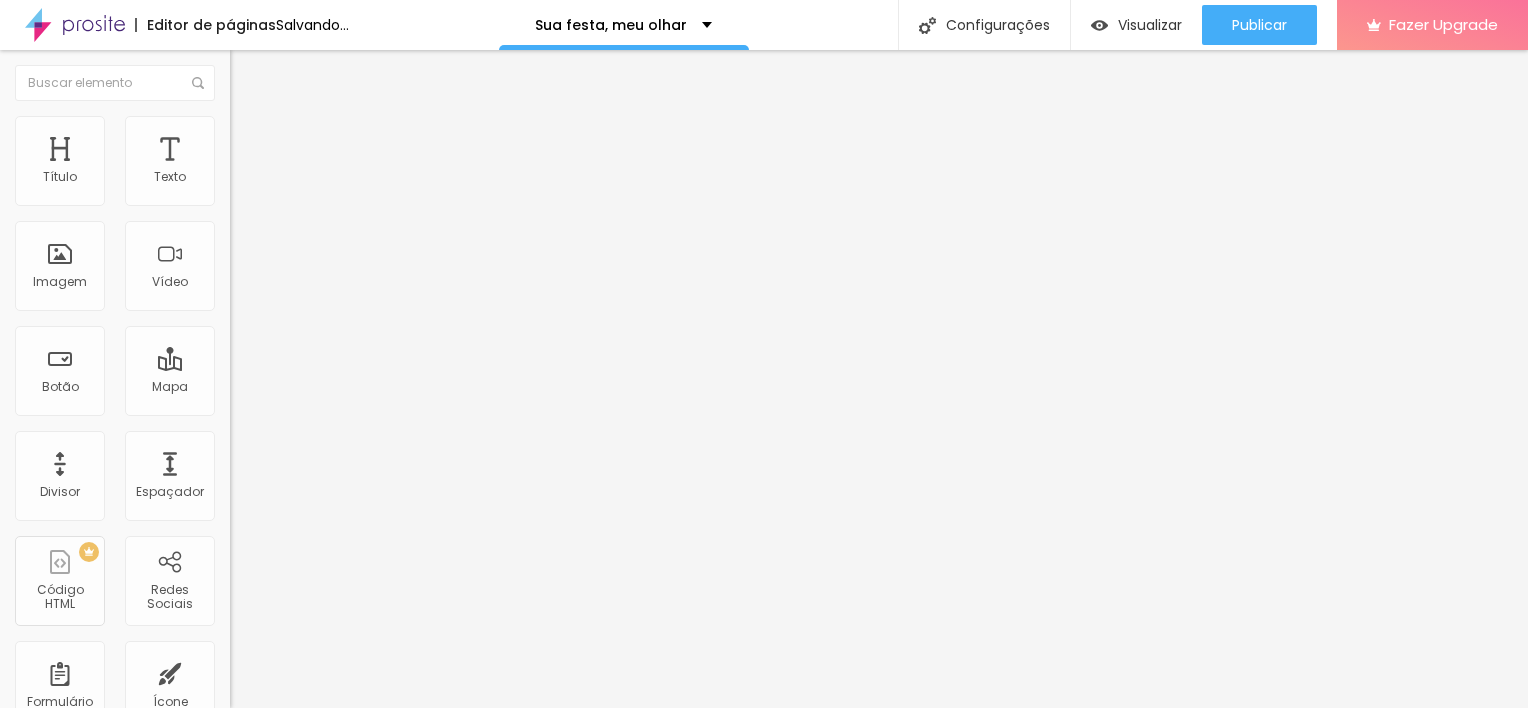 type on "10" 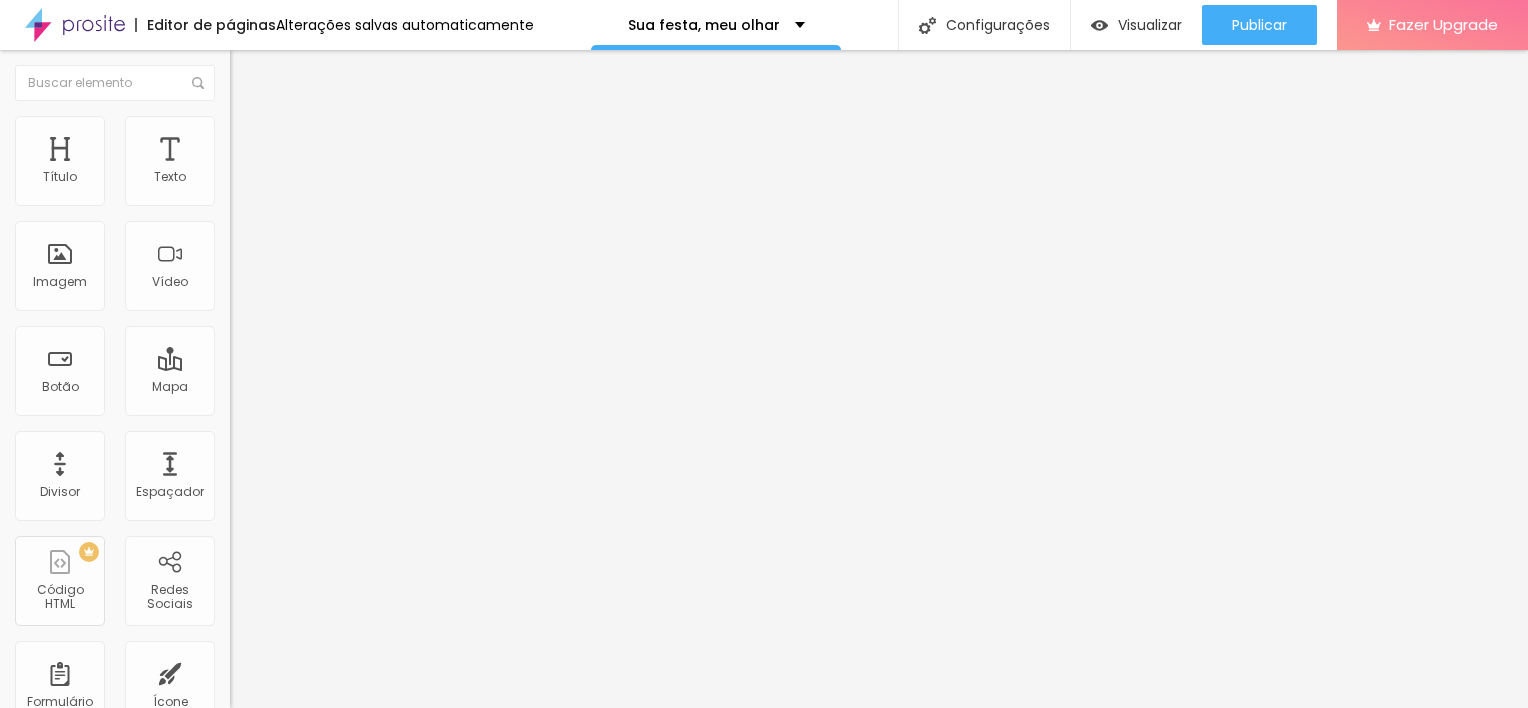 type on "0" 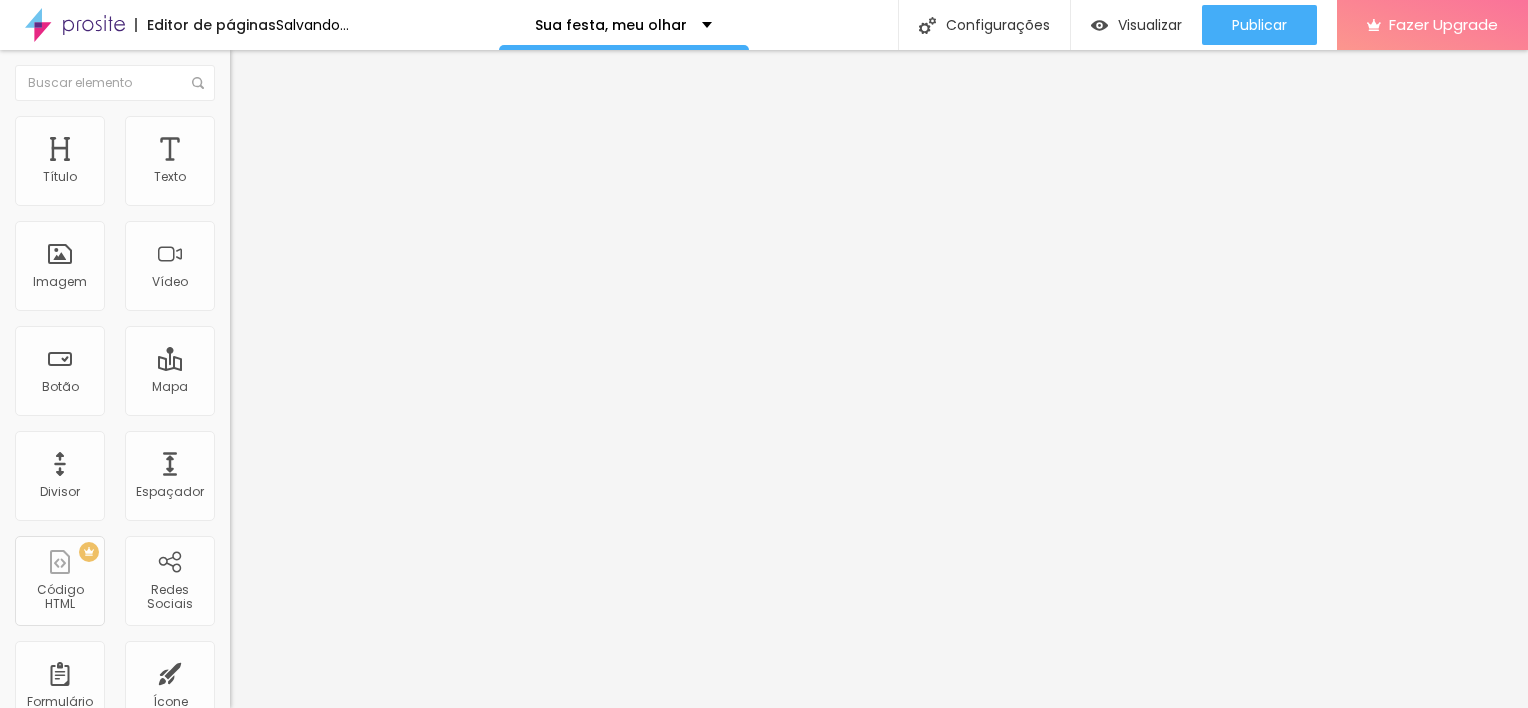 type on "5" 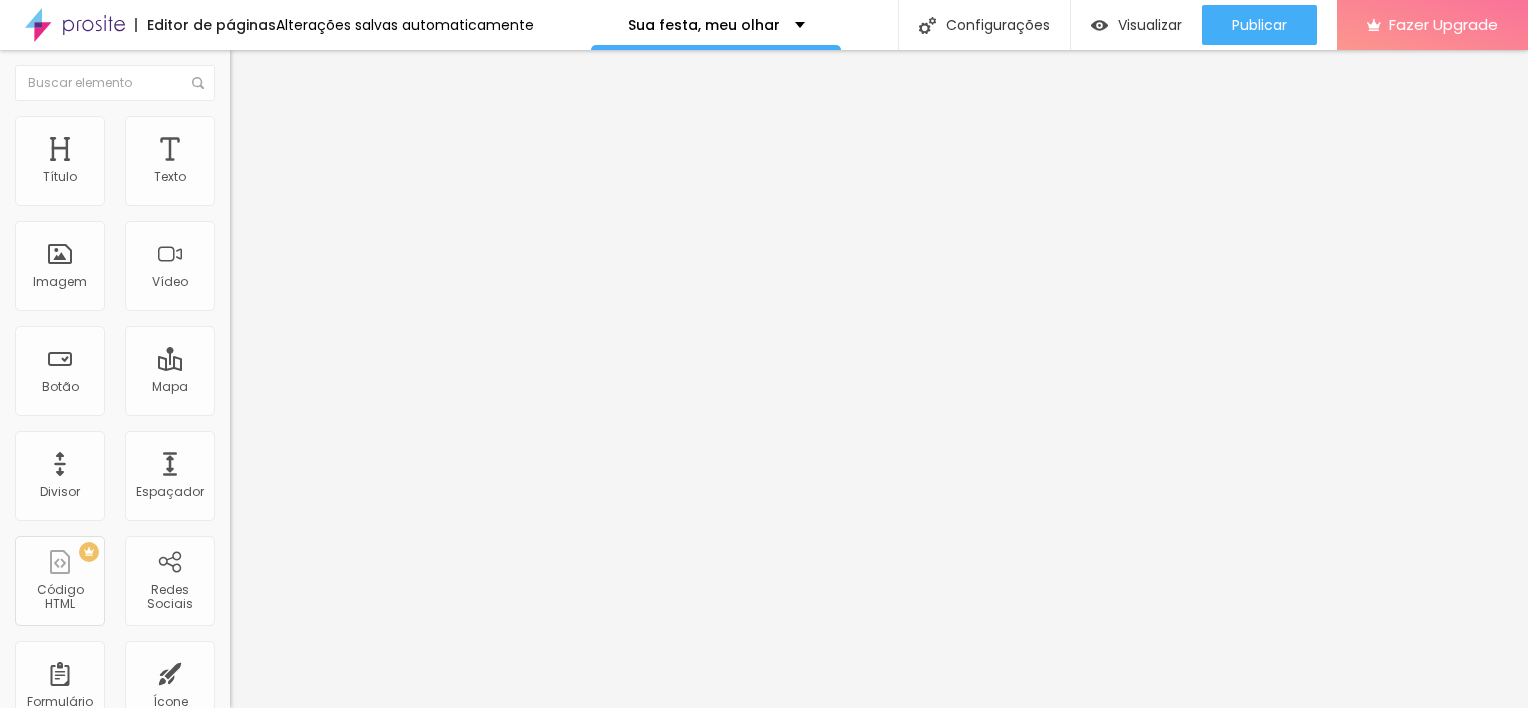 drag, startPoint x: 55, startPoint y: 236, endPoint x: 40, endPoint y: 229, distance: 16.552946 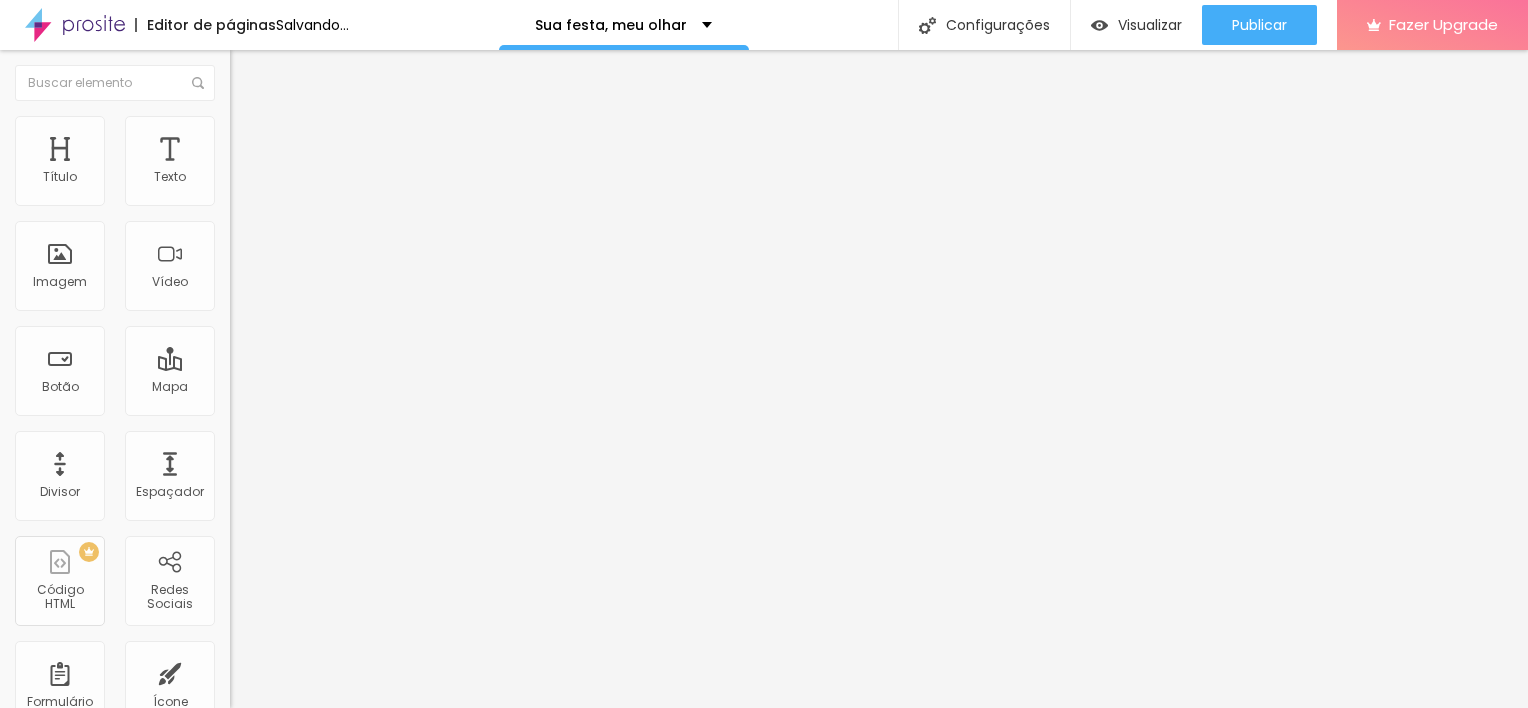 type on "1" 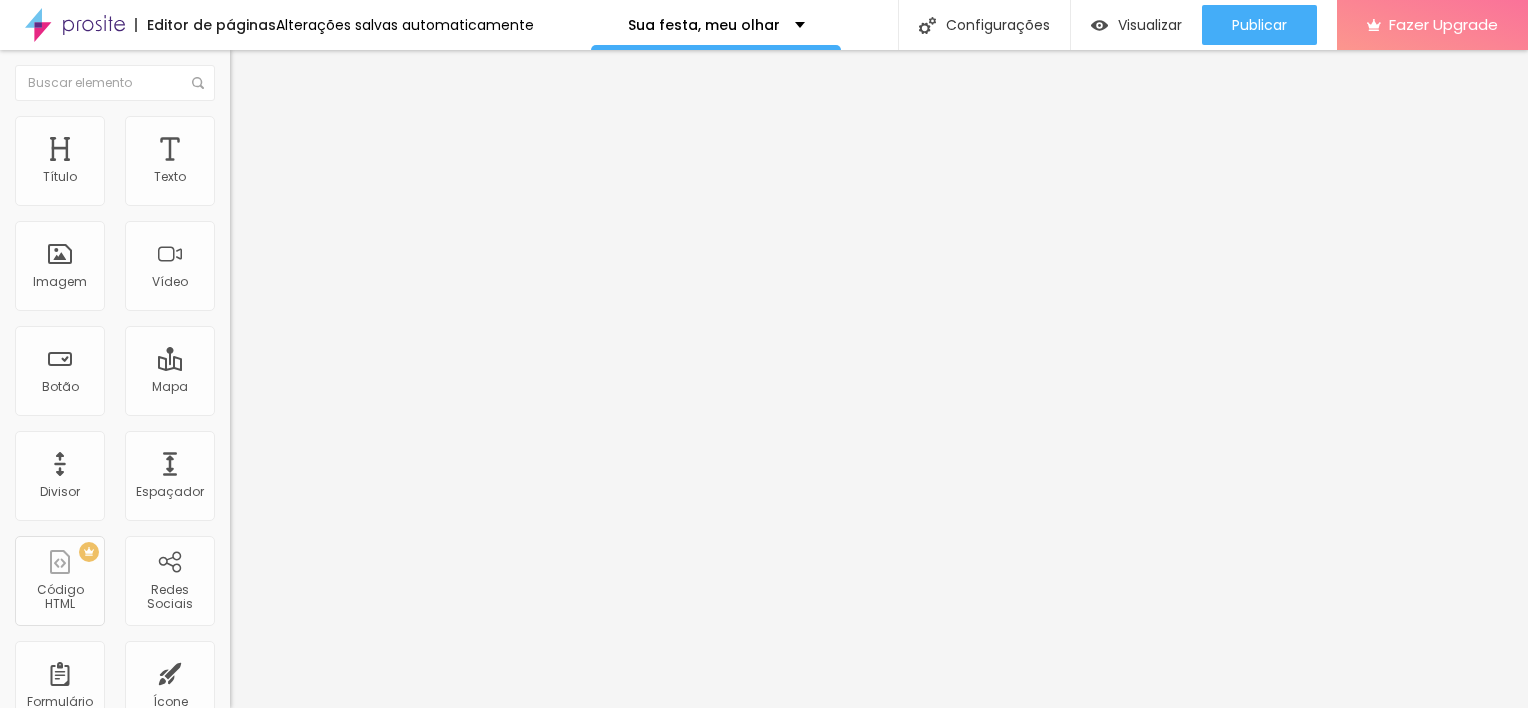 click at bounding box center (345, 680) 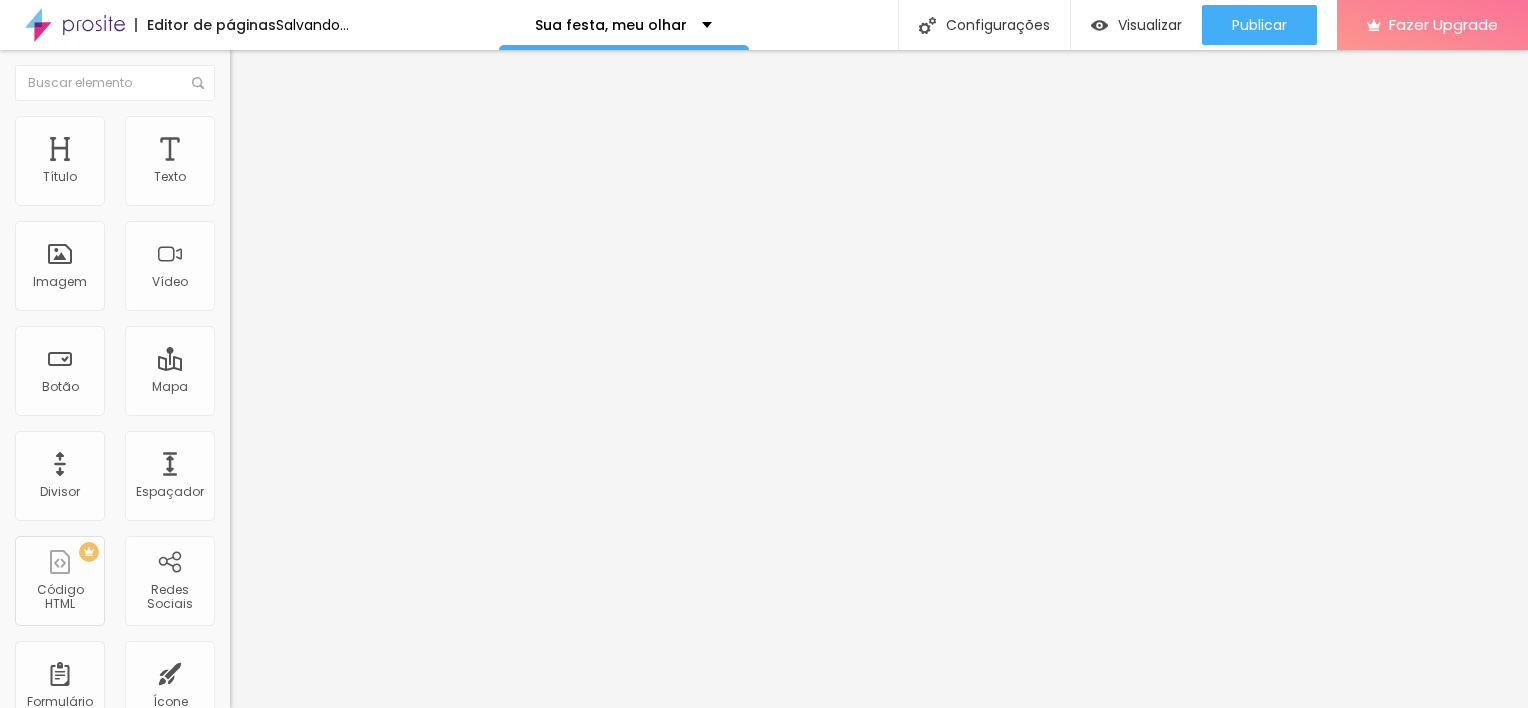 type on "0" 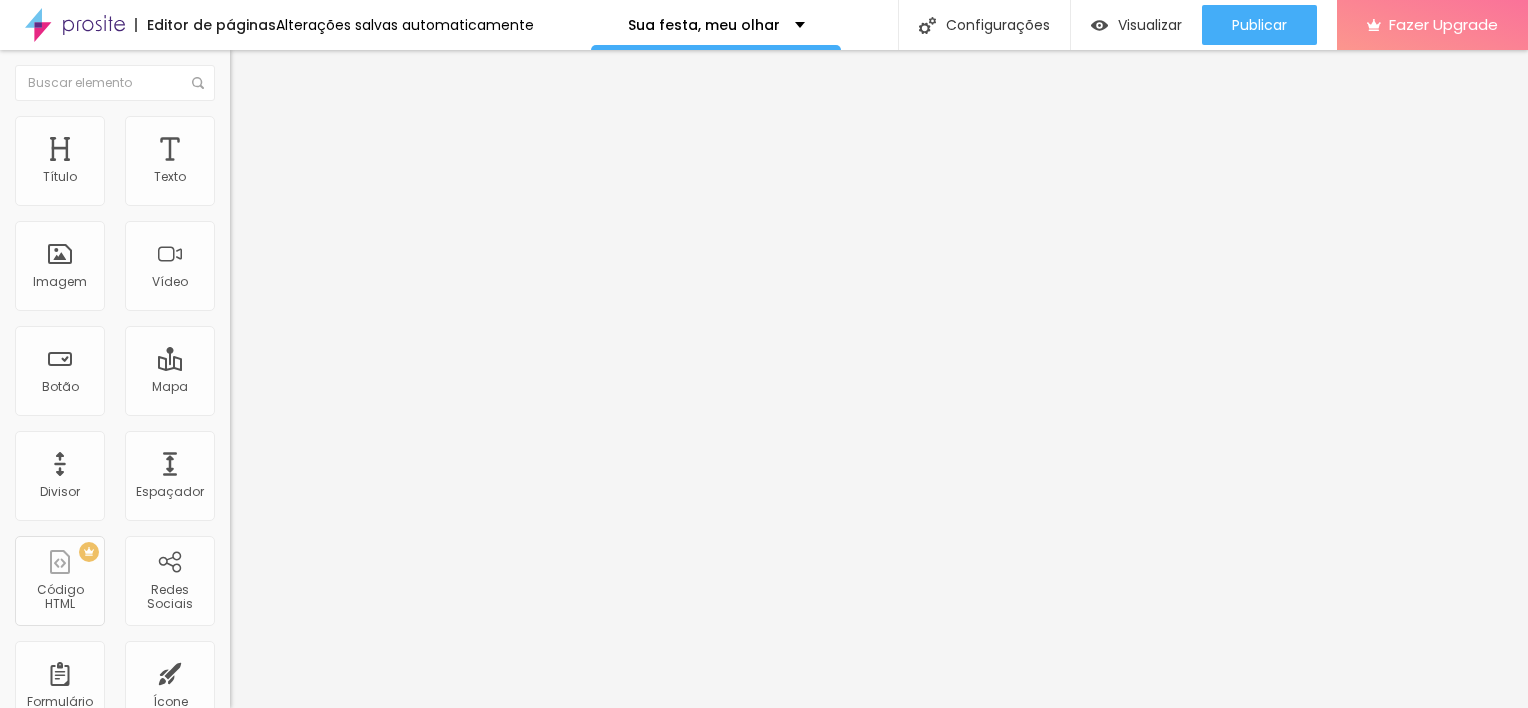 type on "35" 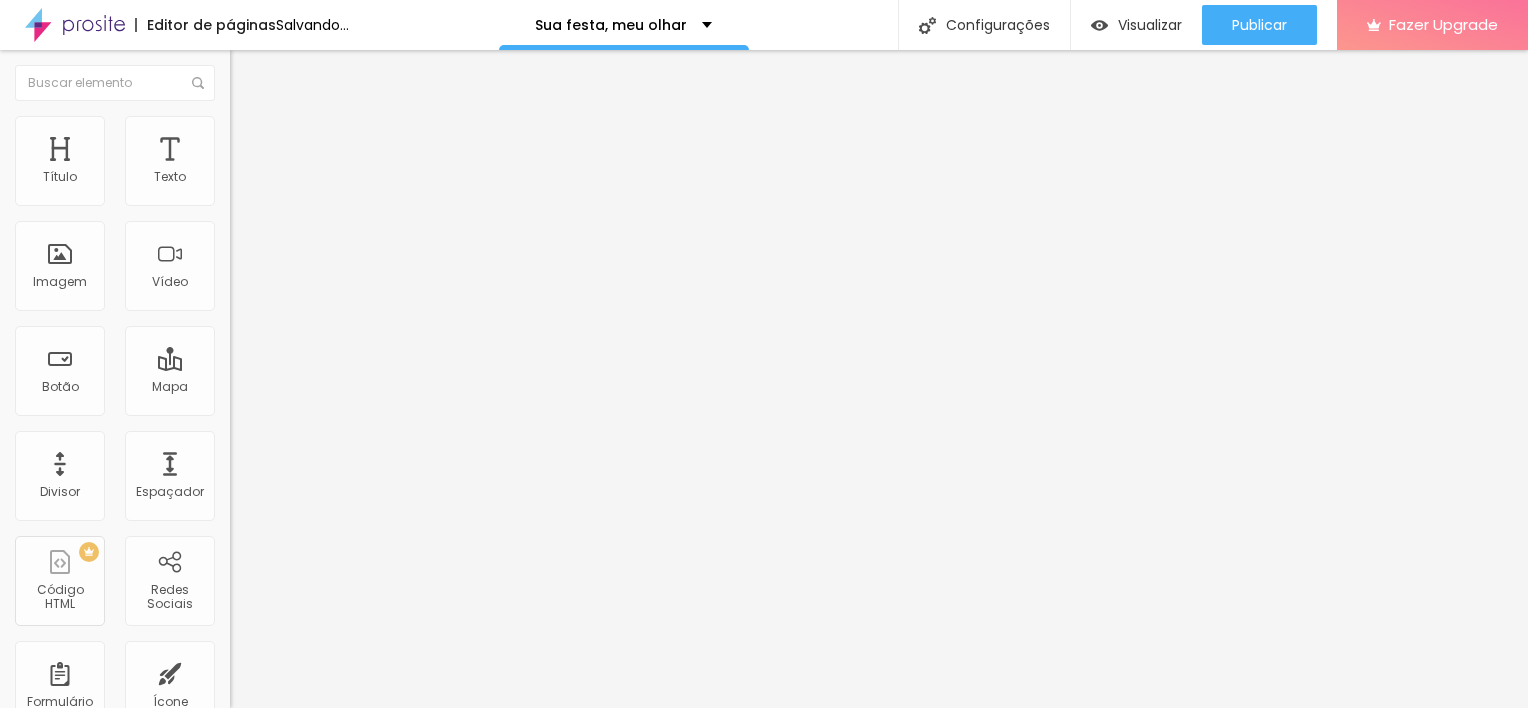 type on "15" 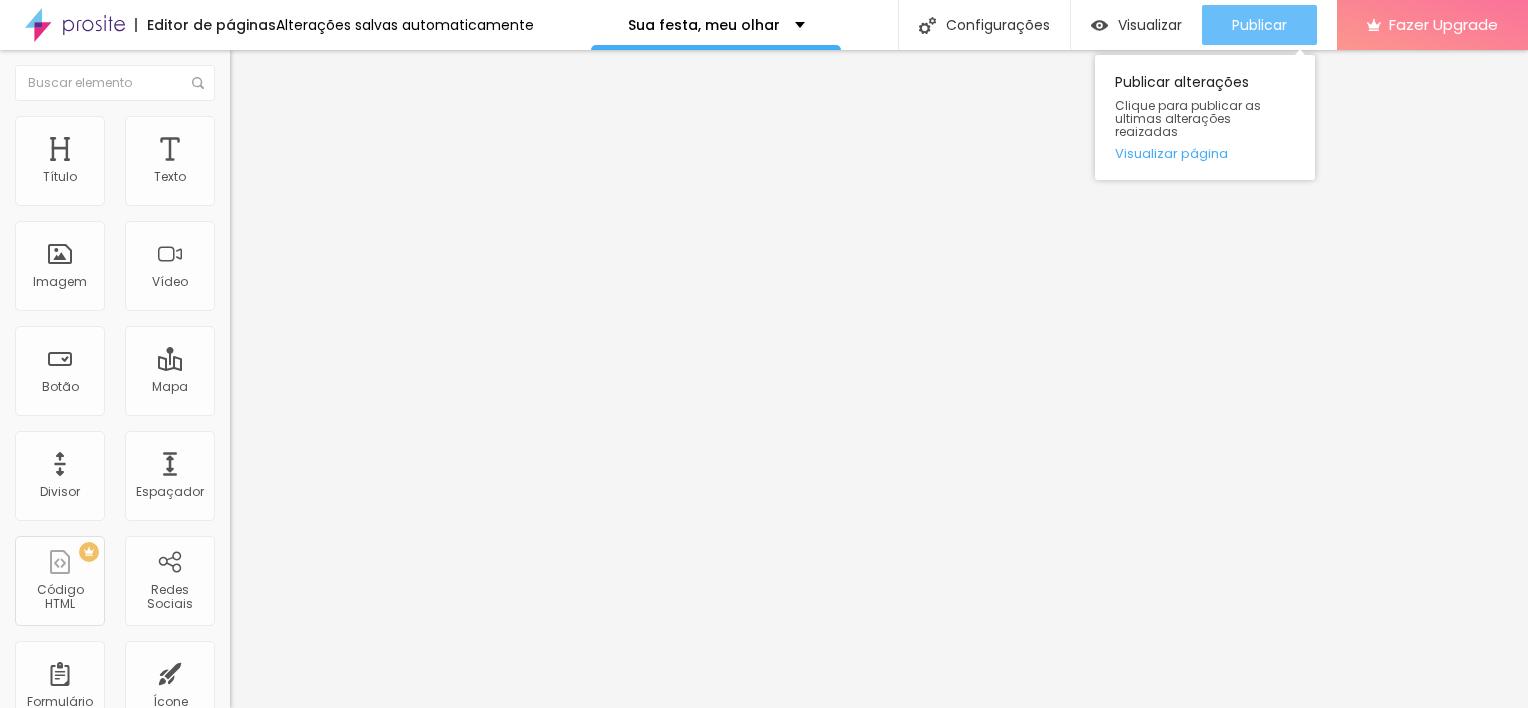 click on "Publicar" at bounding box center [1259, 25] 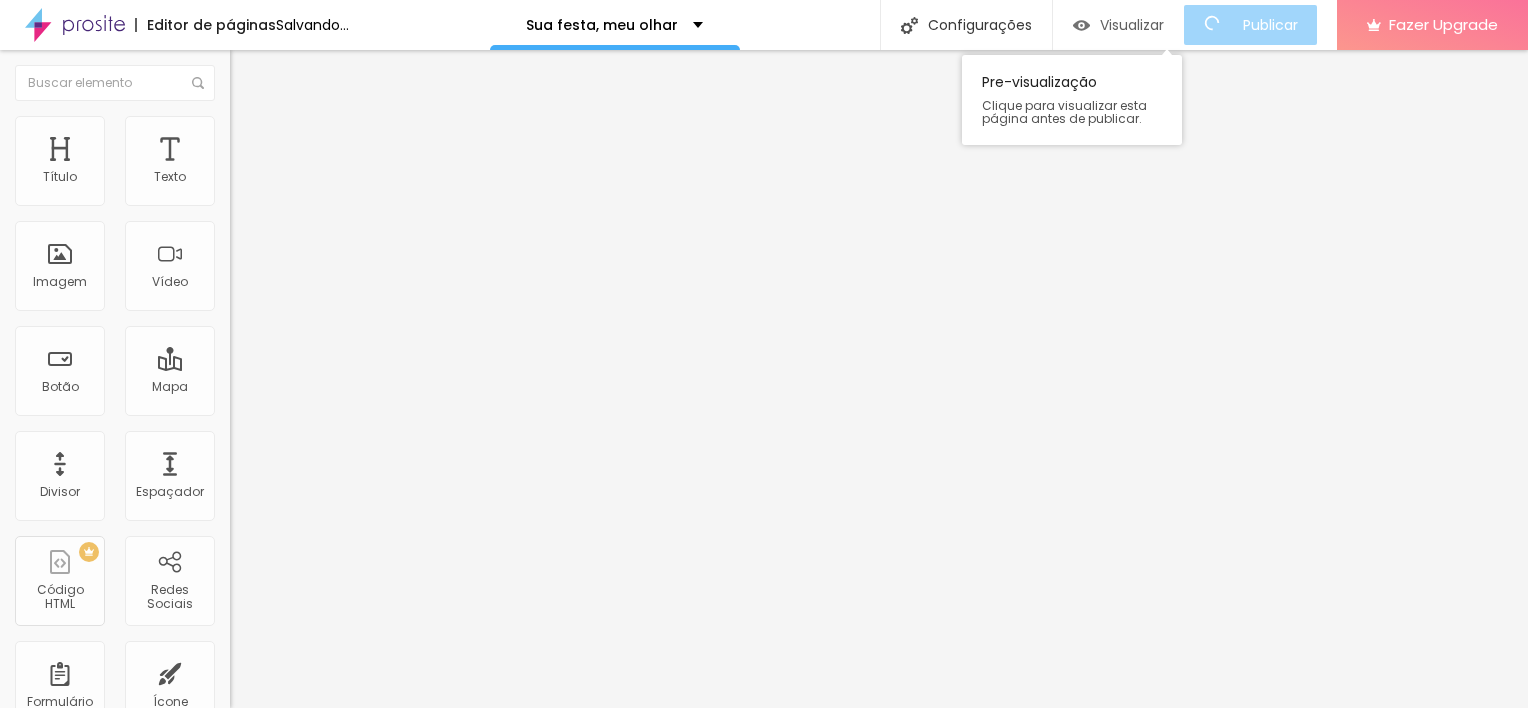 click on "Visualizar" at bounding box center [1132, 25] 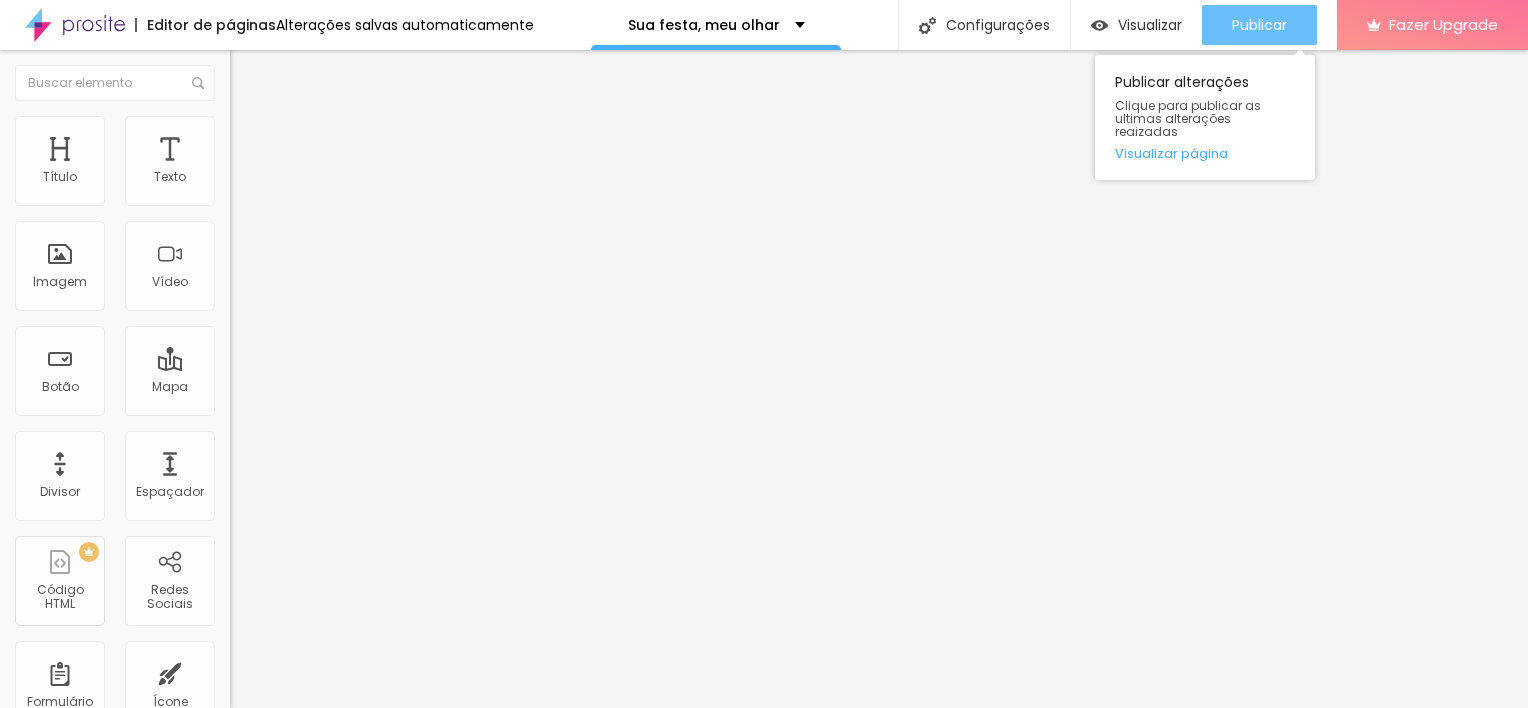 click on "Publicar" at bounding box center (1259, 25) 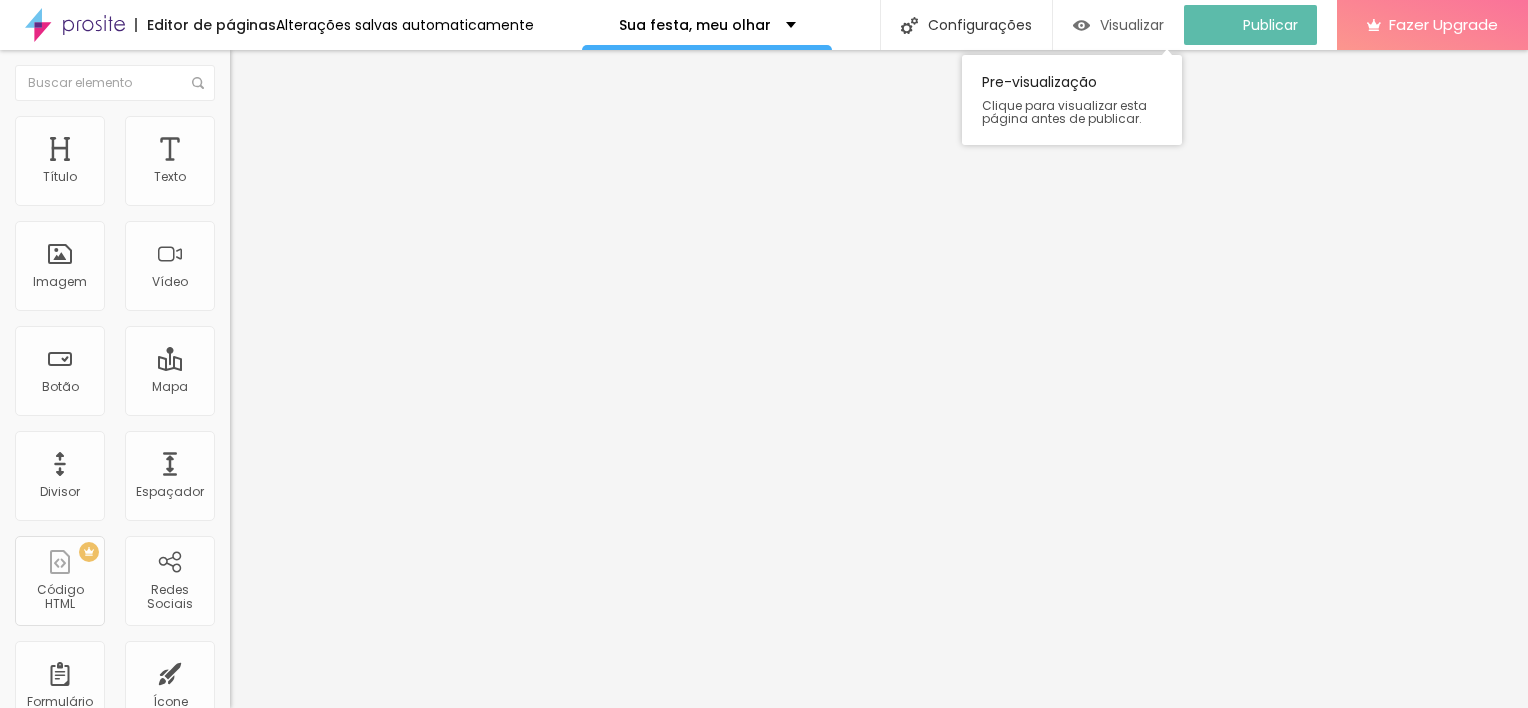 click on "Visualizar" at bounding box center (1132, 25) 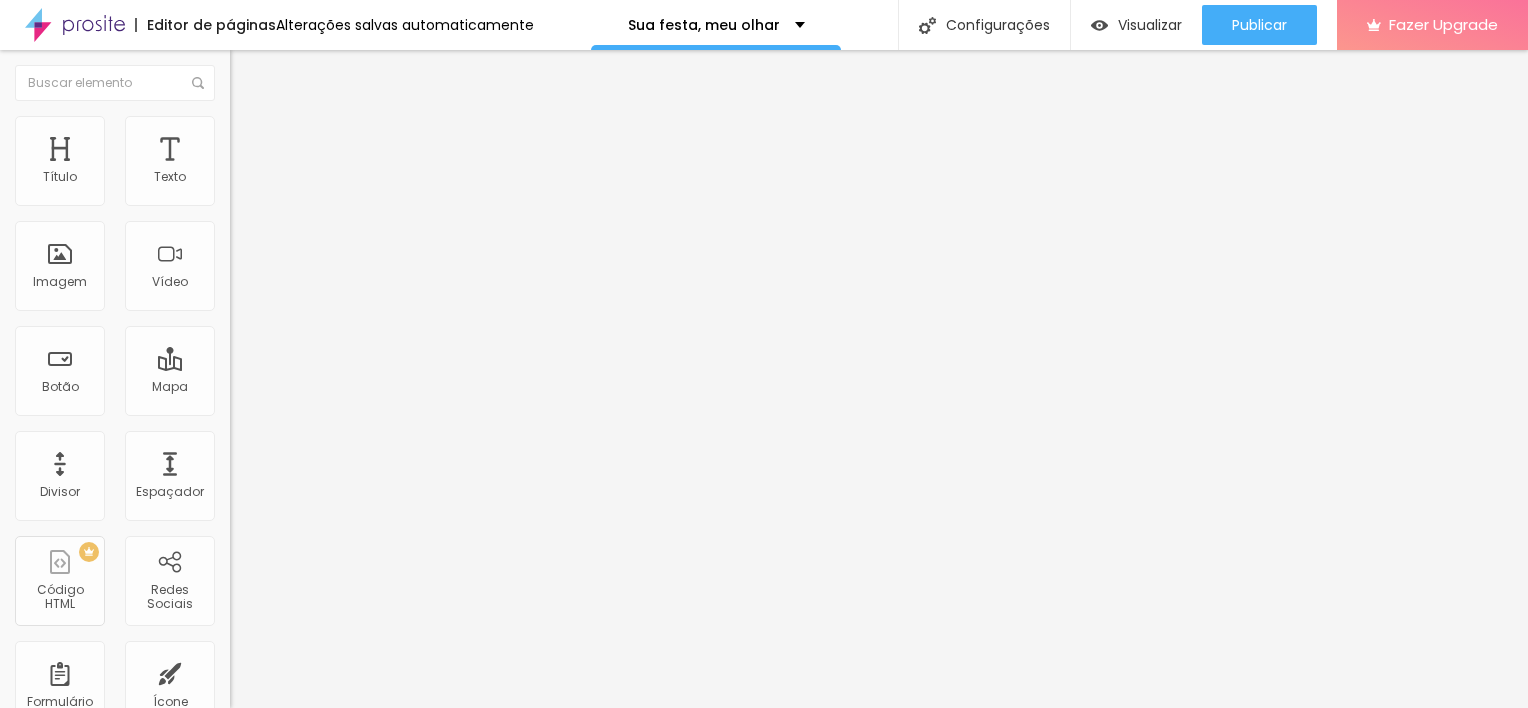 click on "Titulo 2" at bounding box center (262, 178) 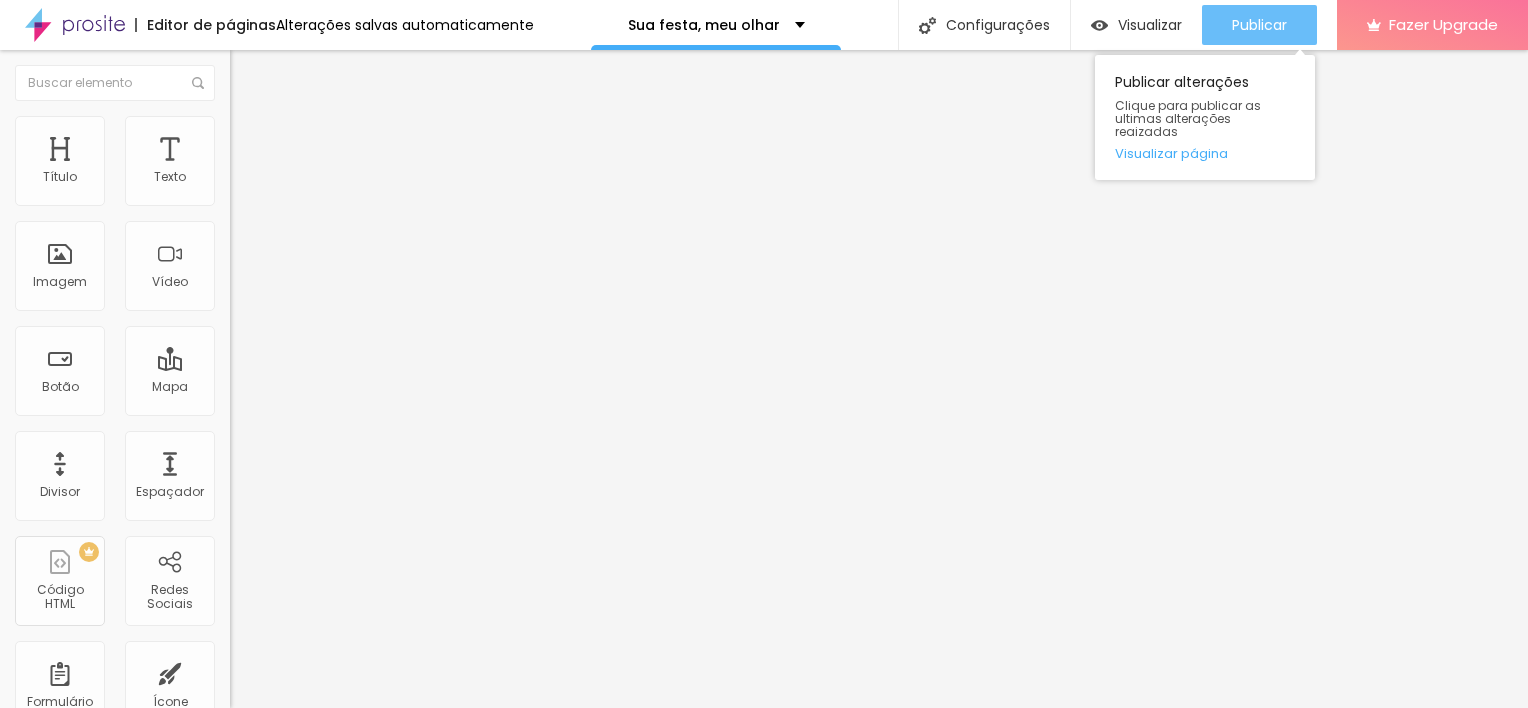 click on "Publicar" at bounding box center (1259, 25) 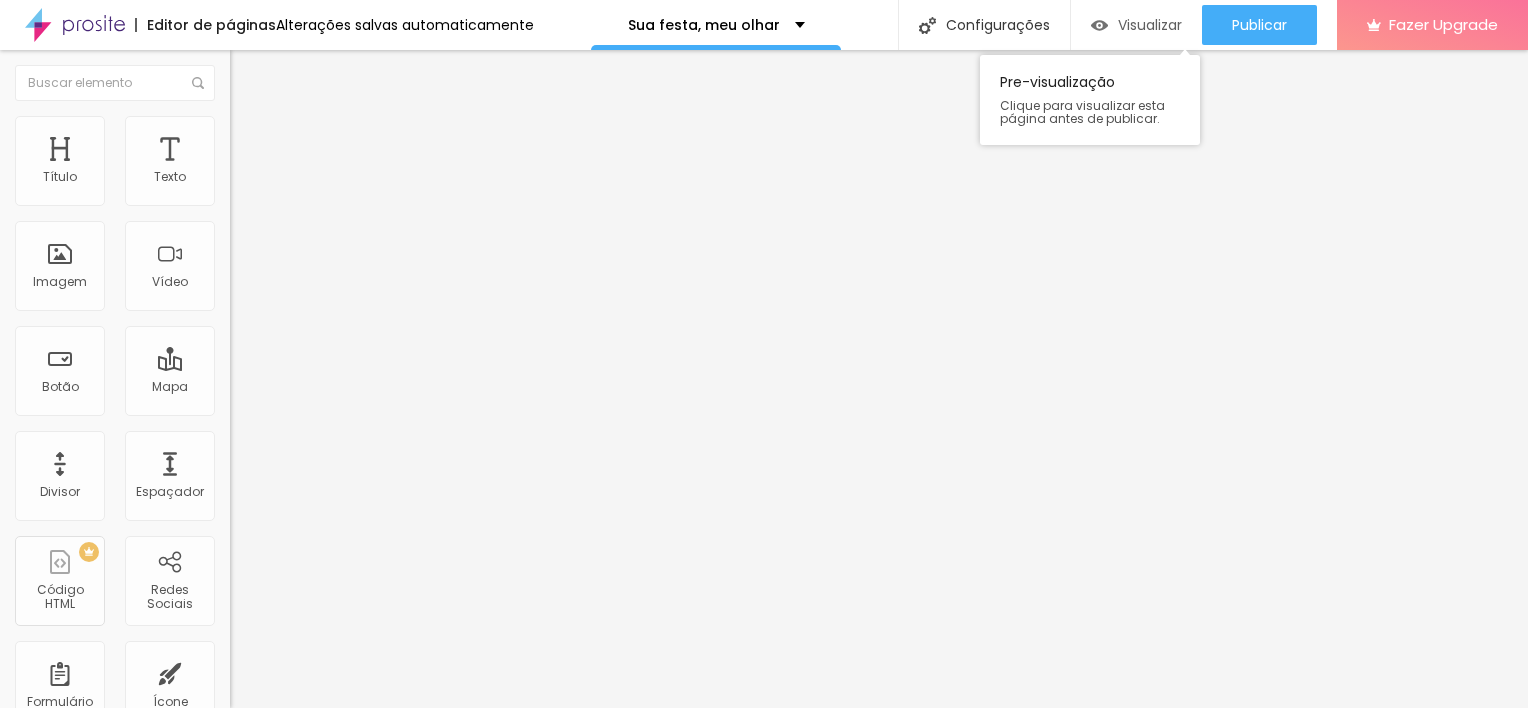 click on "Visualizar" at bounding box center (1136, 25) 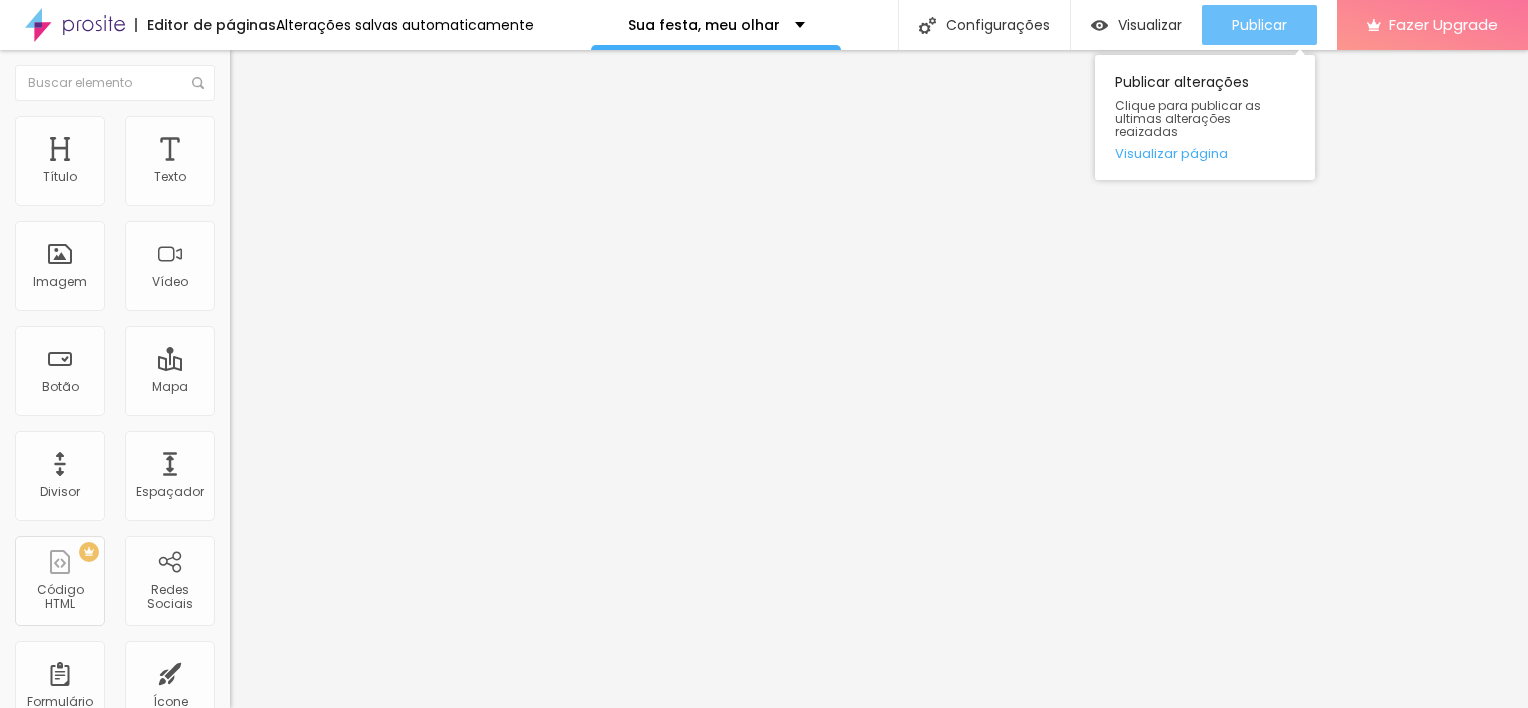 click on "Publicar" at bounding box center (1259, 25) 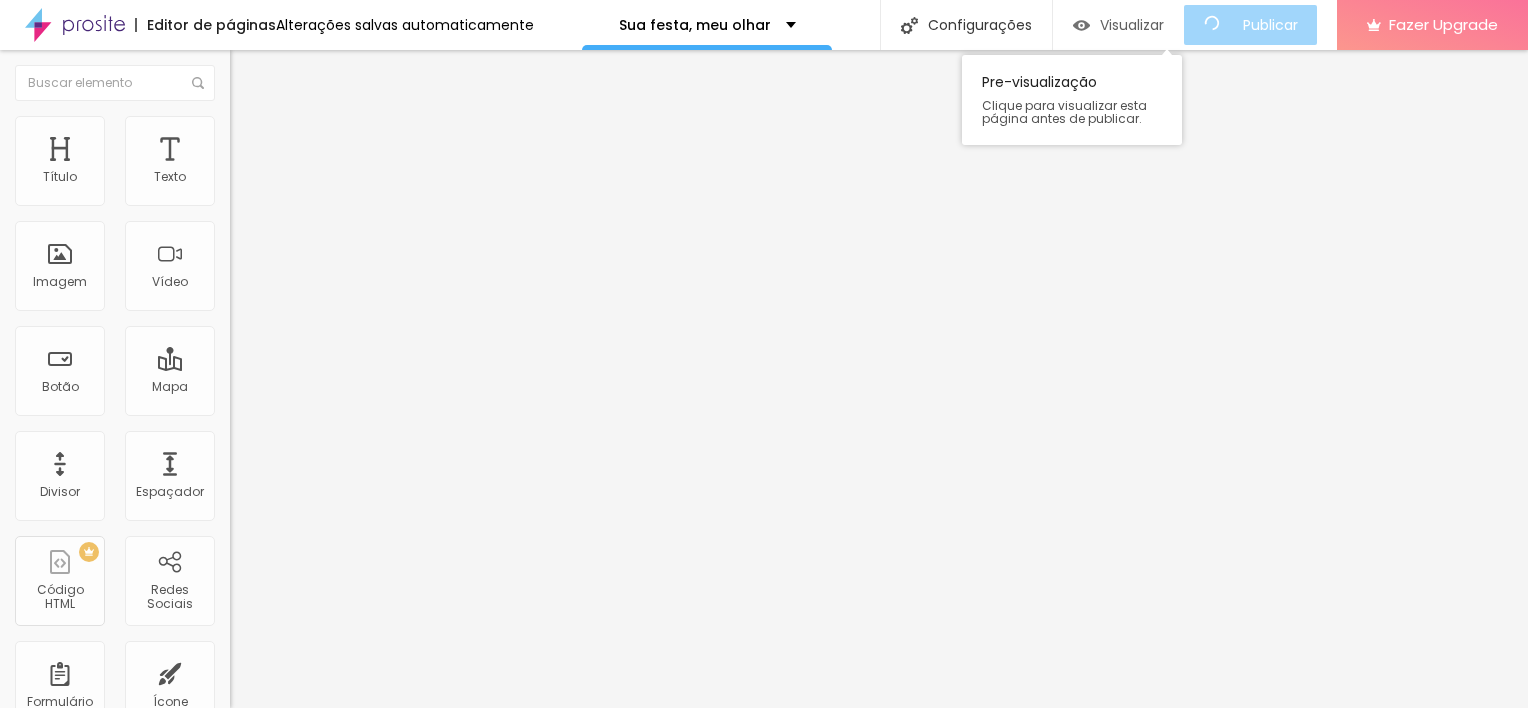 click on "Visualizar" at bounding box center (1132, 25) 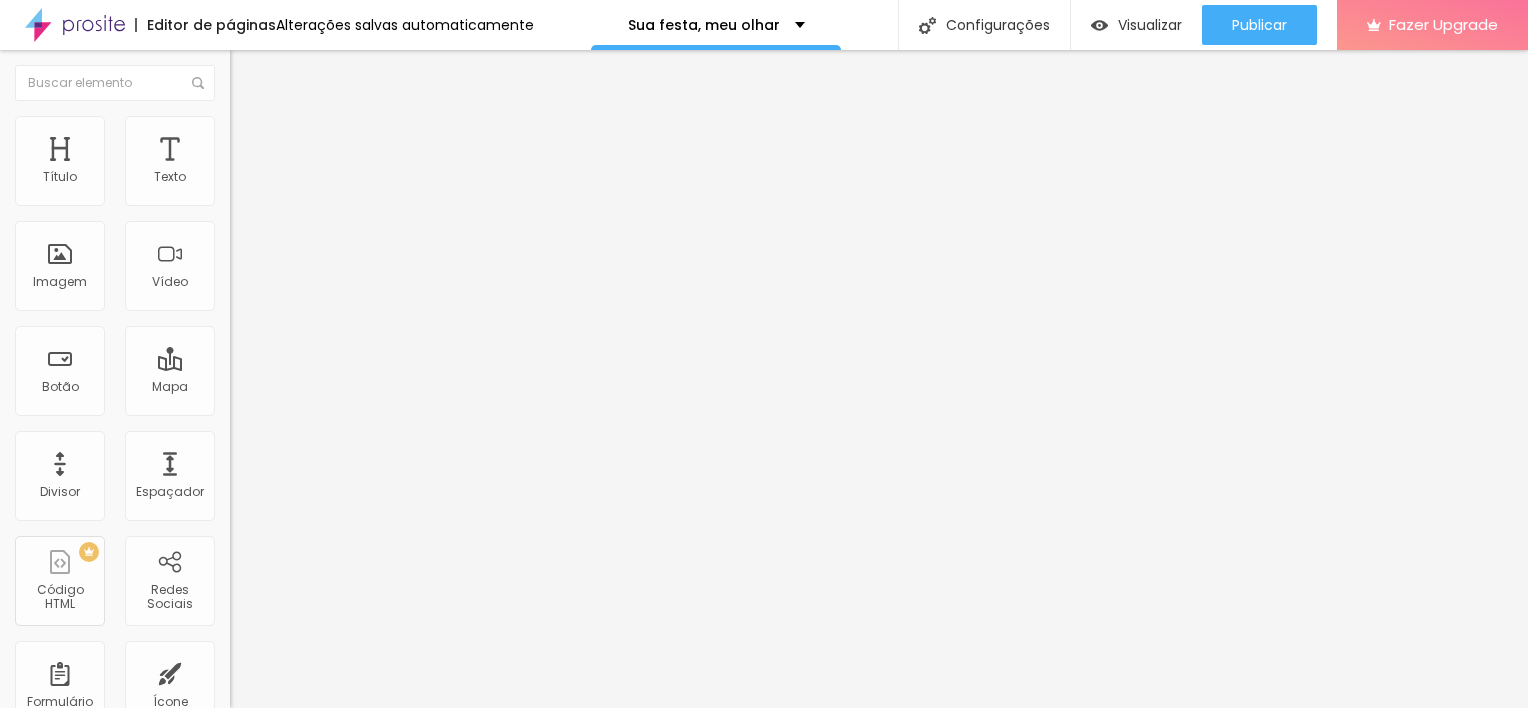 click on "Estilo" at bounding box center [345, 126] 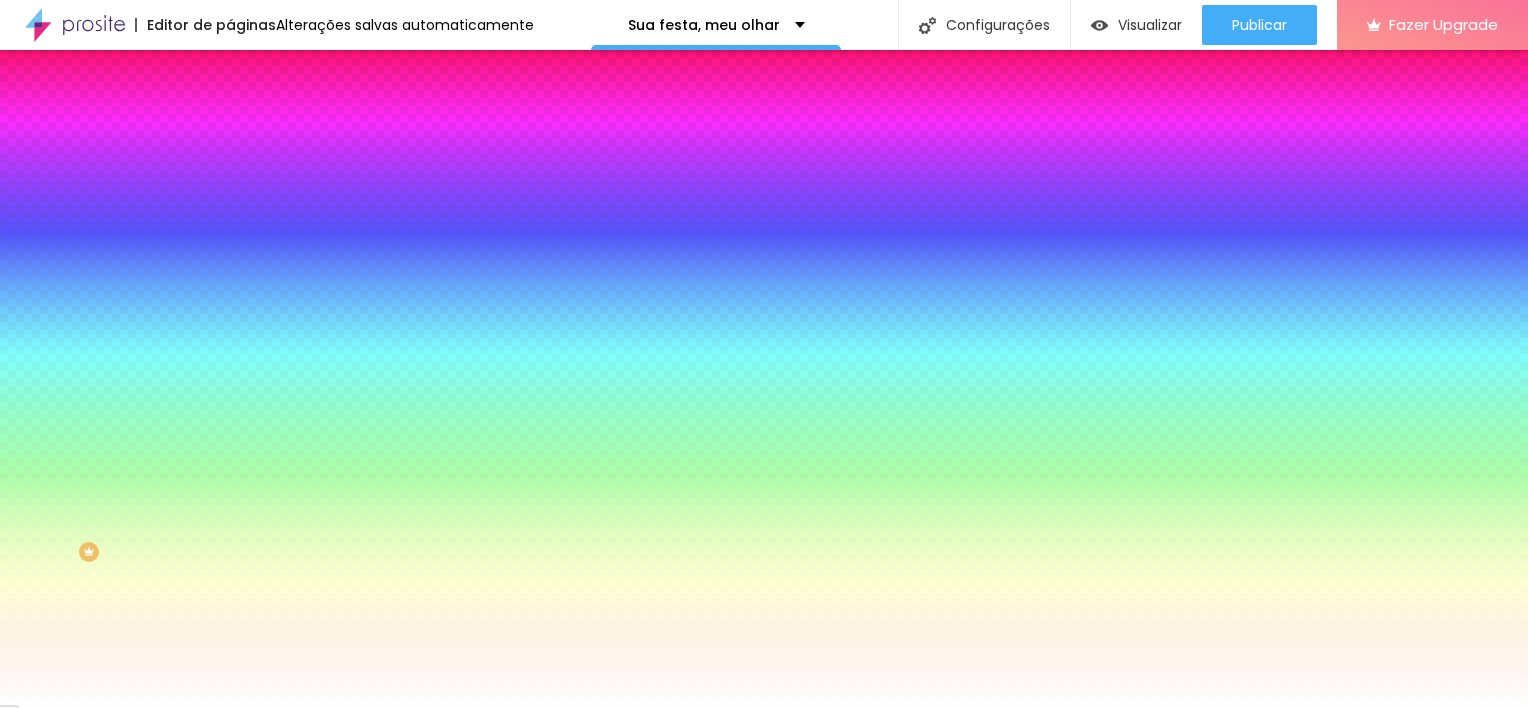 click at bounding box center (239, 145) 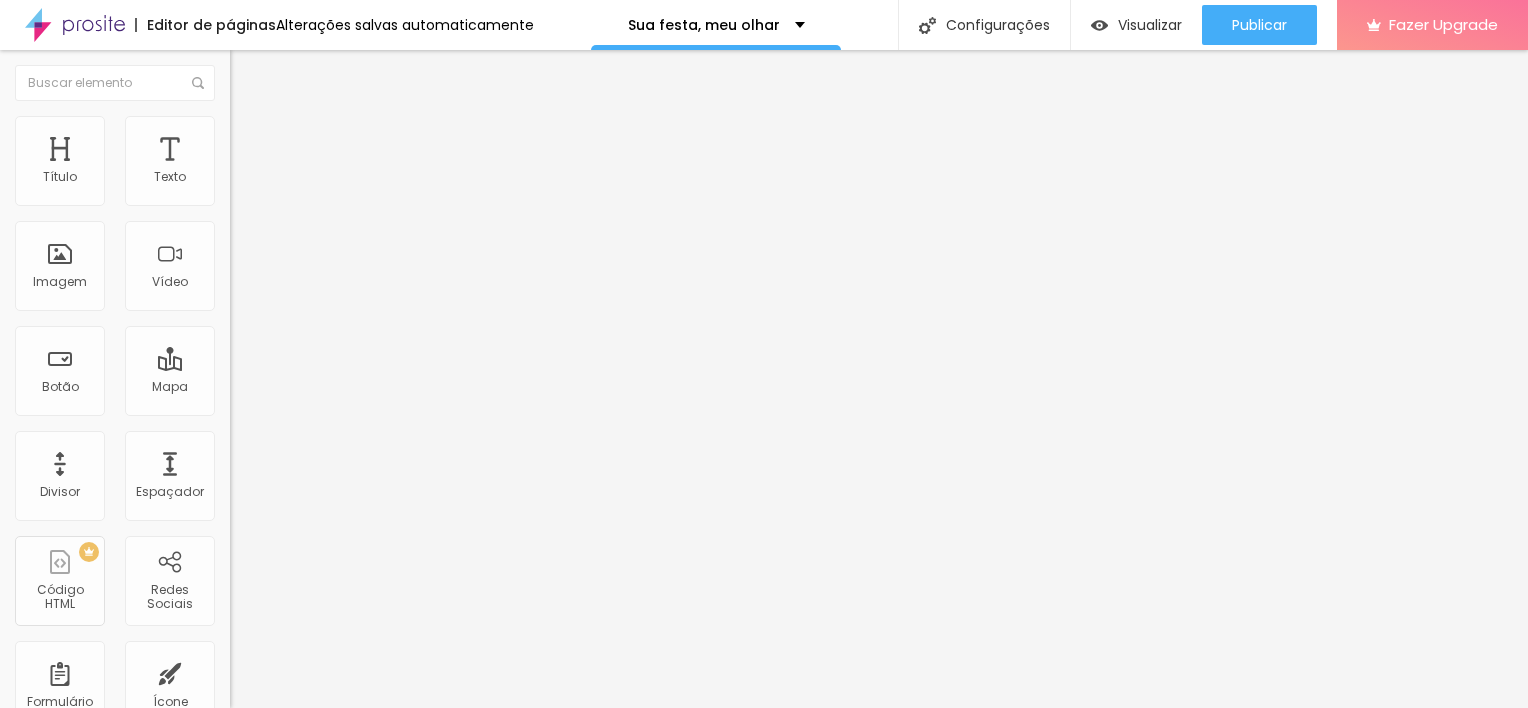 type on "15" 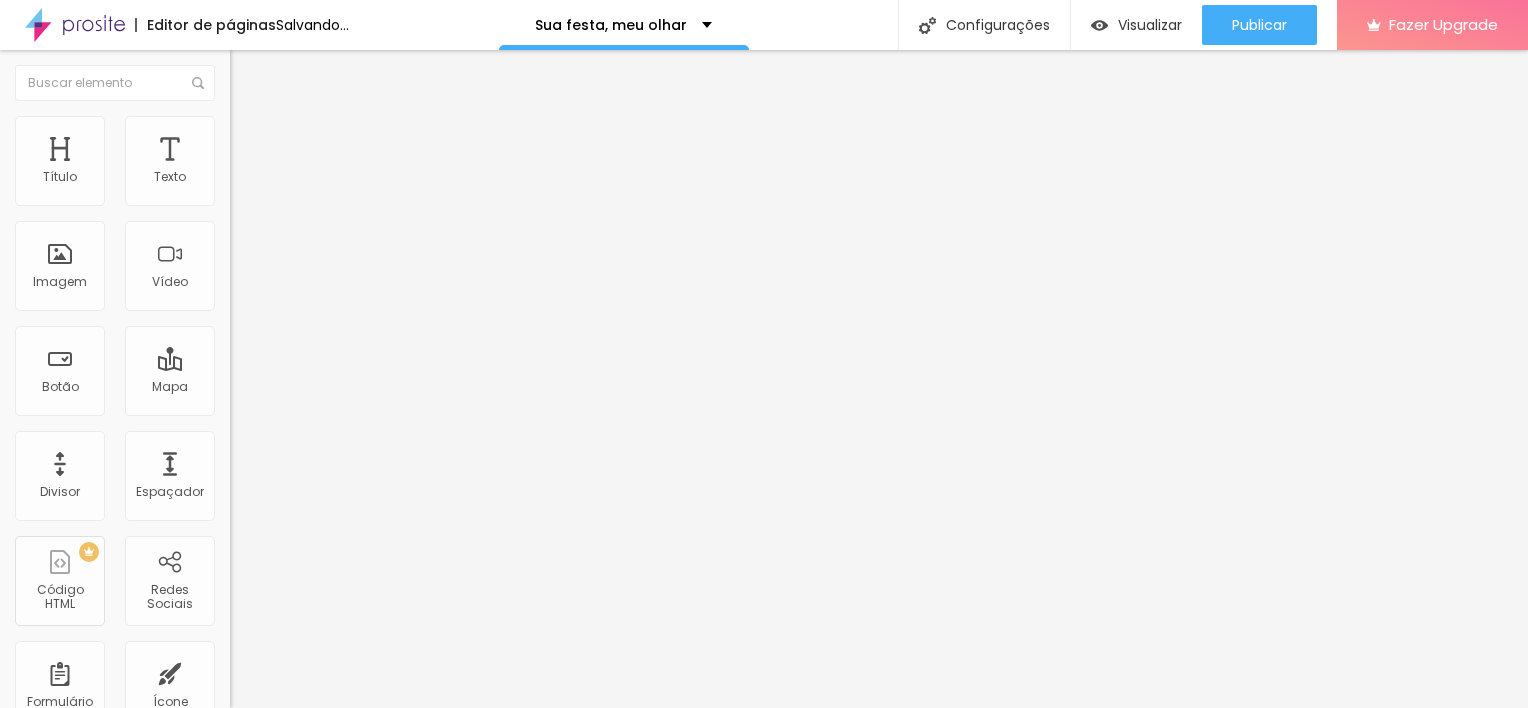 drag, startPoint x: 71, startPoint y: 194, endPoint x: -4, endPoint y: 192, distance: 75.026665 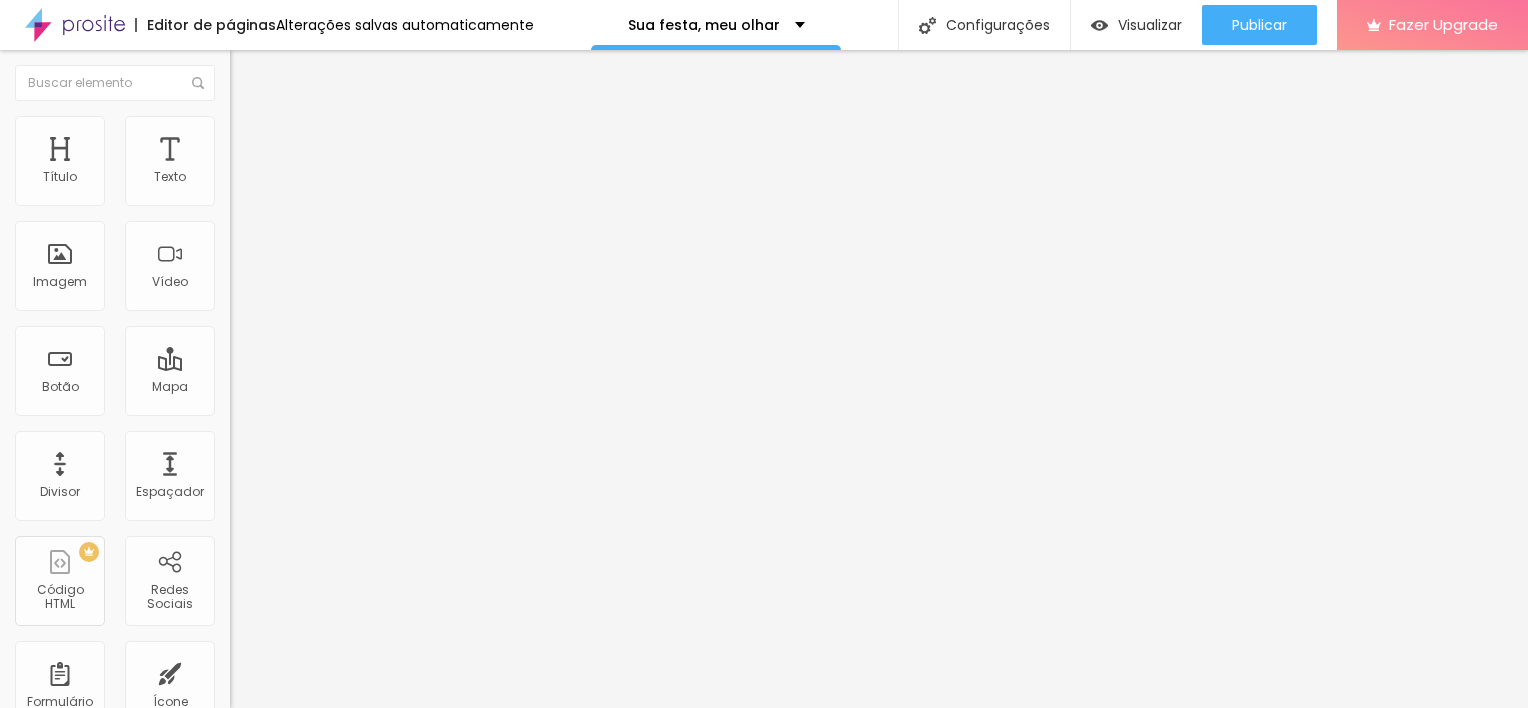 click at bounding box center [239, 145] 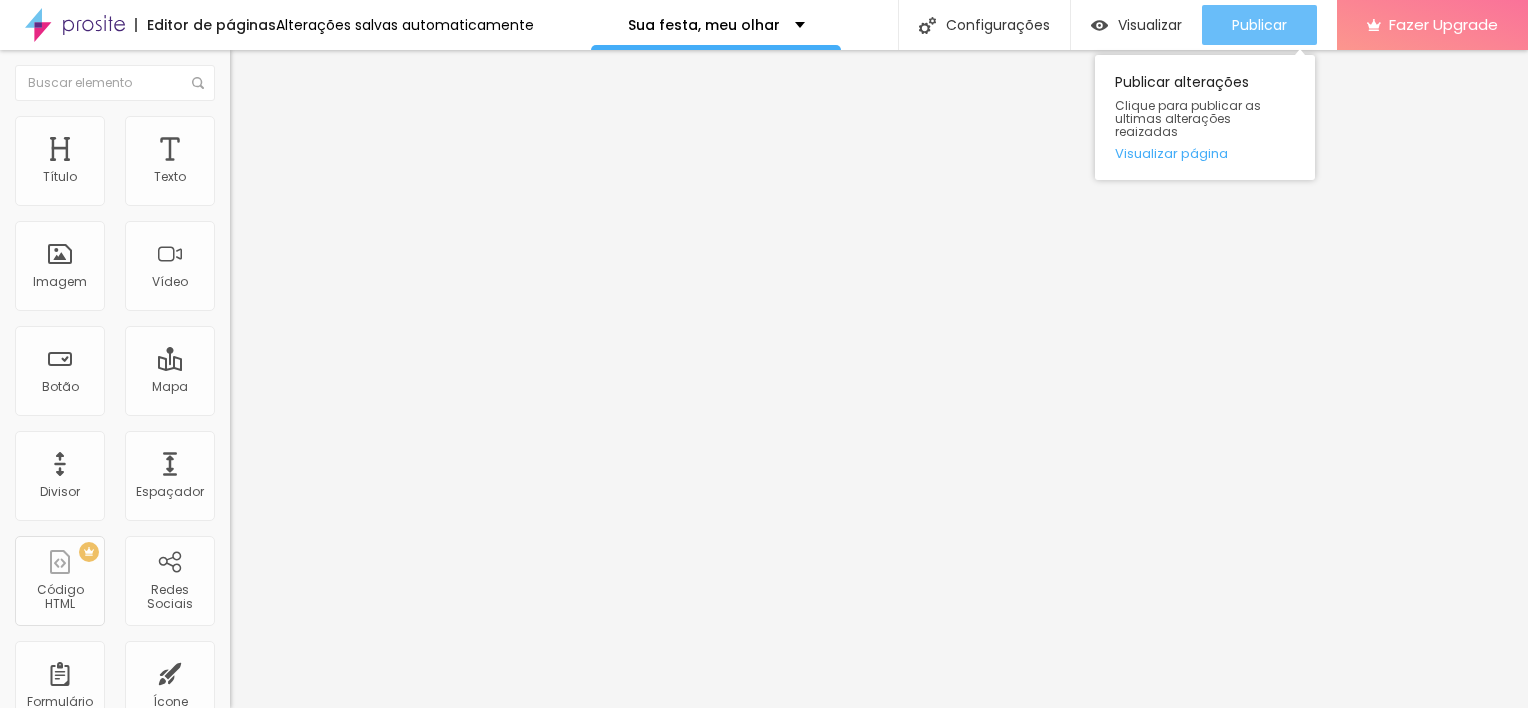 click on "Publicar" at bounding box center [1259, 25] 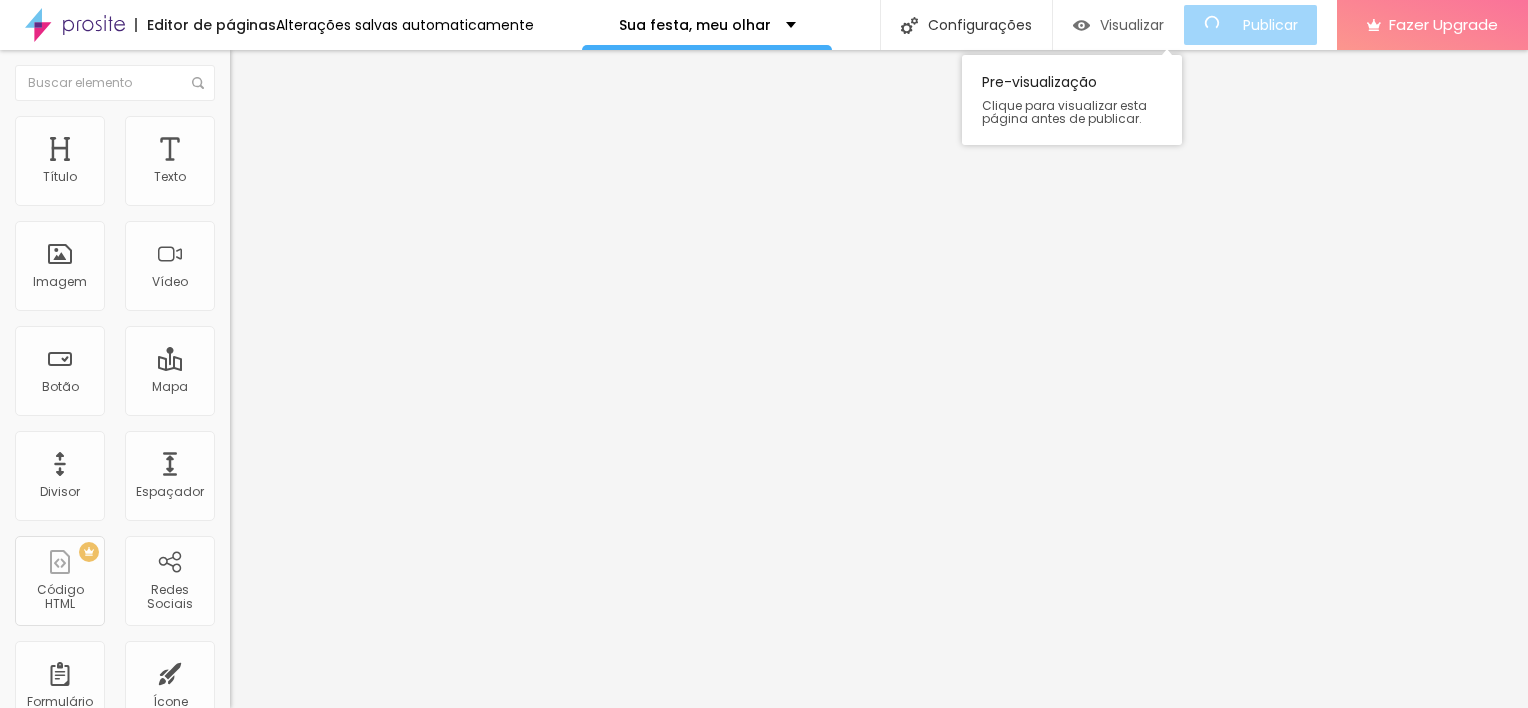 click on "Visualizar" at bounding box center (1132, 25) 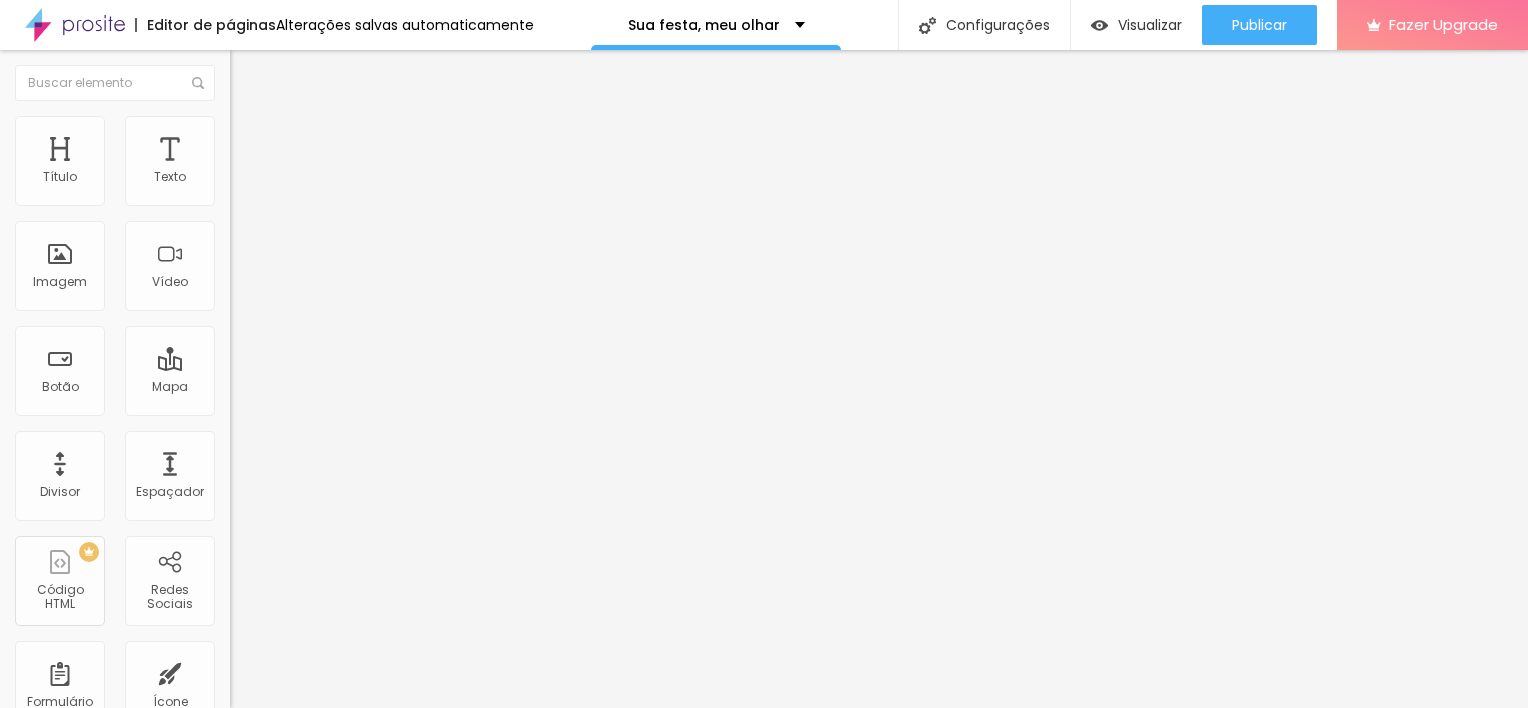click on "Avançado" at bounding box center [345, 146] 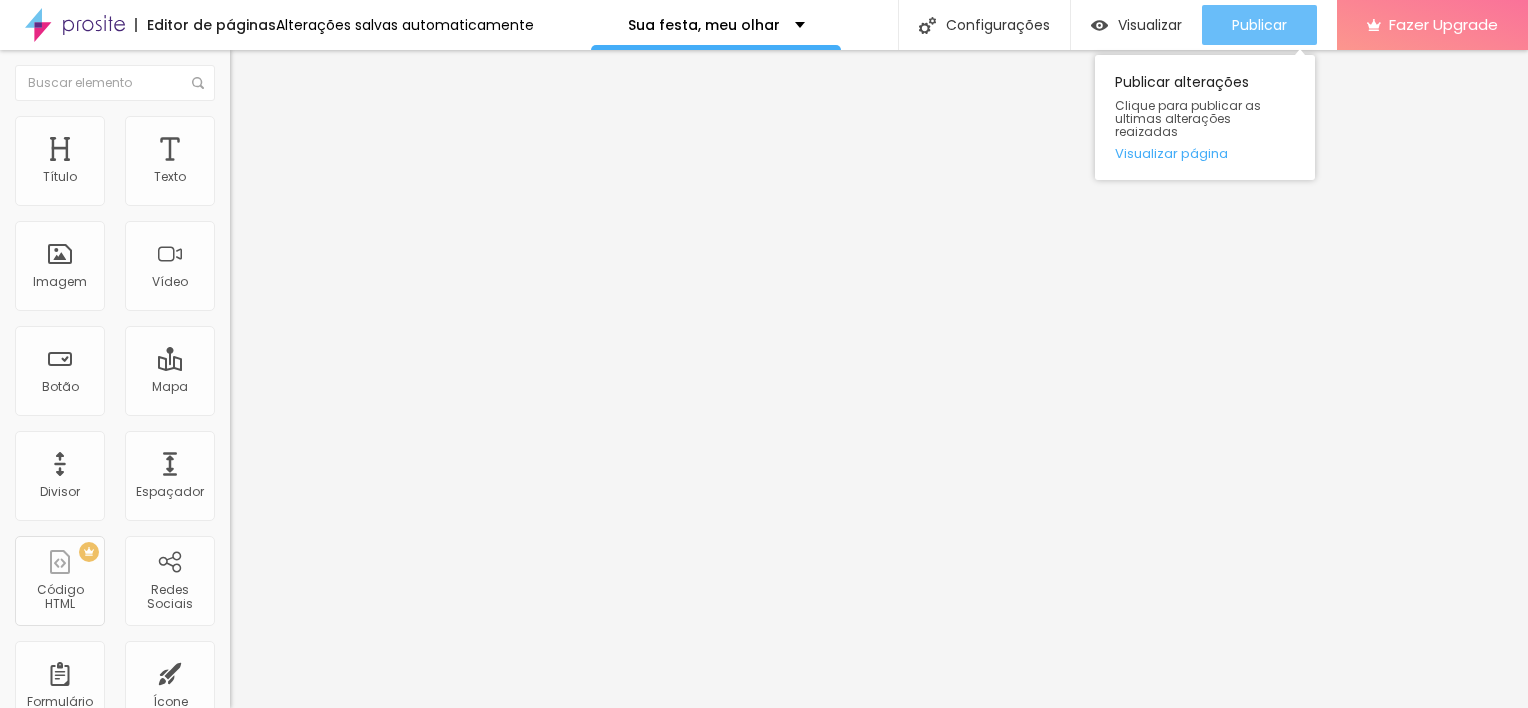 click on "Publicar" at bounding box center (1259, 25) 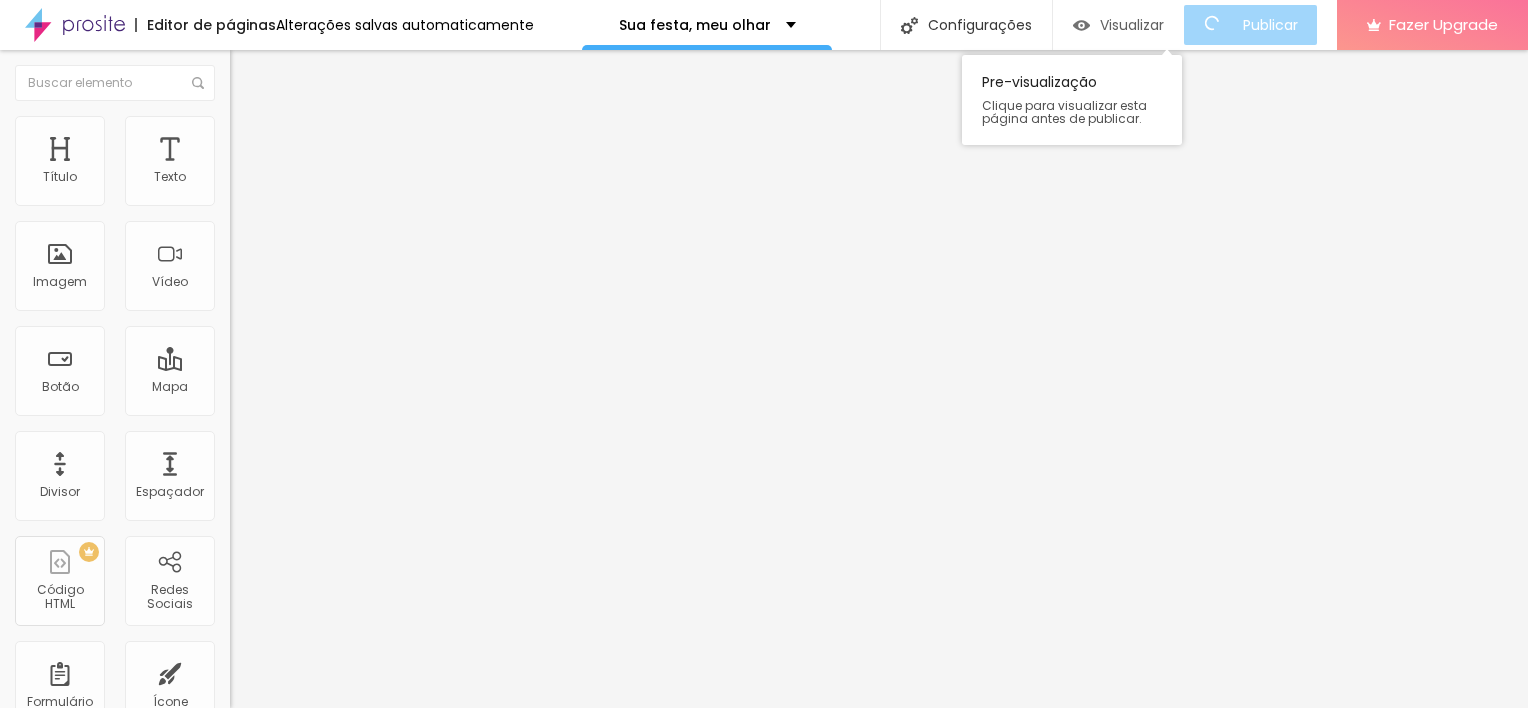 click on "Visualizar" at bounding box center (1132, 25) 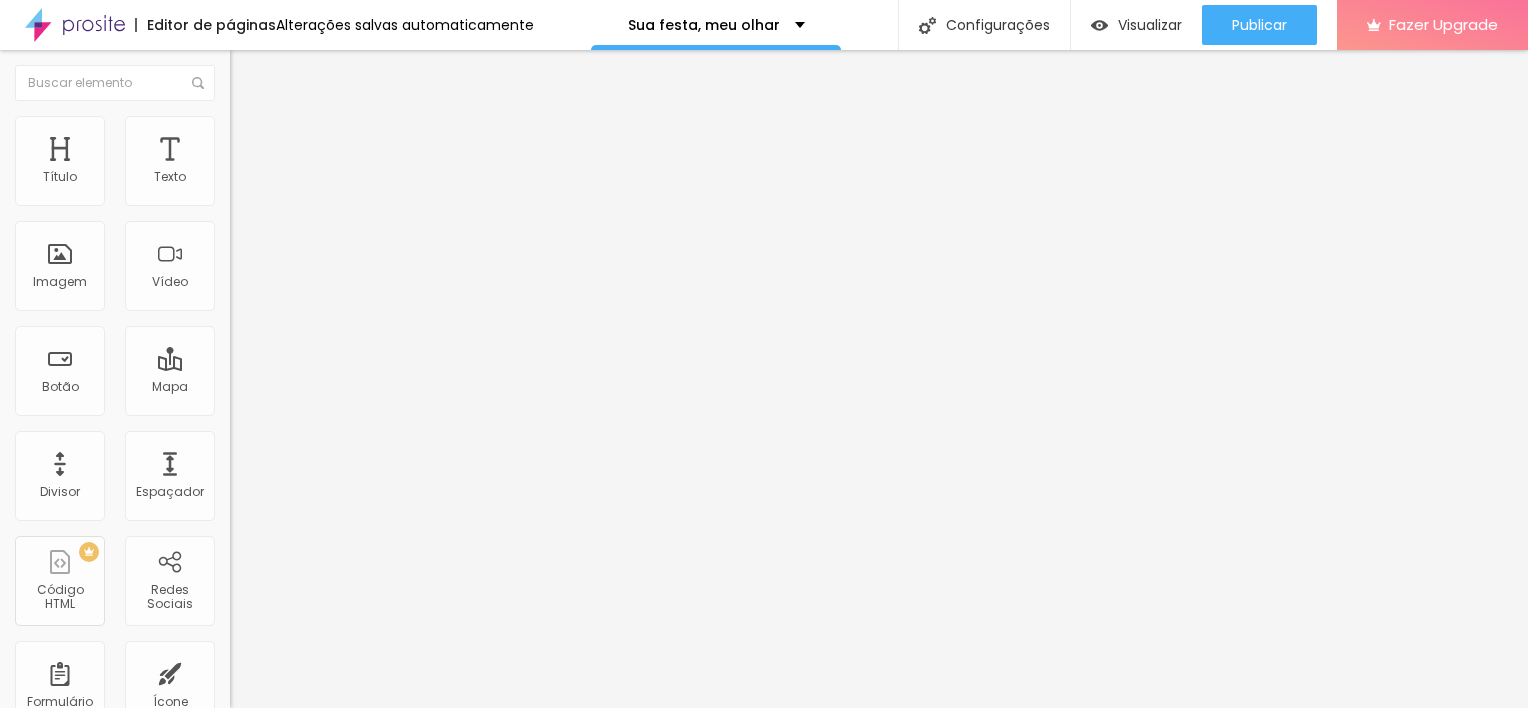 click on "Avançado" at bounding box center (281, 149) 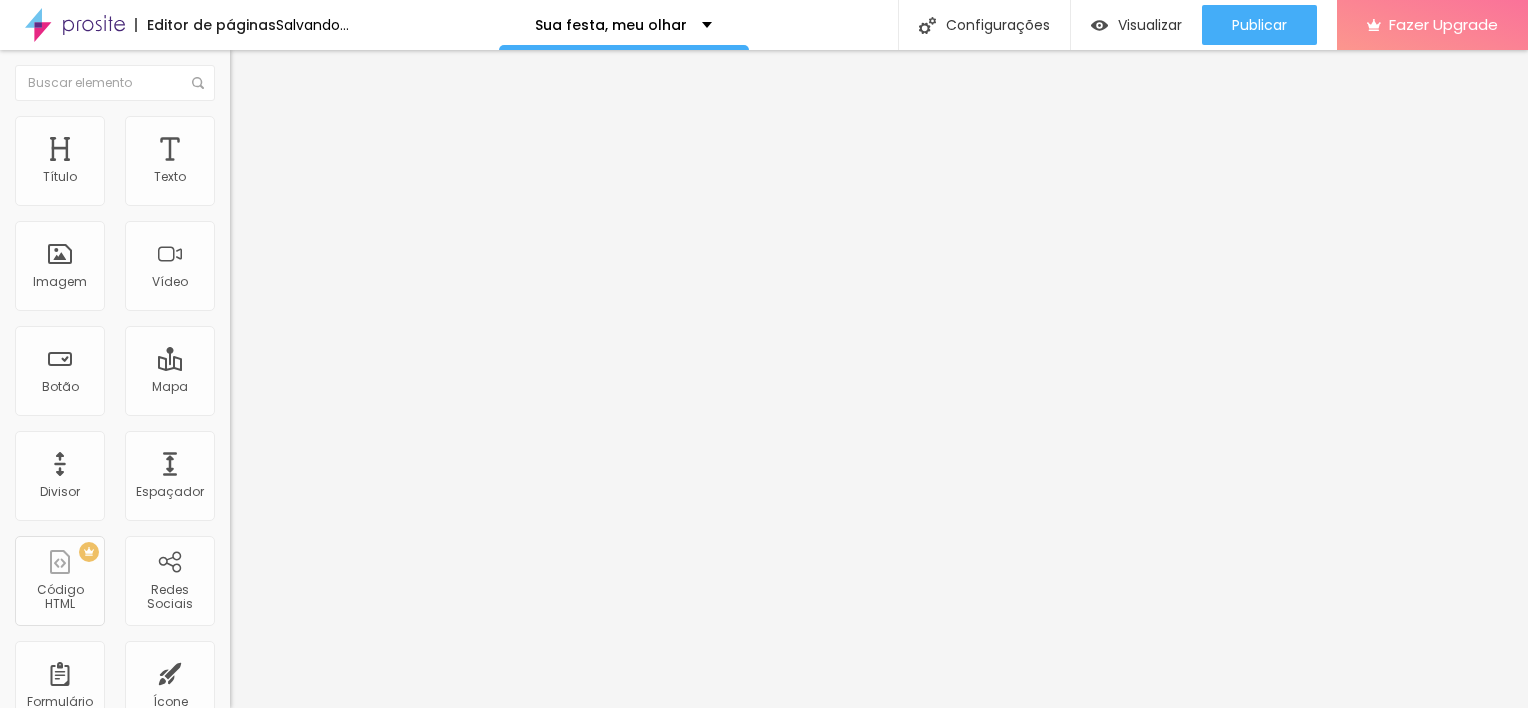 drag, startPoint x: 47, startPoint y: 233, endPoint x: 36, endPoint y: 210, distance: 25.495098 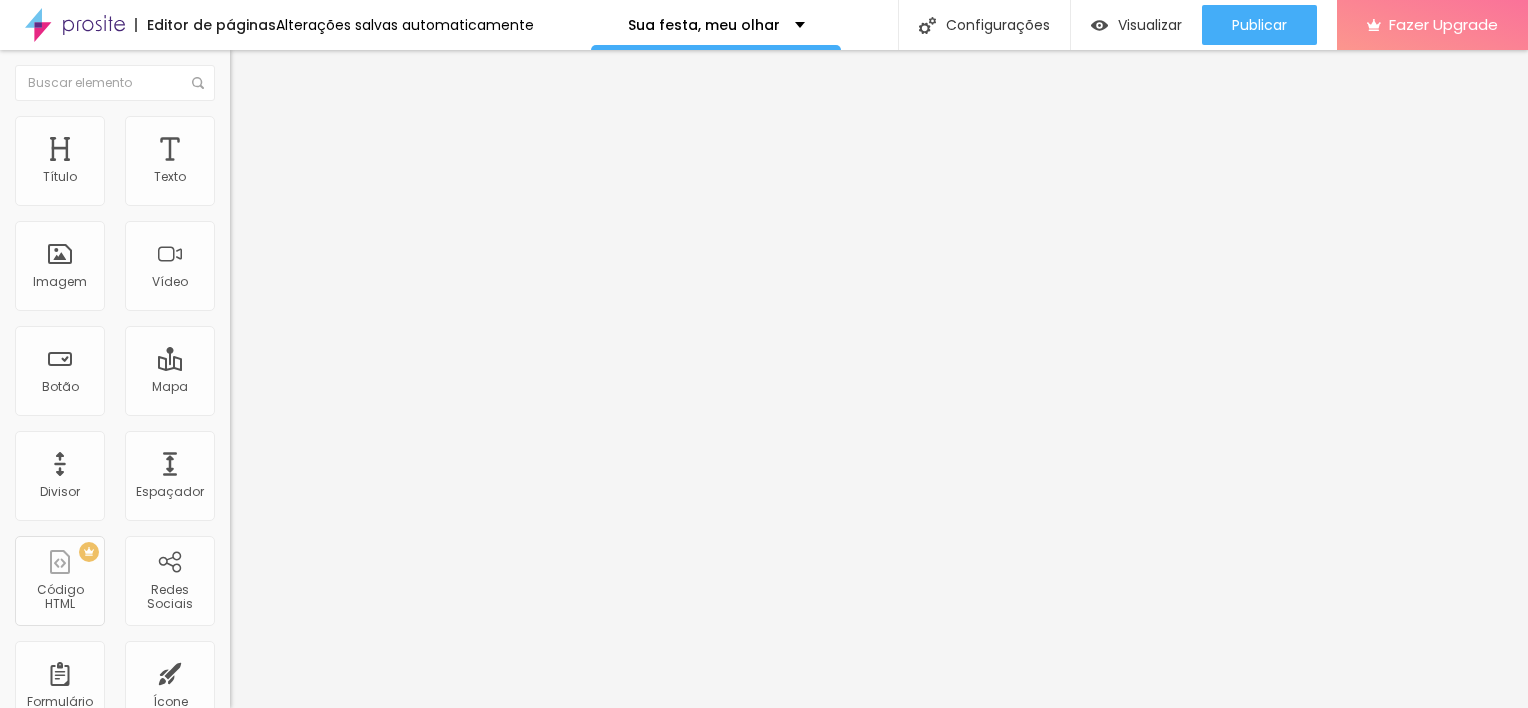 drag, startPoint x: 52, startPoint y: 196, endPoint x: -4, endPoint y: 182, distance: 57.72348 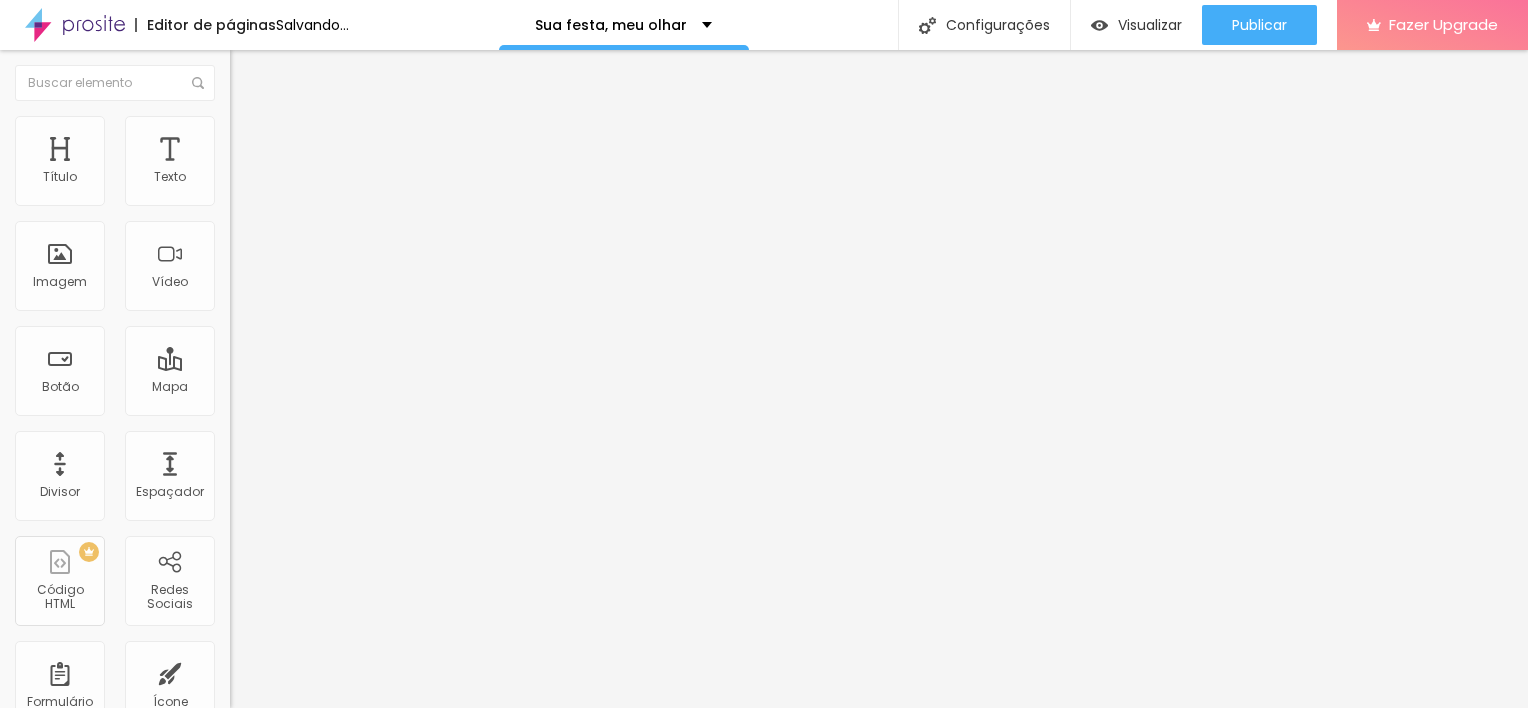click at bounding box center (294, 679) 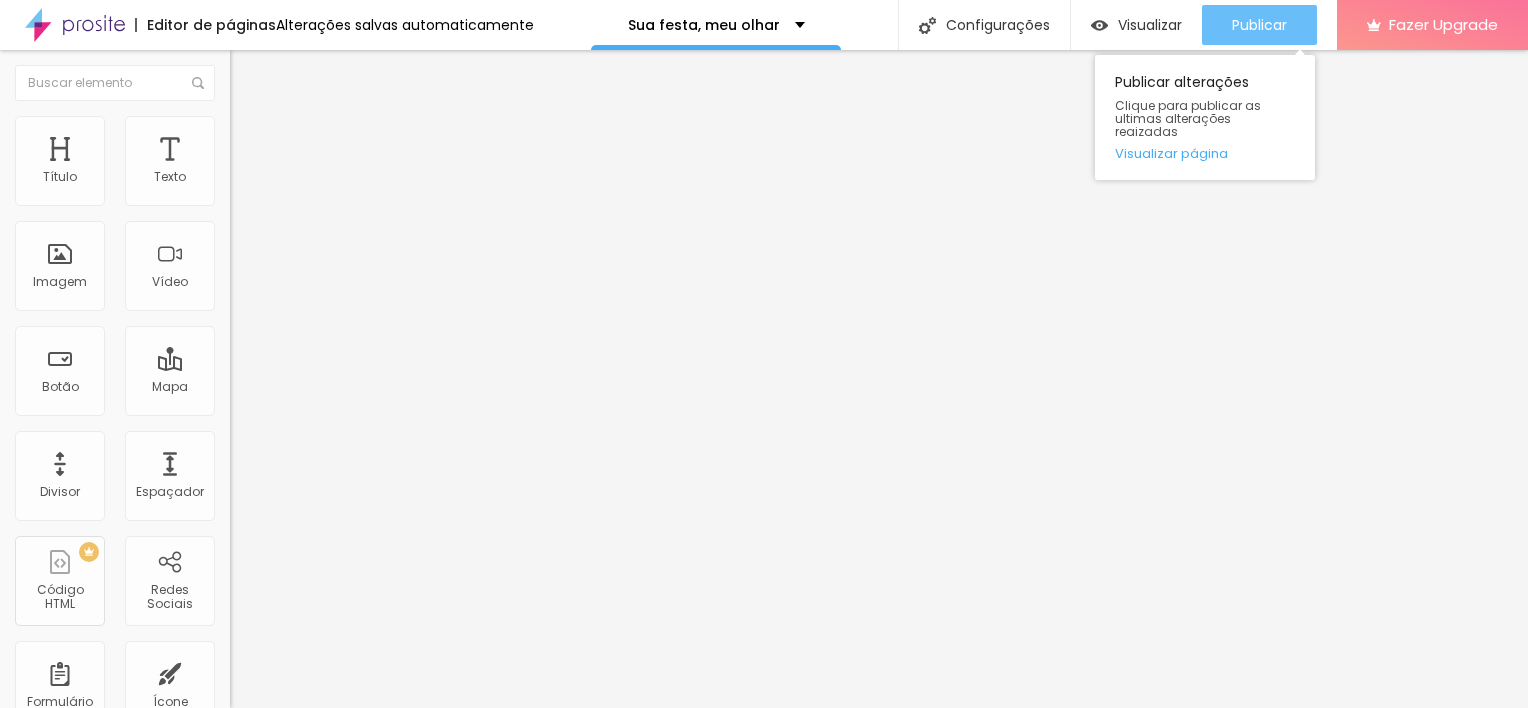 click on "Publicar" at bounding box center (1259, 25) 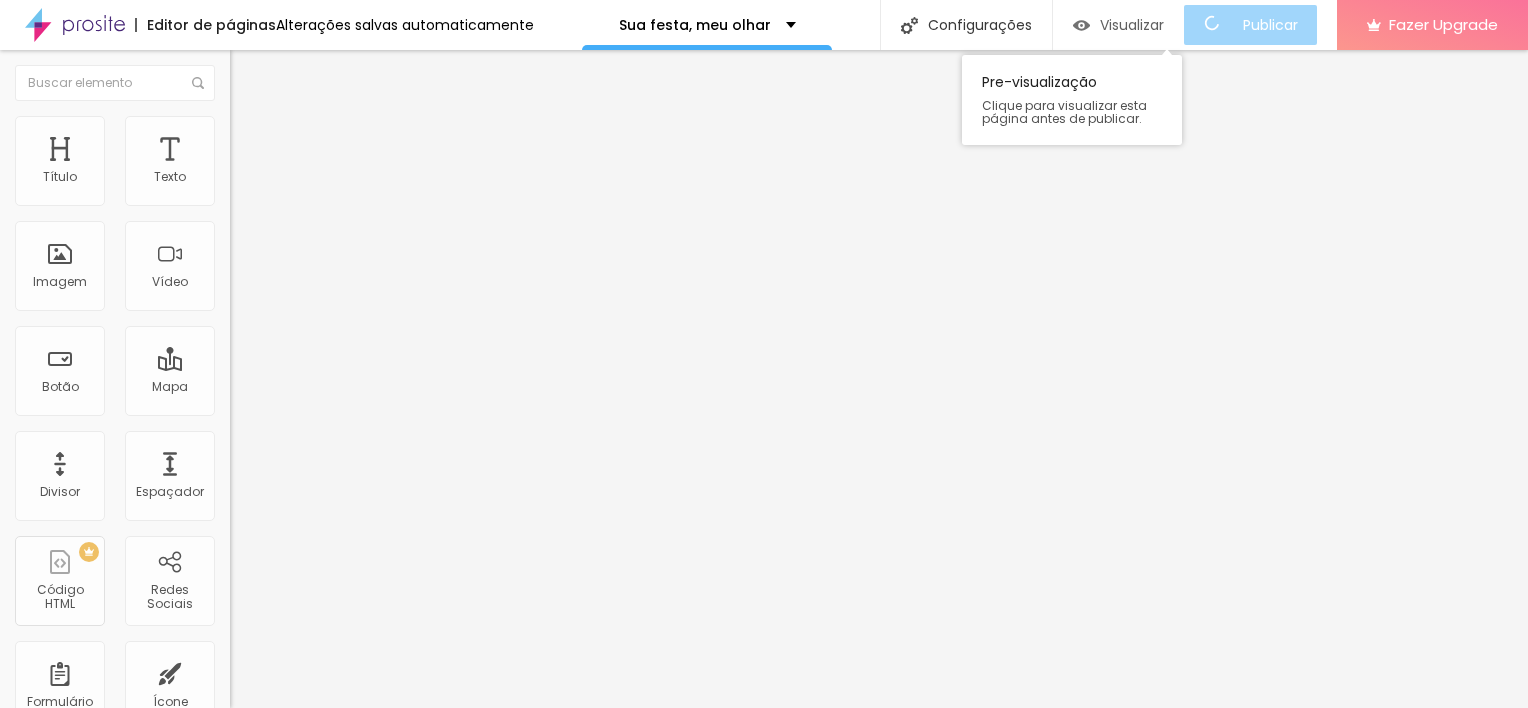 click on "Visualizar" at bounding box center (1132, 25) 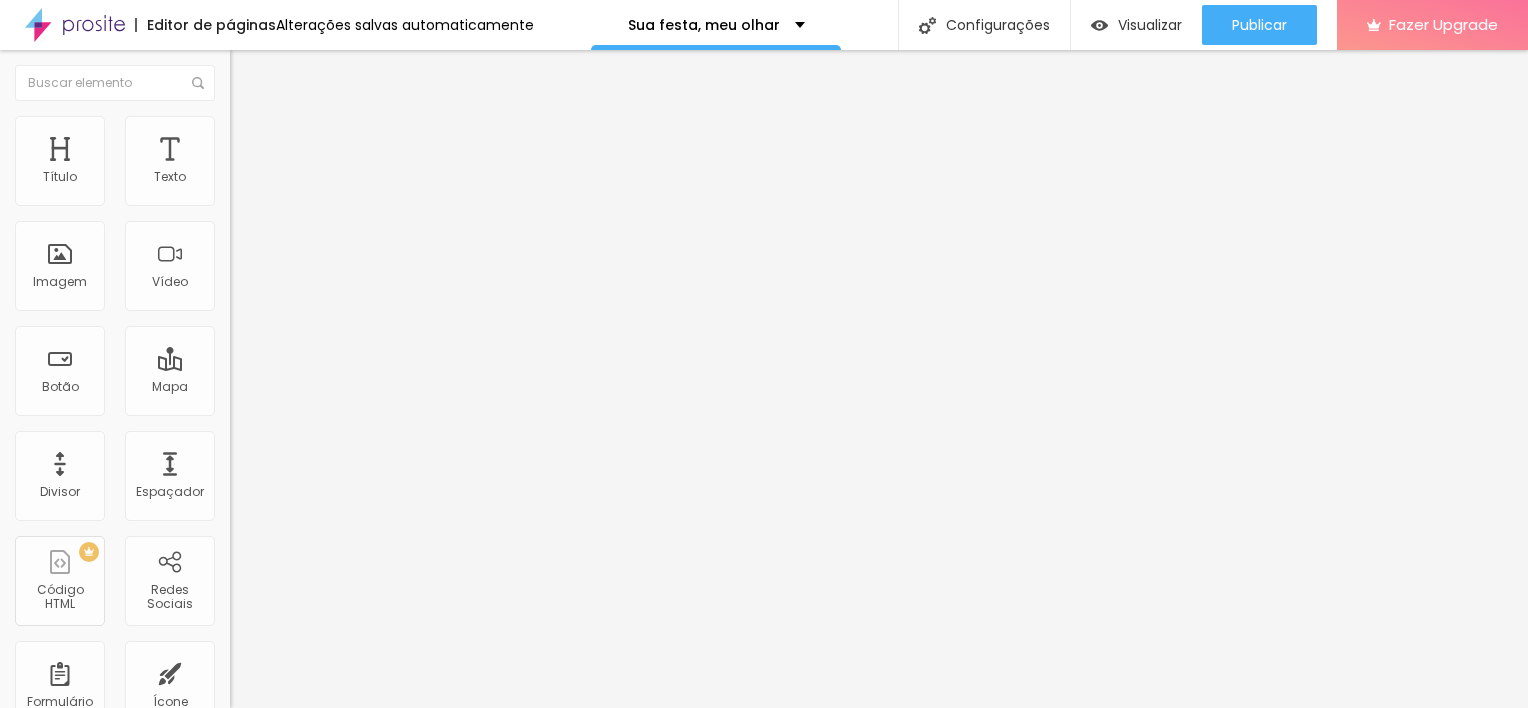 scroll, scrollTop: 1, scrollLeft: 0, axis: vertical 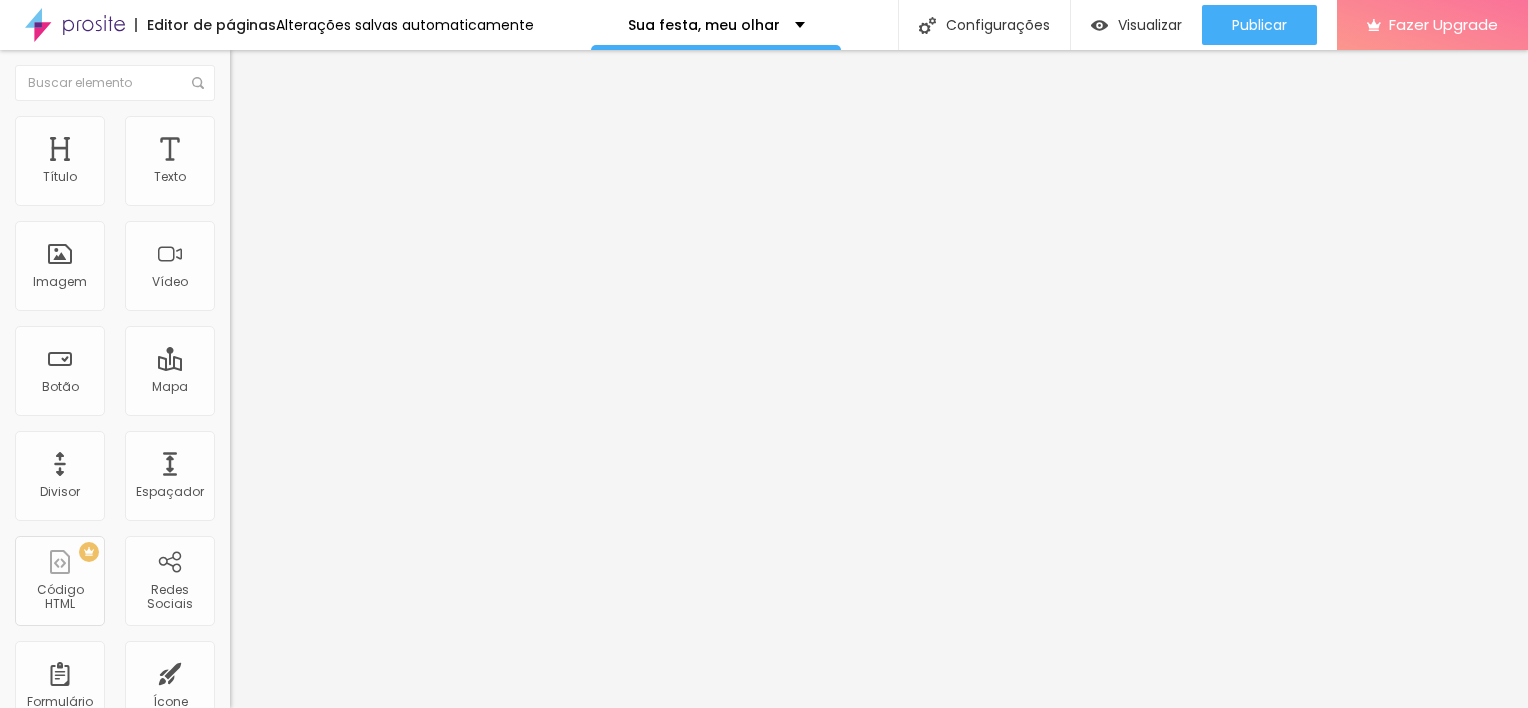 paste on "QUERO AGENDAR O MEU DIA" 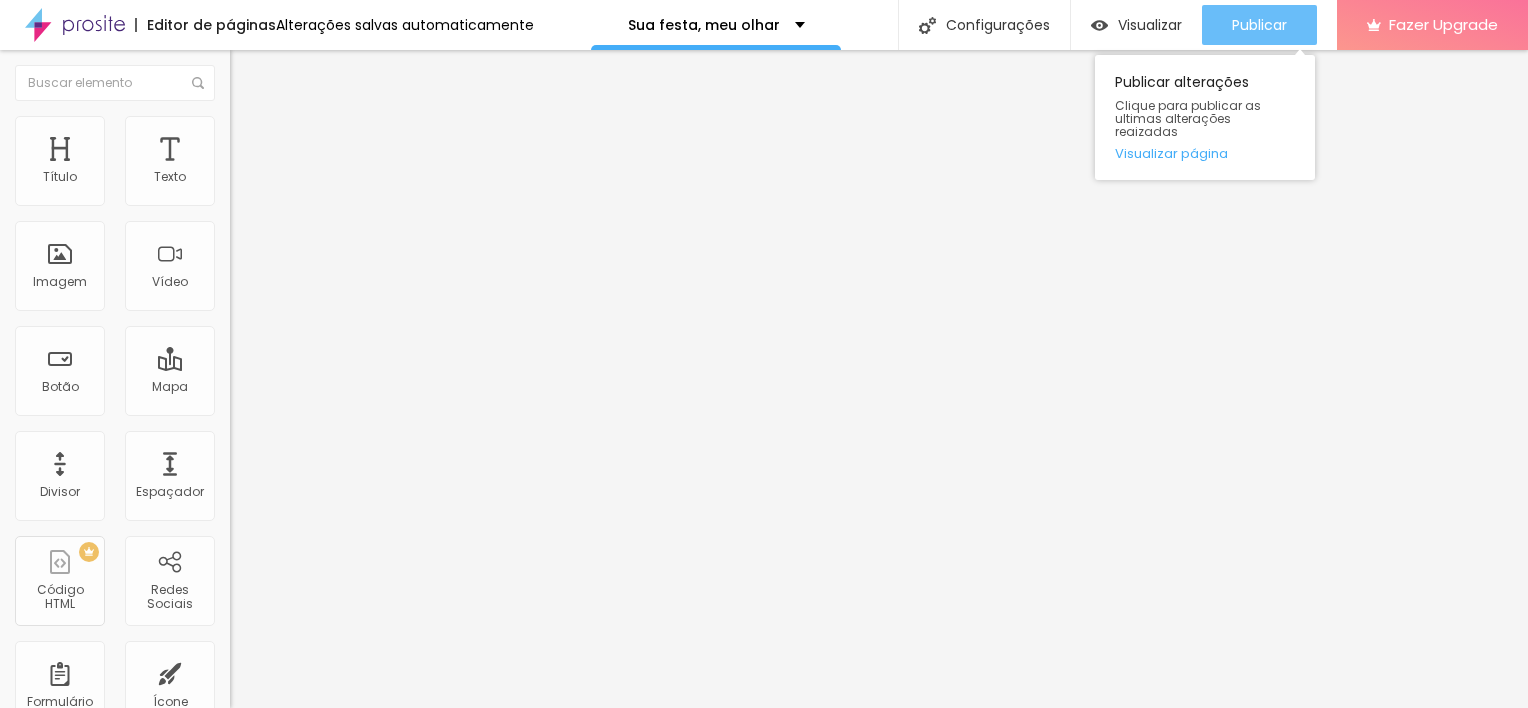 click on "Publicar" at bounding box center (1259, 25) 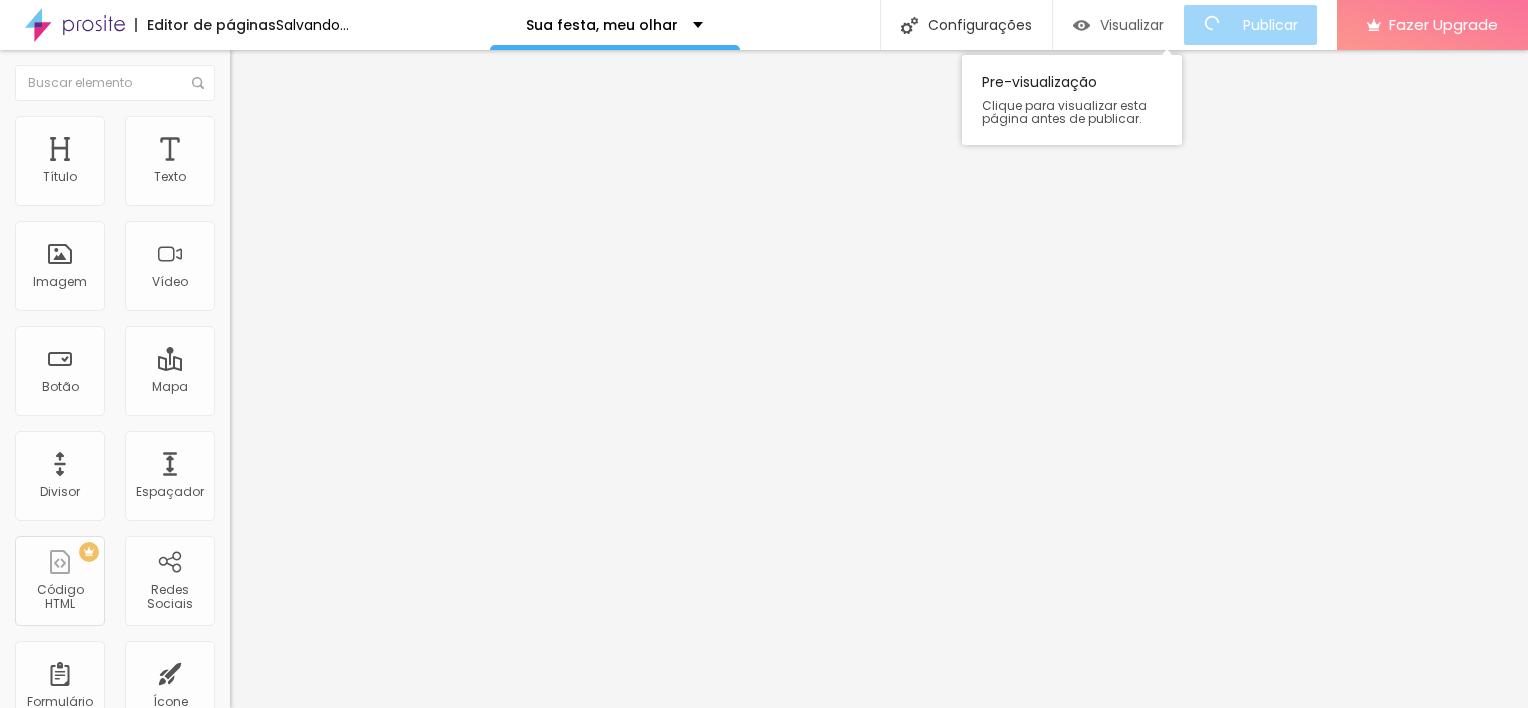 click on "Visualizar" at bounding box center (1132, 25) 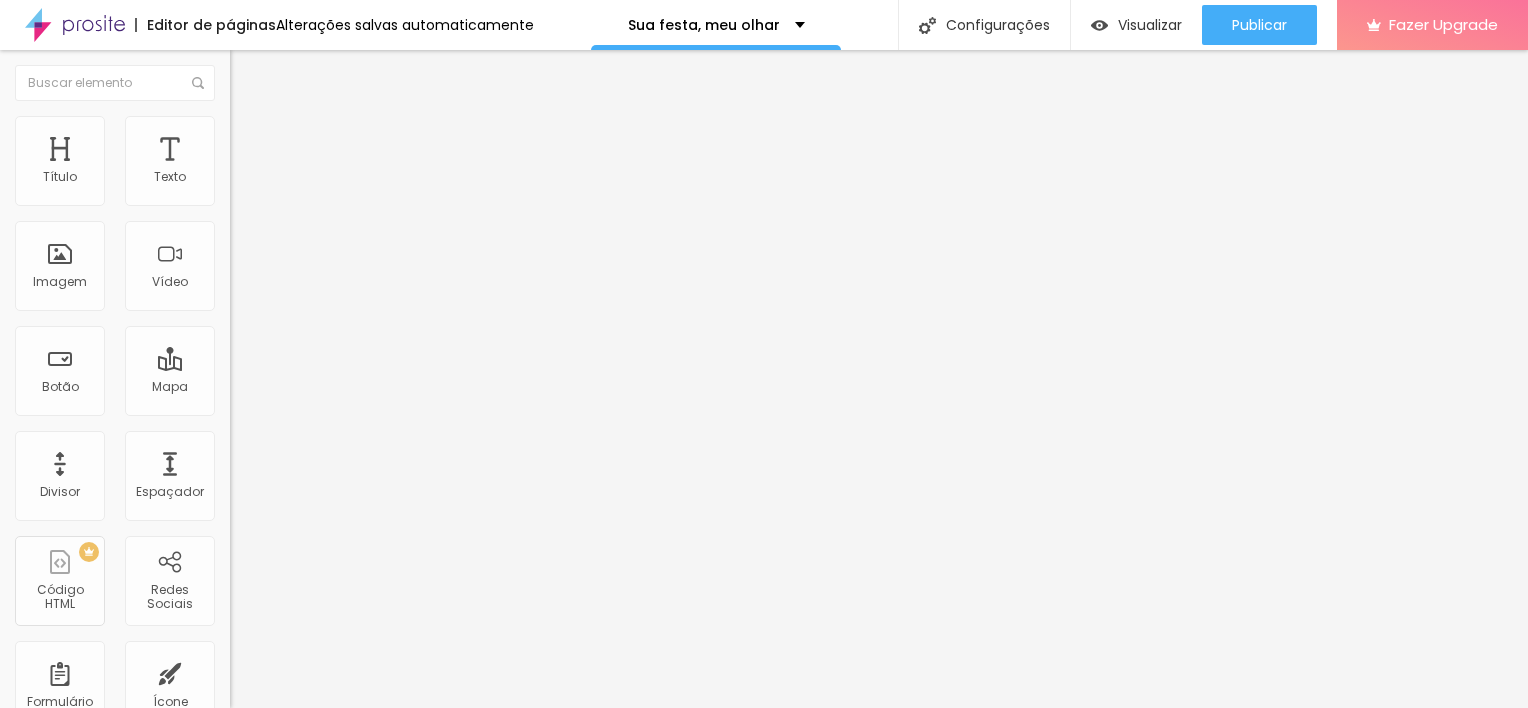 click on "Pequeno" at bounding box center [256, 306] 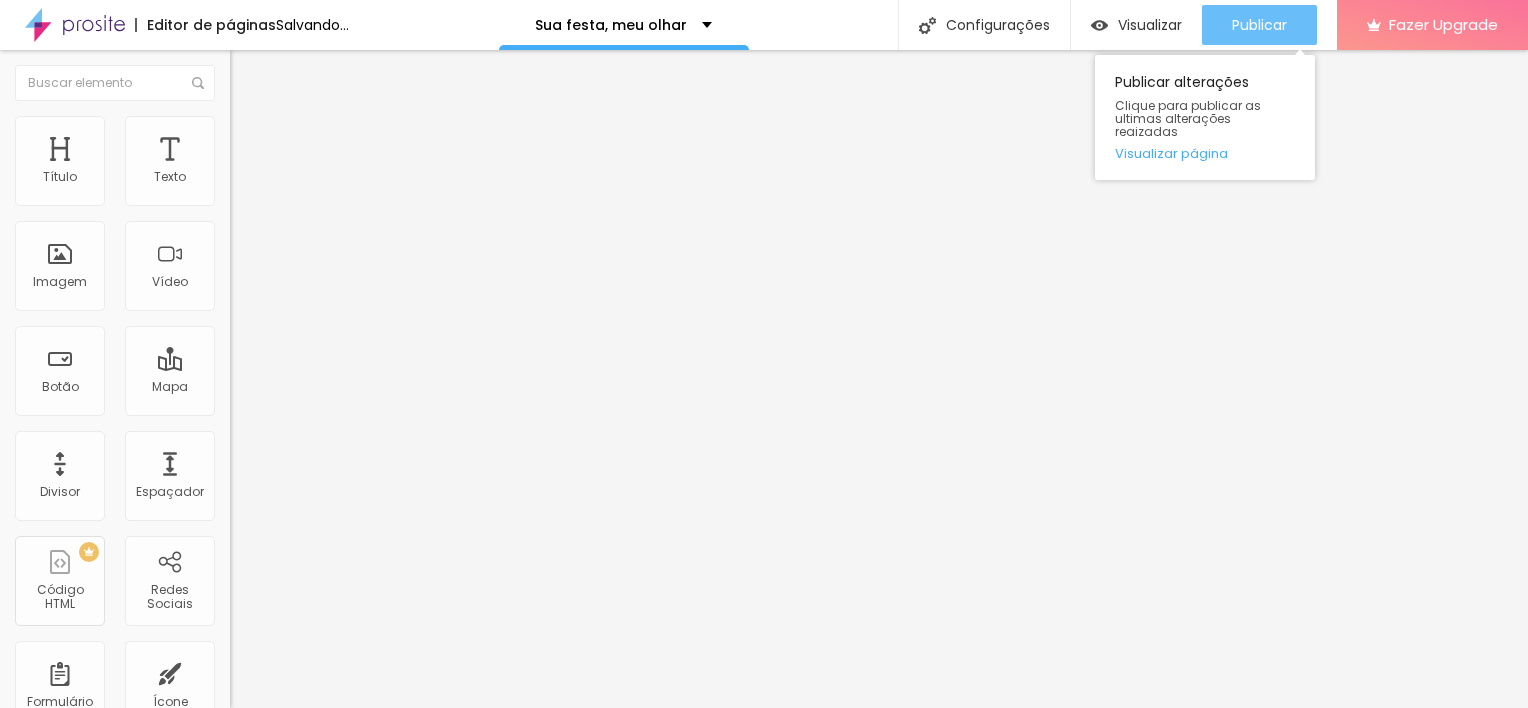 click on "Publicar" at bounding box center (1259, 25) 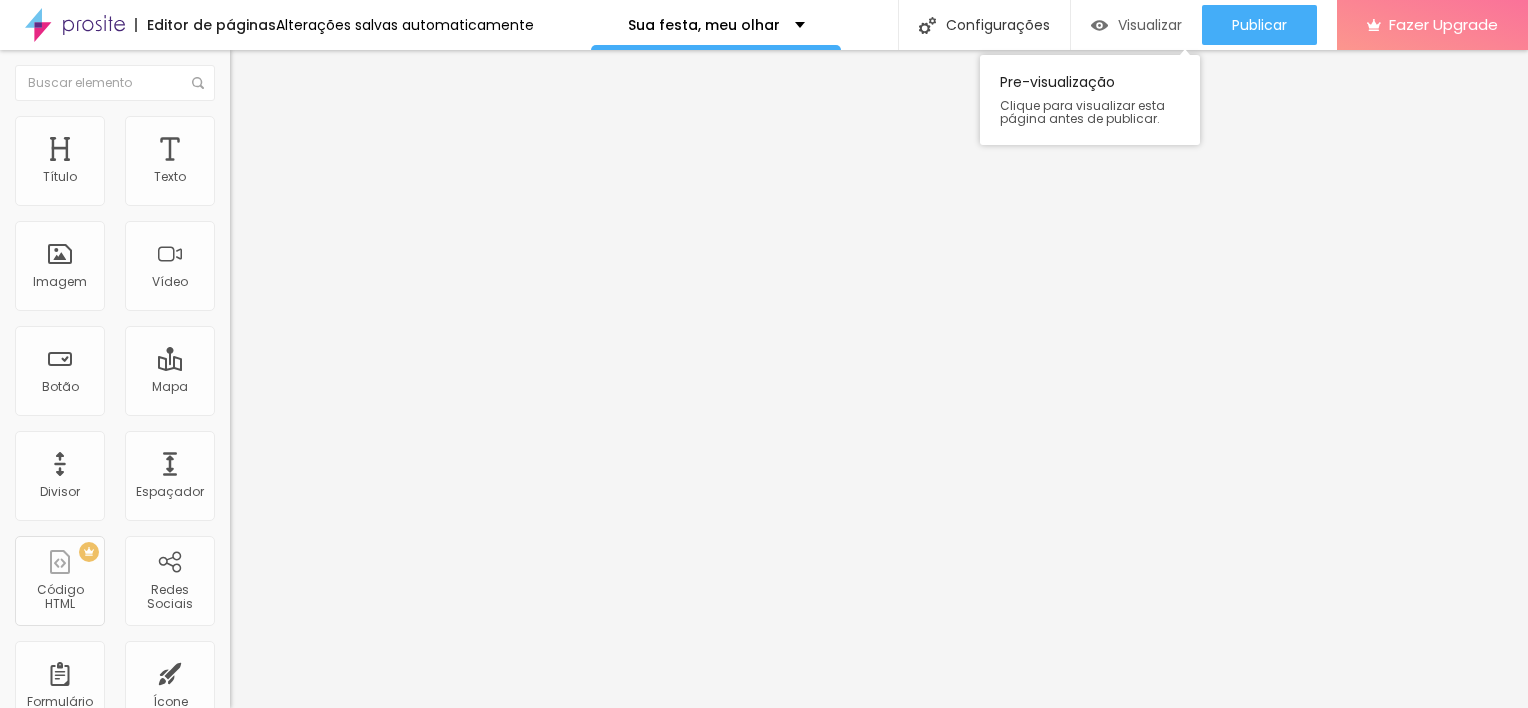 click on "Visualizar" at bounding box center (1150, 25) 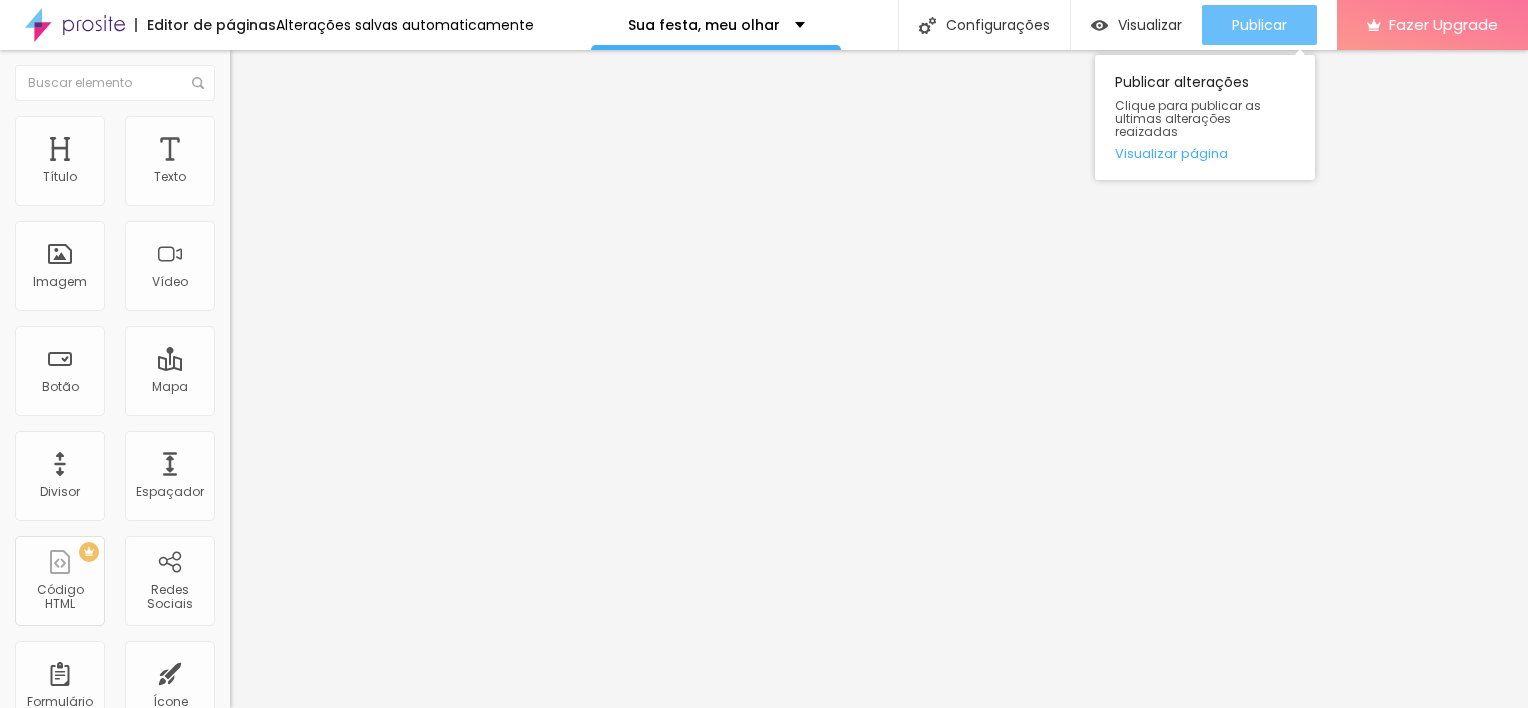 click on "Publicar" at bounding box center (1259, 25) 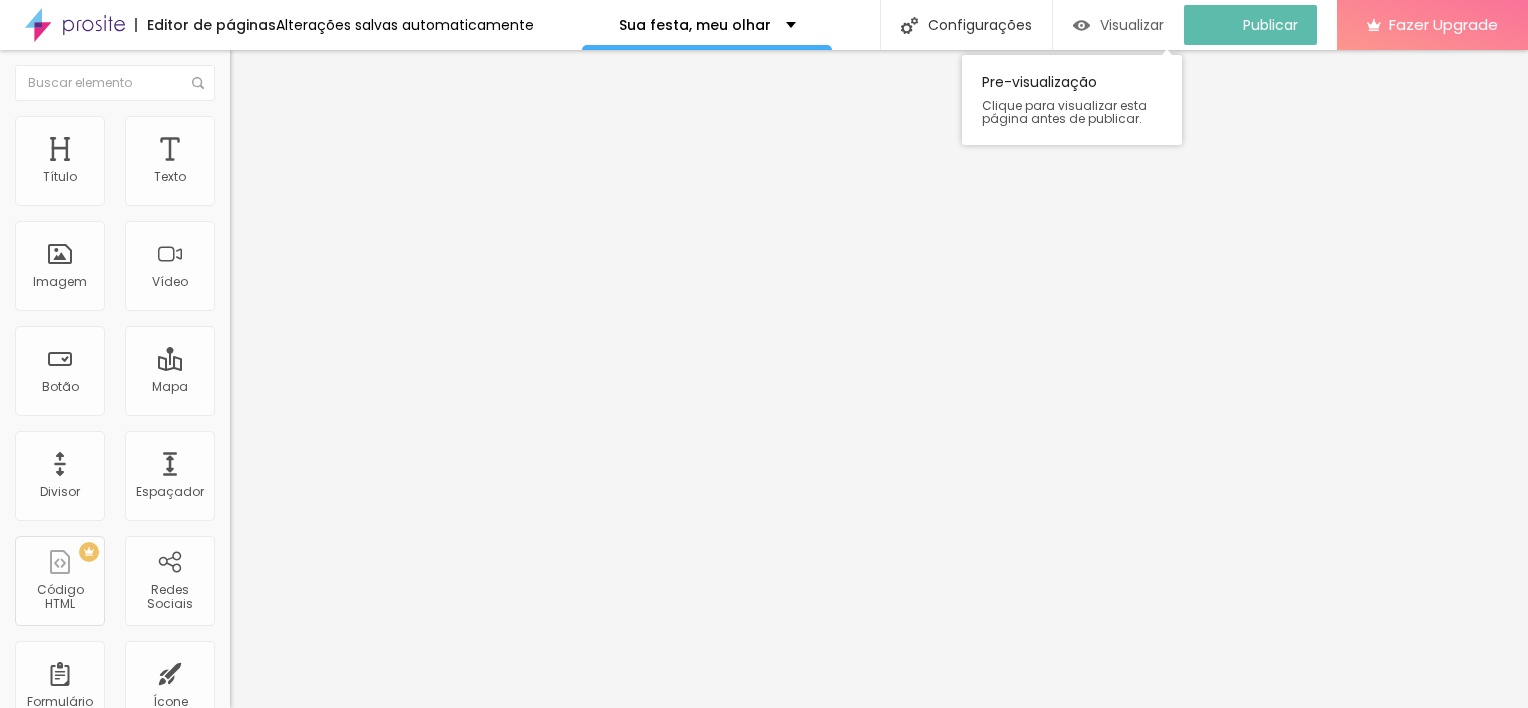 click on "Visualizar" at bounding box center (1118, 25) 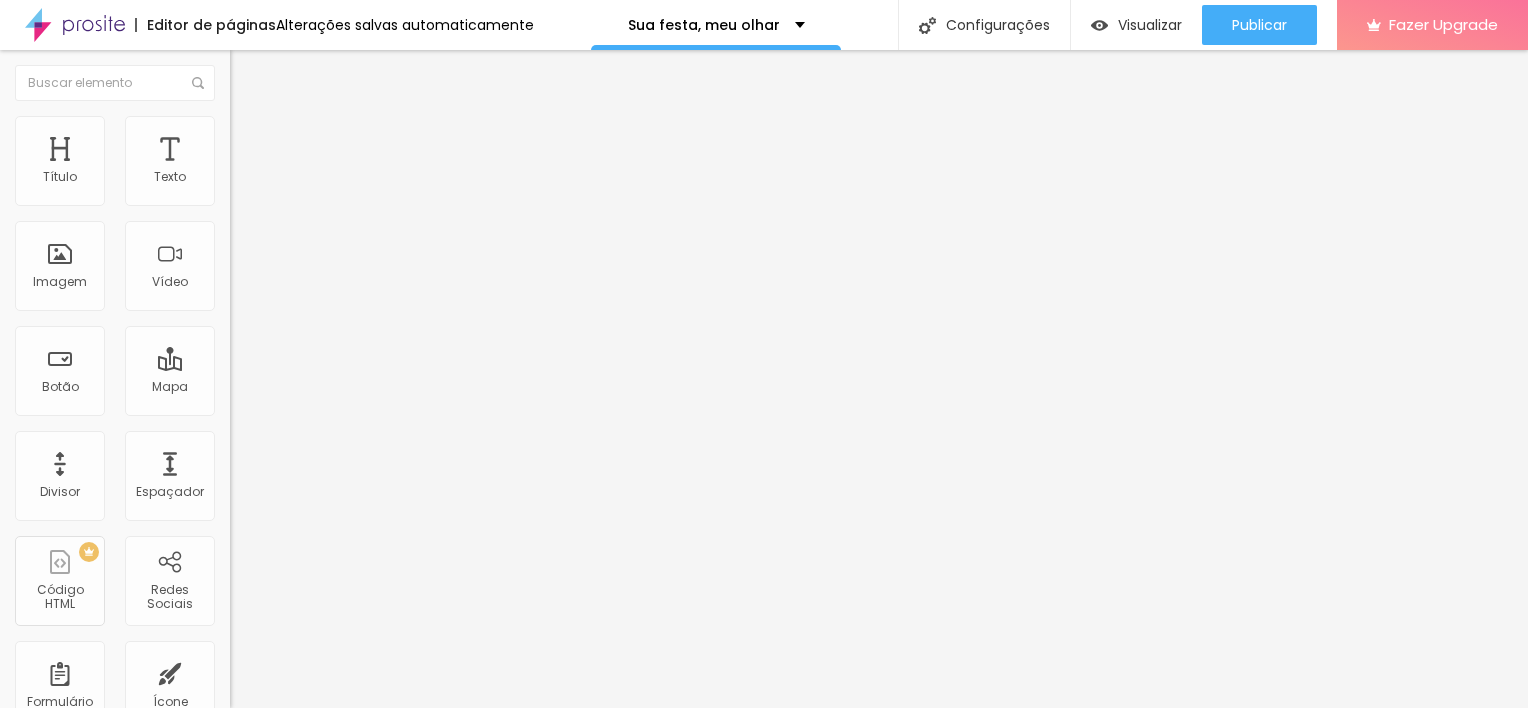 click at bounding box center (239, 125) 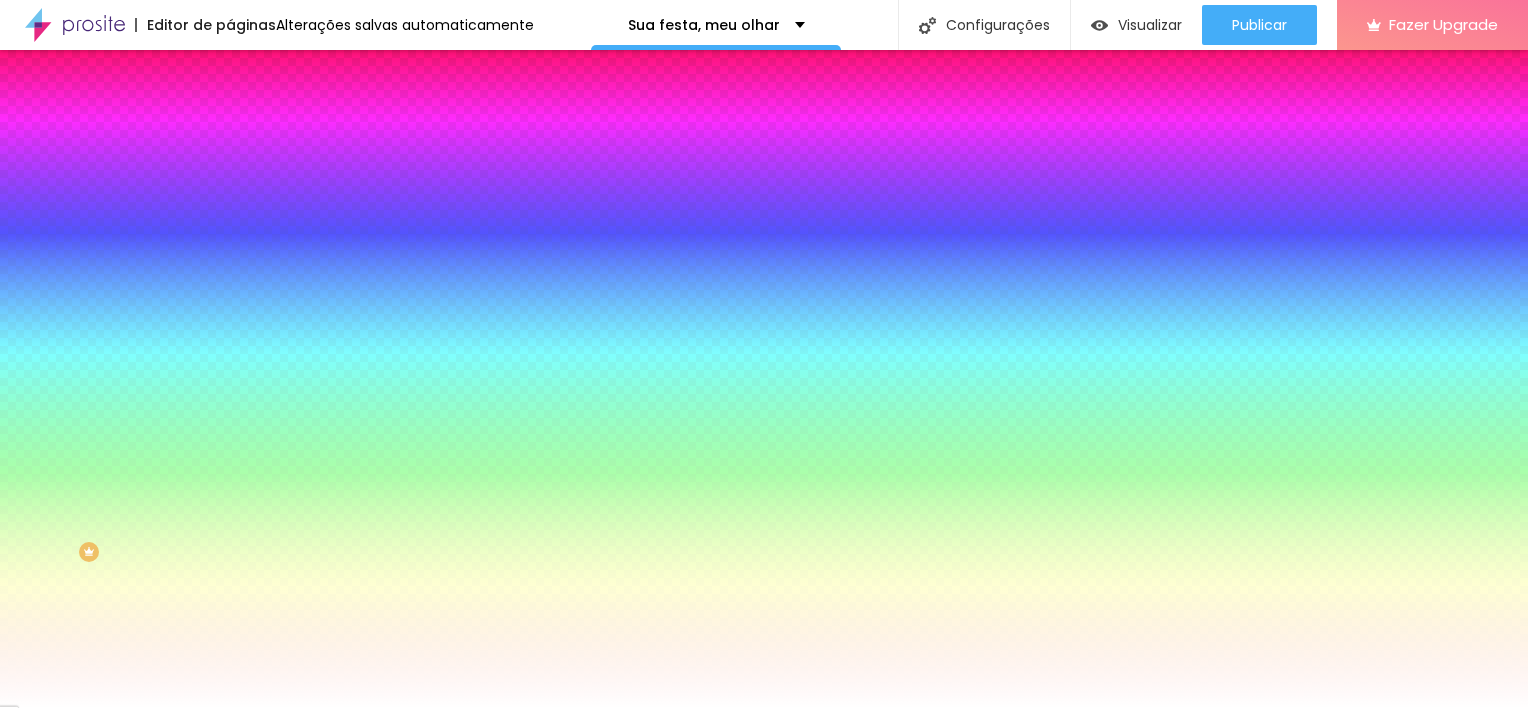 click on "Editar Botão" at bounding box center (345, 73) 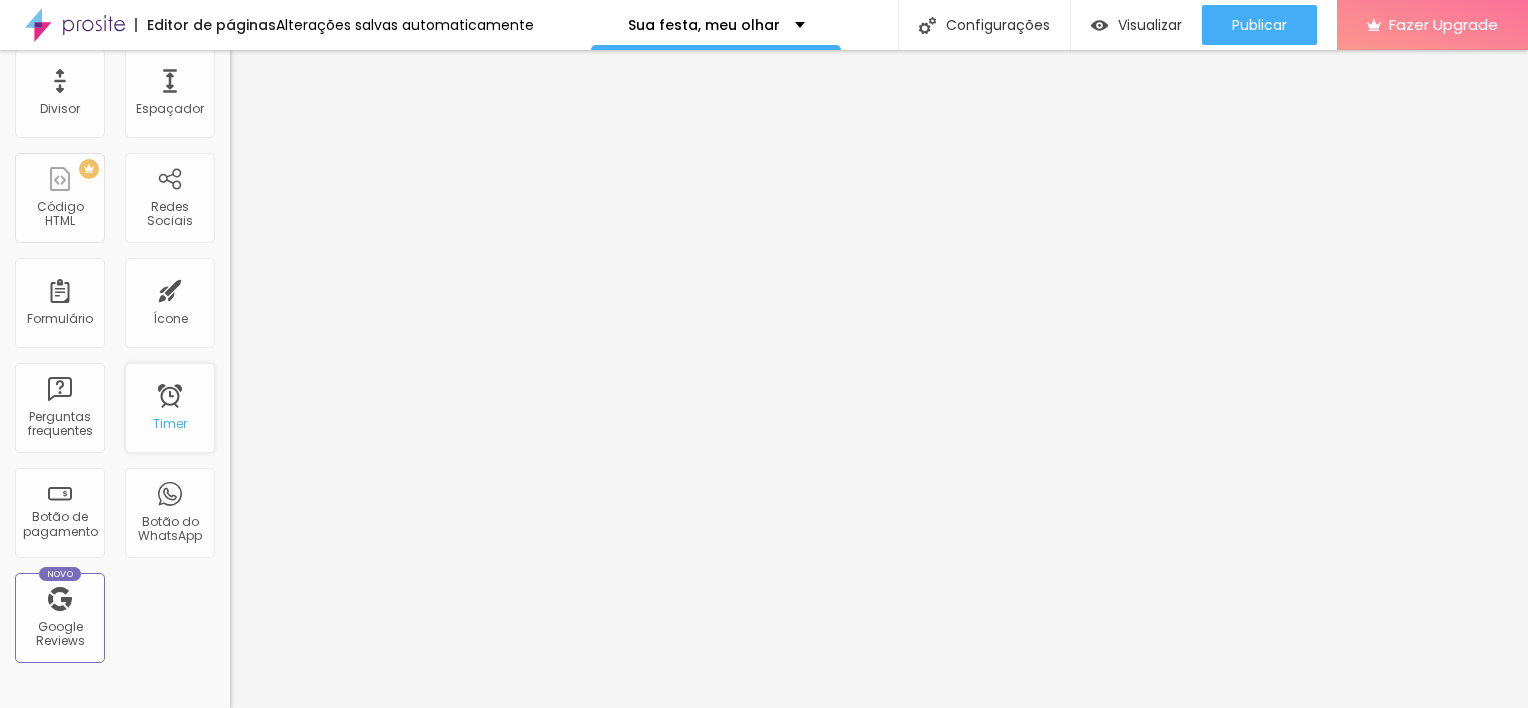 scroll, scrollTop: 372, scrollLeft: 0, axis: vertical 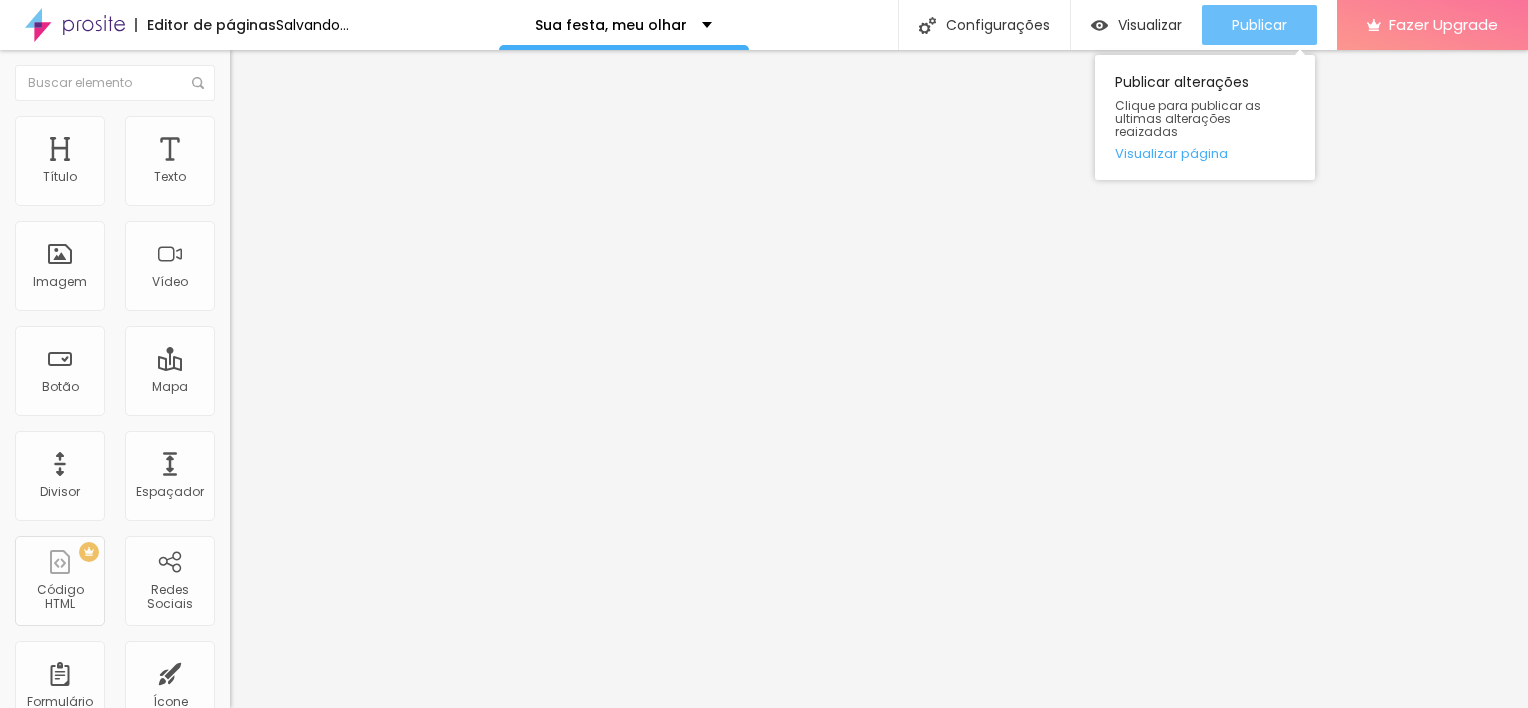 click on "Publicar" at bounding box center [1259, 25] 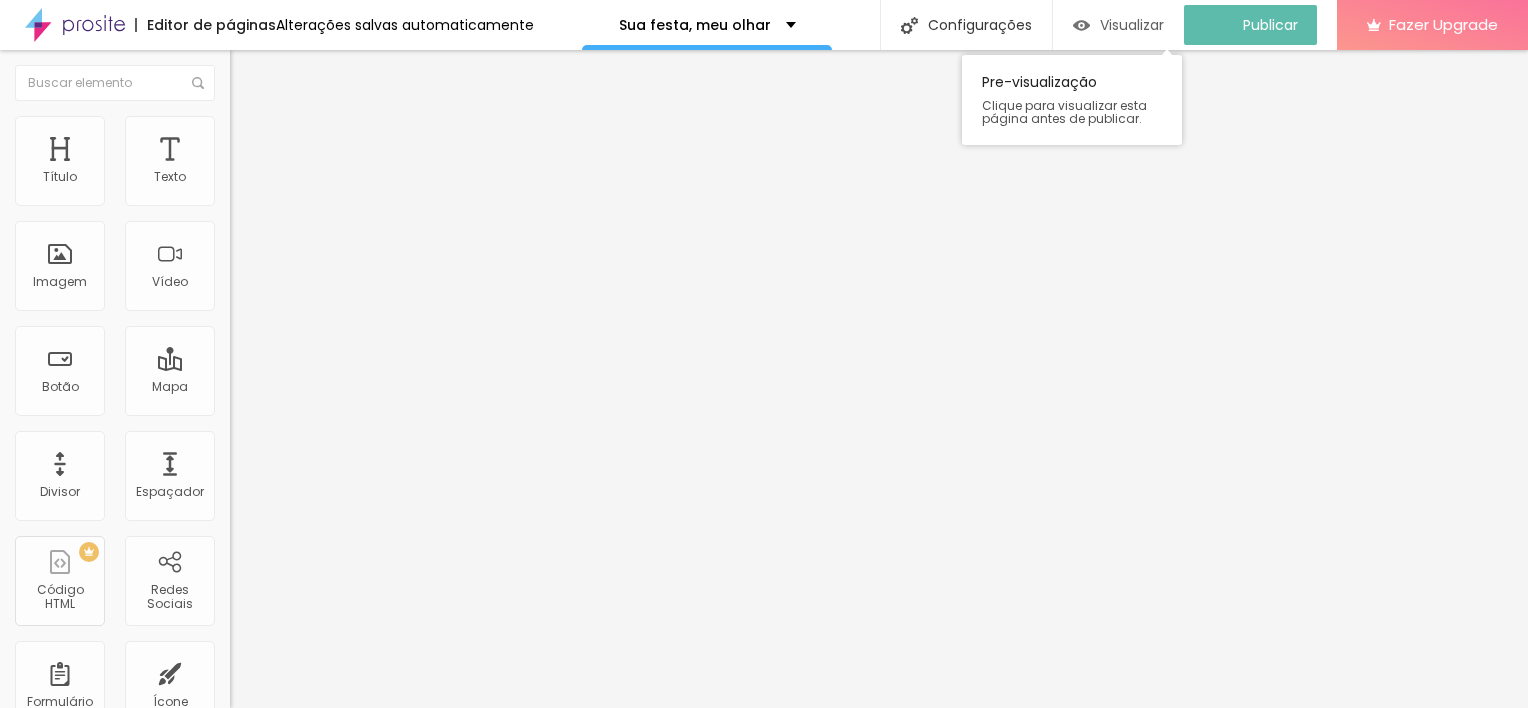 click on "Visualizar" at bounding box center [1132, 25] 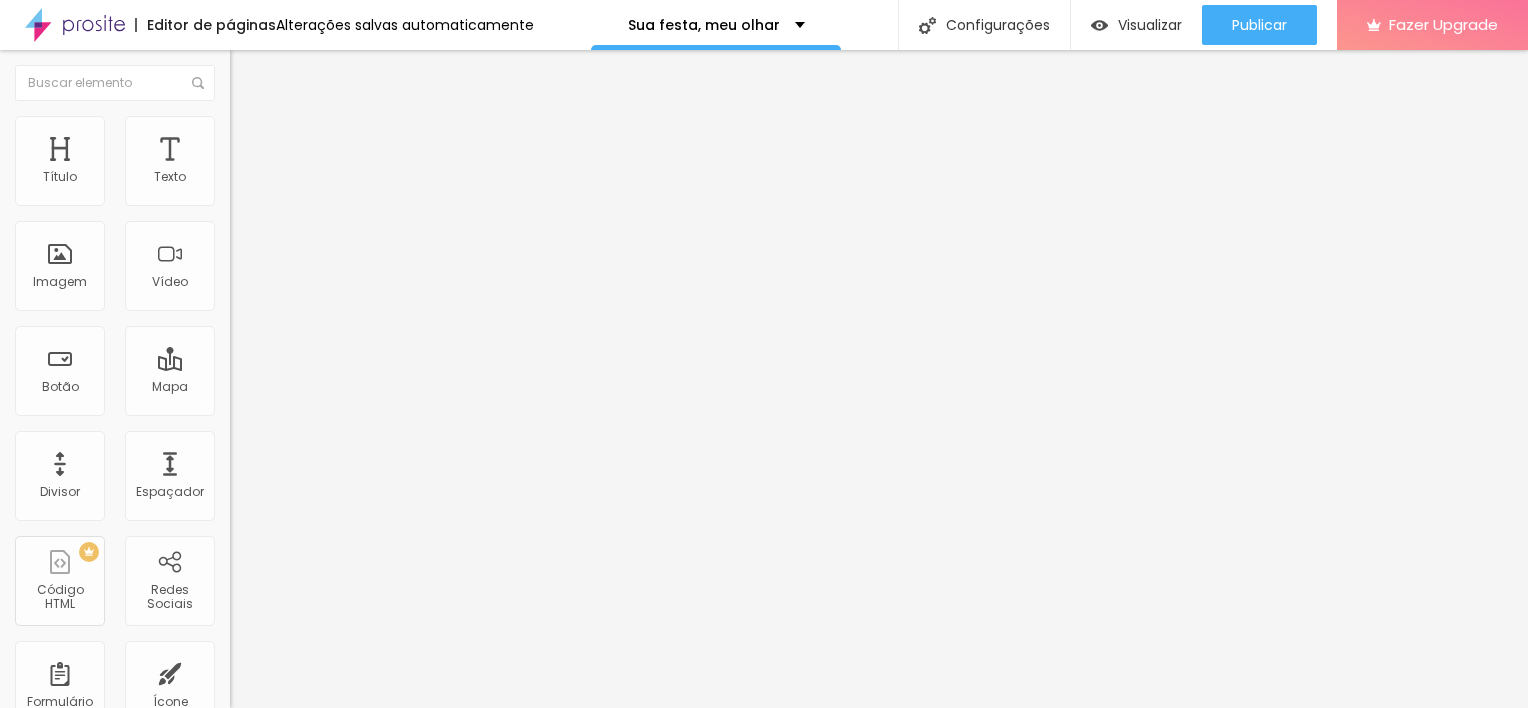 click on "Pequeno" at bounding box center (256, 306) 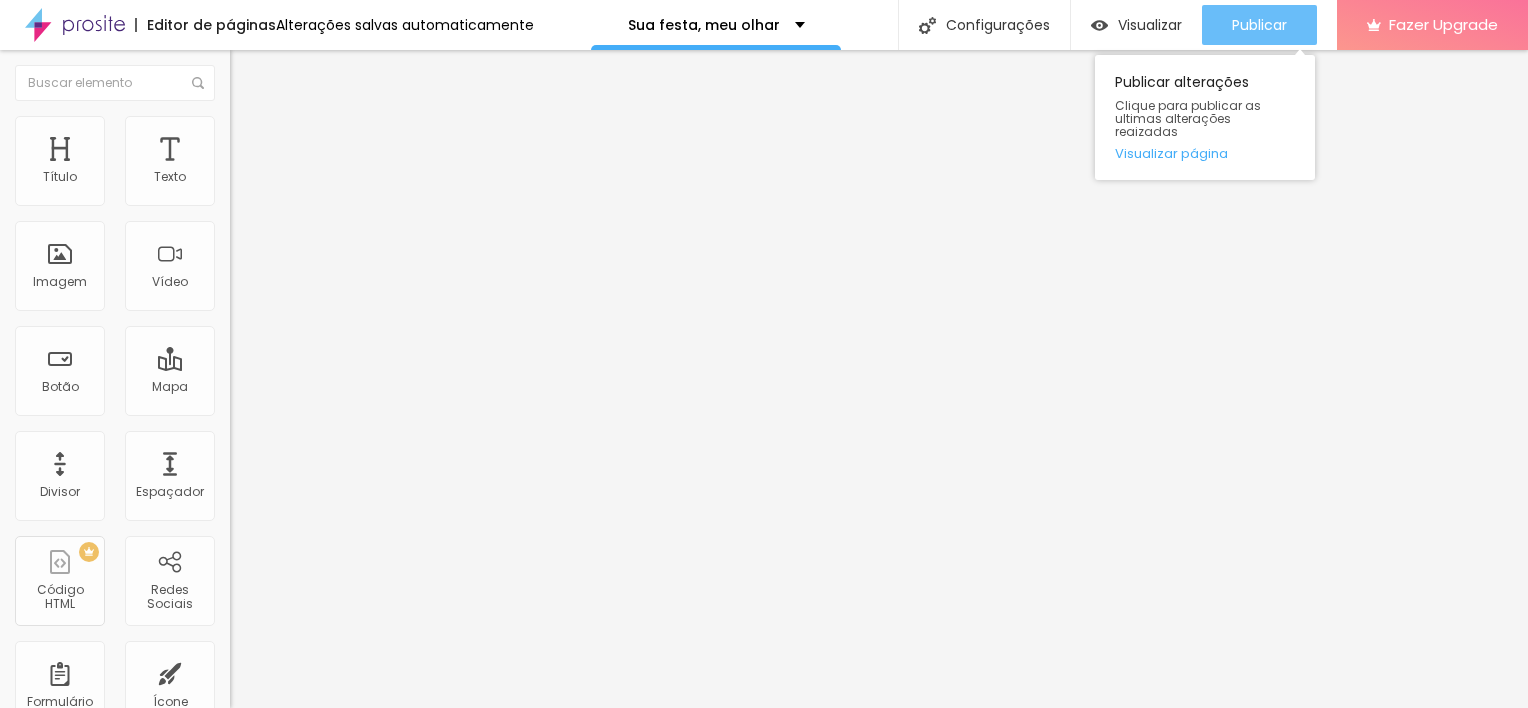 click on "Publicar" at bounding box center (1259, 25) 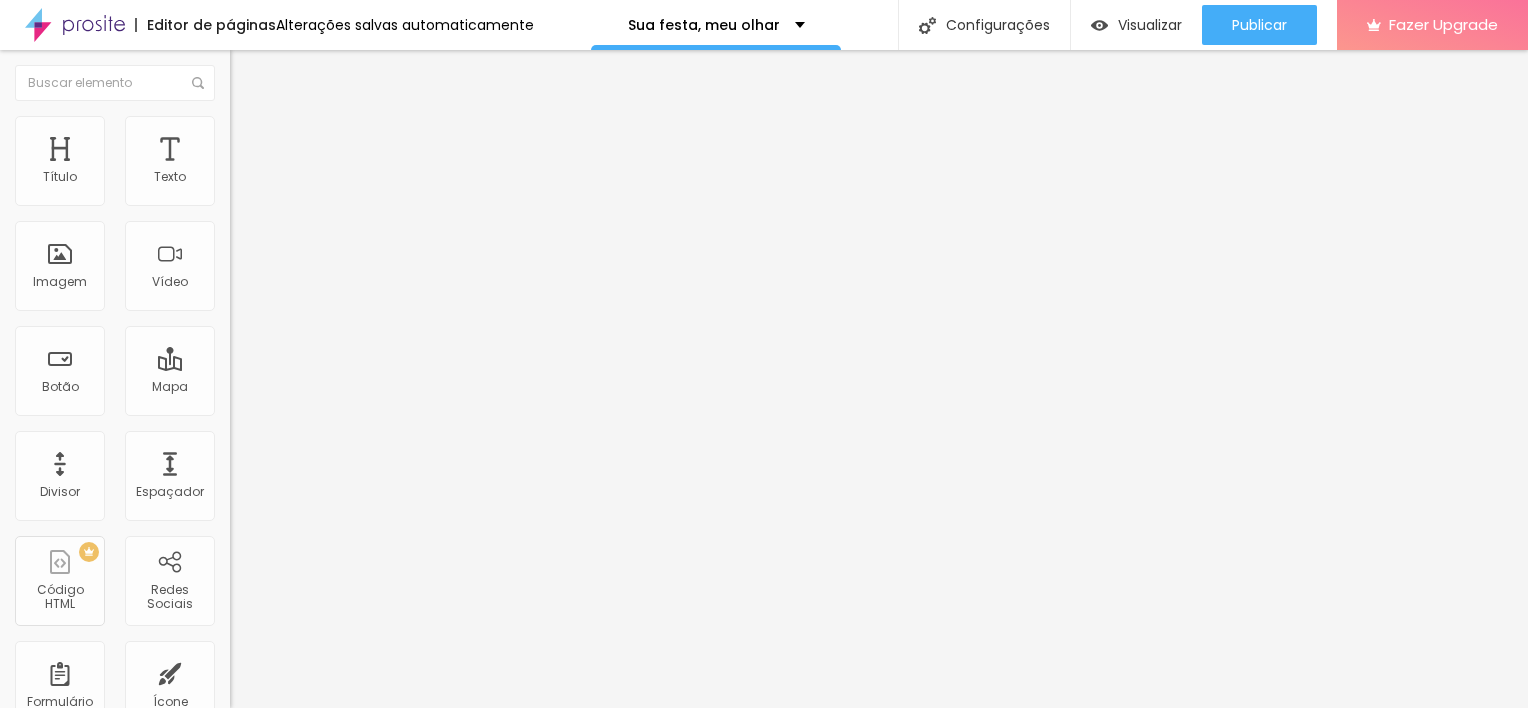 click on "QUERO ter este momento especial" at bounding box center (350, 178) 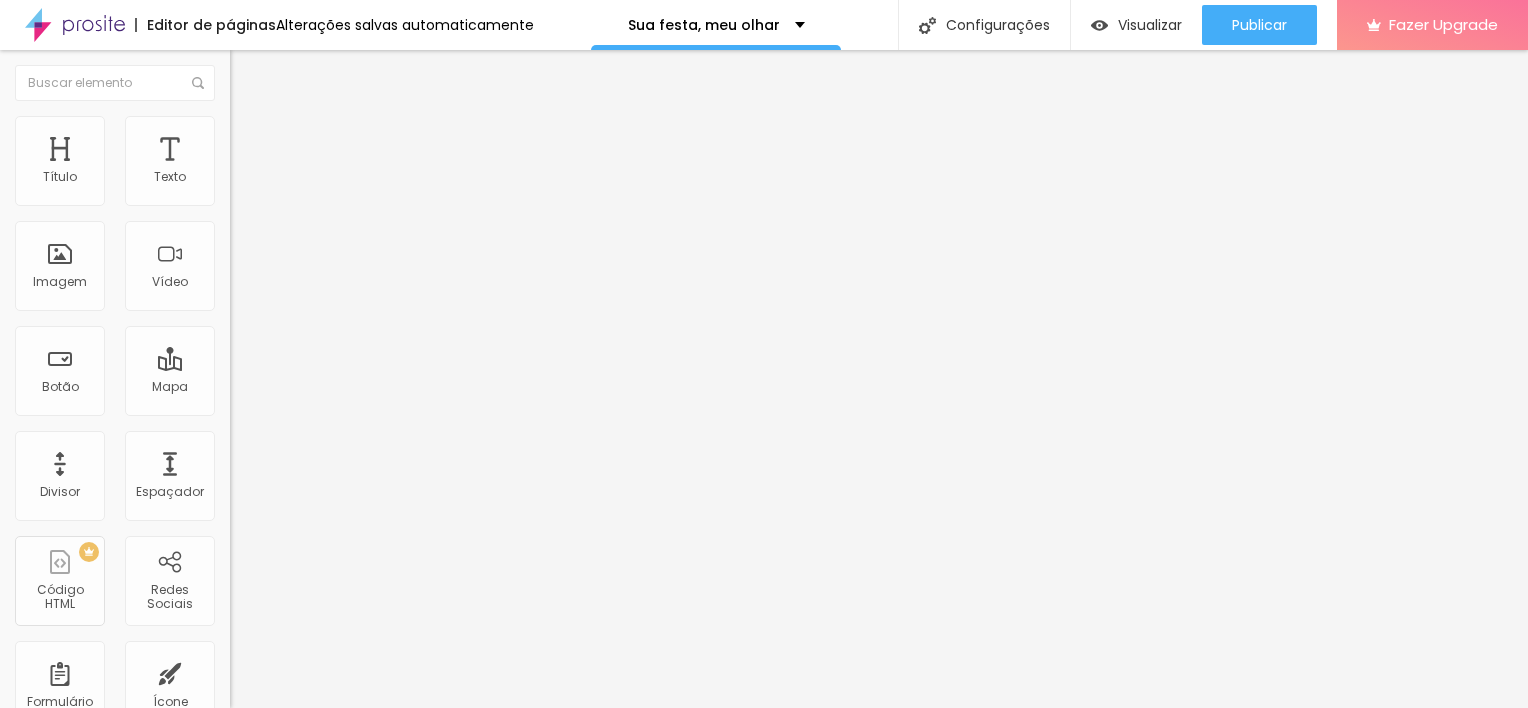 paste on "ESTOU PRONTA PARA te CONHECER" 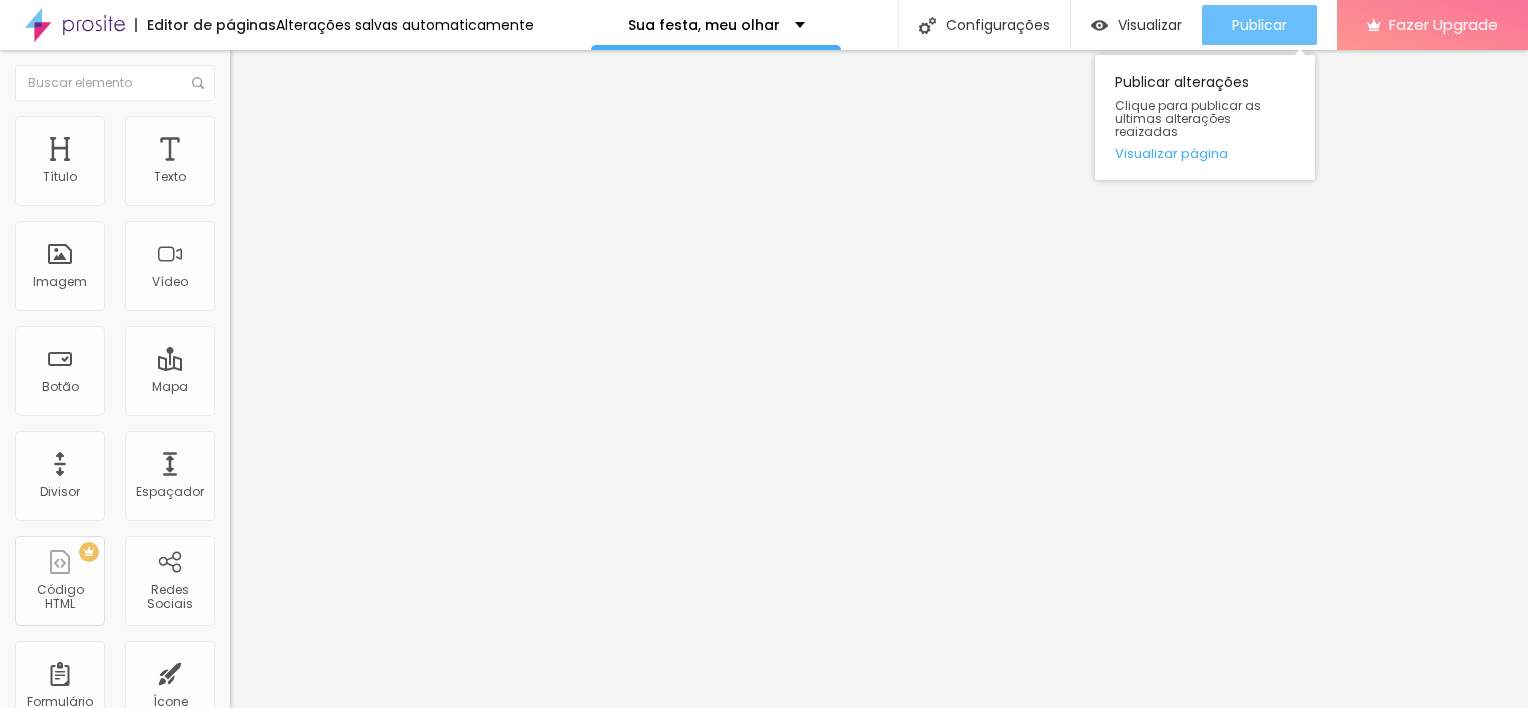 click on "Publicar" at bounding box center [1259, 25] 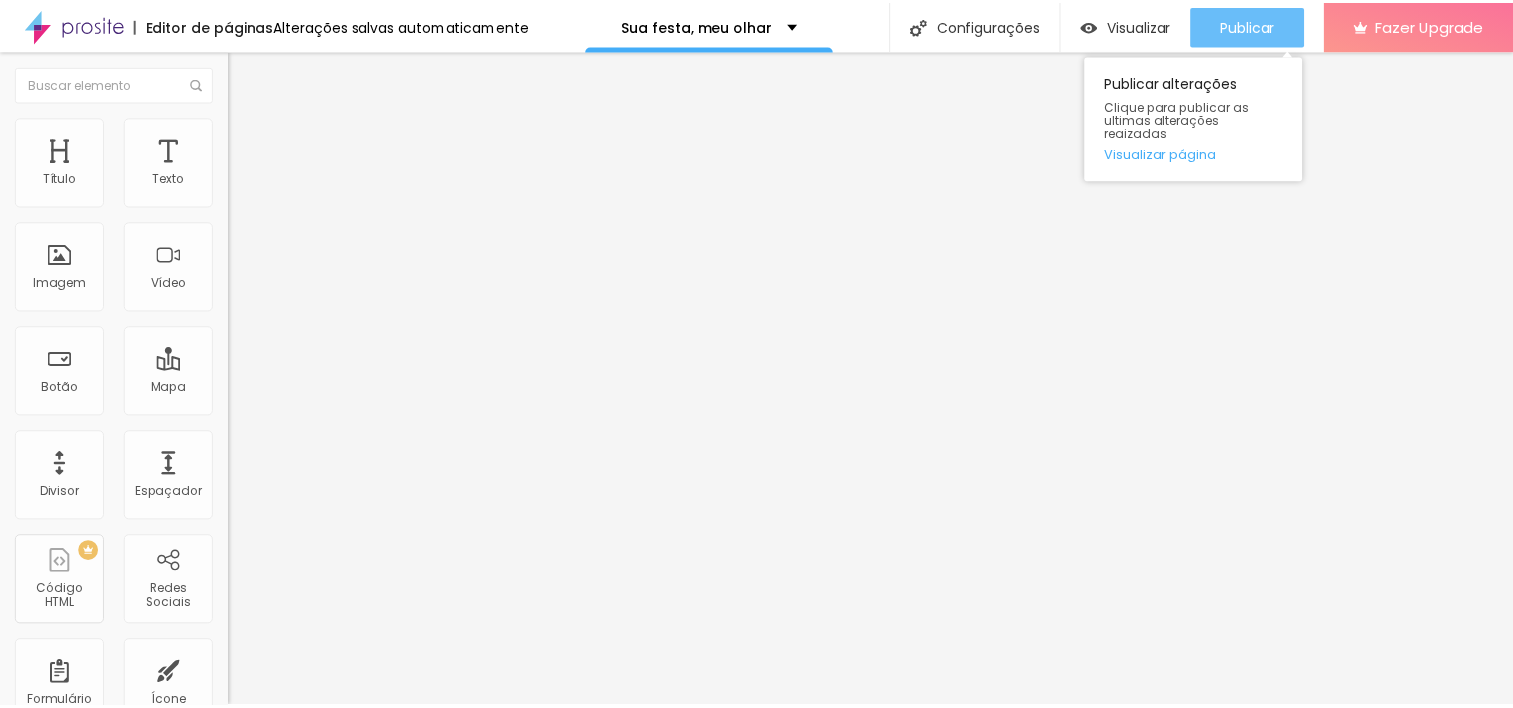 scroll, scrollTop: 0, scrollLeft: 0, axis: both 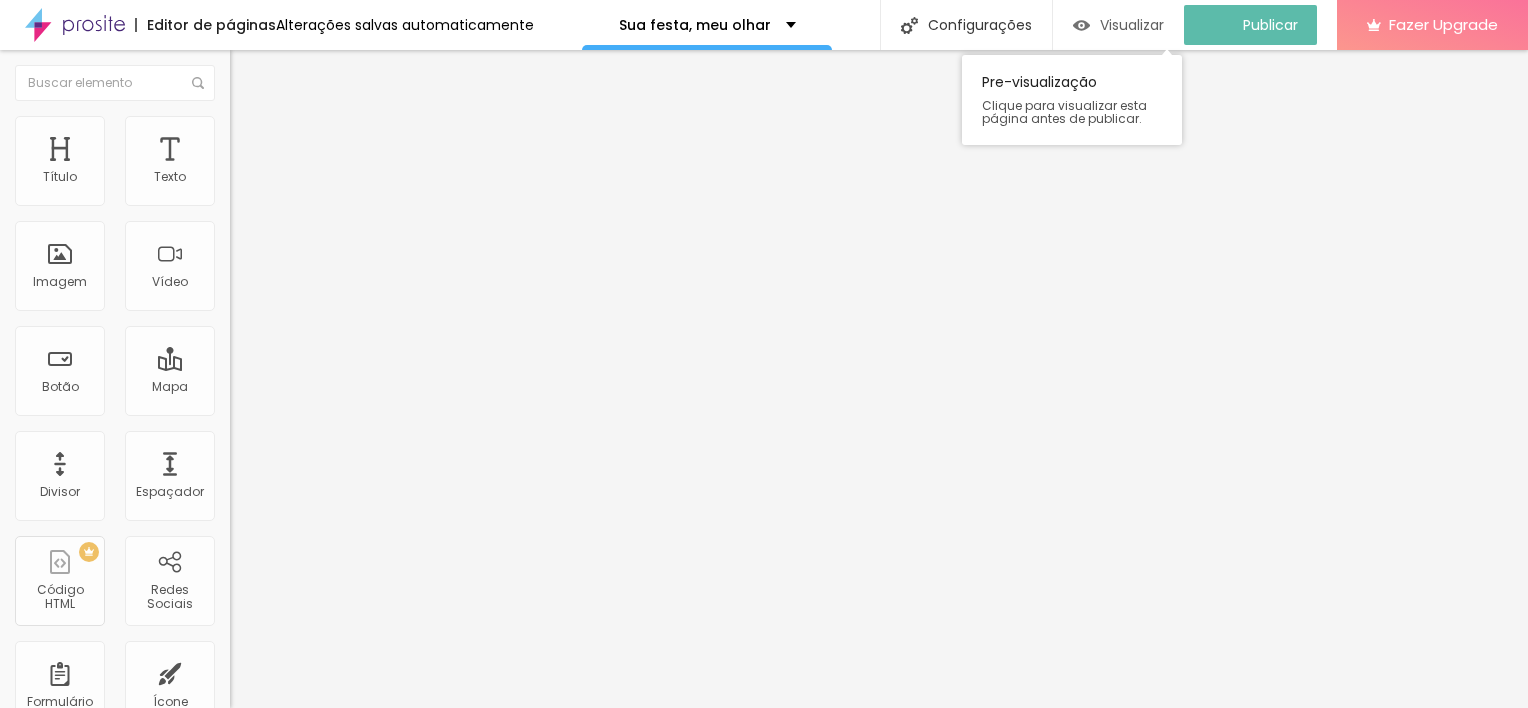 click on "Visualizar" at bounding box center (1132, 25) 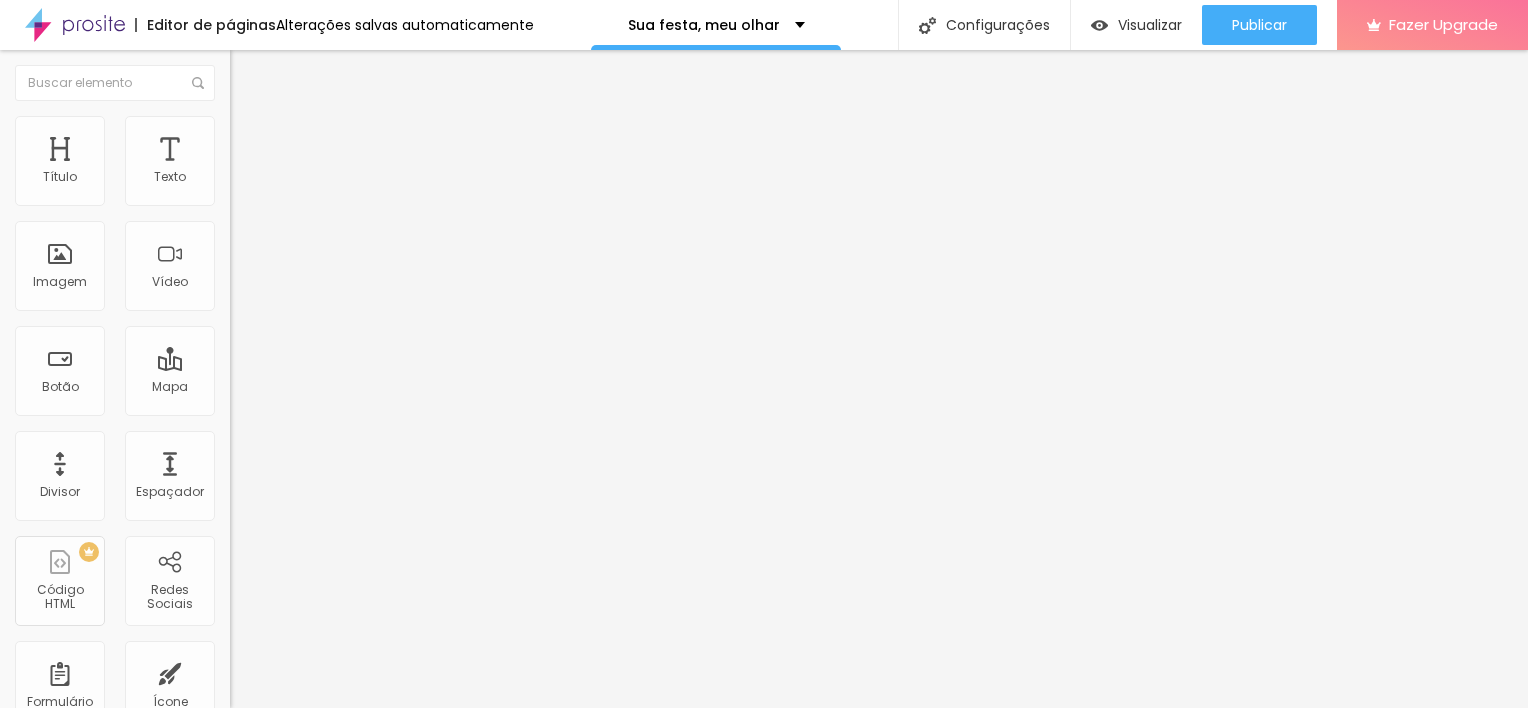 click on "Avançado" at bounding box center (345, 126) 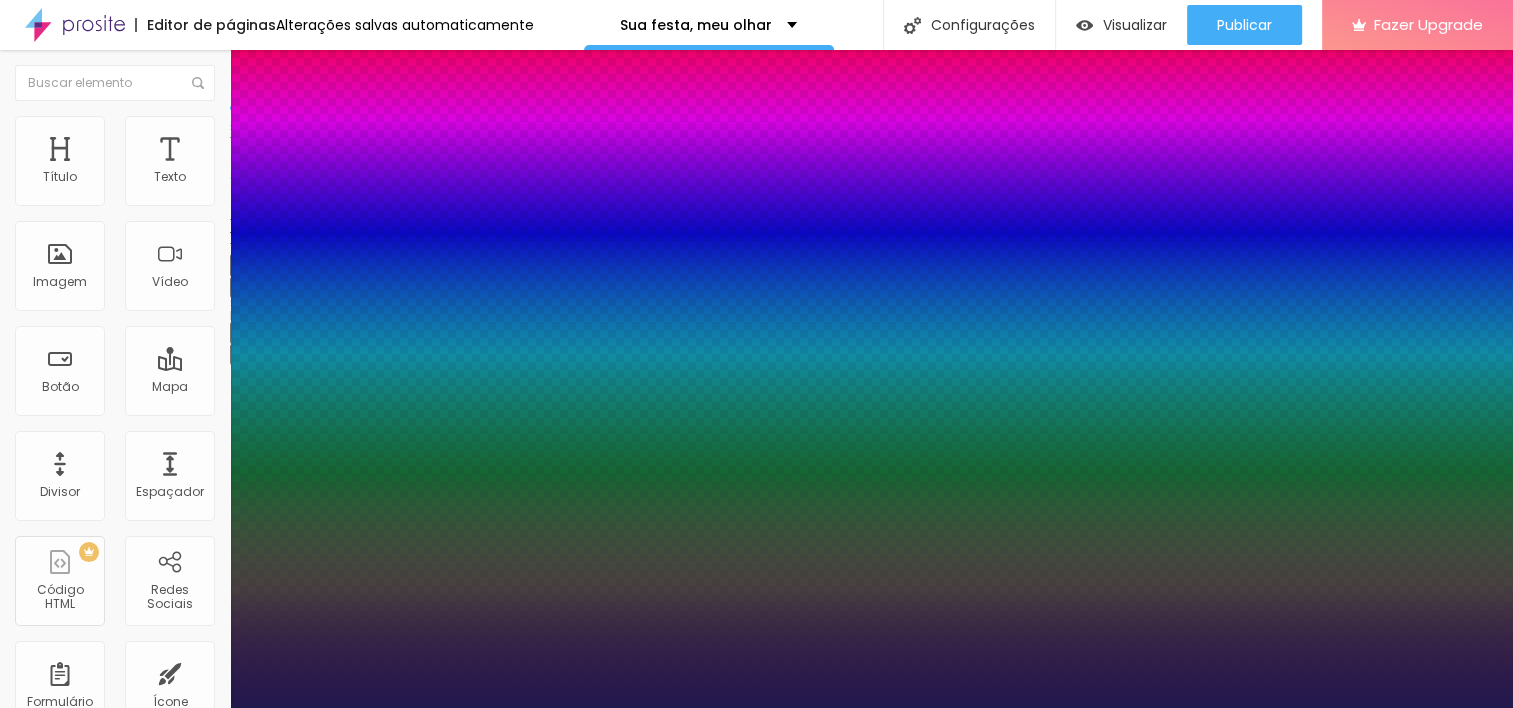 click on "Carregando..." at bounding box center (54, 730) 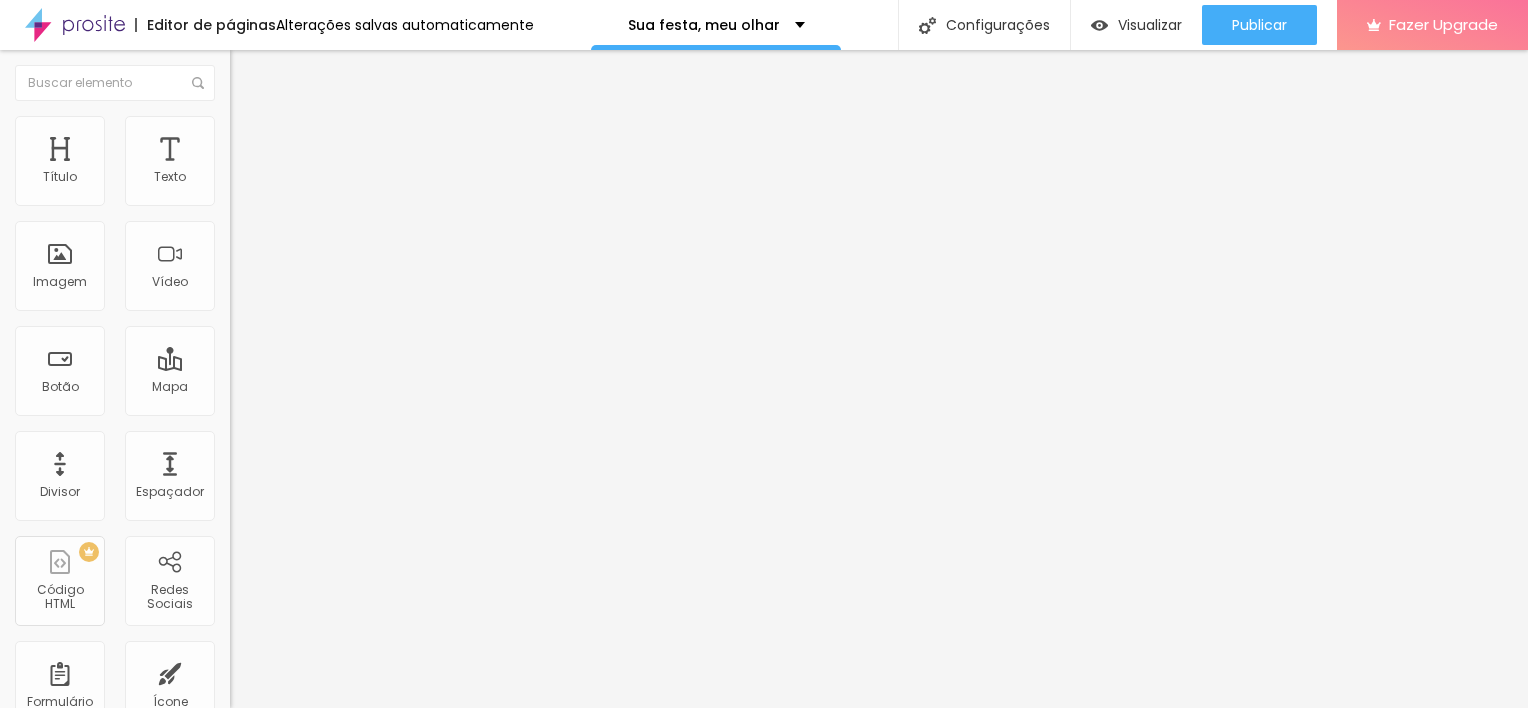 click 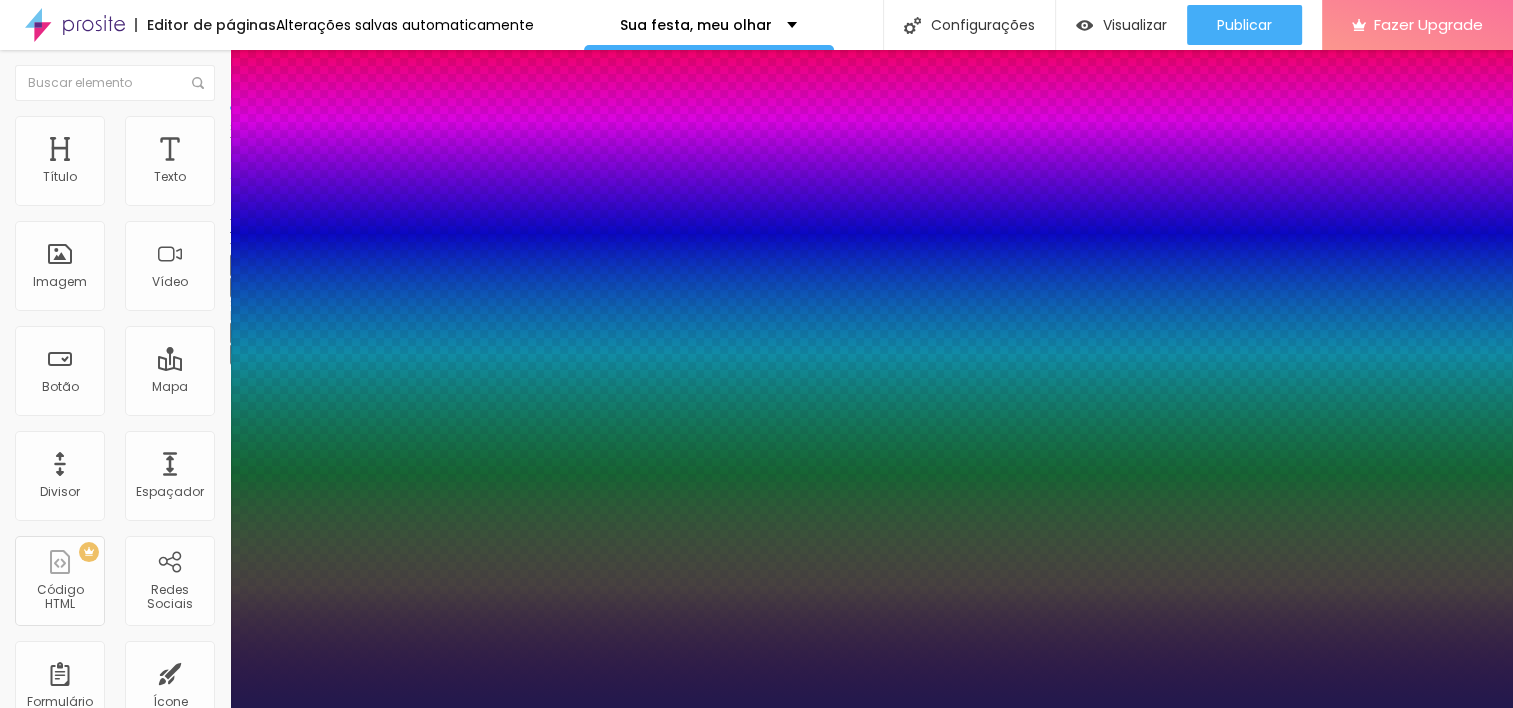 click on "AbrilFatface-Regular Actor-Regular Alegreya AlegreyaBlack Alice Allan-Bold Allan-Regular Amaranth AmaticaSC AmaticSC Amita-Bold Amita-Regular Anaheim AnonymousPro-Bold AnonymousPro-Italic AnonymousPro-Regular Arapey Archivo-Bold Archivo-Italic Archivo-Regular ArefRuqaa Arsenal-Bold Arsenal-Italic Arsenal-Regular Arvo Assistant AssistantLight AveriaLibre AveriaLibreLight AveriaSansLibre-Bold AveriaSansLibre-Italic AveriaSansLibre-Regular Bangers-Regular Bentham-Regular Bevan-Regular BioRhyme BioRhymeExtraBold BioRhymeLight Bitter BreeSerif ButterflyKids-Regular ChangaOne-Italic ChangaOne-Regular Chewy-Regular Chivo CinzelDecorative-Black CinzelDecorative-Bold CinzelDecorative-Regular Comfortaa-Bold Comfortaa-Light Comfortaa-Regular ComingSoon Cookie-Regular Corben-Bold Corben-Regular Cormorant CormorantGeramond-Bold CormorantGeramond-Italic CormorantGeramond-Medium CormorantGeramond-Regular CormorantLight Cousine-Bold Cousine-Italic Cousine-Regular Creepster-Regular CrimsonText CrimsonTextBold Cuprum FjallaOne" at bounding box center (107, 730) 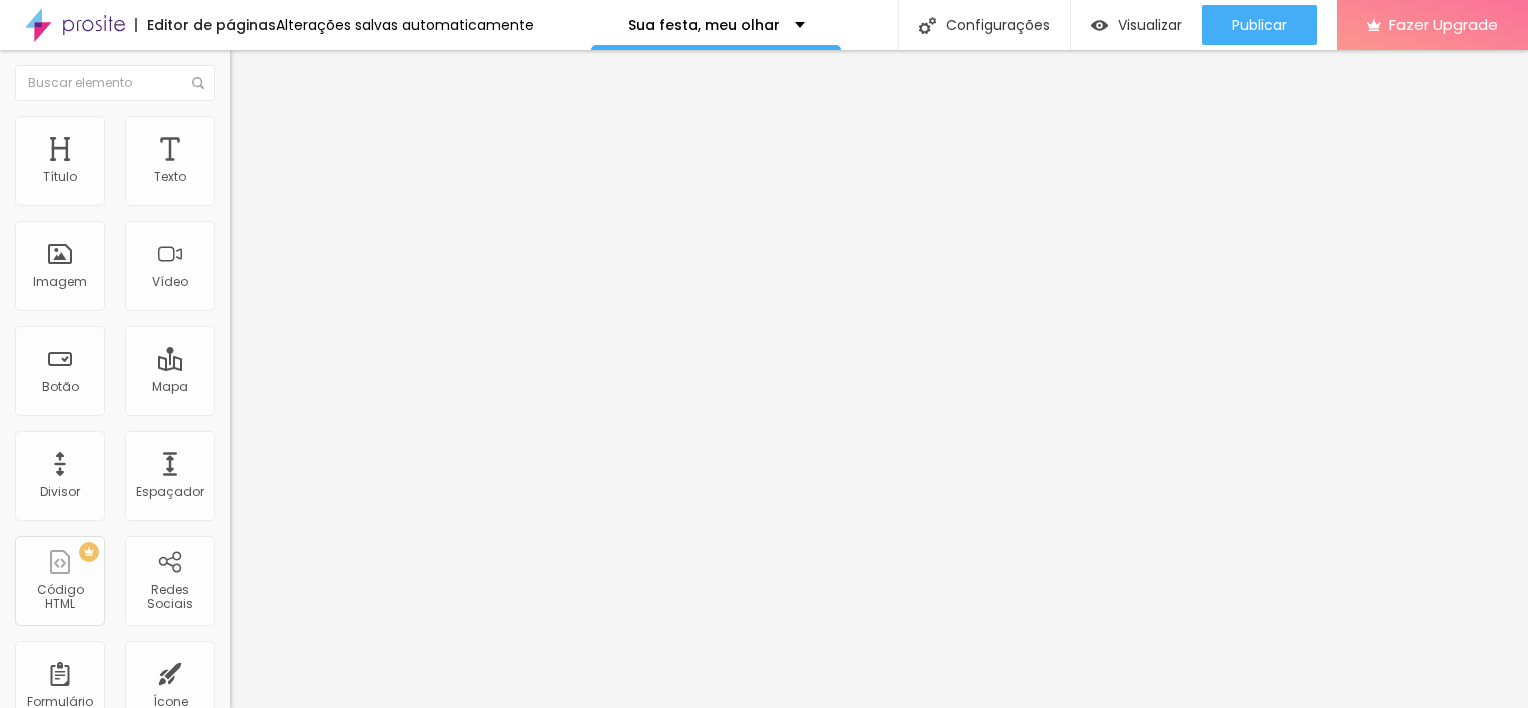 click on "Avançado" at bounding box center [281, 129] 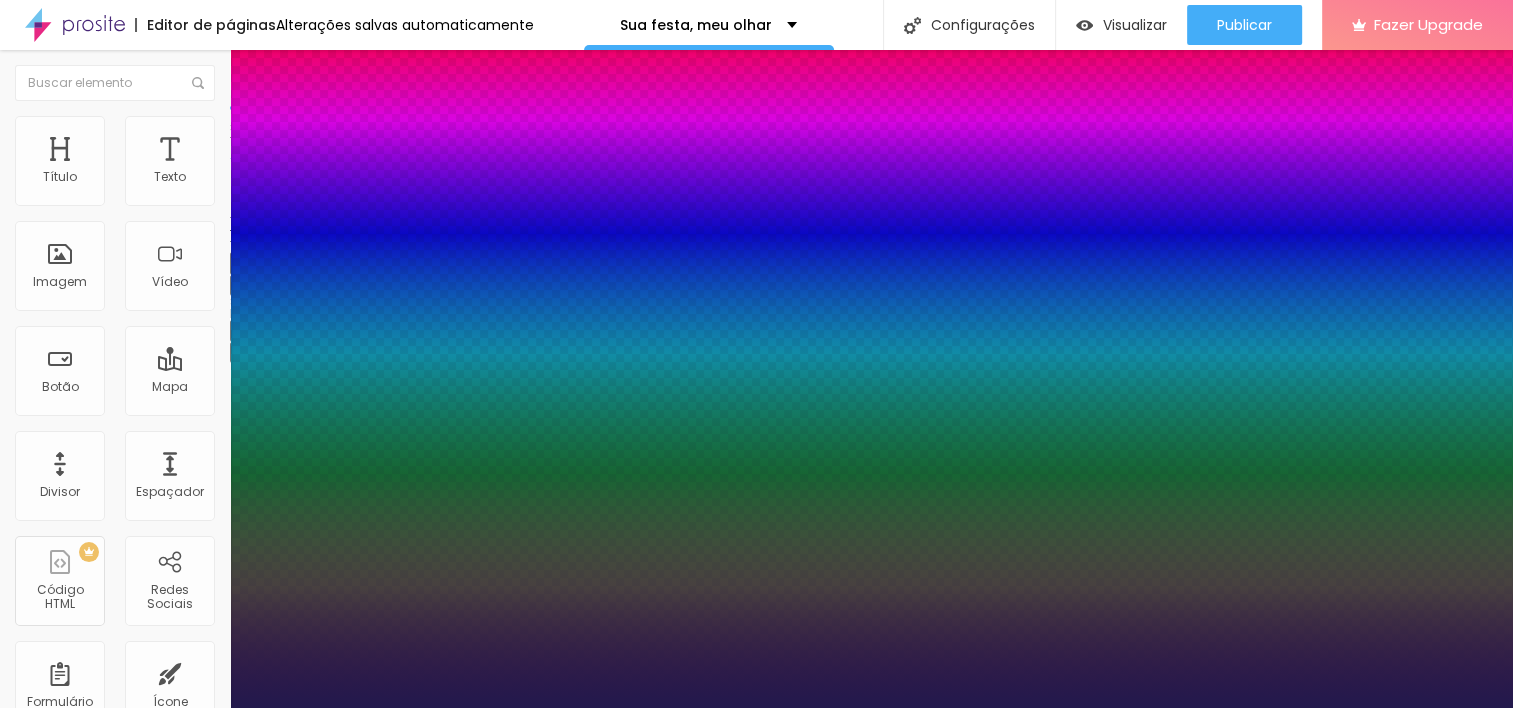 click on "AbrilFatface-Regular Actor-Regular Alegreya AlegreyaBlack Alice Allan-Bold Allan-Regular Amaranth AmaticaSC AmaticSC Amita-Bold Amita-Regular Anaheim AnonymousPro-Bold AnonymousPro-Italic AnonymousPro-Regular Arapey Archivo-Bold Archivo-Italic Archivo-Regular ArefRuqaa Arsenal-Bold Arsenal-Italic Arsenal-Regular Arvo Assistant AssistantLight AveriaLibre AveriaLibreLight AveriaSansLibre-Bold AveriaSansLibre-Italic AveriaSansLibre-Regular Bangers-Regular Bentham-Regular Bevan-Regular BioRhyme BioRhymeExtraBold BioRhymeLight Bitter BreeSerif ButterflyKids-Regular ChangaOne-Italic ChangaOne-Regular Chewy-Regular Chivo CinzelDecorative-Black CinzelDecorative-Bold CinzelDecorative-Regular Comfortaa-Bold Comfortaa-Light Comfortaa-Regular ComingSoon Cookie-Regular Corben-Bold Corben-Regular Cormorant CormorantGeramond-Bold CormorantGeramond-Italic CormorantGeramond-Medium CormorantGeramond-Regular CormorantLight Cousine-Bold Cousine-Italic Cousine-Regular Creepster-Regular CrimsonText CrimsonTextBold Cuprum FjallaOne" at bounding box center (756, 730) 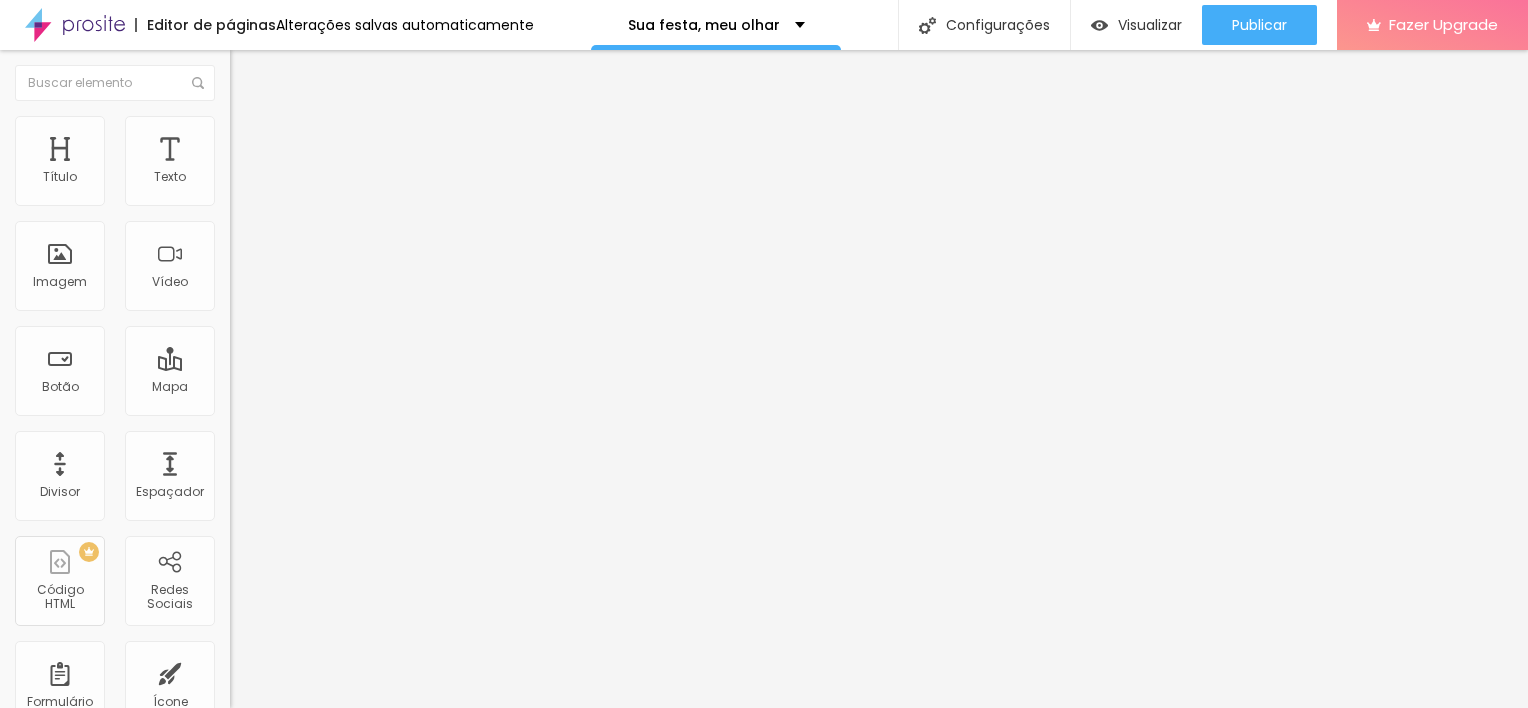 click 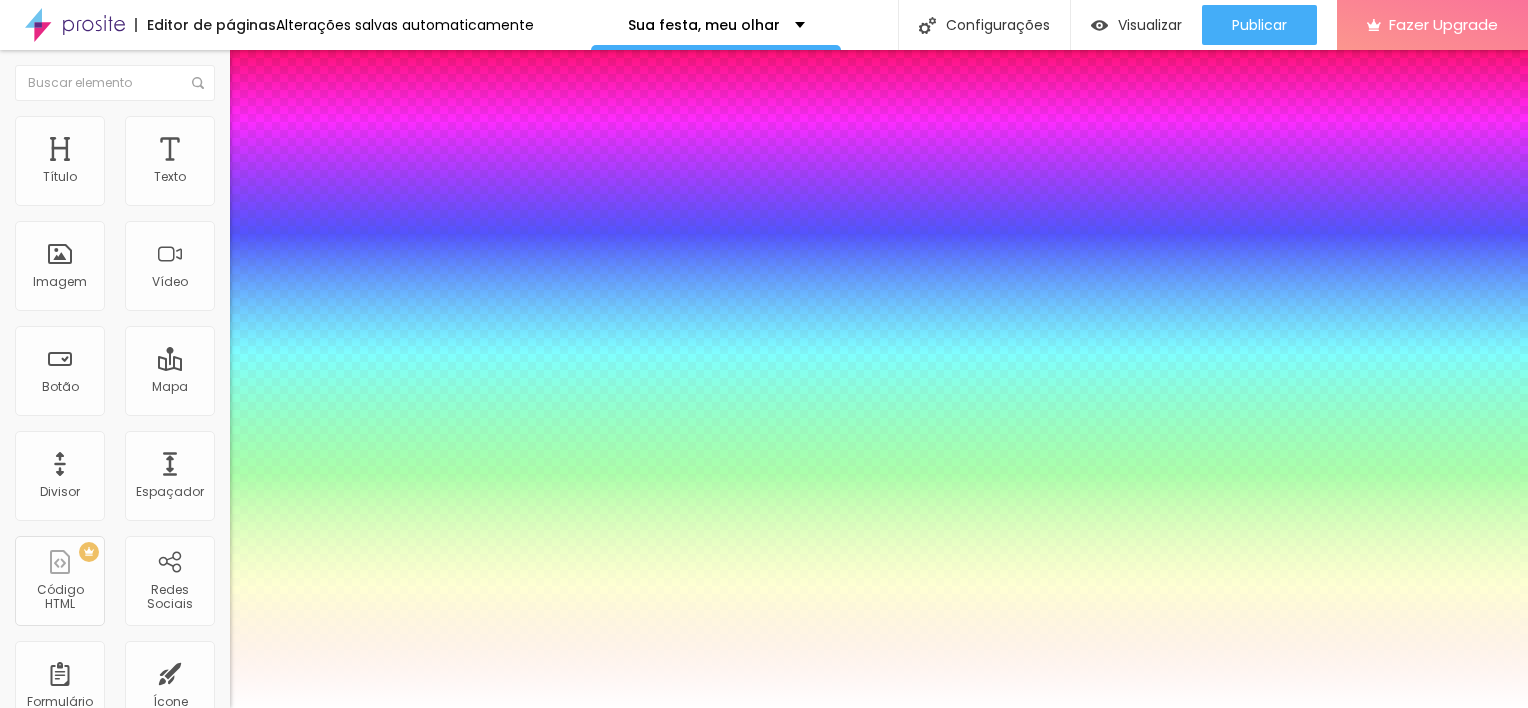 click on "AbrilFatface-Regular Actor-Regular Alegreya AlegreyaBlack Alice Allan-Bold Allan-Regular Amaranth AmaticaSC AmaticSC Amita-Bold Amita-Regular Anaheim AnonymousPro-Bold AnonymousPro-Italic AnonymousPro-Regular Arapey Archivo-Bold Archivo-Italic Archivo-Regular ArefRuqaa Arsenal-Bold Arsenal-Italic Arsenal-Regular Arvo Assistant AssistantLight AveriaLibre AveriaLibreLight AveriaSansLibre-Bold AveriaSansLibre-Italic AveriaSansLibre-Regular Bangers-Regular Bentham-Regular Bevan-Regular BioRhyme BioRhymeExtraBold BioRhymeLight Bitter BreeSerif ButterflyKids-Regular ChangaOne-Italic ChangaOne-Regular Chewy-Regular Chivo CinzelDecorative-Black CinzelDecorative-Bold CinzelDecorative-Regular Comfortaa-Bold Comfortaa-Light Comfortaa-Regular ComingSoon Cookie-Regular Corben-Bold Corben-Regular Cormorant CormorantGeramond-Bold CormorantGeramond-Italic CormorantGeramond-Medium CormorantGeramond-Regular CormorantLight Cousine-Bold Cousine-Italic Cousine-Regular Creepster-Regular CrimsonText CrimsonTextBold Cuprum FjallaOne" at bounding box center [107, 730] 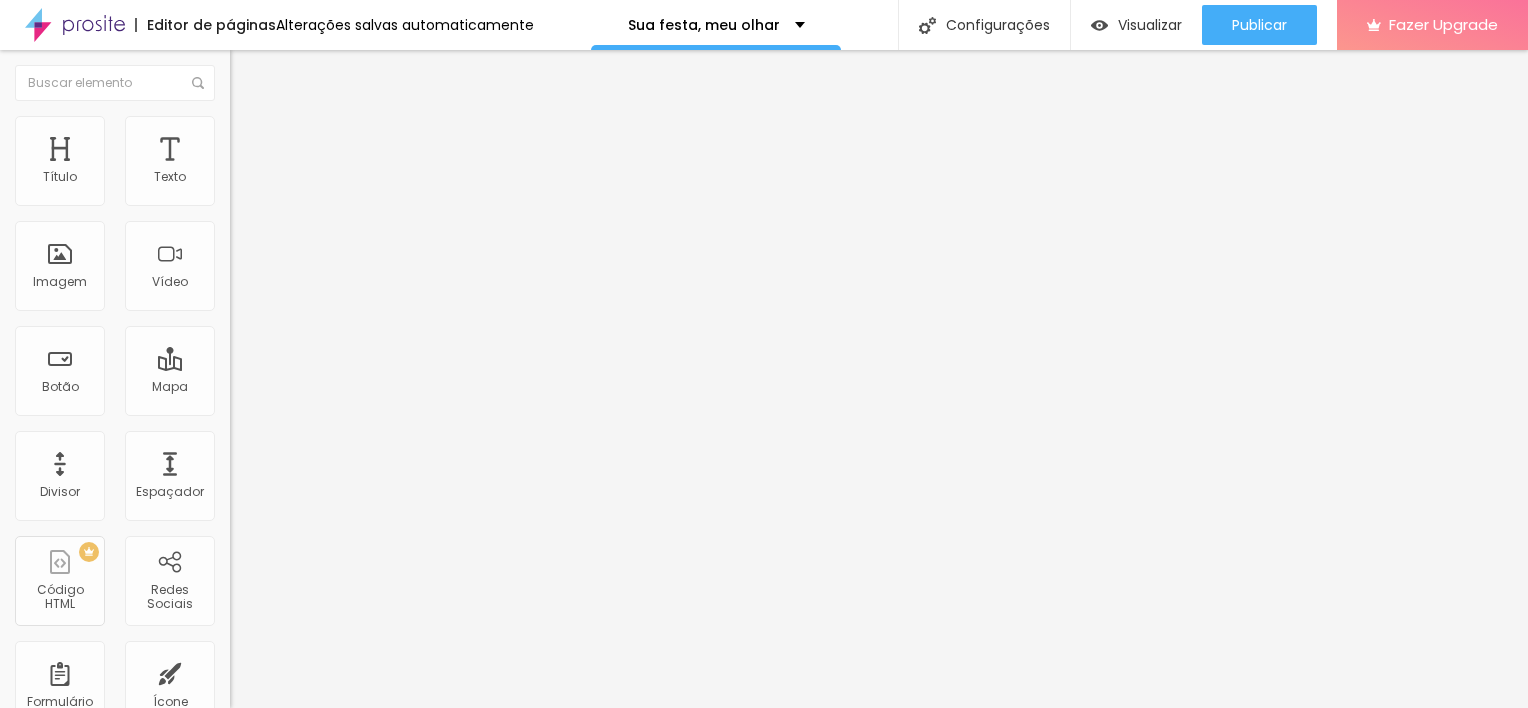 click on "Avançado" at bounding box center [281, 129] 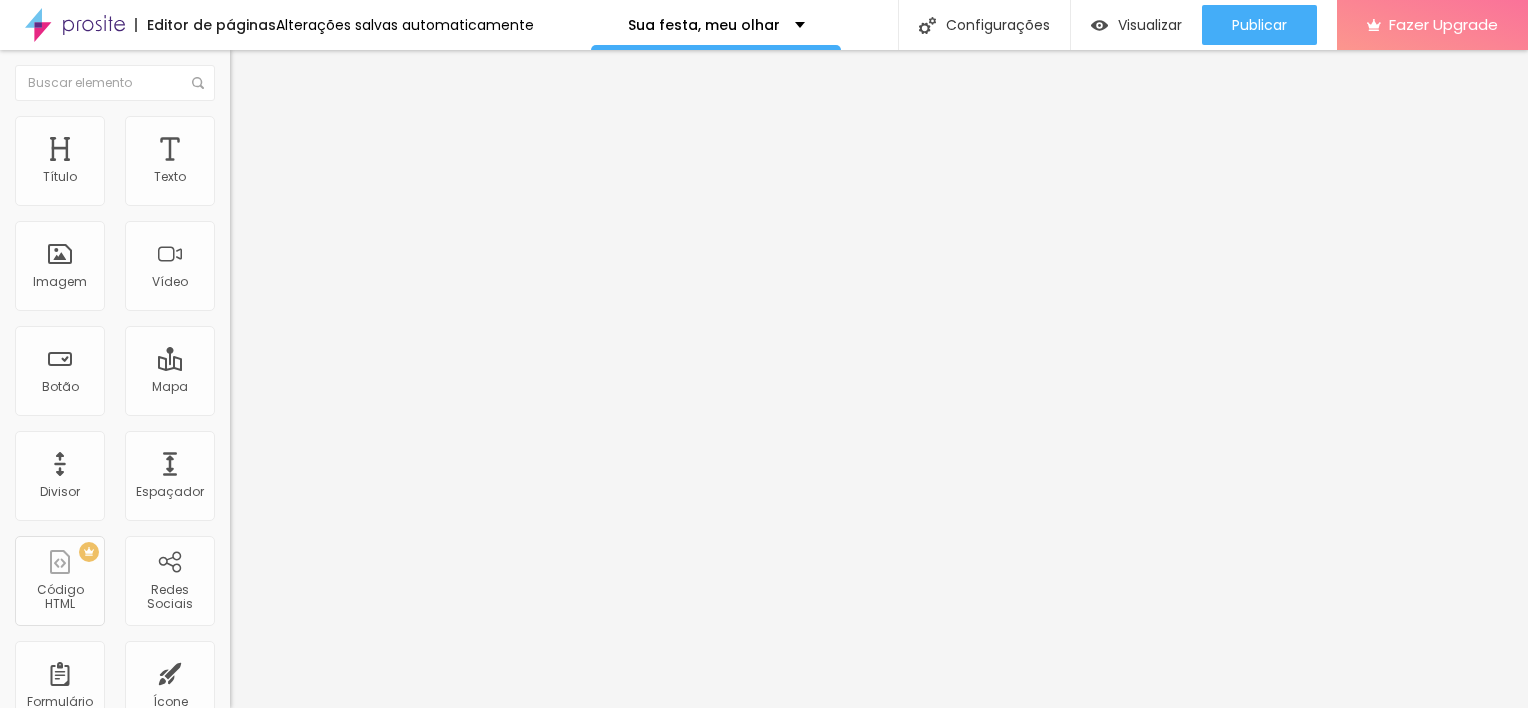 click on "Estilo" at bounding box center (345, 106) 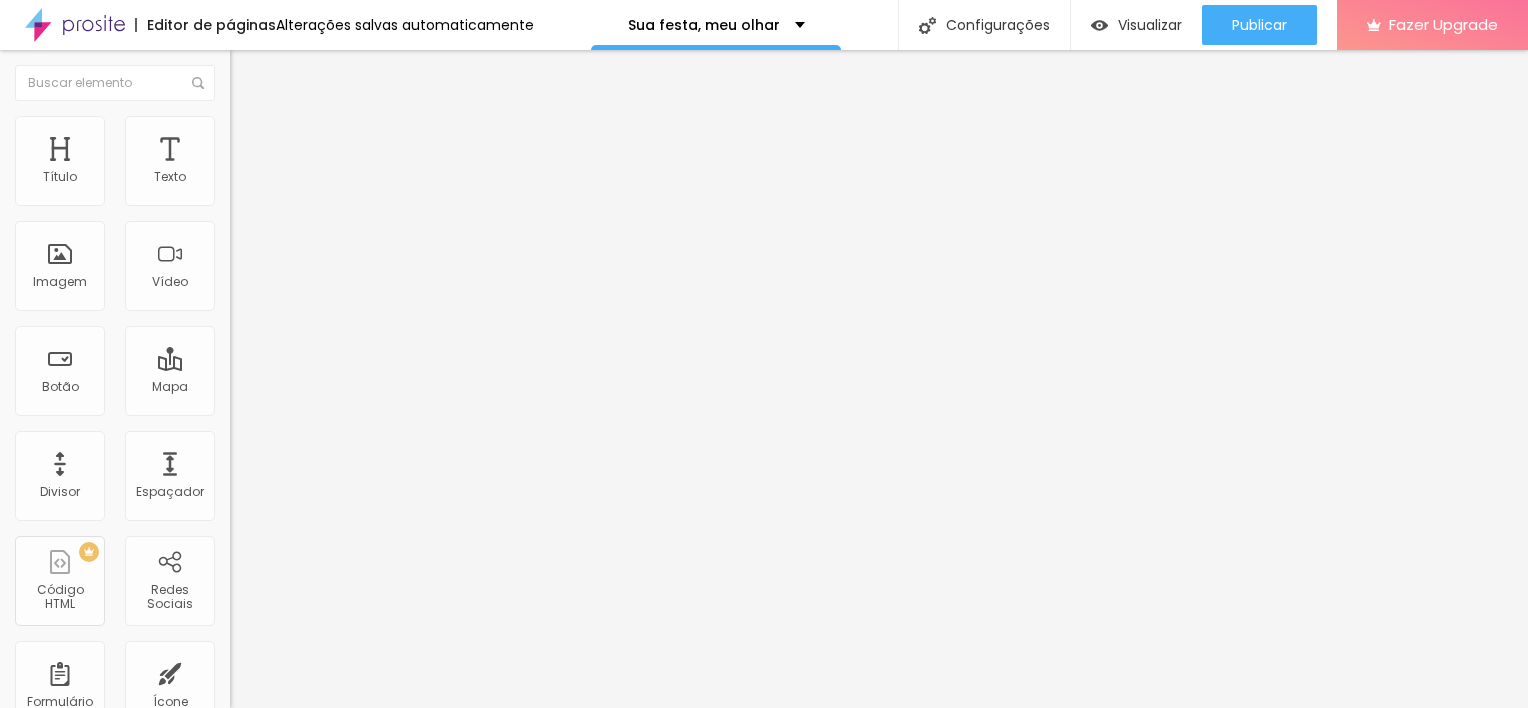 click on "Titulo 2" at bounding box center (262, 176) 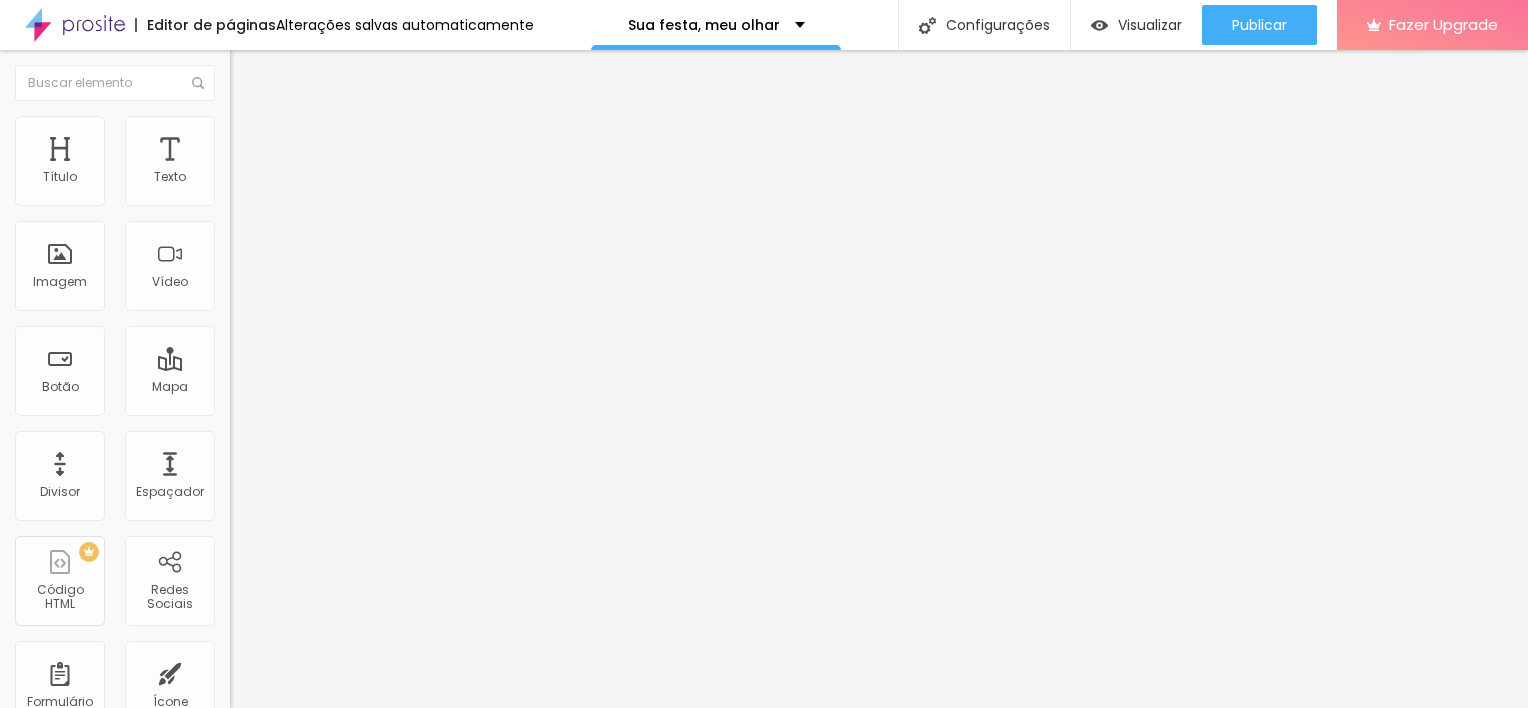 click on "Titulo 1 H1" at bounding box center (345, 158) 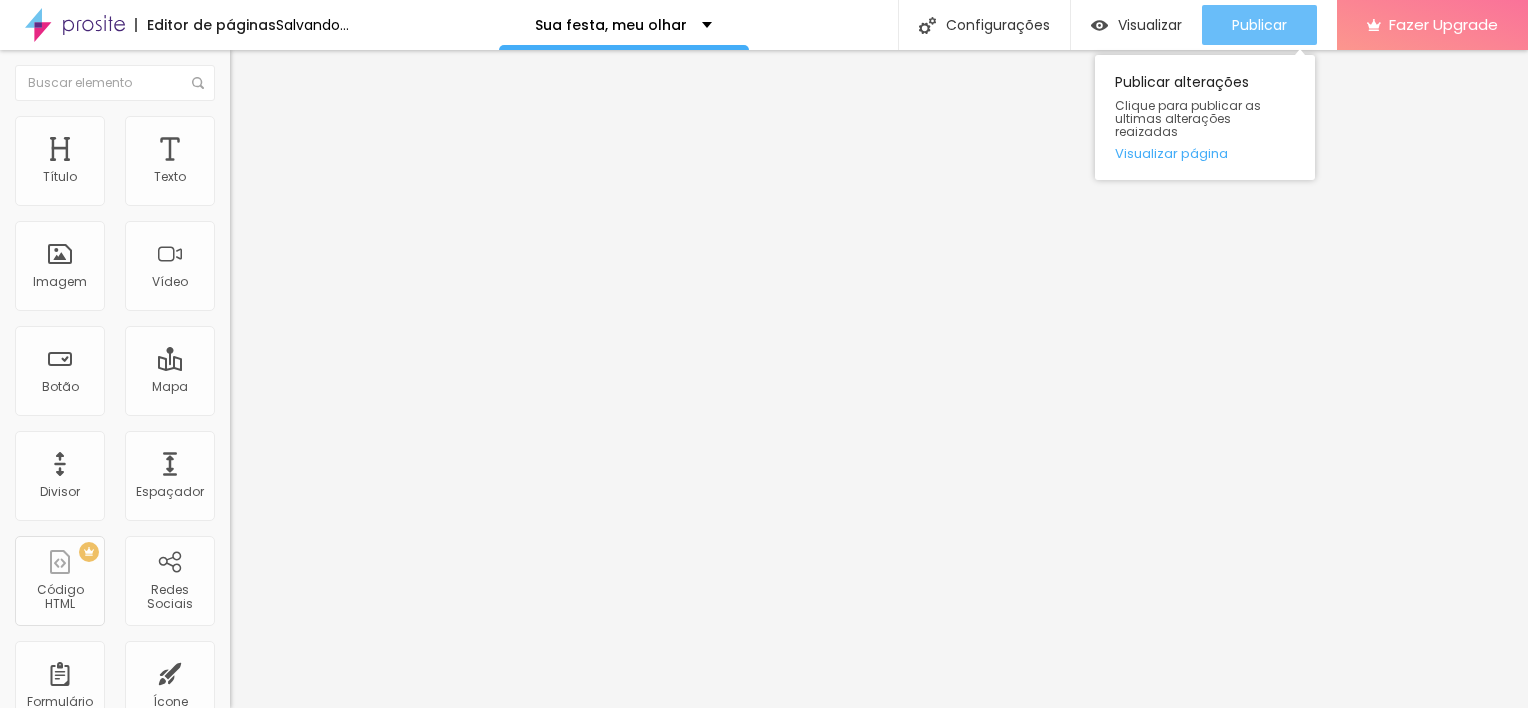 click on "Publicar" at bounding box center [1259, 25] 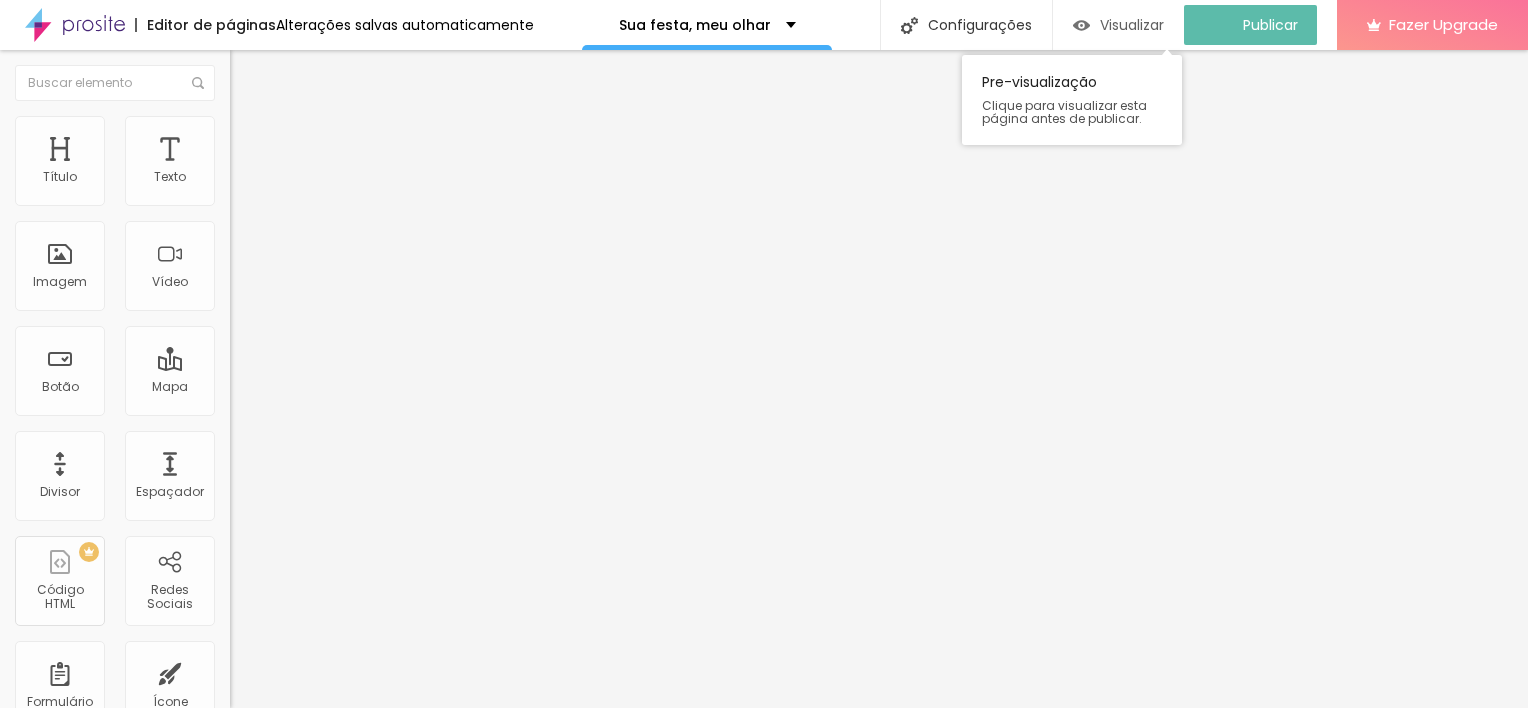 click on "Visualizar" at bounding box center (1132, 25) 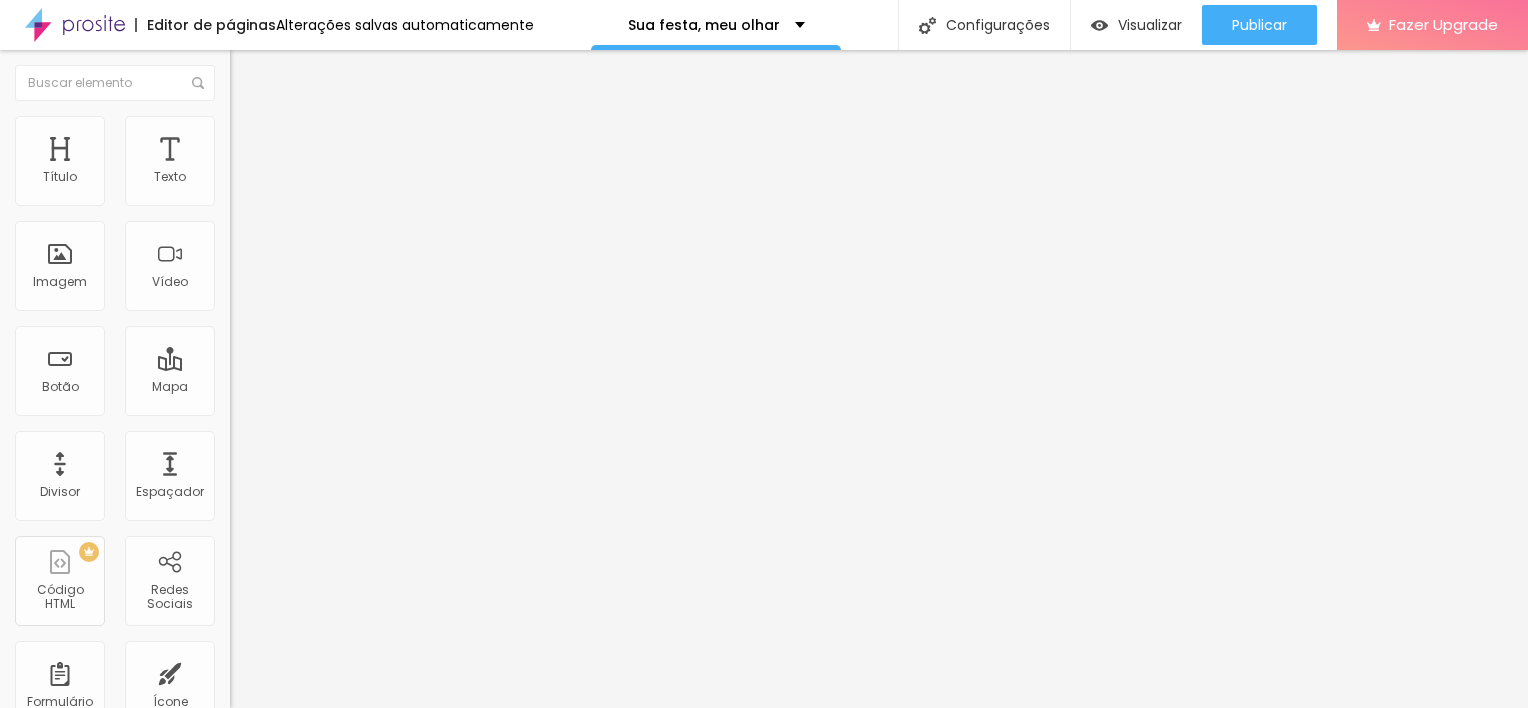 click on "Titulo 3" at bounding box center [258, 193] 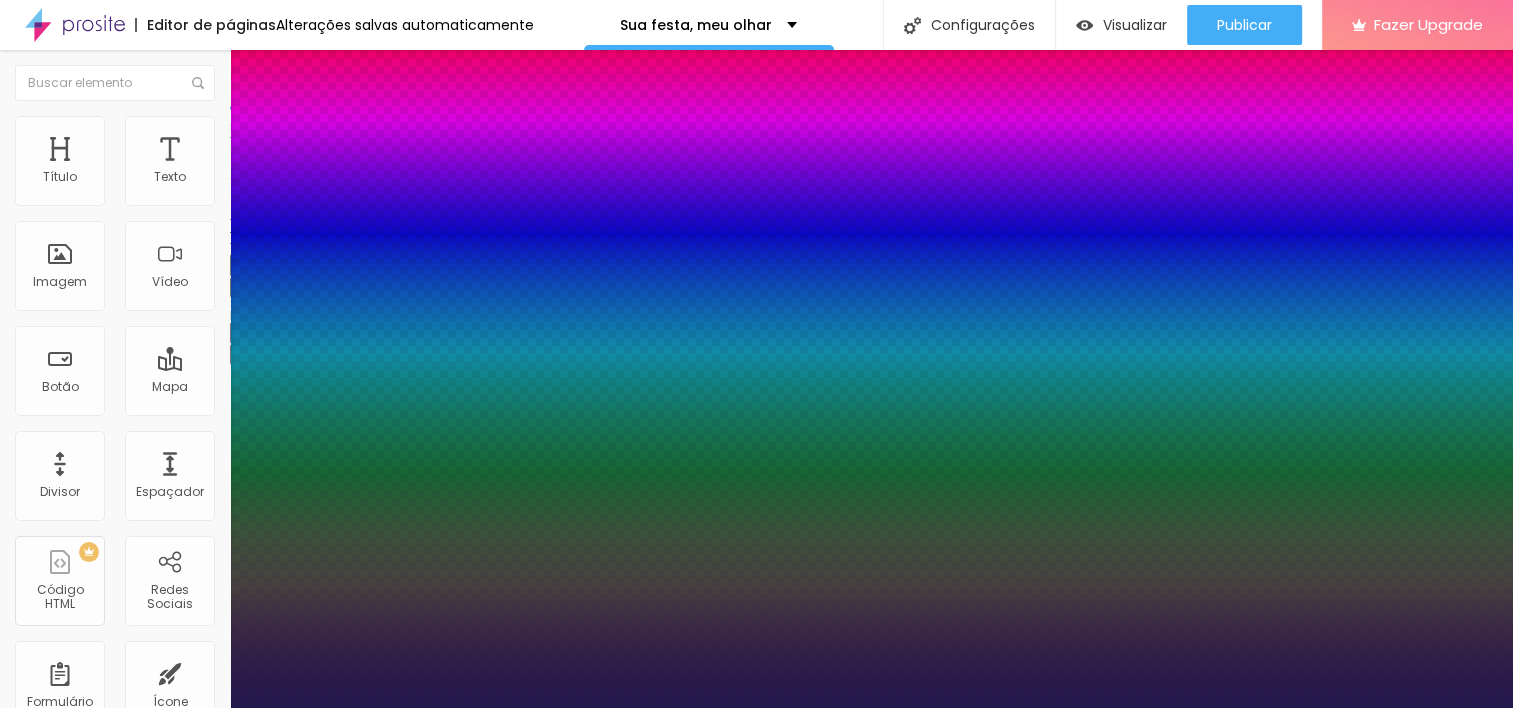 drag, startPoint x: 301, startPoint y: 554, endPoint x: 254, endPoint y: 552, distance: 47.042534 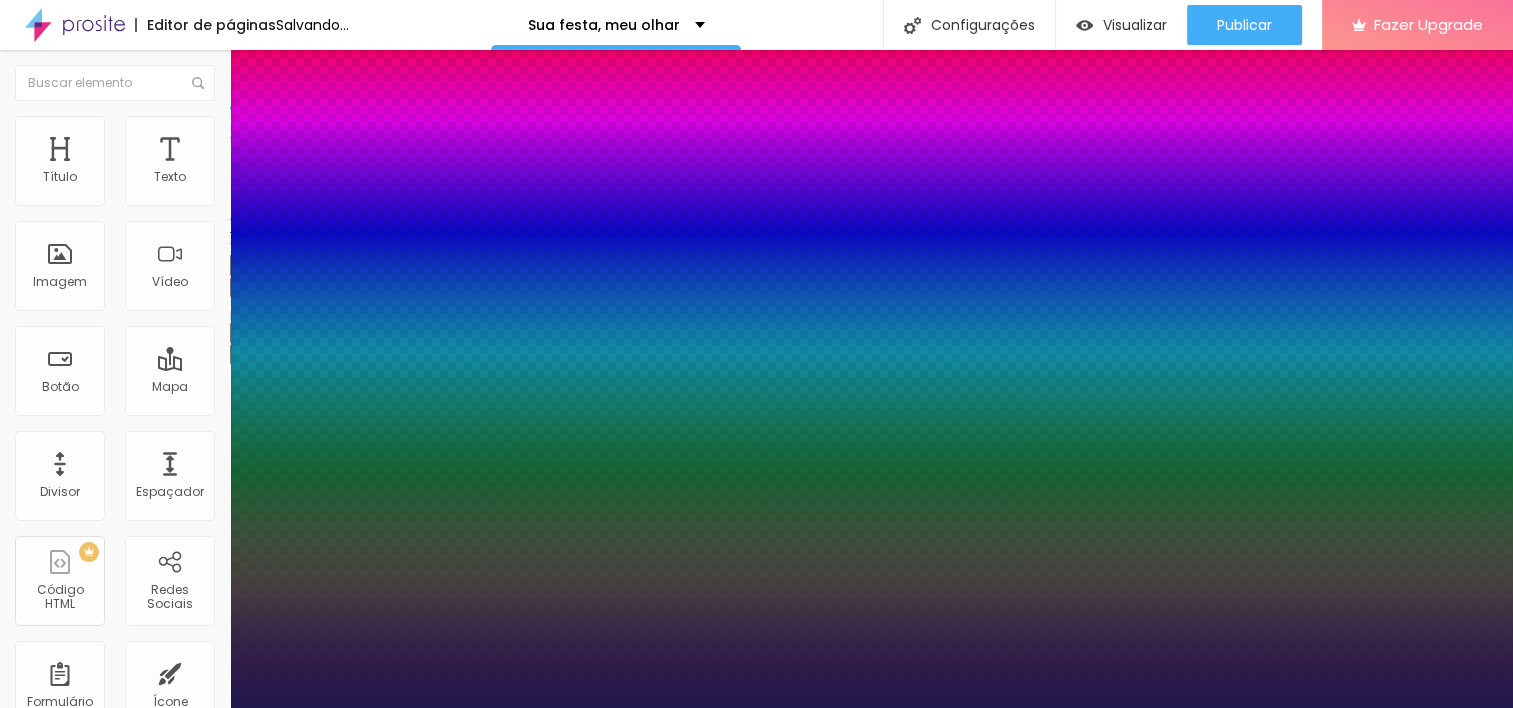 click on "AbrilFatface-Regular Actor-Regular Alegreya AlegreyaBlack [PERSON_NAME] [PERSON_NAME]-Regular Amaranth AmaticaSC AmaticSC [PERSON_NAME]-Bold [PERSON_NAME]-Regular Anaheim AnonymousPro-Bold AnonymousPro-Italic AnonymousPro-Regular Arapey Archivo-Bold Archivo-Italic Archivo-Regular ArefRuqaa Arsenal-Bold Arsenal-Italic Arsenal-Regular Arvo Assistant AssistantLight AveriaLibre AveriaLibreLight AveriaSansLibre-Bold AveriaSansLibre-Italic AveriaSansLibre-Regular Bangers-Regular [PERSON_NAME]-Regular [PERSON_NAME]-Regular BioRhyme BioRhymeExtraBold BioRhymeLight Bitter BreeSerif ButterflyKids-Regular ChangaOne-Italic ChangaOne-Regular Chewy-Regular Chivo CinzelDecorative-Black CinzelDecorative-Bold CinzelDecorative-Regular Comfortaa-Bold Comfortaa-Light Comfortaa-Regular ComingSoon Cookie-Regular Corben-Bold Corben-Regular Cormorant CormorantGeramond-Bold CormorantGeramond-Italic CormorantGeramond-Medium CormorantGeramond-Regular CormorantLight Cousine-Bold Cousine-Italic Cousine-Regular Creepster-Regular CrimsonText CrimsonTextBold Cuprum FjallaOne" at bounding box center [756, 730] 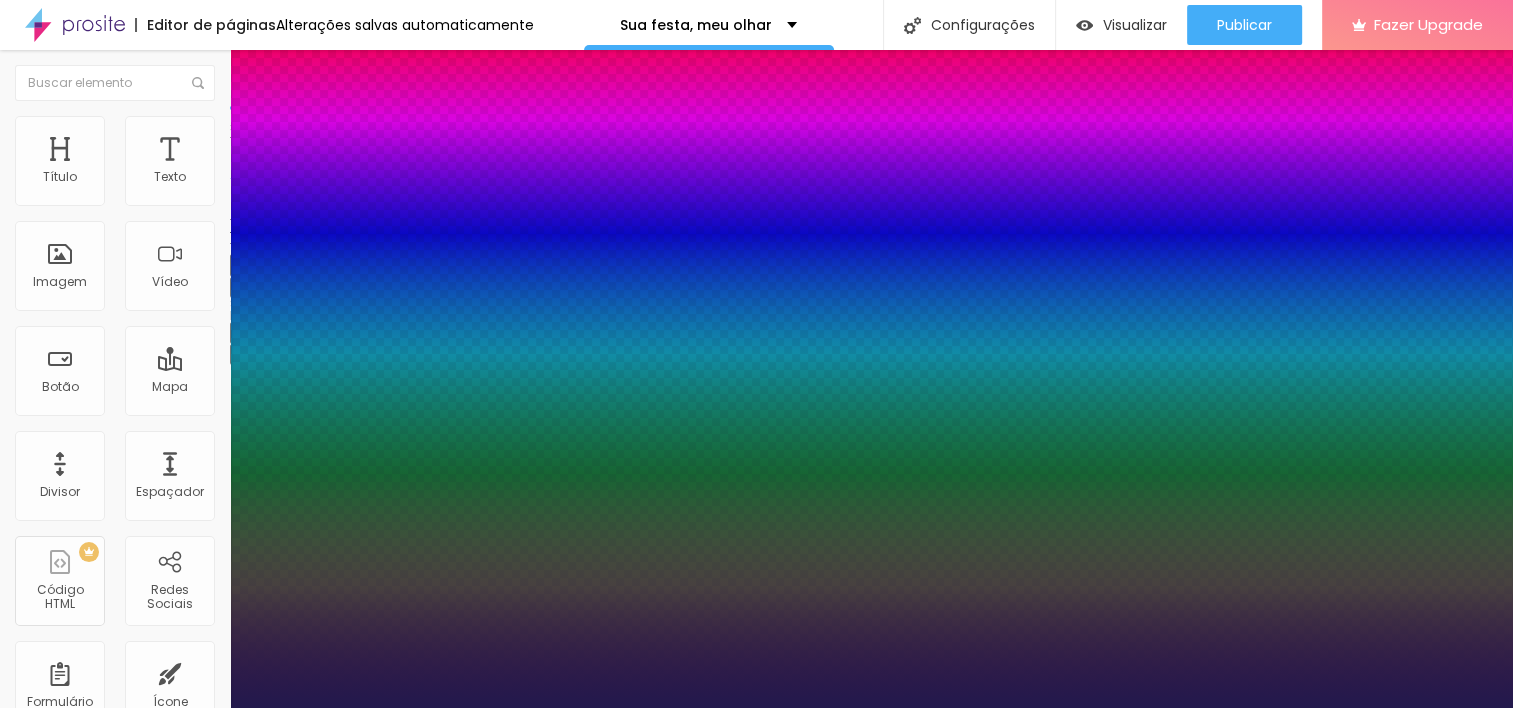 click on "AbrilFatface-Regular Actor-Regular Alegreya AlegreyaBlack [PERSON_NAME] [PERSON_NAME]-Regular Amaranth AmaticaSC AmaticSC [PERSON_NAME]-Bold [PERSON_NAME]-Regular Anaheim AnonymousPro-Bold AnonymousPro-Italic AnonymousPro-Regular Arapey Archivo-Bold Archivo-Italic Archivo-Regular ArefRuqaa Arsenal-Bold Arsenal-Italic Arsenal-Regular Arvo Assistant AssistantLight AveriaLibre AveriaLibreLight AveriaSansLibre-Bold AveriaSansLibre-Italic AveriaSansLibre-Regular Bangers-Regular [PERSON_NAME]-Regular [PERSON_NAME]-Regular BioRhyme BioRhymeExtraBold BioRhymeLight Bitter BreeSerif ButterflyKids-Regular ChangaOne-Italic ChangaOne-Regular Chewy-Regular Chivo CinzelDecorative-Black CinzelDecorative-Bold CinzelDecorative-Regular Comfortaa-Bold Comfortaa-Light Comfortaa-Regular ComingSoon Cookie-Regular Corben-Bold Corben-Regular Cormorant CormorantGeramond-Bold CormorantGeramond-Italic CormorantGeramond-Medium CormorantGeramond-Regular CormorantLight Cousine-Bold Cousine-Italic Cousine-Regular Creepster-Regular CrimsonText CrimsonTextBold Cuprum FjallaOne" at bounding box center (107, 730) 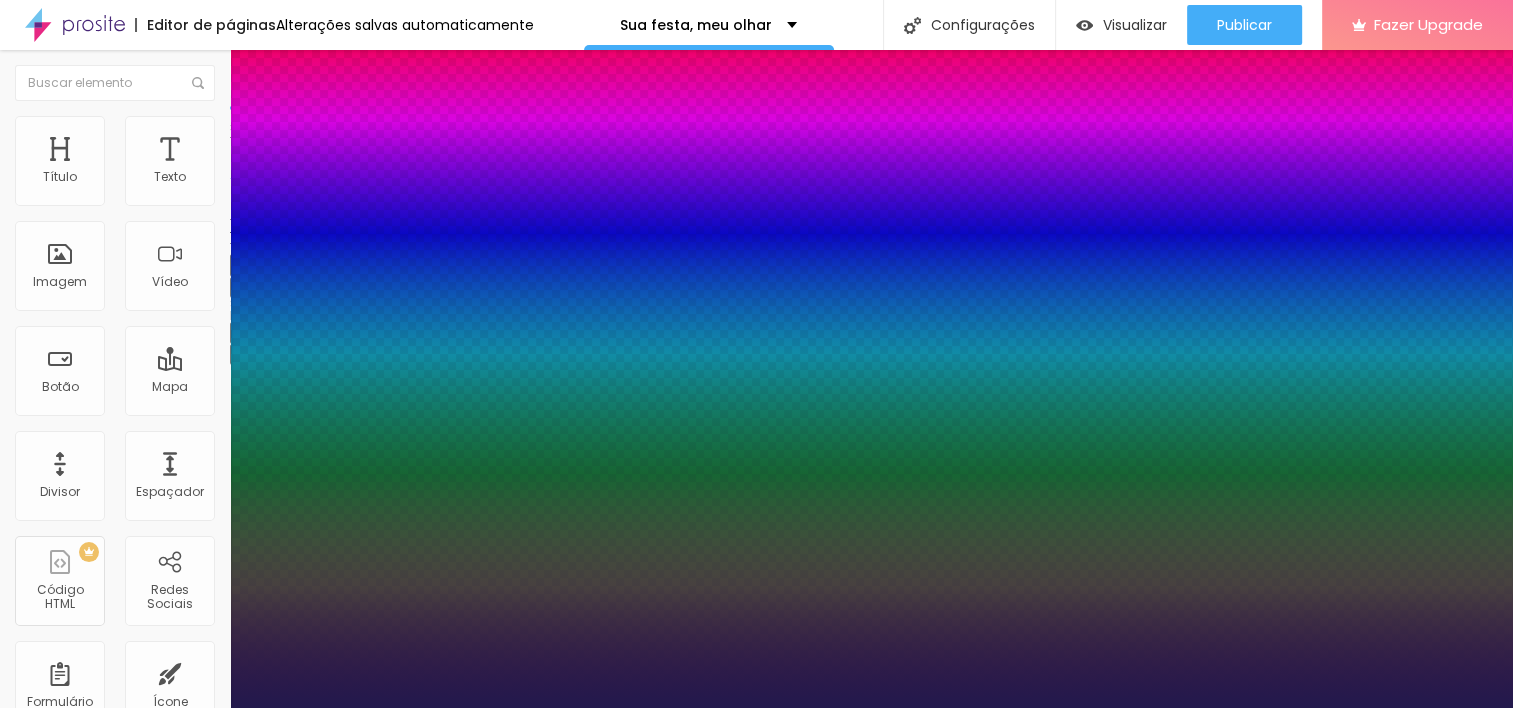 click on "AbrilFatface-Regular Actor-Regular Alegreya AlegreyaBlack [PERSON_NAME] [PERSON_NAME]-Regular Amaranth AmaticaSC AmaticSC [PERSON_NAME]-Bold [PERSON_NAME]-Regular Anaheim AnonymousPro-Bold AnonymousPro-Italic AnonymousPro-Regular Arapey Archivo-Bold Archivo-Italic Archivo-Regular ArefRuqaa Arsenal-Bold Arsenal-Italic Arsenal-Regular Arvo Assistant AssistantLight AveriaLibre AveriaLibreLight AveriaSansLibre-Bold AveriaSansLibre-Italic AveriaSansLibre-Regular Bangers-Regular [PERSON_NAME]-Regular [PERSON_NAME]-Regular BioRhyme BioRhymeExtraBold BioRhymeLight Bitter BreeSerif ButterflyKids-Regular ChangaOne-Italic ChangaOne-Regular Chewy-Regular Chivo CinzelDecorative-Black CinzelDecorative-Bold CinzelDecorative-Regular Comfortaa-Bold Comfortaa-Light Comfortaa-Regular ComingSoon Cookie-Regular Corben-Bold Corben-Regular Cormorant CormorantGeramond-Bold CormorantGeramond-Italic CormorantGeramond-Medium CormorantGeramond-Regular CormorantLight Cousine-Bold Cousine-Italic Cousine-Regular Creepster-Regular CrimsonText CrimsonTextBold Cuprum FjallaOne" at bounding box center (107, 730) 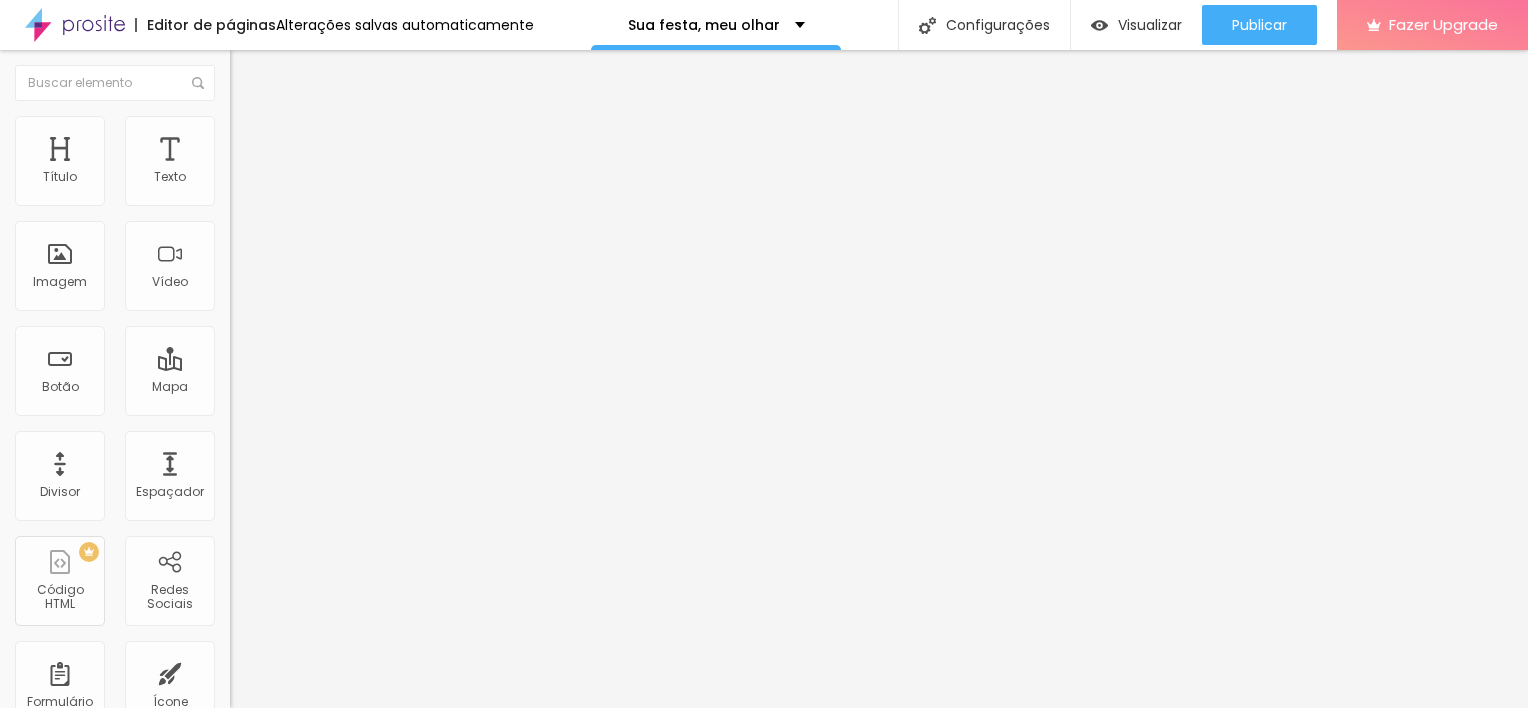 click on "Avançado" at bounding box center [281, 129] 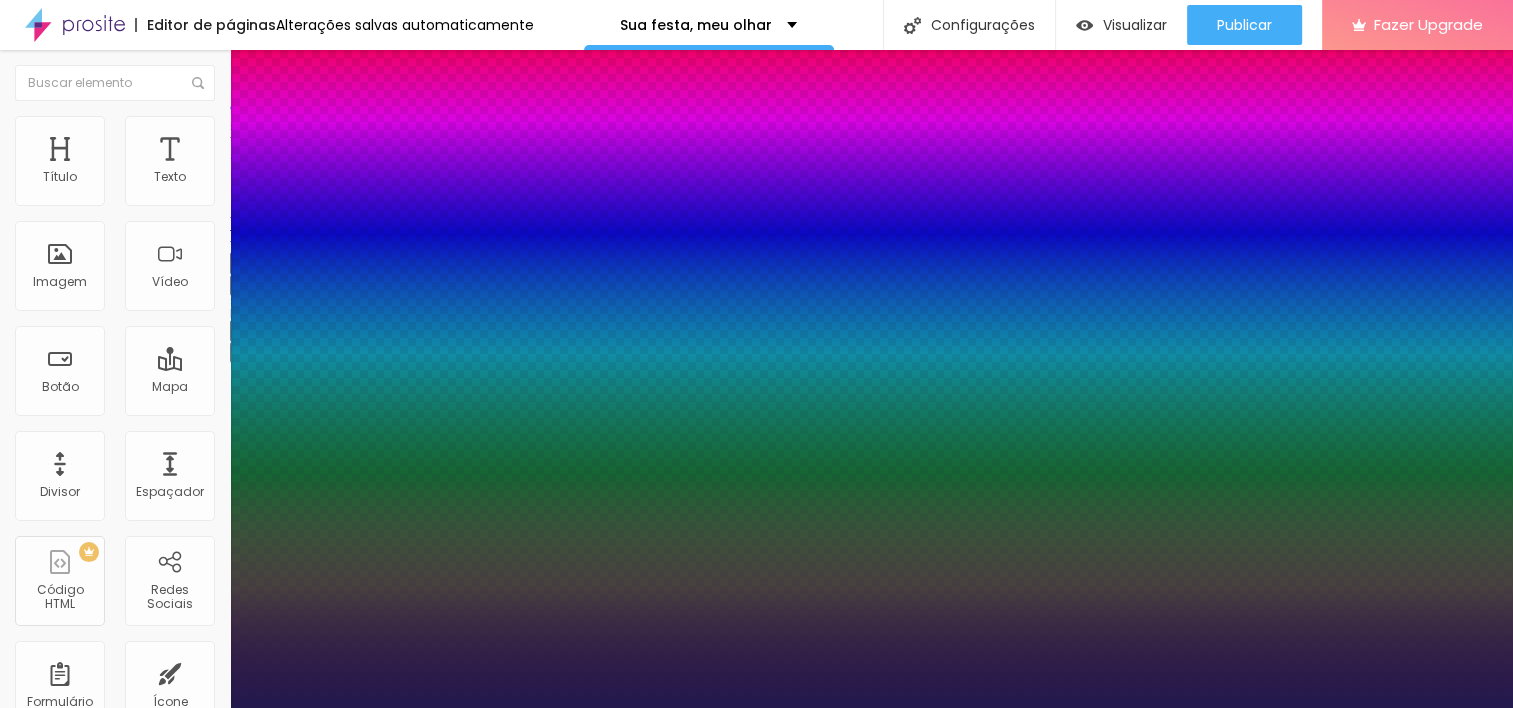 click on "AbrilFatface-Regular Actor-Regular Alegreya AlegreyaBlack Alice Allan-Bold Allan-Regular Amaranth AmaticaSC AmaticSC Amita-Bold Amita-Regular Anaheim AnonymousPro-Bold AnonymousPro-Italic AnonymousPro-Regular Arapey Archivo-Bold Archivo-Italic Archivo-Regular ArefRuqaa Arsenal-Bold Arsenal-Italic Arsenal-Regular Arvo Assistant AssistantLight AveriaLibre AveriaLibreLight AveriaSansLibre-Bold AveriaSansLibre-Italic AveriaSansLibre-Regular Bangers-Regular Bentham-Regular Bevan-Regular BioRhyme BioRhymeExtraBold BioRhymeLight Bitter BreeSerif ButterflyKids-Regular ChangaOne-Italic ChangaOne-Regular Chewy-Regular Chivo CinzelDecorative-Black CinzelDecorative-Bold CinzelDecorative-Regular Comfortaa-Bold Comfortaa-Light Comfortaa-Regular ComingSoon Cookie-Regular Corben-Bold Corben-Regular Cormorant CormorantGeramond-Bold CormorantGeramond-Italic CormorantGeramond-Medium CormorantGeramond-Regular CormorantLight Cousine-Bold Cousine-Italic Cousine-Regular Creepster-Regular CrimsonText CrimsonTextBold Cuprum FjallaOne" at bounding box center [107, 730] 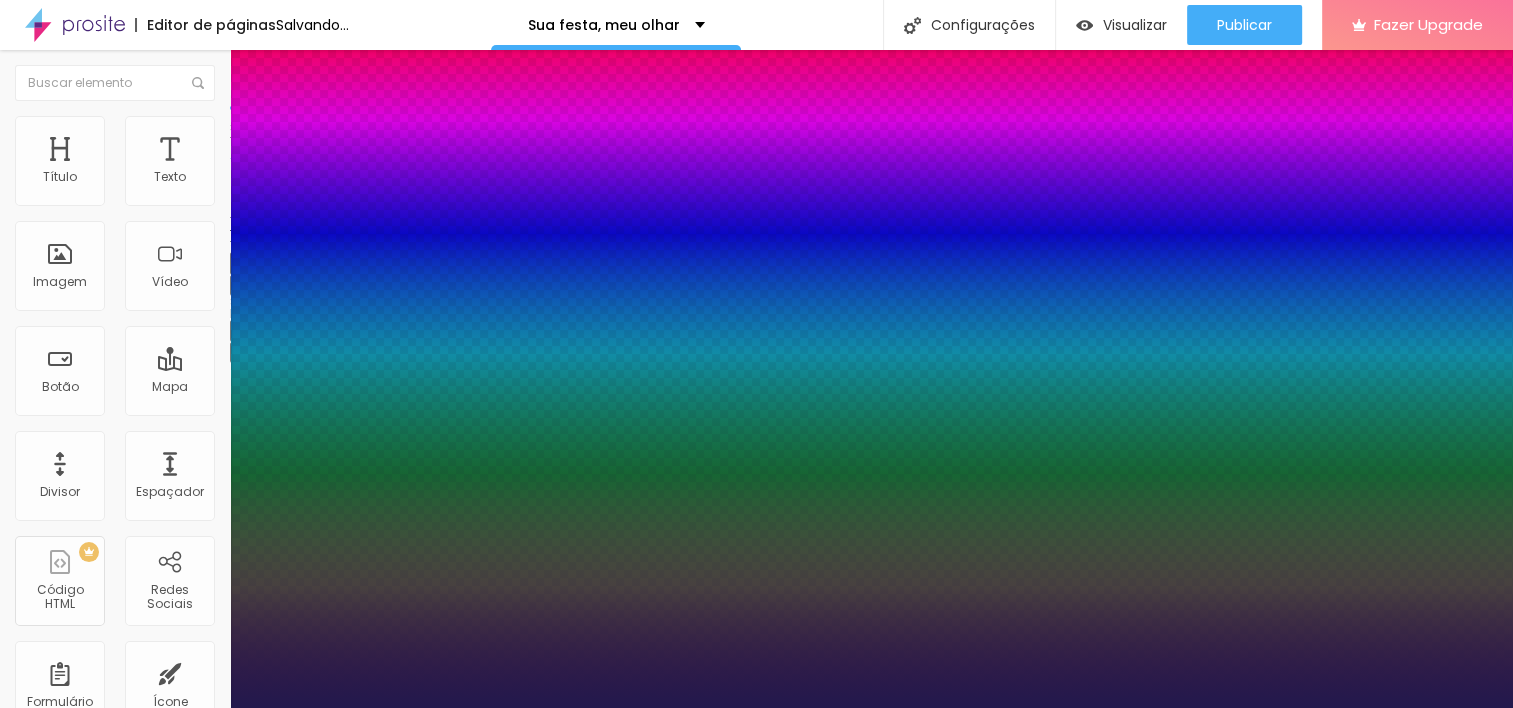 click at bounding box center [756, 708] 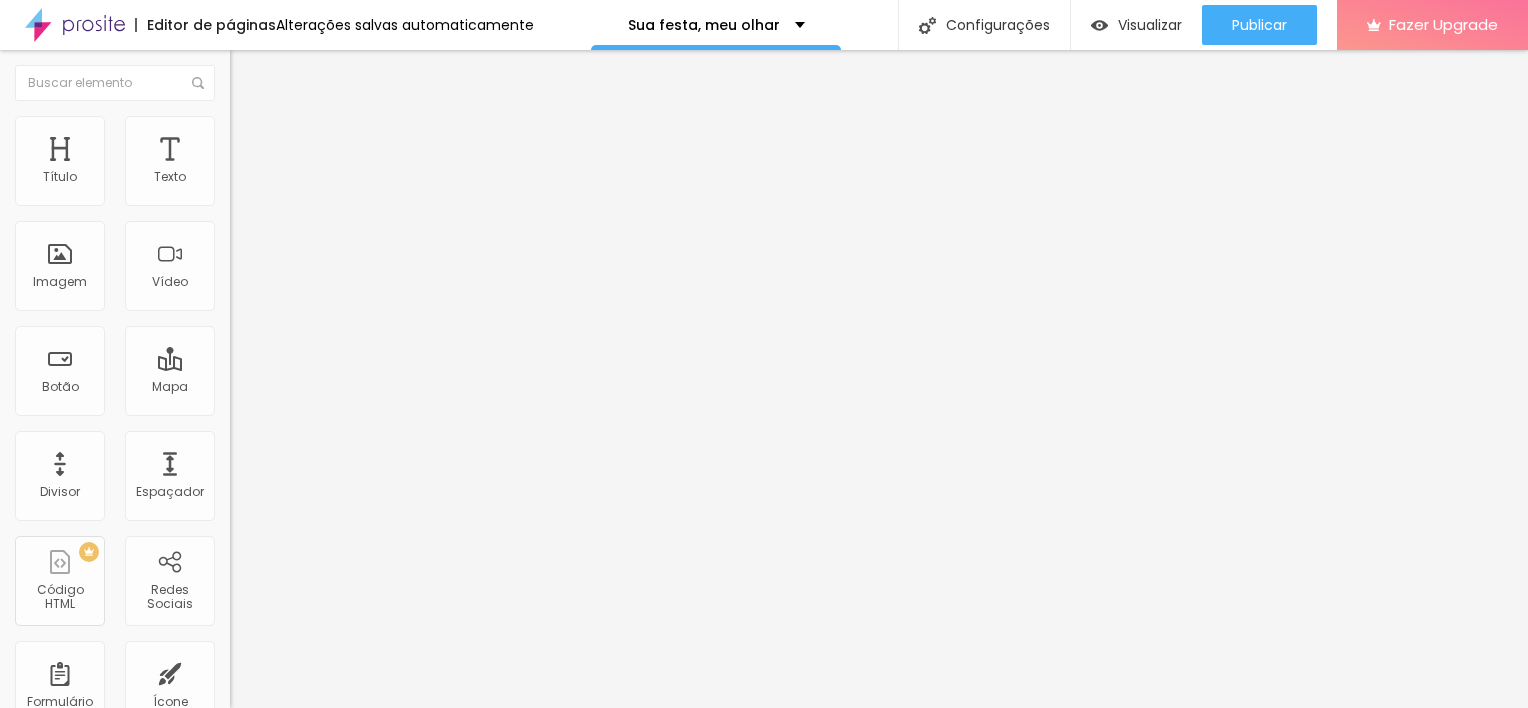 click on "Avançado" at bounding box center (281, 129) 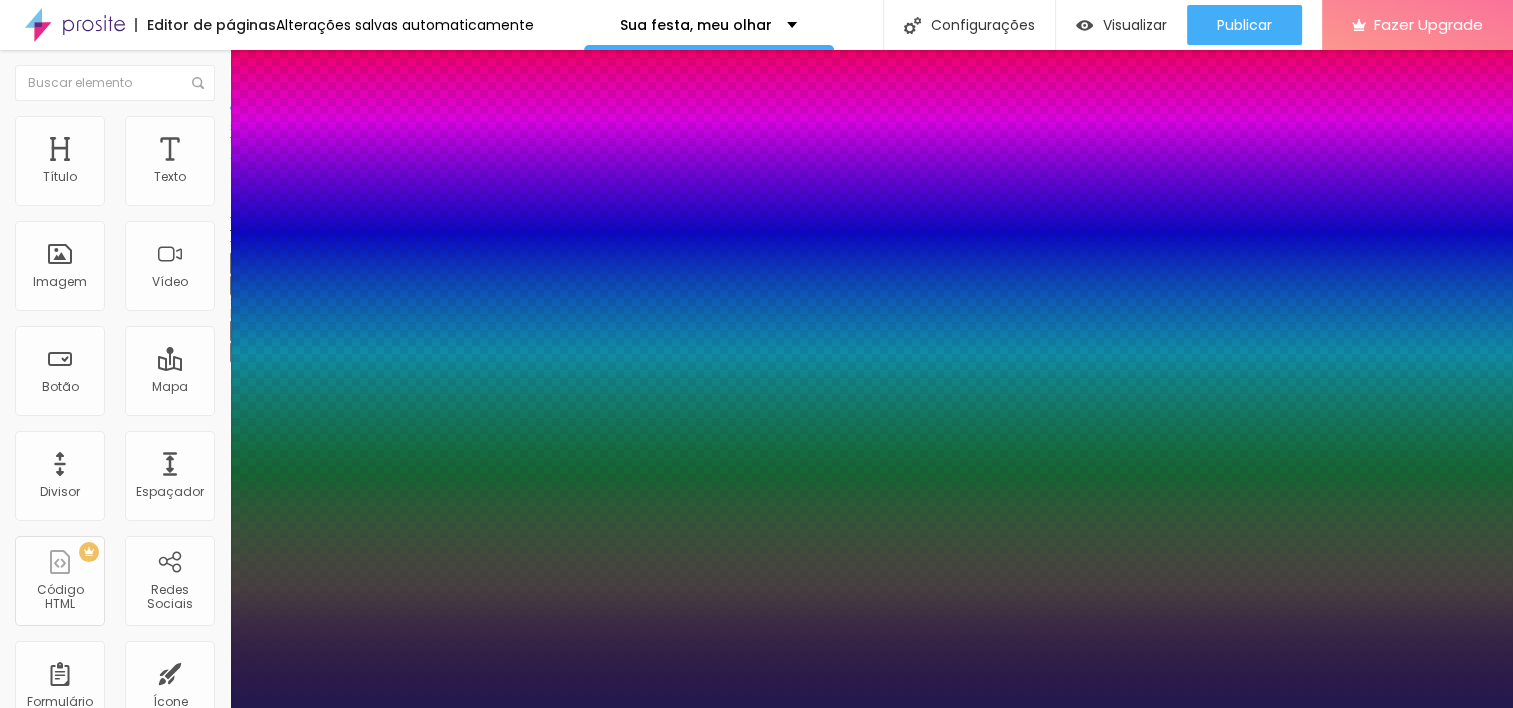 click on "AbrilFatface-Regular Actor-Regular Alegreya AlegreyaBlack Alice Allan-Bold Allan-Regular Amaranth AmaticaSC AmaticSC Amita-Bold Amita-Regular Anaheim AnonymousPro-Bold AnonymousPro-Italic AnonymousPro-Regular Arapey Archivo-Bold Archivo-Italic Archivo-Regular ArefRuqaa Arsenal-Bold Arsenal-Italic Arsenal-Regular Arvo Assistant AssistantLight AveriaLibre AveriaLibreLight AveriaSansLibre-Bold AveriaSansLibre-Italic AveriaSansLibre-Regular Bangers-Regular Bentham-Regular Bevan-Regular BioRhyme BioRhymeExtraBold BioRhymeLight Bitter BreeSerif ButterflyKids-Regular ChangaOne-Italic ChangaOne-Regular Chewy-Regular Chivo CinzelDecorative-Black CinzelDecorative-Bold CinzelDecorative-Regular Comfortaa-Bold Comfortaa-Light Comfortaa-Regular ComingSoon Cookie-Regular Corben-Bold Corben-Regular Cormorant CormorantGeramond-Bold CormorantGeramond-Italic CormorantGeramond-Medium CormorantGeramond-Regular CormorantLight Cousine-Bold Cousine-Italic Cousine-Regular Creepster-Regular CrimsonText CrimsonTextBold Cuprum FjallaOne" at bounding box center (107, 730) 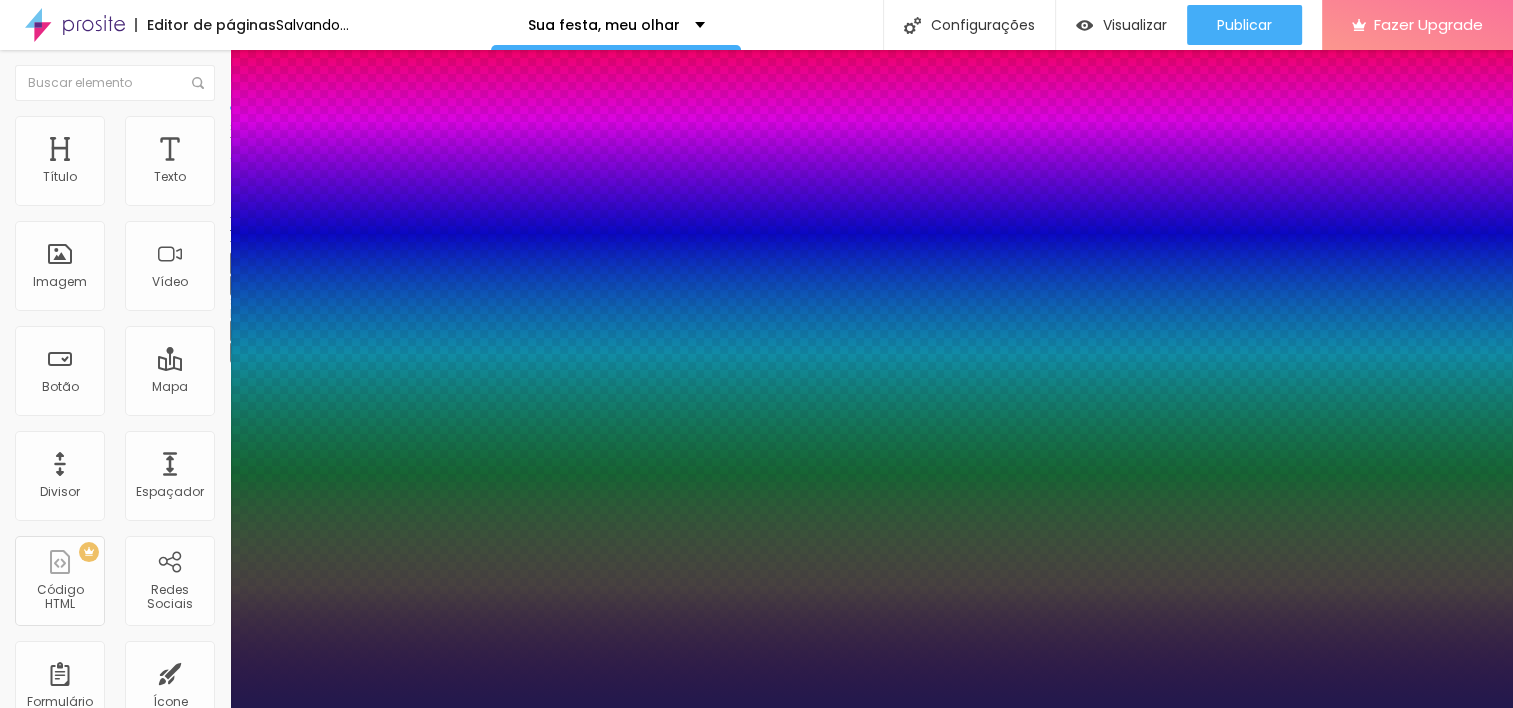 click at bounding box center [756, 708] 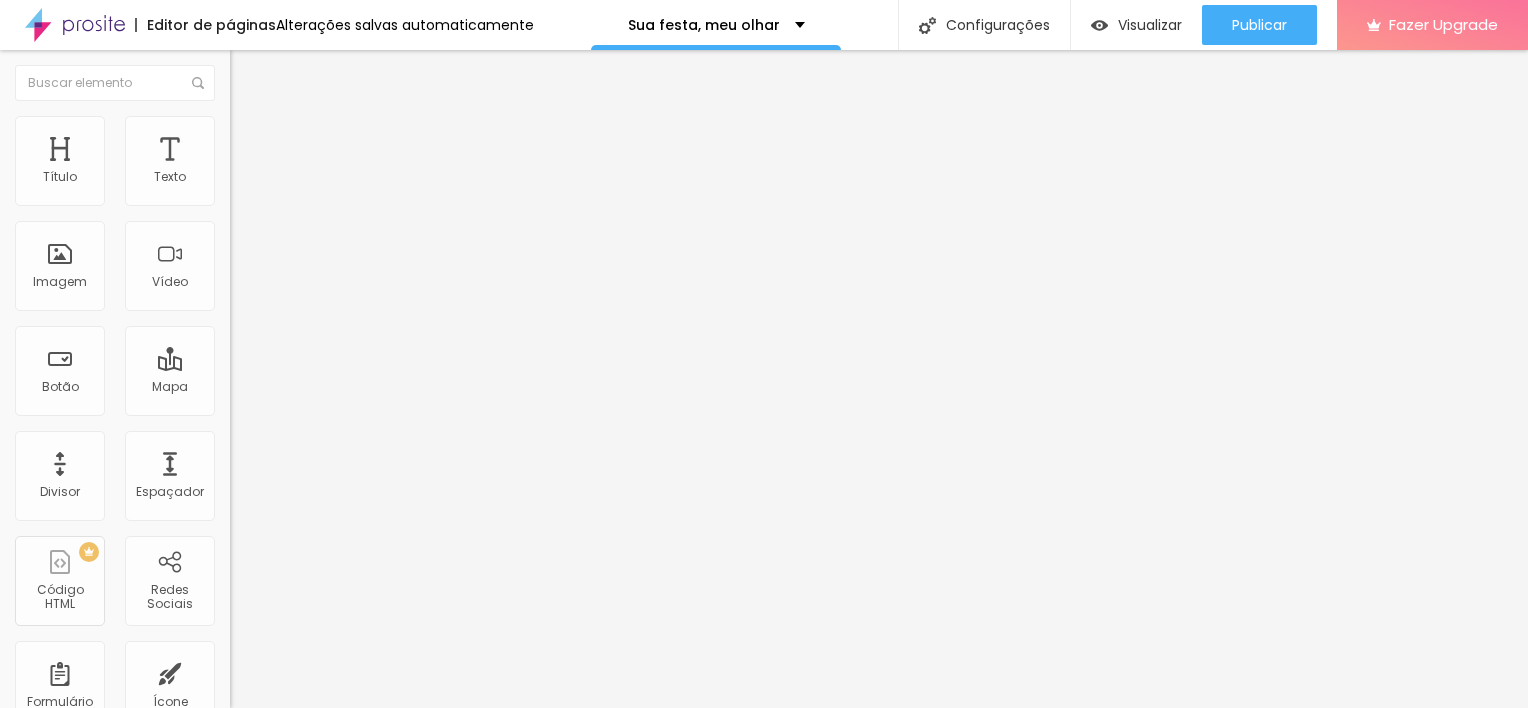 click 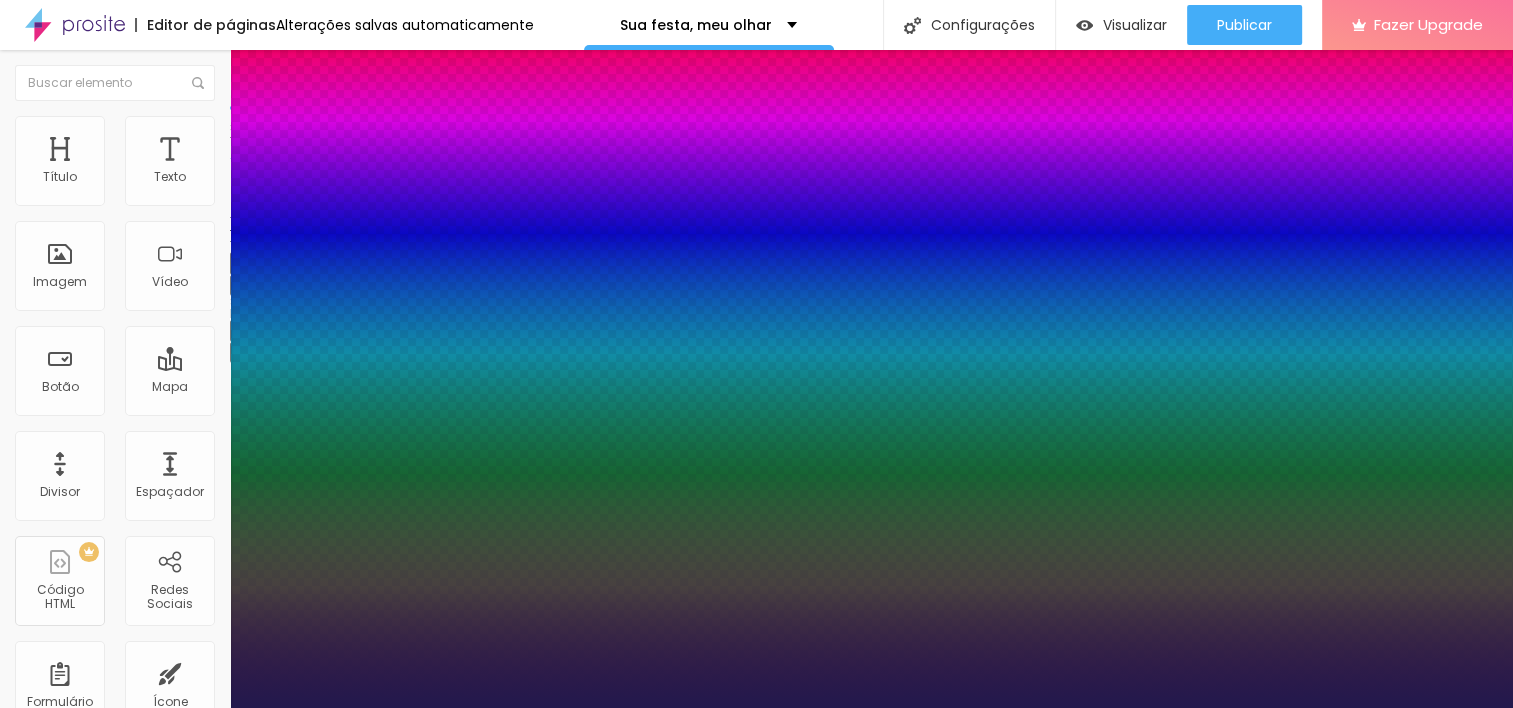 click at bounding box center (756, 708) 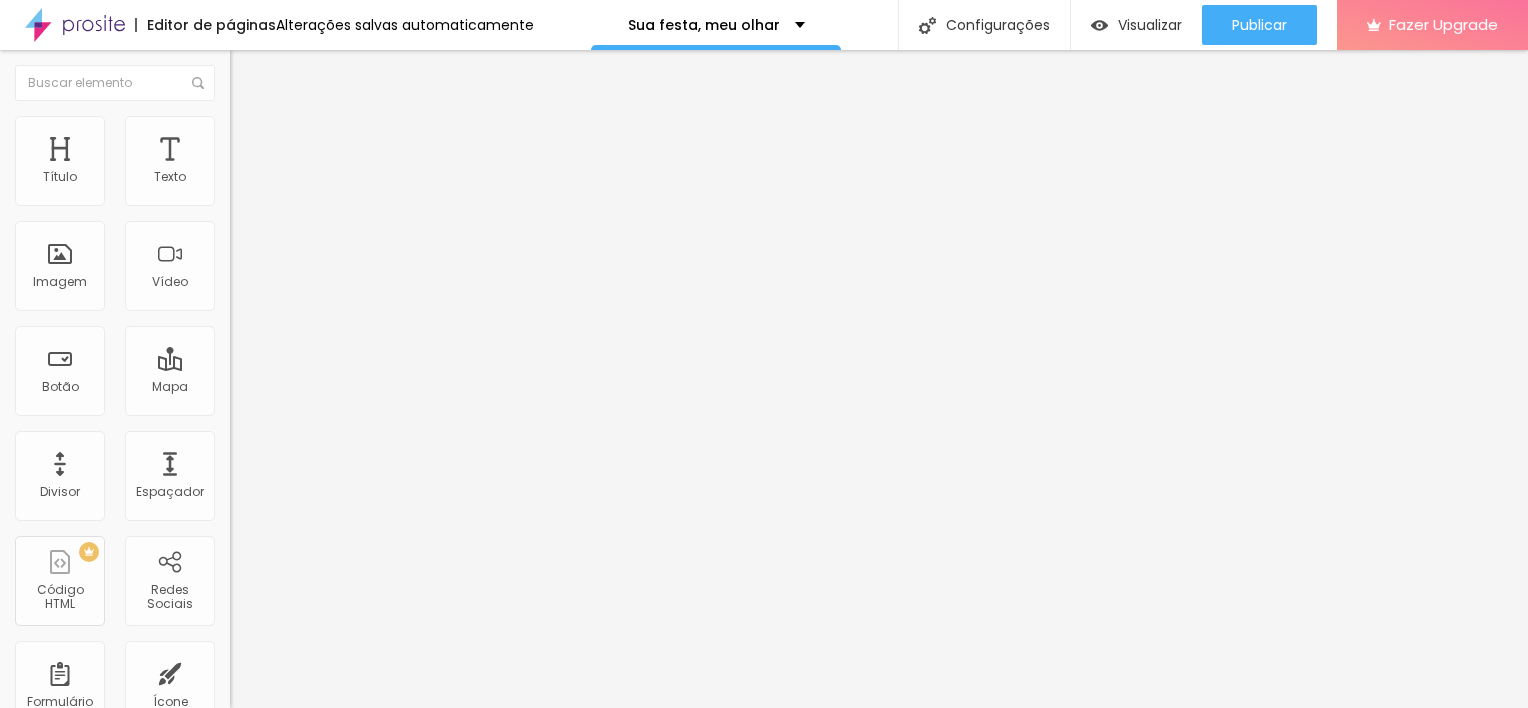 click at bounding box center (244, 181) 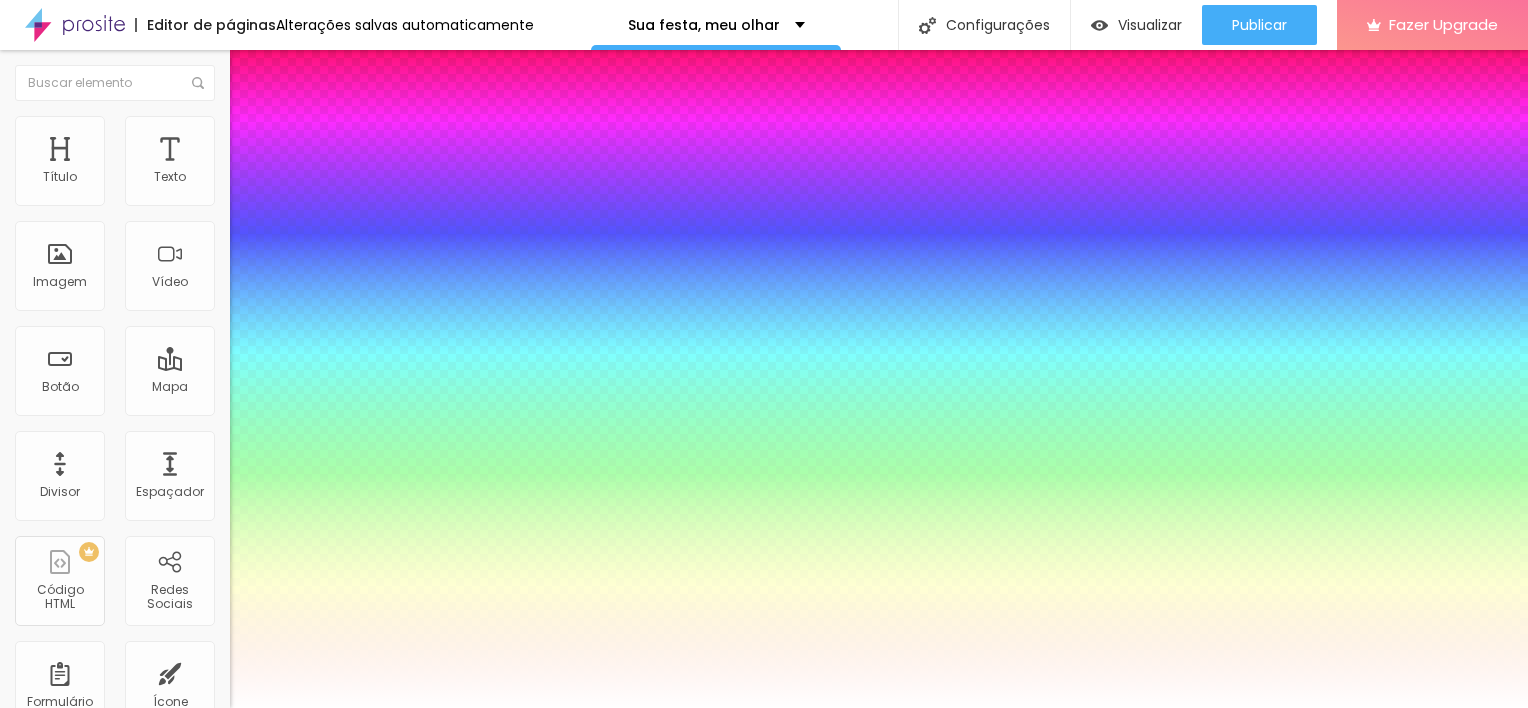 click on "AbrilFatface-Regular Actor-Regular Alegreya AlegreyaBlack Alice Allan-Bold Allan-Regular Amaranth AmaticaSC AmaticSC Amita-Bold Amita-Regular Anaheim AnonymousPro-Bold AnonymousPro-Italic AnonymousPro-Regular Arapey Archivo-Bold Archivo-Italic Archivo-Regular ArefRuqaa Arsenal-Bold Arsenal-Italic Arsenal-Regular Arvo Assistant AssistantLight AveriaLibre AveriaLibreLight AveriaSansLibre-Bold AveriaSansLibre-Italic AveriaSansLibre-Regular Bangers-Regular Bentham-Regular Bevan-Regular BioRhyme BioRhymeExtraBold BioRhymeLight Bitter BreeSerif ButterflyKids-Regular ChangaOne-Italic ChangaOne-Regular Chewy-Regular Chivo CinzelDecorative-Black CinzelDecorative-Bold CinzelDecorative-Regular Comfortaa-Bold Comfortaa-Light Comfortaa-Regular ComingSoon Cookie-Regular Corben-Bold Corben-Regular Cormorant CormorantGeramond-Bold CormorantGeramond-Italic CormorantGeramond-Medium CormorantGeramond-Regular CormorantLight Cousine-Bold Cousine-Italic Cousine-Regular Creepster-Regular CrimsonText CrimsonTextBold Cuprum FjallaOne" at bounding box center [107, 730] 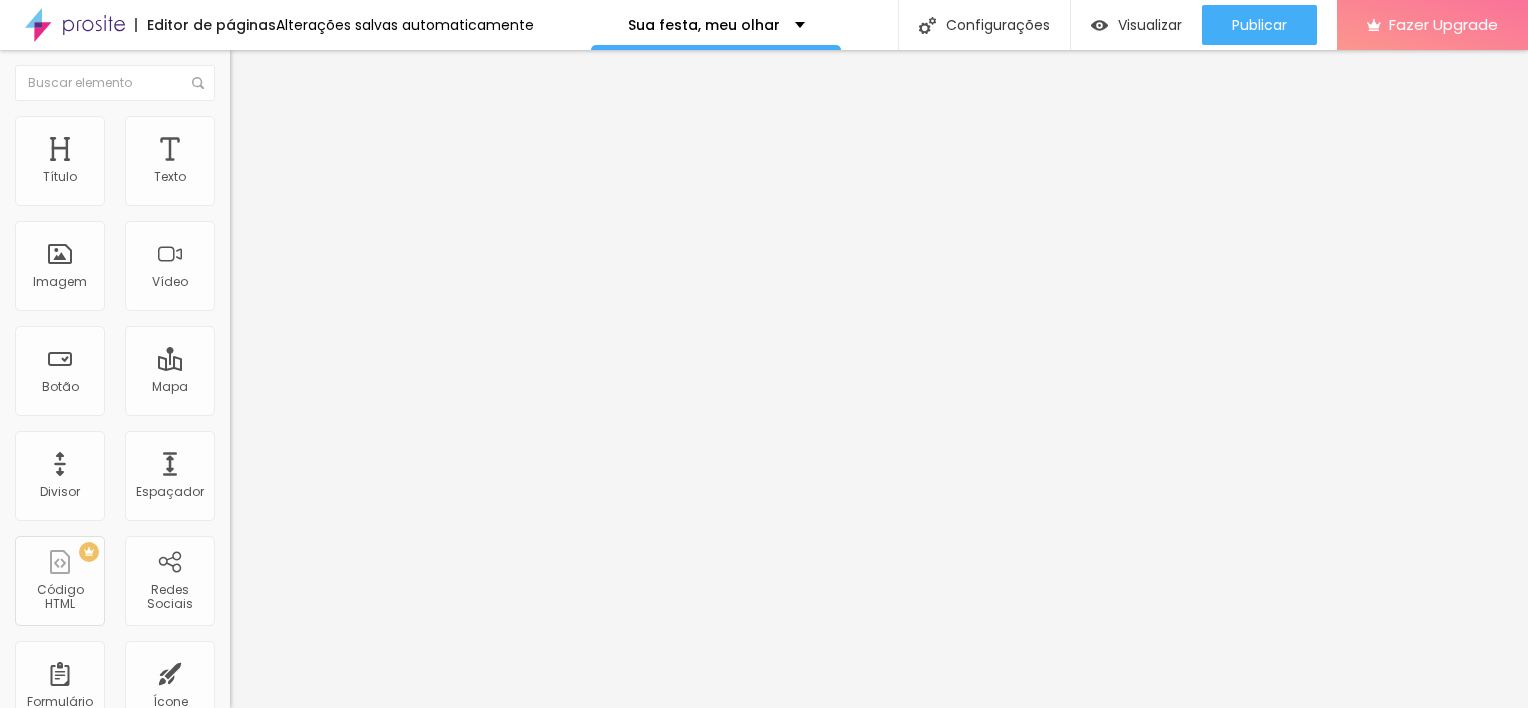click at bounding box center [244, 352] 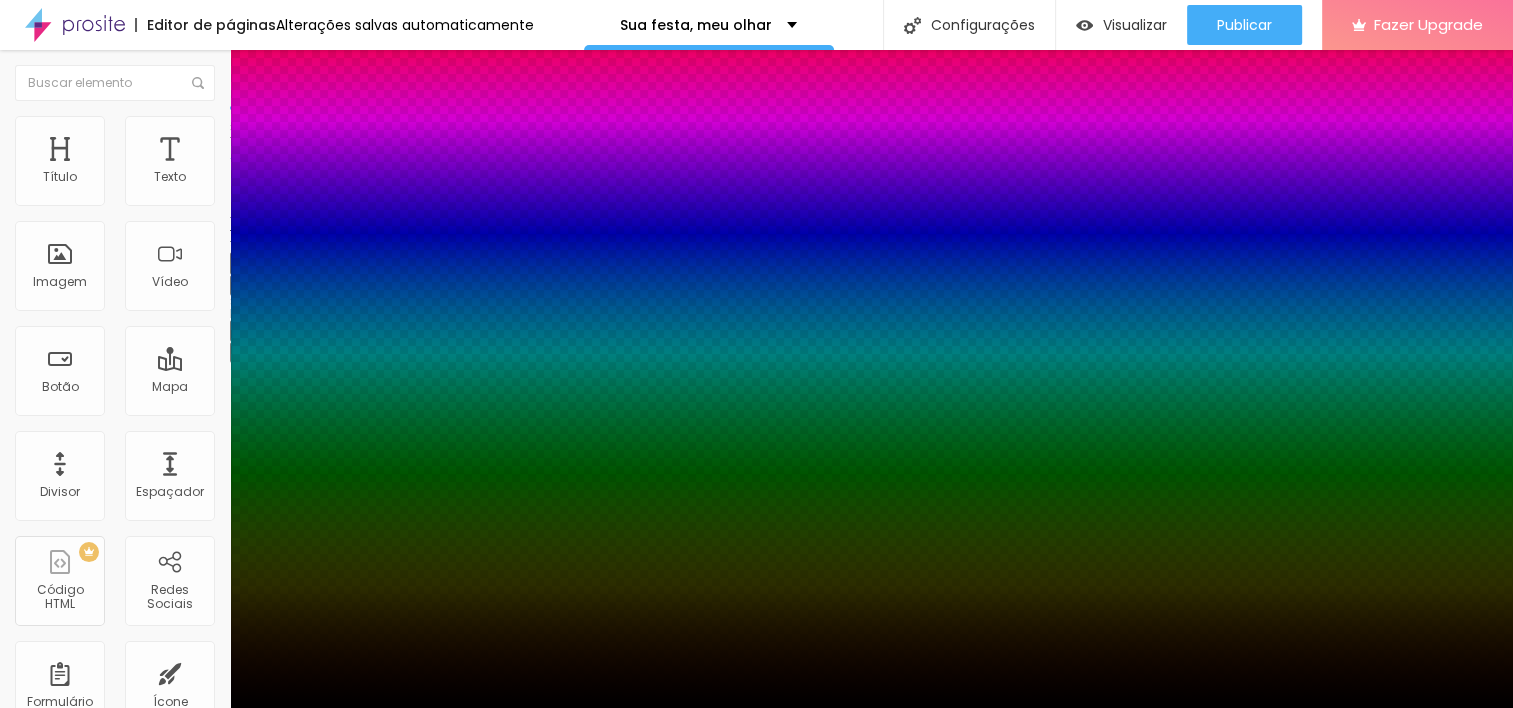 click at bounding box center [756, 720] 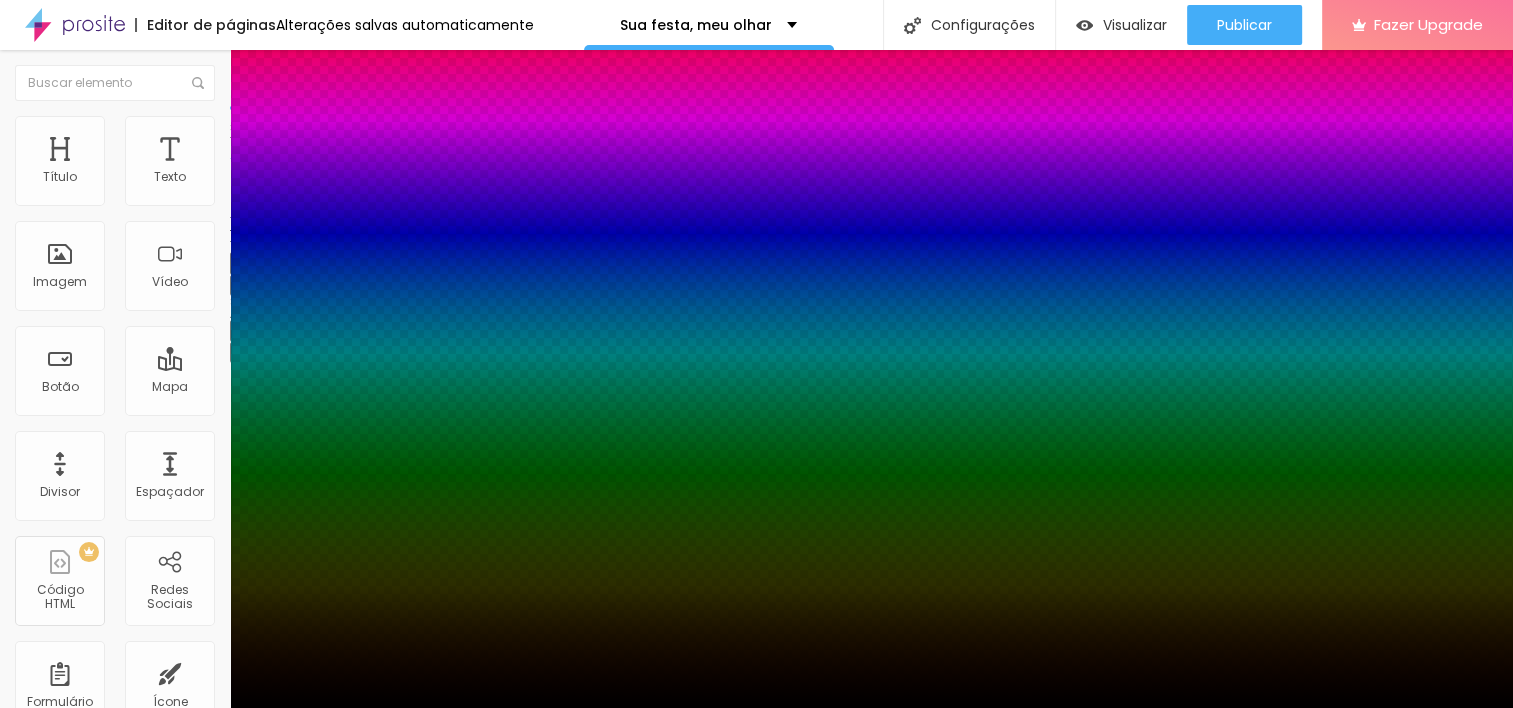 click at bounding box center (756, 708) 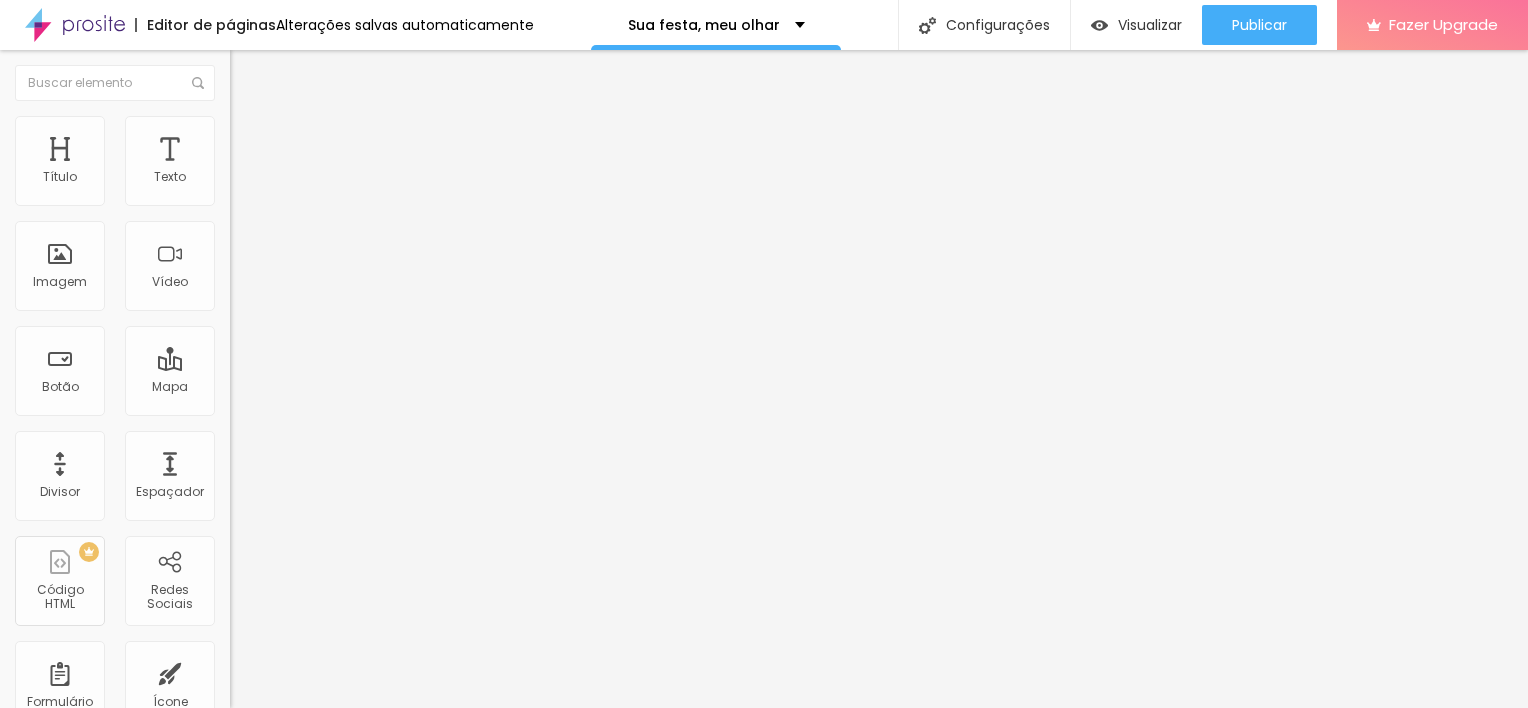 click on "Editar Título Estilo Avançado Tamanho Titulo 1 H1 Titulo 2 H2 Titulo 3 H3 Titulo 4 H4 Titulo 5 H5 Titulo 6 H6 Tipografia Voltar ao padrão Sombra ATIVO Voltar ao padrão" at bounding box center (345, 379) 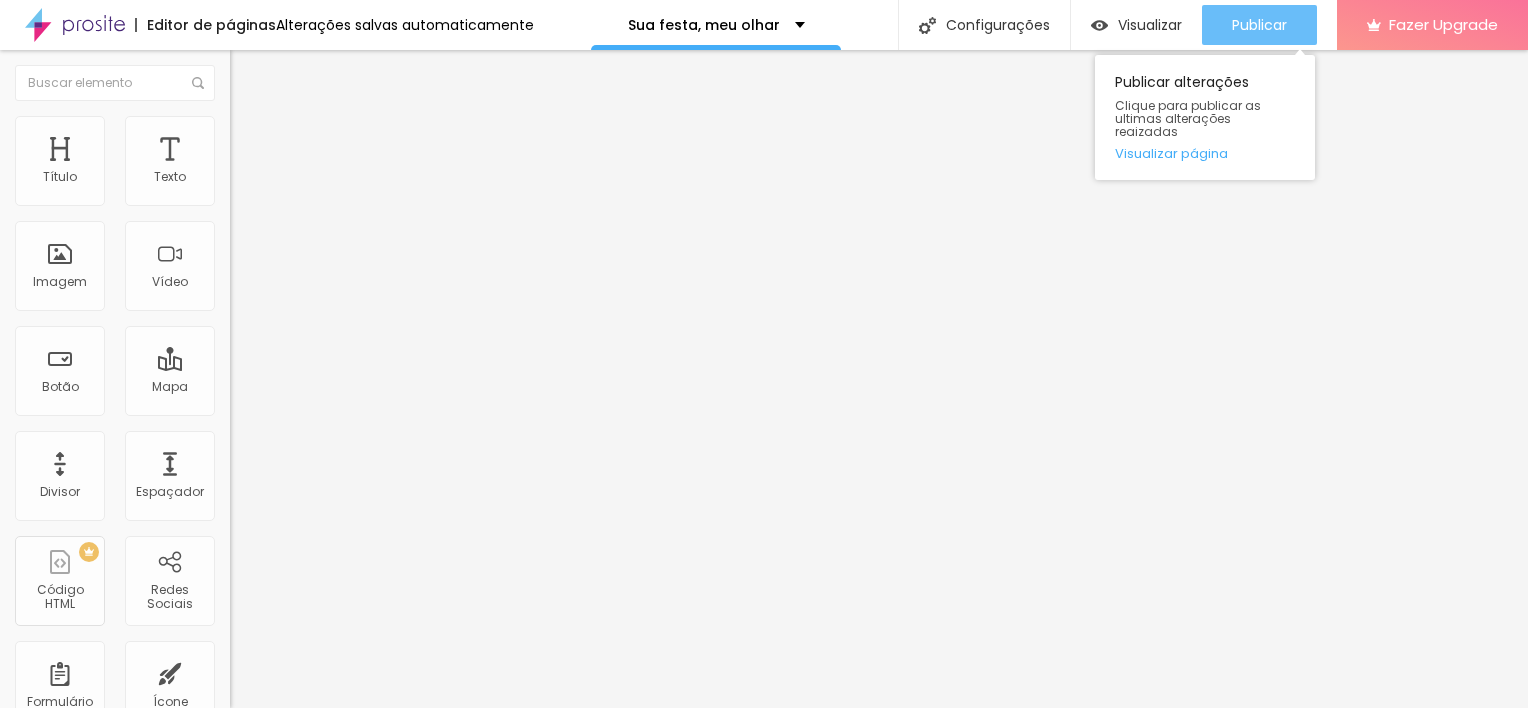 click on "Publicar" at bounding box center (1259, 25) 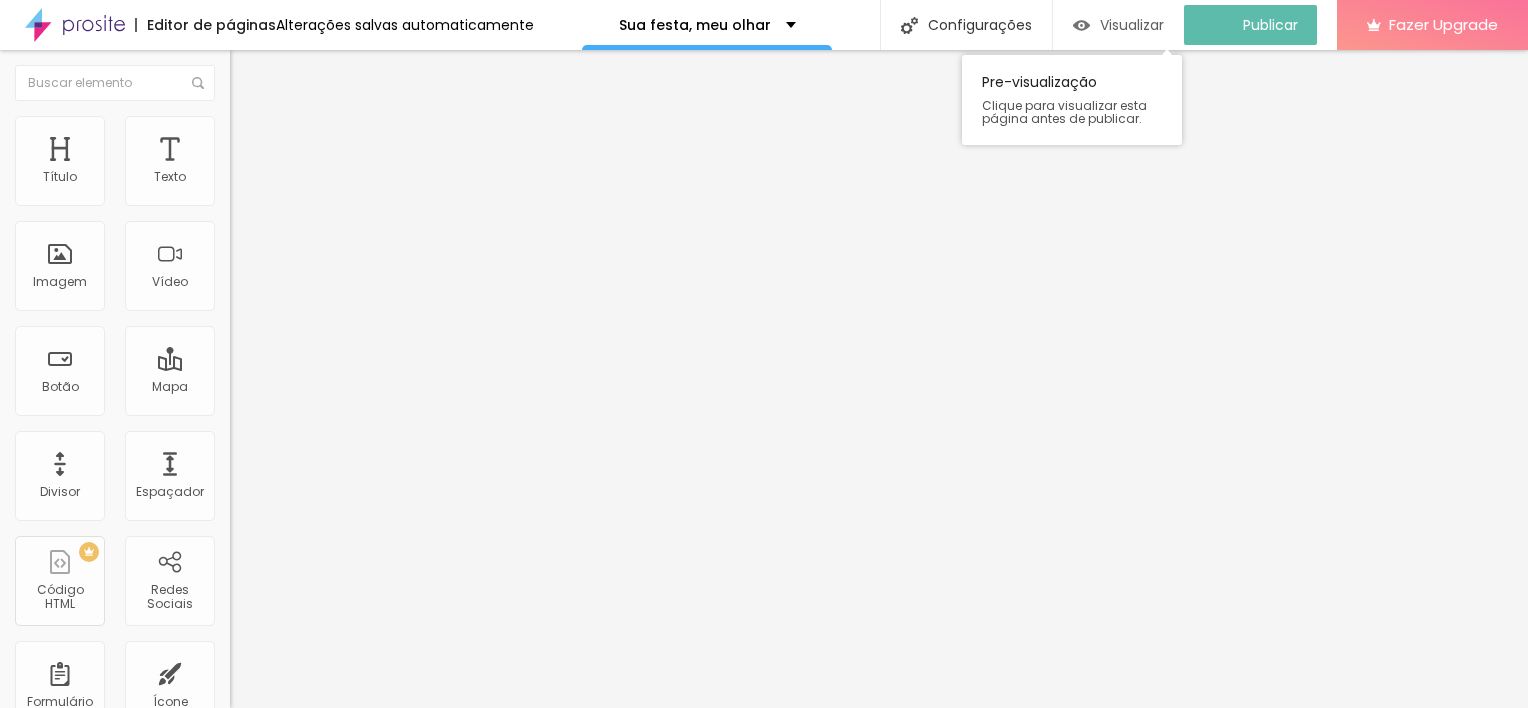 click on "Visualizar" at bounding box center (1118, 25) 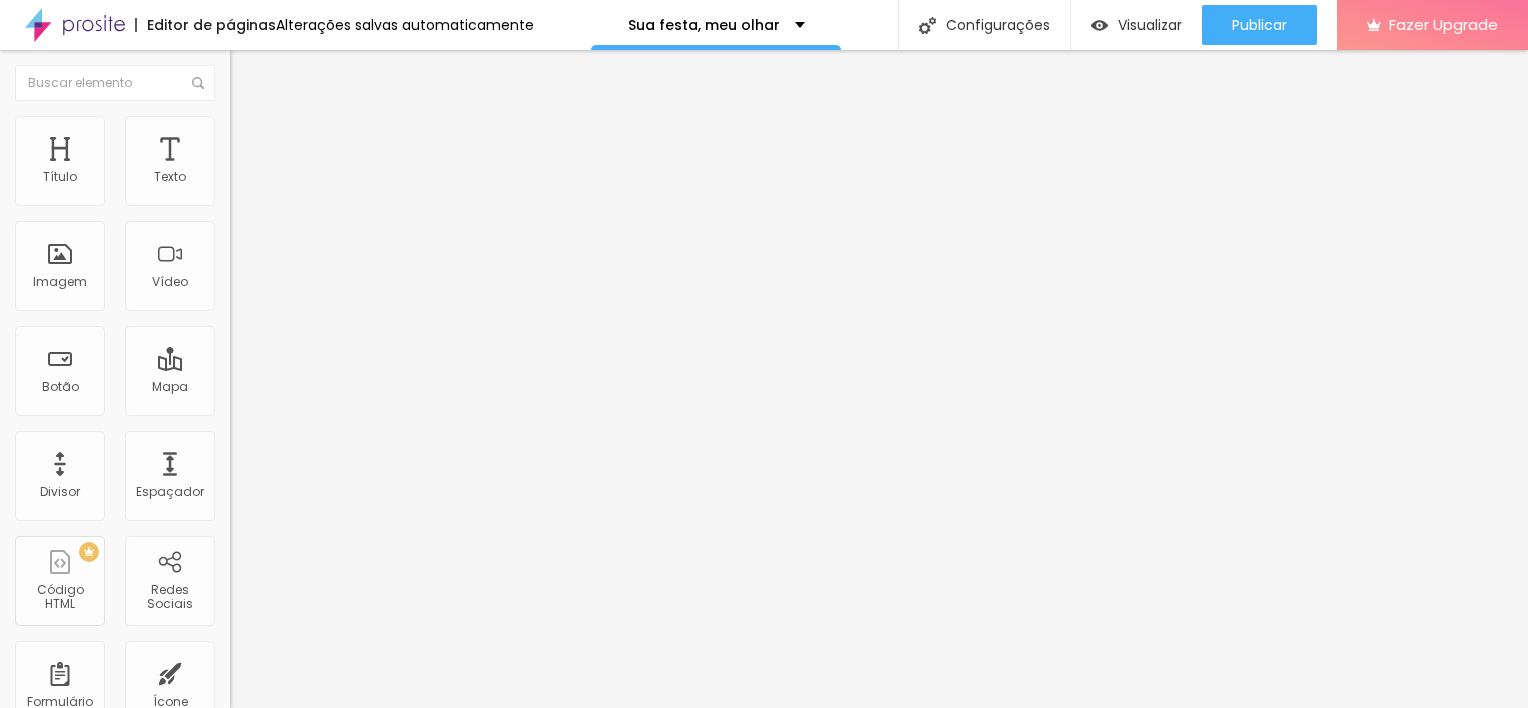 click on "Titulo 3 H3" at bounding box center [345, 194] 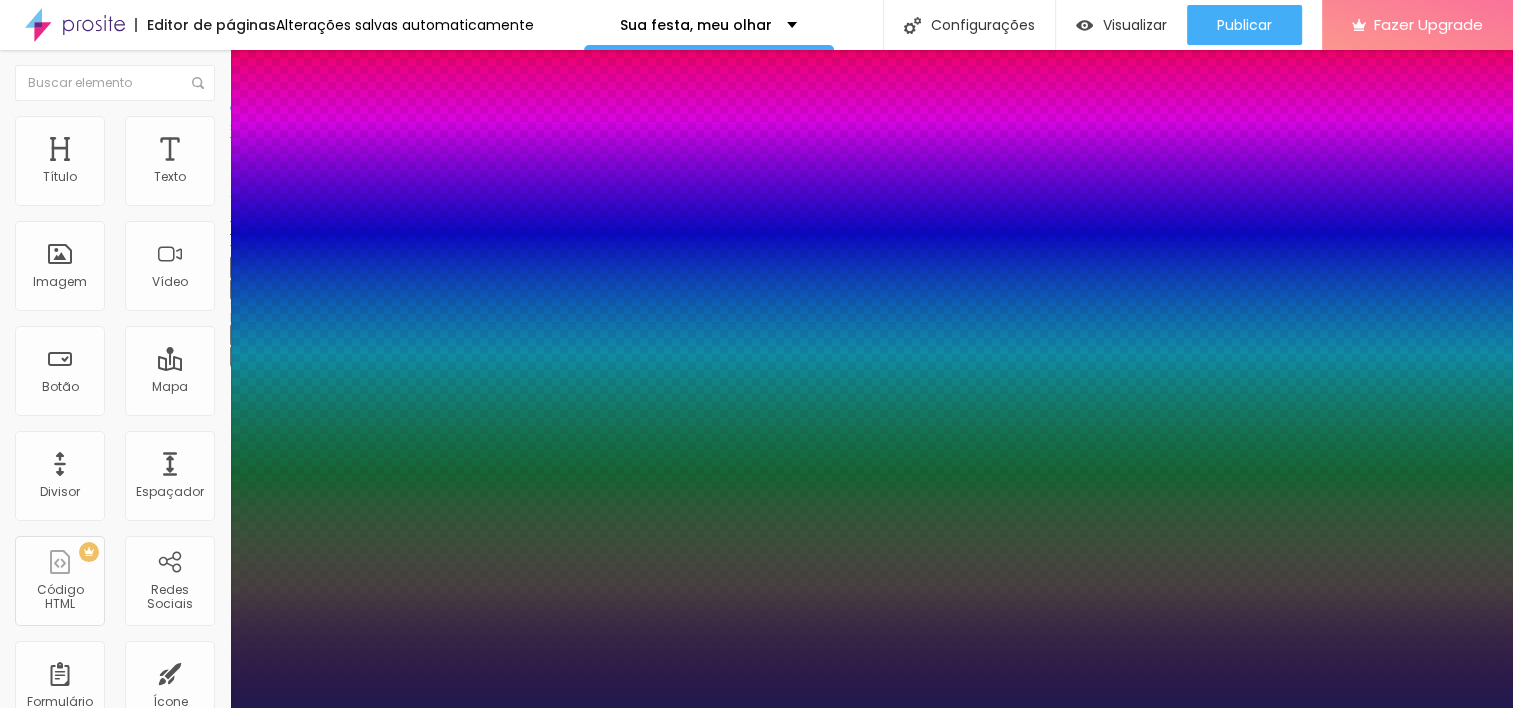 click at bounding box center [64, 2264] 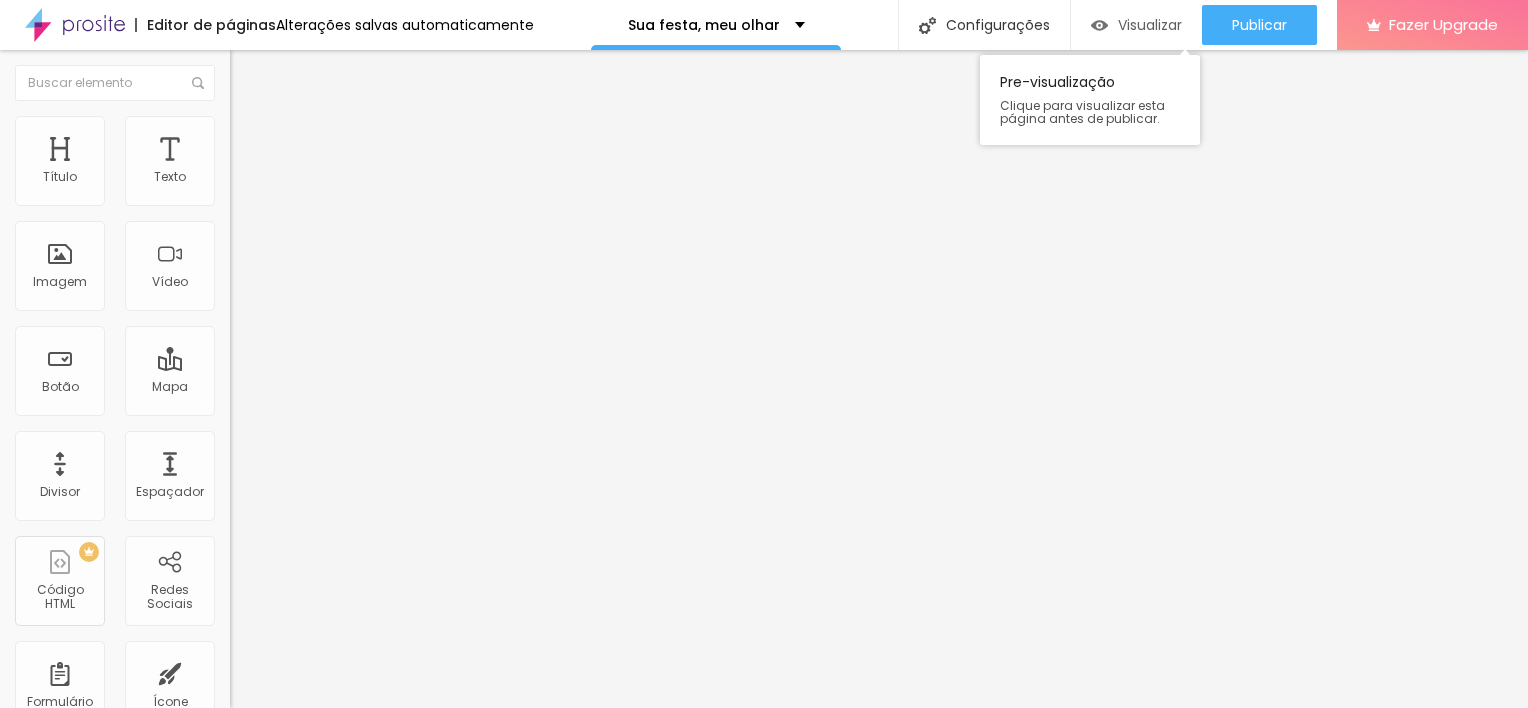 click on "Visualizar" at bounding box center (1136, 25) 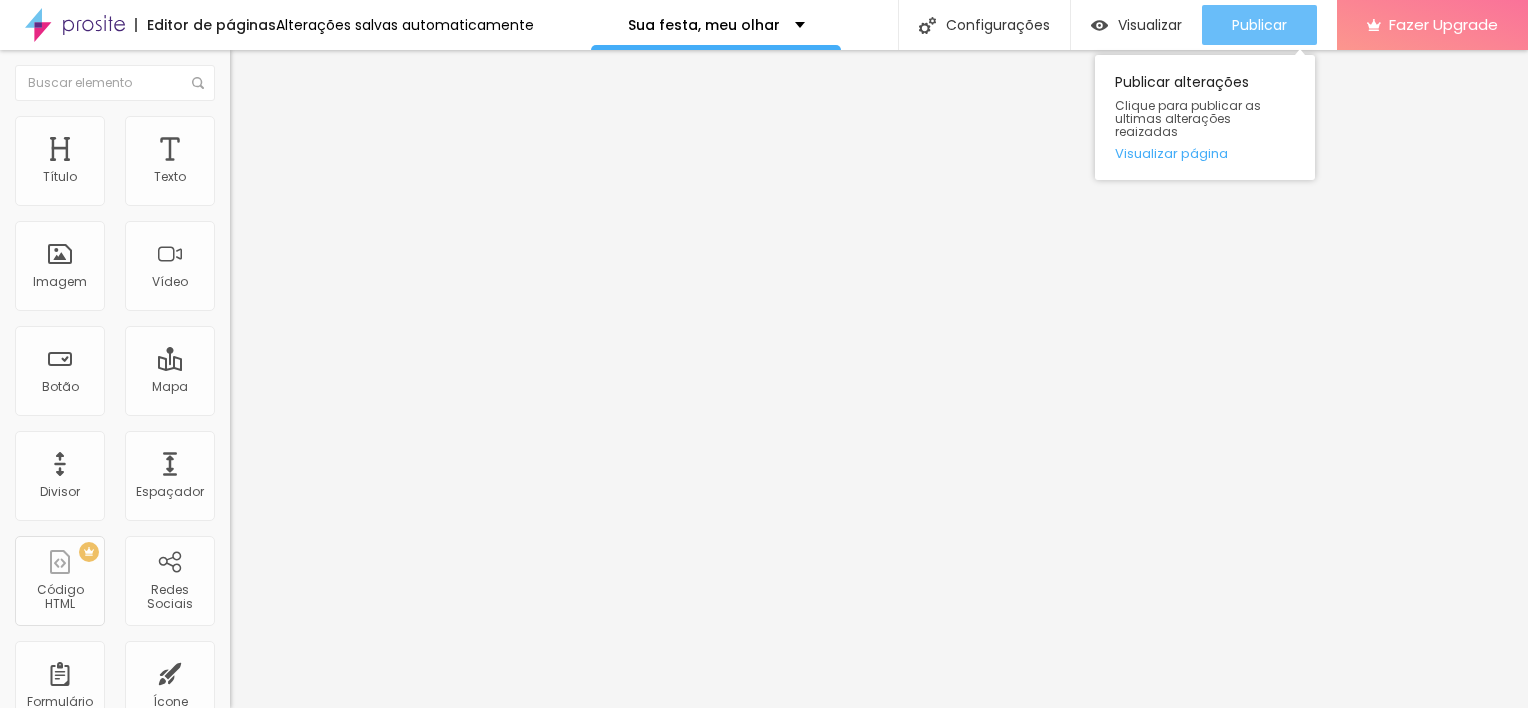 click on "Publicar" at bounding box center [1259, 25] 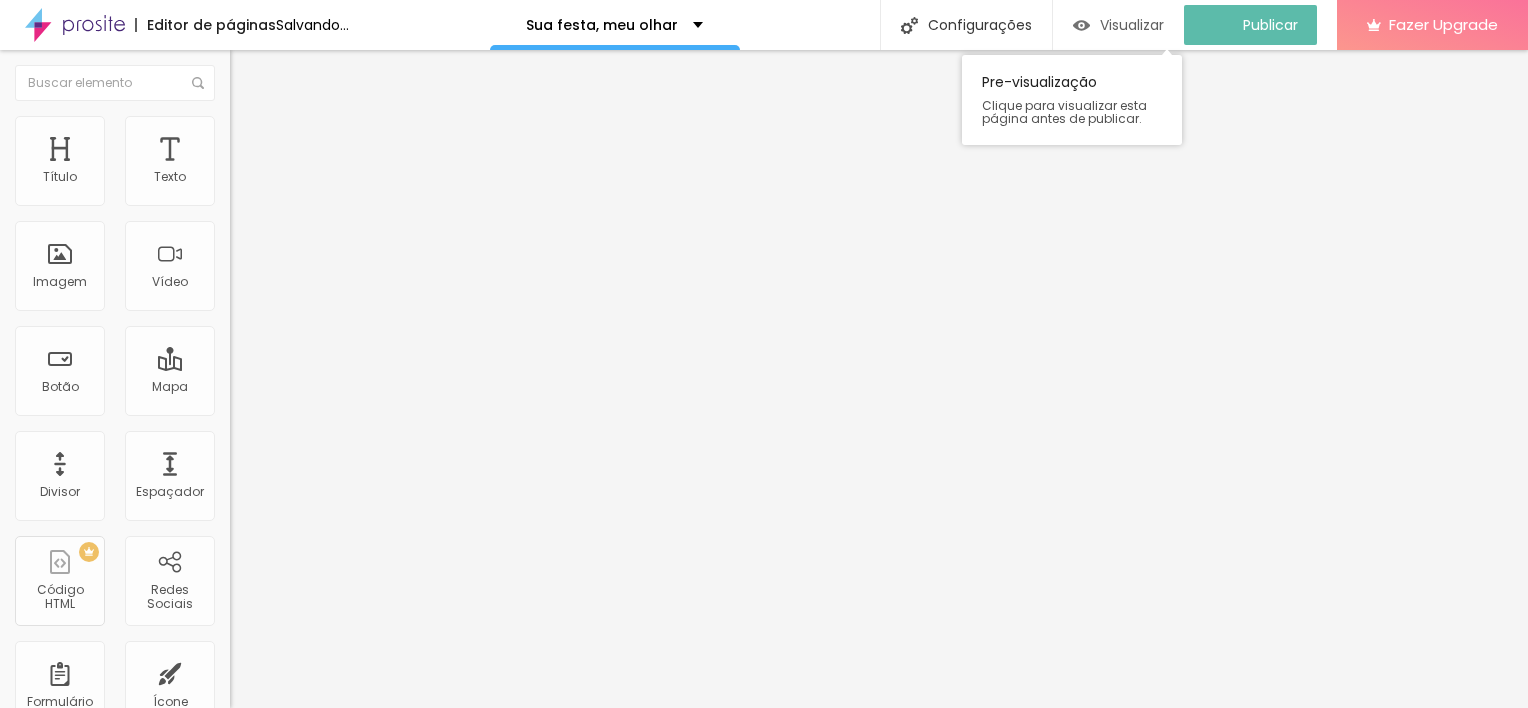 click on "Visualizar" at bounding box center (1132, 25) 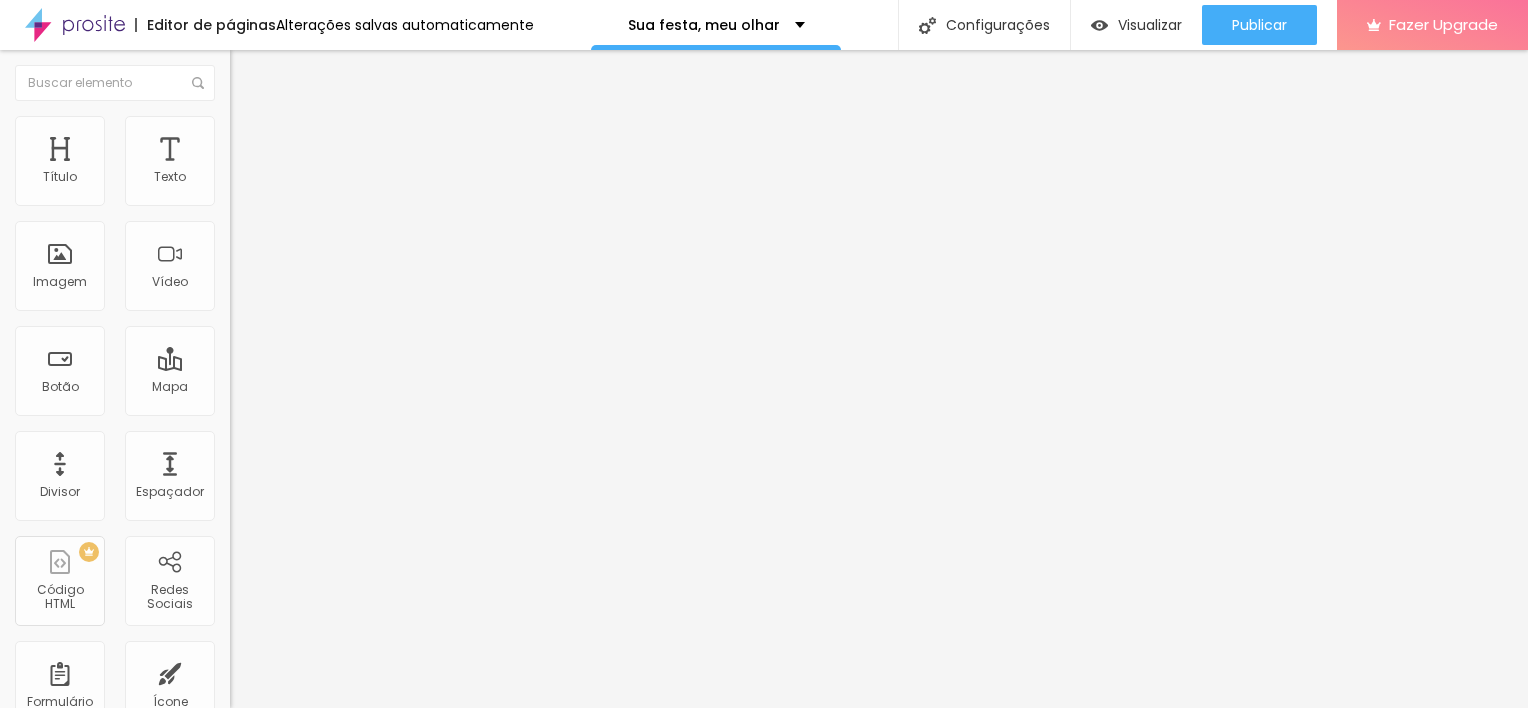 click 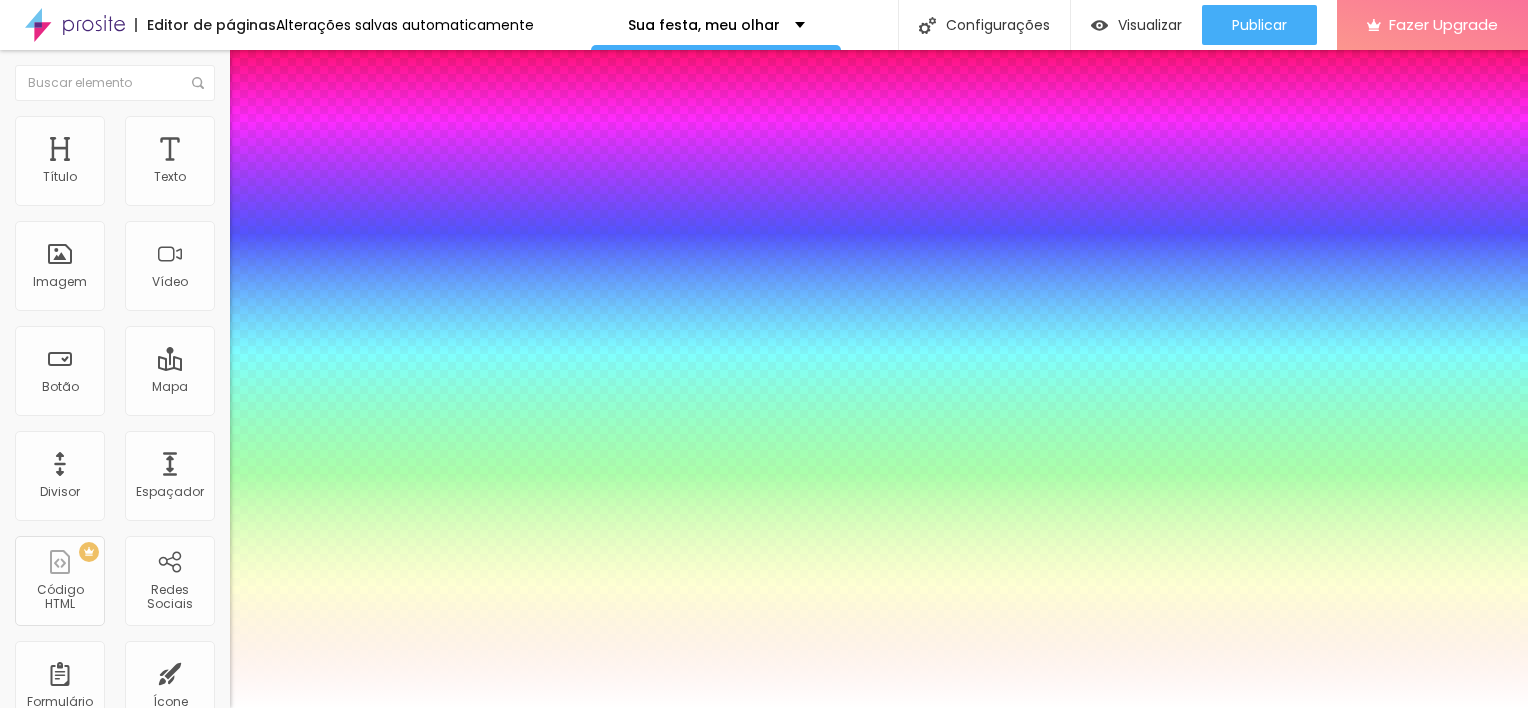 click at bounding box center [764, 708] 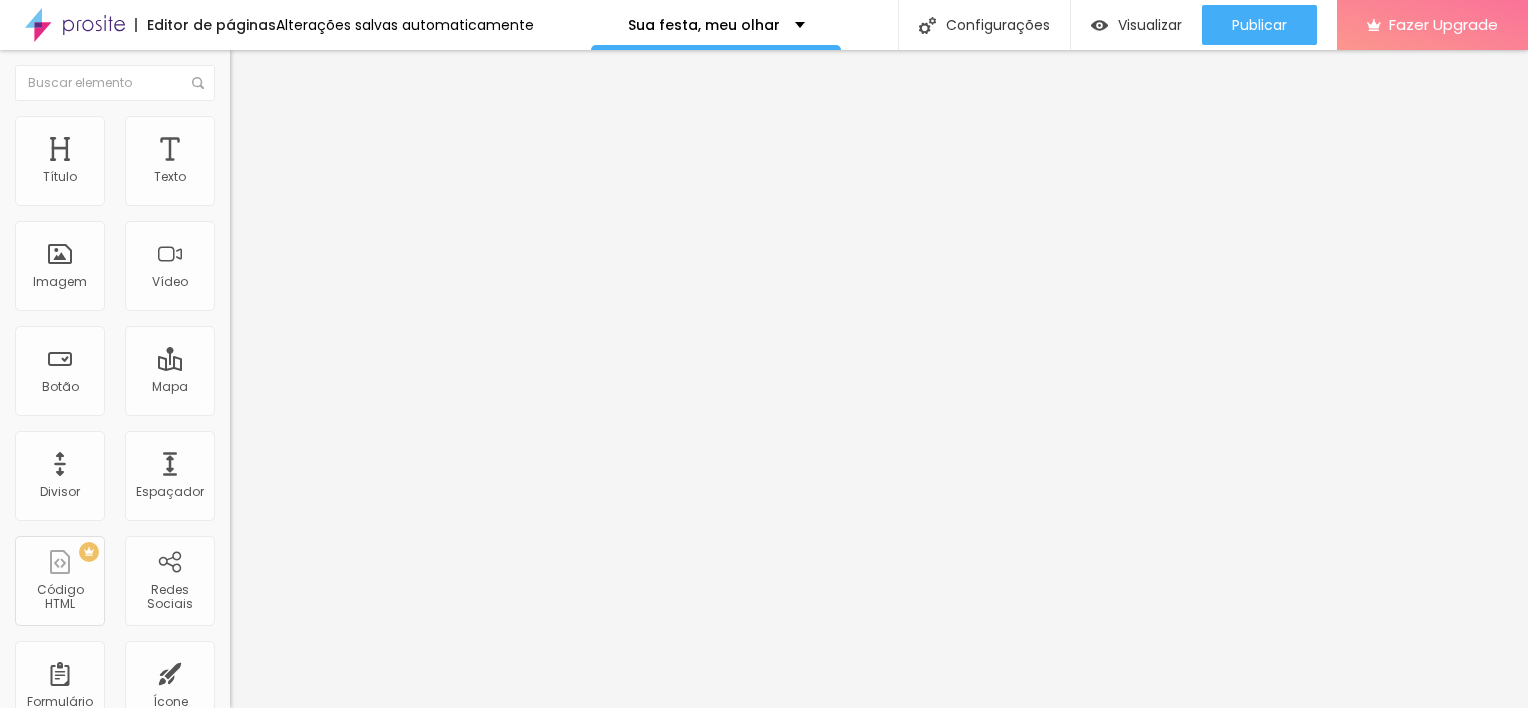 click on "Avançado" at bounding box center [281, 129] 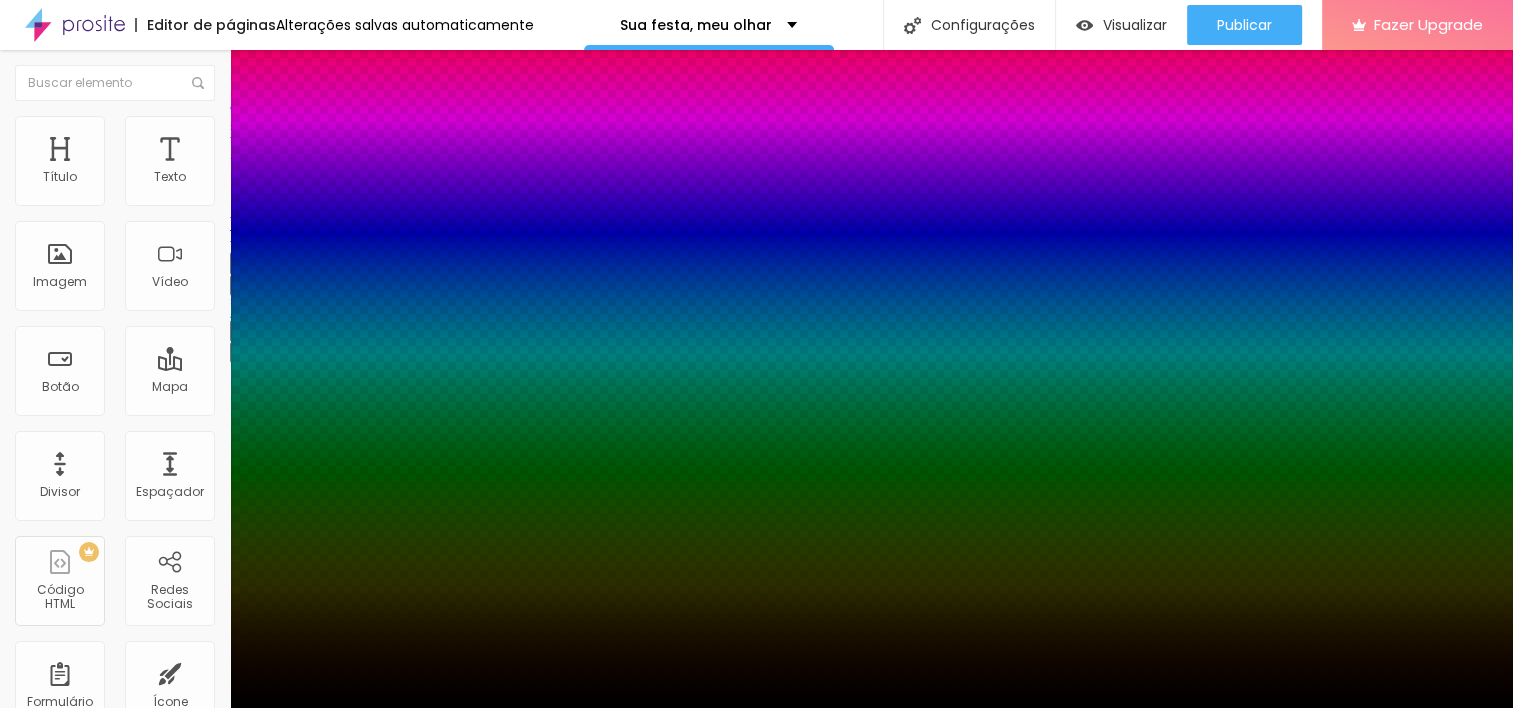 click at bounding box center [756, 720] 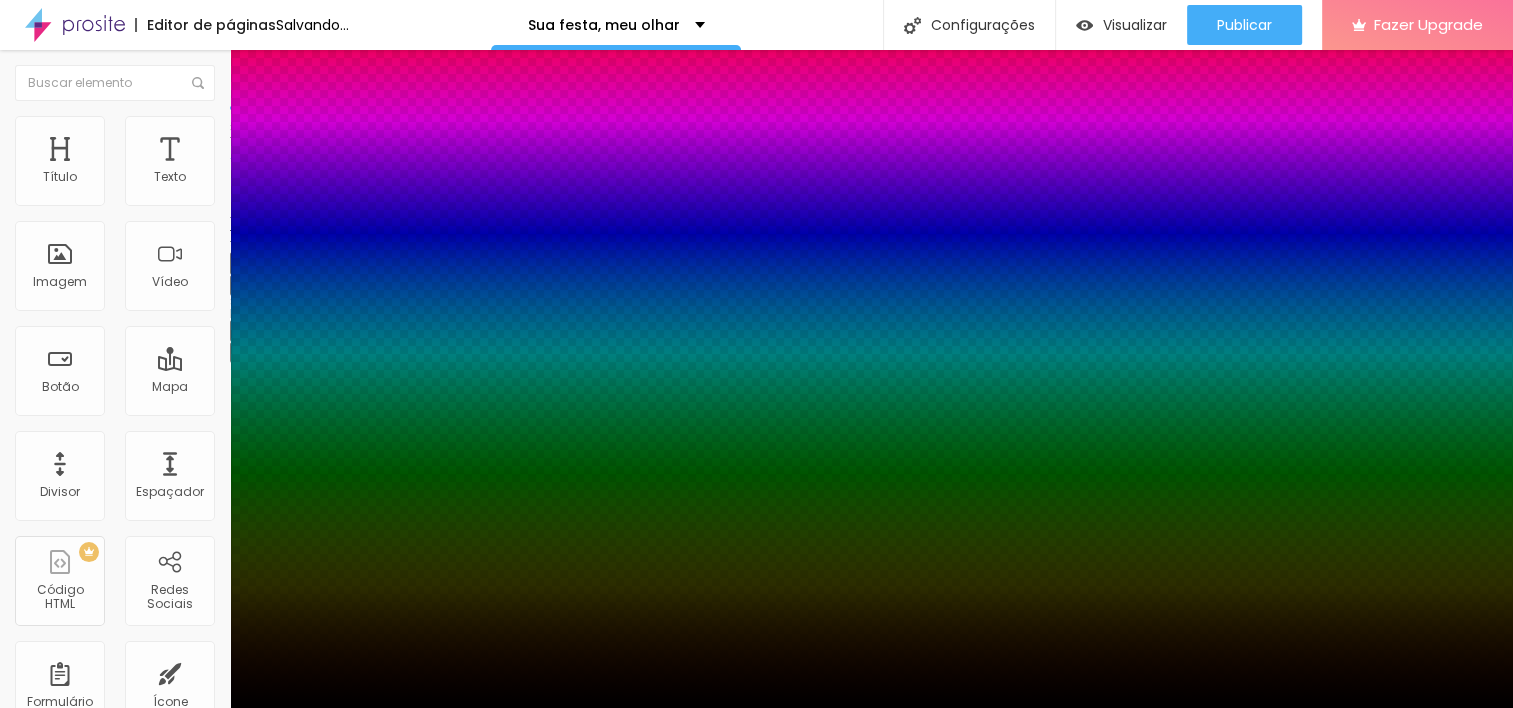click at bounding box center (756, 708) 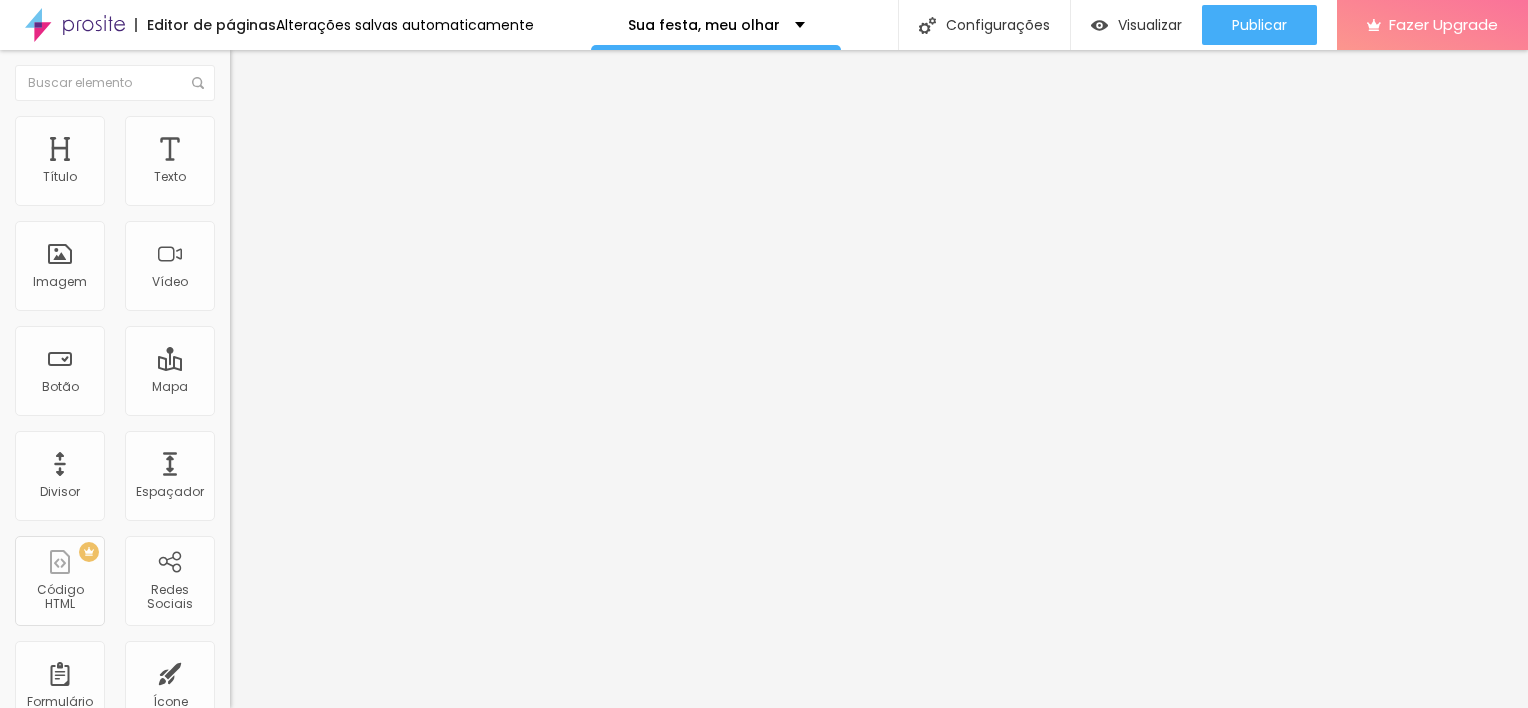 click 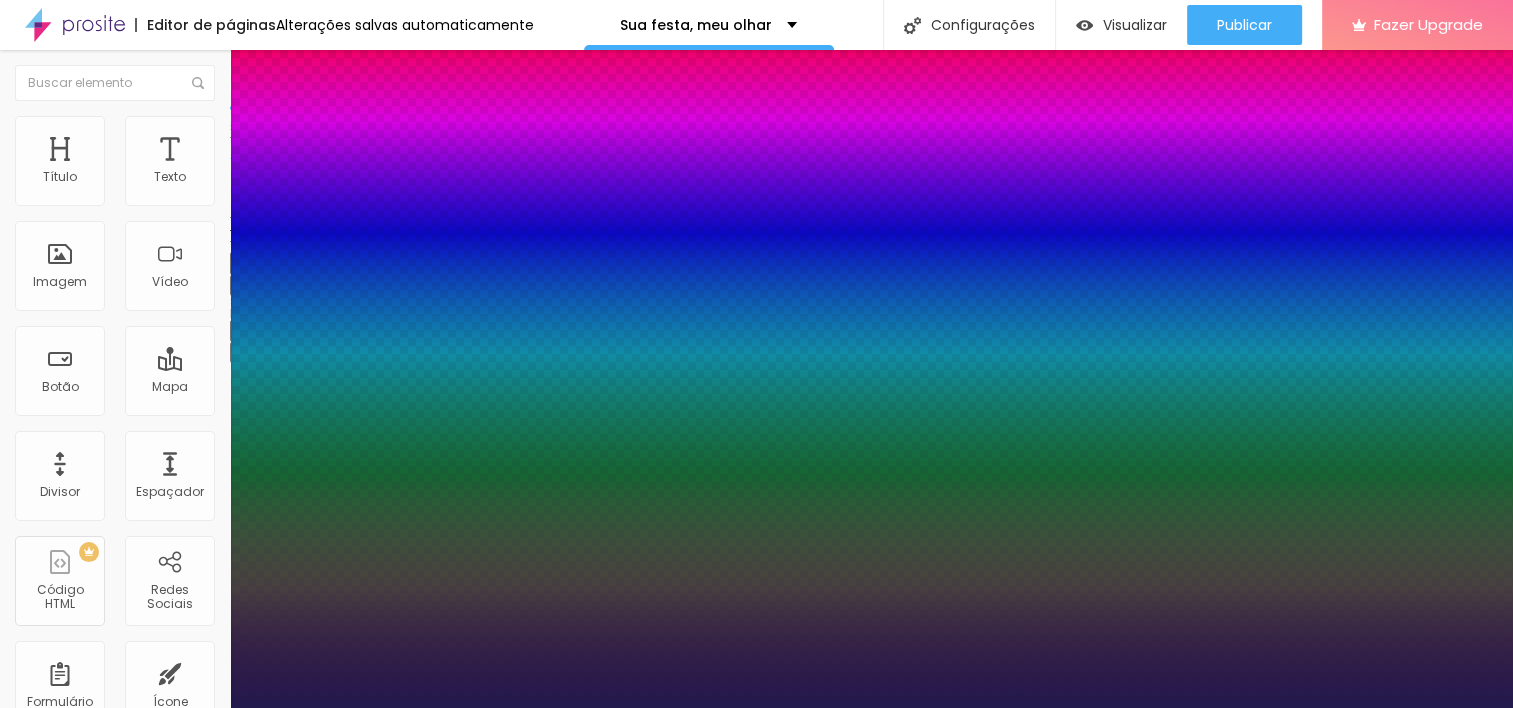 click on "AbrilFatface-Regular Actor-Regular Alegreya AlegreyaBlack Alice Allan-Bold Allan-Regular Amaranth AmaticaSC AmaticSC Amita-Bold Amita-Regular Anaheim AnonymousPro-Bold AnonymousPro-Italic AnonymousPro-Regular Arapey Archivo-Bold Archivo-Italic Archivo-Regular ArefRuqaa Arsenal-Bold Arsenal-Italic Arsenal-Regular Arvo Assistant AssistantLight AveriaLibre AveriaLibreLight AveriaSansLibre-Bold AveriaSansLibre-Italic AveriaSansLibre-Regular Bangers-Regular Bentham-Regular Bevan-Regular BioRhyme BioRhymeExtraBold BioRhymeLight Bitter BreeSerif ButterflyKids-Regular ChangaOne-Italic ChangaOne-Regular Chewy-Regular Chivo CinzelDecorative-Black CinzelDecorative-Bold CinzelDecorative-Regular Comfortaa-Bold Comfortaa-Light Comfortaa-Regular ComingSoon Cookie-Regular Corben-Bold Corben-Regular Cormorant CormorantGeramond-Bold CormorantGeramond-Italic CormorantGeramond-Medium CormorantGeramond-Regular CormorantLight Cousine-Bold Cousine-Italic Cousine-Regular Creepster-Regular CrimsonText CrimsonTextBold Cuprum FjallaOne" at bounding box center (756, 730) 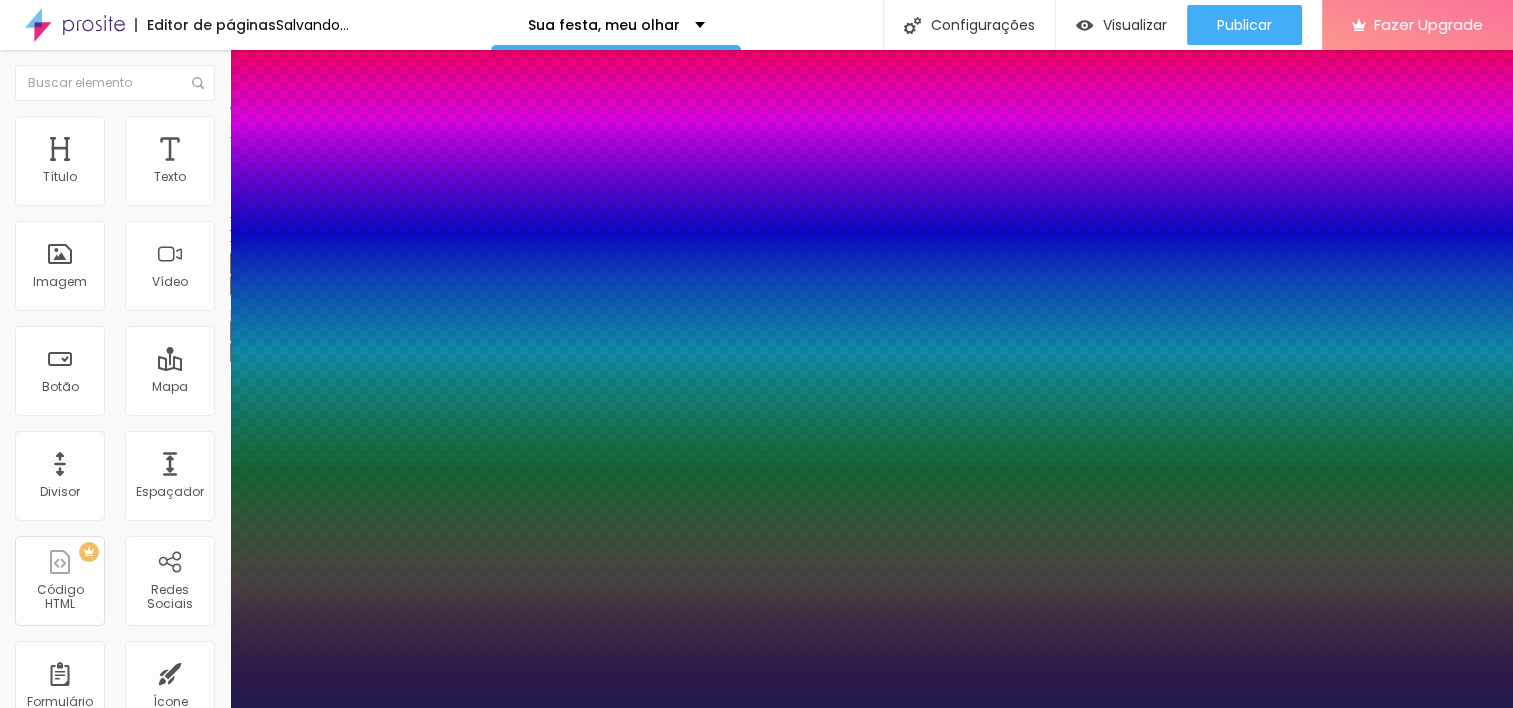 click at bounding box center [756, 708] 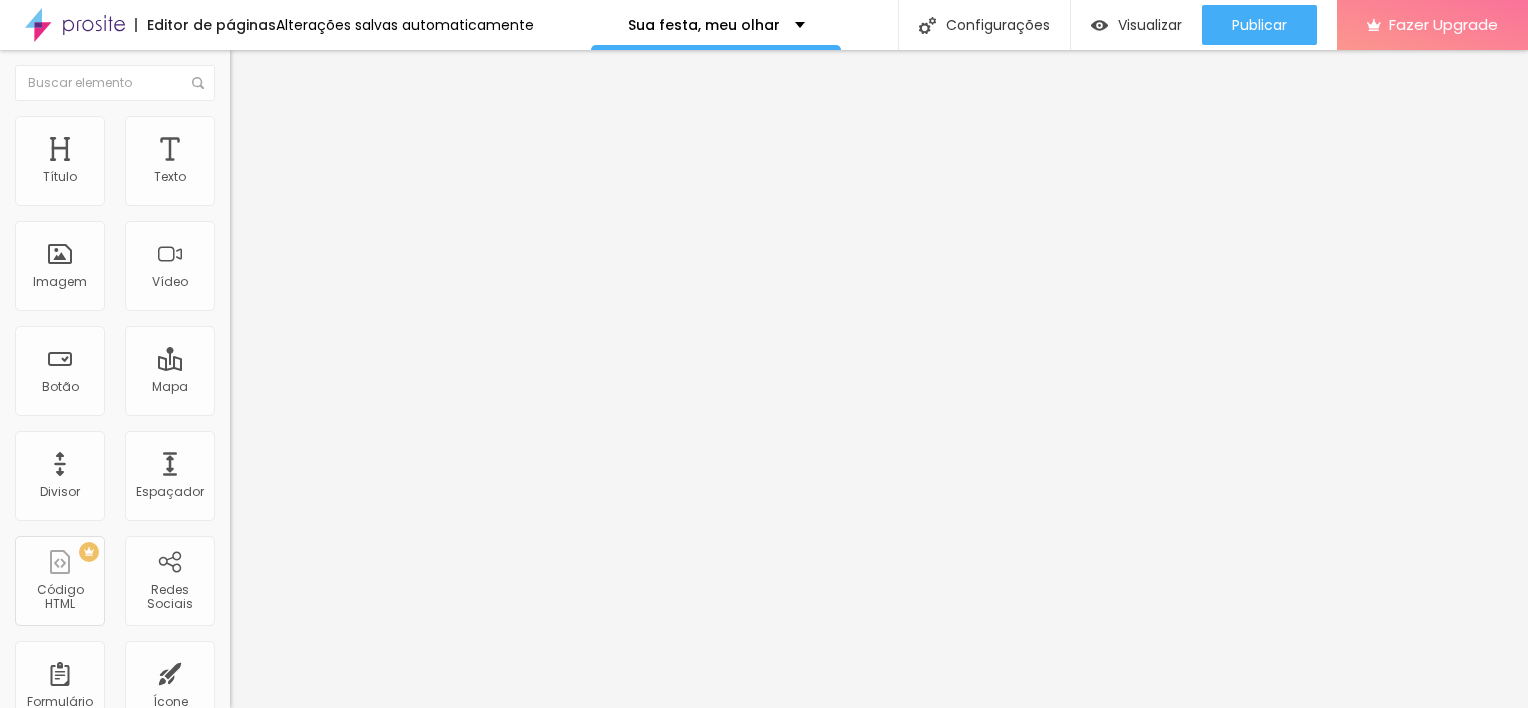 click 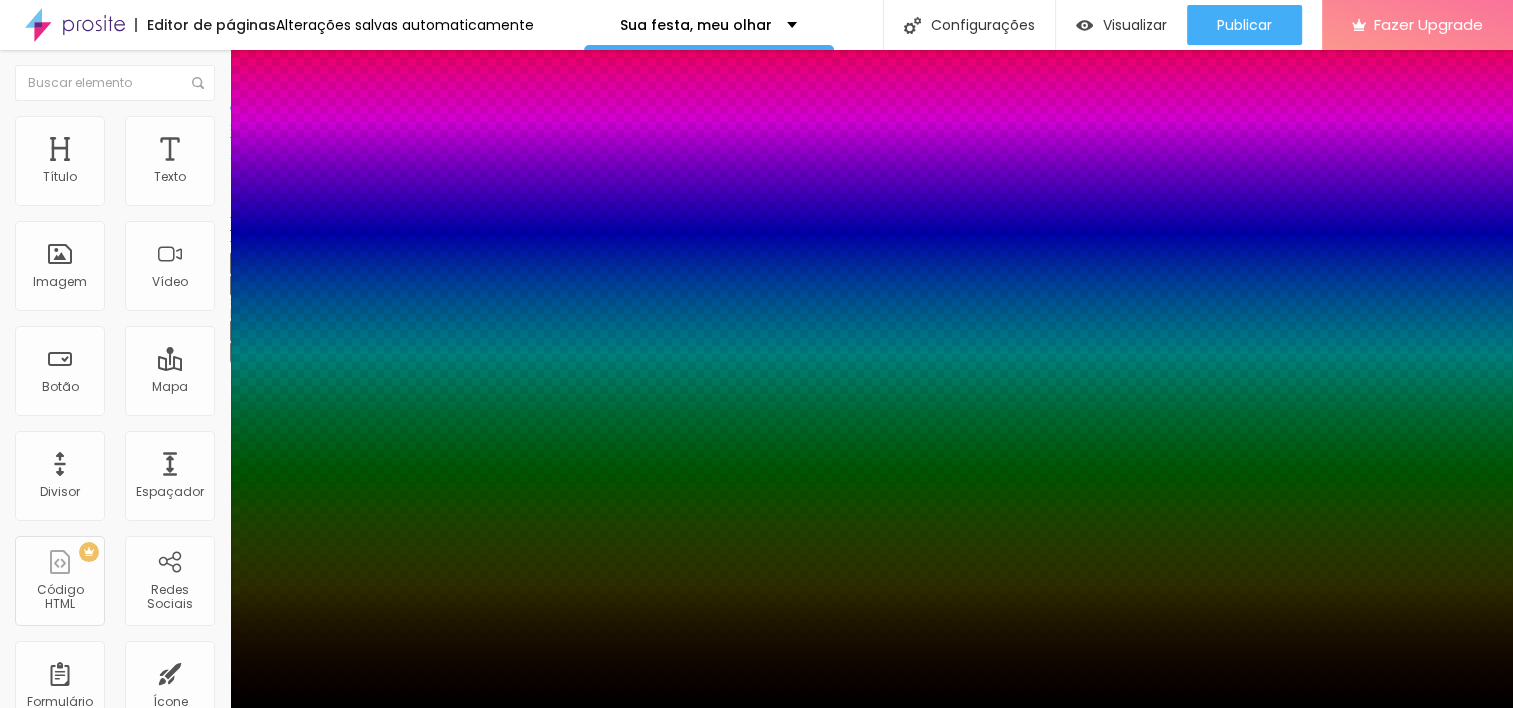 click at bounding box center (756, 720) 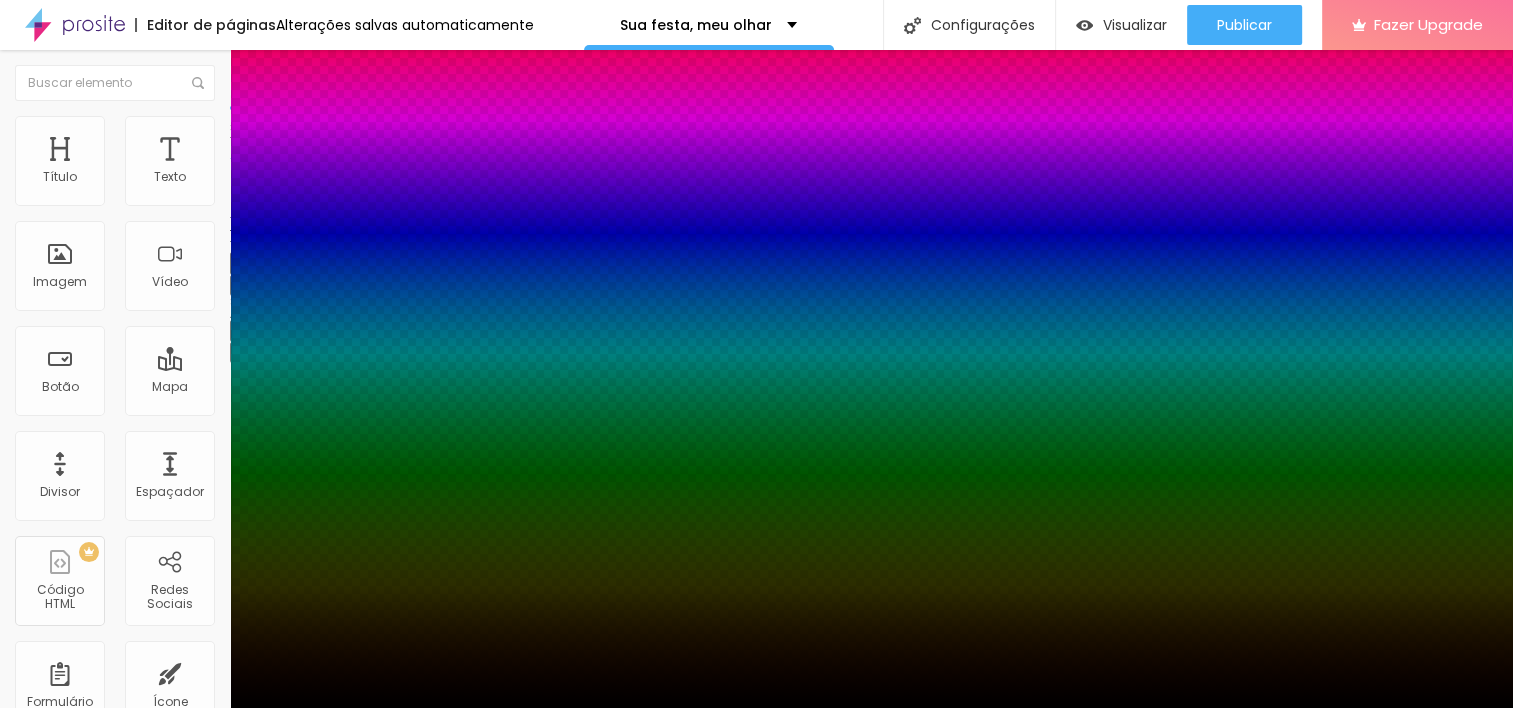 drag, startPoint x: 336, startPoint y: 682, endPoint x: 388, endPoint y: 688, distance: 52.34501 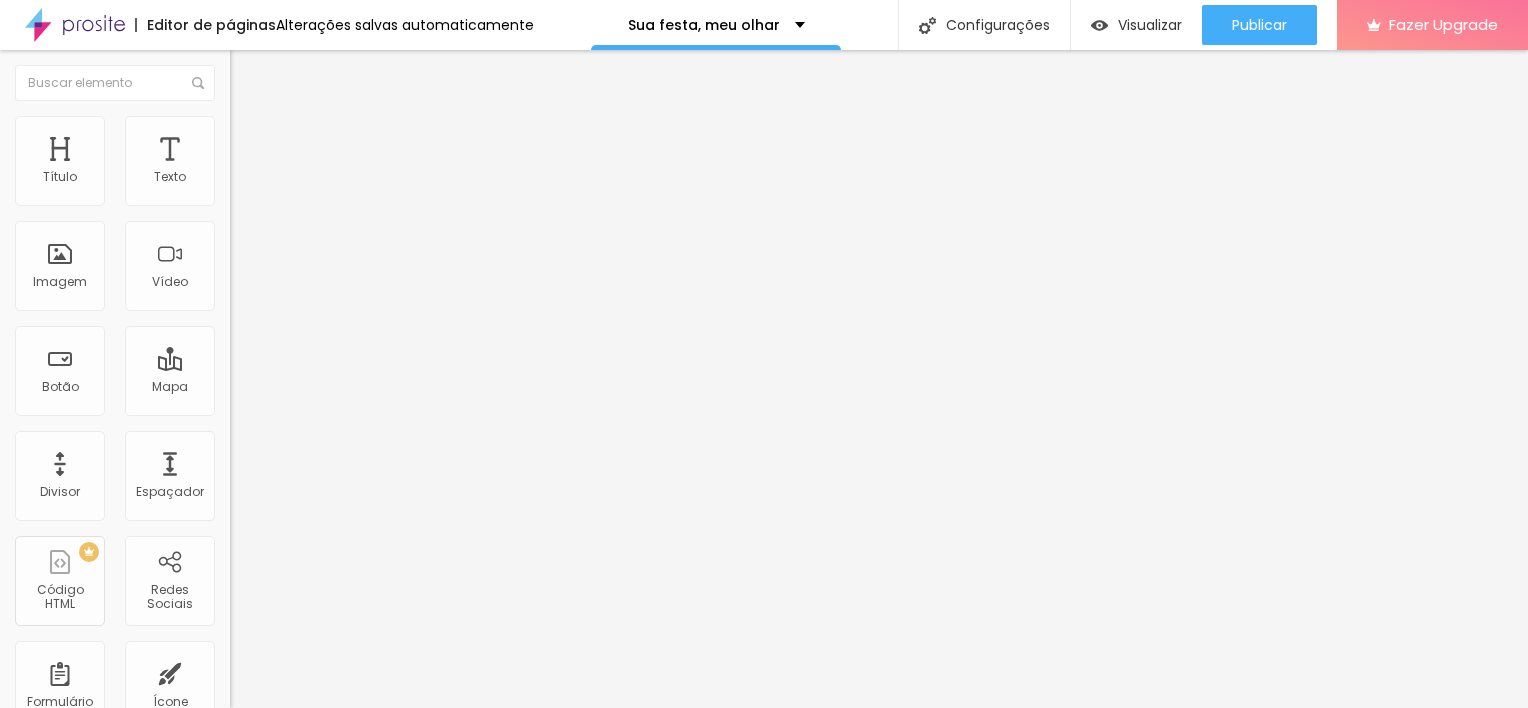 click at bounding box center (244, 289) 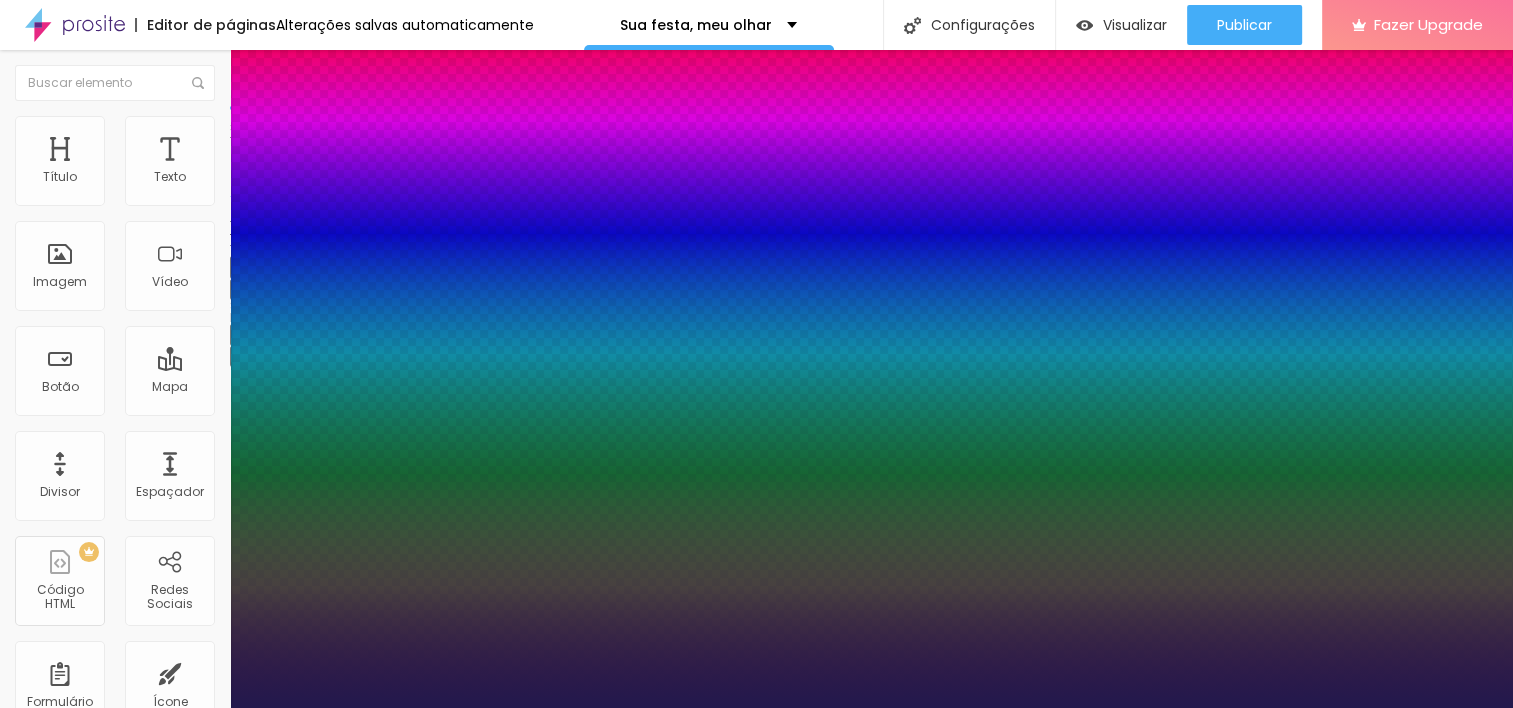 click on "AbrilFatface-Regular Actor-Regular Alegreya AlegreyaBlack Alice Allan-Bold Allan-Regular Amaranth AmaticaSC AmaticSC Amita-Bold Amita-Regular Anaheim AnonymousPro-Bold AnonymousPro-Italic AnonymousPro-Regular Arapey Archivo-Bold Archivo-Italic Archivo-Regular ArefRuqaa Arsenal-Bold Arsenal-Italic Arsenal-Regular Arvo Assistant AssistantLight AveriaLibre AveriaLibreLight AveriaSansLibre-Bold AveriaSansLibre-Italic AveriaSansLibre-Regular Bangers-Regular Bentham-Regular Bevan-Regular BioRhyme BioRhymeExtraBold BioRhymeLight Bitter BreeSerif ButterflyKids-Regular ChangaOne-Italic ChangaOne-Regular Chewy-Regular Chivo CinzelDecorative-Black CinzelDecorative-Bold CinzelDecorative-Regular Comfortaa-Bold Comfortaa-Light Comfortaa-Regular ComingSoon Cookie-Regular Corben-Bold Corben-Regular Cormorant CormorantGeramond-Bold CormorantGeramond-Italic CormorantGeramond-Medium CormorantGeramond-Regular CormorantLight Cousine-Bold Cousine-Italic Cousine-Regular Creepster-Regular CrimsonText CrimsonTextBold Cuprum FjallaOne" at bounding box center (107, 730) 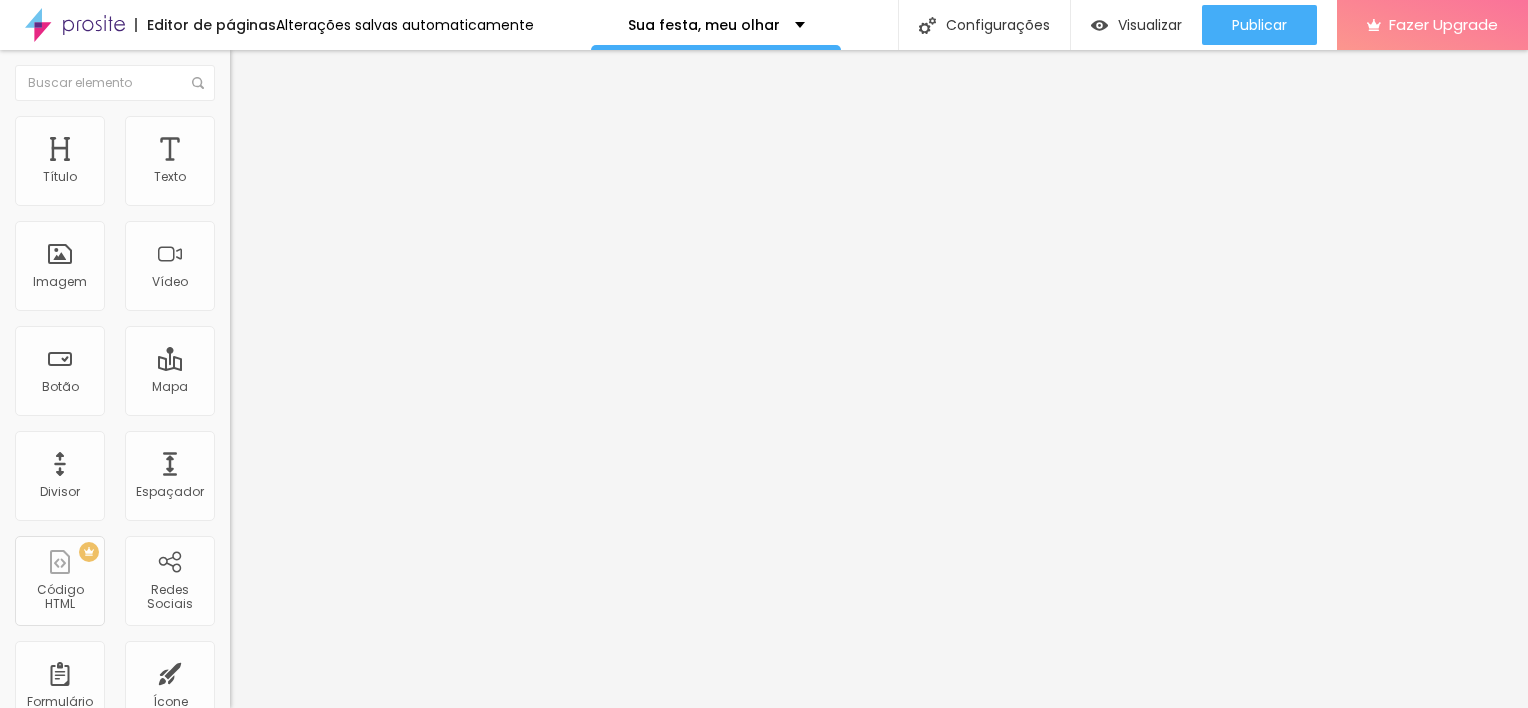click at bounding box center [239, 125] 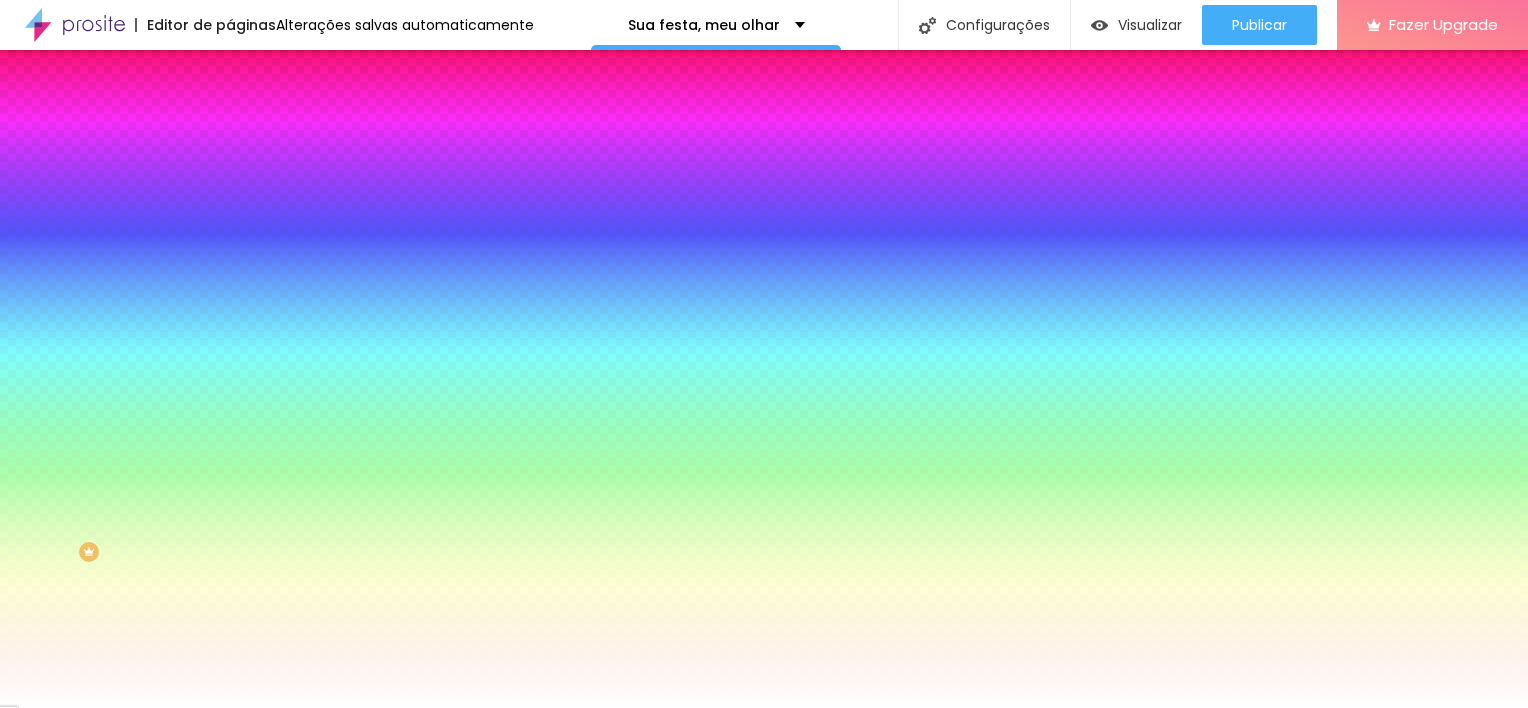 click on "#FFFFFF" at bounding box center (350, 282) 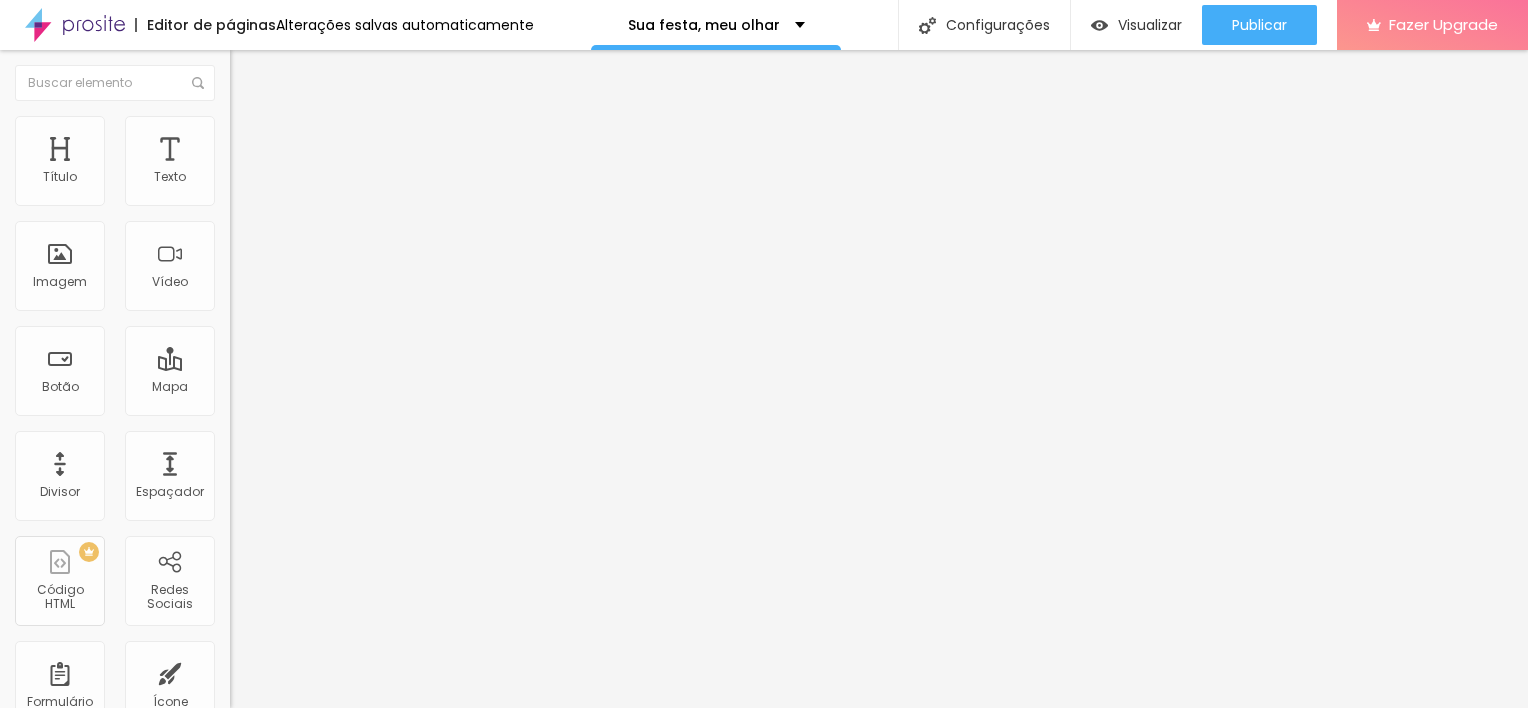 click at bounding box center (239, 125) 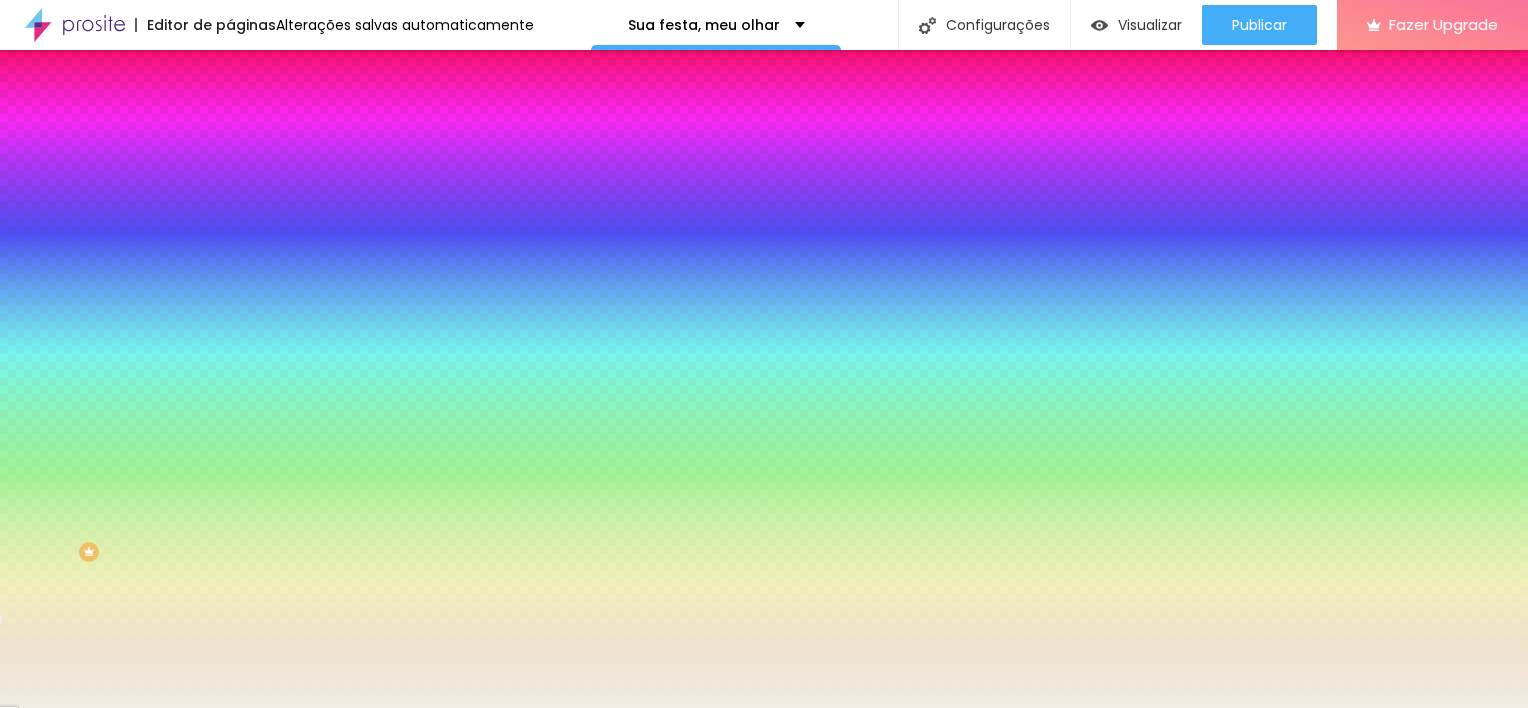 click on "#F0EDE2" at bounding box center (350, 282) 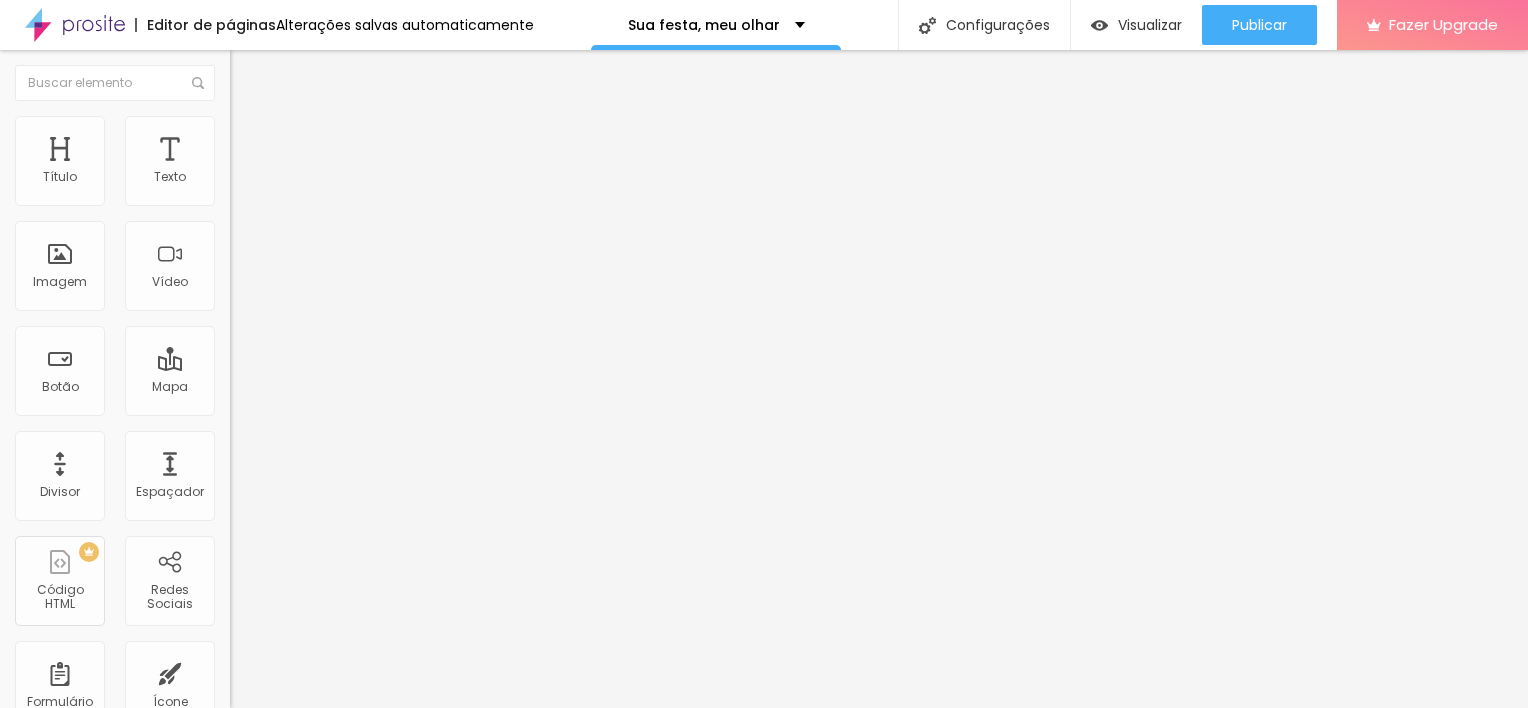 click 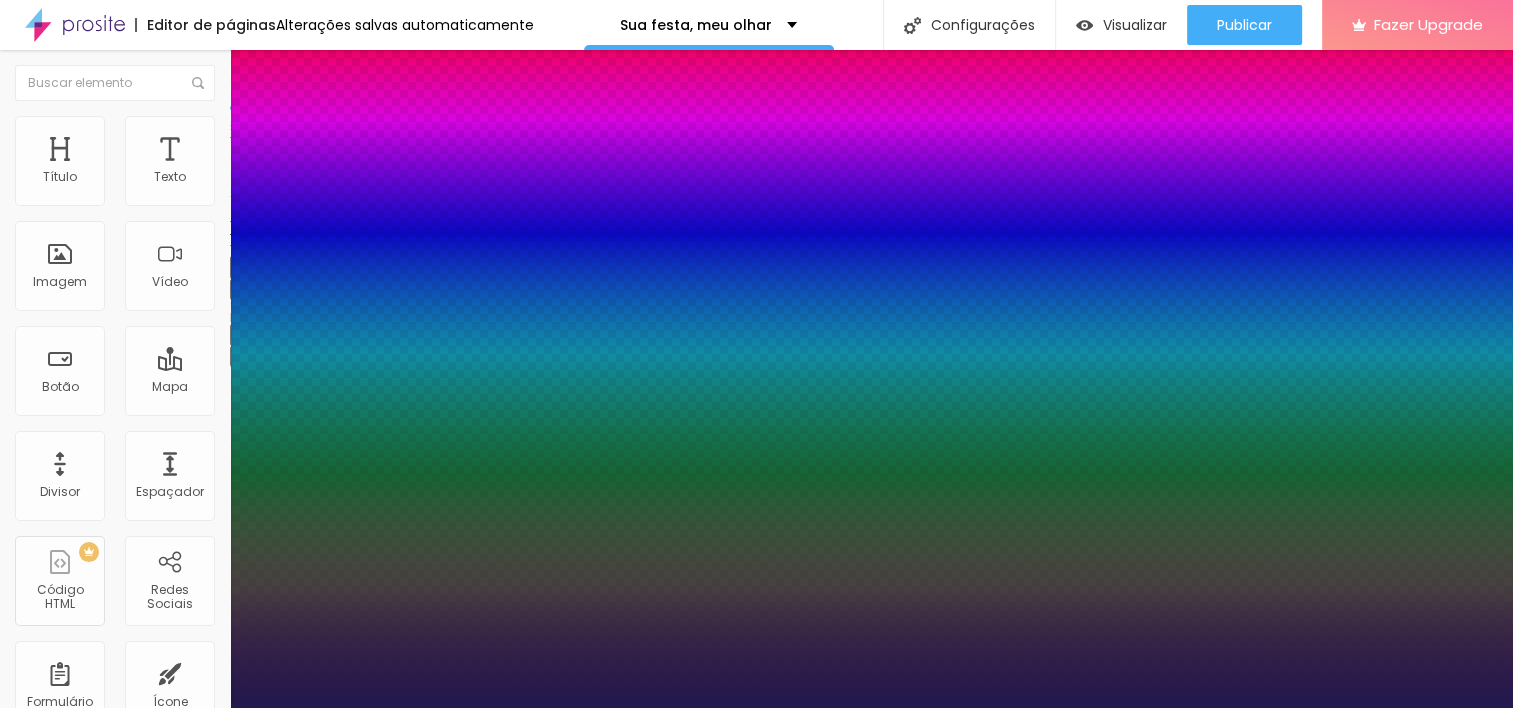 drag, startPoint x: 351, startPoint y: 460, endPoint x: 351, endPoint y: 444, distance: 16 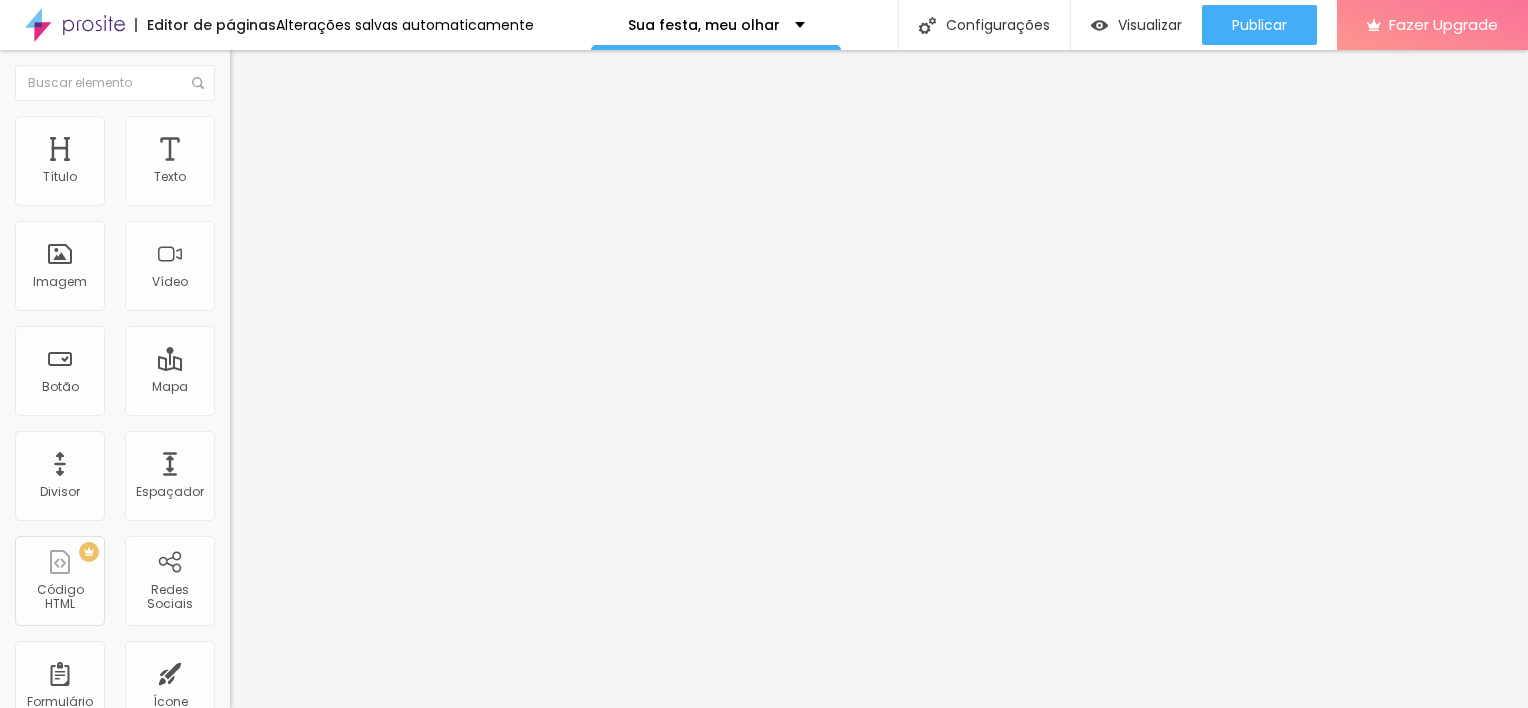 click at bounding box center (244, 289) 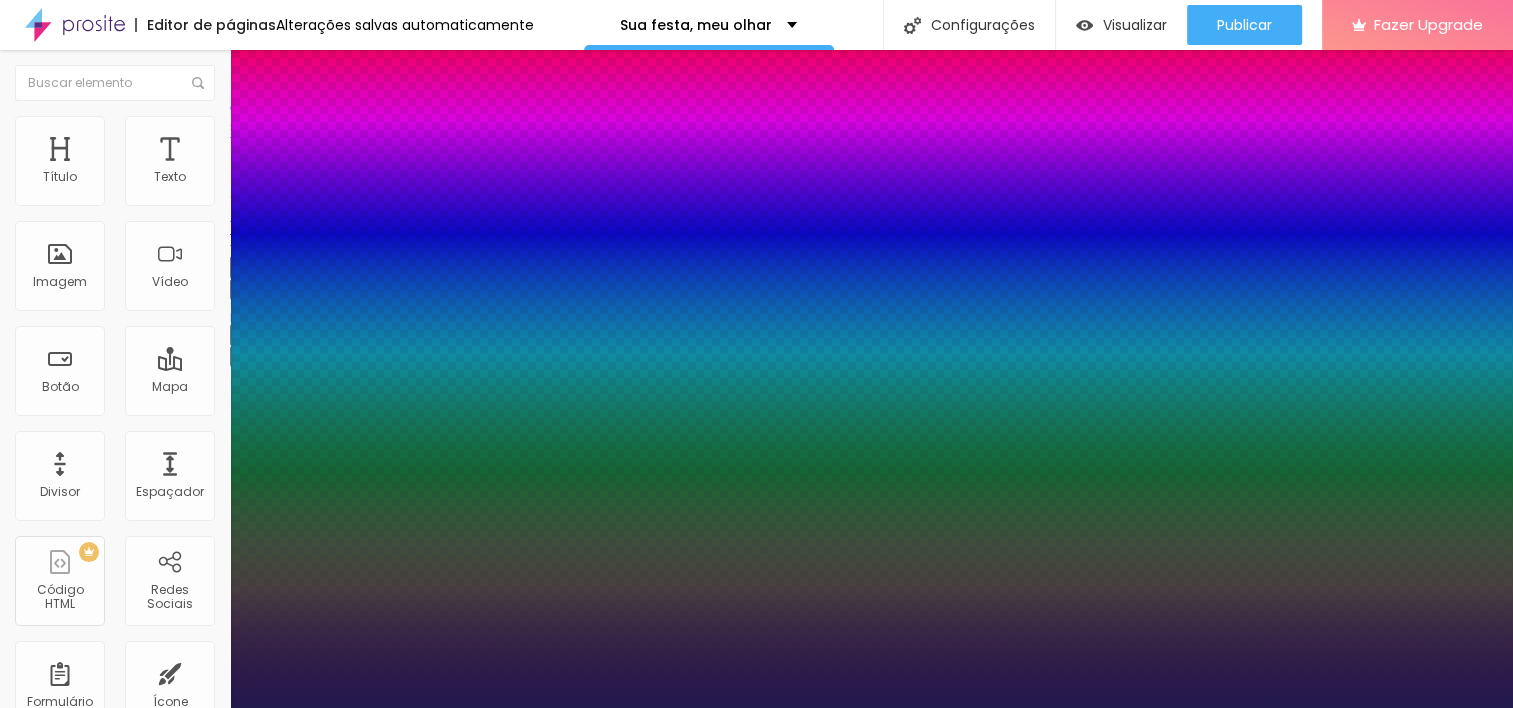 click at bounding box center [756, 708] 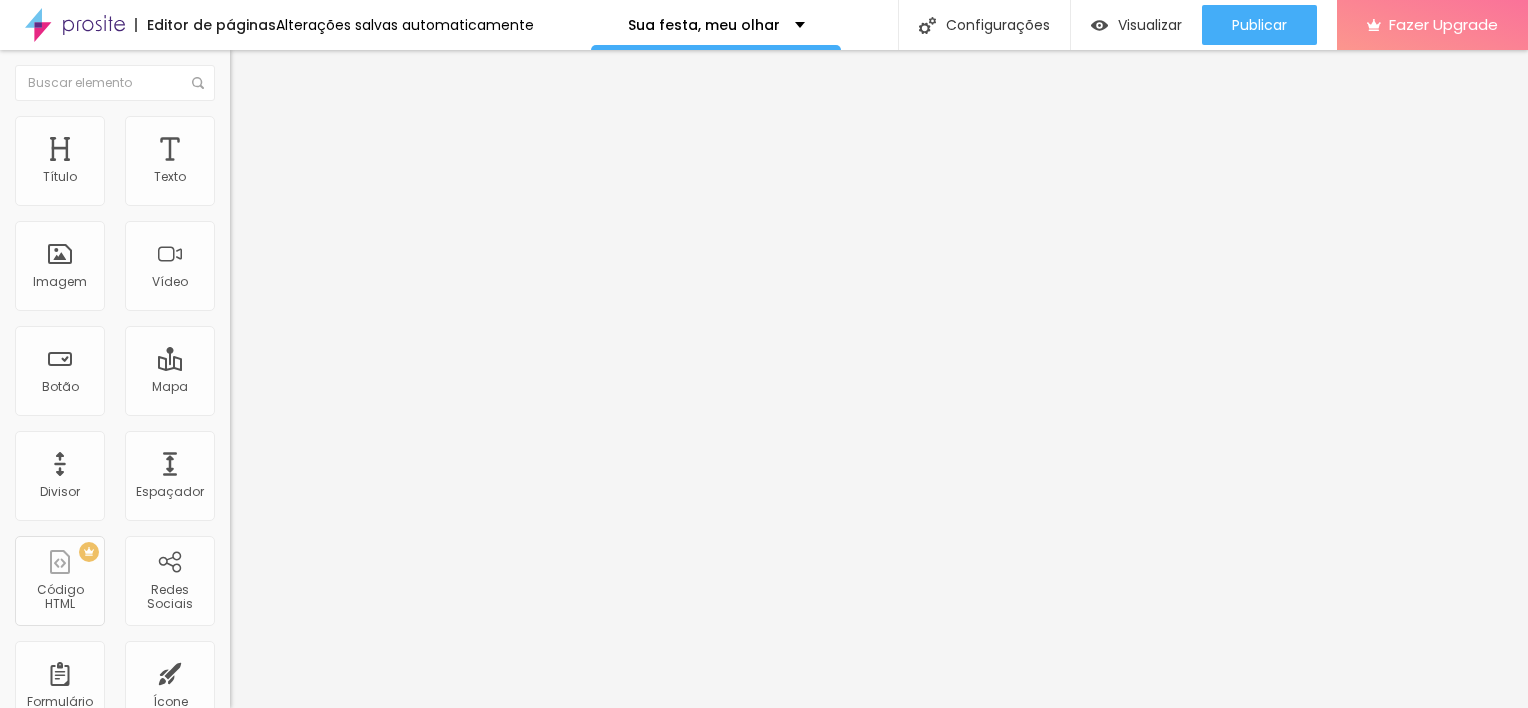 click at bounding box center [244, 356] 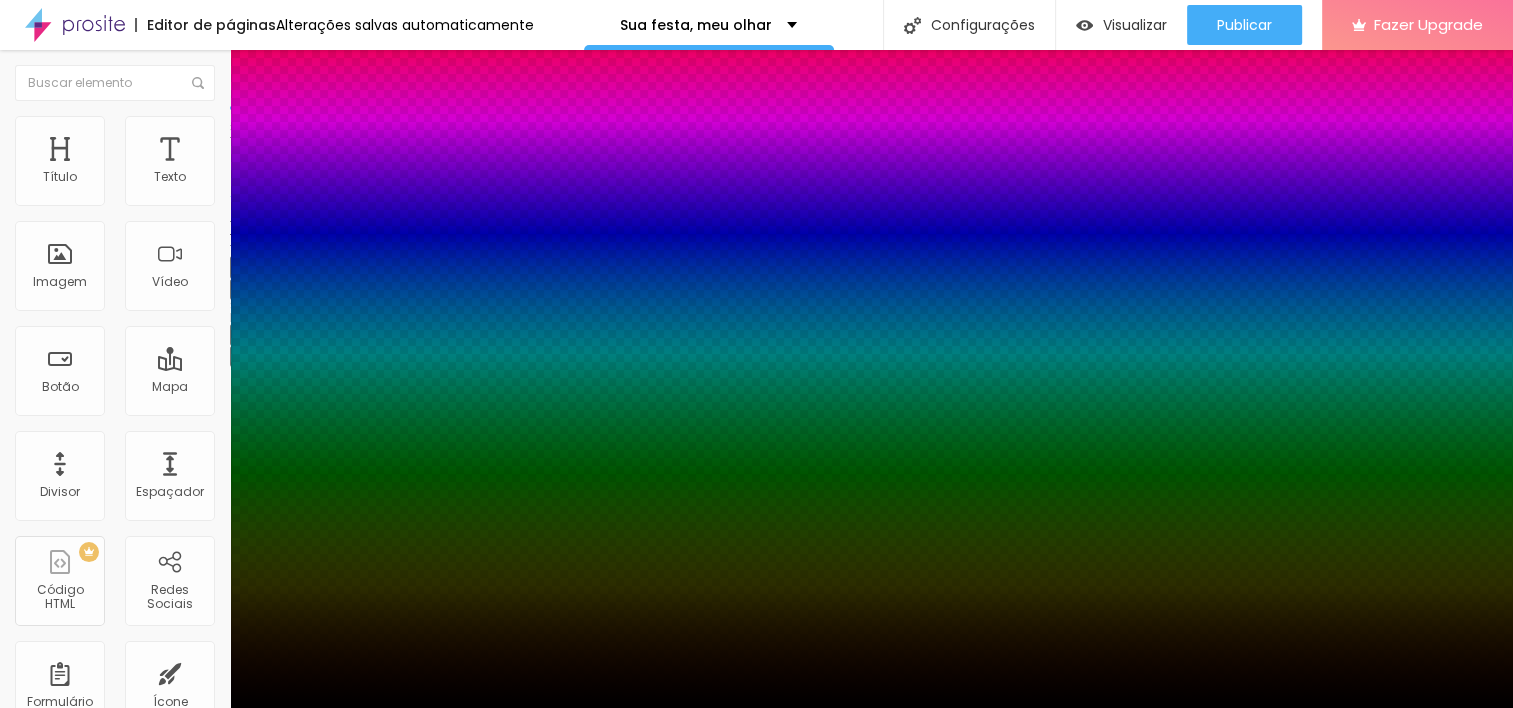 click at bounding box center [756, 720] 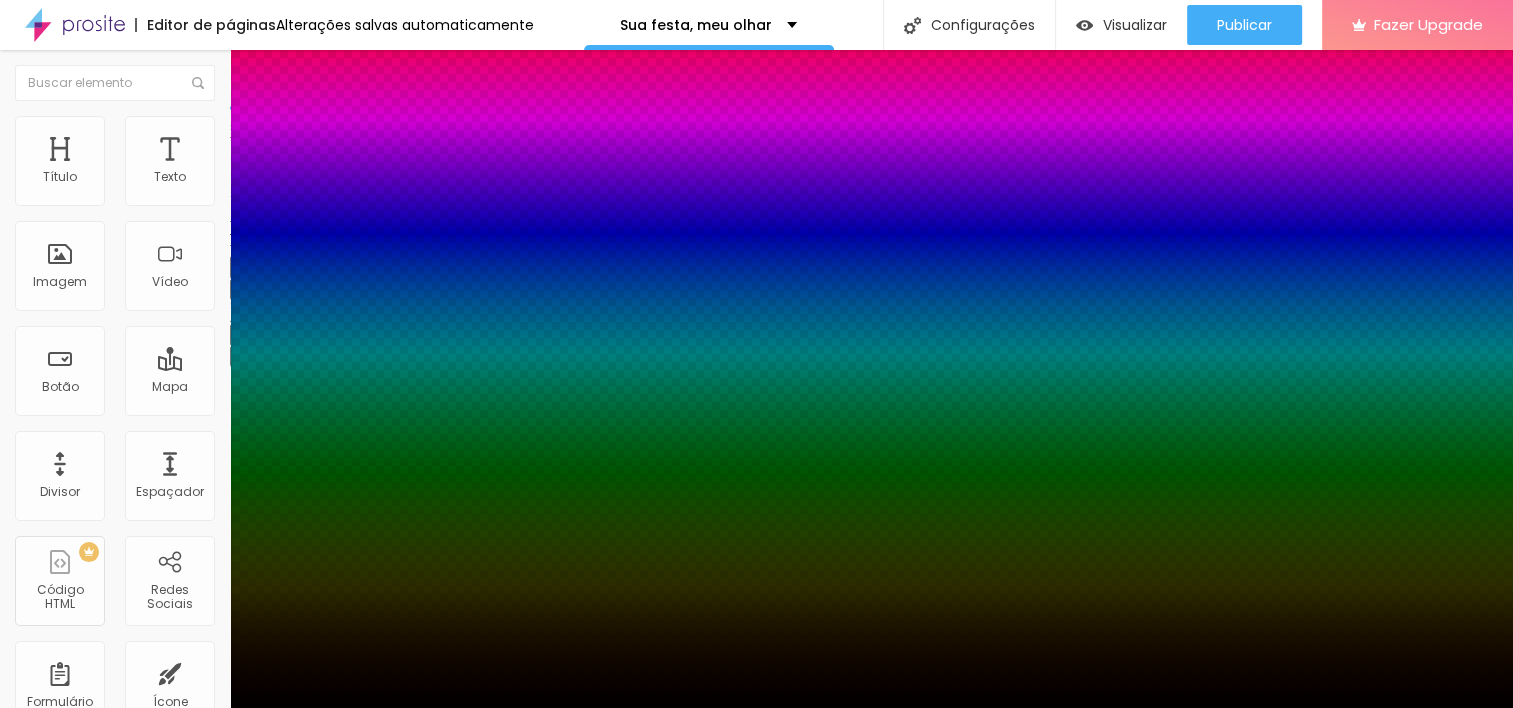 click at bounding box center (756, 732) 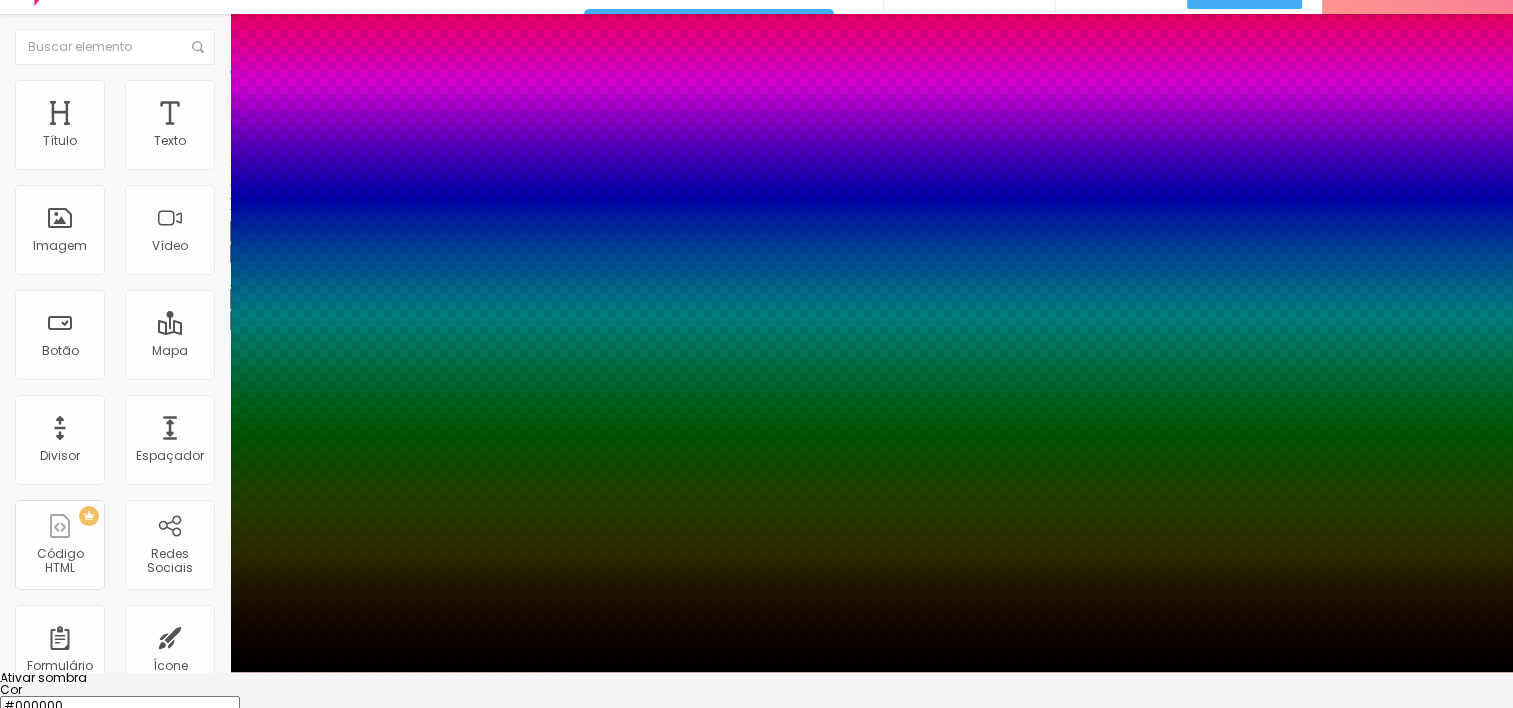drag, startPoint x: 293, startPoint y: 624, endPoint x: 292, endPoint y: 705, distance: 81.00617 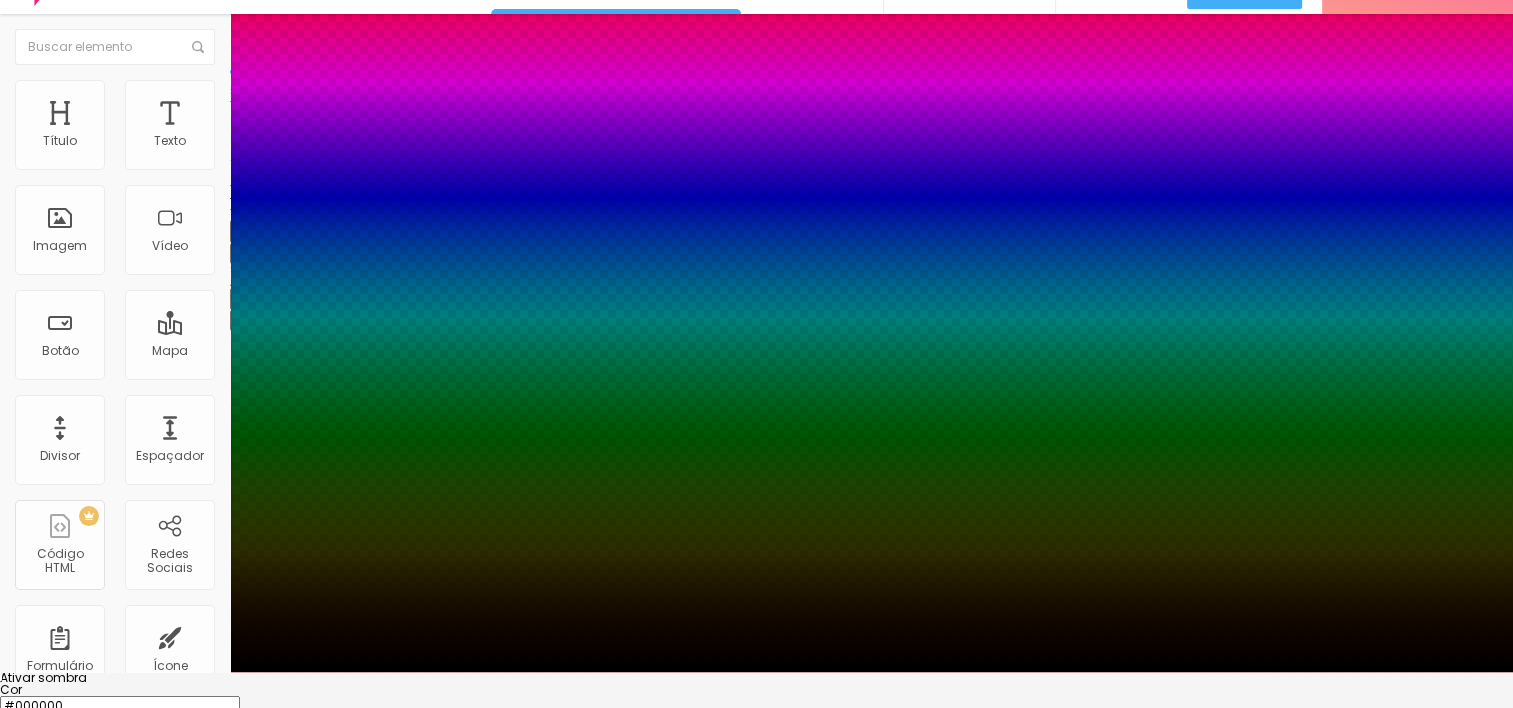 click on "Ativar sombra Cor #000000 Horizontal 2 Vertical 6 Borrar 0" at bounding box center (756, 762) 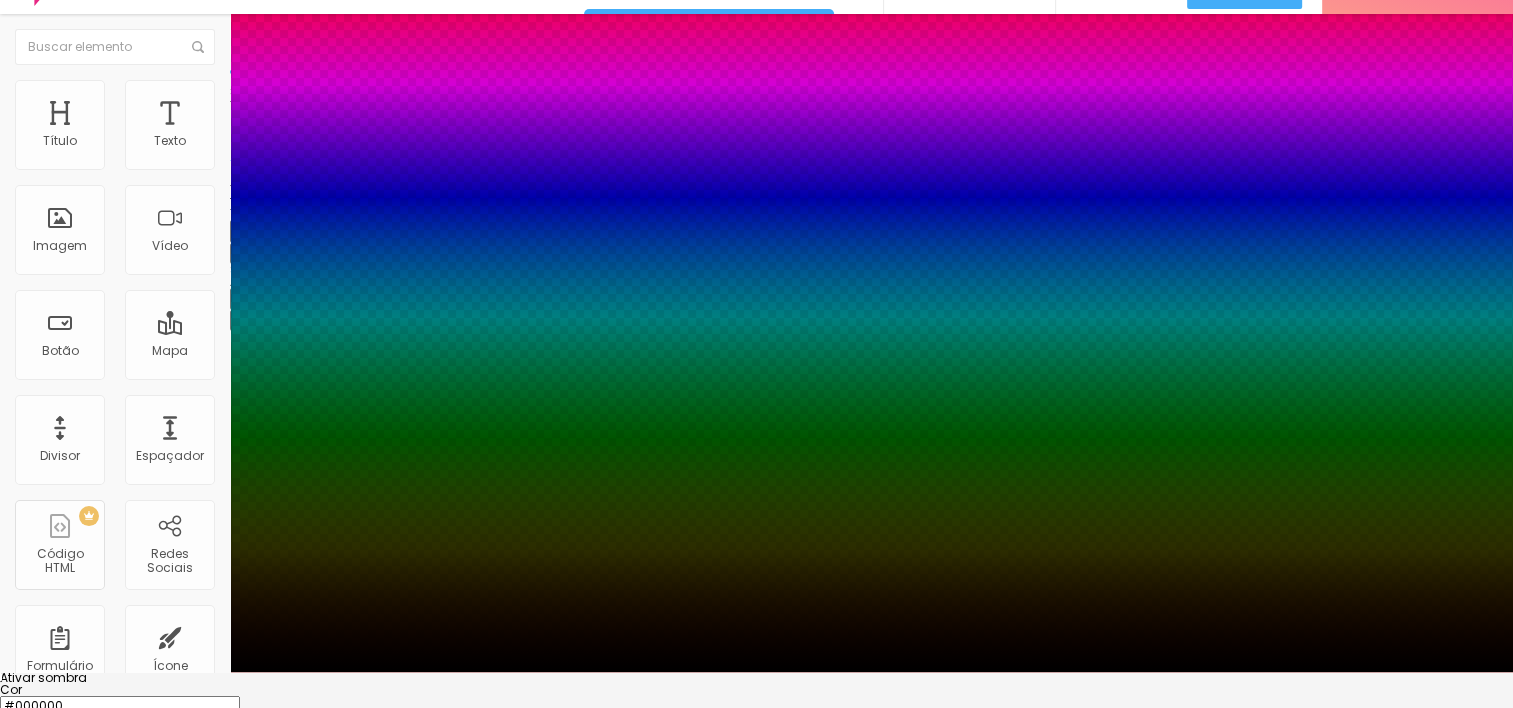 drag, startPoint x: 340, startPoint y: 648, endPoint x: 364, endPoint y: 648, distance: 24 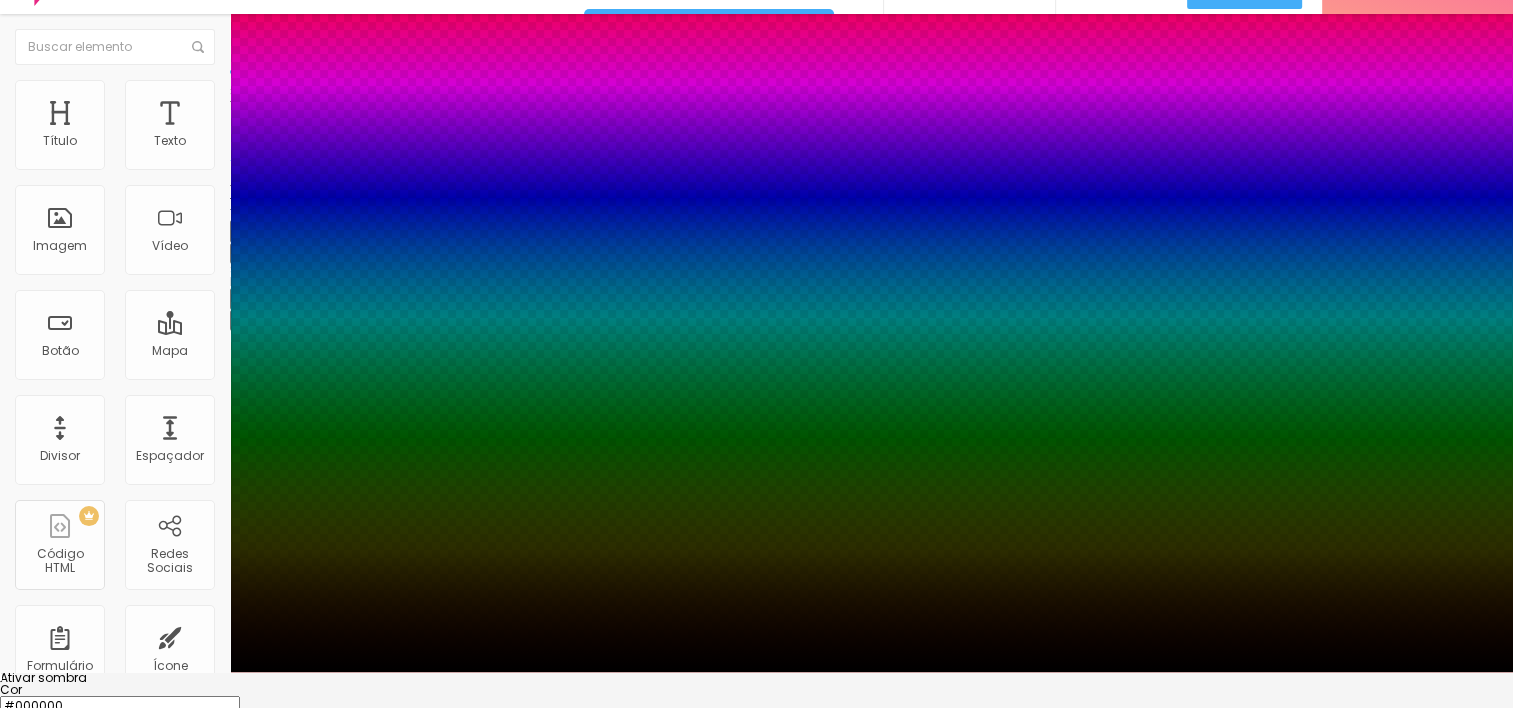 click at bounding box center [756, 672] 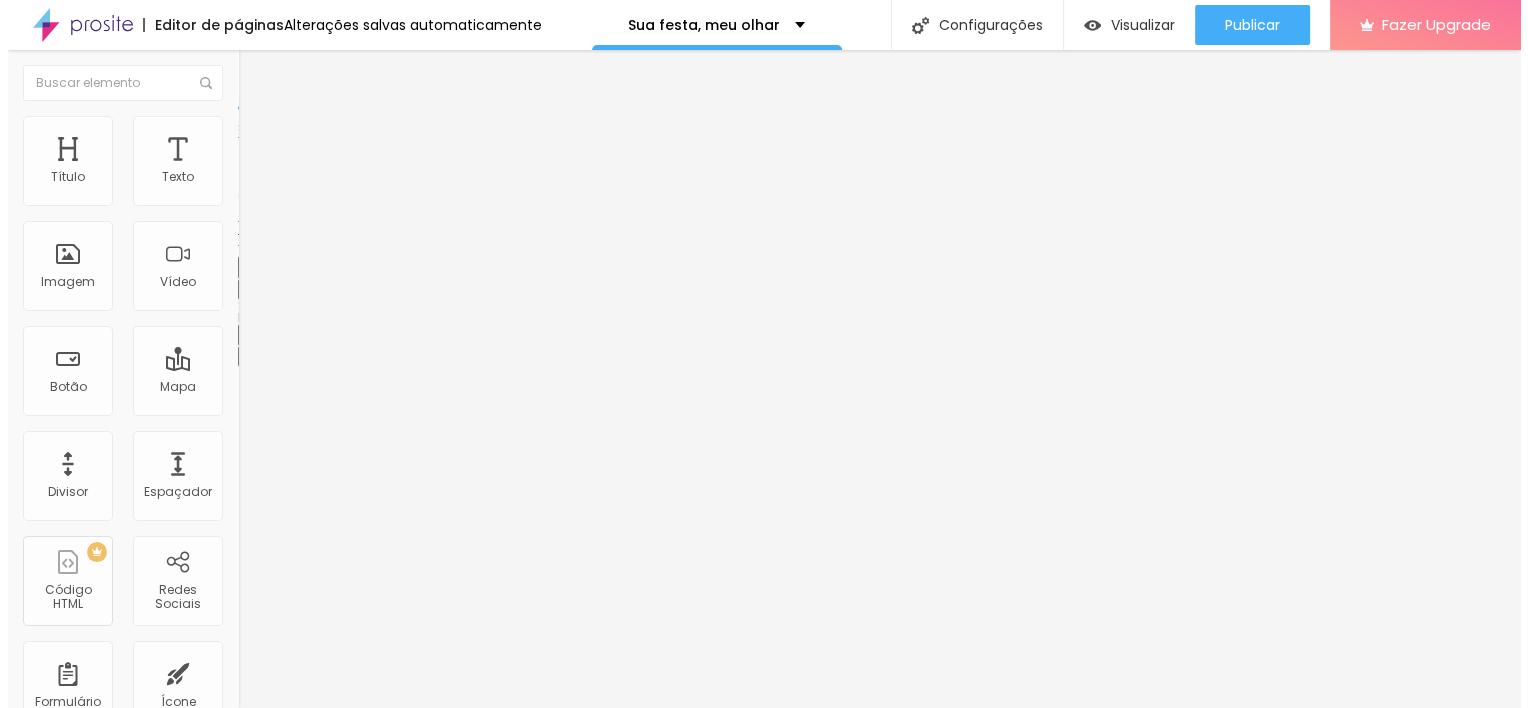 scroll, scrollTop: 0, scrollLeft: 0, axis: both 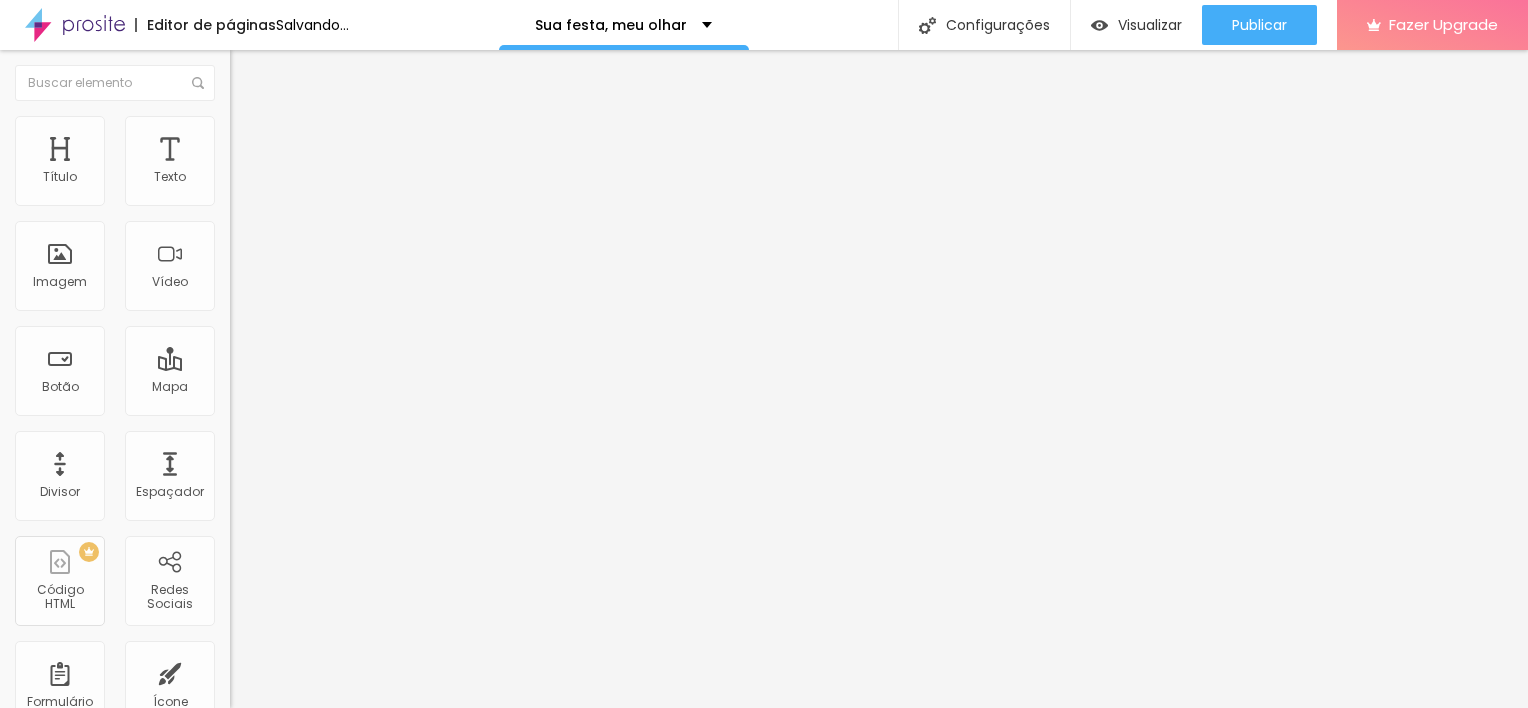 click 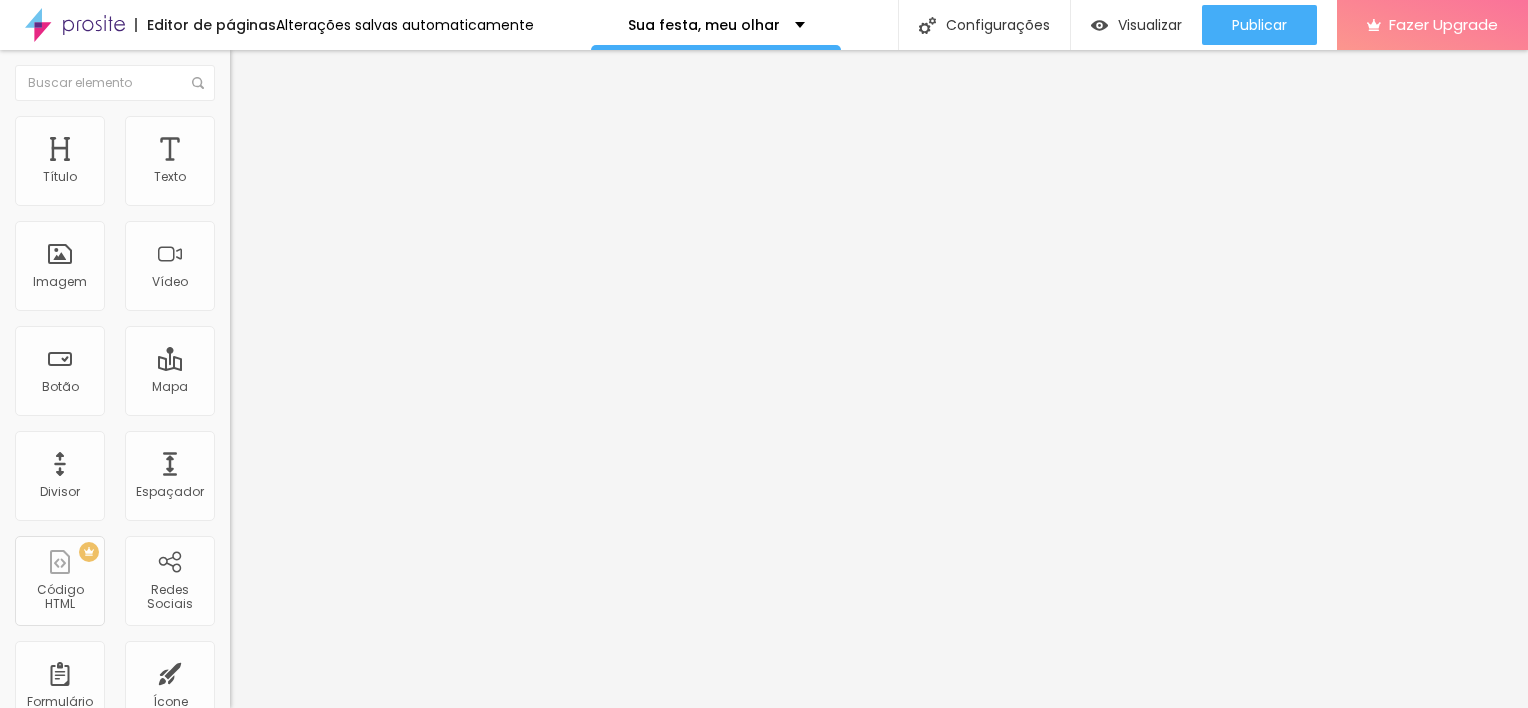 click at bounding box center [244, 356] 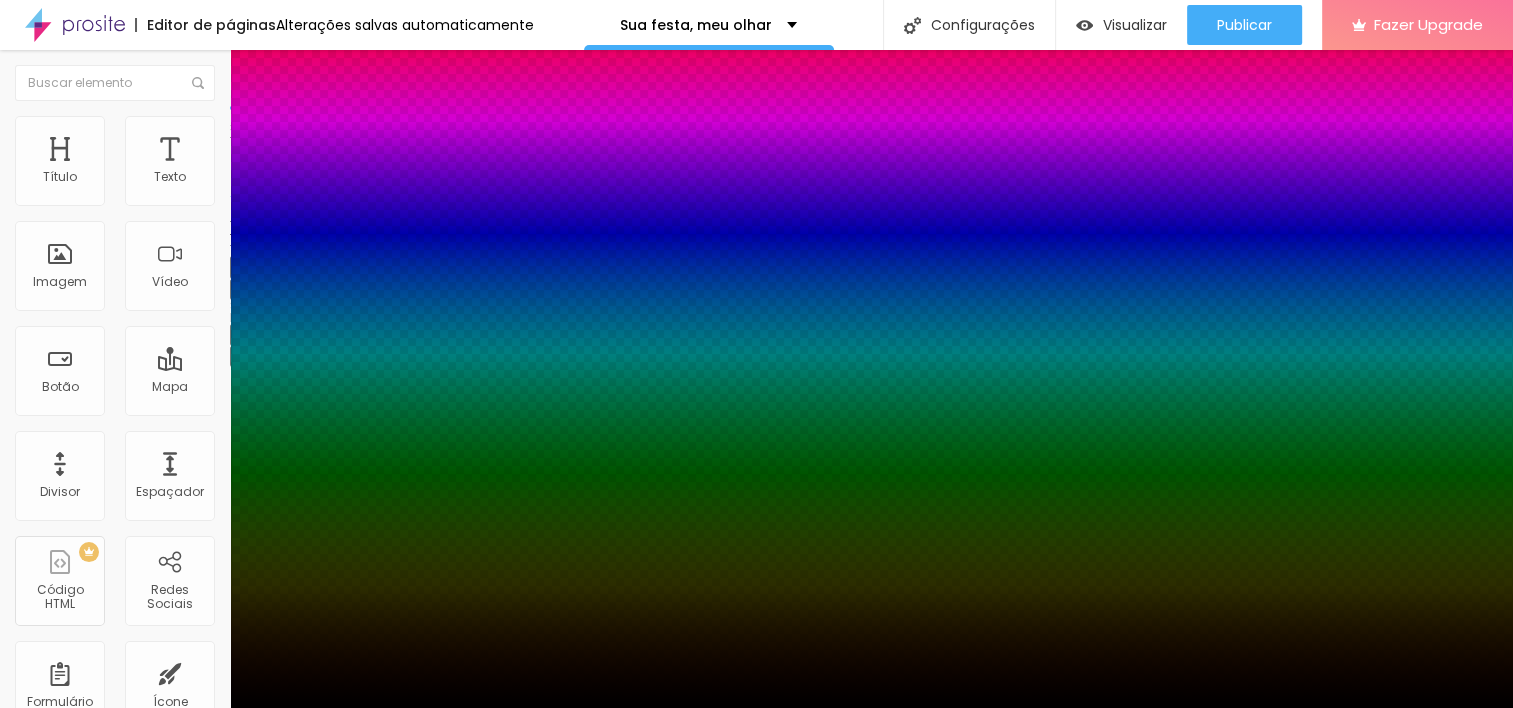 click on "Ativar sombra Cor #000000 Horizontal 2 Vertical 2 Borrar 4" at bounding box center (756, 798) 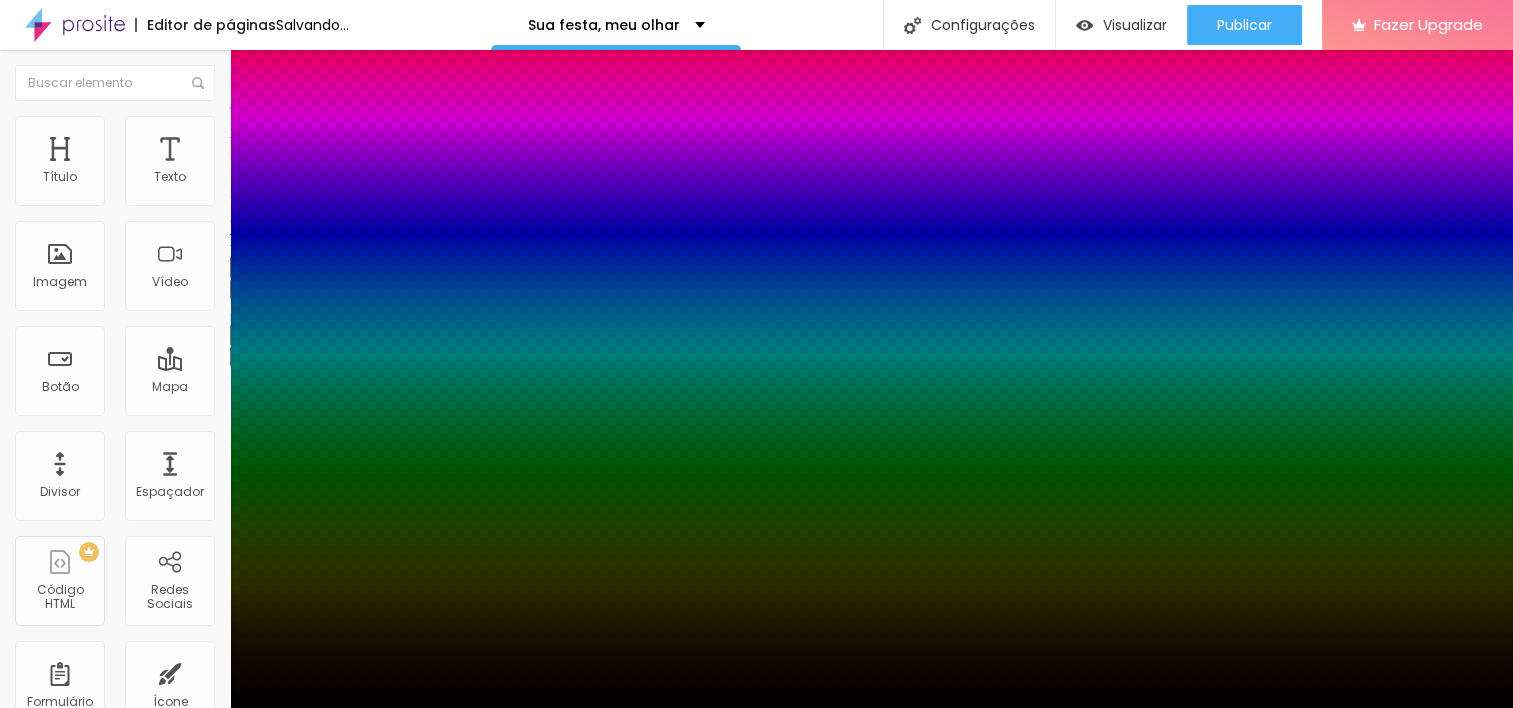 click at bounding box center [756, 720] 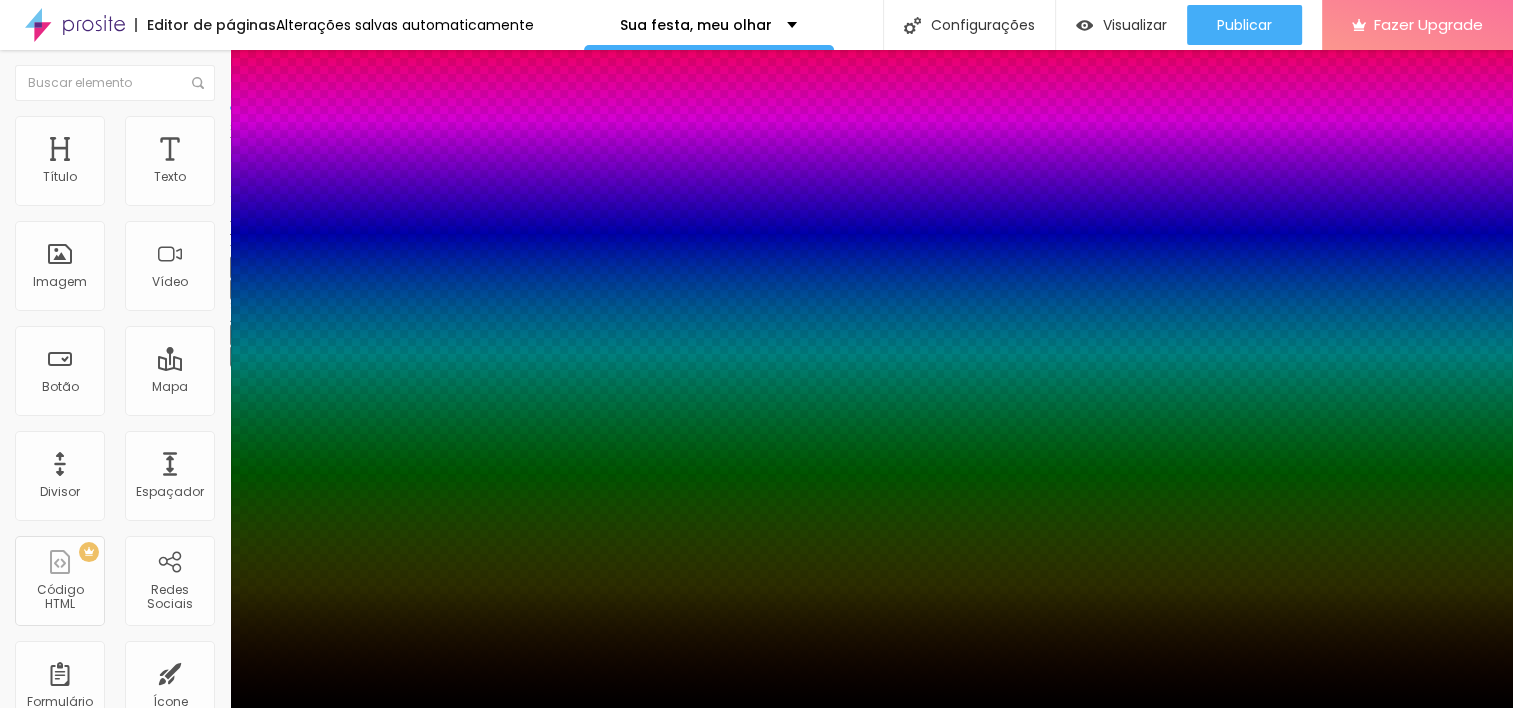 click at bounding box center (756, 708) 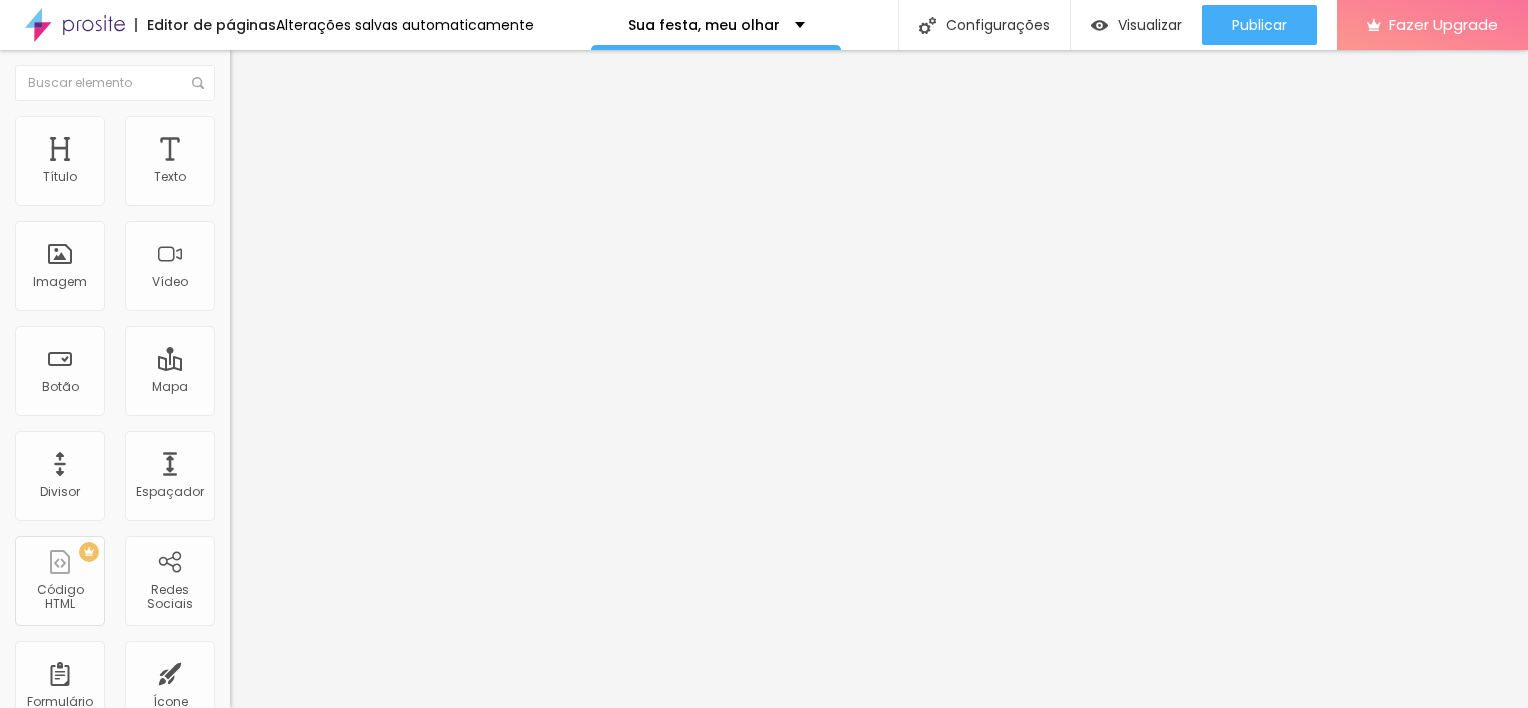 click on "Estilo Avançado" at bounding box center [345, 116] 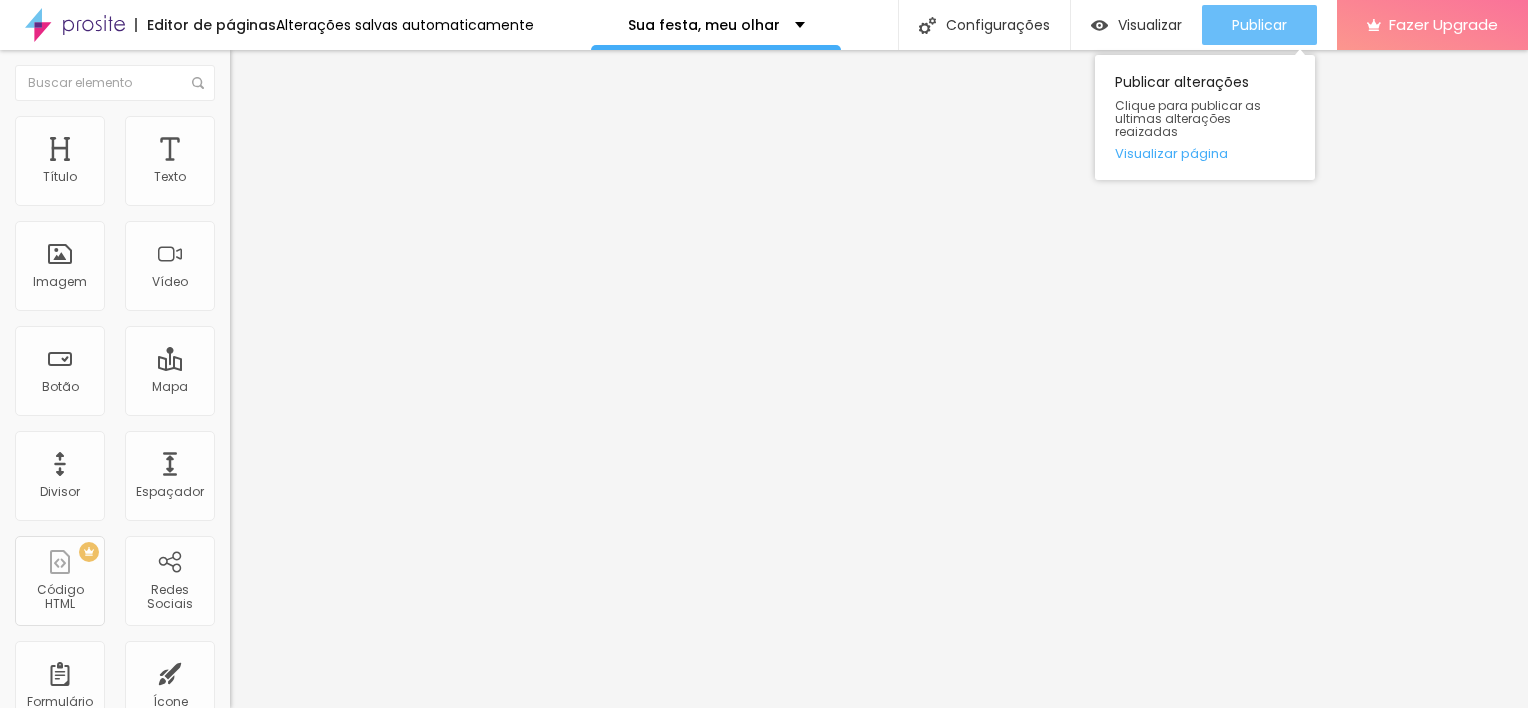 click on "Publicar" at bounding box center (1259, 25) 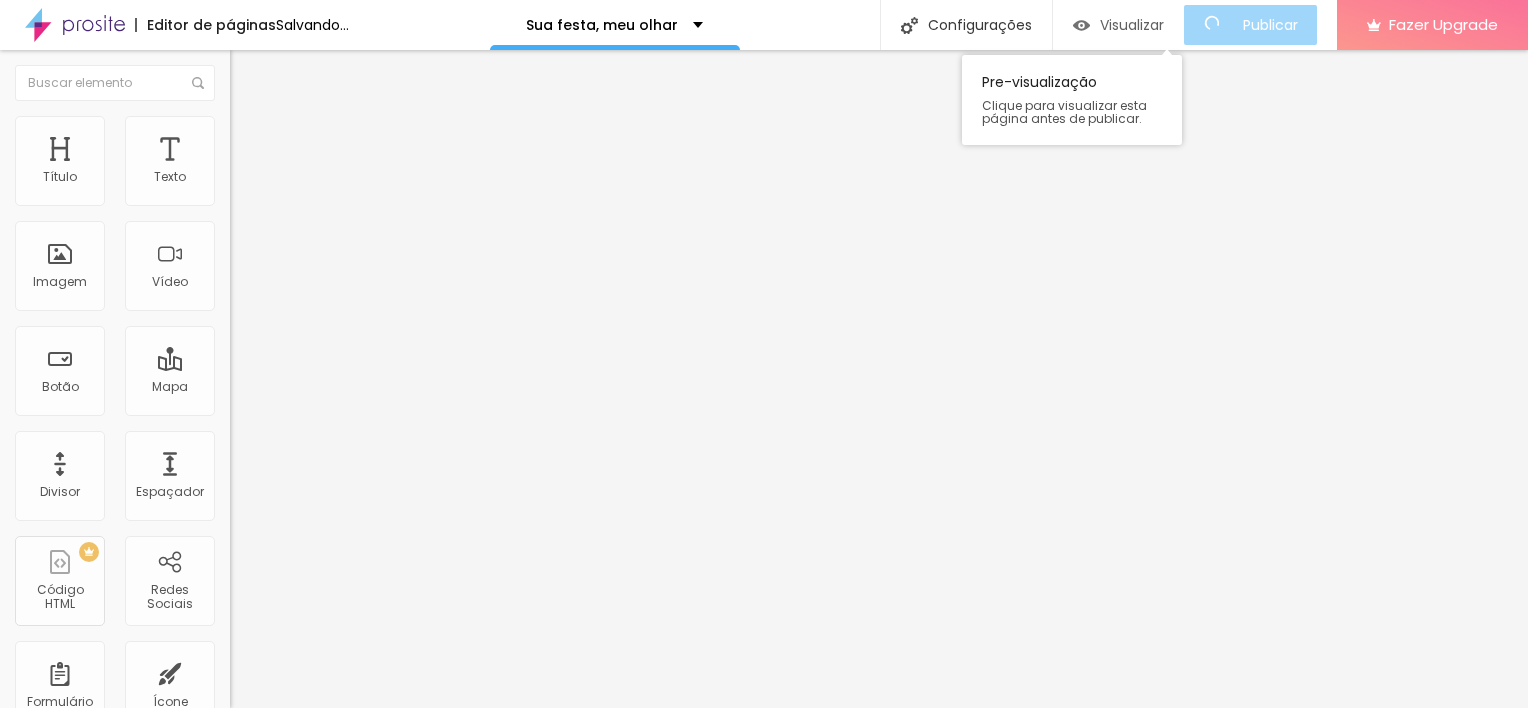 click on "Visualizar" at bounding box center (1132, 25) 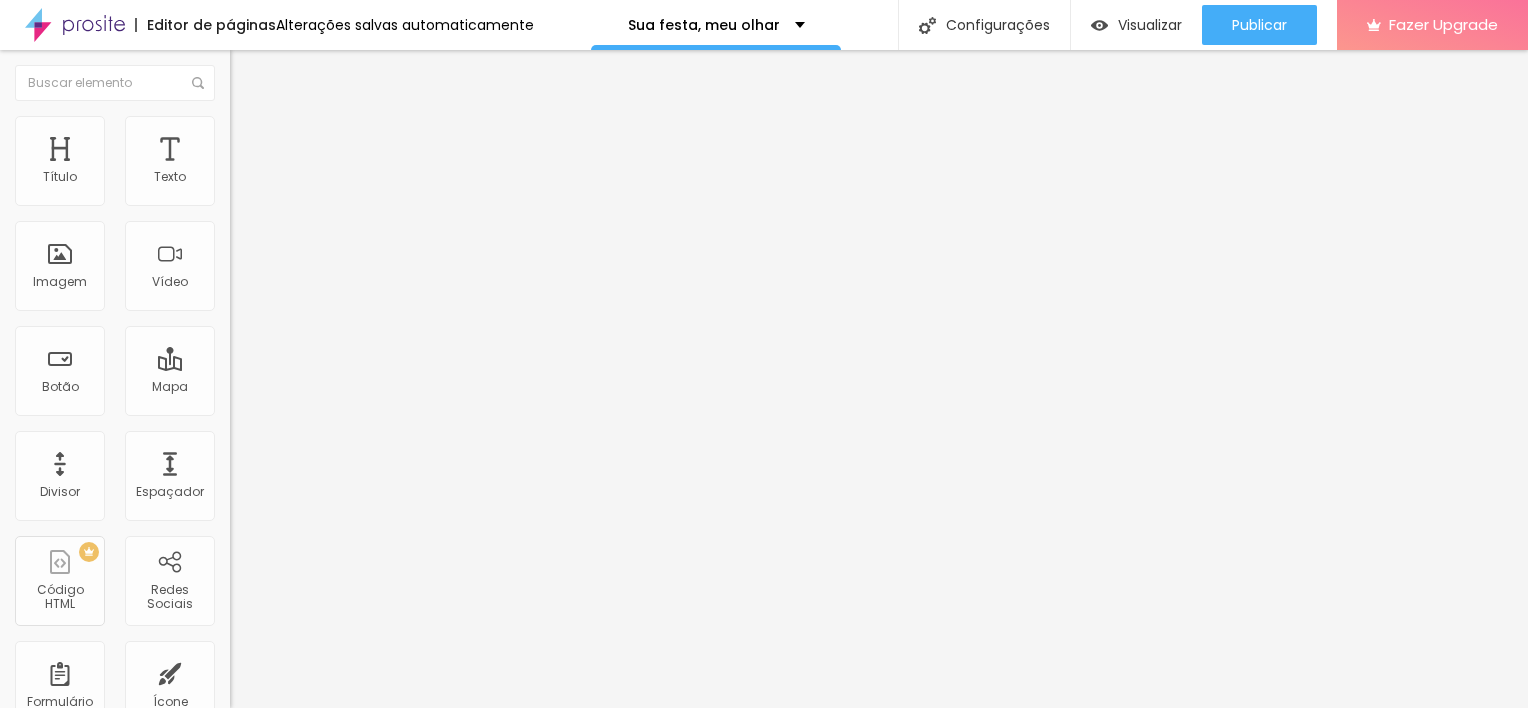 click 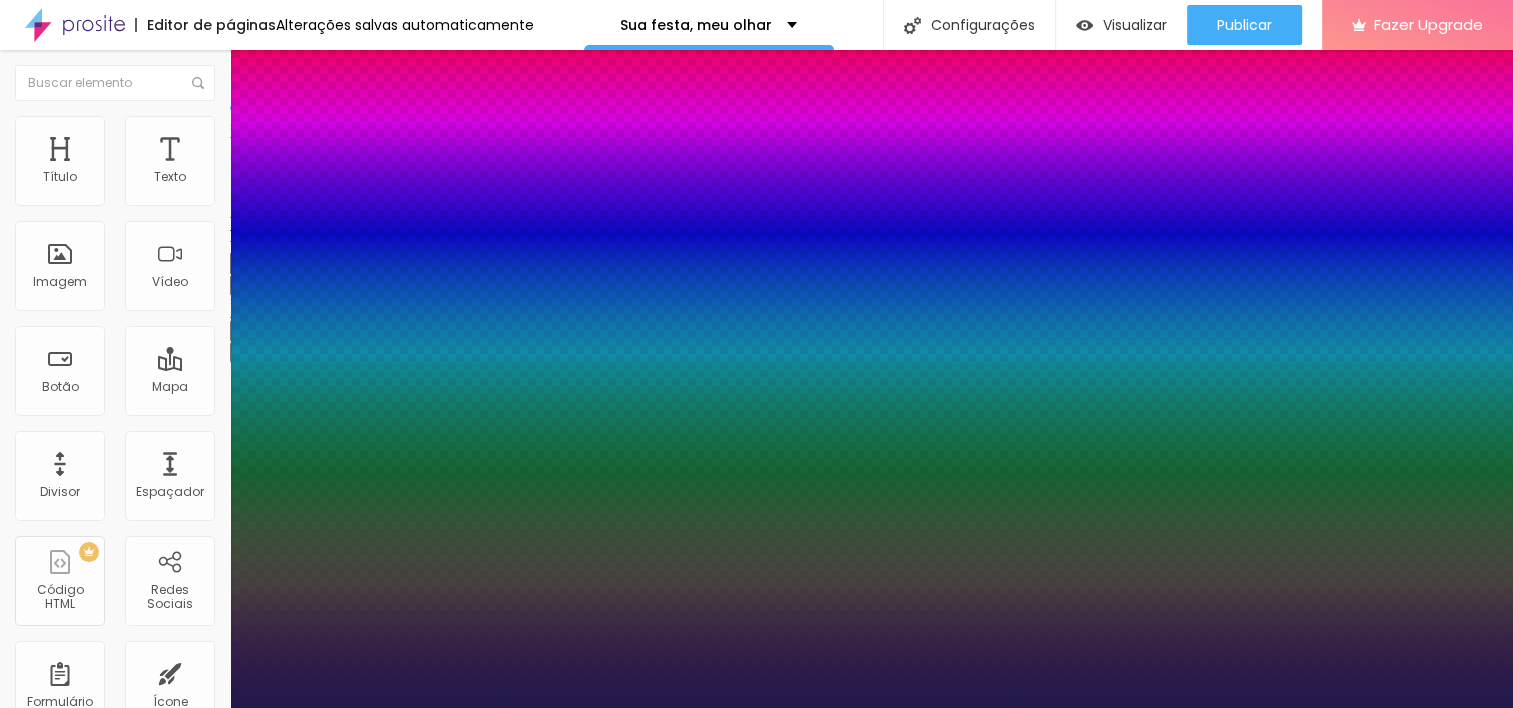 click at bounding box center (756, 708) 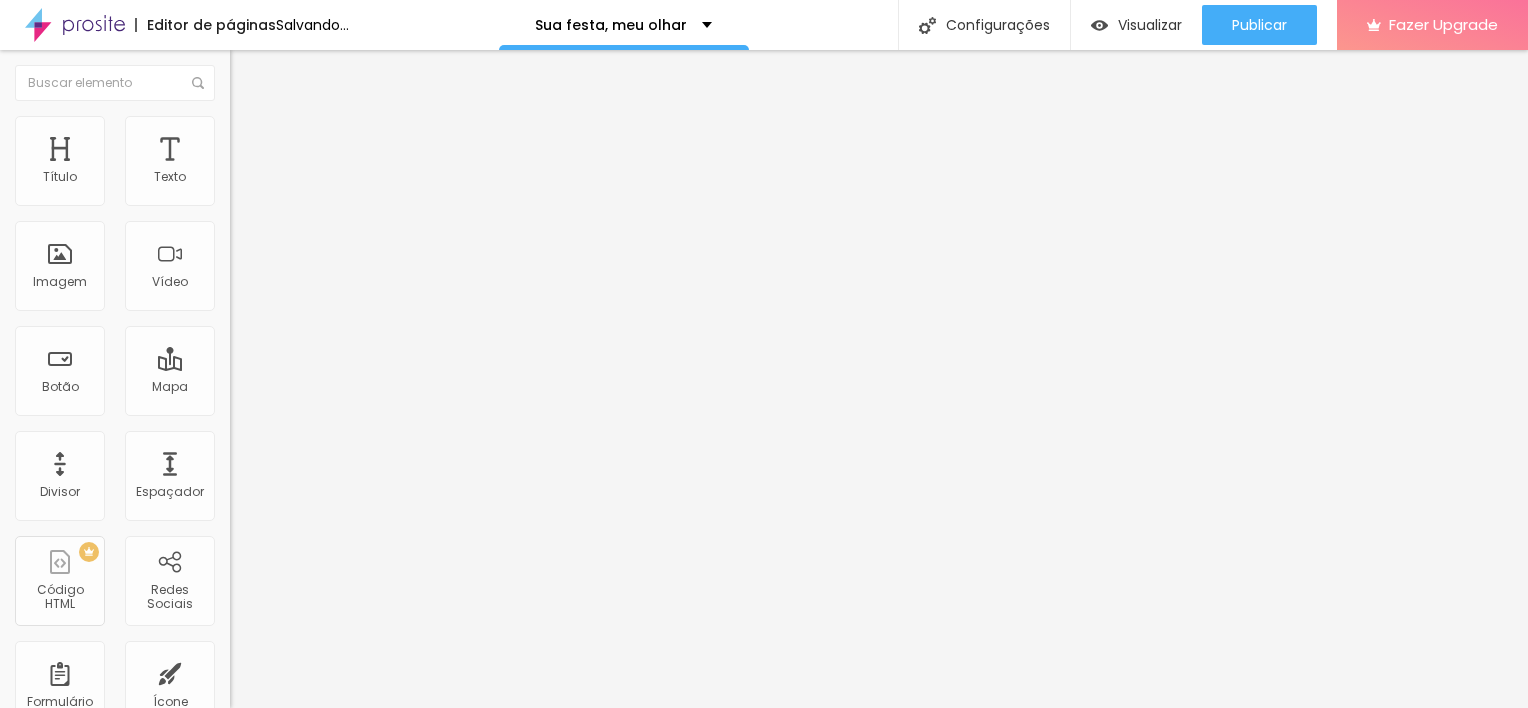 click on "Titulo 1" at bounding box center [262, 158] 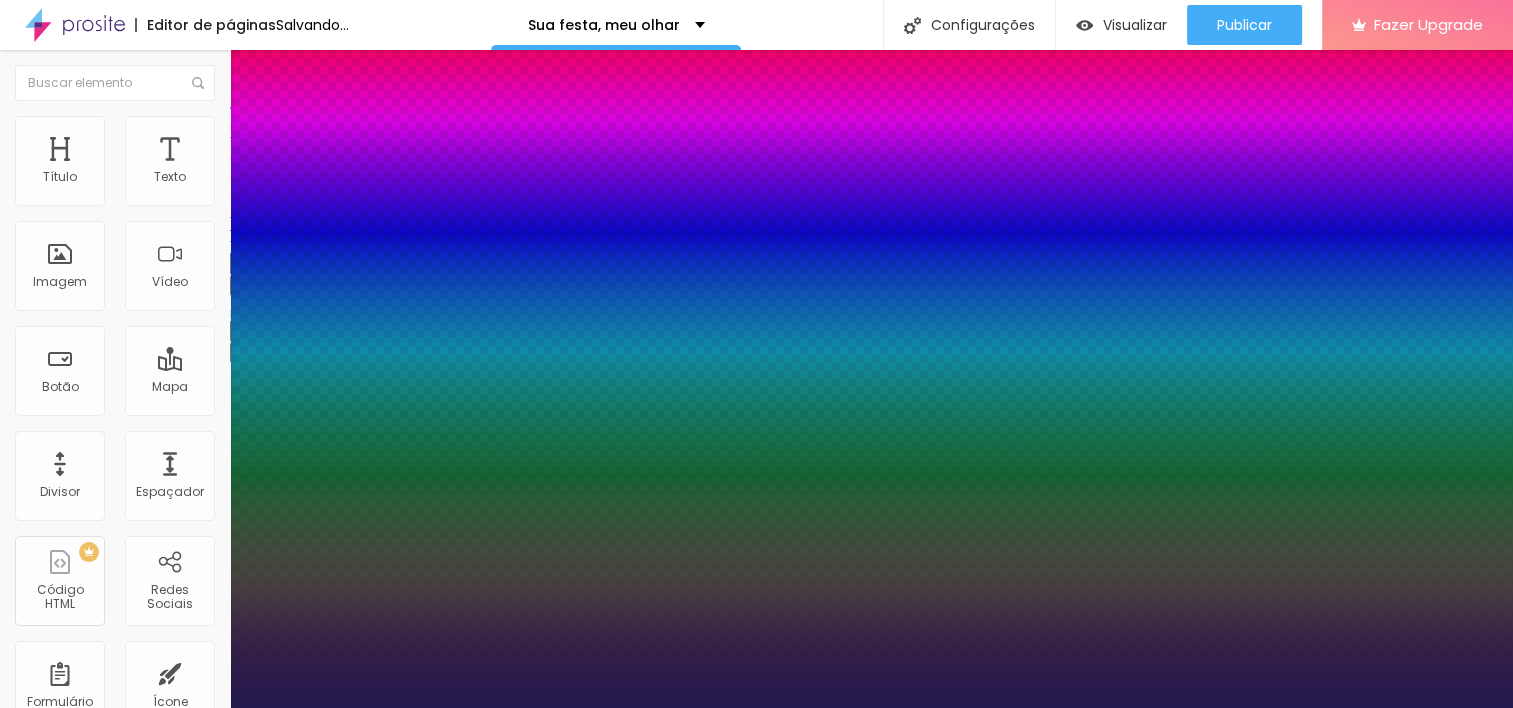 click at bounding box center (756, 708) 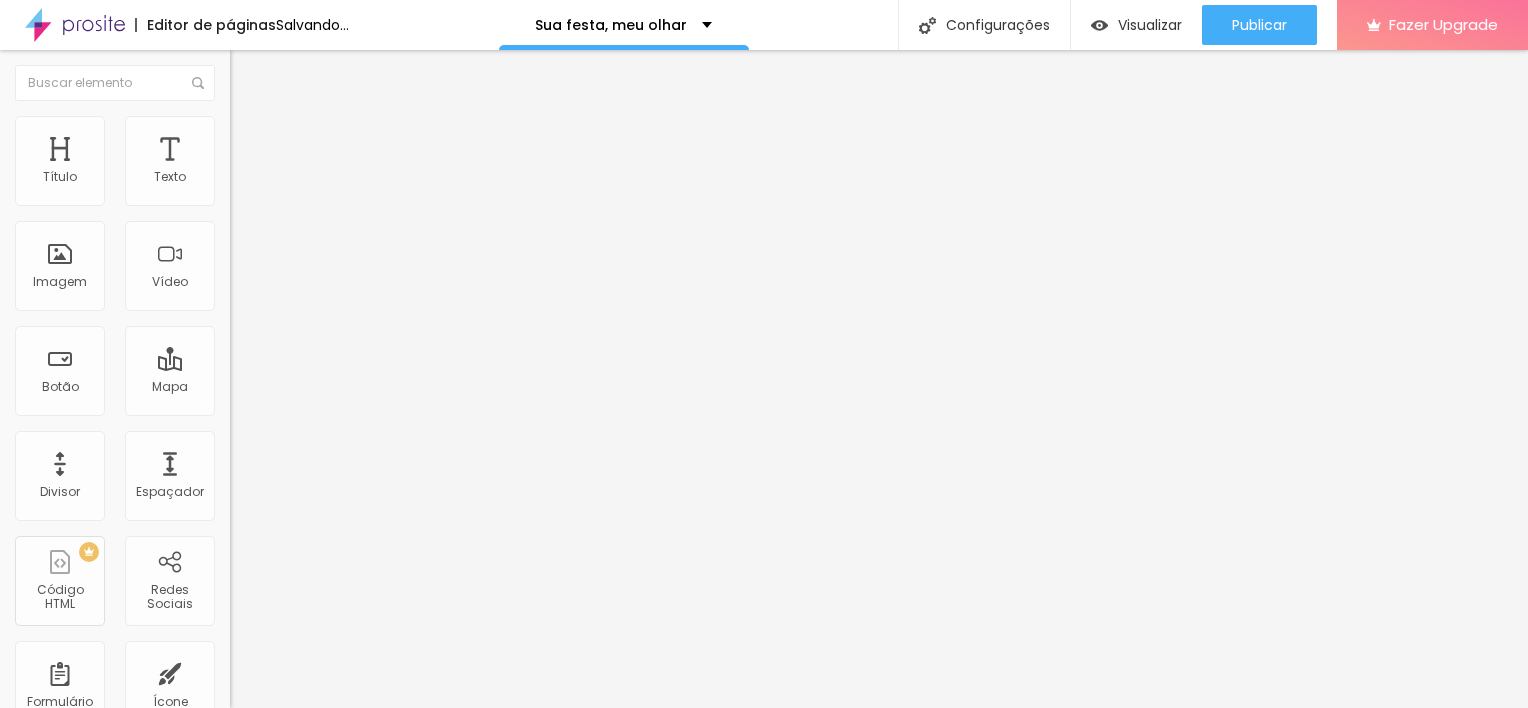 click at bounding box center [244, 285] 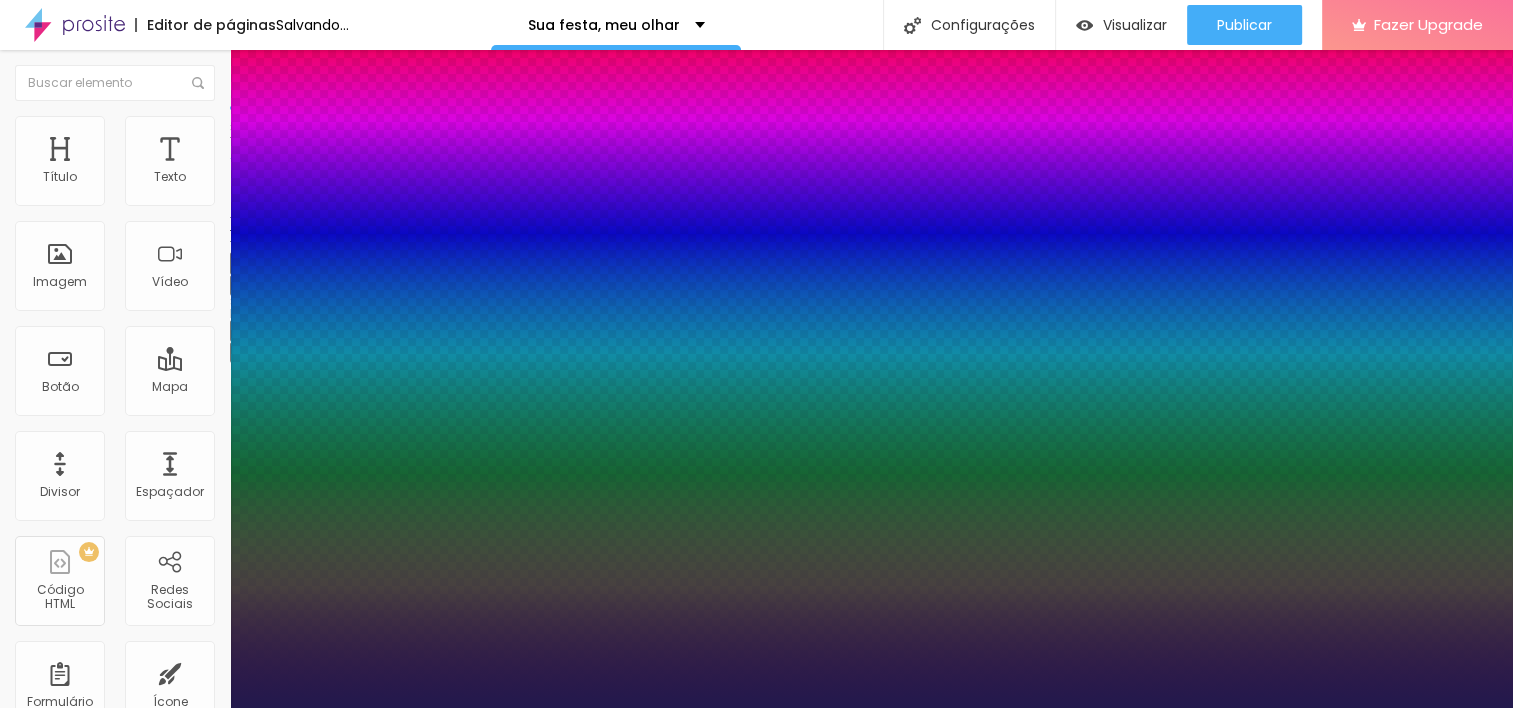 drag, startPoint x: 266, startPoint y: 565, endPoint x: 300, endPoint y: 569, distance: 34.234486 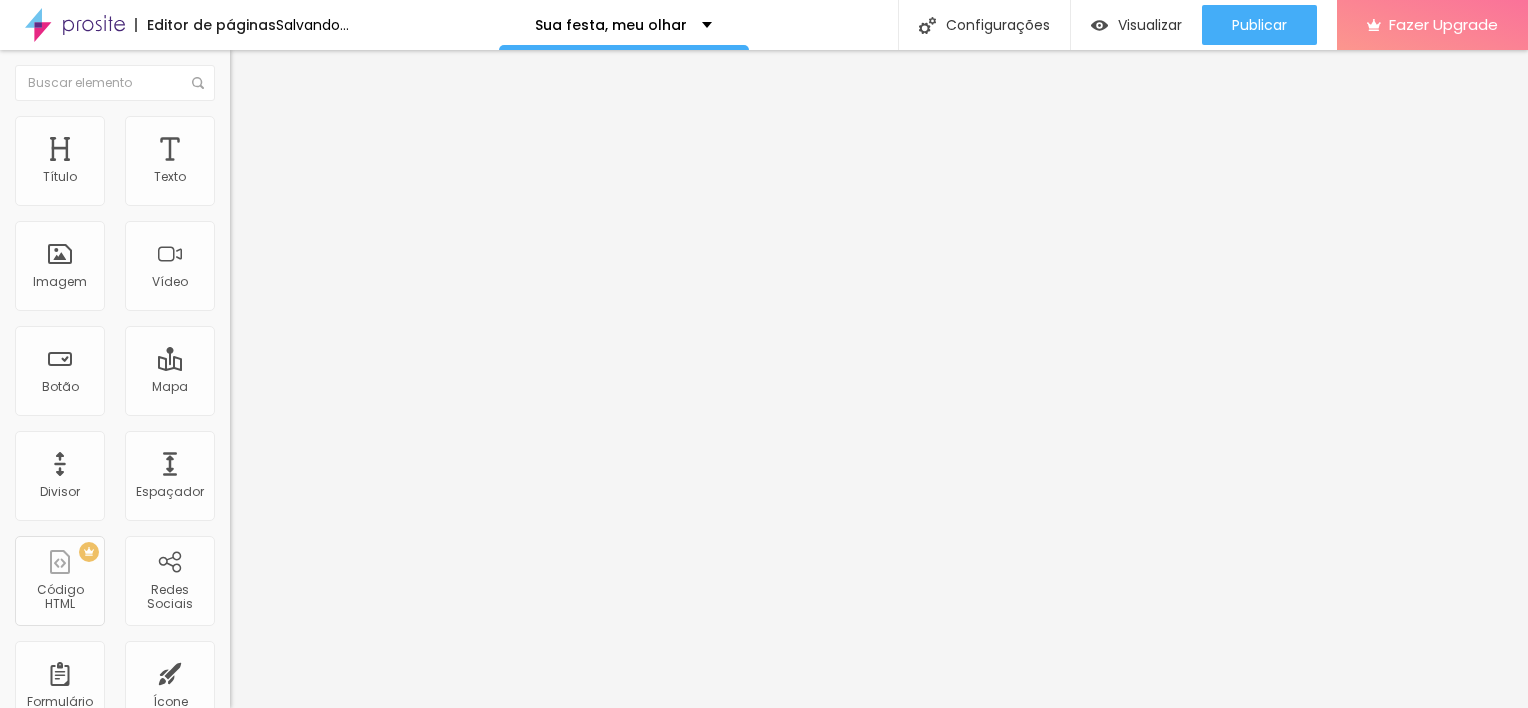 click at bounding box center (244, 285) 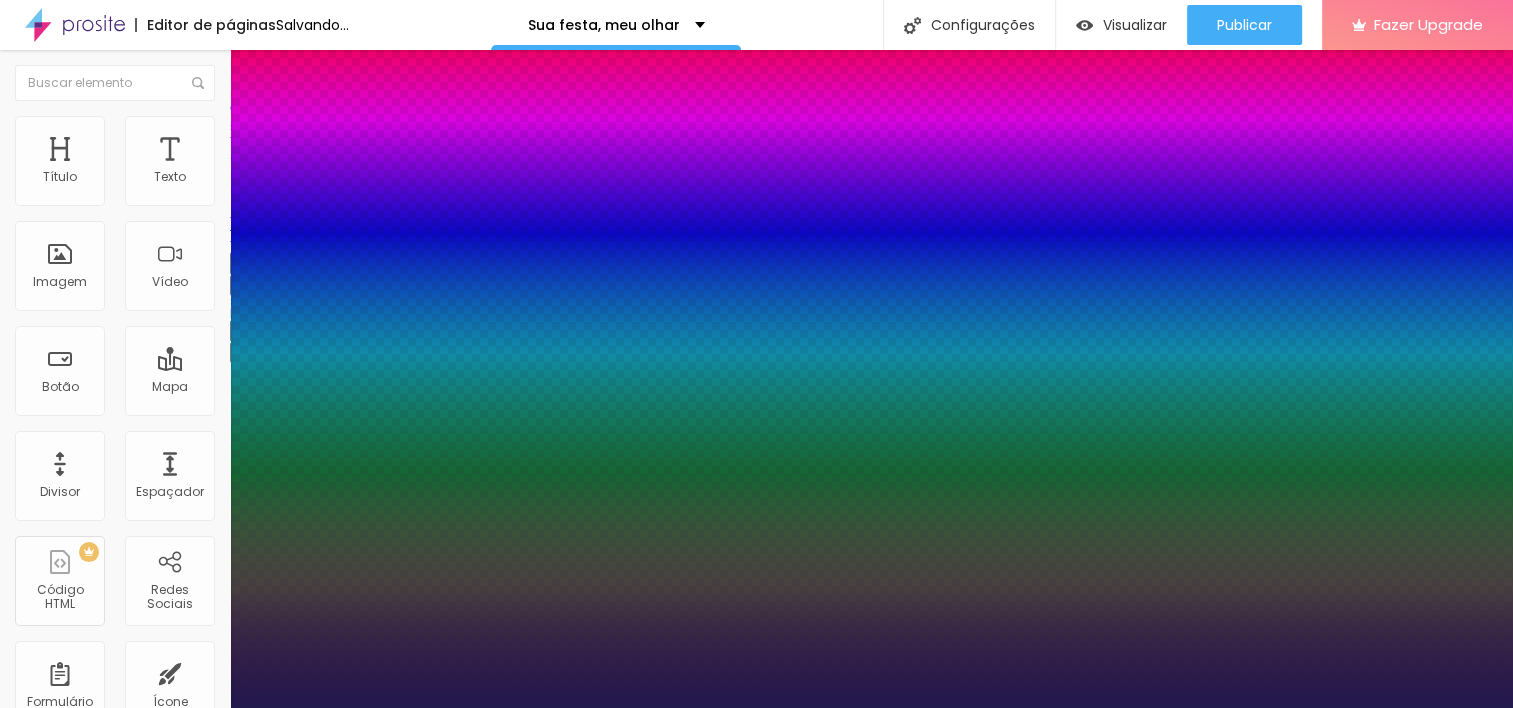 click on "AbrilFatface-Regular Actor-Regular Alegreya AlegreyaBlack Alice Allan-Bold Allan-Regular Amaranth AmaticaSC AmaticSC Amita-Bold Amita-Regular Anaheim AnonymousPro-Bold AnonymousPro-Italic AnonymousPro-Regular Arapey Archivo-Bold Archivo-Italic Archivo-Regular ArefRuqaa Arsenal-Bold Arsenal-Italic Arsenal-Regular Arvo Assistant AssistantLight AveriaLibre AveriaLibreLight AveriaSansLibre-Bold AveriaSansLibre-Italic AveriaSansLibre-Regular Bangers-Regular Bentham-Regular Bevan-Regular BioRhyme BioRhymeExtraBold BioRhymeLight Bitter BreeSerif ButterflyKids-Regular ChangaOne-Italic ChangaOne-Regular Chewy-Regular Chivo CinzelDecorative-Black CinzelDecorative-Bold CinzelDecorative-Regular Comfortaa-Bold Comfortaa-Light Comfortaa-Regular ComingSoon Cookie-Regular Corben-Bold Corben-Regular Cormorant CormorantGeramond-Bold CormorantGeramond-Italic CormorantGeramond-Medium CormorantGeramond-Regular CormorantLight Cousine-Bold Cousine-Italic Cousine-Regular Creepster-Regular CrimsonText CrimsonTextBold Cuprum FjallaOne" at bounding box center (107, 730) 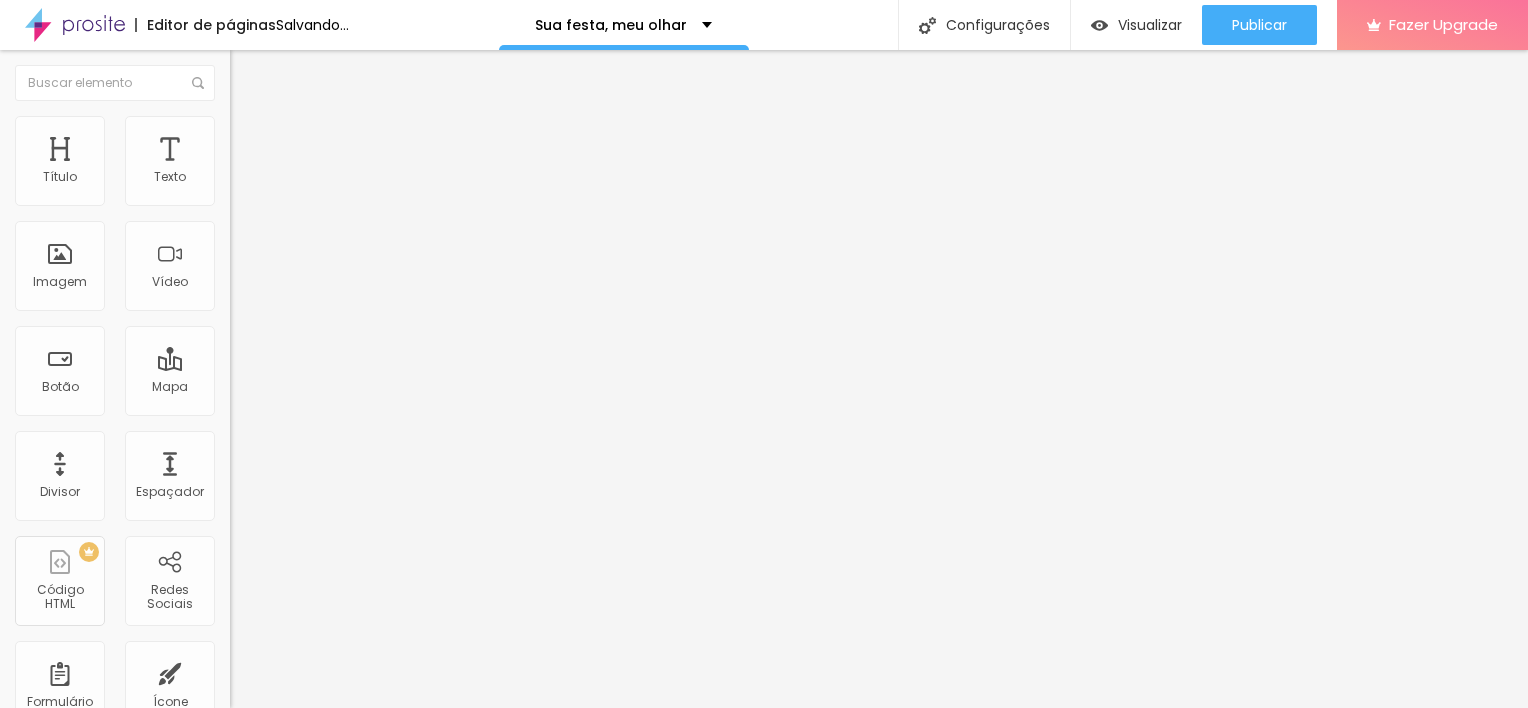 click 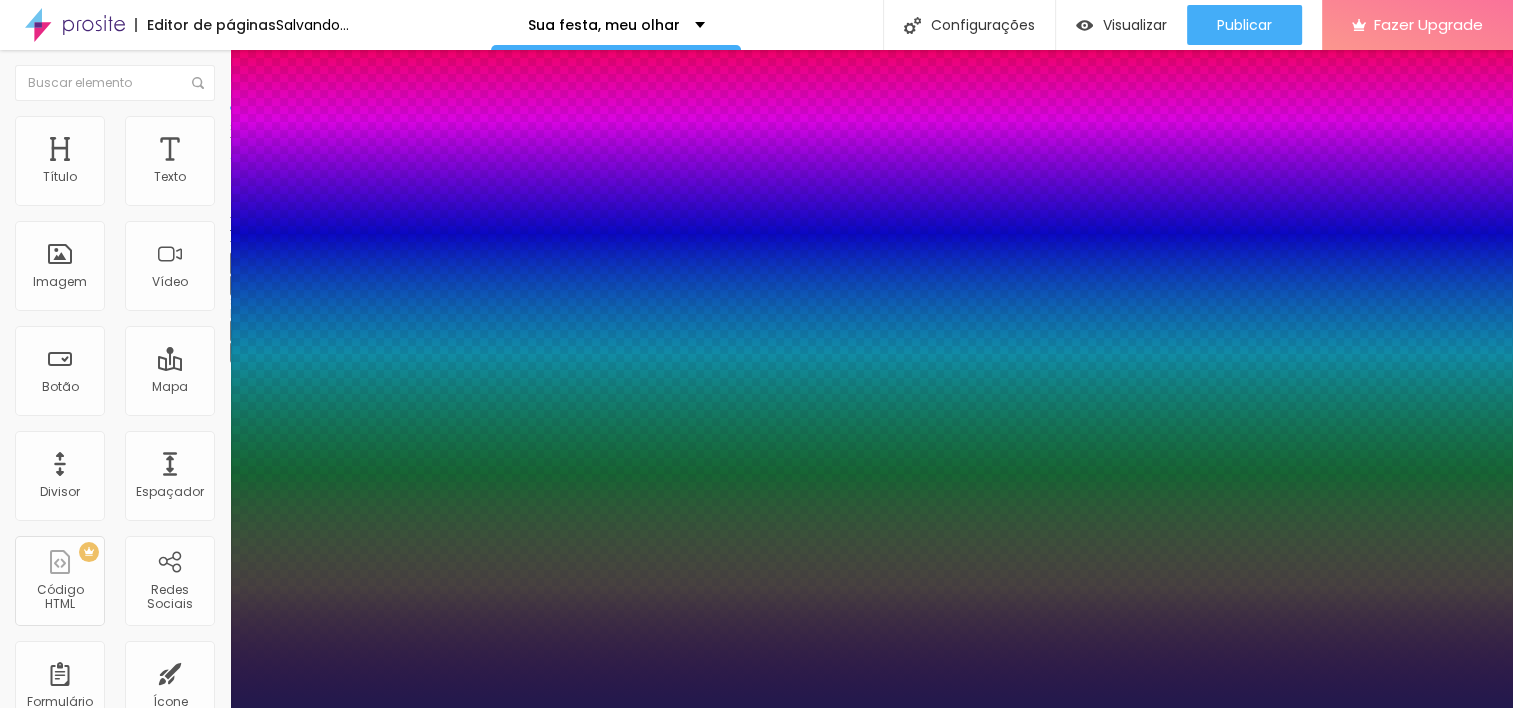 click at bounding box center [64, 2264] 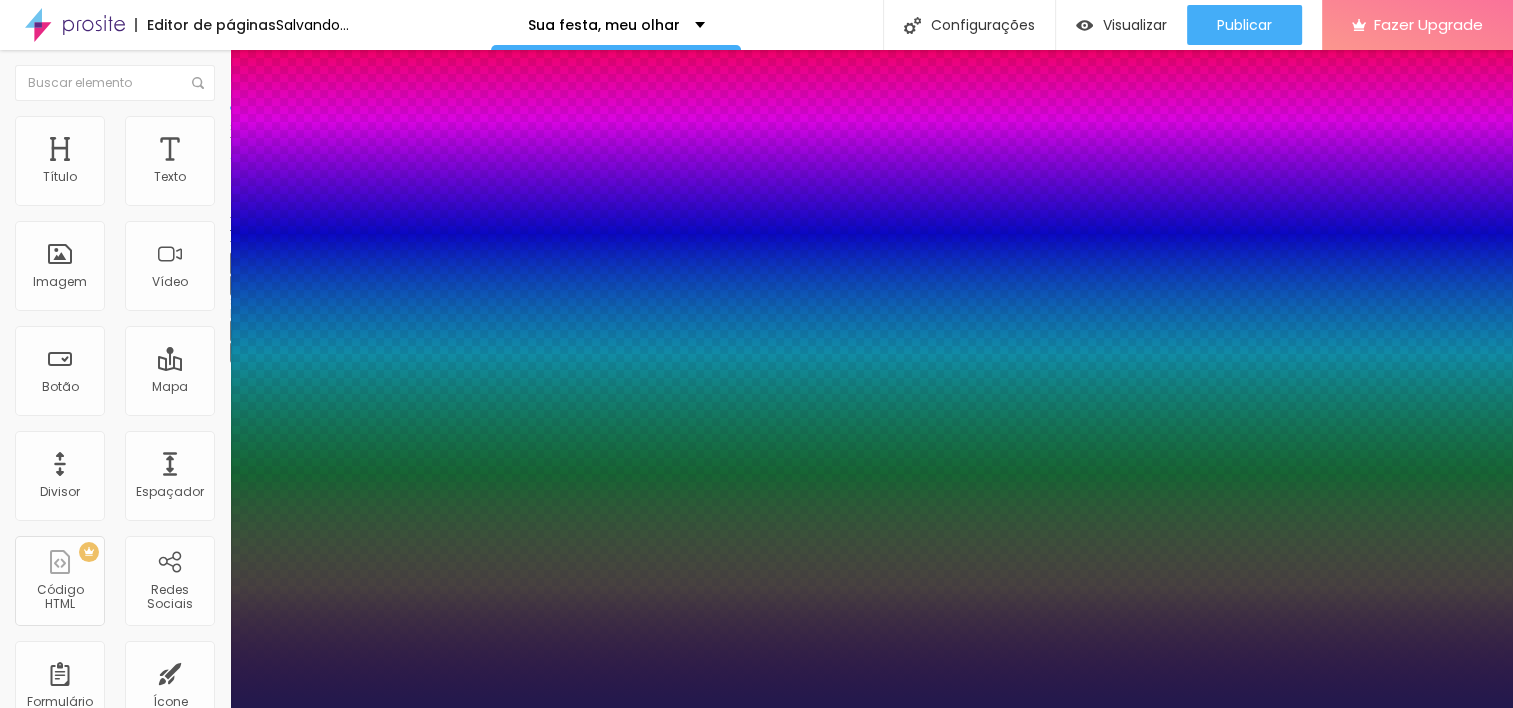 drag, startPoint x: 276, startPoint y: 563, endPoint x: 410, endPoint y: 519, distance: 141.039 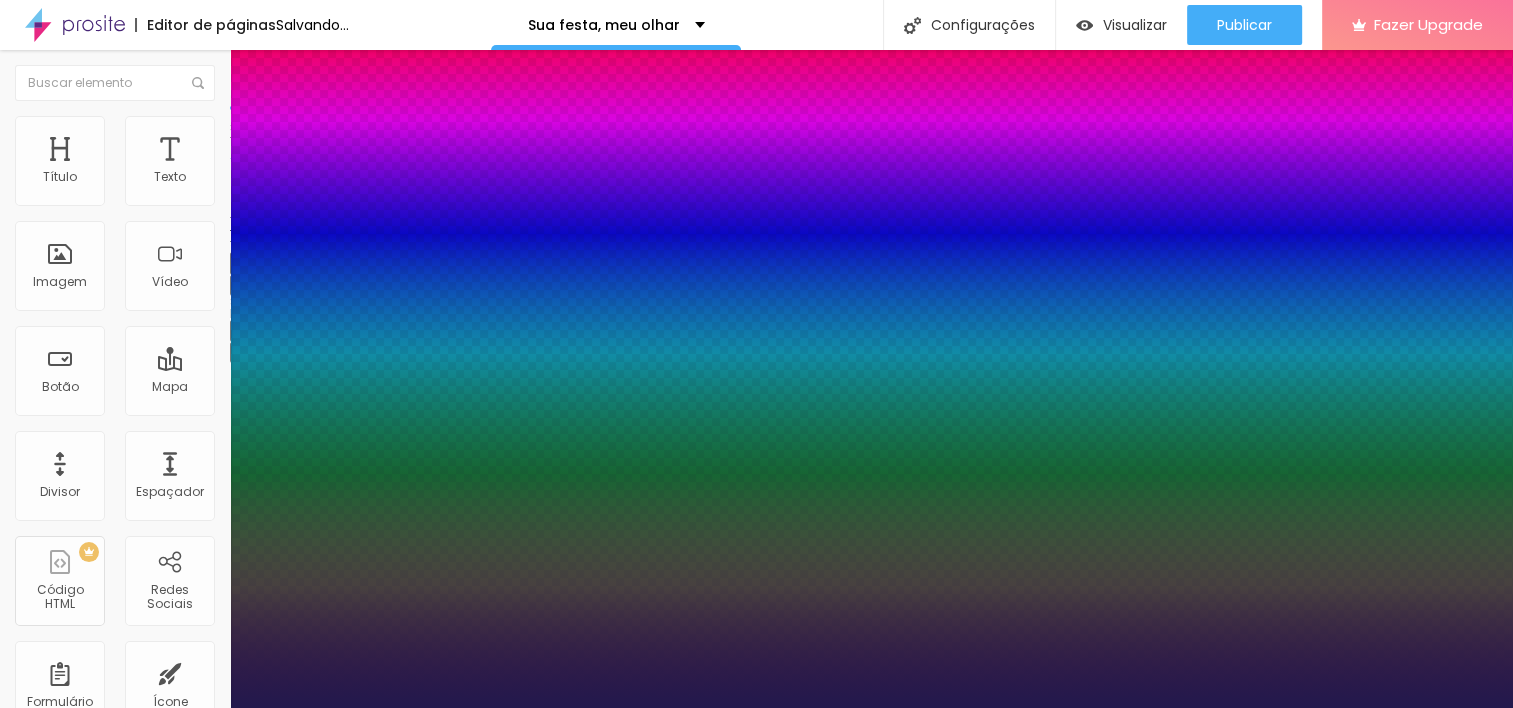 click at bounding box center (756, 708) 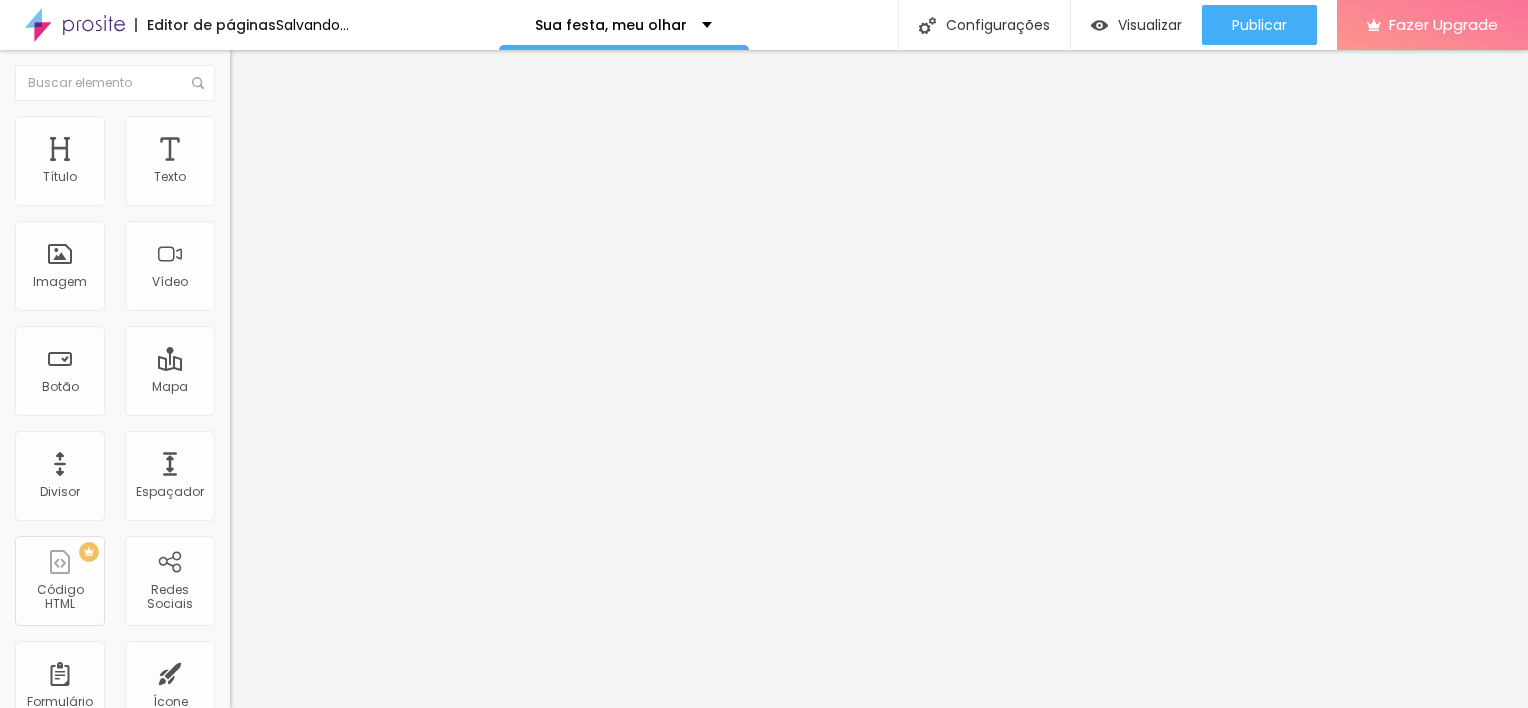 click 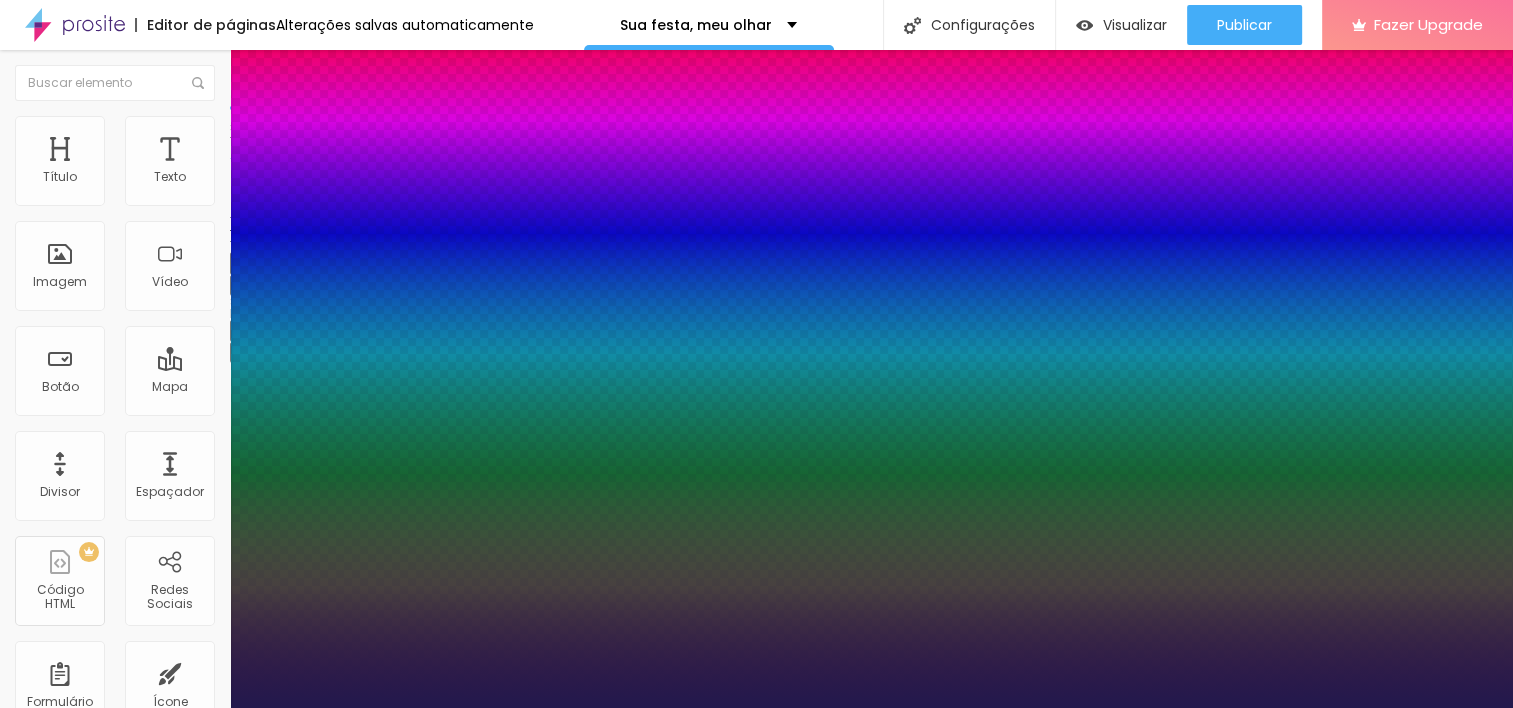 drag, startPoint x: 292, startPoint y: 699, endPoint x: 364, endPoint y: 702, distance: 72.06247 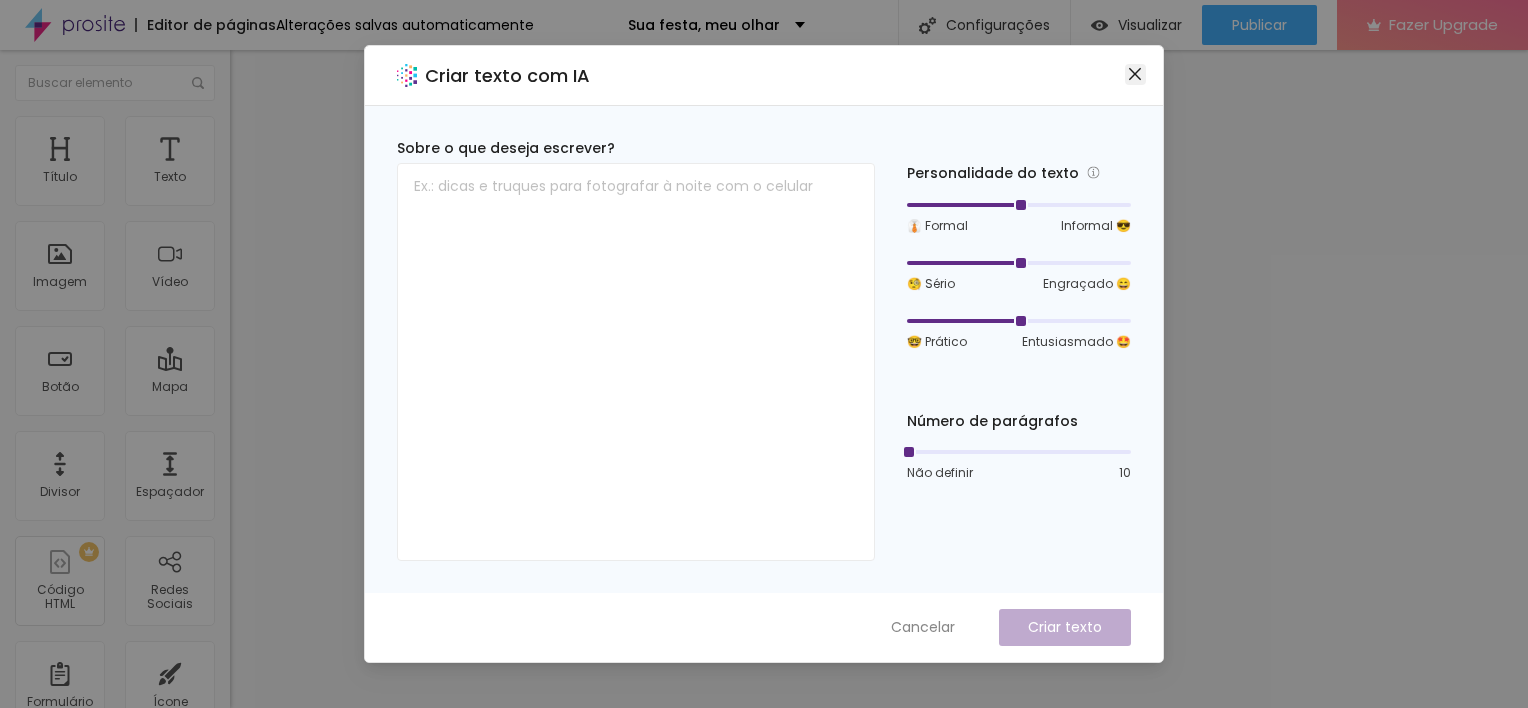 click 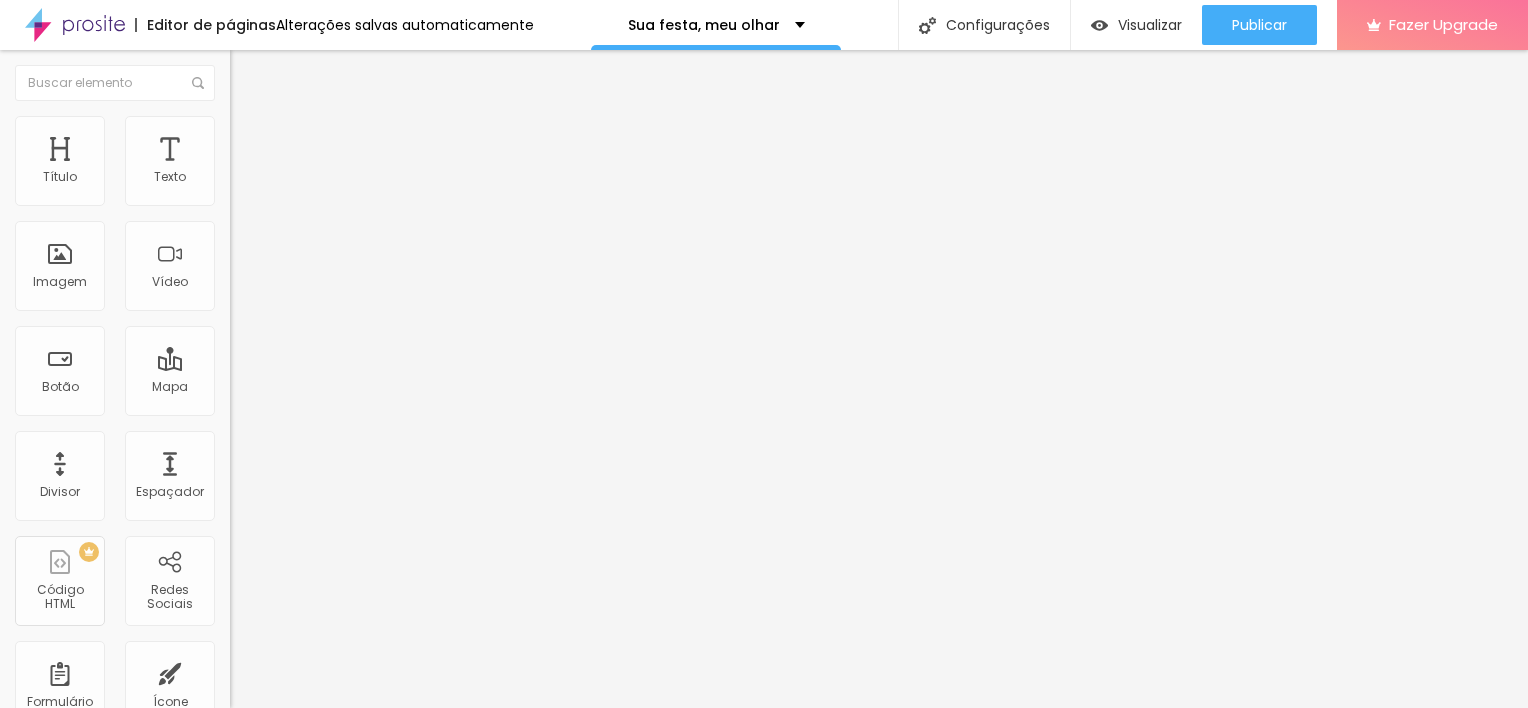 click 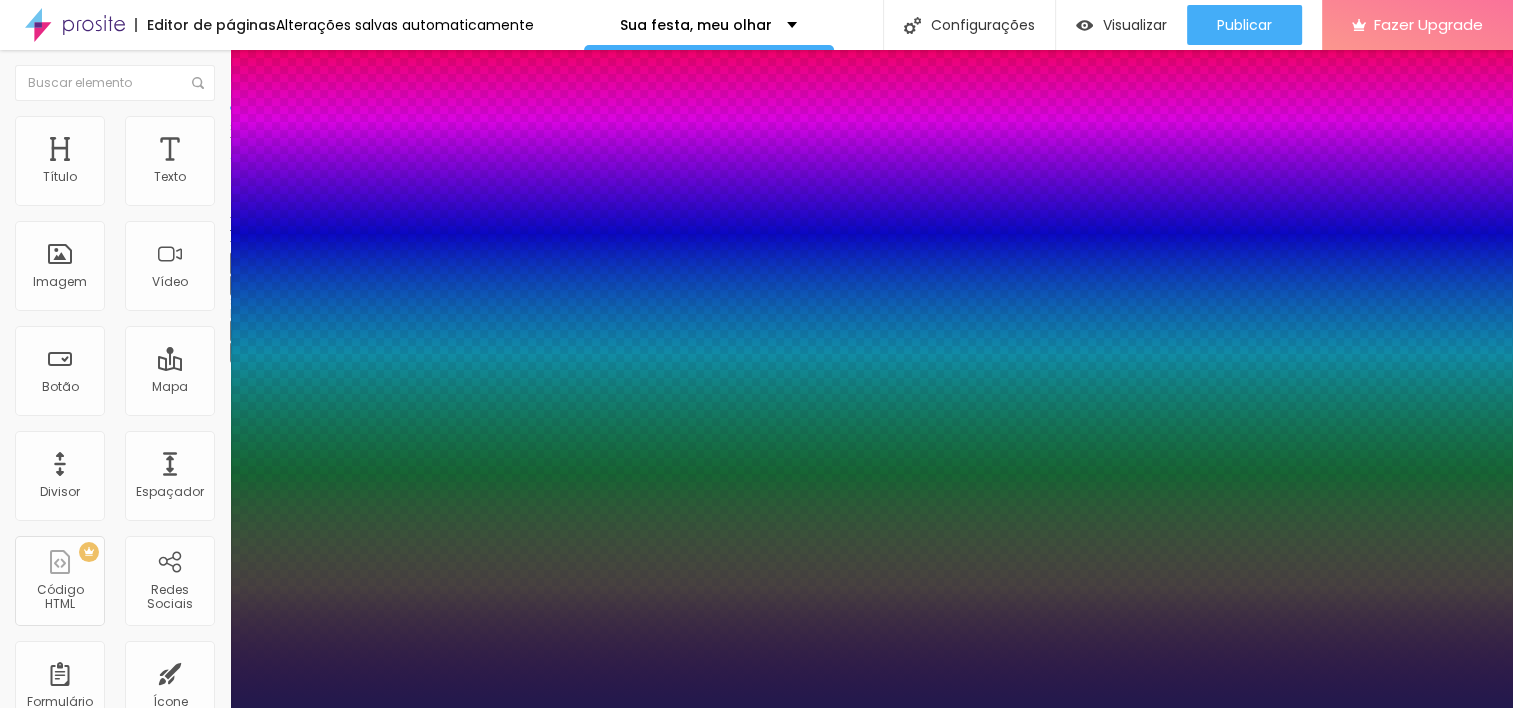 click on "25" at bounding box center [40, 2284] 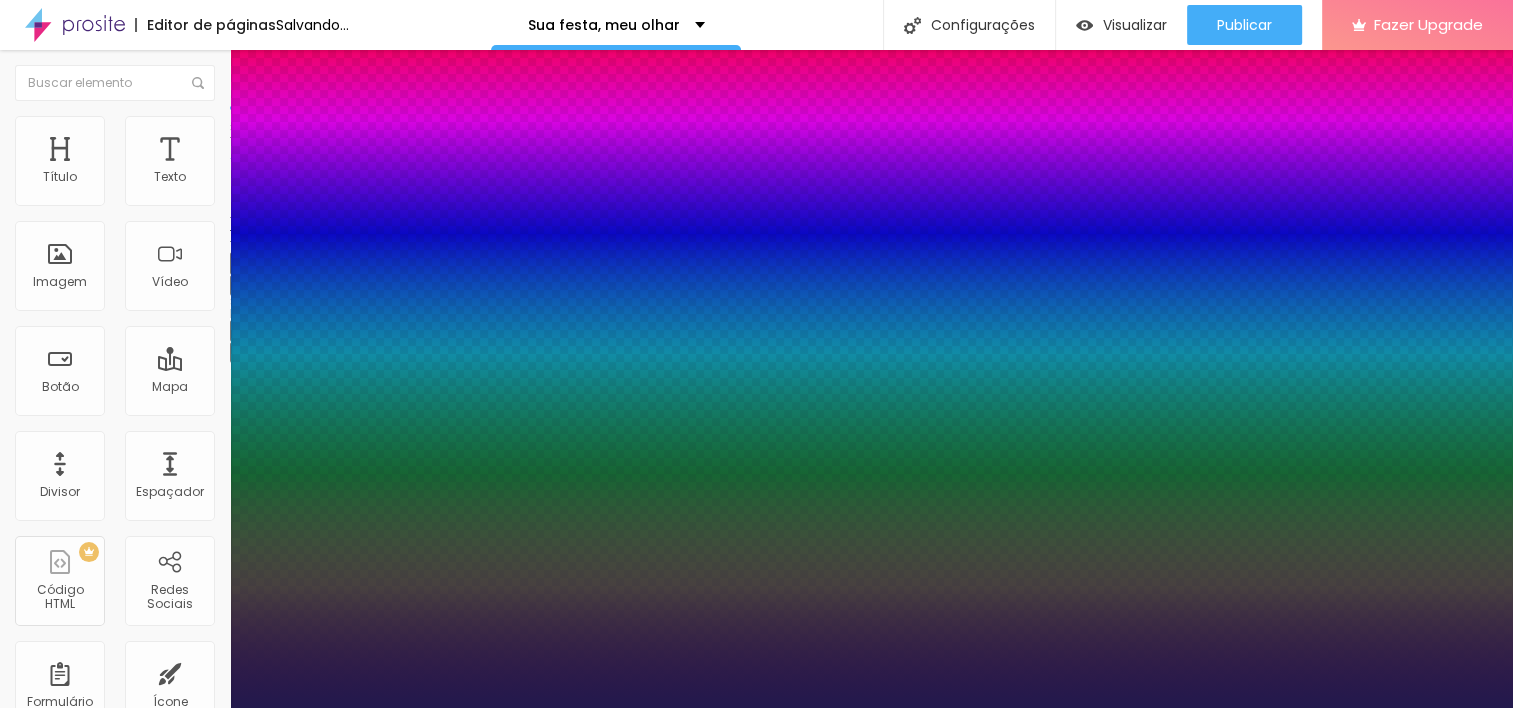 click at bounding box center (64, 2264) 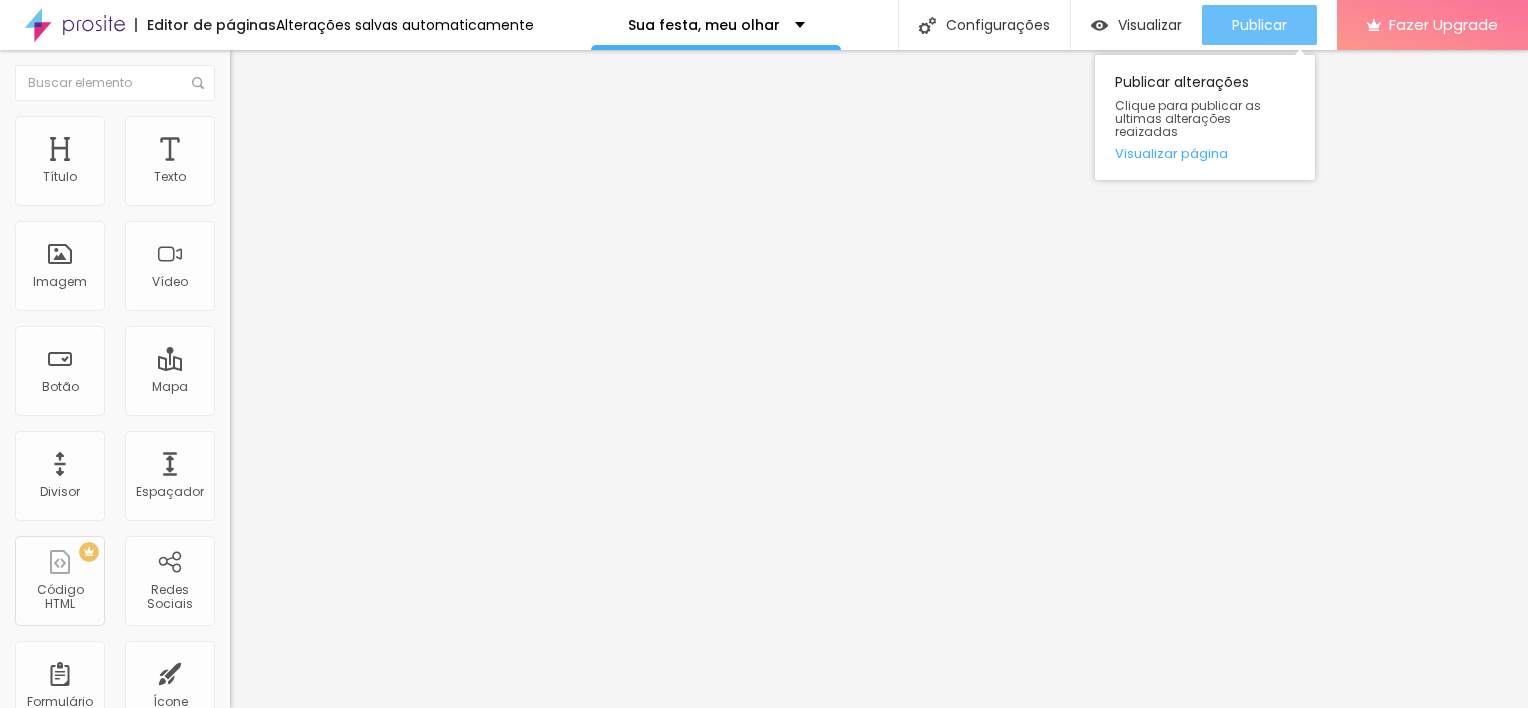 click on "Publicar" at bounding box center (1259, 25) 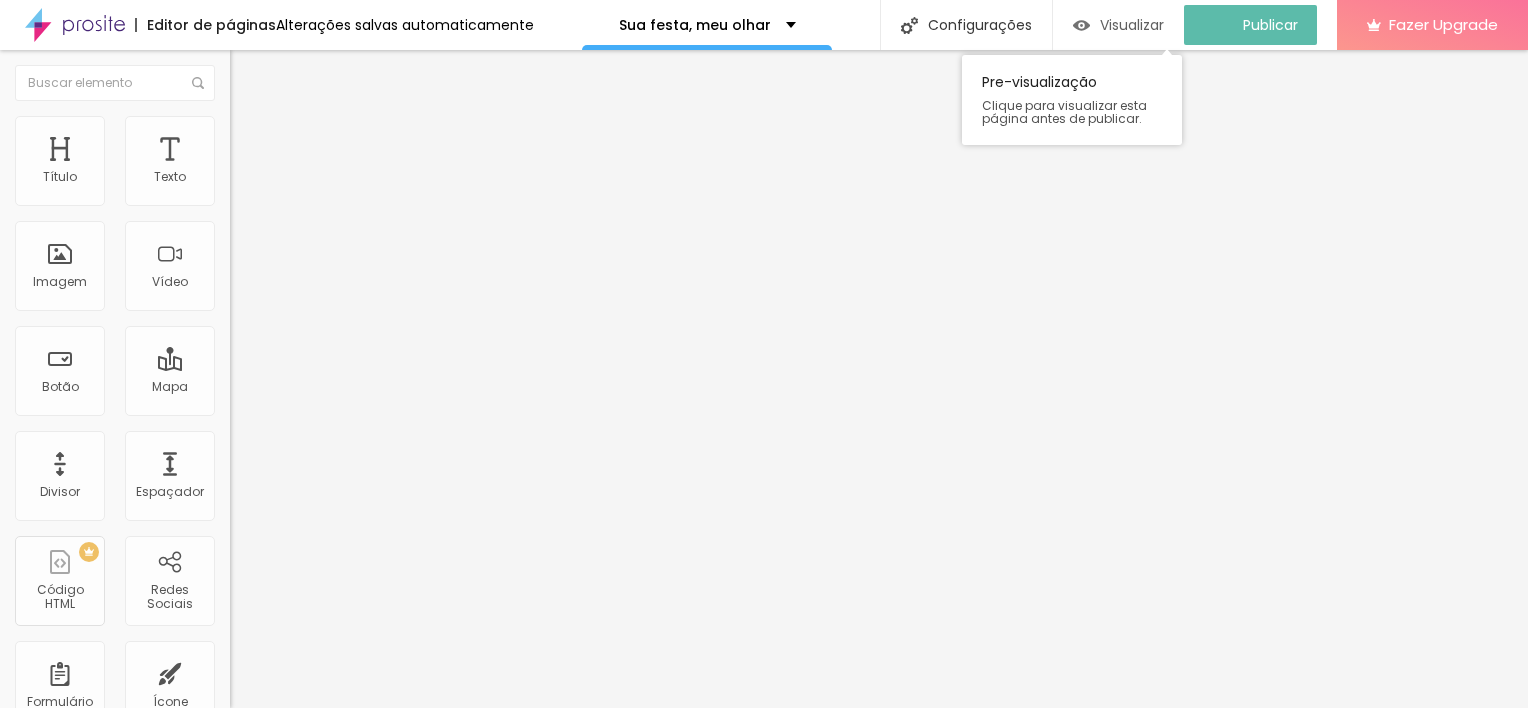 click on "Visualizar" at bounding box center (1132, 25) 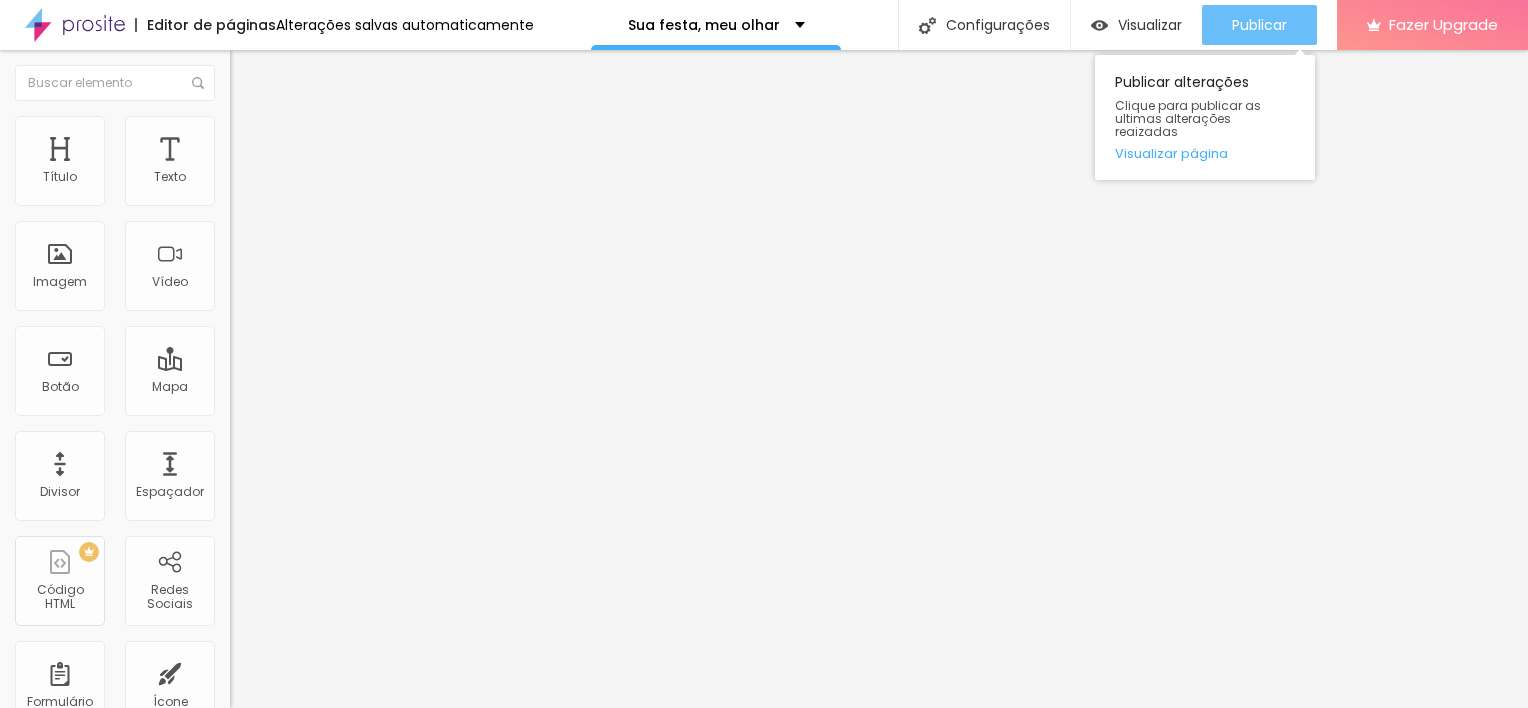click on "Publicar" at bounding box center [1259, 25] 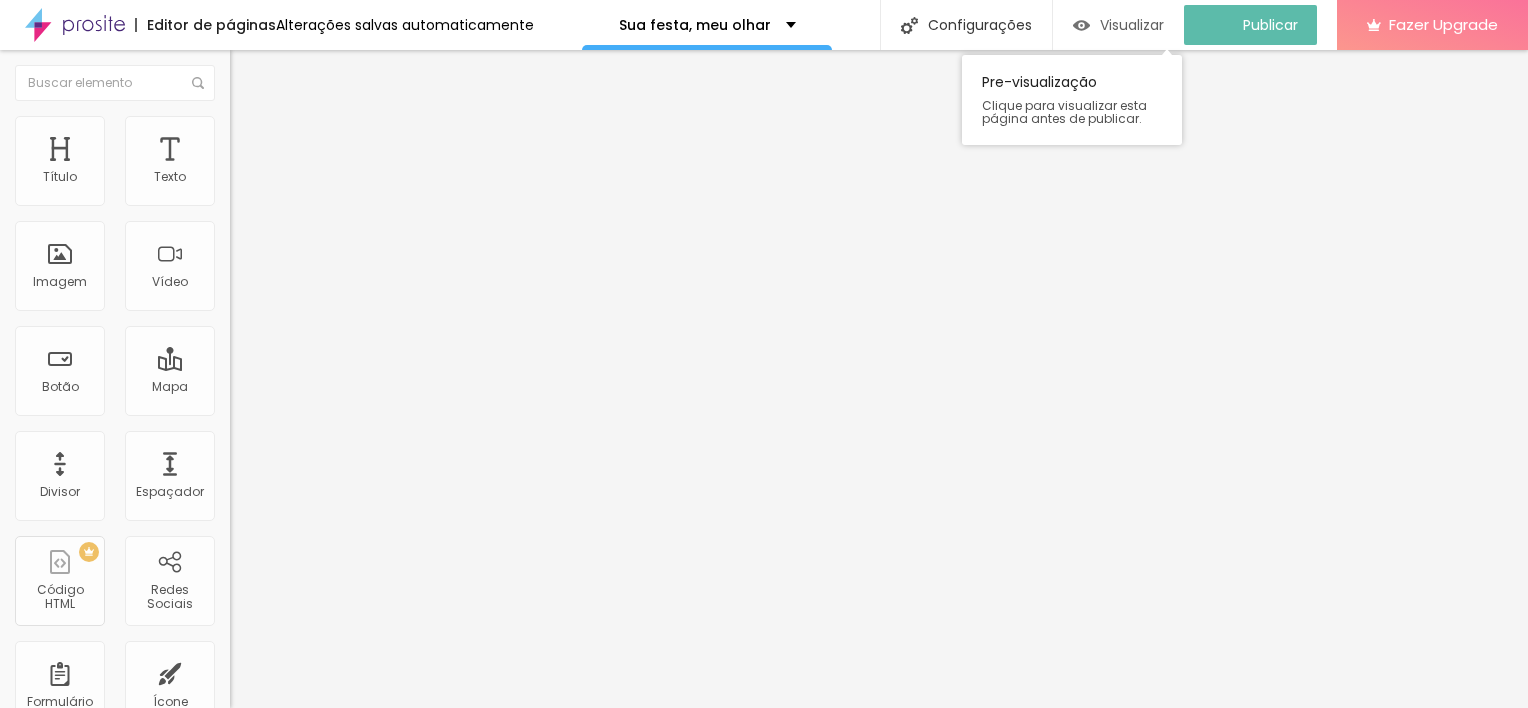 click on "Visualizar" at bounding box center (1132, 25) 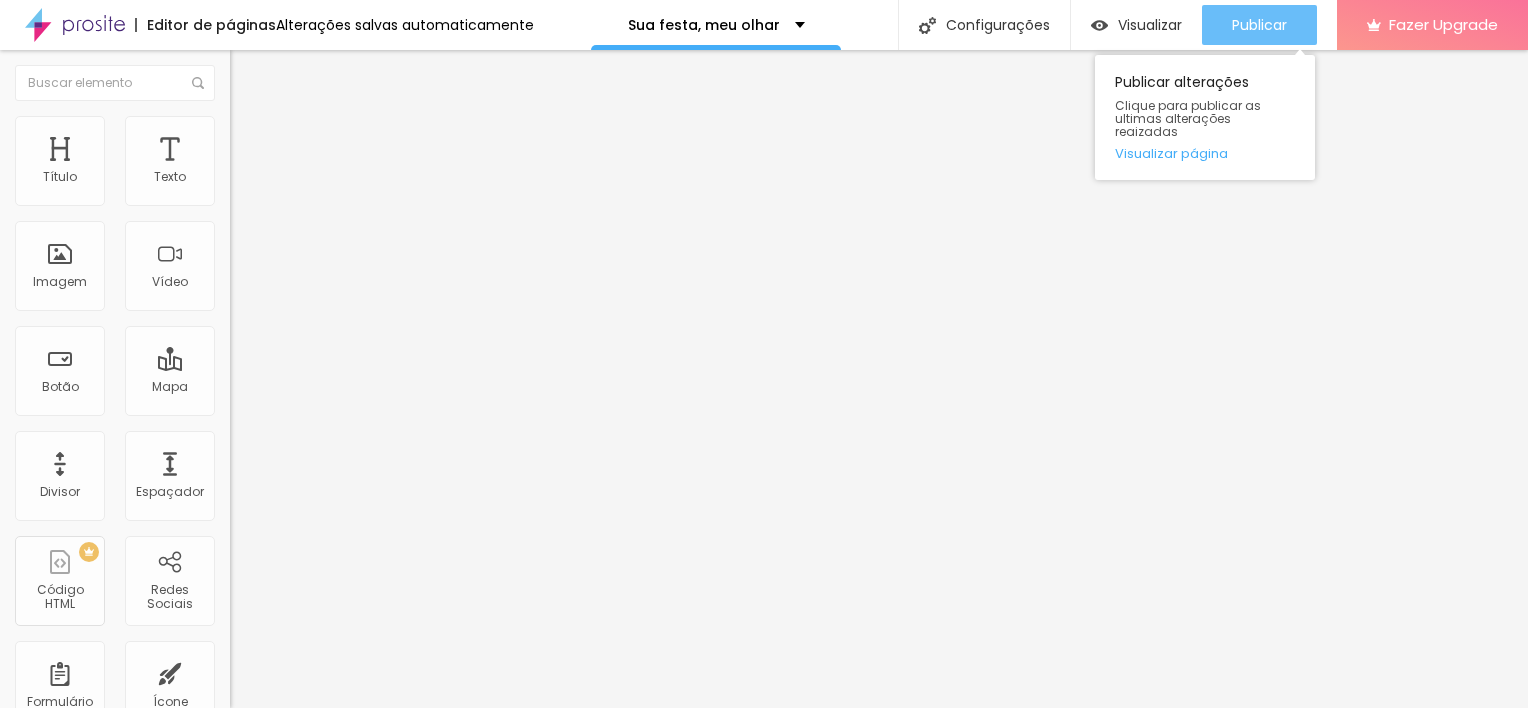 click on "Publicar" at bounding box center (1259, 25) 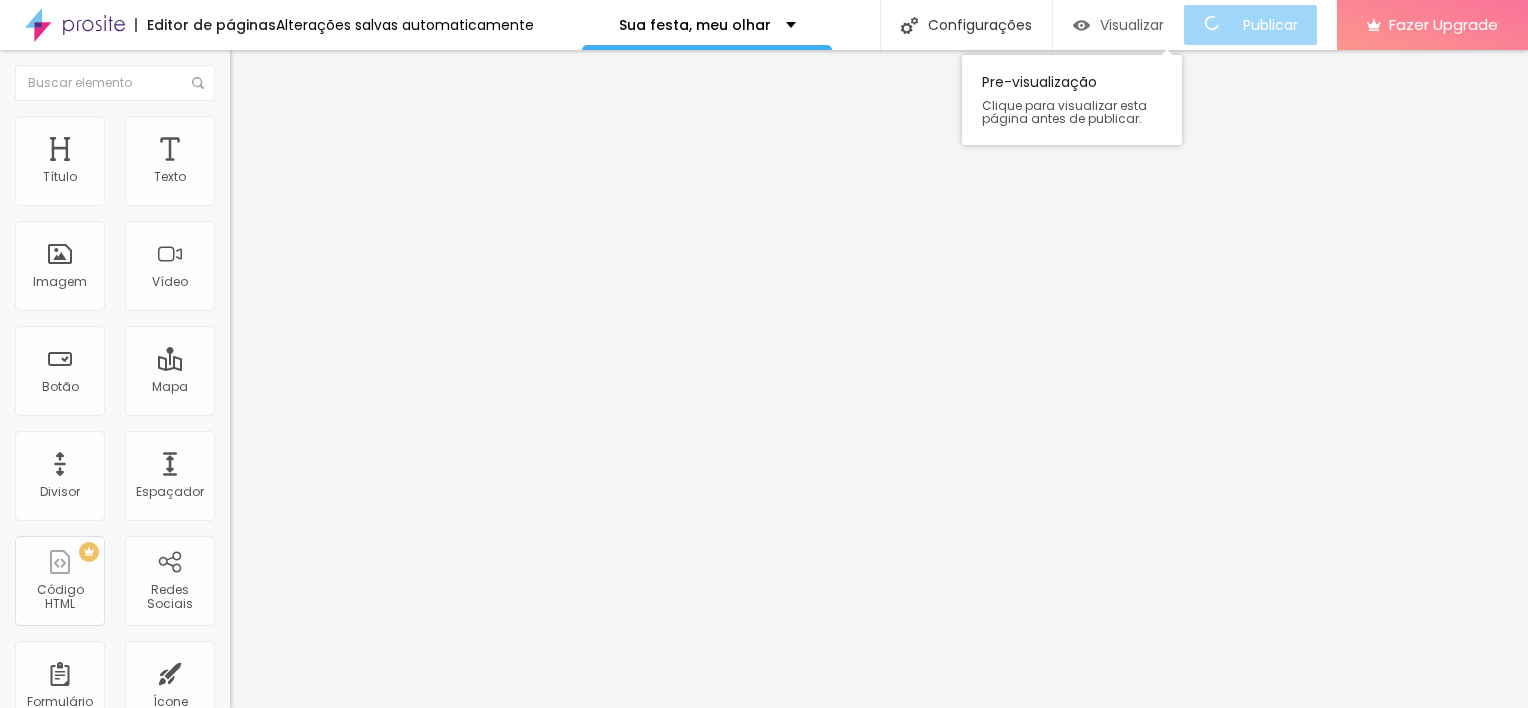 click on "Visualizar" at bounding box center [1118, 25] 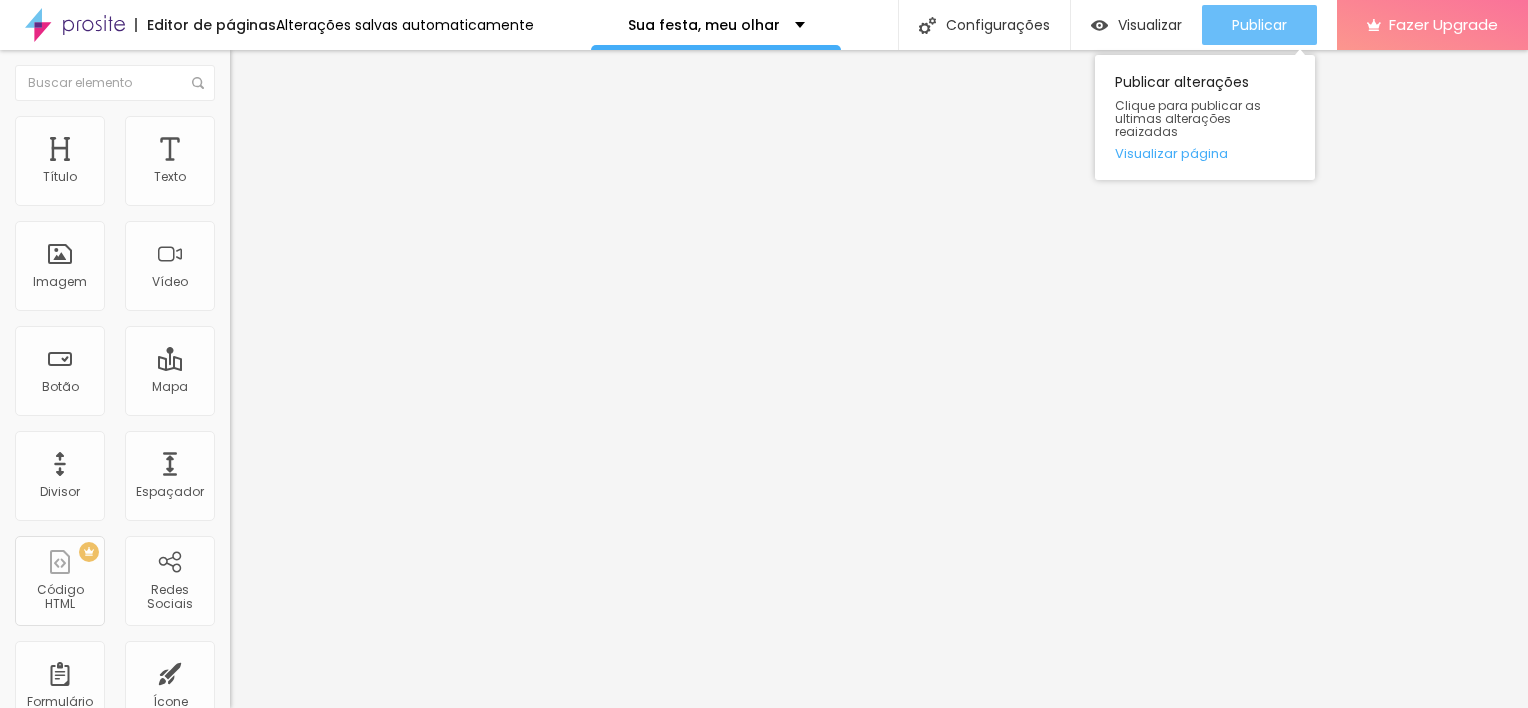 click on "Publicar" at bounding box center [1259, 25] 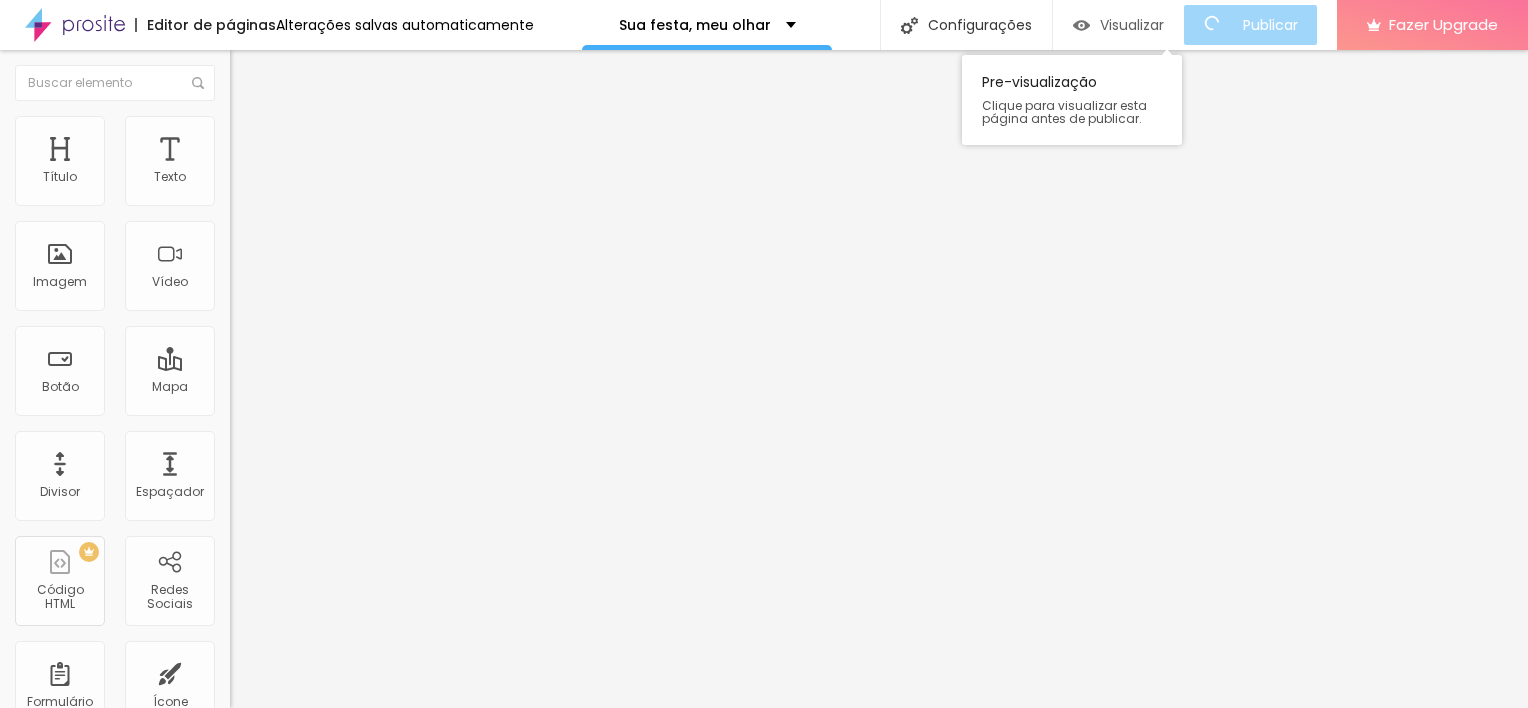 click on "Visualizar" at bounding box center (1132, 25) 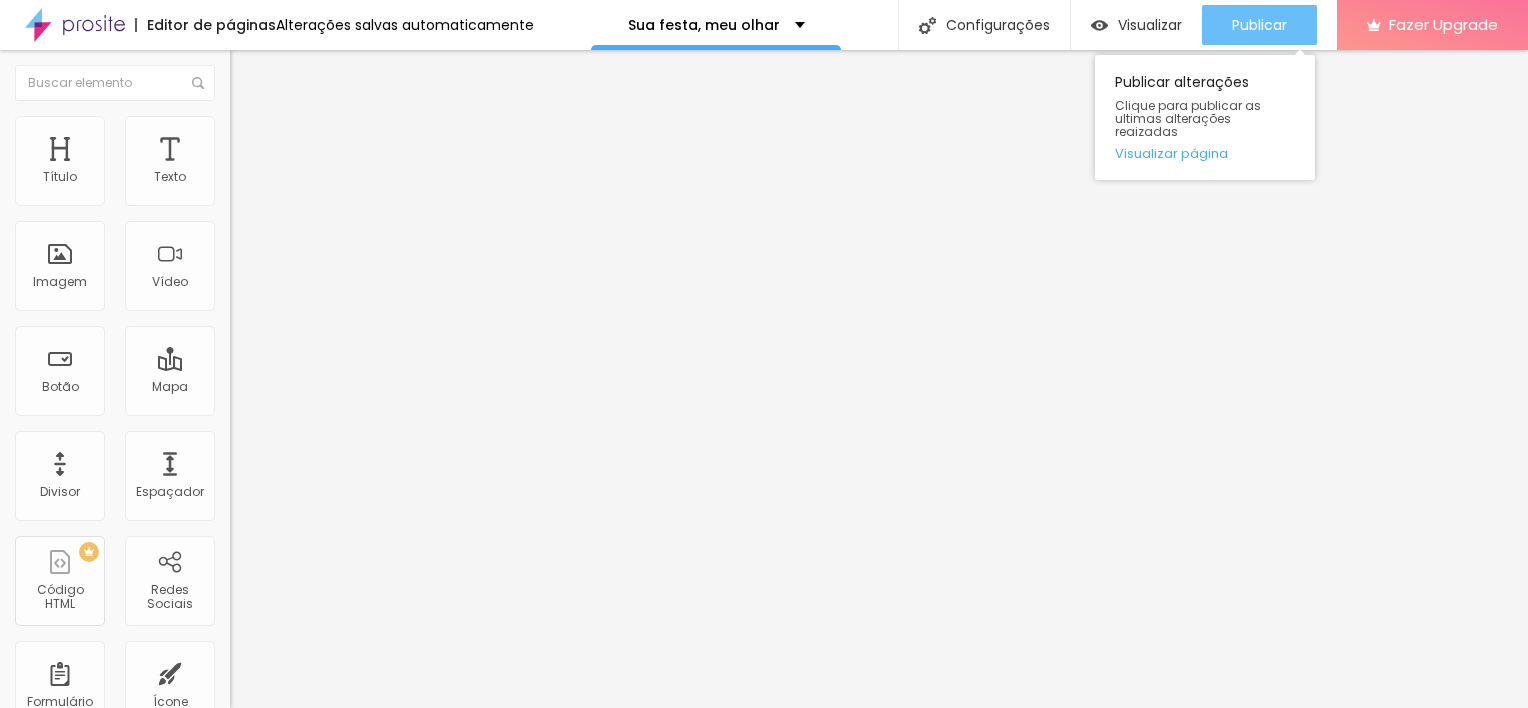 click on "Publicar" at bounding box center [1259, 25] 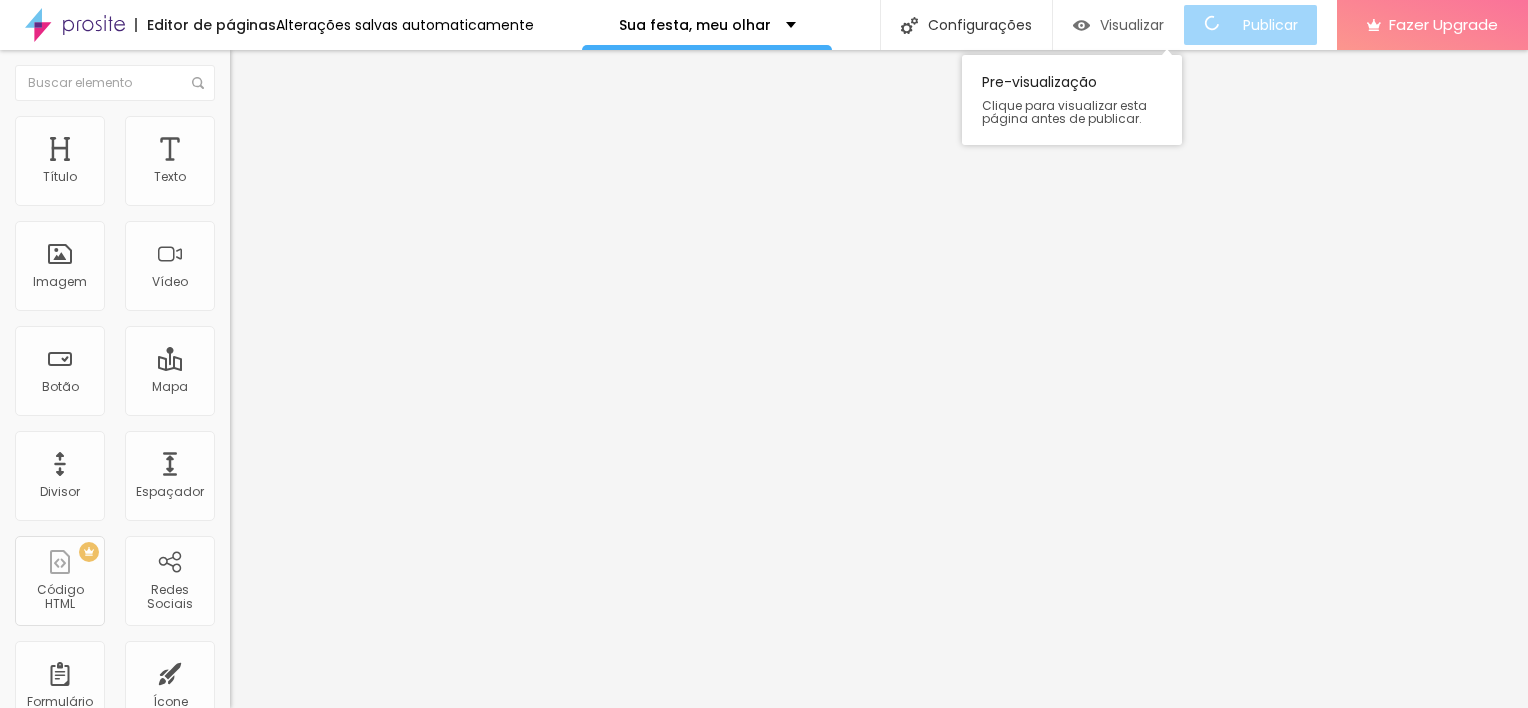 click on "Visualizar" at bounding box center [1118, 25] 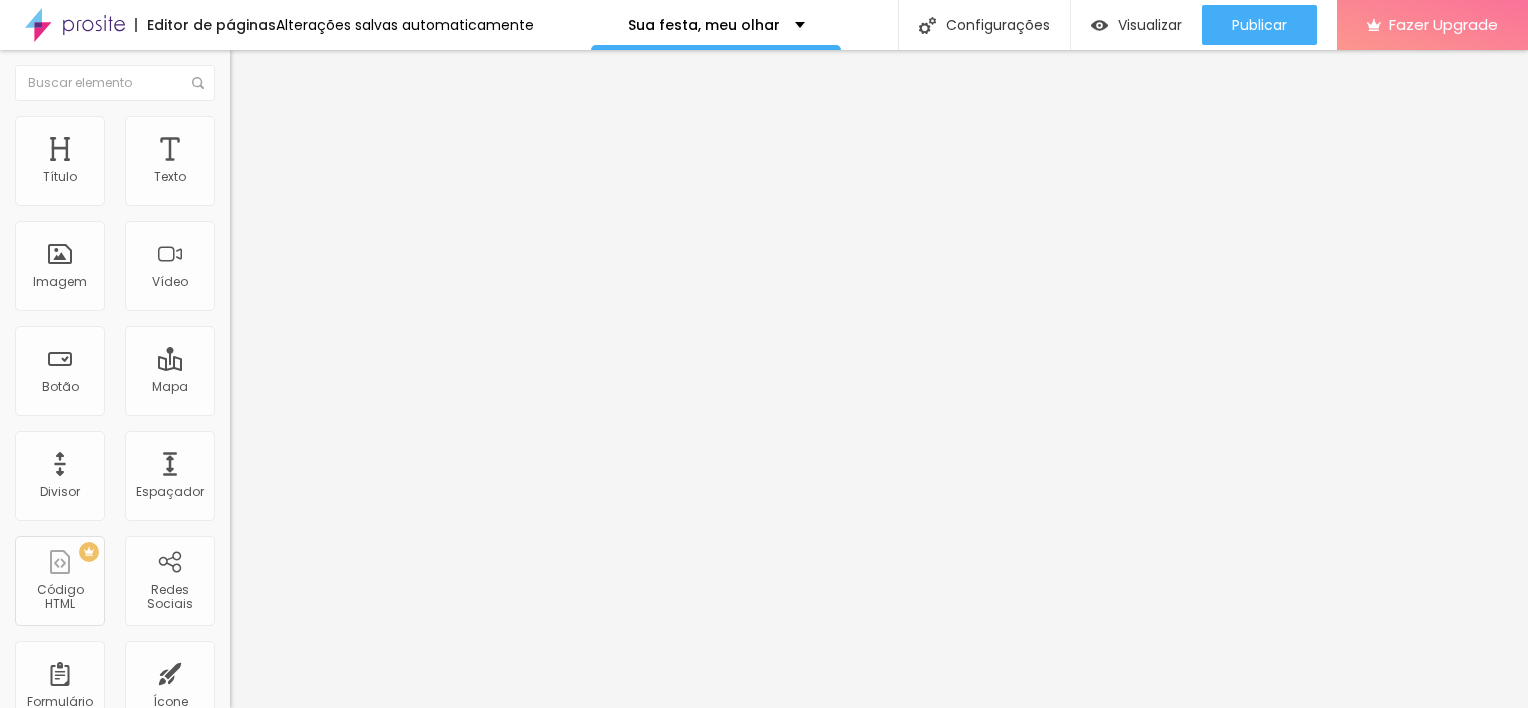 click on "Estilo" at bounding box center (345, 126) 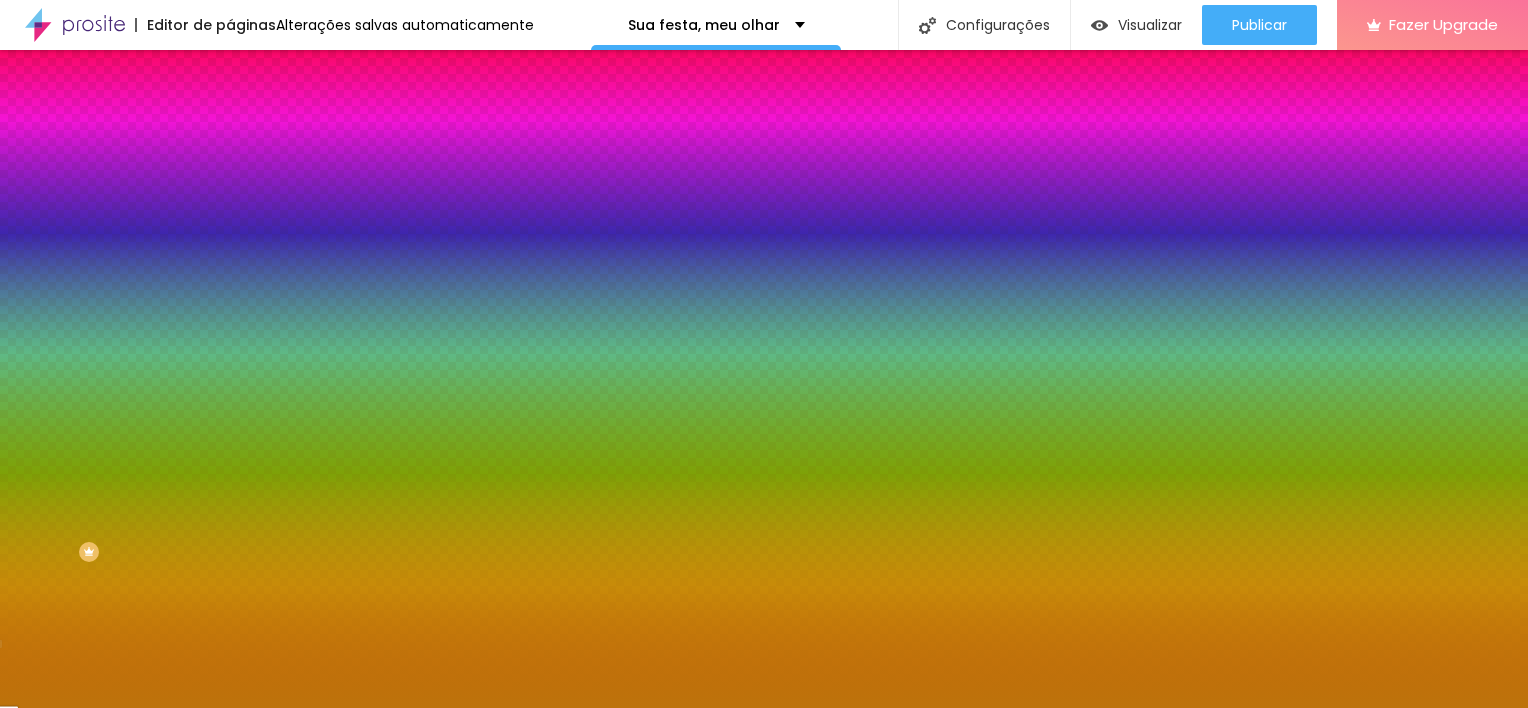 click on "Avançado" at bounding box center [345, 146] 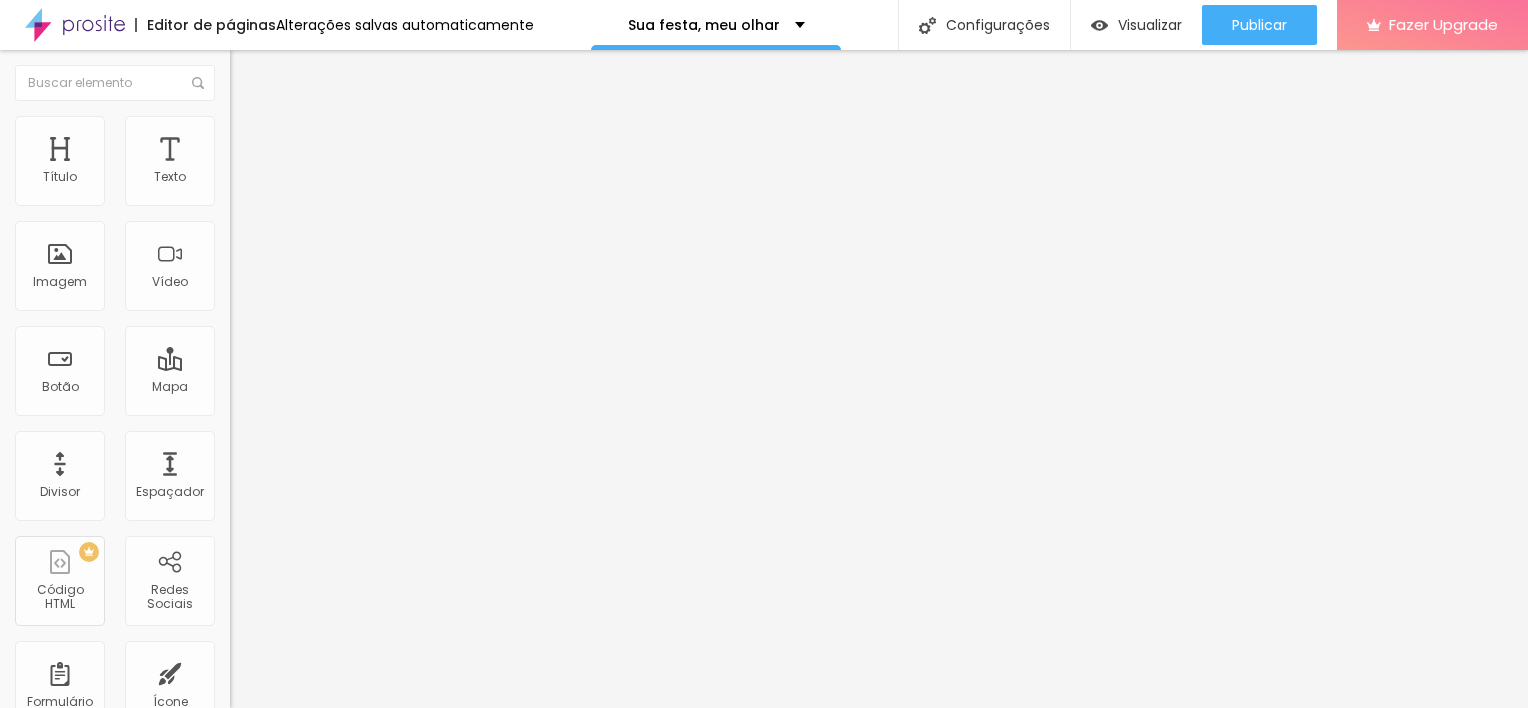 click at bounding box center [345, 397] 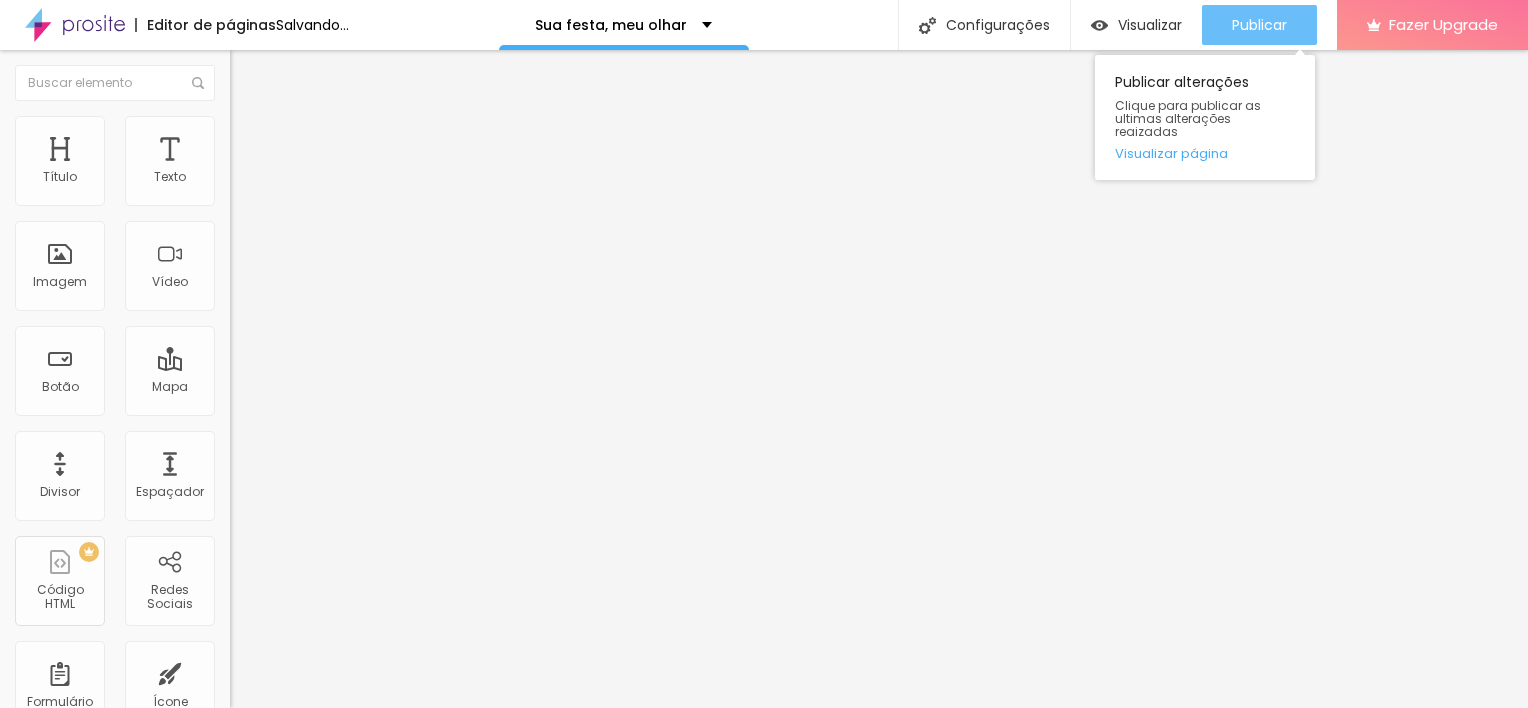 click on "Publicar" at bounding box center [1259, 25] 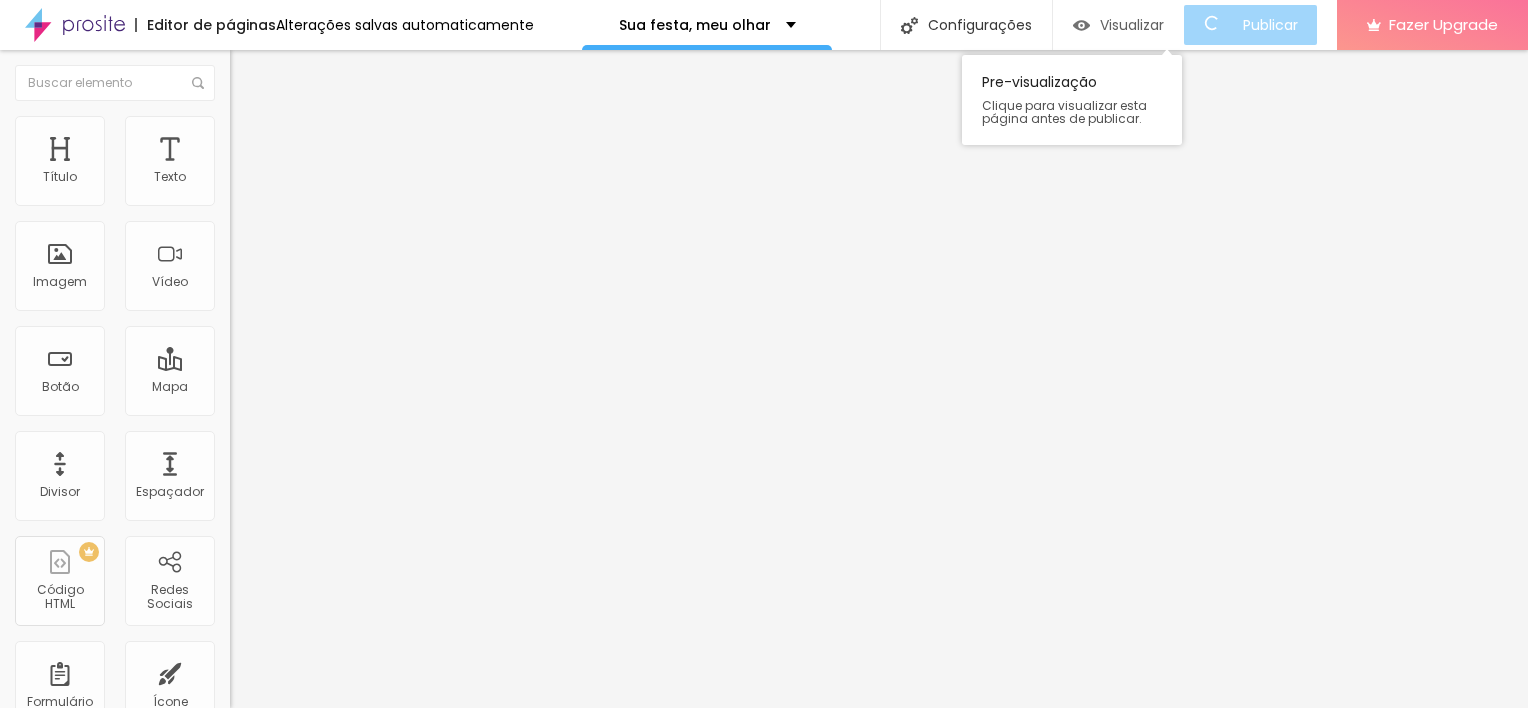 click on "Visualizar" at bounding box center [1132, 25] 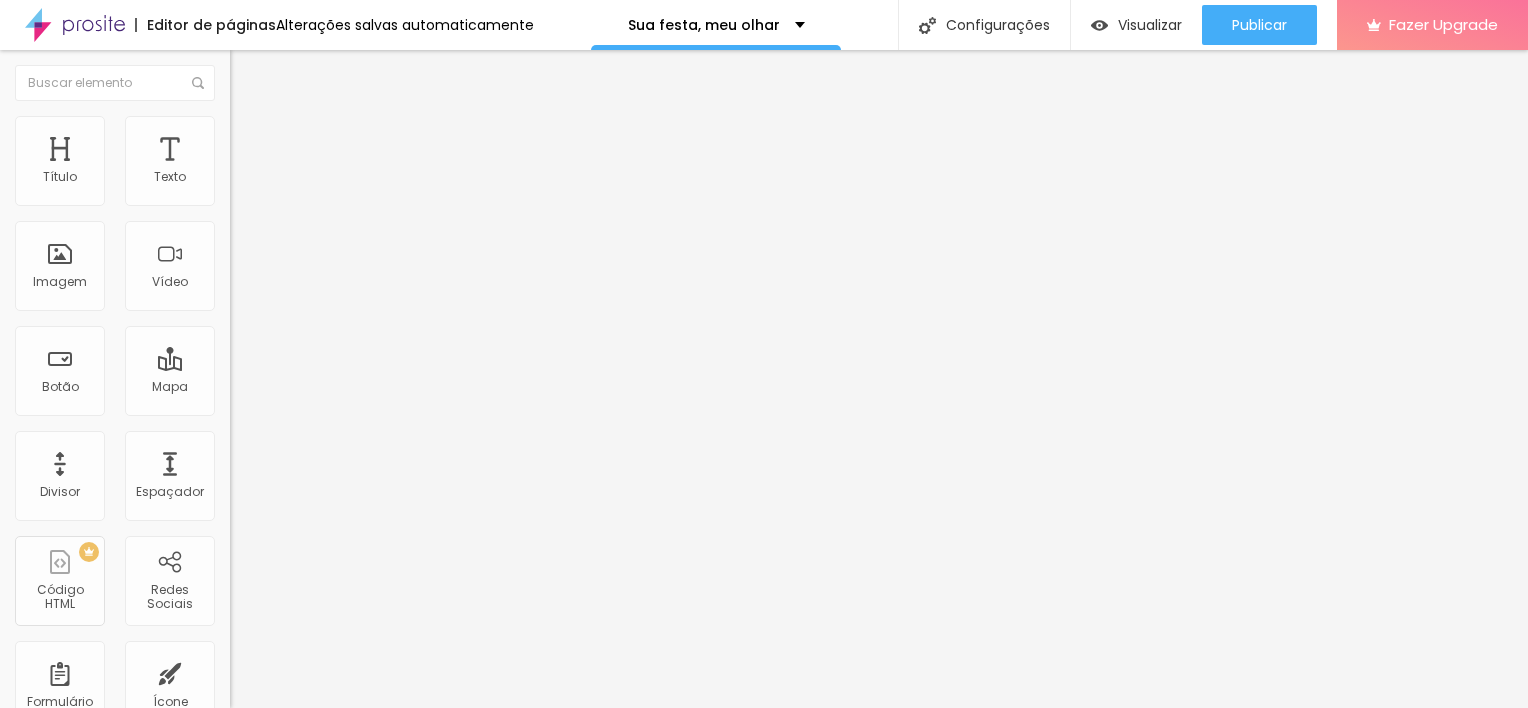 click on "Avançado" at bounding box center [345, 126] 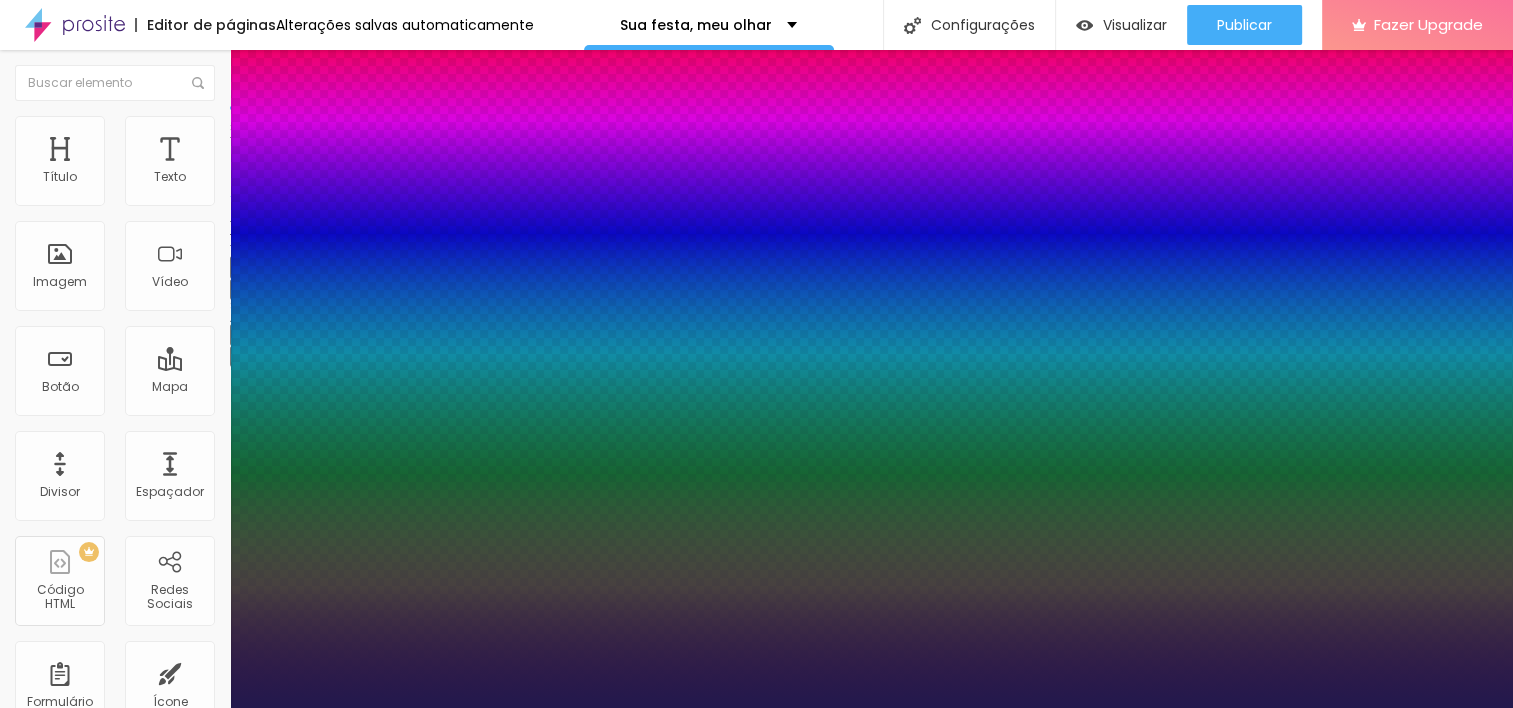 click at bounding box center [64, 2264] 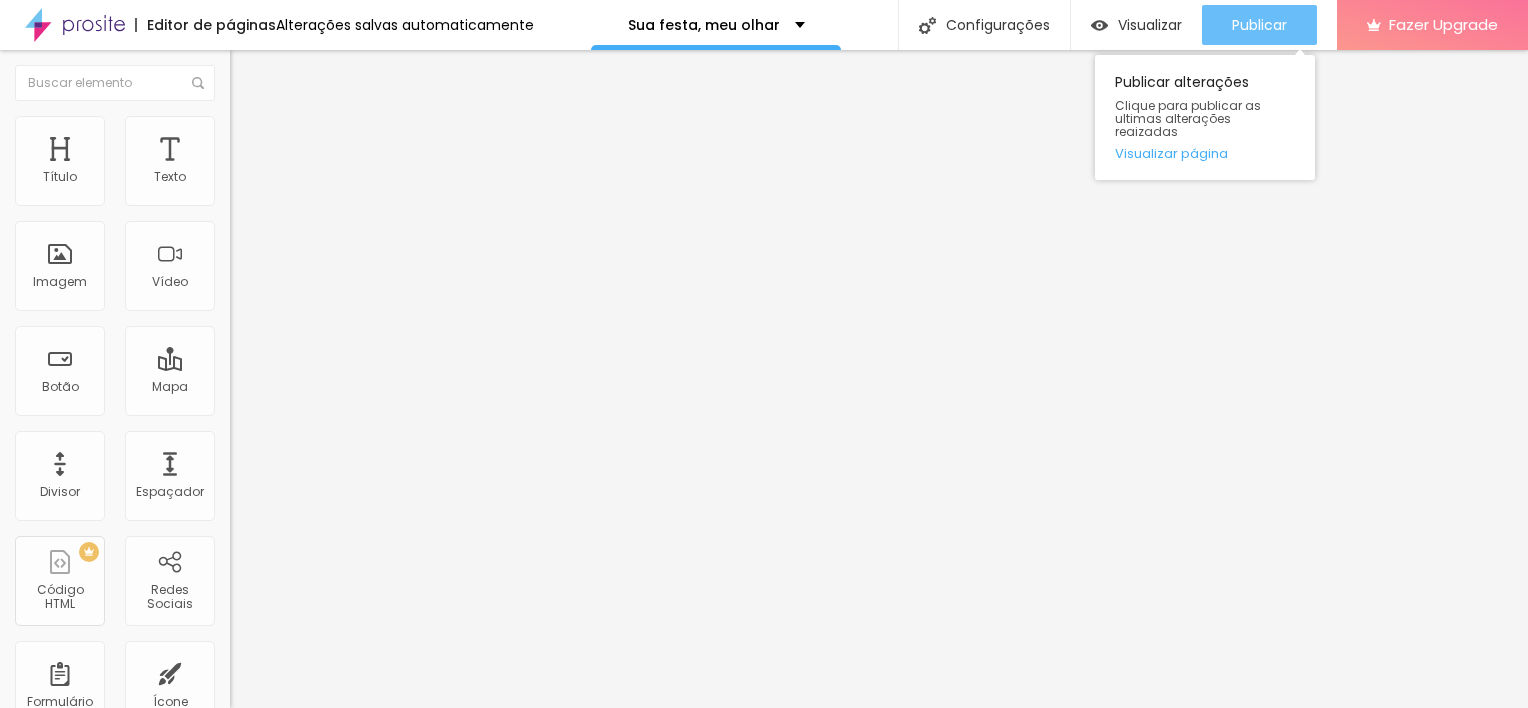 click on "Publicar" at bounding box center (1259, 25) 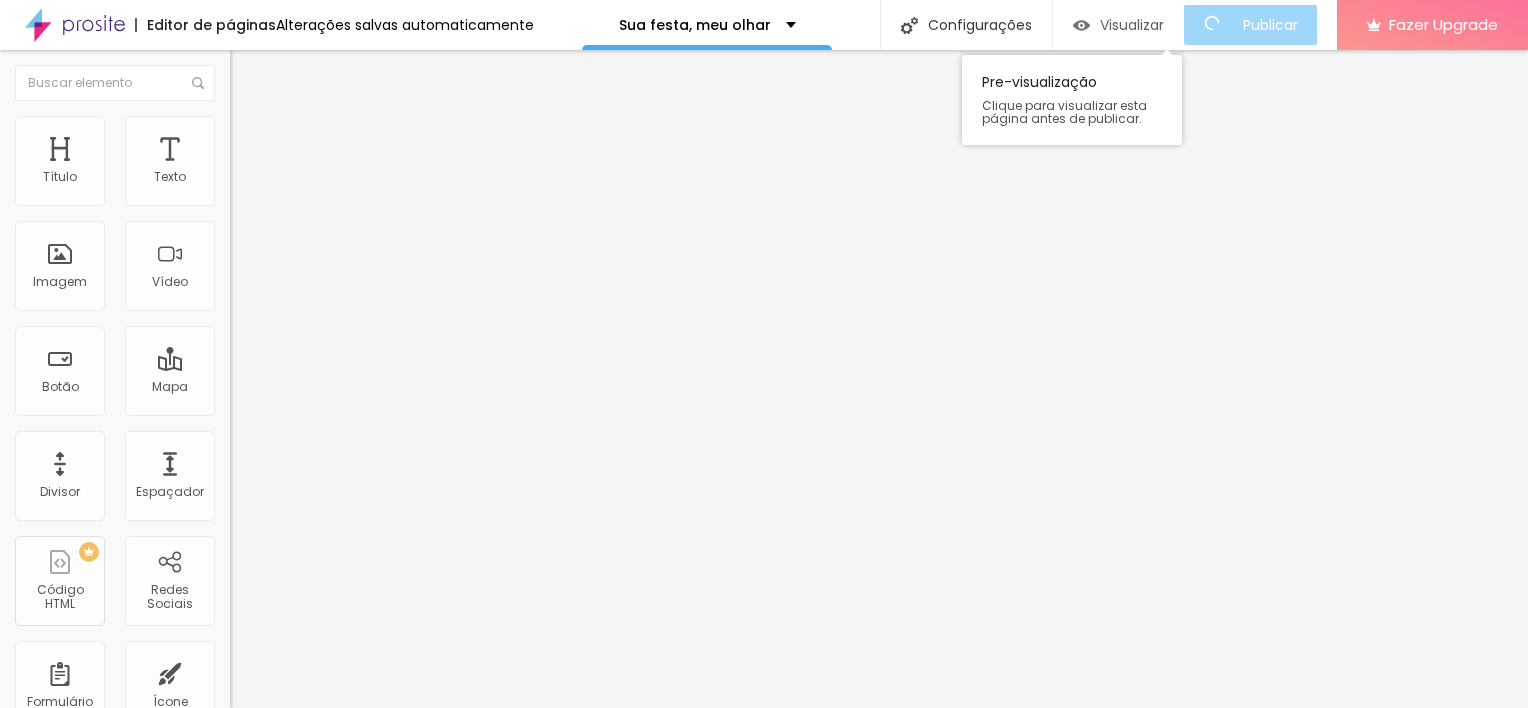 click on "Visualizar" at bounding box center [1132, 25] 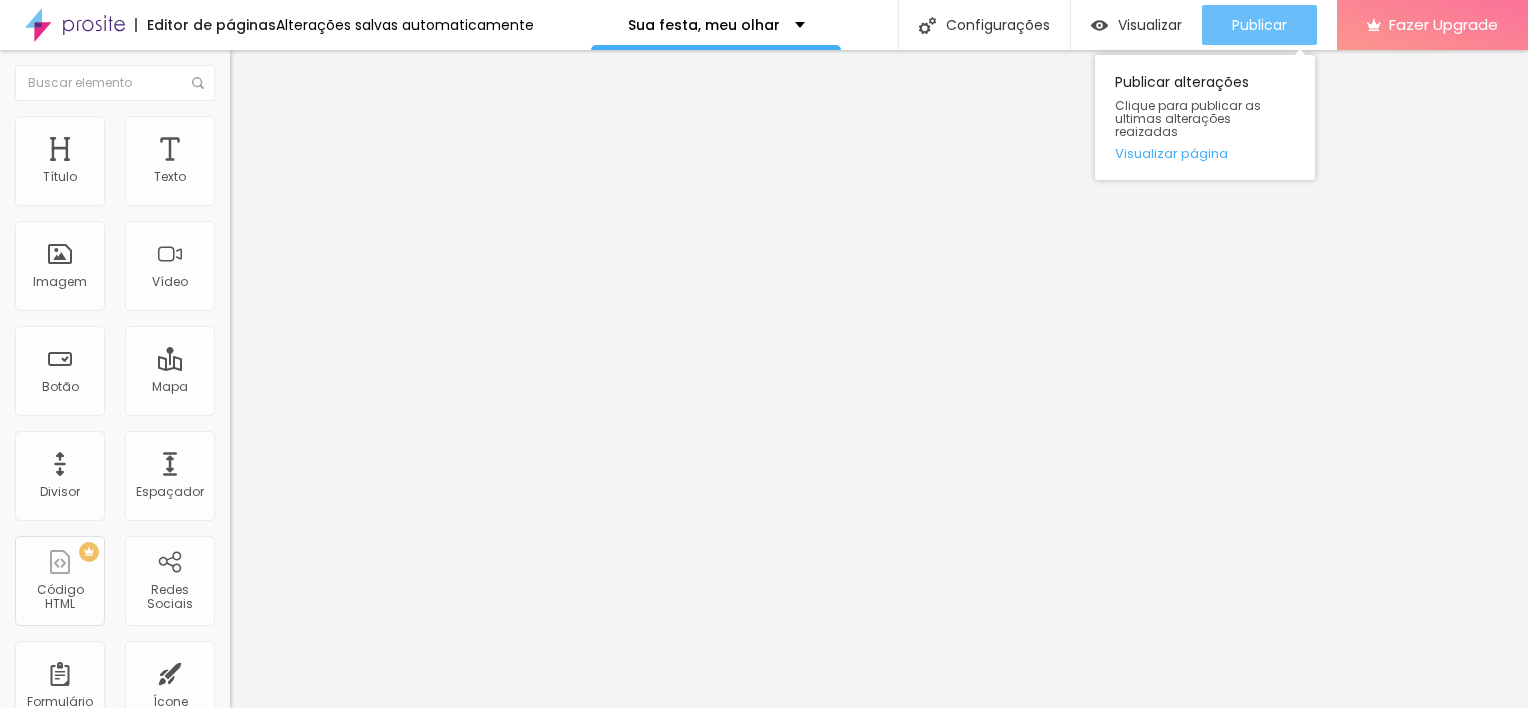 click on "Publicar" at bounding box center [1259, 25] 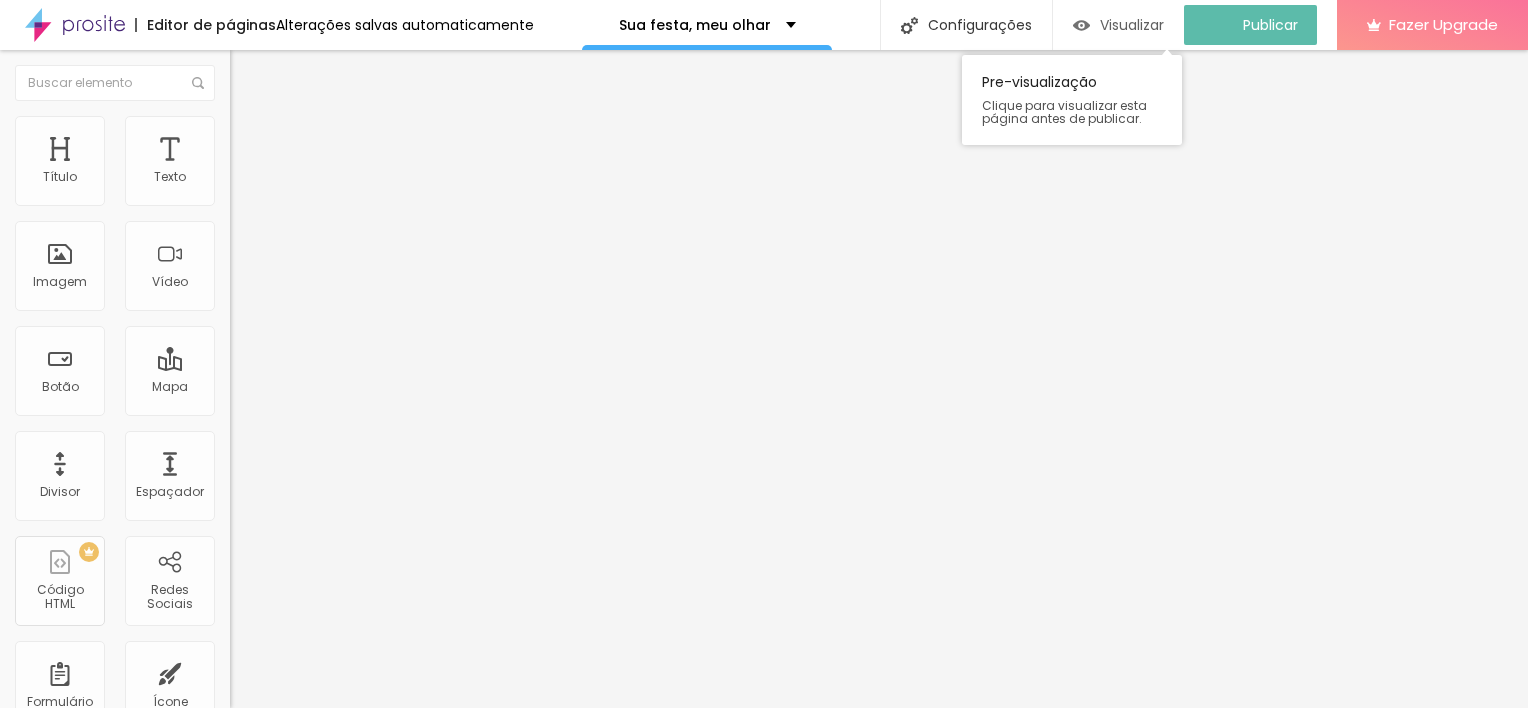 click on "Visualizar" at bounding box center (1132, 25) 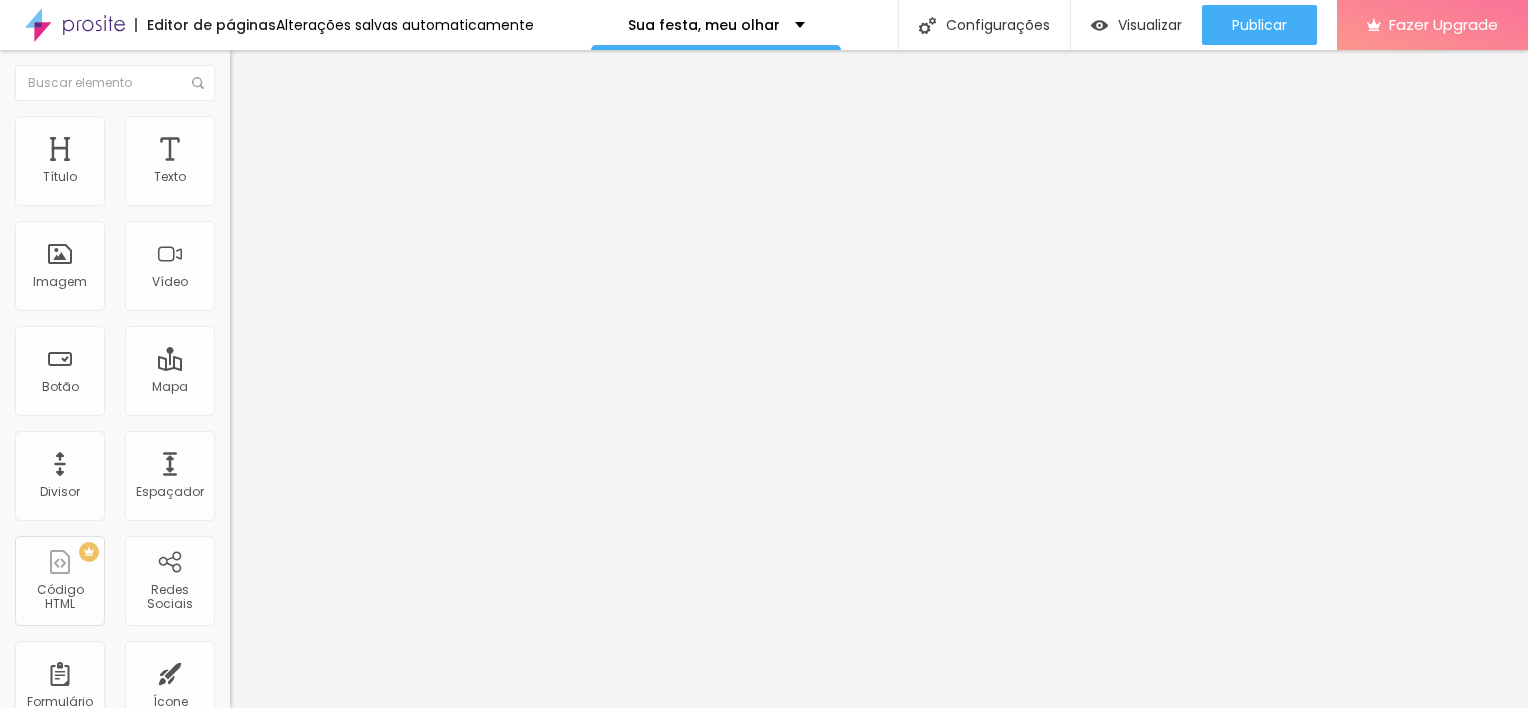 click at bounding box center [239, 125] 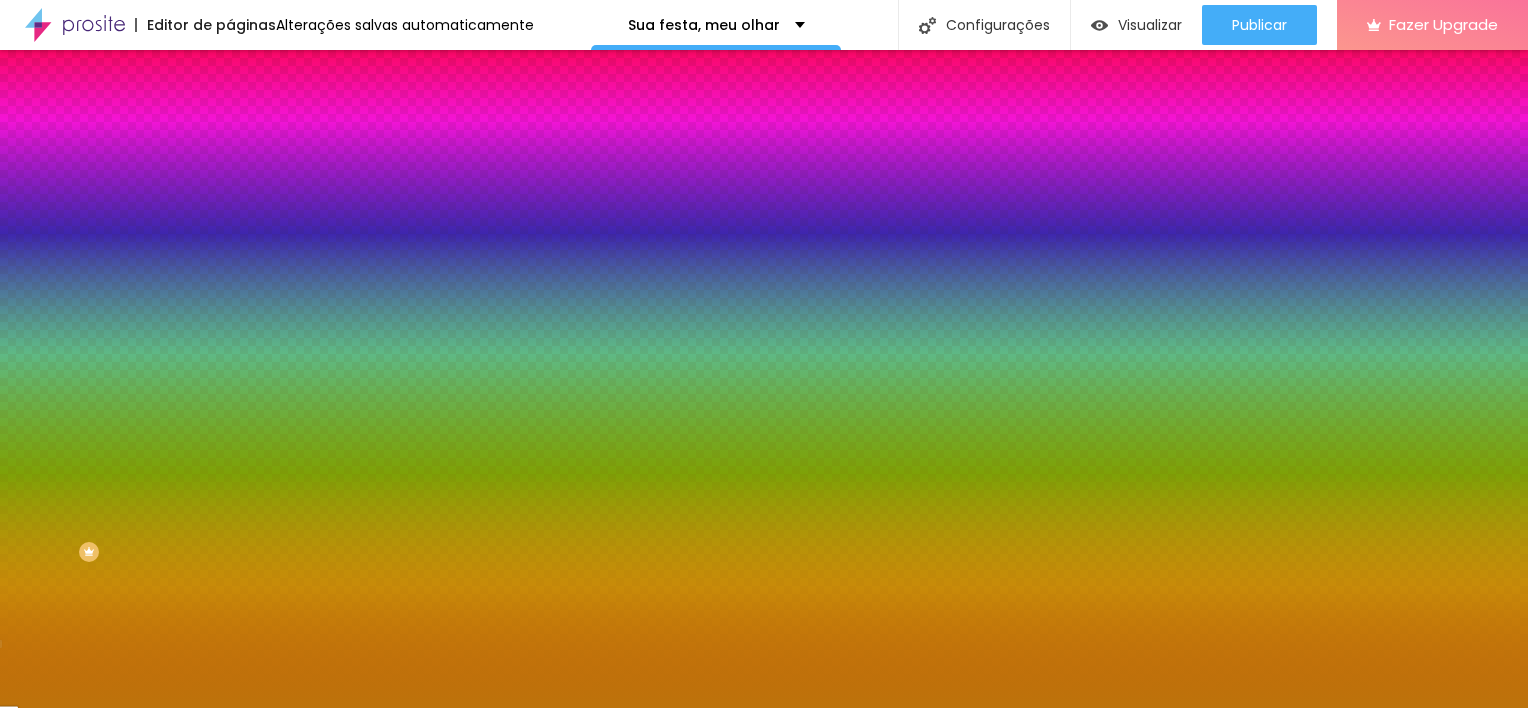 click on "#BD730B" at bounding box center [350, 282] 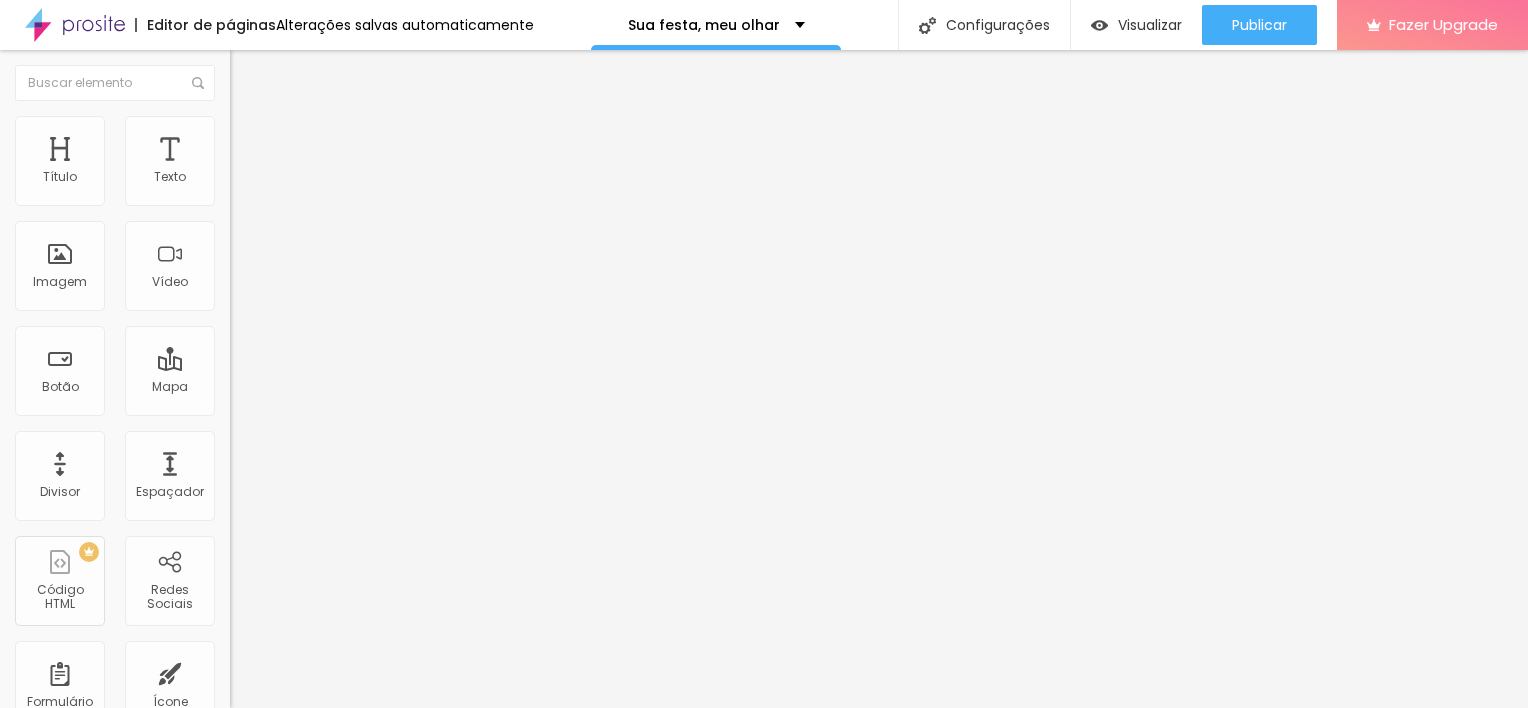 click at bounding box center [239, 125] 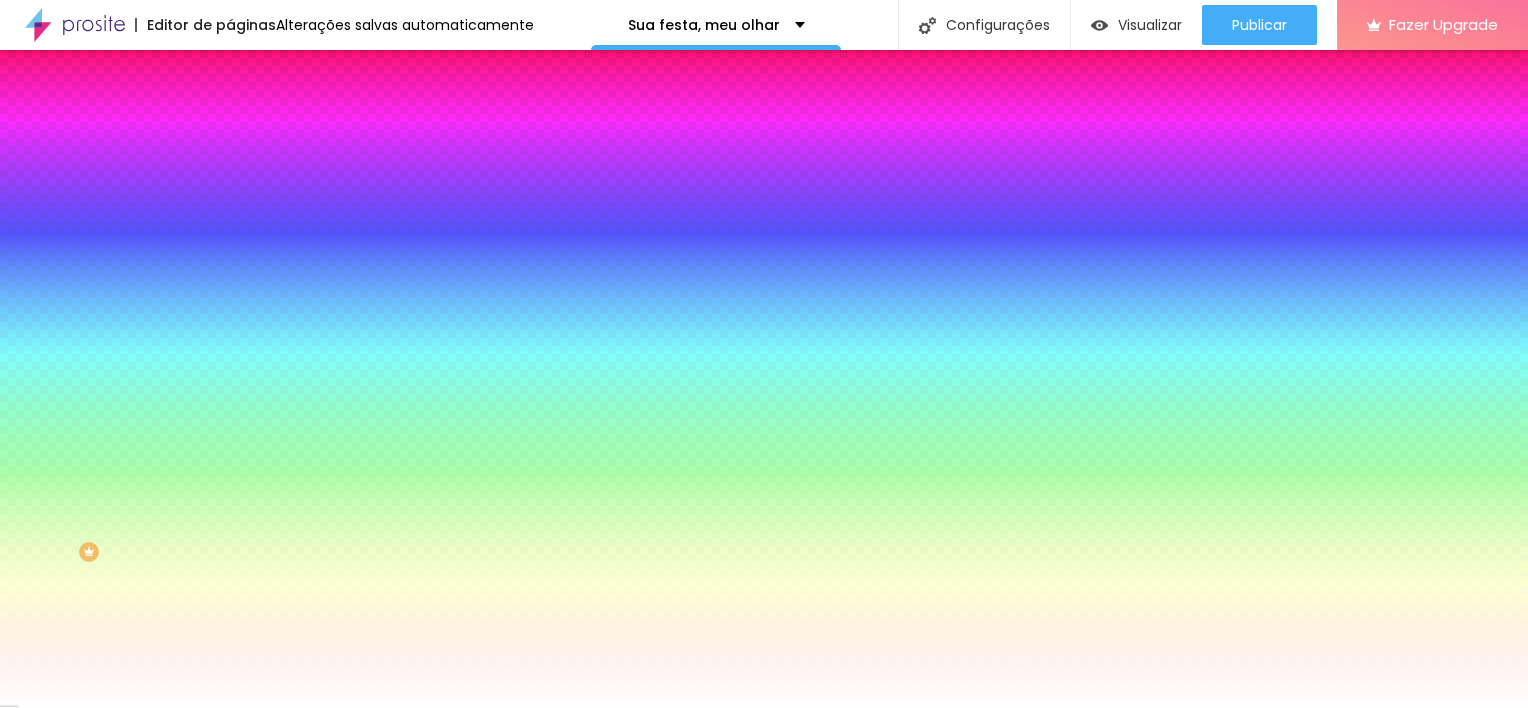 click on "#FFFFFF" at bounding box center [350, 282] 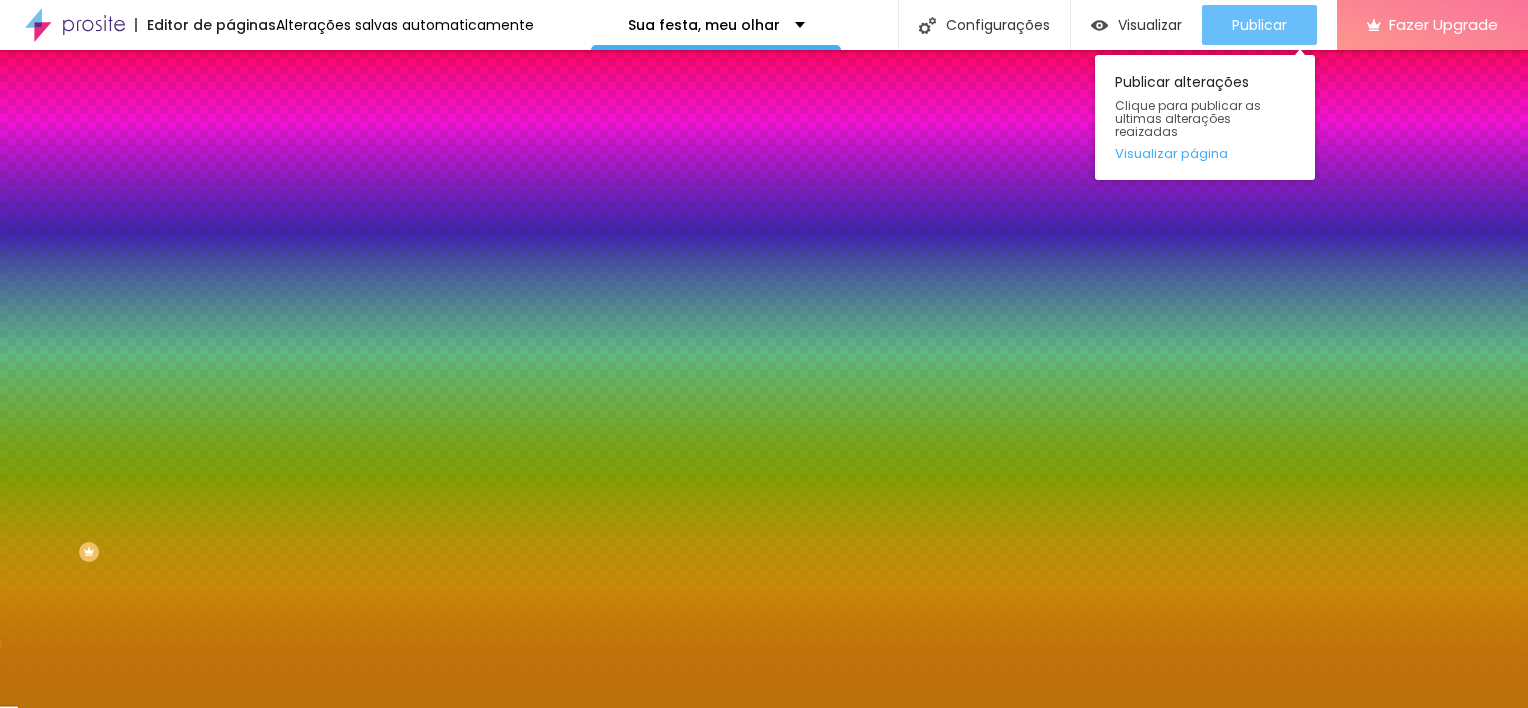 click on "Publicar" at bounding box center (1259, 25) 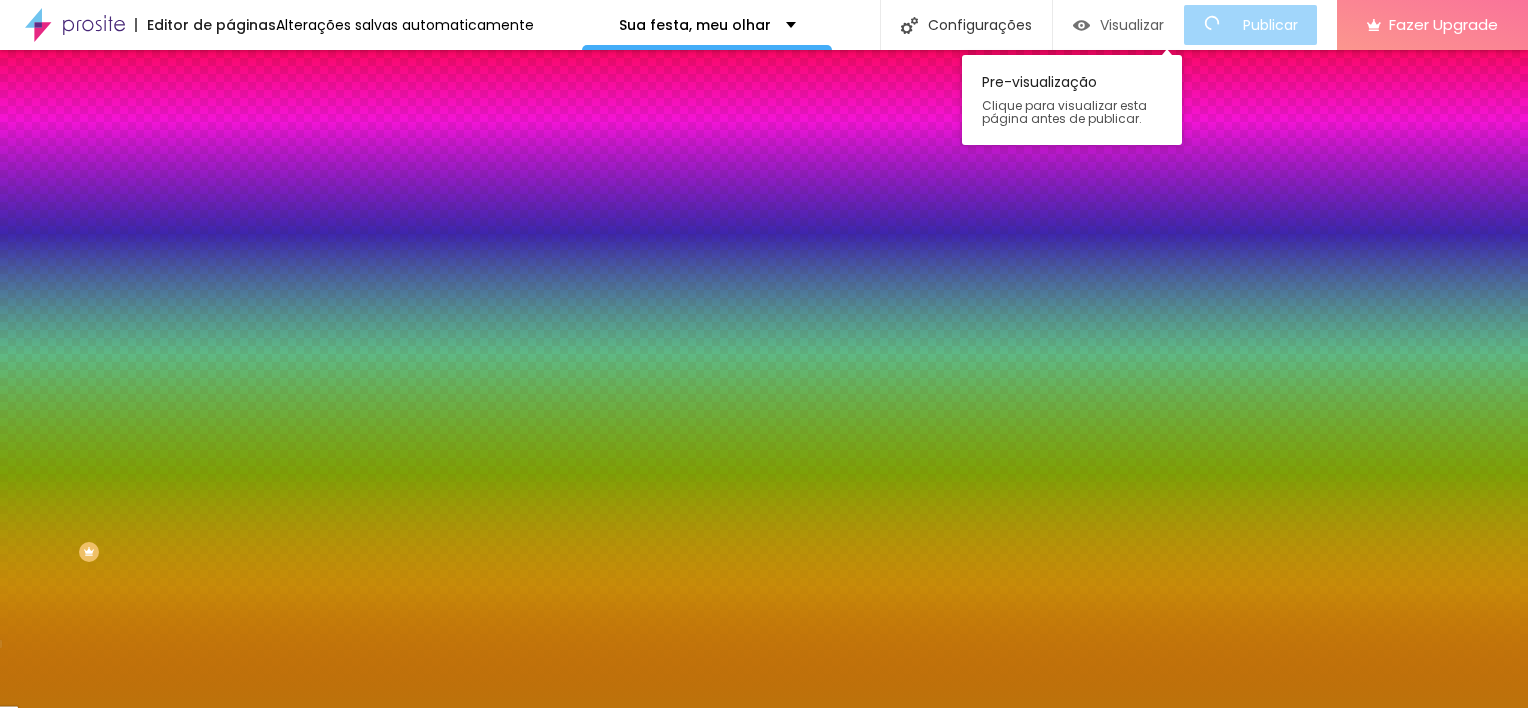 click on "Visualizar" at bounding box center [1132, 25] 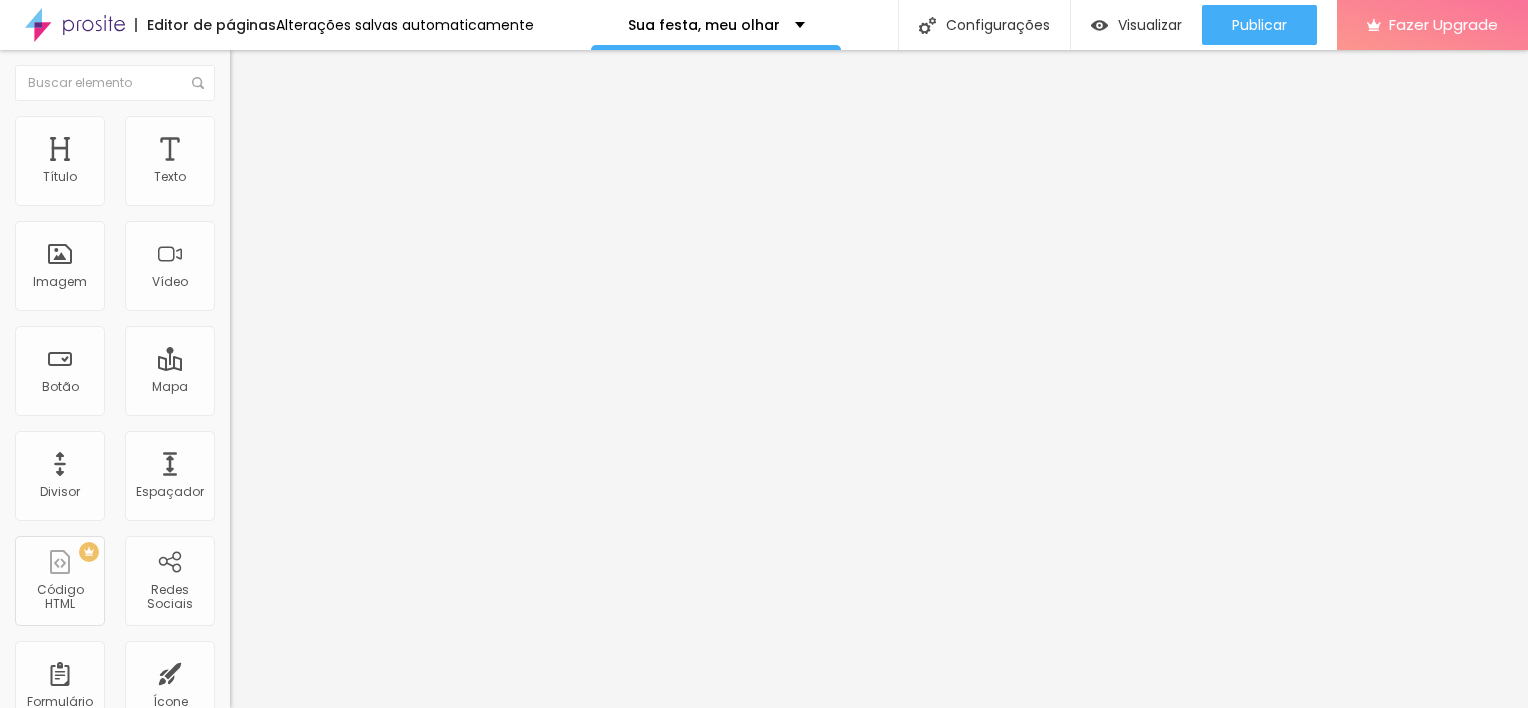click at bounding box center (239, 125) 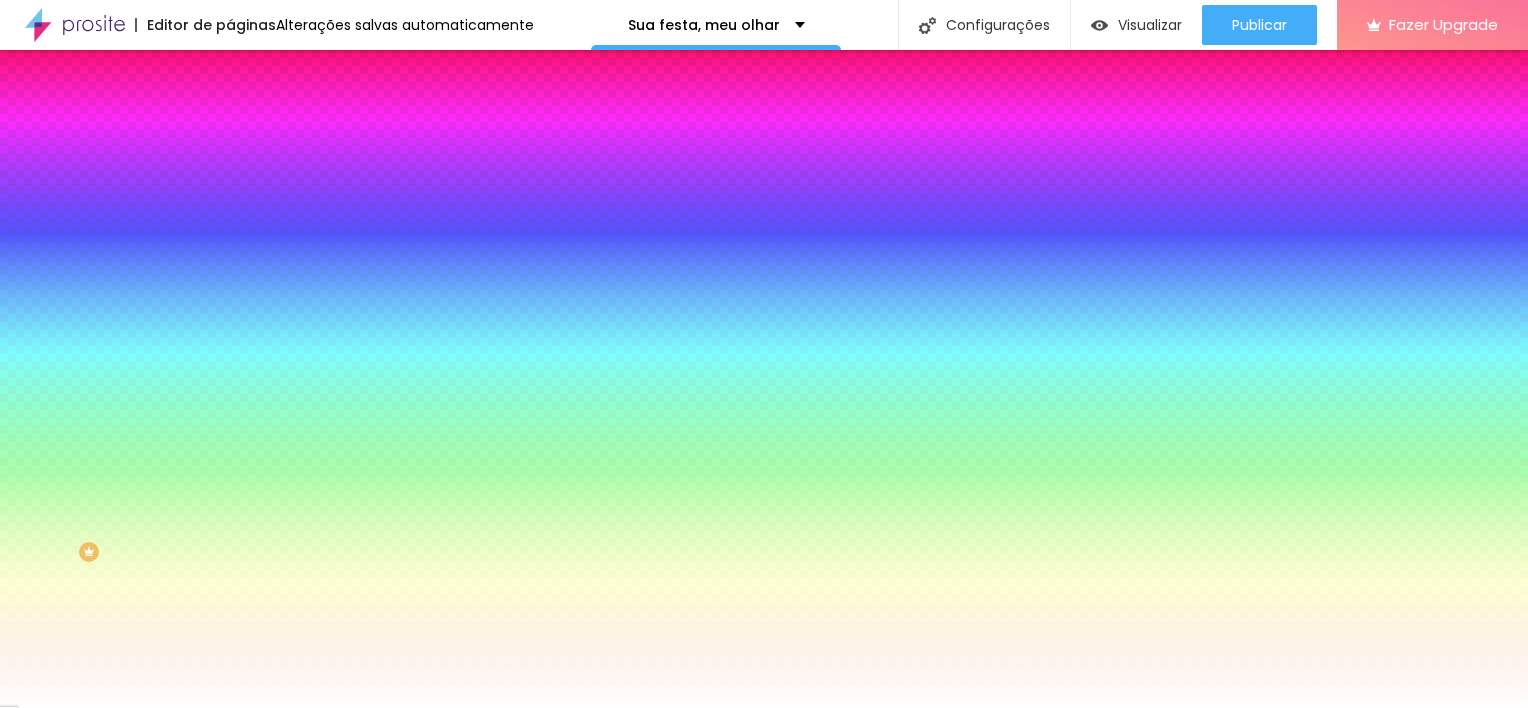 click on "#FFFFFF" at bounding box center [350, 282] 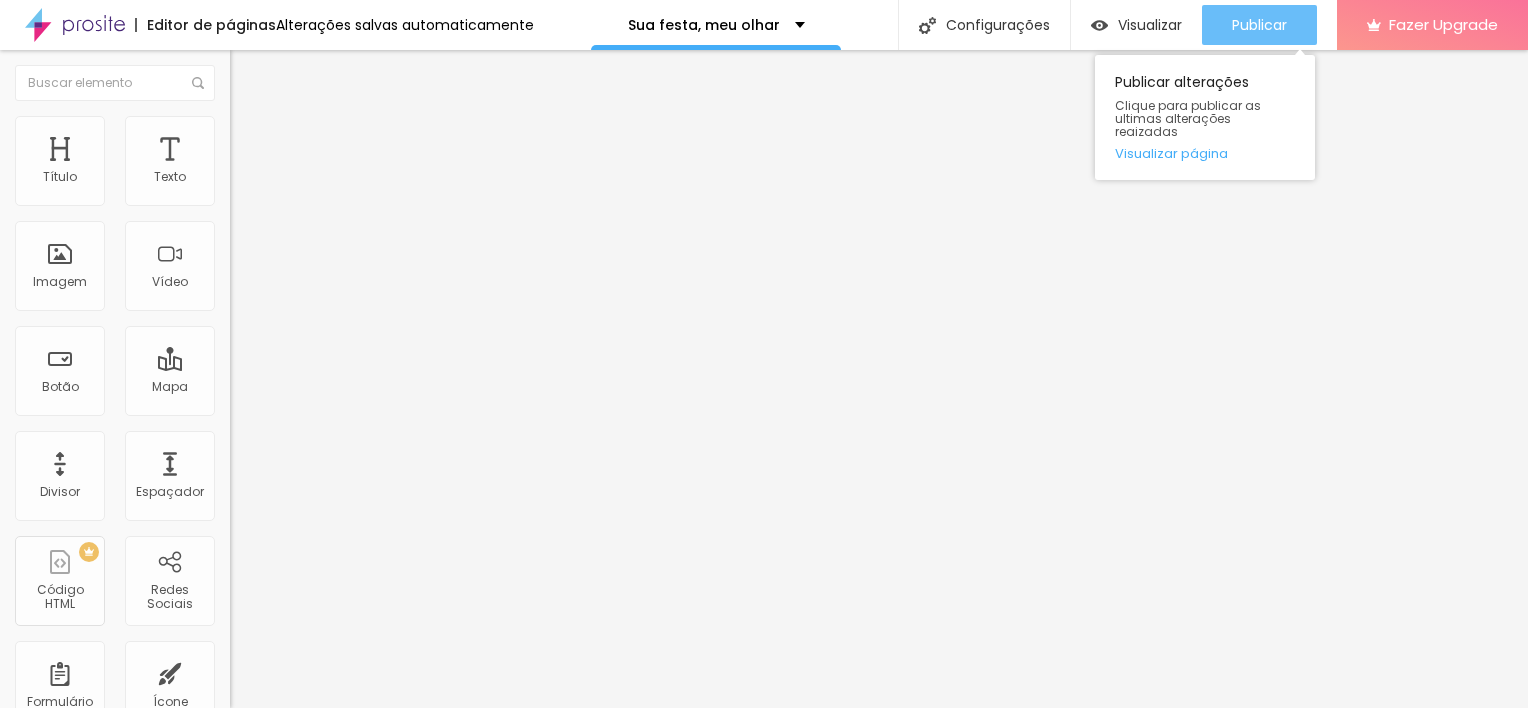 click on "Publicar" at bounding box center (1259, 25) 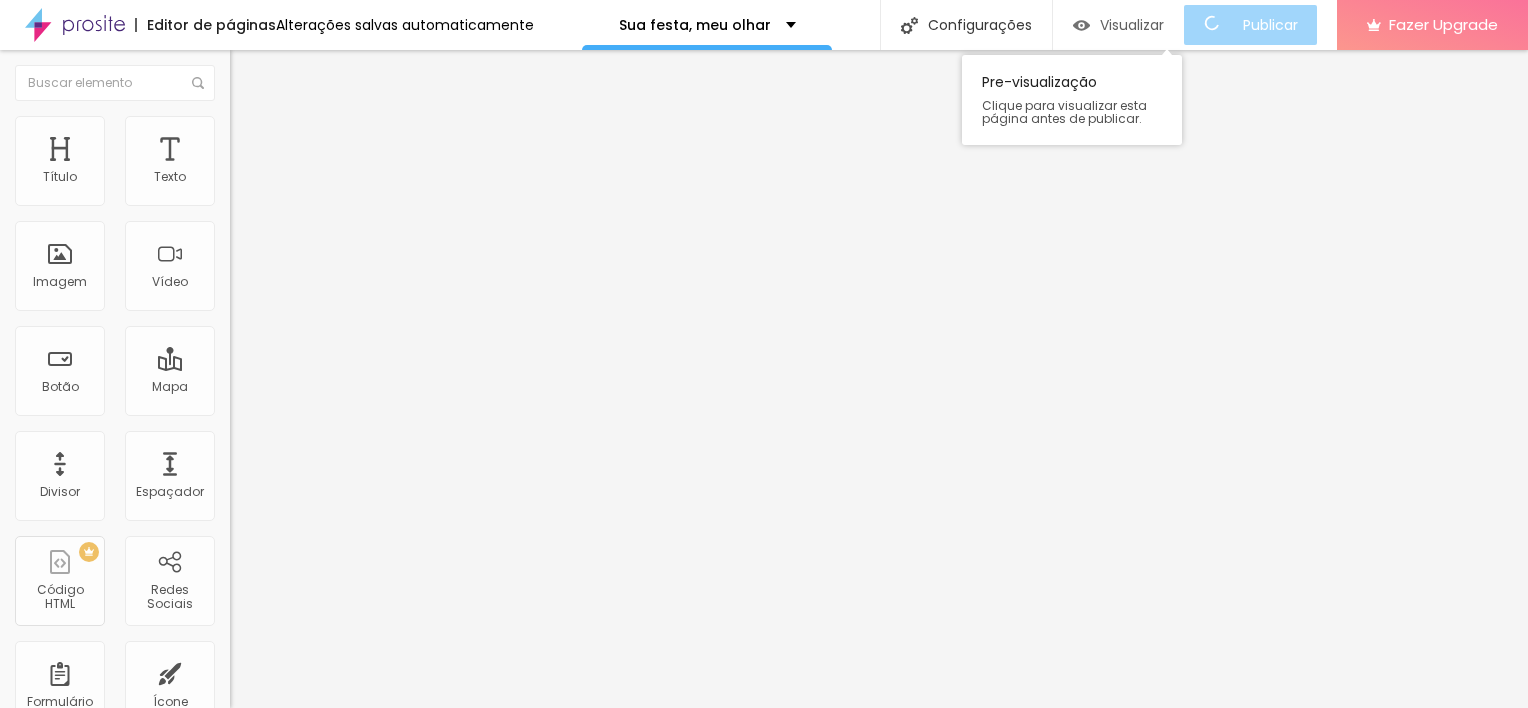 click on "Visualizar" at bounding box center [1132, 25] 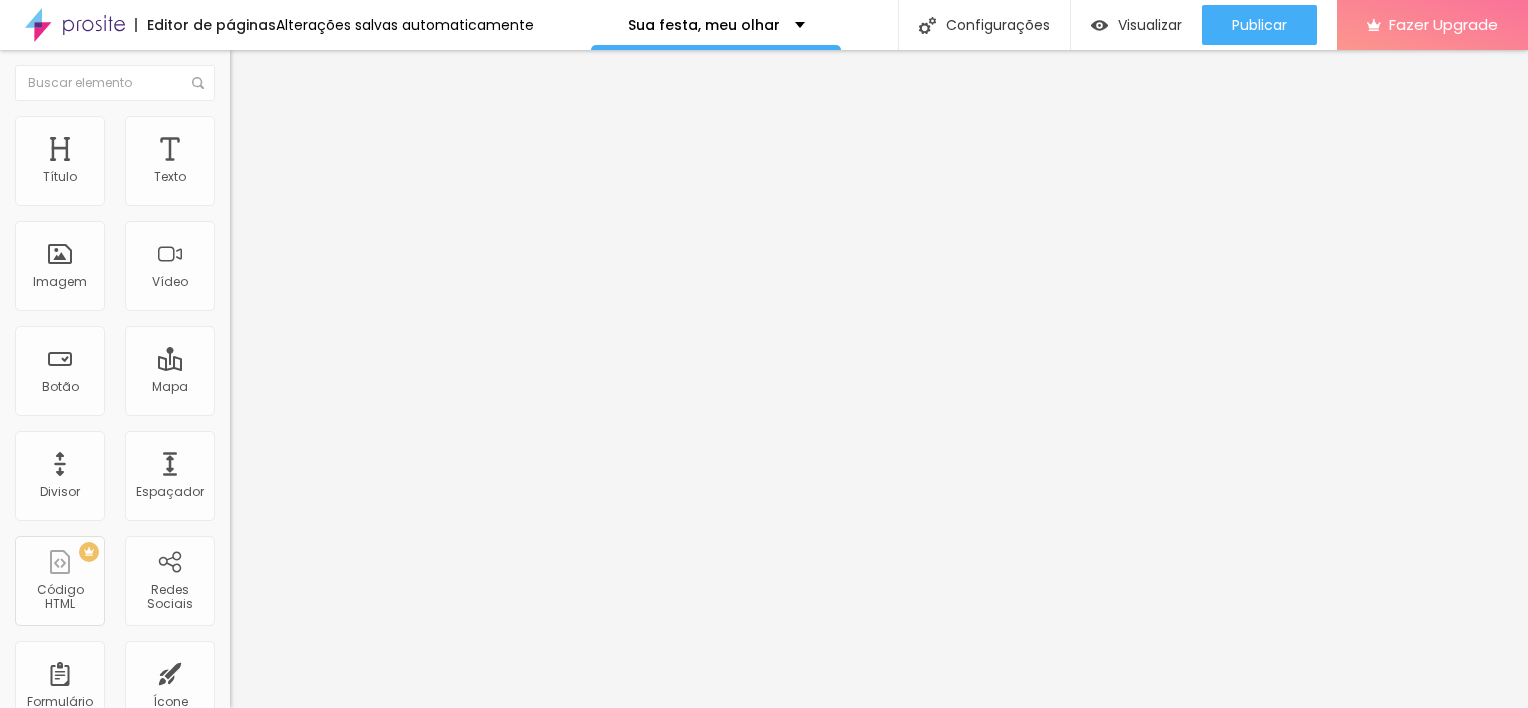 click at bounding box center [239, 125] 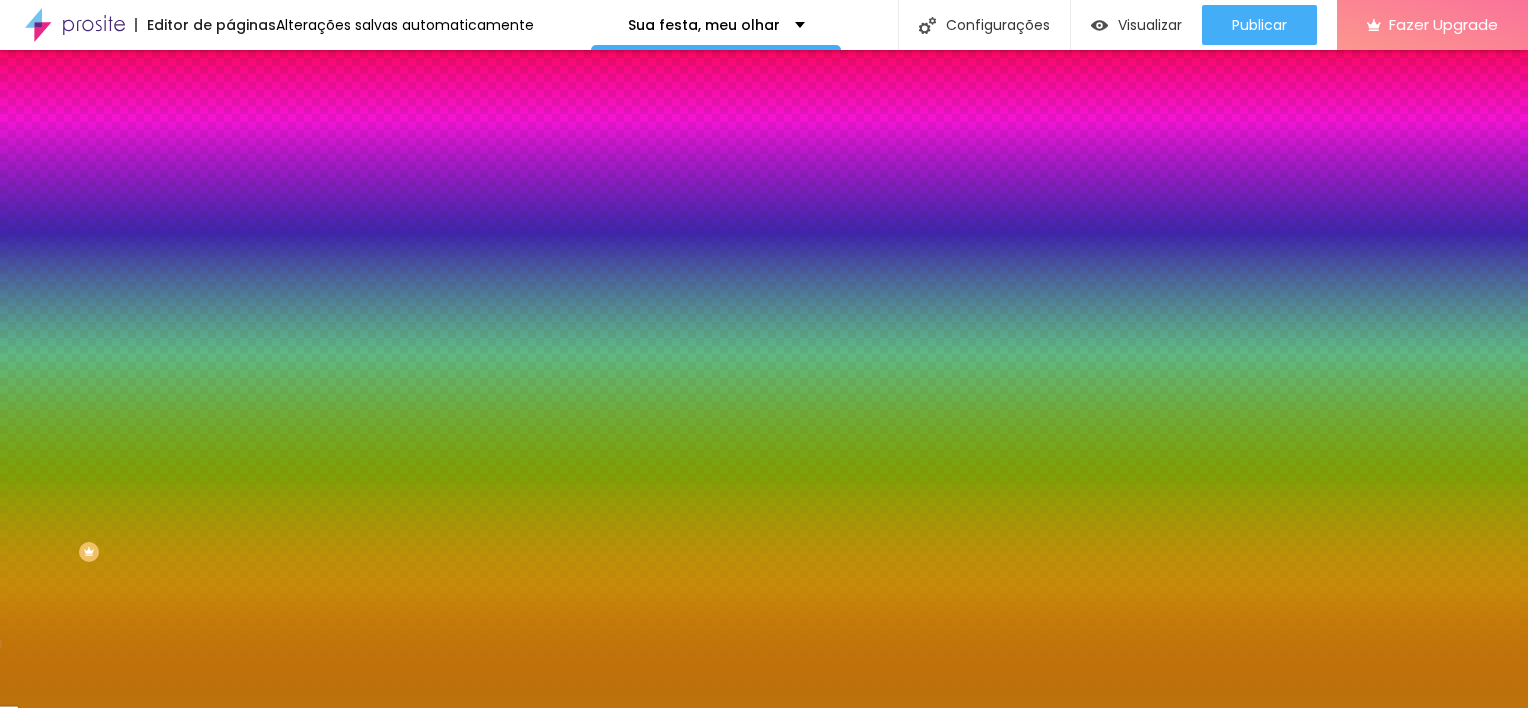 click on "#BD730B" at bounding box center [350, 282] 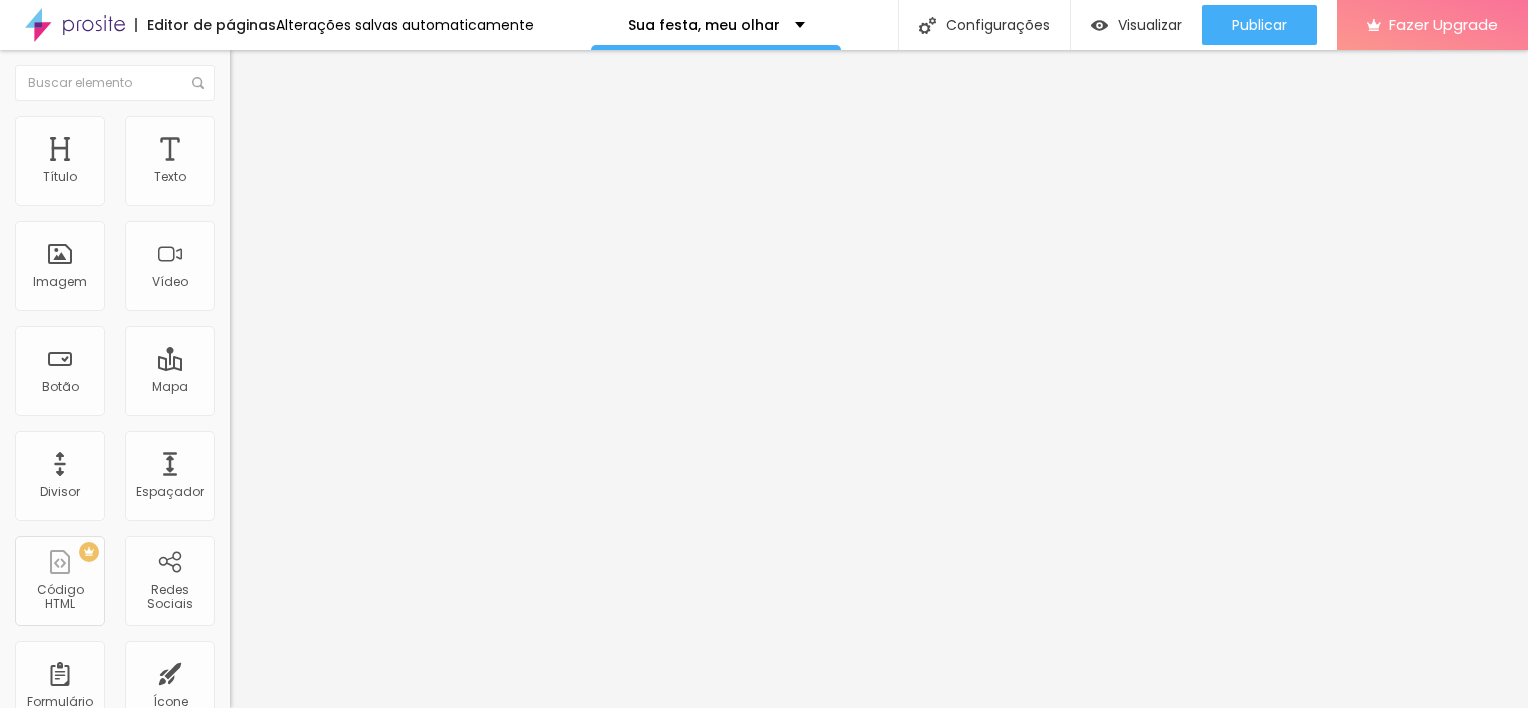 click on "Estilo" at bounding box center [263, 129] 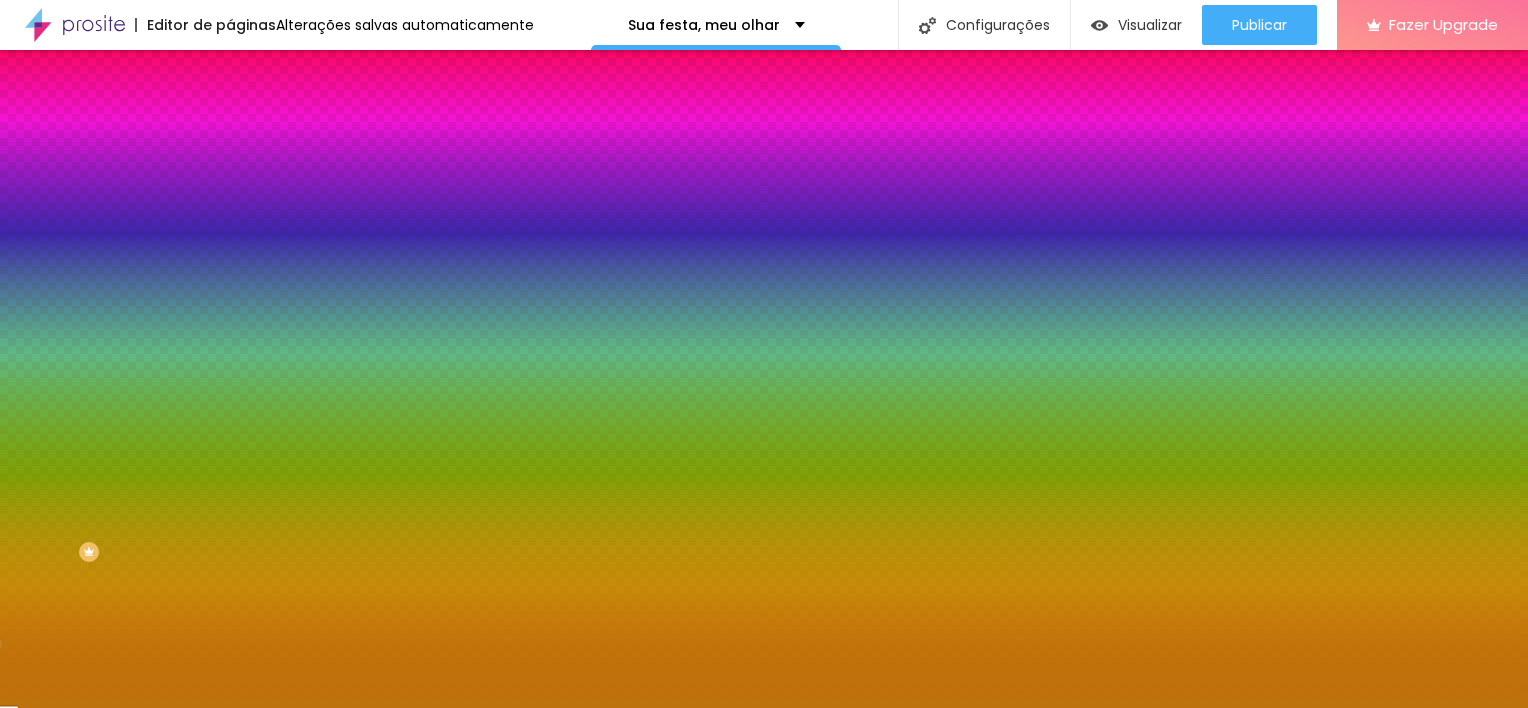 click 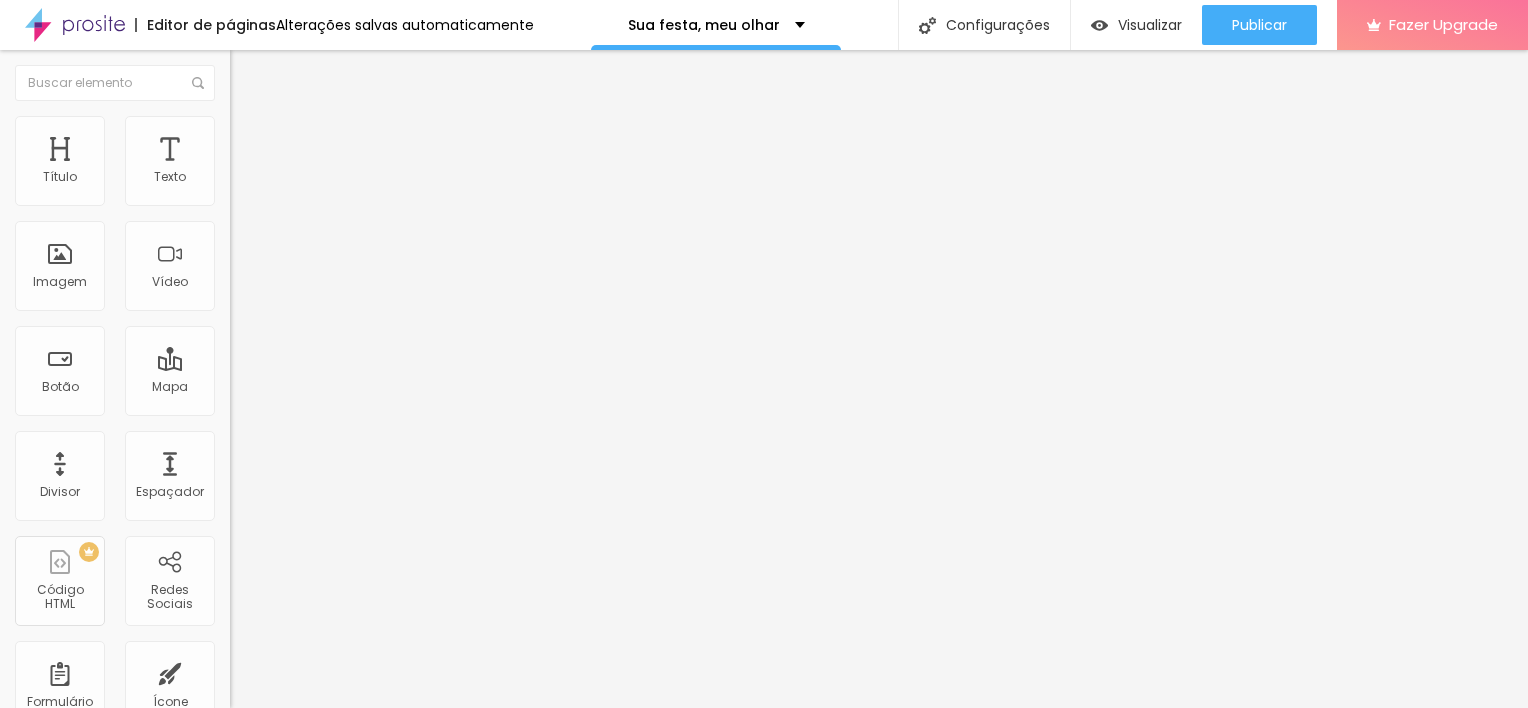 click on "Estilo" at bounding box center (263, 129) 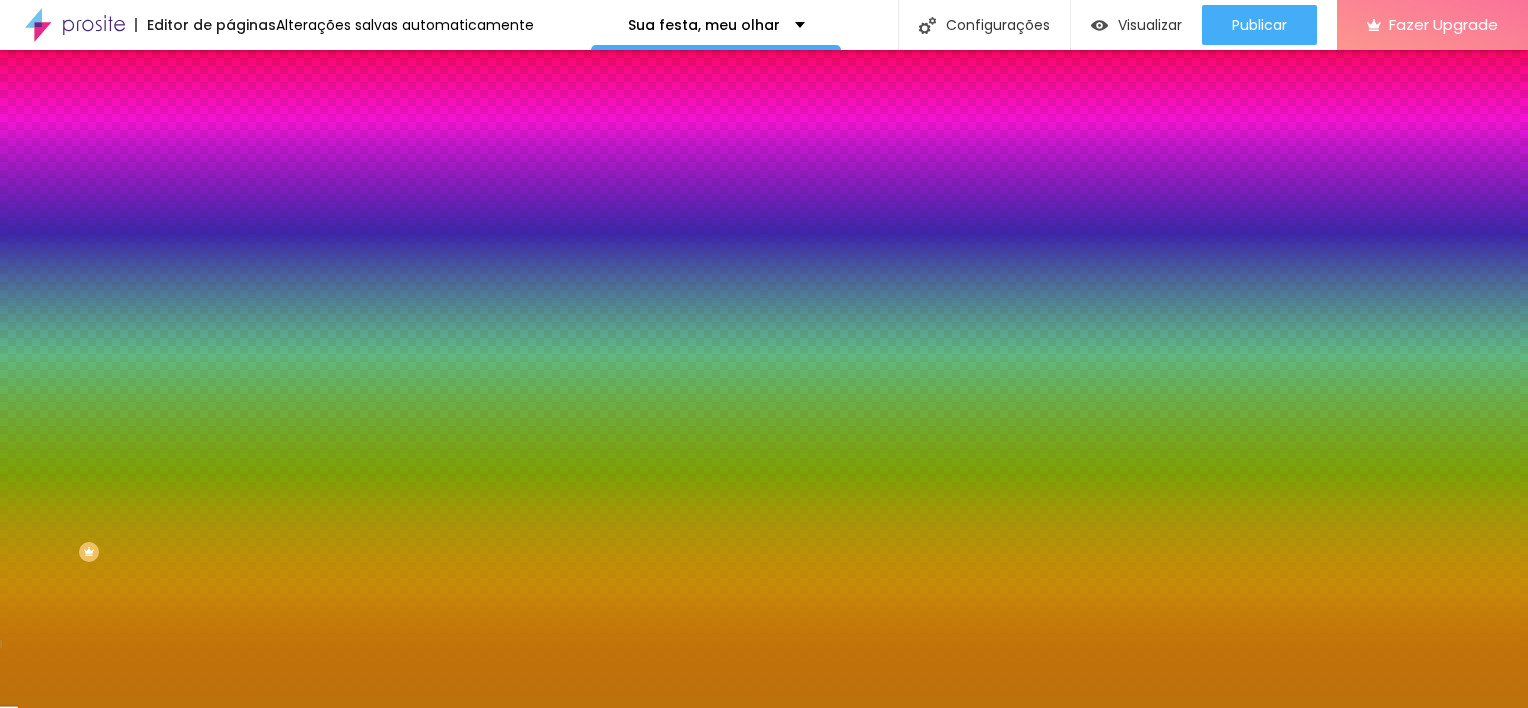 click on "Voltar ao padrão" at bounding box center [298, 260] 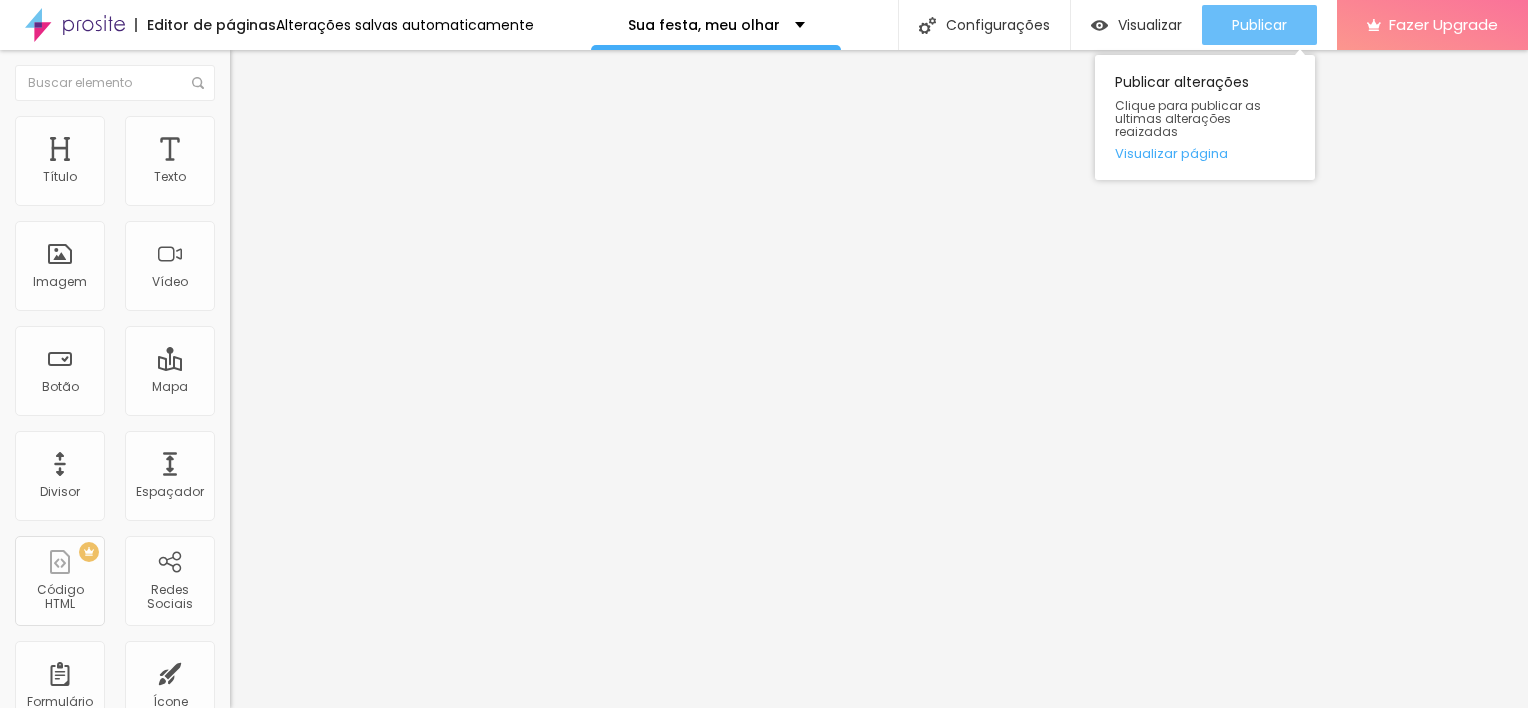 click on "Publicar" at bounding box center [1259, 25] 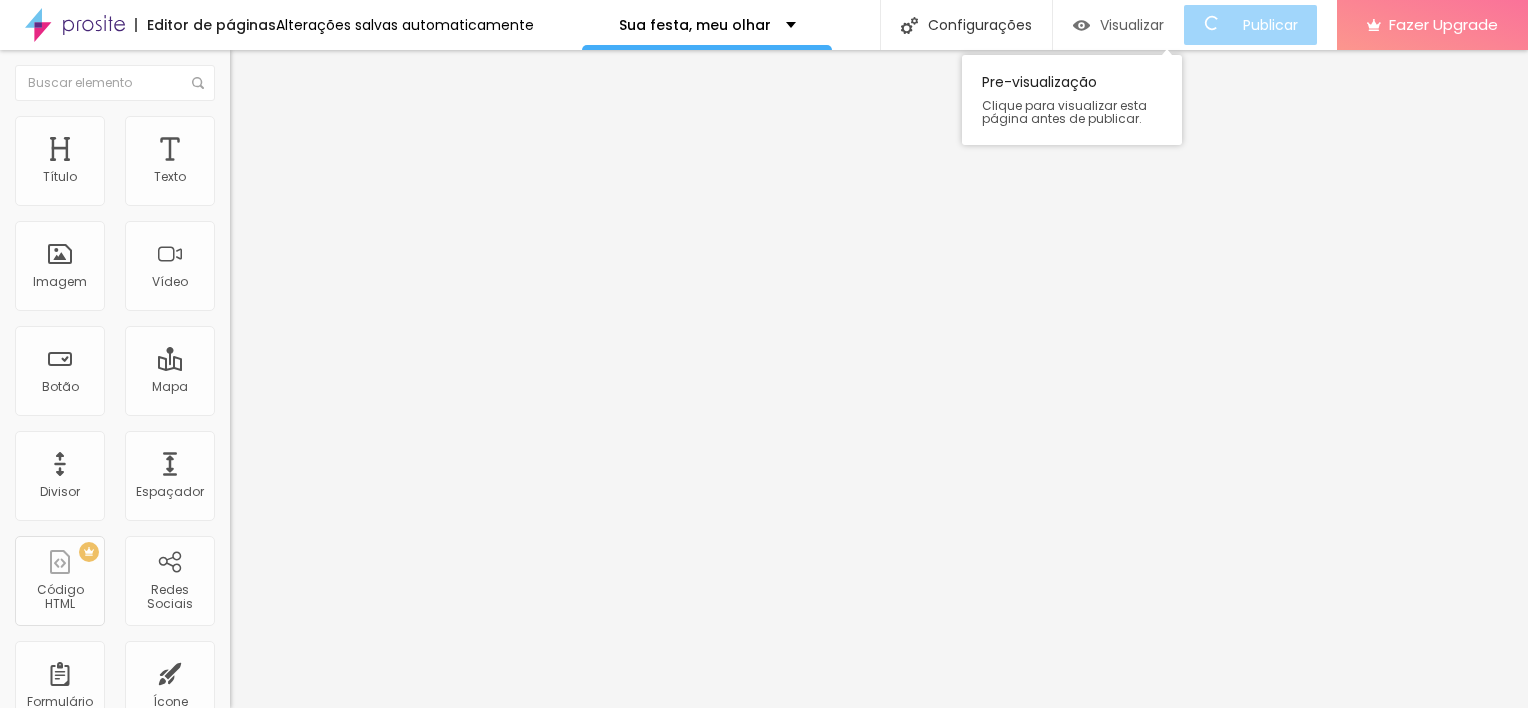 click on "Visualizar" at bounding box center [1132, 25] 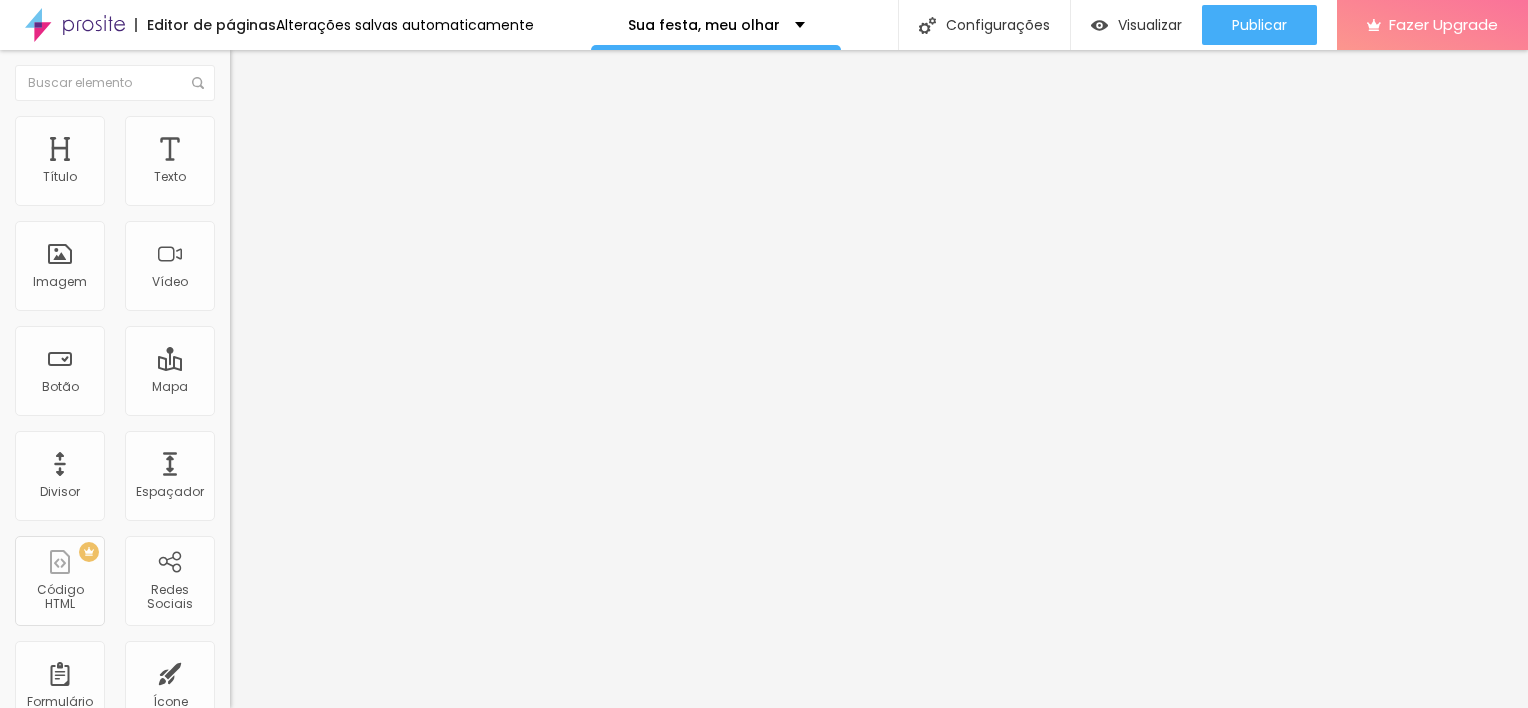 click 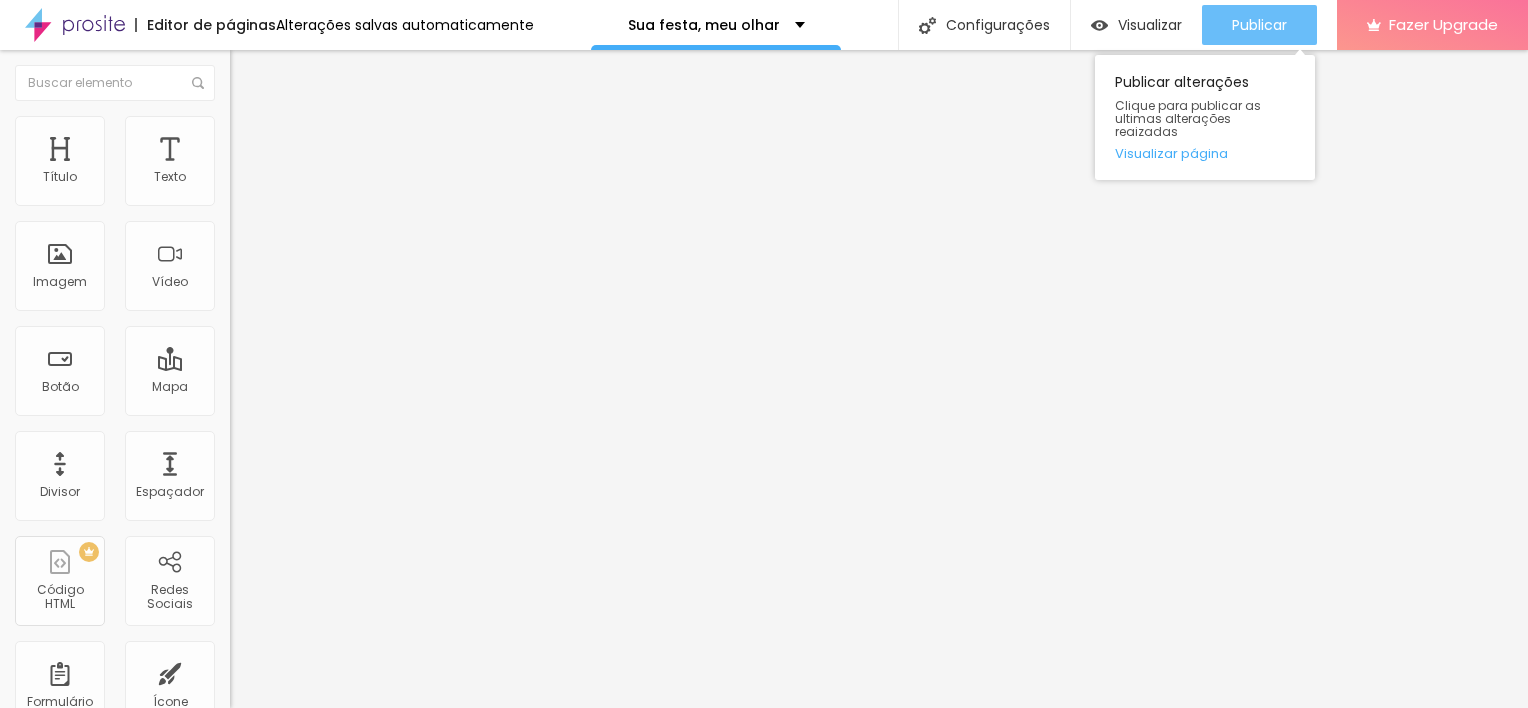 click on "Publicar" at bounding box center (1259, 25) 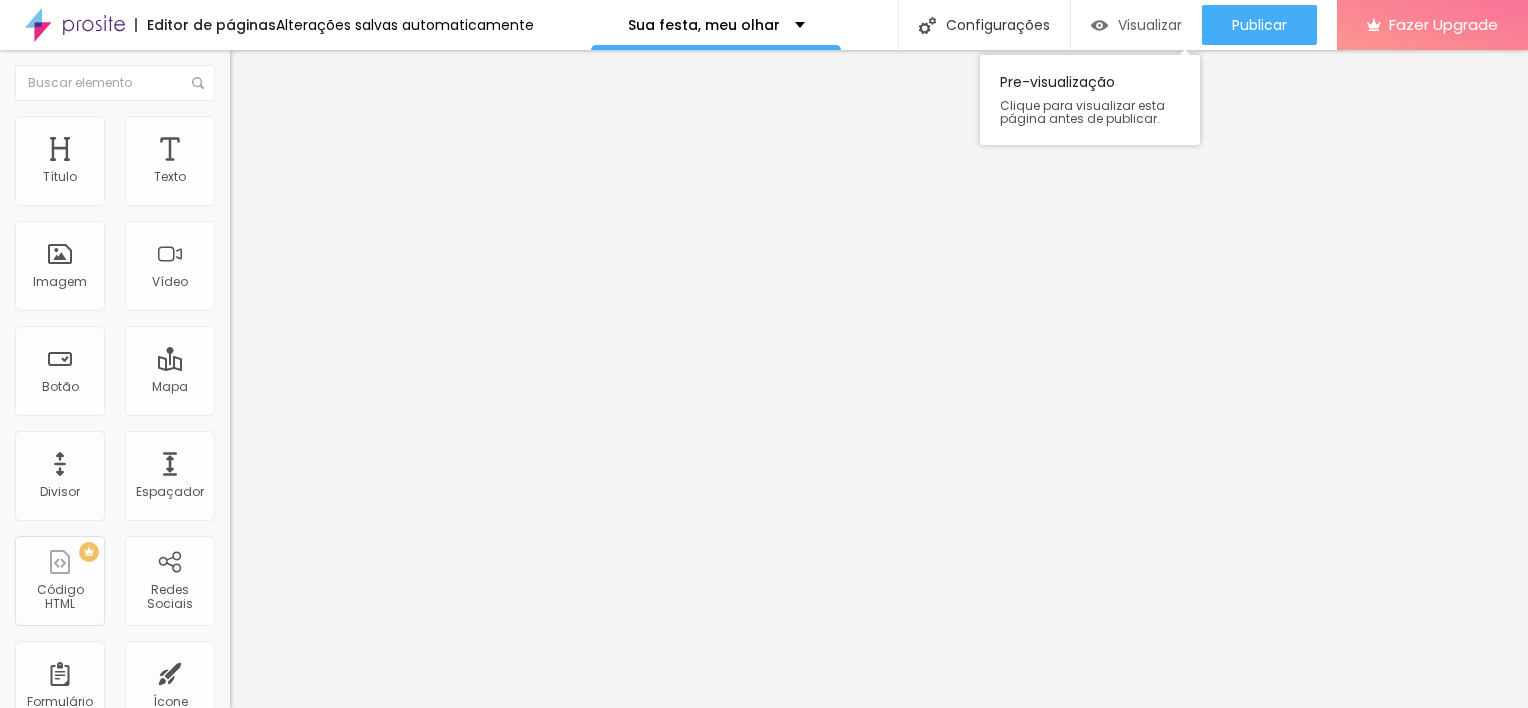 click on "Visualizar" at bounding box center (1150, 25) 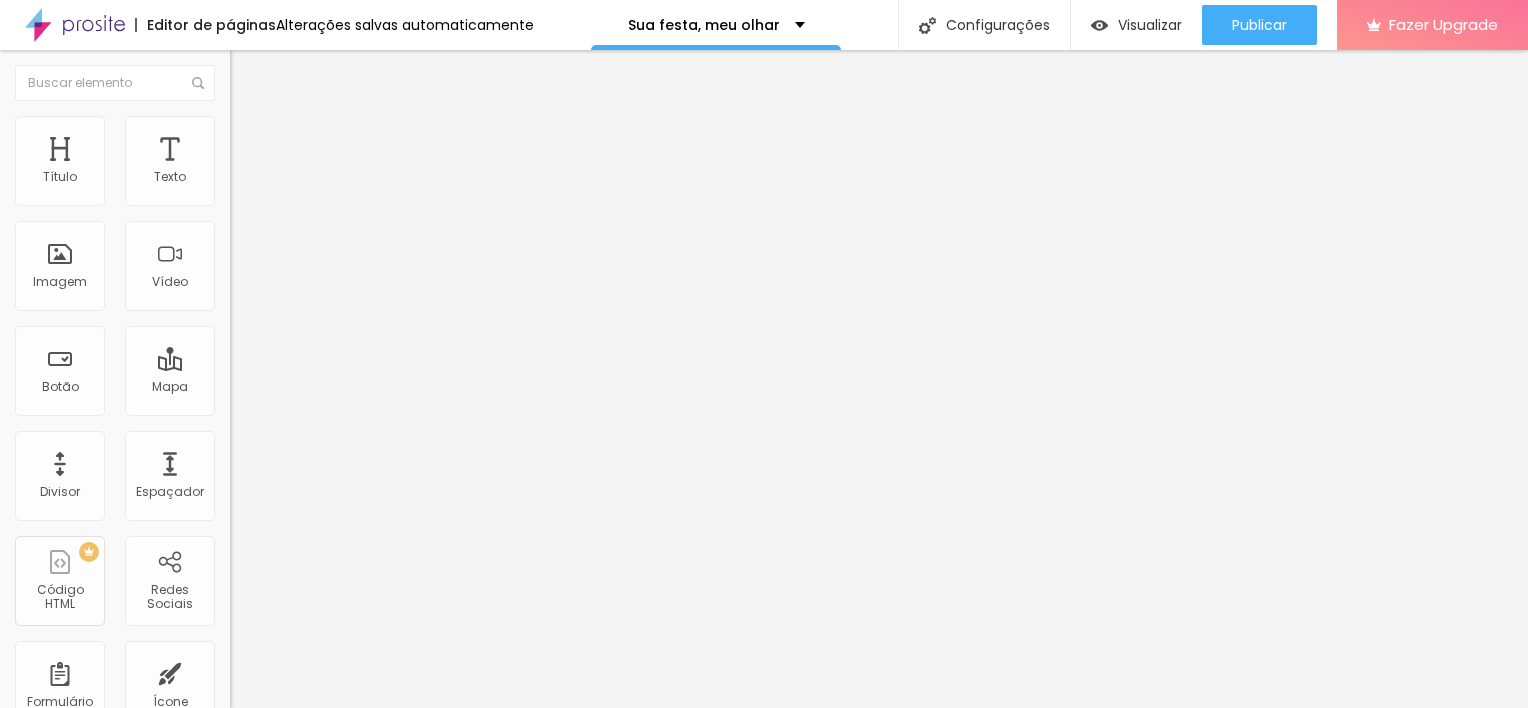 click on "Conteúdo Estilo Avançado" at bounding box center (345, 126) 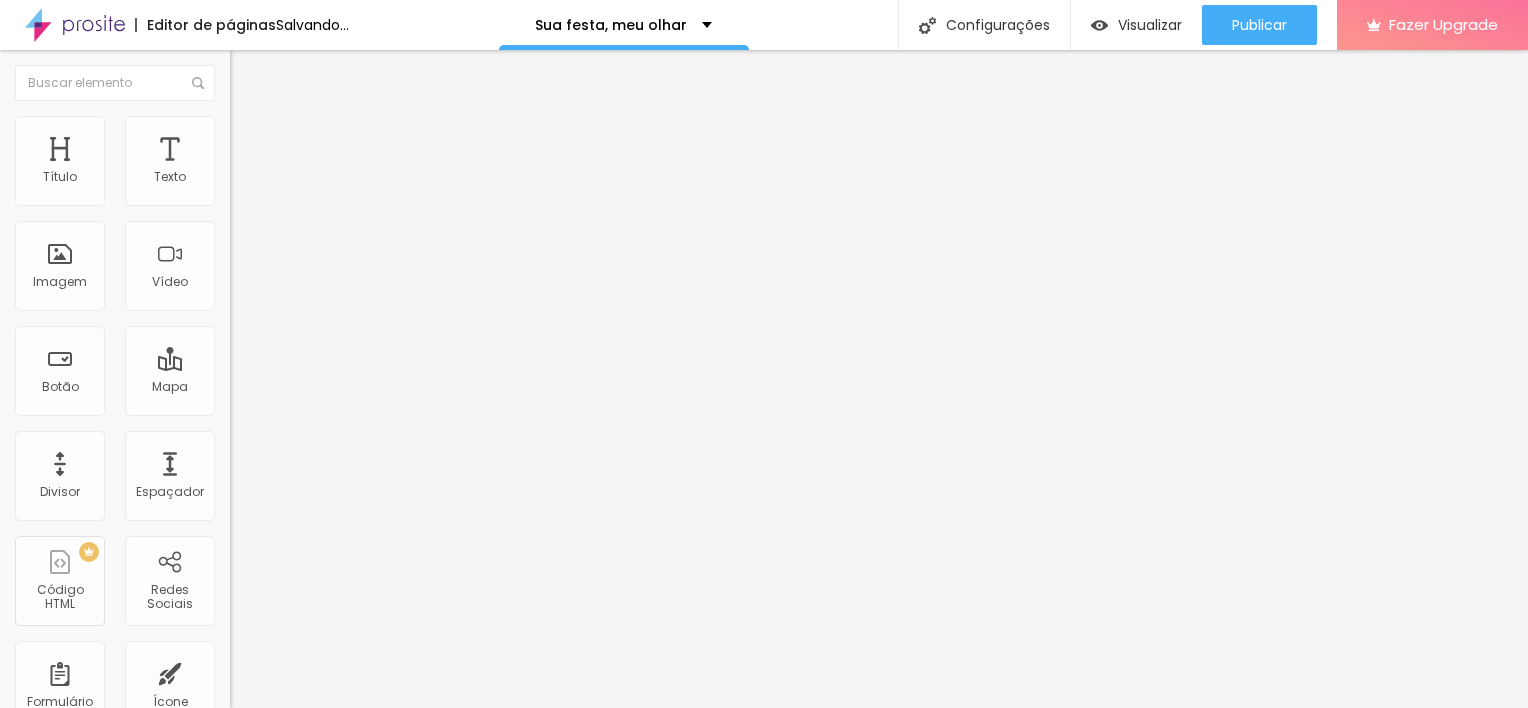 drag, startPoint x: 41, startPoint y: 236, endPoint x: 25, endPoint y: 236, distance: 16 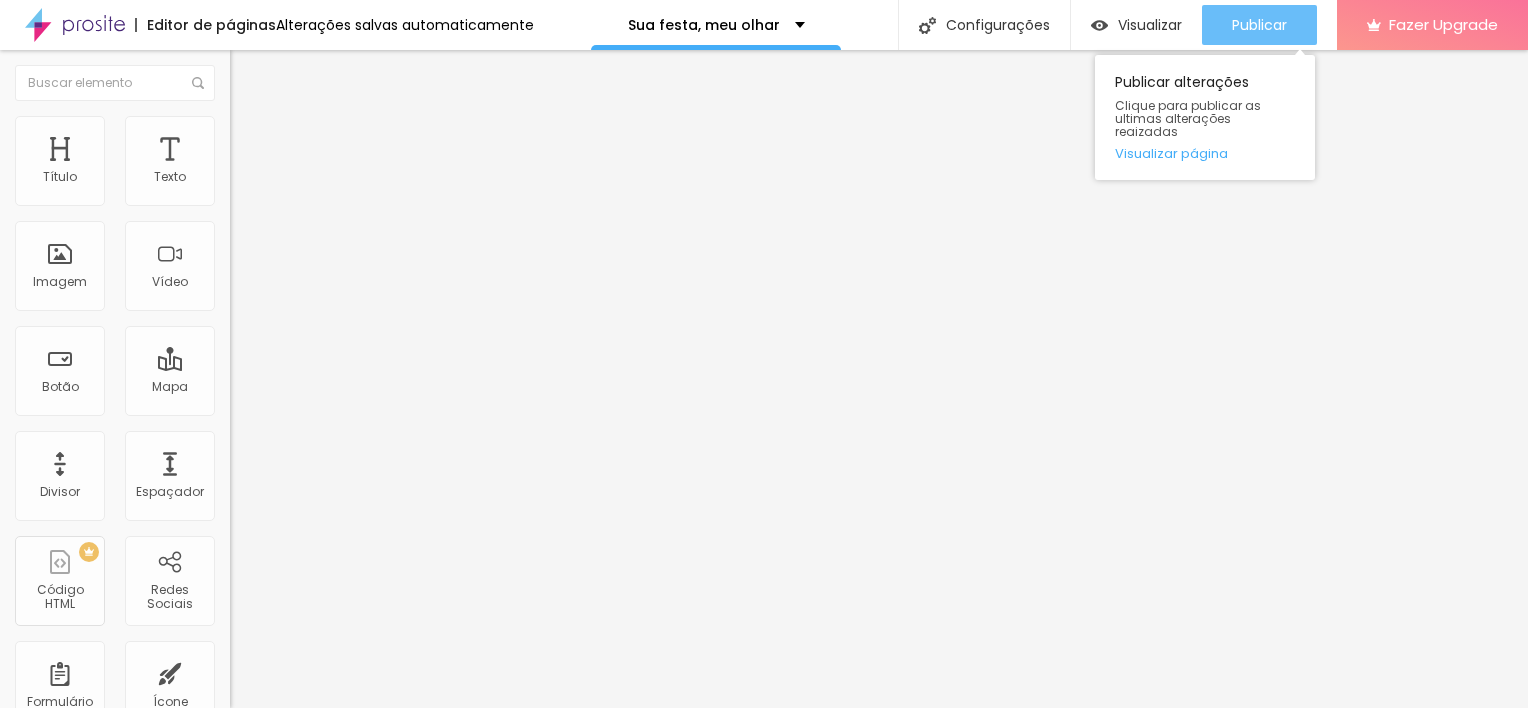 click on "Publicar" at bounding box center [1259, 25] 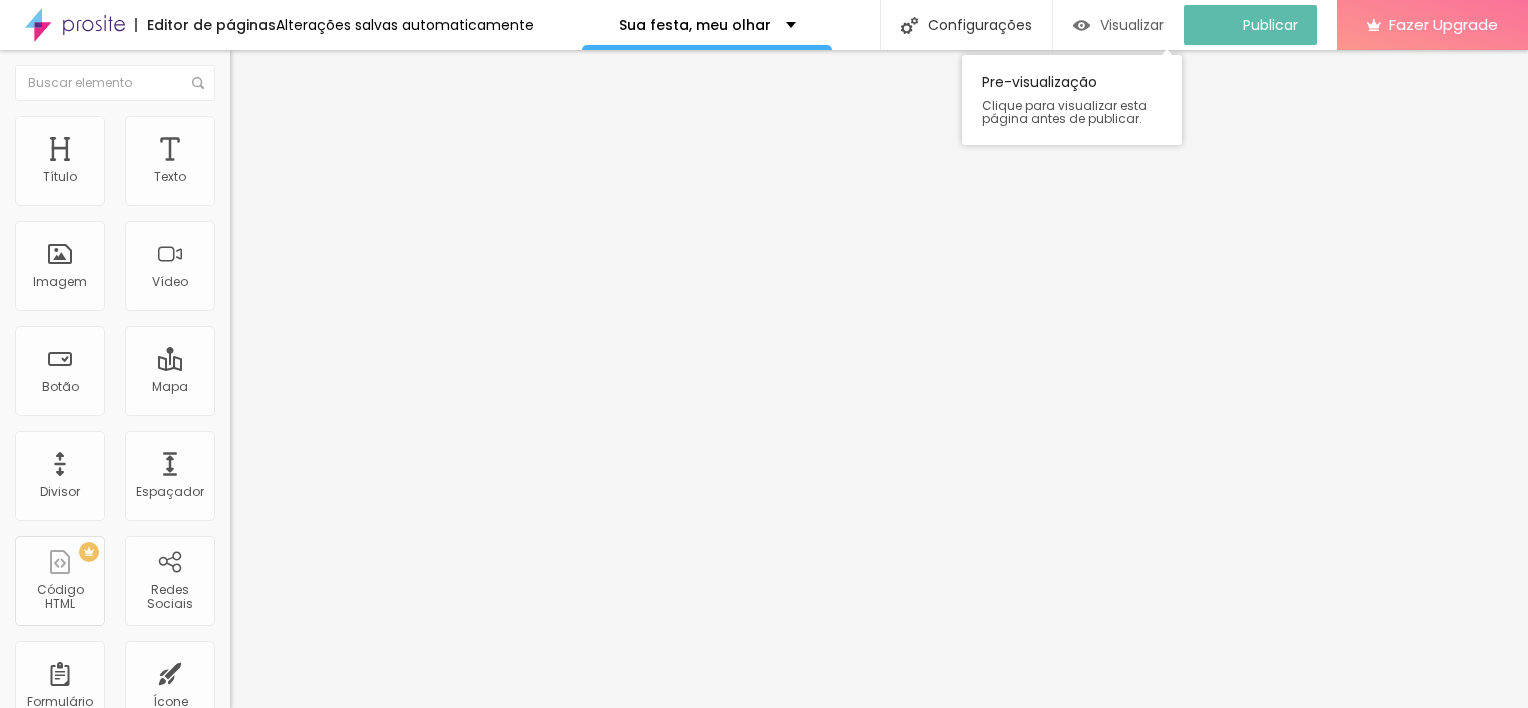 click on "Visualizar" at bounding box center [1118, 25] 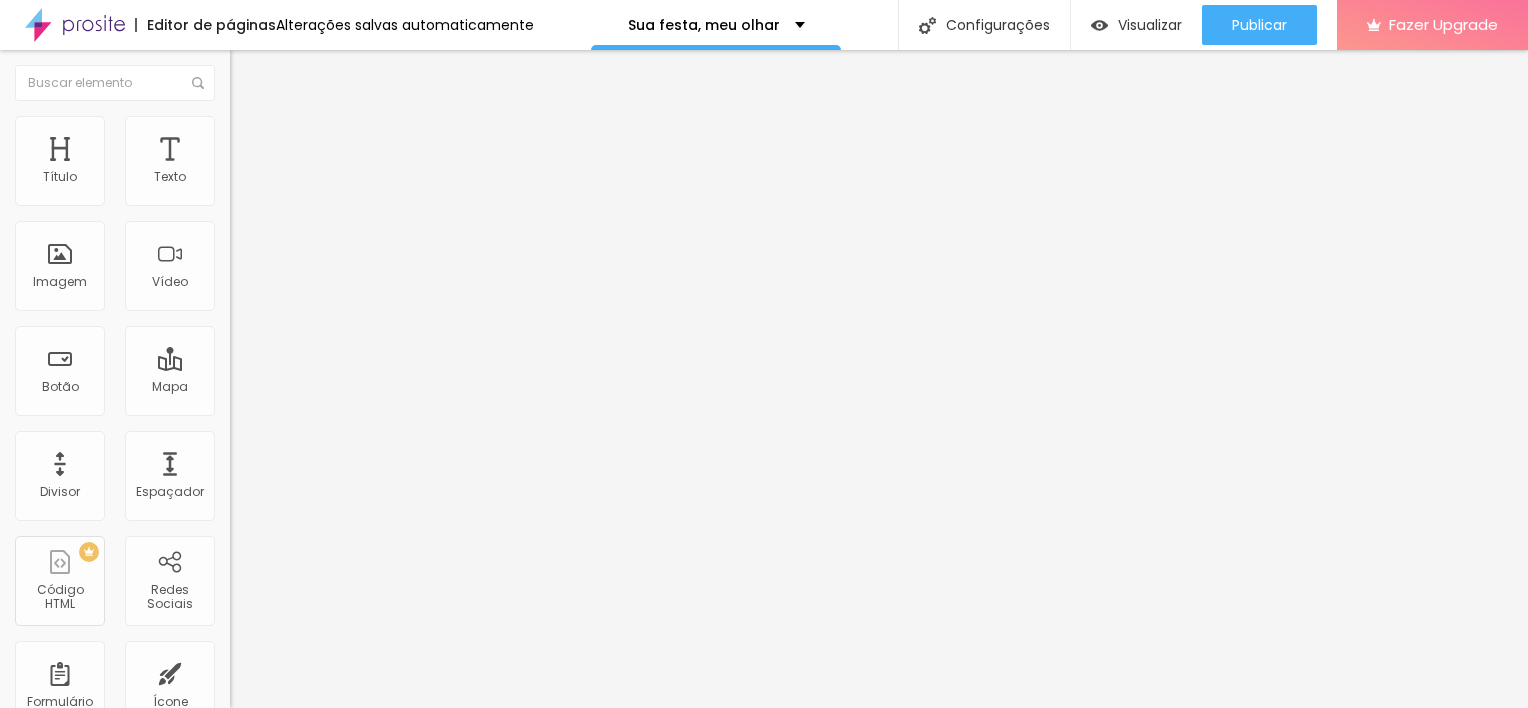 click on "Avançado" at bounding box center [281, 129] 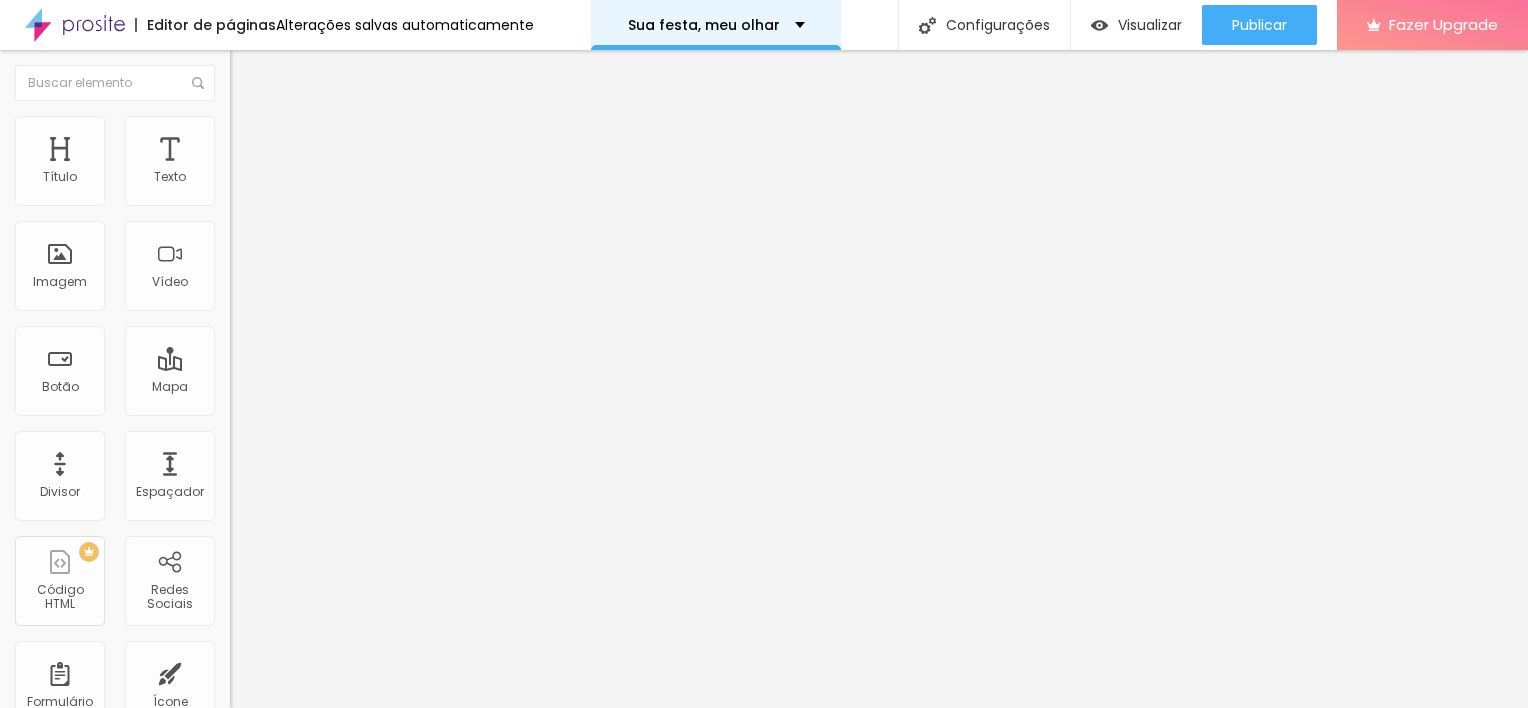 click on "Sua festa, meu olhar" at bounding box center [716, 25] 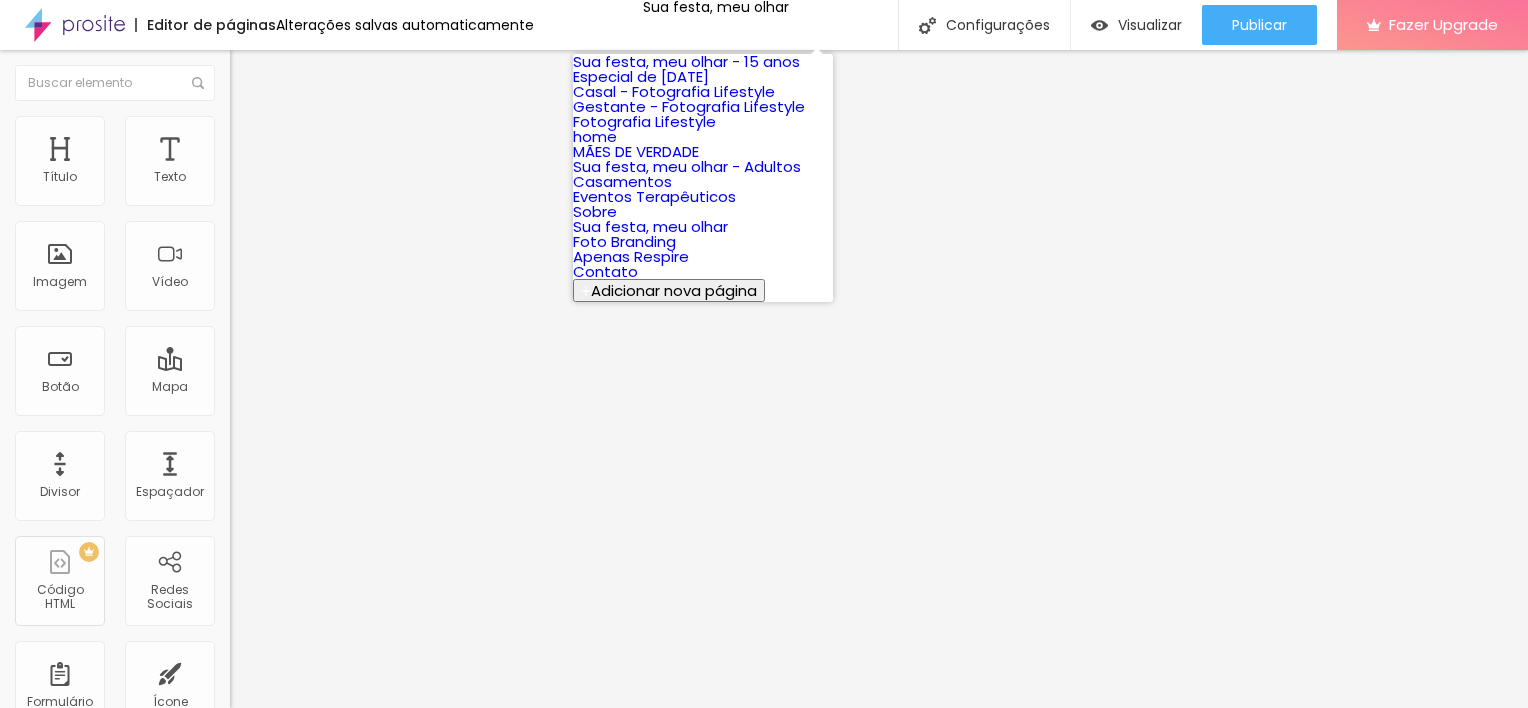 scroll, scrollTop: 354, scrollLeft: 0, axis: vertical 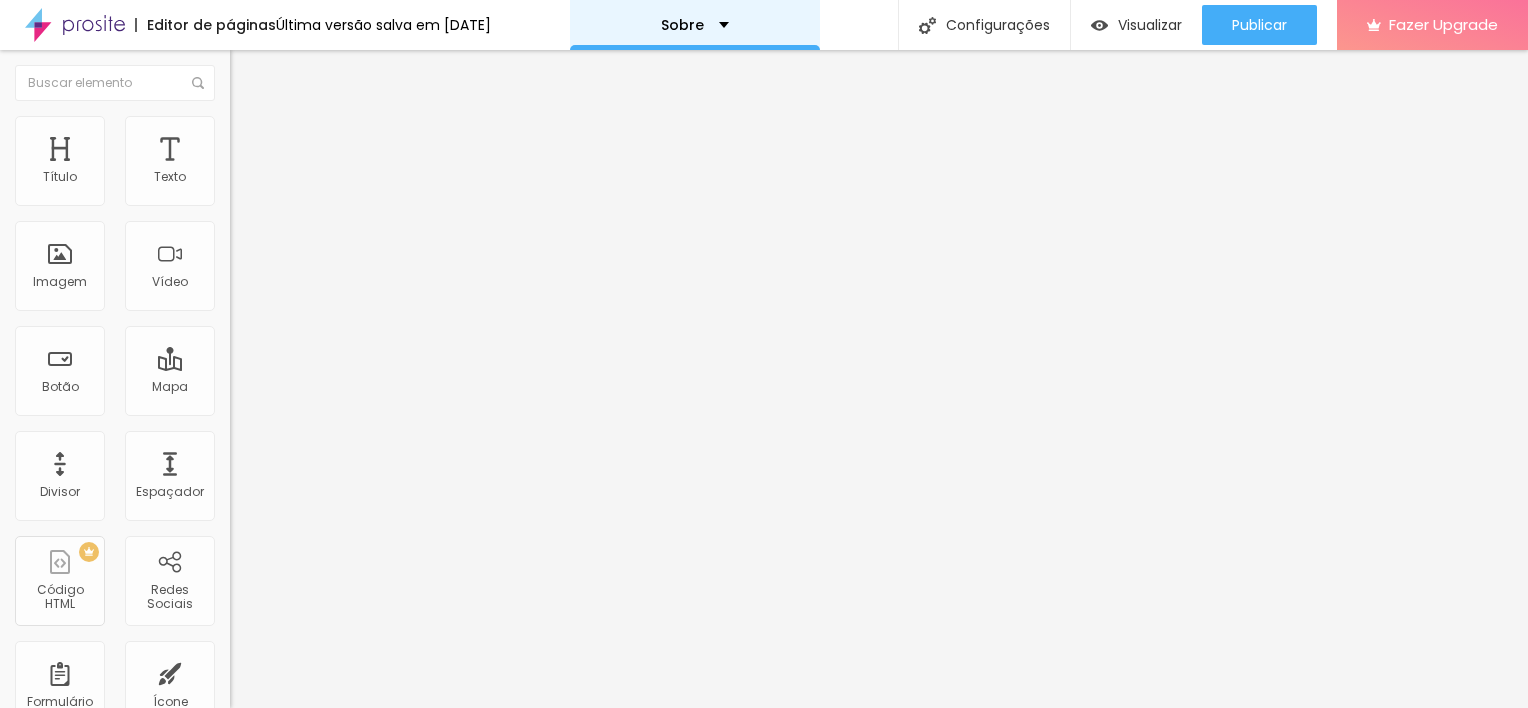 click on "Sobre" at bounding box center (695, 25) 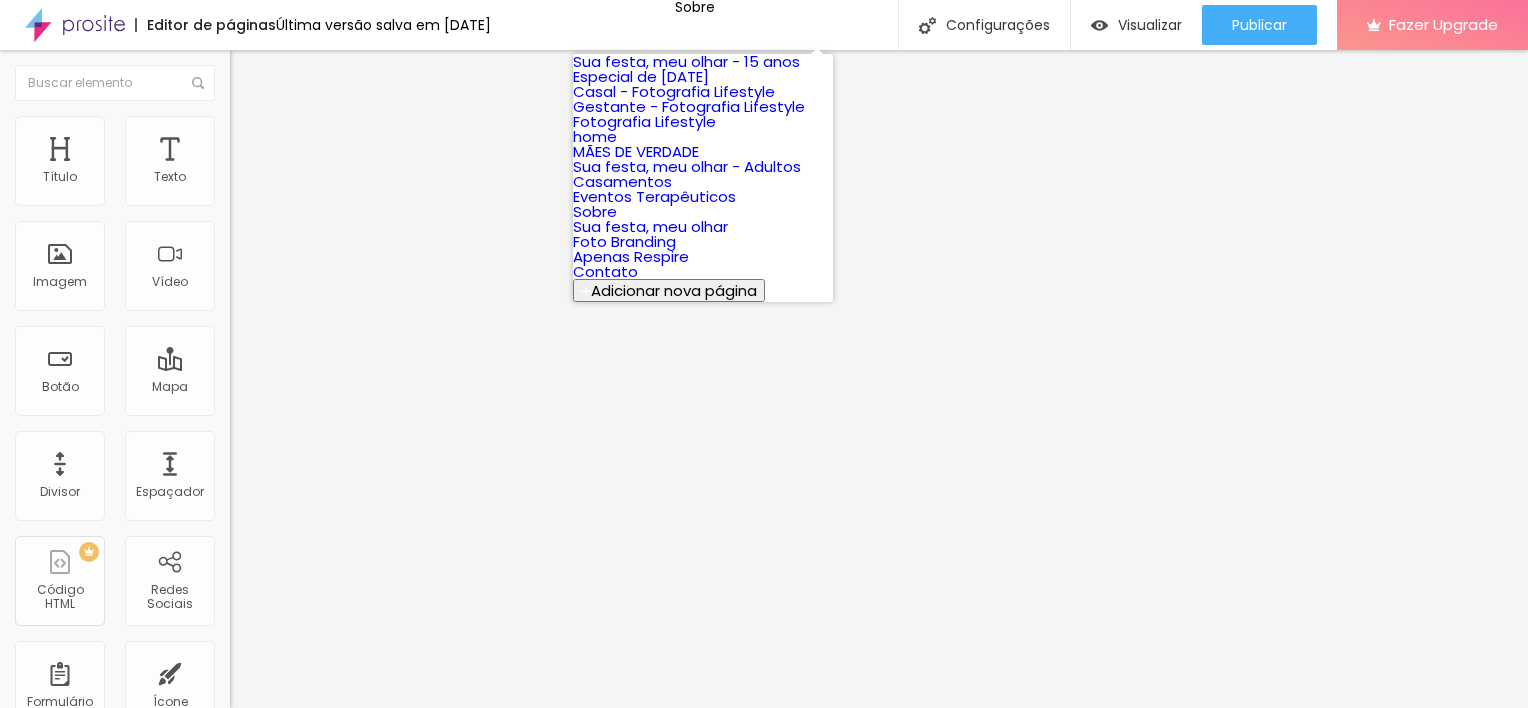 scroll, scrollTop: 224, scrollLeft: 0, axis: vertical 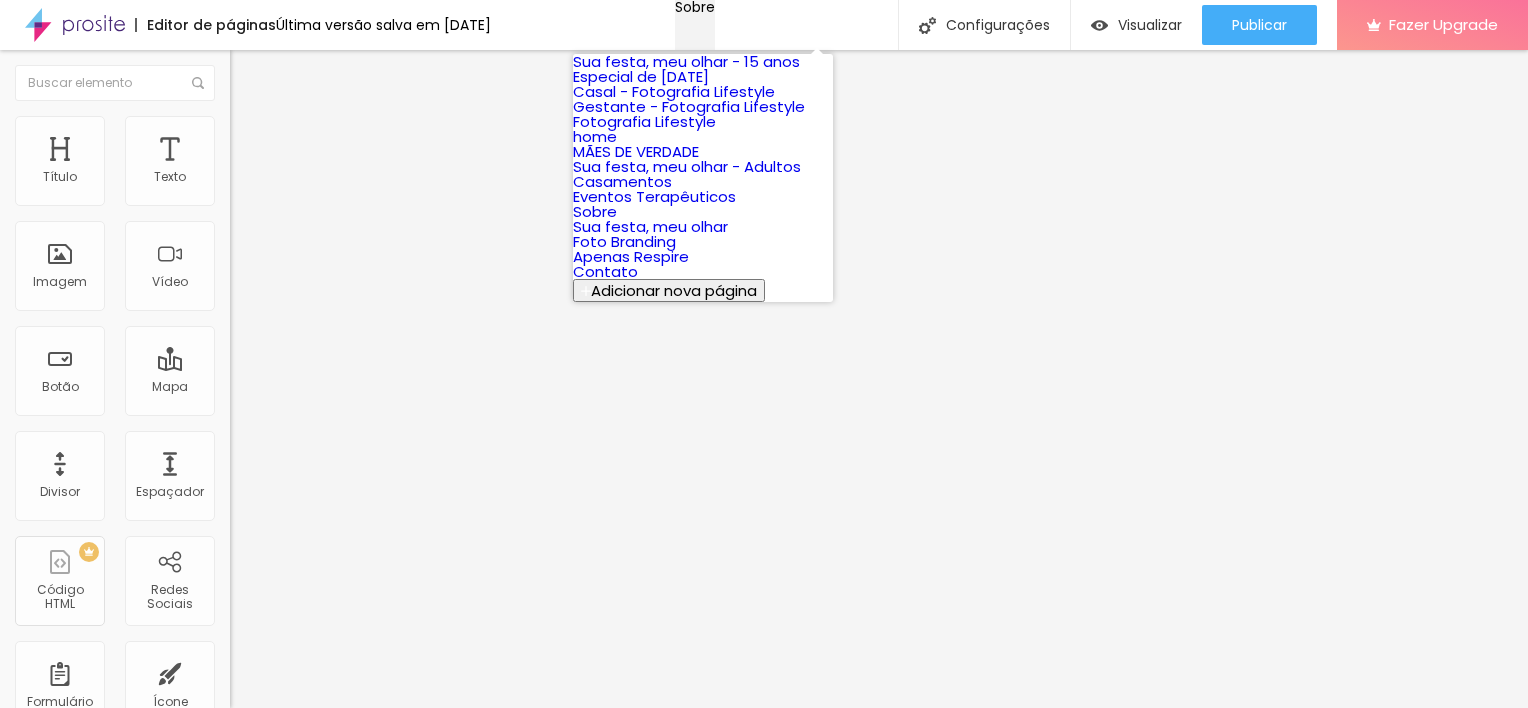 click on "Sobre" at bounding box center [695, 7] 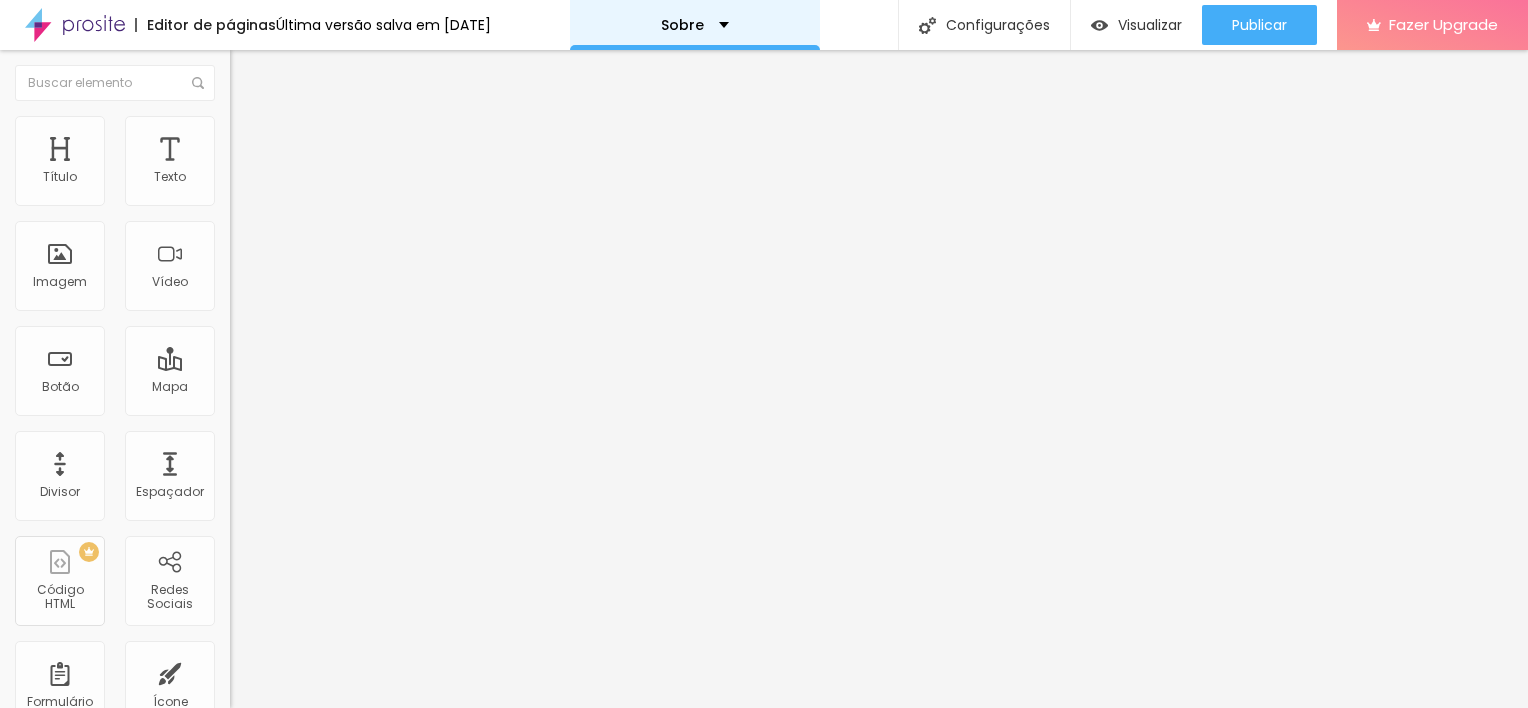 click on "Sobre" at bounding box center [695, 25] 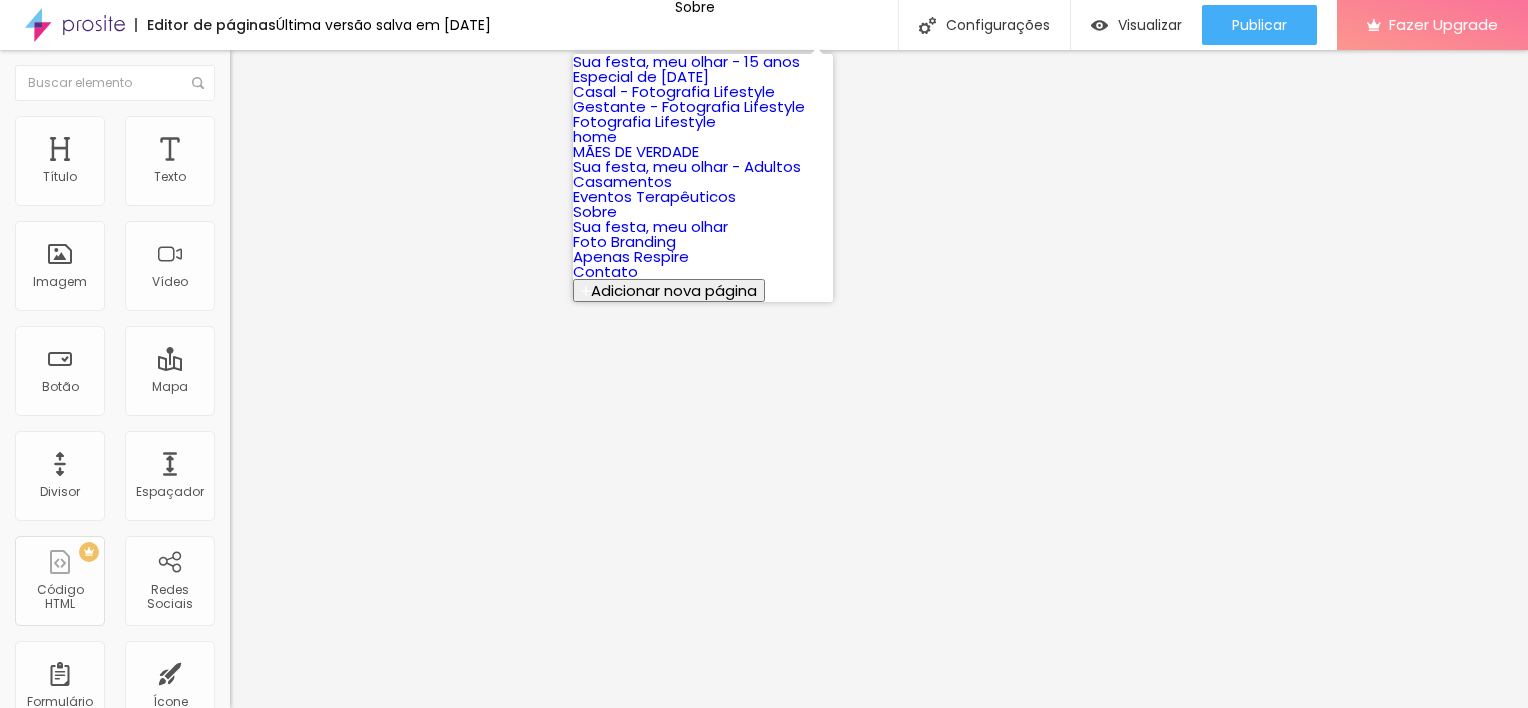 drag, startPoint x: 816, startPoint y: 169, endPoint x: 817, endPoint y: 186, distance: 17.029387 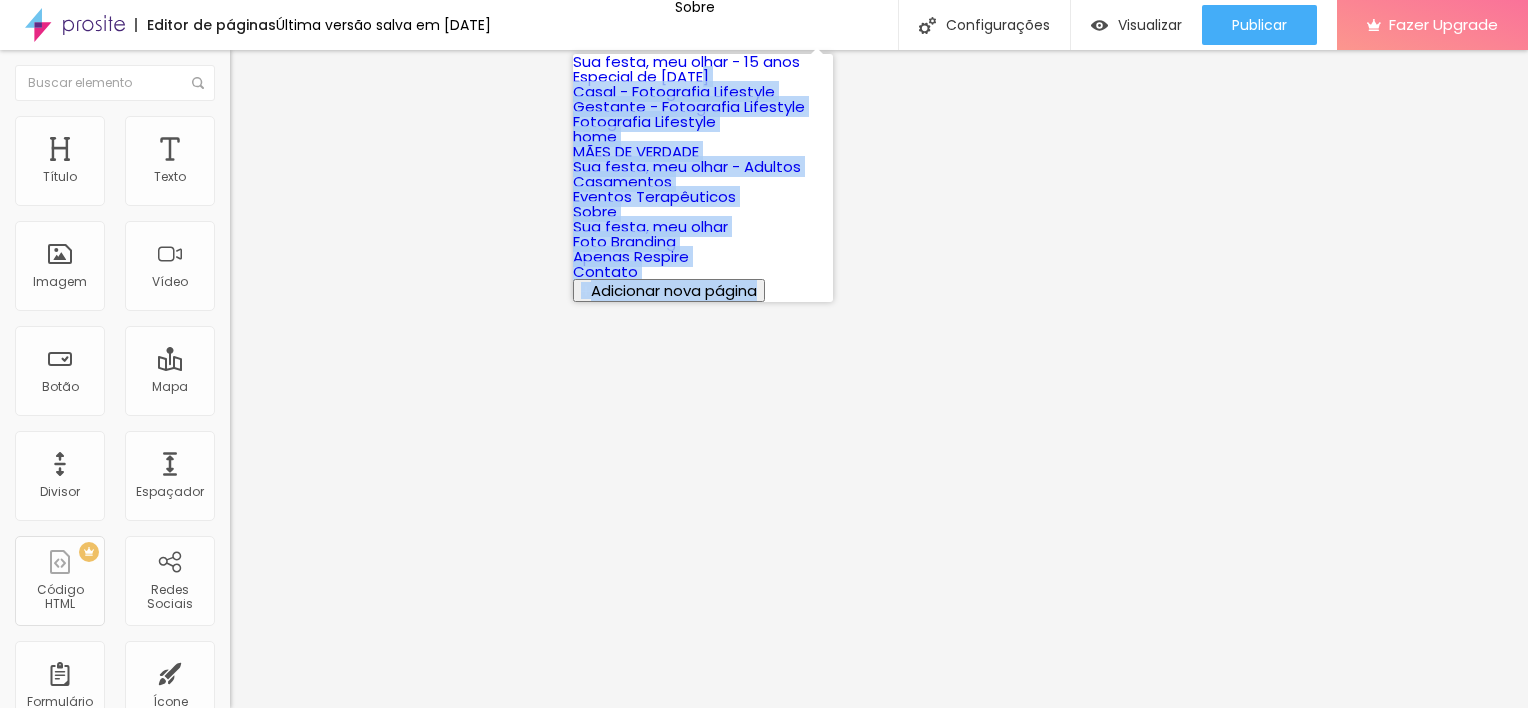 drag, startPoint x: 832, startPoint y: 120, endPoint x: 834, endPoint y: 190, distance: 70.028564 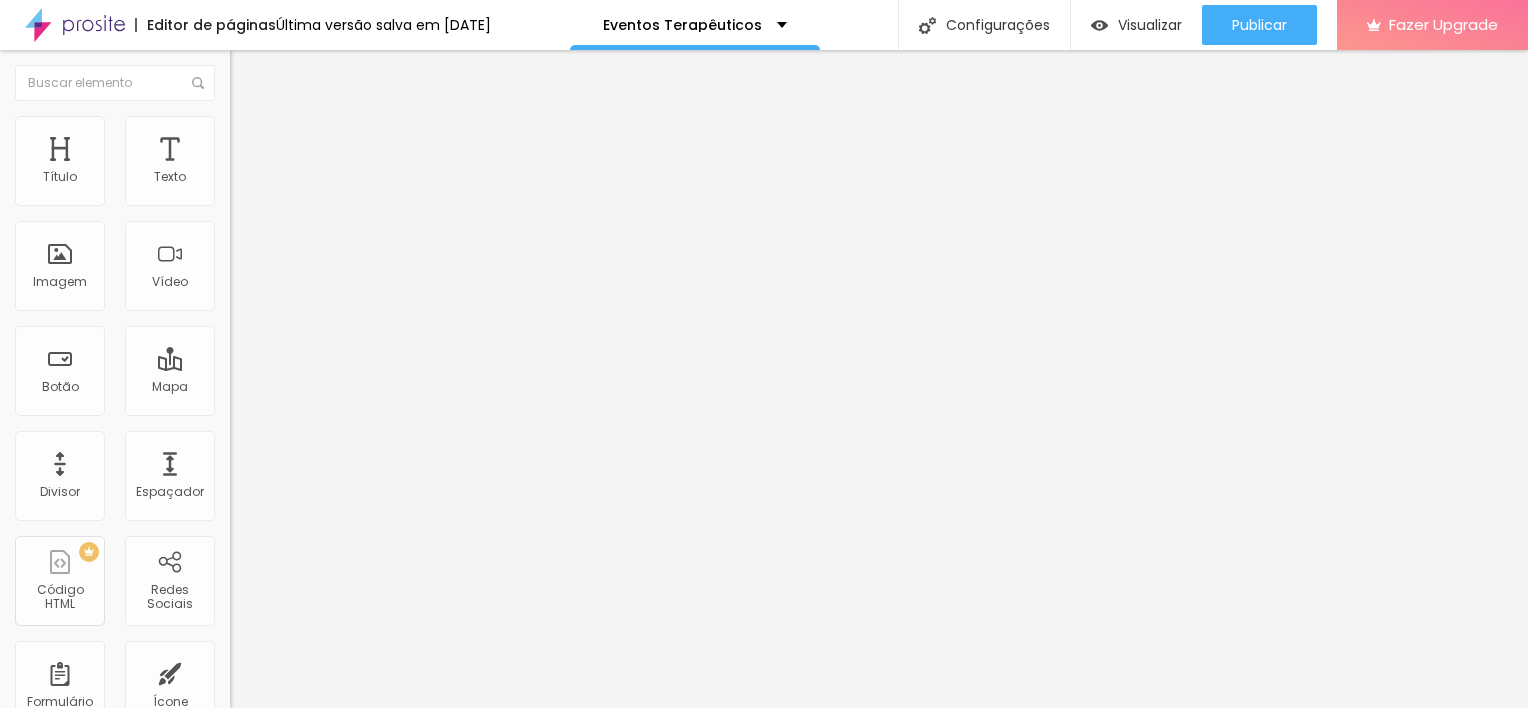 scroll, scrollTop: 0, scrollLeft: 0, axis: both 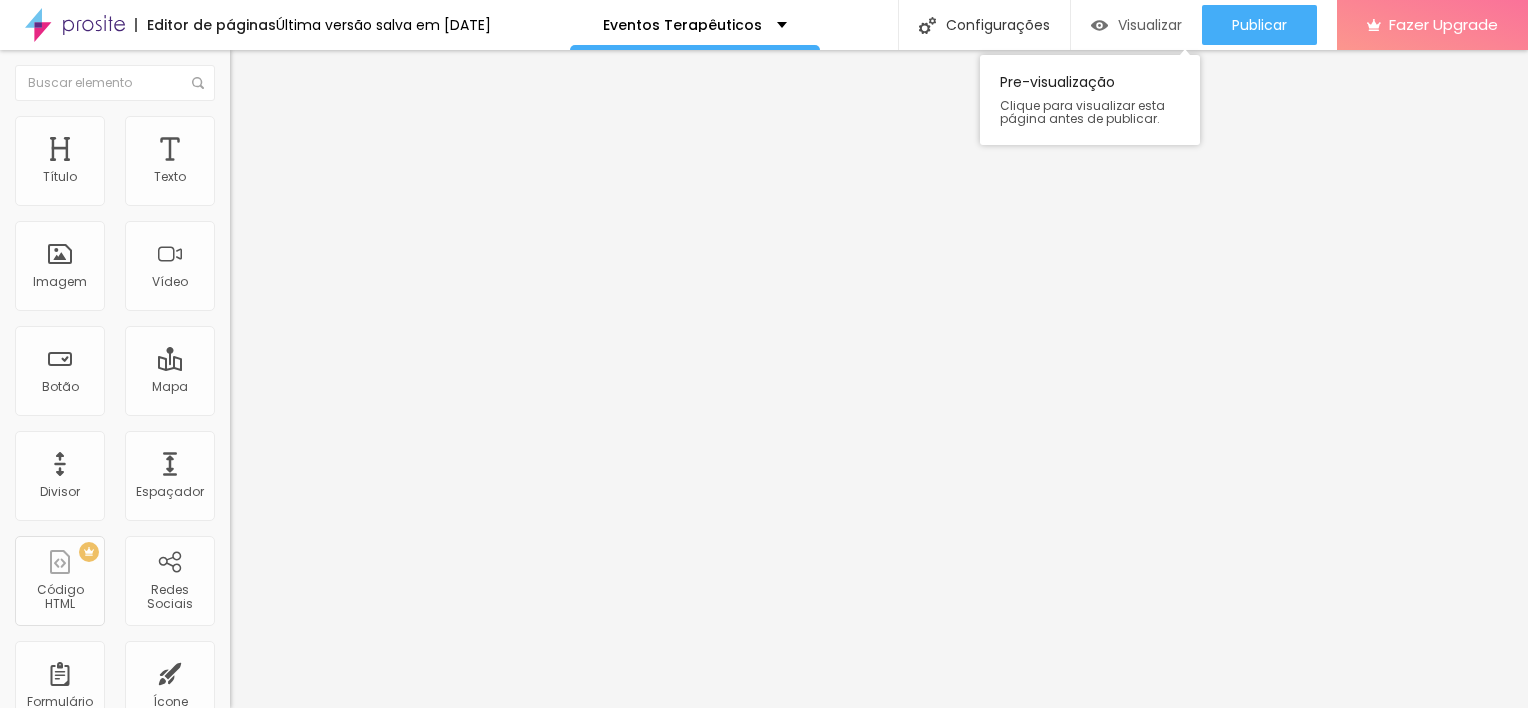 click on "Visualizar" at bounding box center [1150, 25] 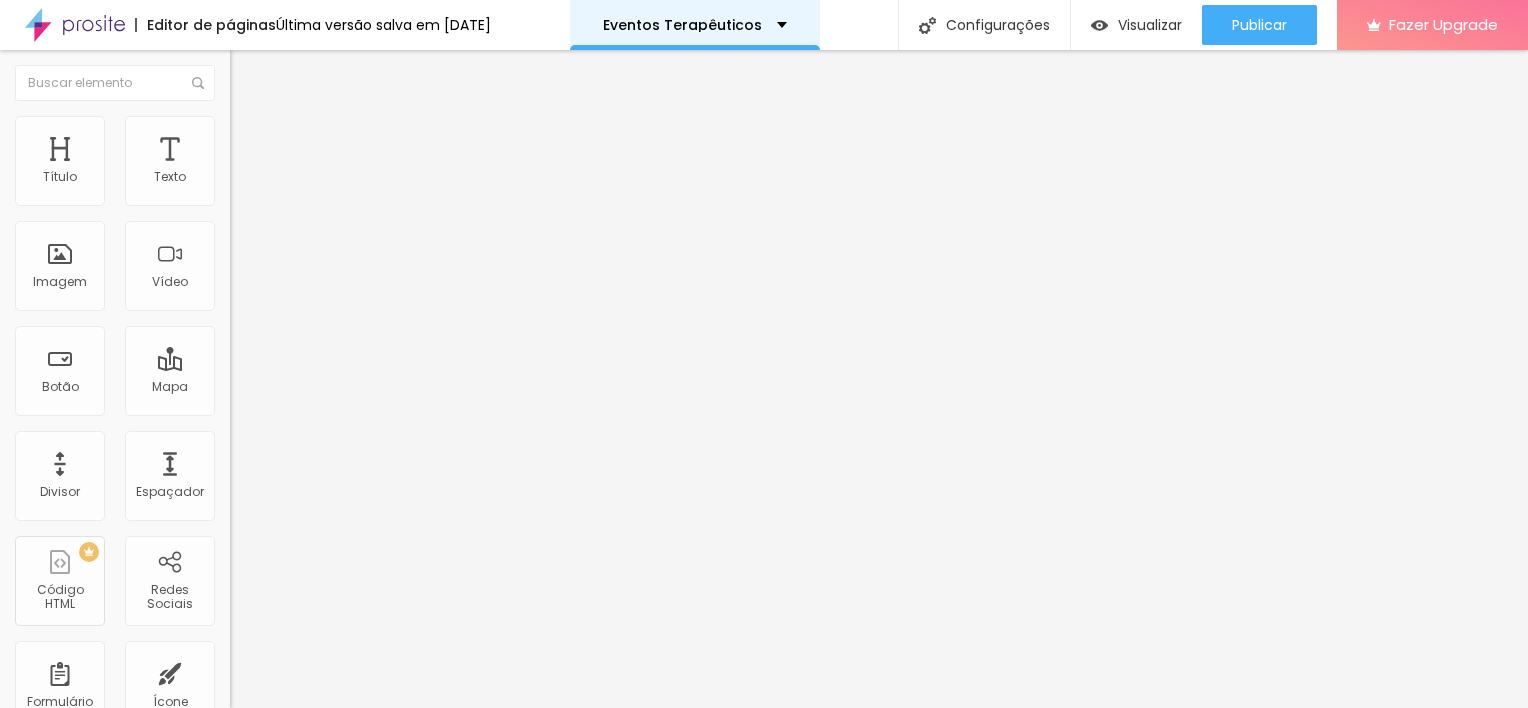 click on "Eventos Terapêuticos" at bounding box center (682, 25) 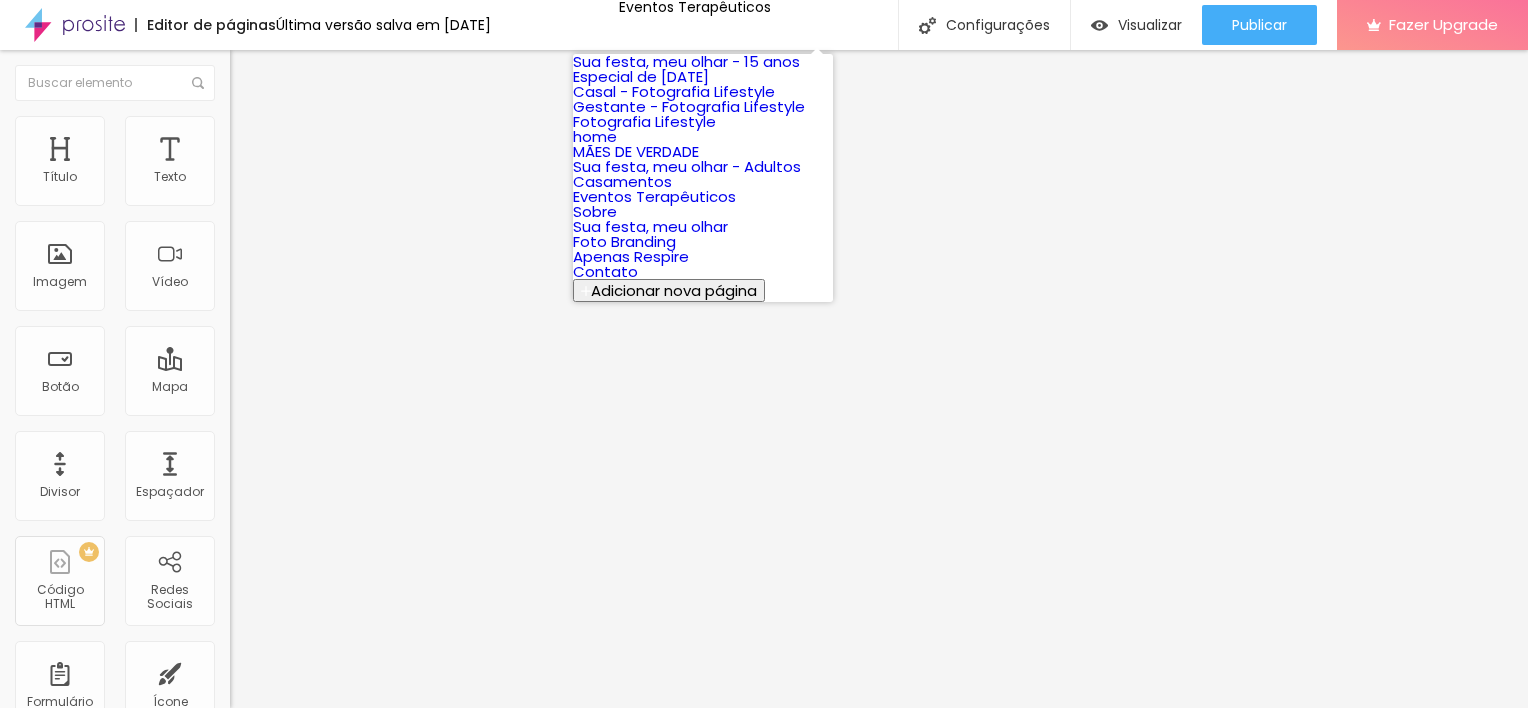 scroll, scrollTop: 179, scrollLeft: 0, axis: vertical 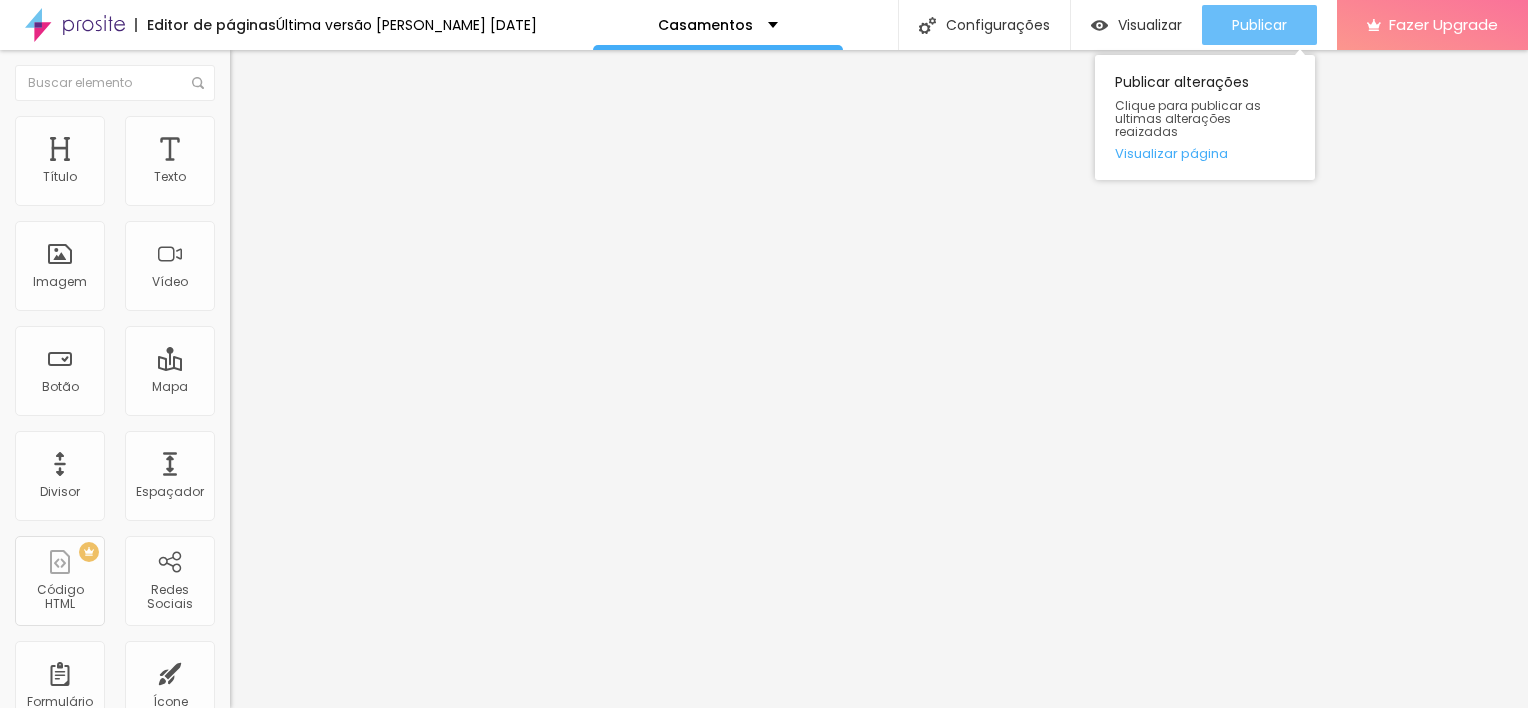click 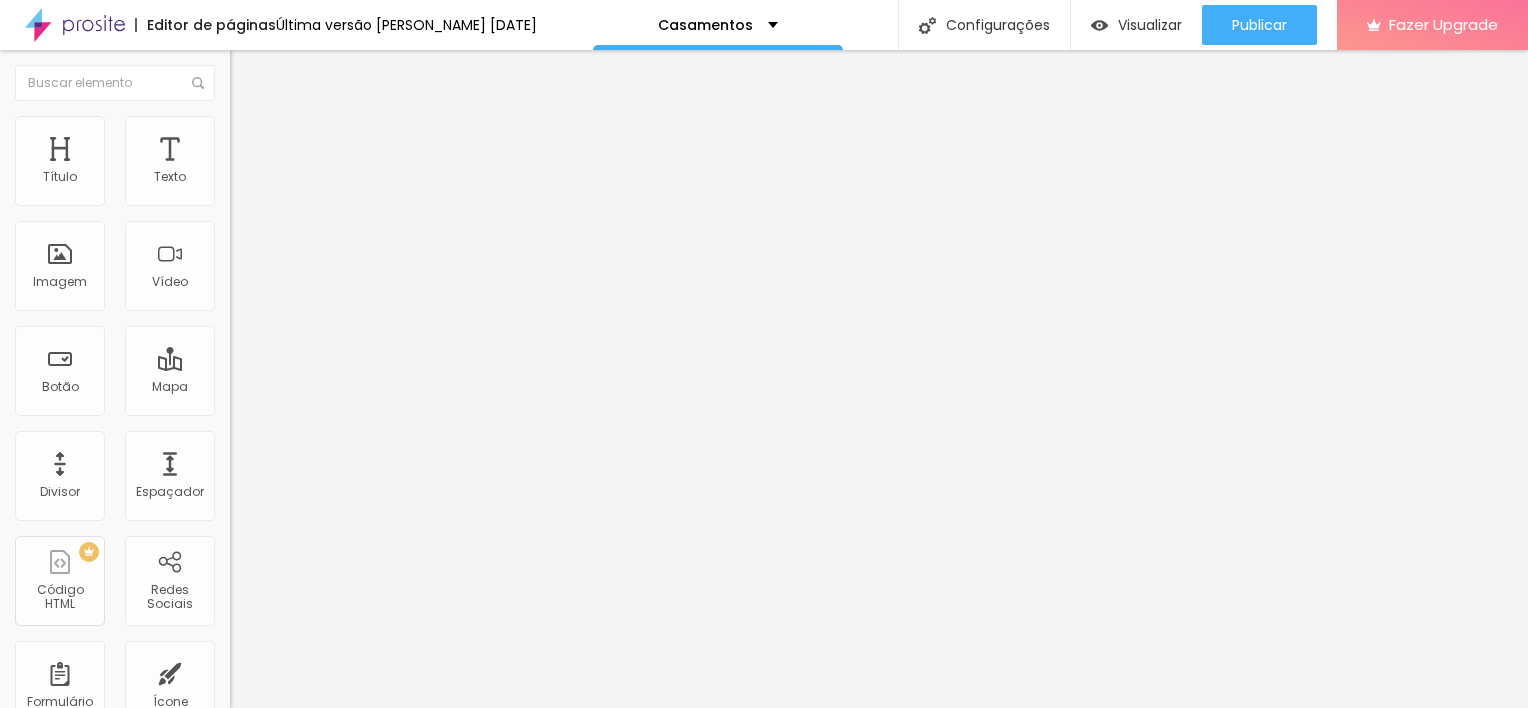 click on "Avançado" at bounding box center (281, 129) 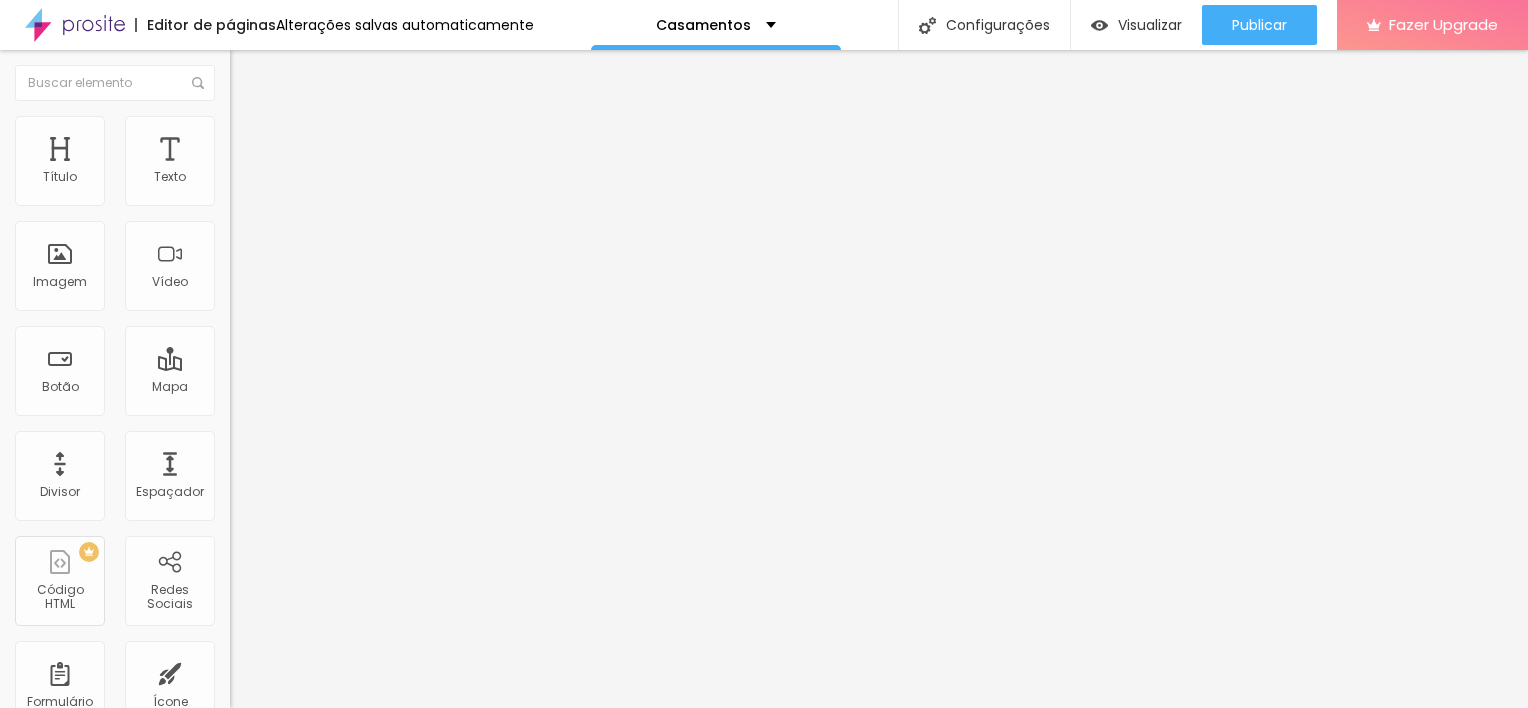 click on "Avançado" at bounding box center [345, 126] 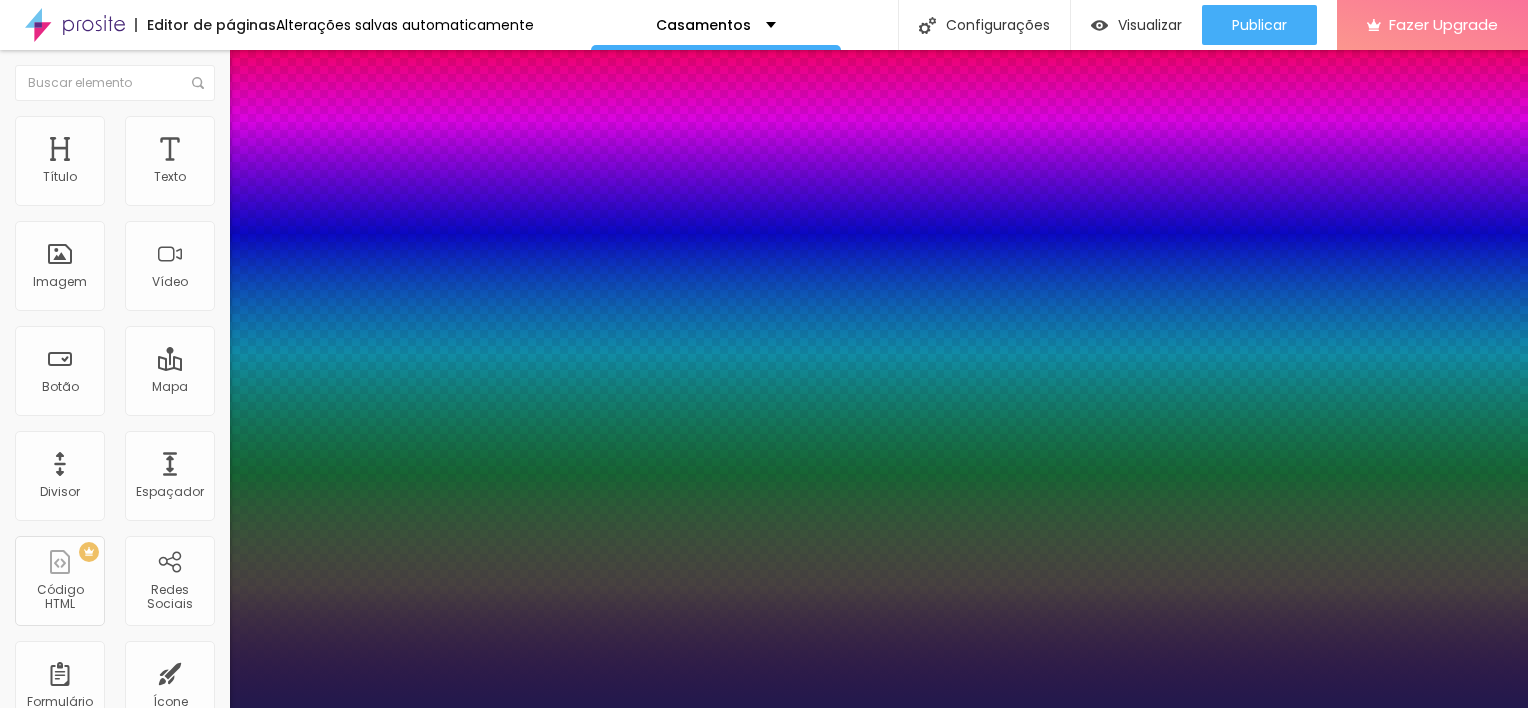 type on "1" 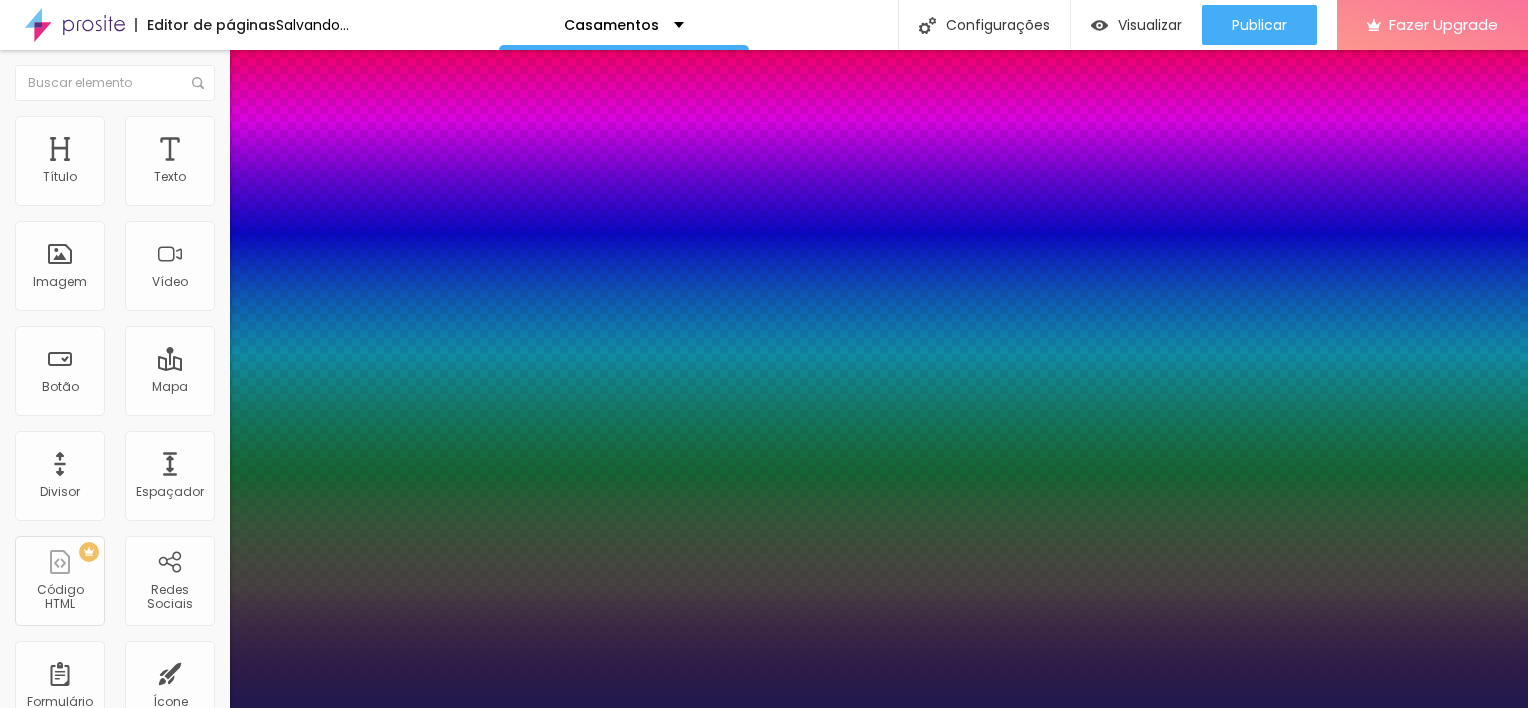 type on "1" 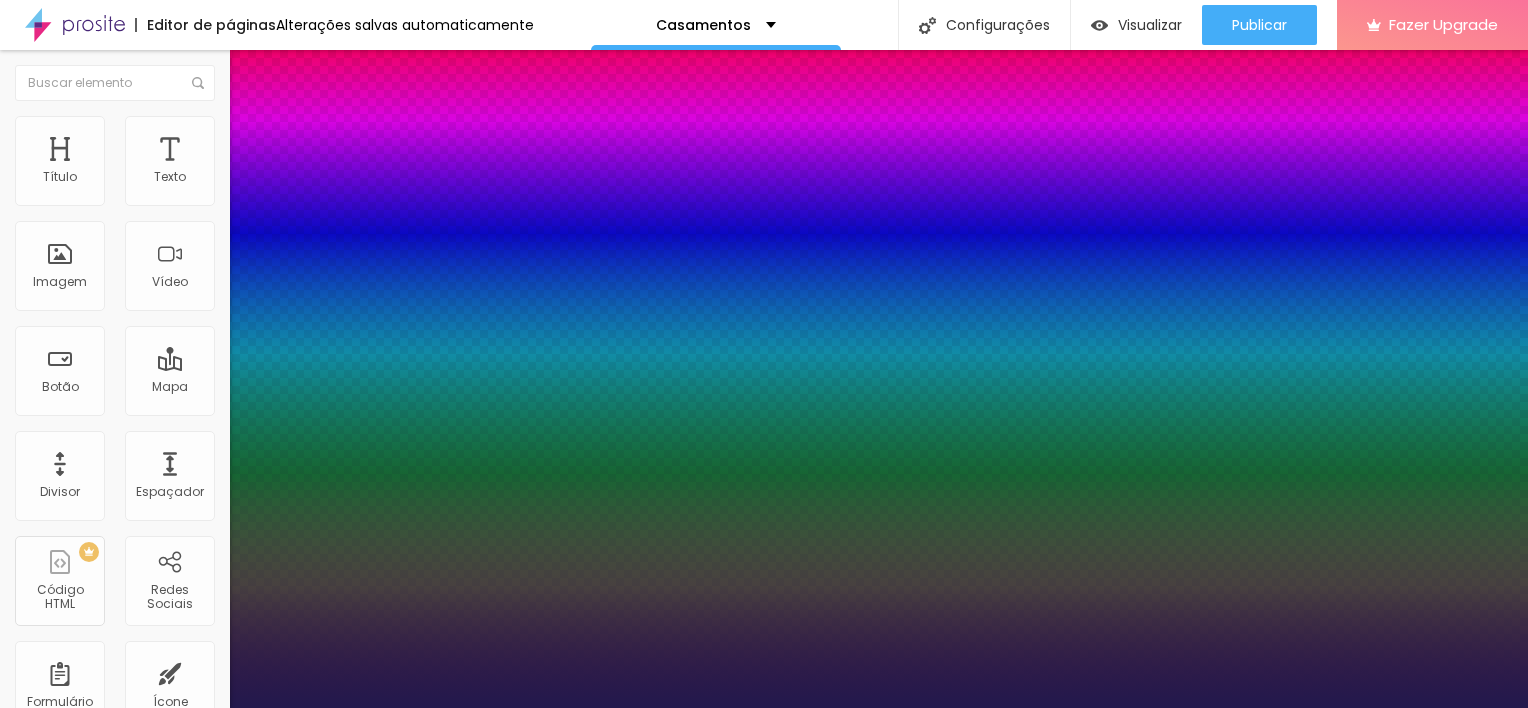 select on "Inconsolata" 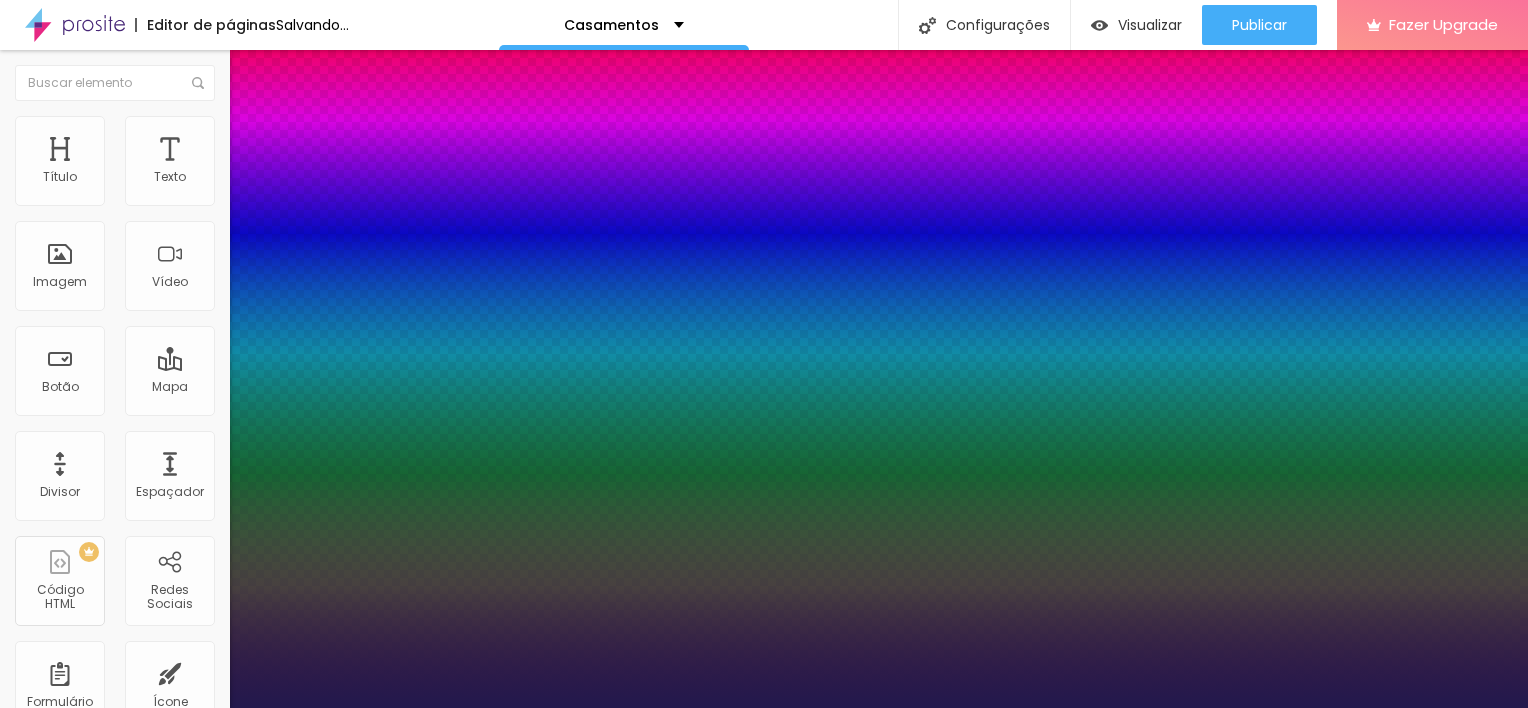type on "1" 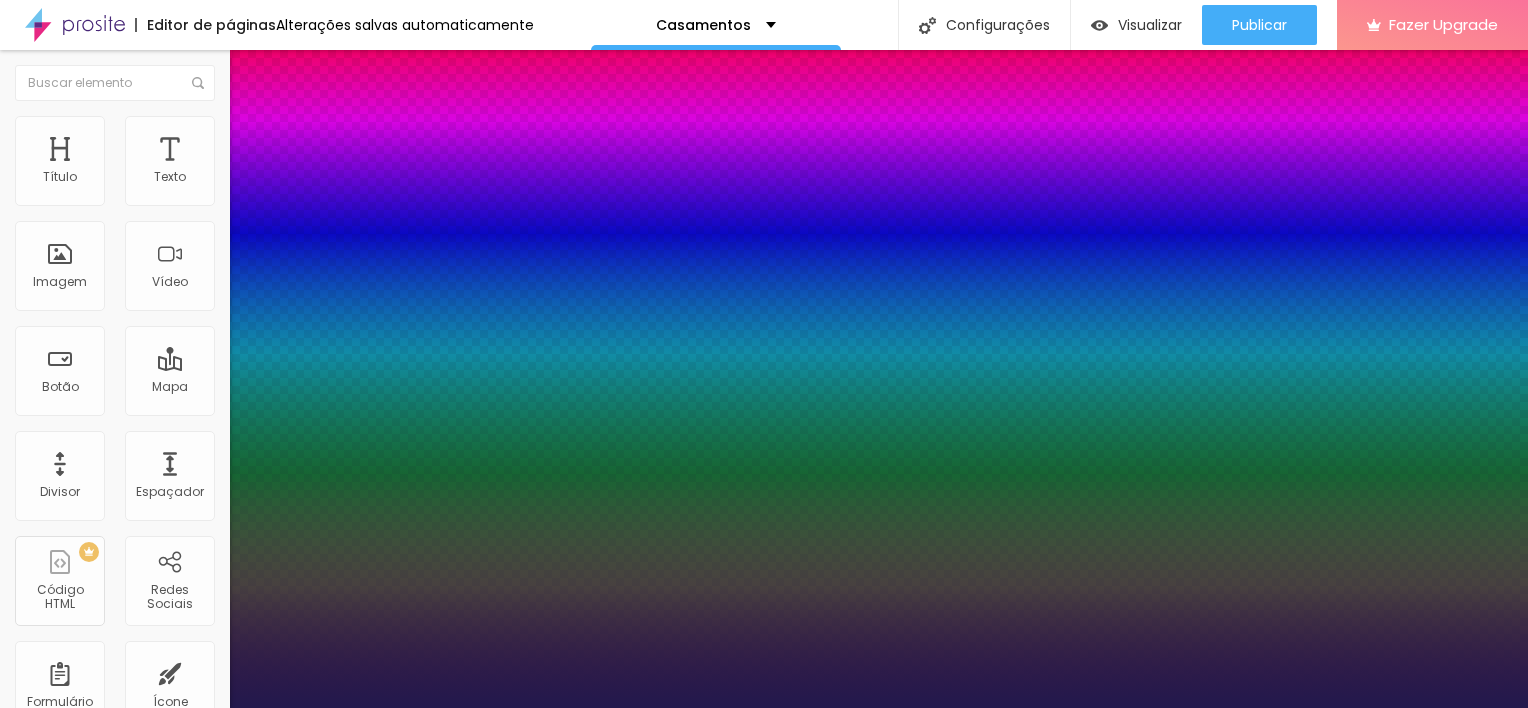 click on "AbrilFatface-Regular Actor-Regular Alegreya AlegreyaBlack Alice Allan-Bold Allan-Regular Amaranth AmaticaSC AmaticSC Amita-Bold Amita-Regular Anaheim AnonymousPro-Bold AnonymousPro-Italic AnonymousPro-Regular Arapey Archivo-Bold Archivo-Italic Archivo-Regular ArefRuqaa Arsenal-Bold Arsenal-Italic Arsenal-Regular Arvo Assistant AssistantLight AveriaLibre AveriaLibreLight AveriaSansLibre-Bold AveriaSansLibre-Italic AveriaSansLibre-Regular Bangers-Regular Bentham-Regular Bevan-Regular BioRhyme BioRhymeExtraBold BioRhymeLight Bitter BreeSerif ButterflyKids-Regular ChangaOne-Italic ChangaOne-Regular Chewy-Regular Chivo CinzelDecorative-Black CinzelDecorative-Bold CinzelDecorative-Regular Comfortaa-Bold Comfortaa-Light Comfortaa-Regular ComingSoon Cookie-Regular Corben-Bold Corben-Regular Cormorant CormorantGeramond-Bold CormorantGeramond-Italic CormorantGeramond-Medium CormorantGeramond-Regular CormorantLight Cousine-Bold Cousine-Italic Cousine-Regular Creepster-Regular CrimsonText CrimsonTextBold Cuprum FjallaOne" at bounding box center (764, 730) 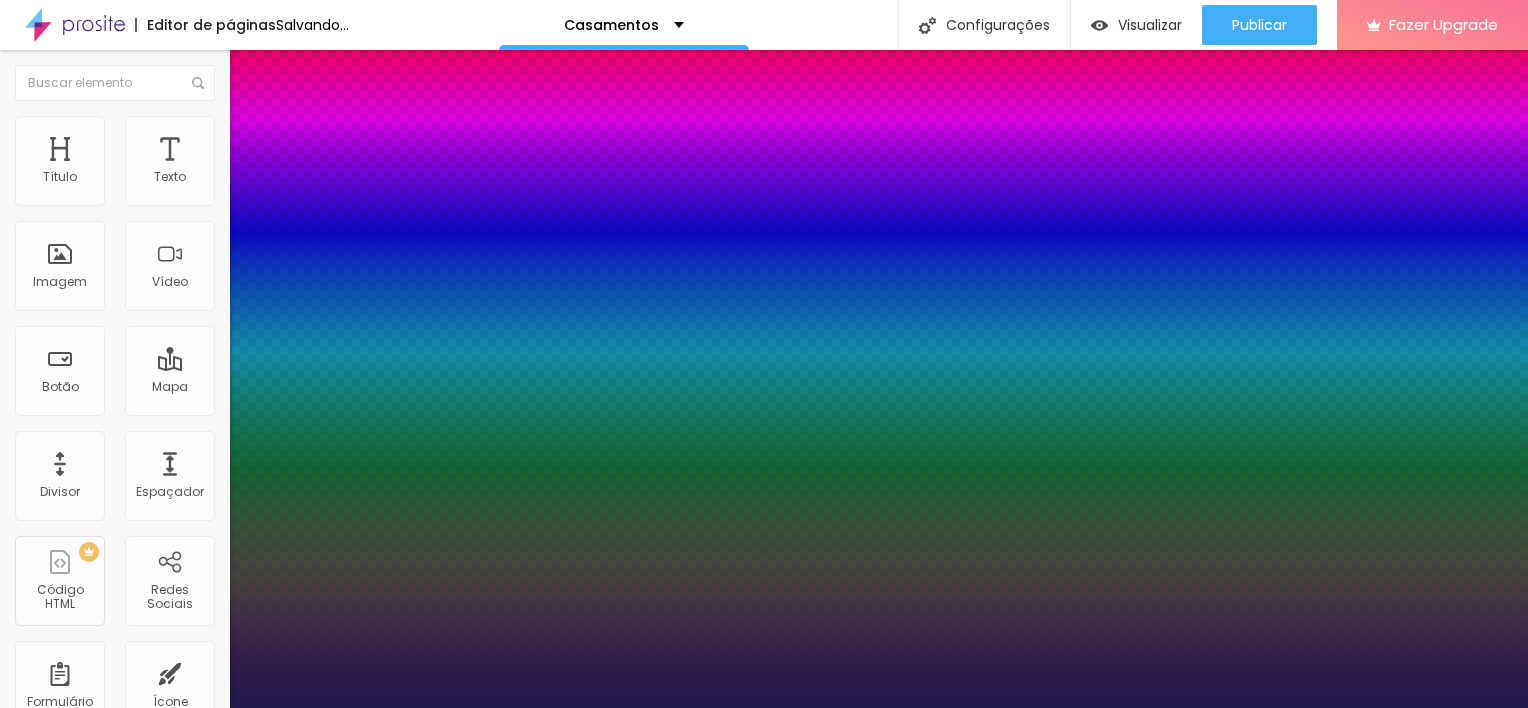 type on "1" 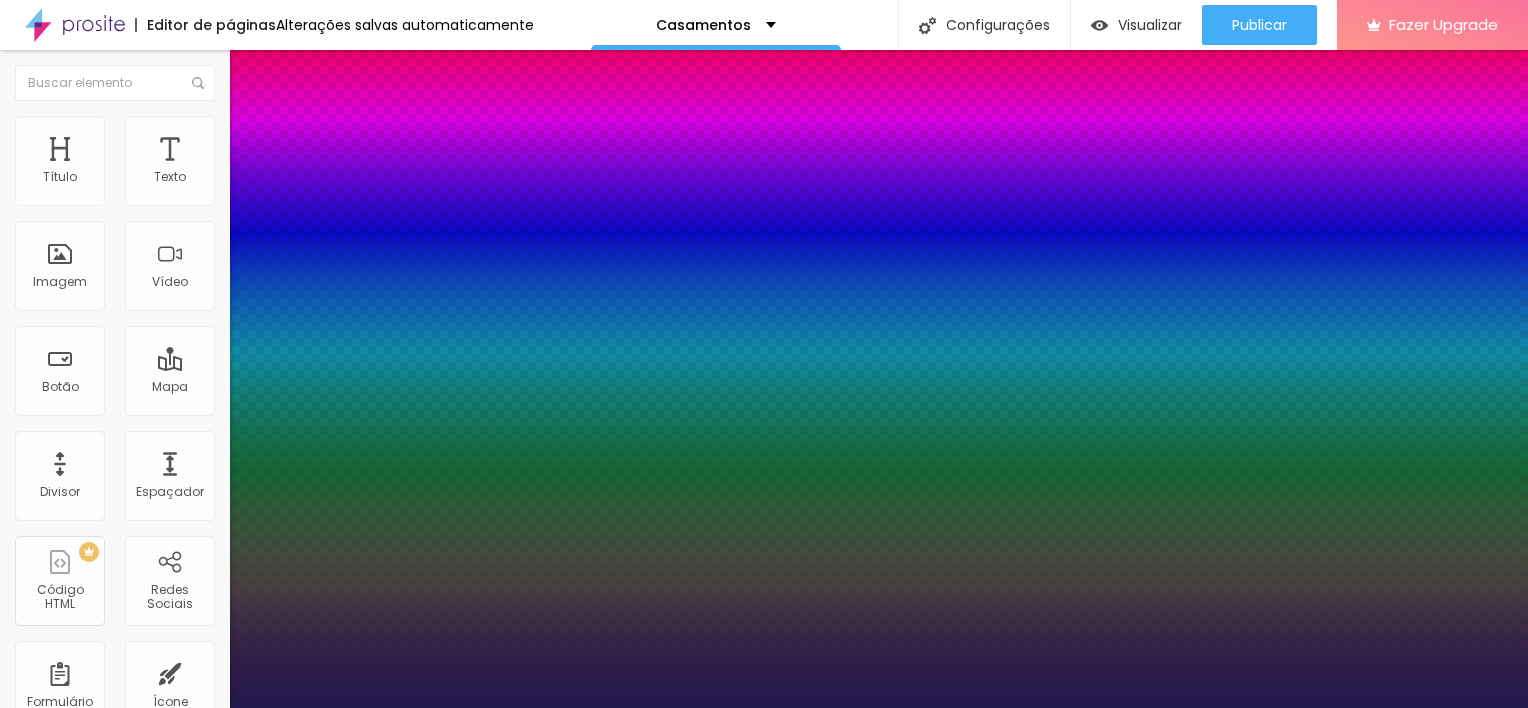 click at bounding box center [764, 708] 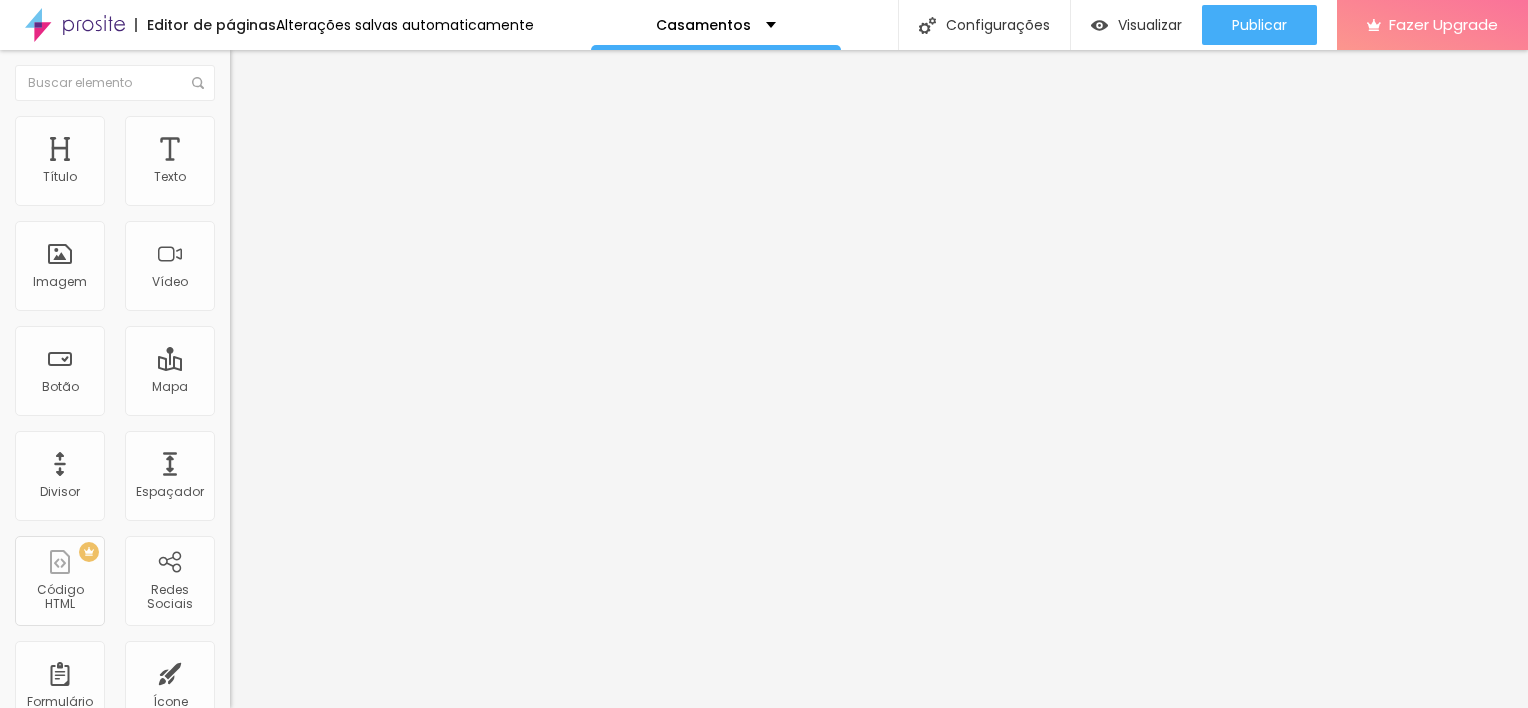 click at bounding box center (244, 181) 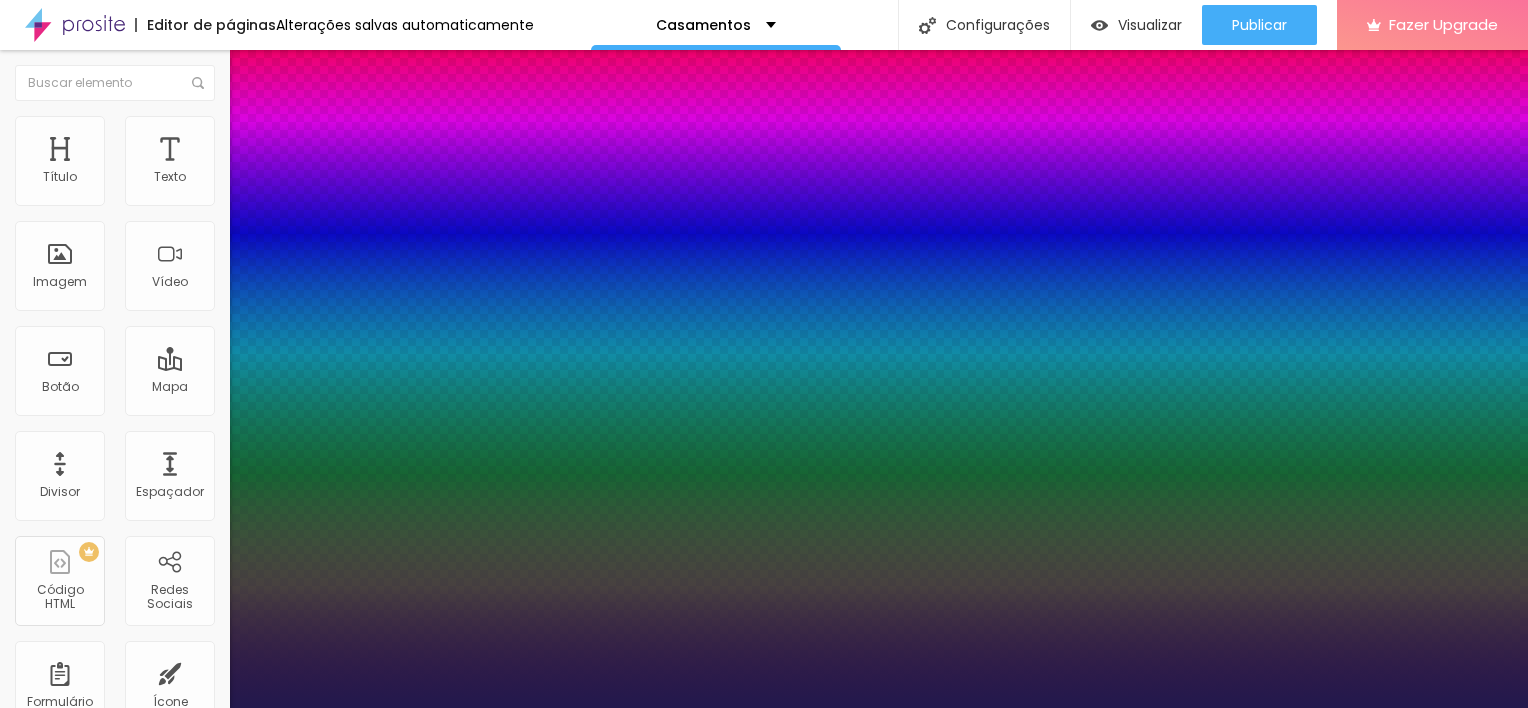 type on "1" 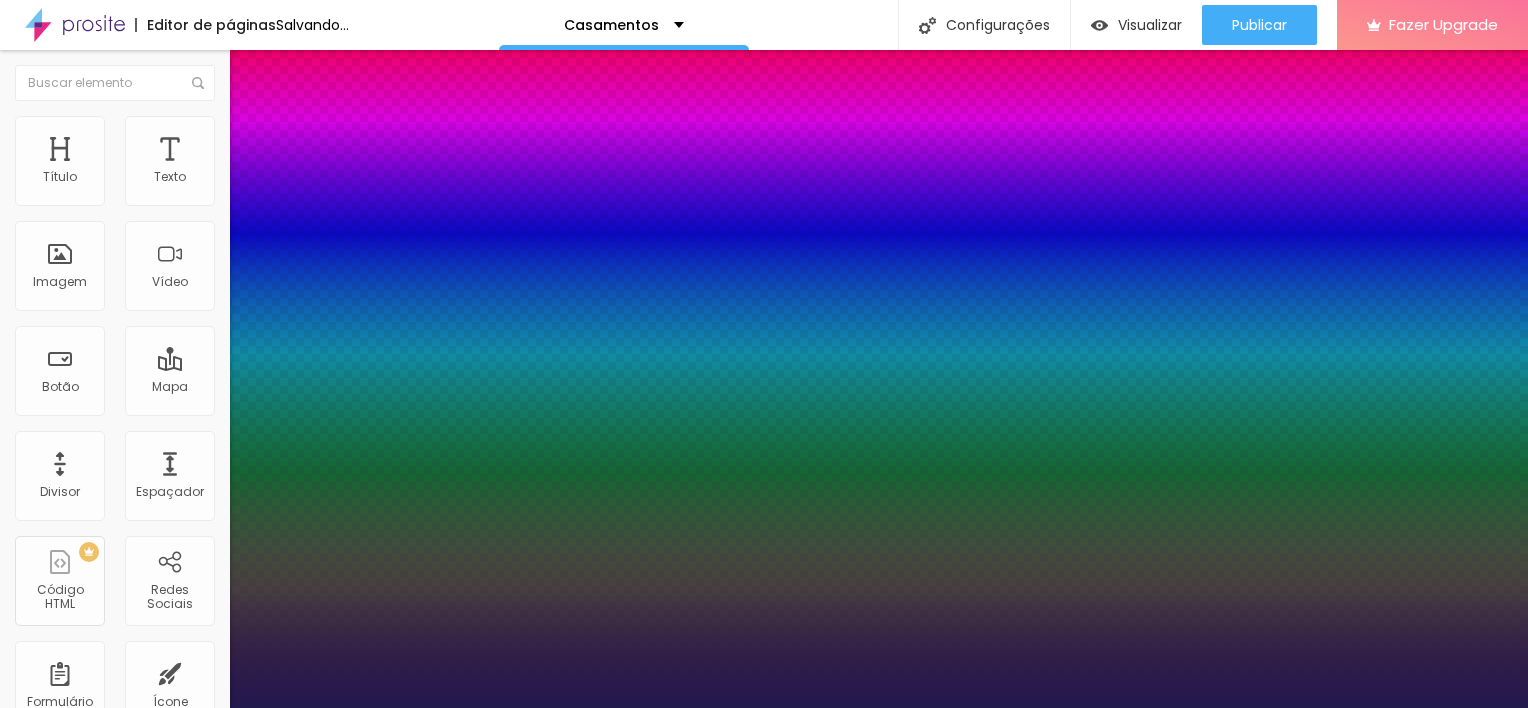 click on "AA" at bounding box center [764, 7123] 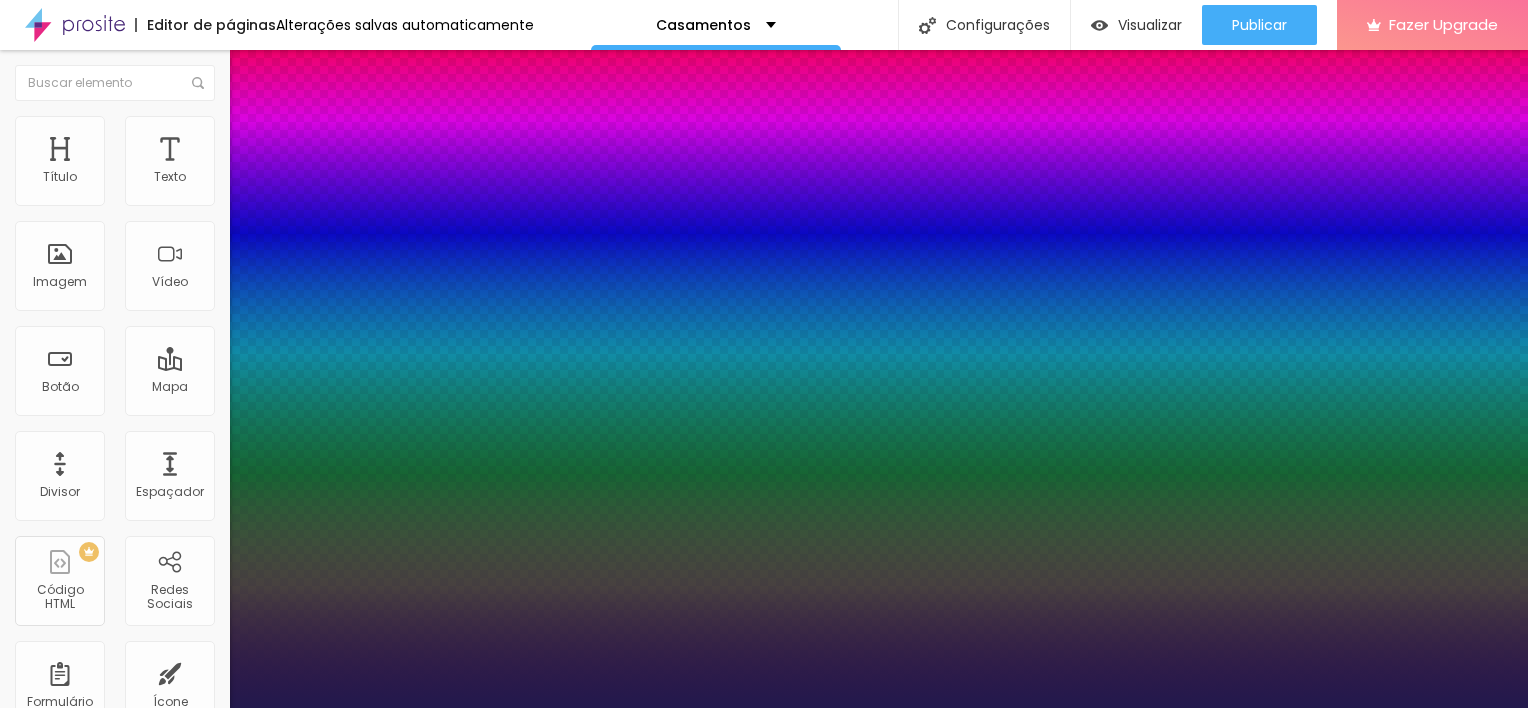 click on "AbrilFatface-Regular Actor-Regular Alegreya AlegreyaBlack Alice Allan-Bold Allan-Regular Amaranth AmaticaSC AmaticSC Amita-Bold Amita-Regular Anaheim AnonymousPro-Bold AnonymousPro-Italic AnonymousPro-Regular Arapey Archivo-Bold Archivo-Italic Archivo-Regular ArefRuqaa Arsenal-Bold Arsenal-Italic Arsenal-Regular Arvo Assistant AssistantLight AveriaLibre AveriaLibreLight AveriaSansLibre-Bold AveriaSansLibre-Italic AveriaSansLibre-Regular Bangers-Regular Bentham-Regular Bevan-Regular BioRhyme BioRhymeExtraBold BioRhymeLight Bitter BreeSerif ButterflyKids-Regular ChangaOne-Italic ChangaOne-Regular Chewy-Regular Chivo CinzelDecorative-Black CinzelDecorative-Bold CinzelDecorative-Regular Comfortaa-Bold Comfortaa-Light Comfortaa-Regular ComingSoon Cookie-Regular Corben-Bold Corben-Regular Cormorant CormorantGeramond-Bold CormorantGeramond-Italic CormorantGeramond-Medium CormorantGeramond-Regular CormorantLight Cousine-Bold Cousine-Italic Cousine-Regular Creepster-Regular CrimsonText CrimsonTextBold Cuprum FjallaOne" at bounding box center (107, 730) 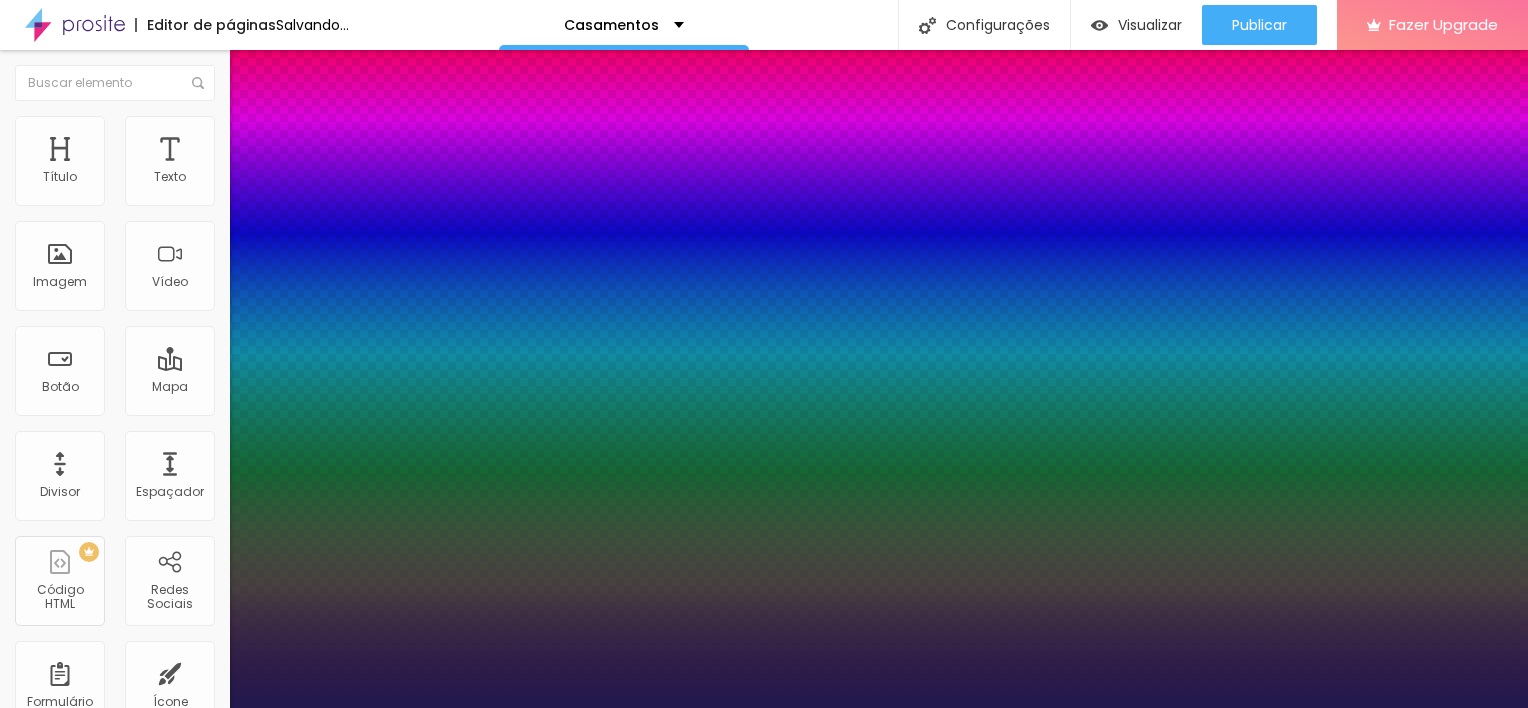 type on "1" 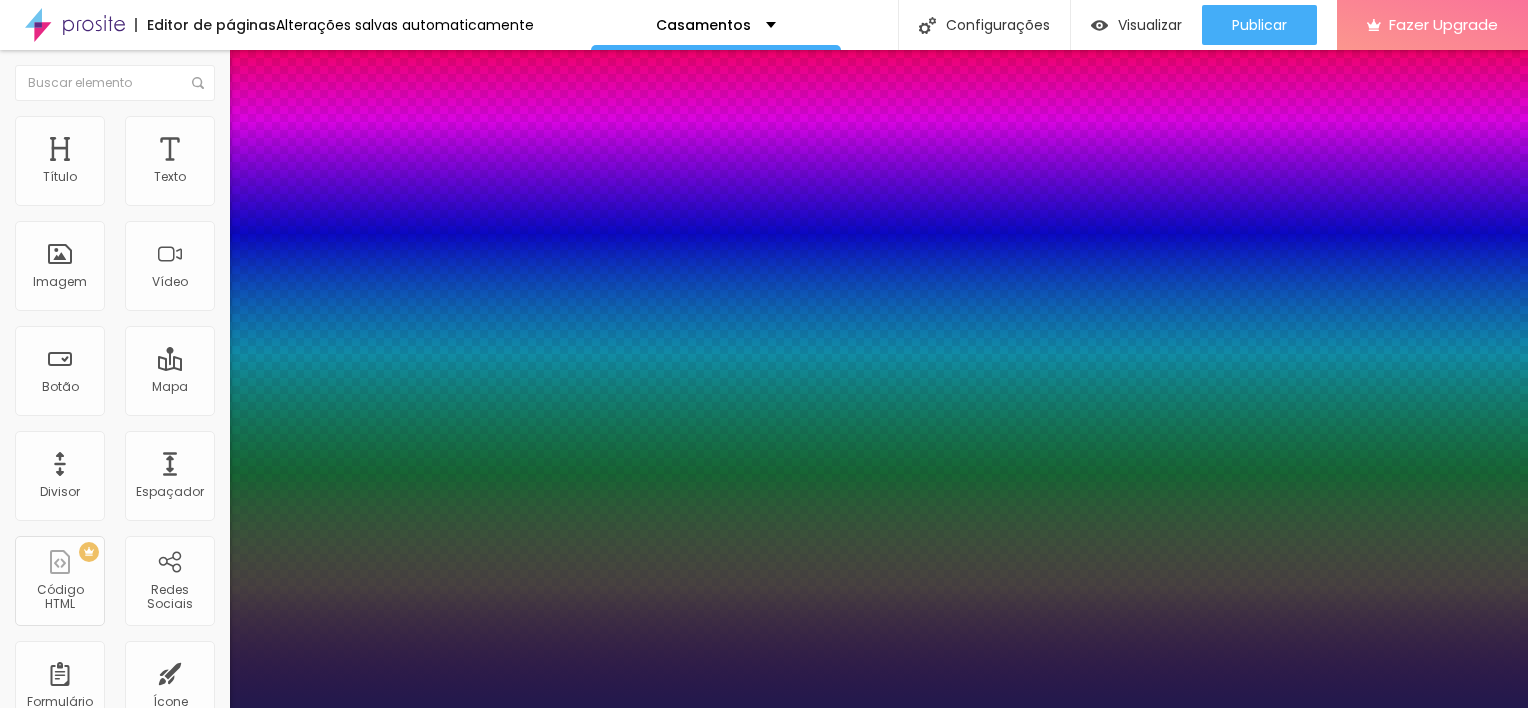click on "AbrilFatface-Regular Actor-Regular Alegreya AlegreyaBlack Alice Allan-Bold Allan-Regular Amaranth AmaticaSC AmaticSC Amita-Bold Amita-Regular Anaheim AnonymousPro-Bold AnonymousPro-Italic AnonymousPro-Regular Arapey Archivo-Bold Archivo-Italic Archivo-Regular ArefRuqaa Arsenal-Bold Arsenal-Italic Arsenal-Regular Arvo Assistant AssistantLight AveriaLibre AveriaLibreLight AveriaSansLibre-Bold AveriaSansLibre-Italic AveriaSansLibre-Regular Bangers-Regular Bentham-Regular Bevan-Regular BioRhyme BioRhymeExtraBold BioRhymeLight Bitter BreeSerif ButterflyKids-Regular ChangaOne-Italic ChangaOne-Regular Chewy-Regular Chivo CinzelDecorative-Black CinzelDecorative-Bold CinzelDecorative-Regular Comfortaa-Bold Comfortaa-Light Comfortaa-Regular ComingSoon Cookie-Regular Corben-Bold Corben-Regular Cormorant CormorantGeramond-Bold CormorantGeramond-Italic CormorantGeramond-Medium CormorantGeramond-Regular CormorantLight Cousine-Bold Cousine-Italic Cousine-Regular Creepster-Regular CrimsonText CrimsonTextBold Cuprum FjallaOne" at bounding box center [107, 730] 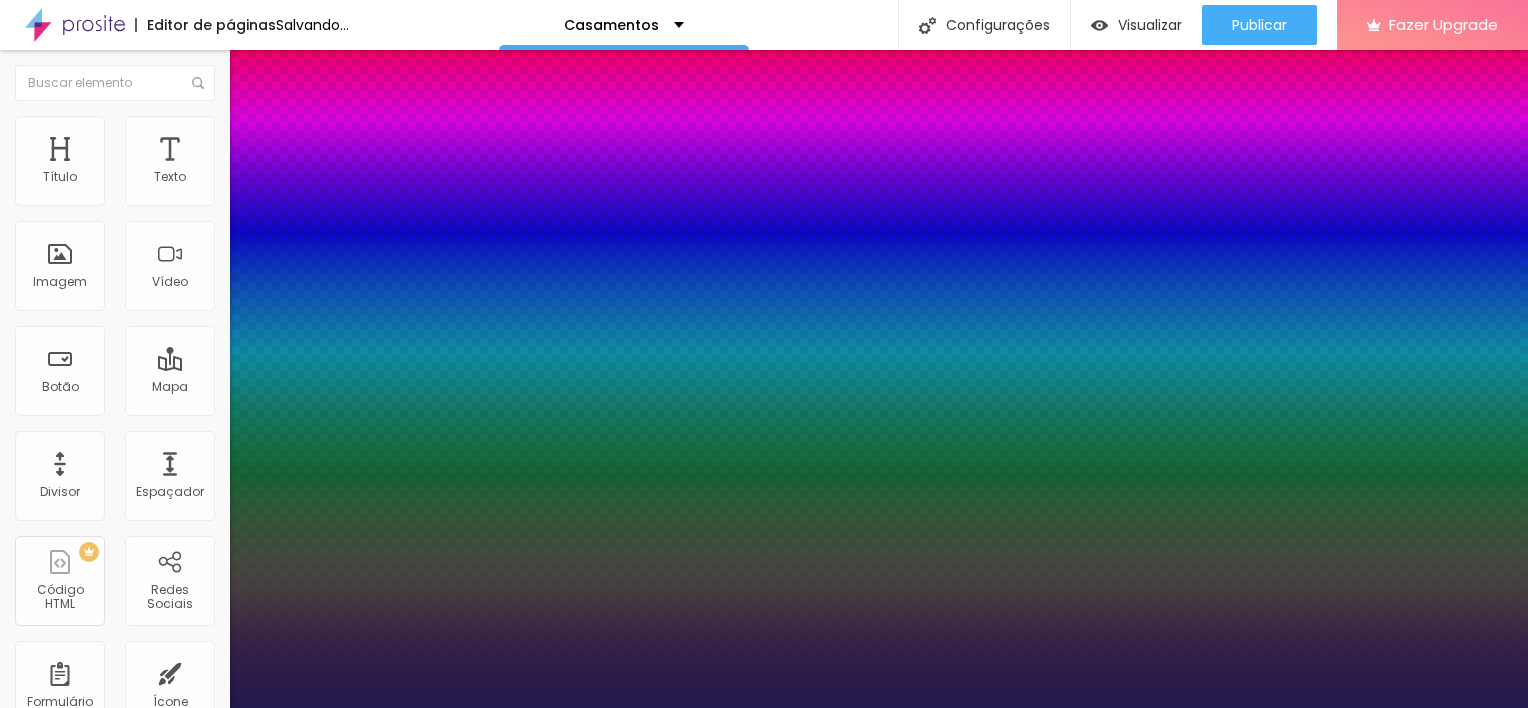 type on "1" 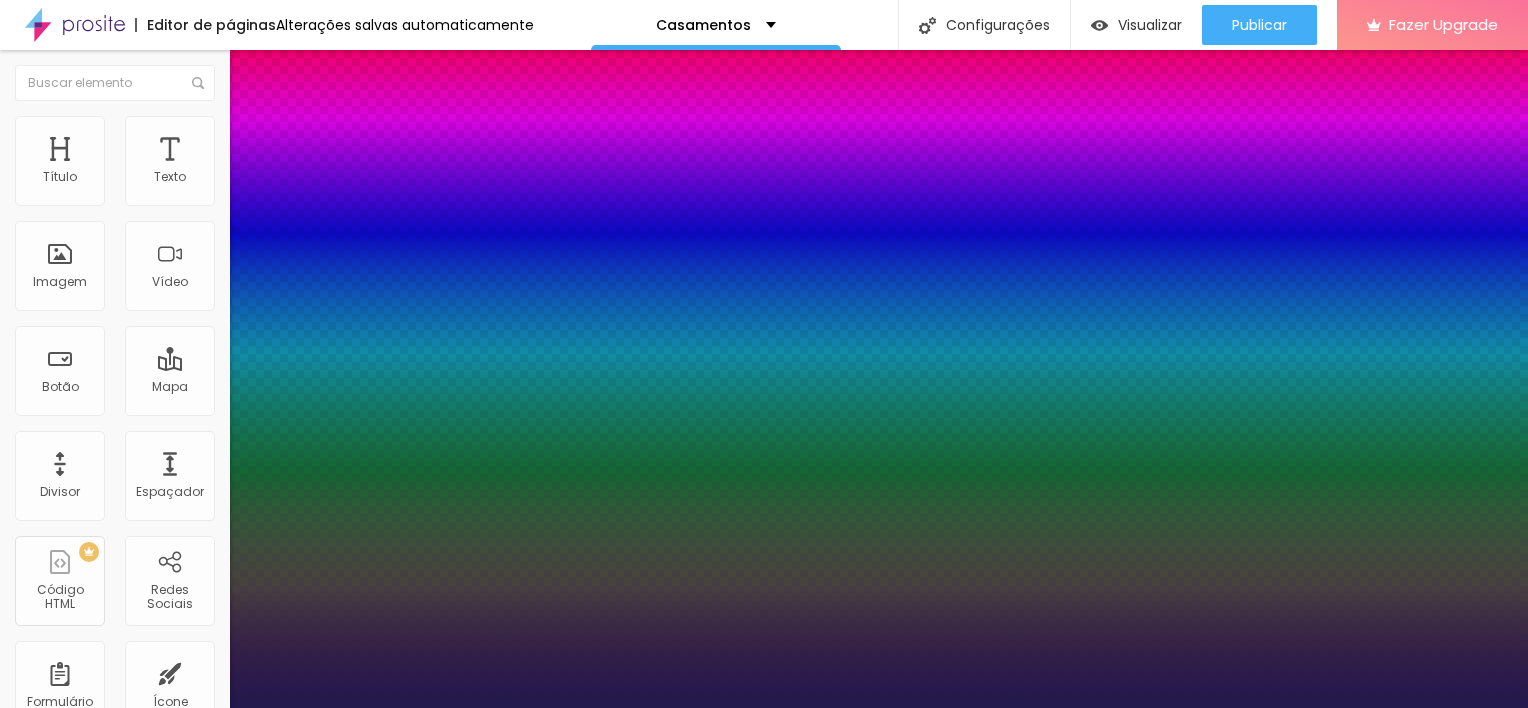 click at bounding box center (764, 708) 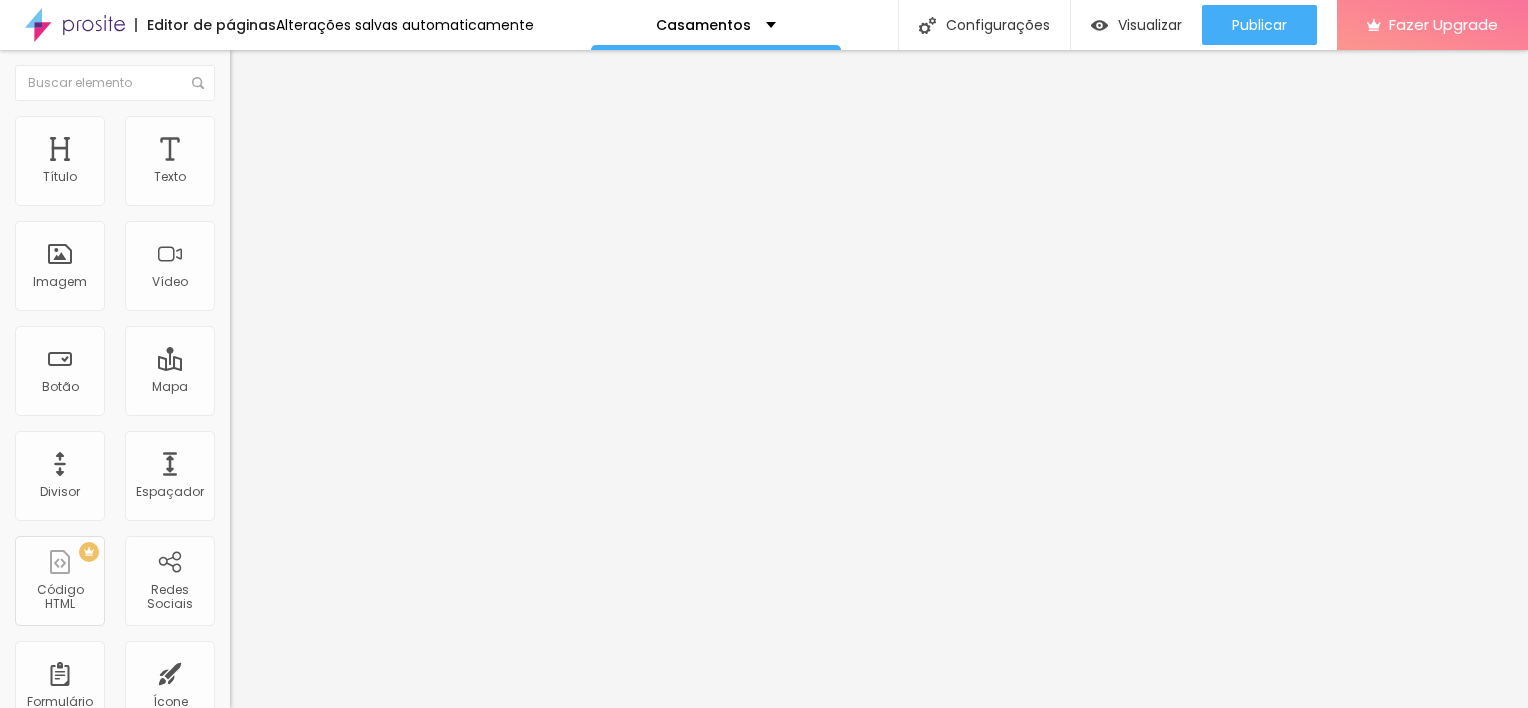 click at bounding box center [244, 181] 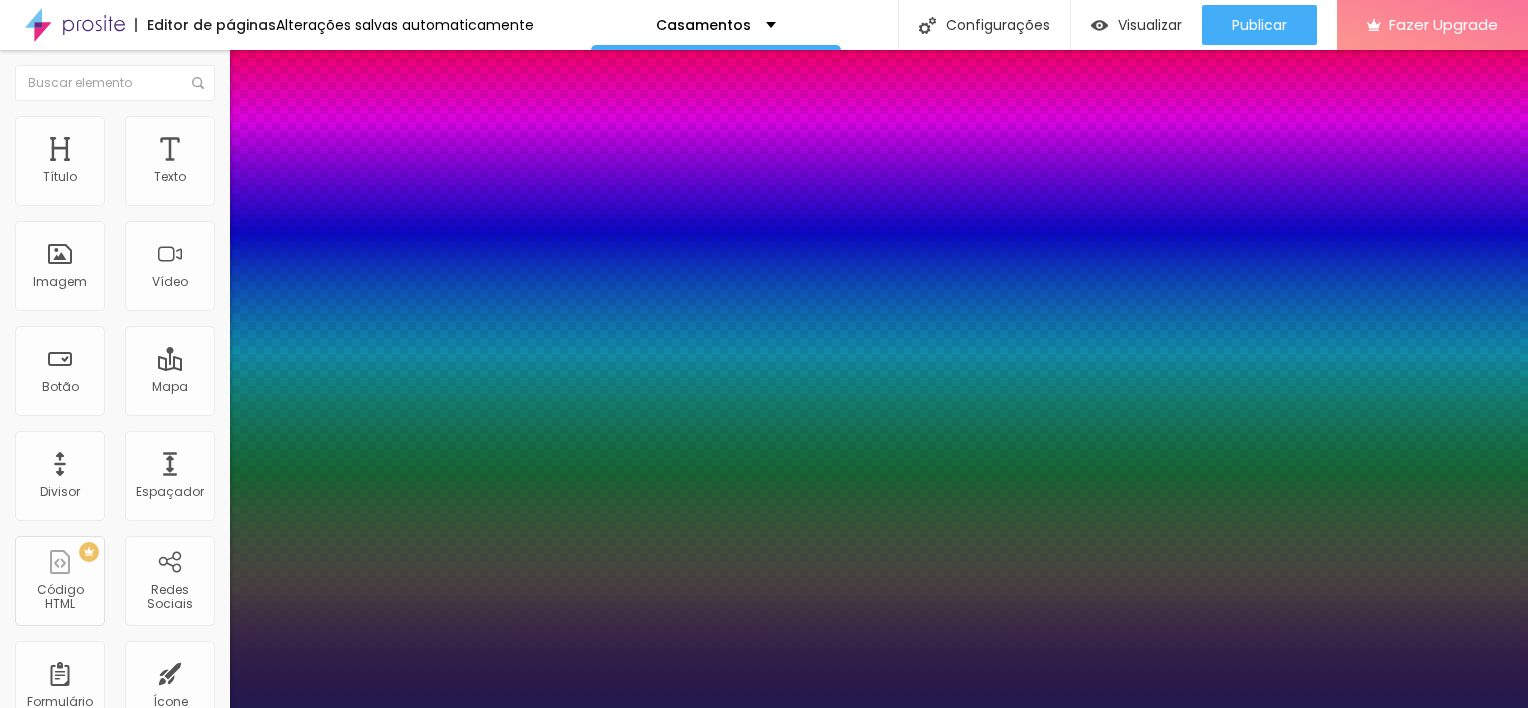 type on "1" 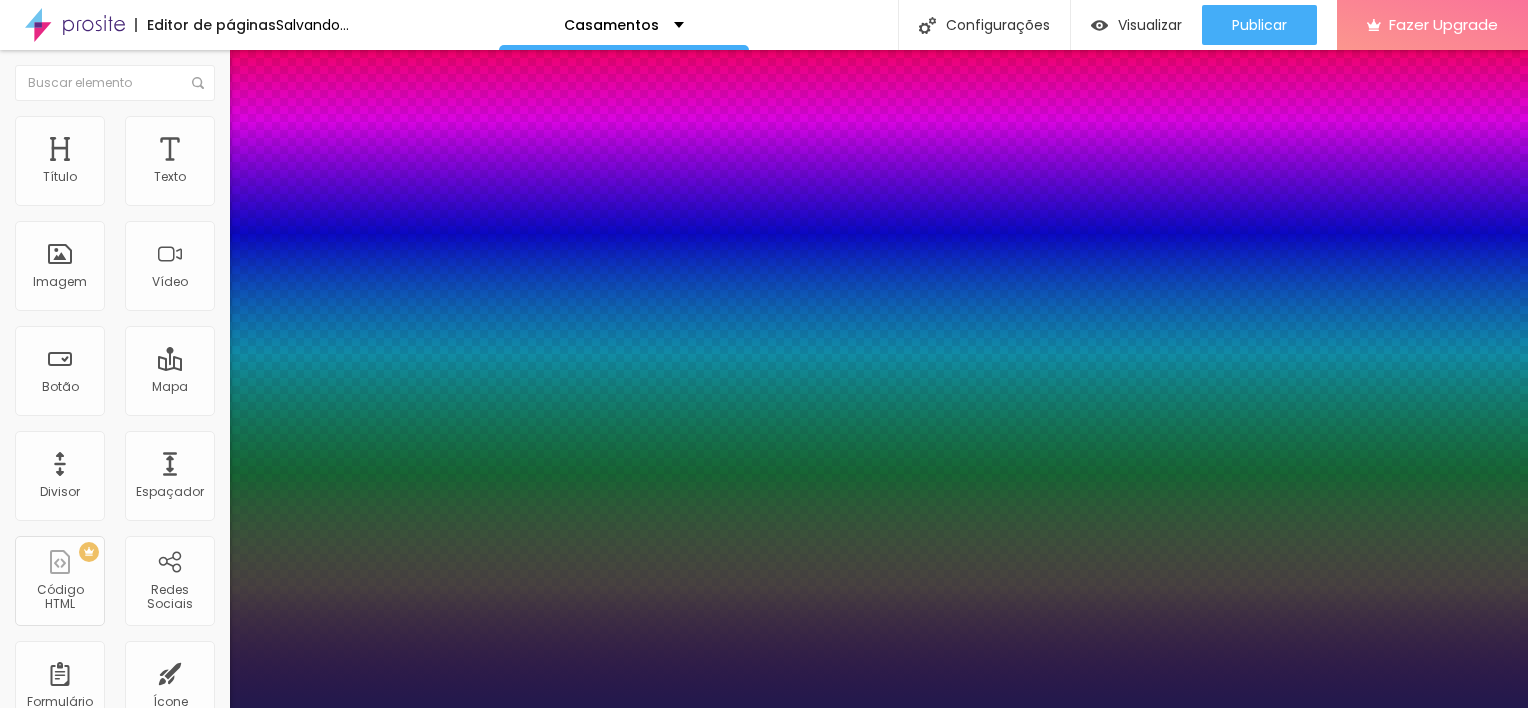 type on "1" 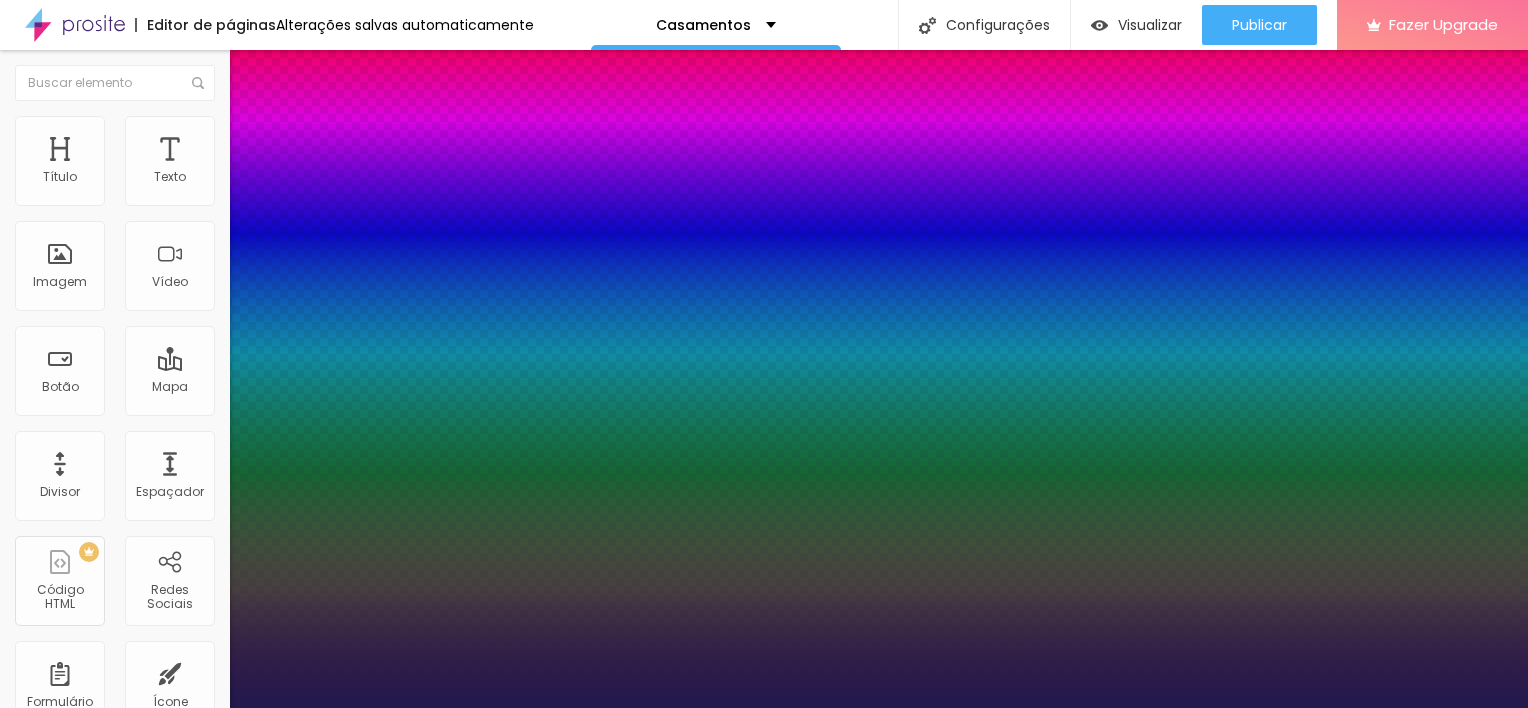 select on "CinzelDecorative-Bold" 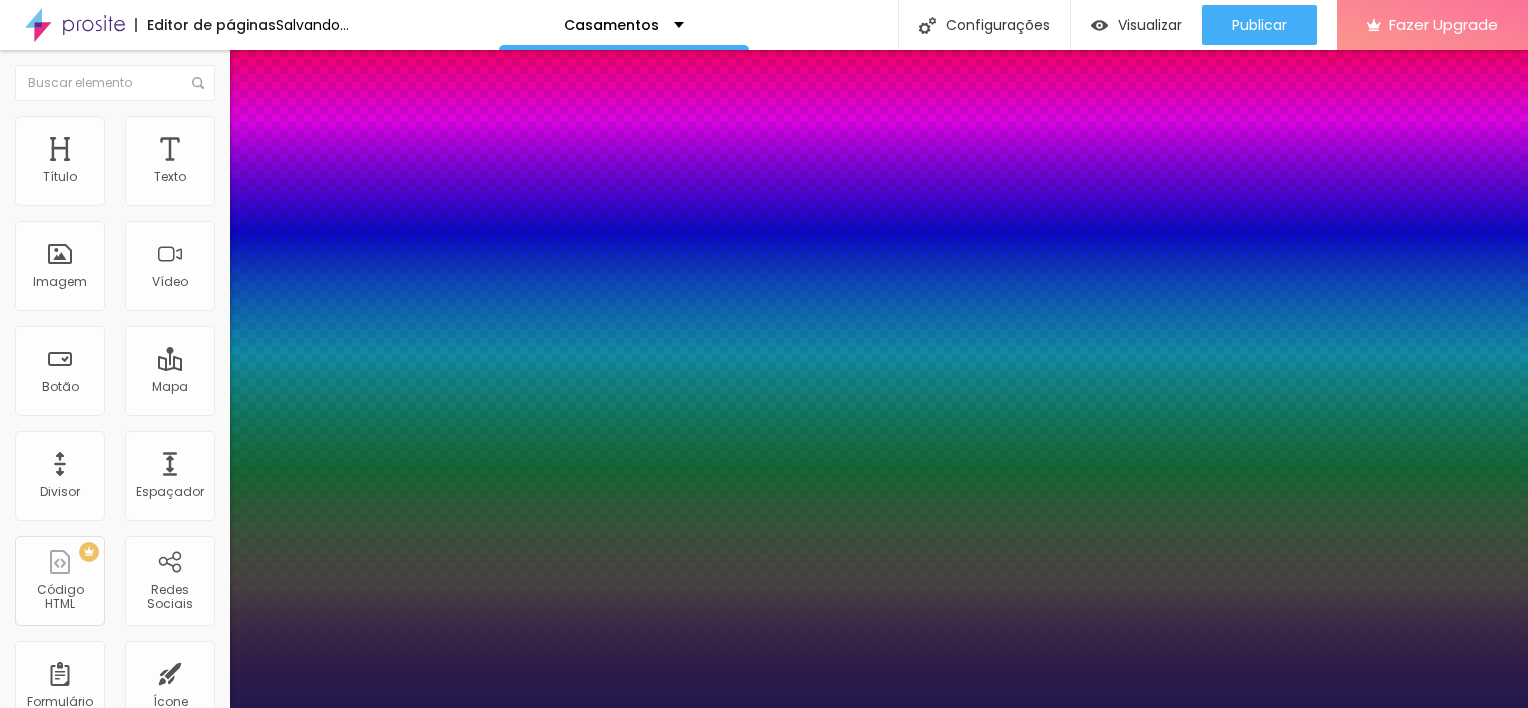 type on "1" 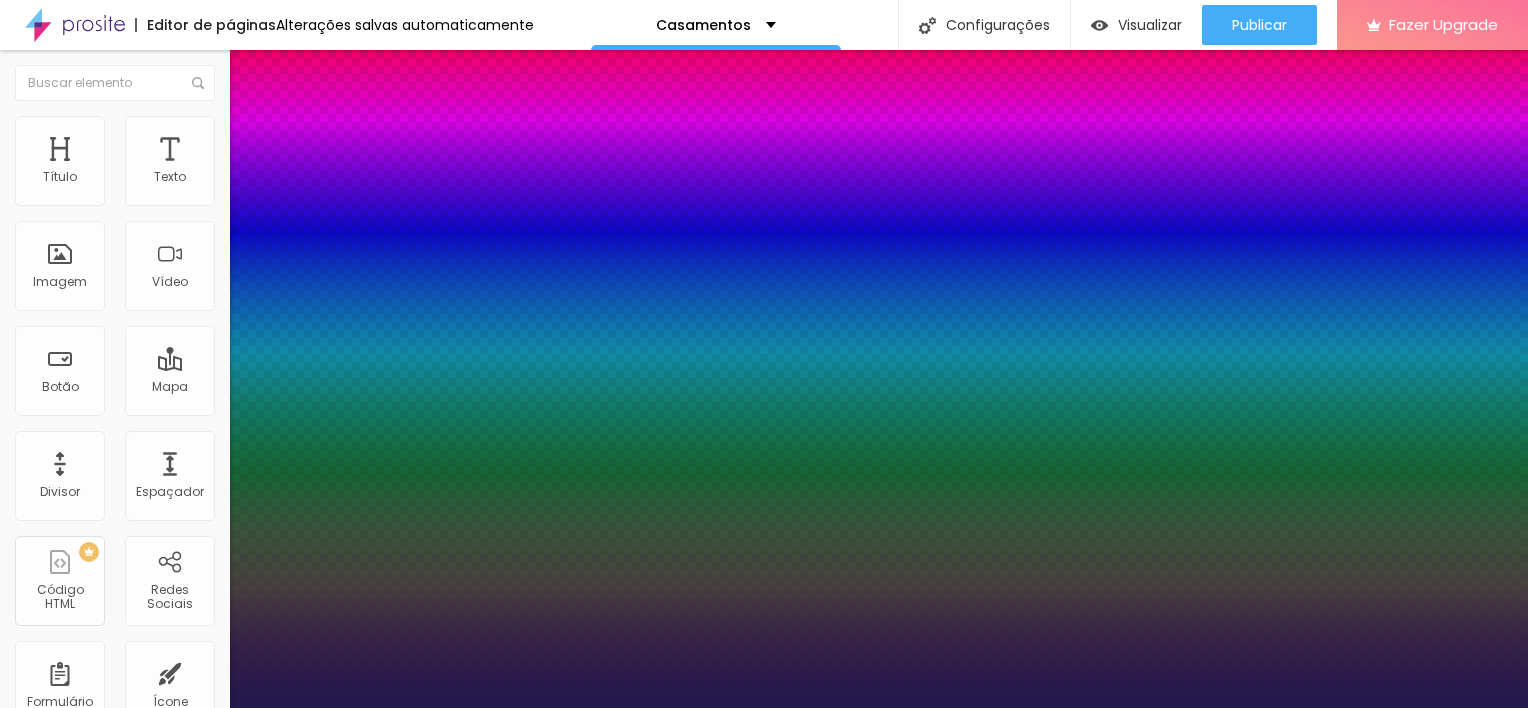 click on "AbrilFatface-Regular Actor-Regular Alegreya AlegreyaBlack Alice Allan-Bold Allan-Regular Amaranth AmaticaSC AmaticSC Amita-Bold Amita-Regular Anaheim AnonymousPro-Bold AnonymousPro-Italic AnonymousPro-Regular Arapey Archivo-Bold Archivo-Italic Archivo-Regular ArefRuqaa Arsenal-Bold Arsenal-Italic Arsenal-Regular Arvo Assistant AssistantLight AveriaLibre AveriaLibreLight AveriaSansLibre-Bold AveriaSansLibre-Italic AveriaSansLibre-Regular Bangers-Regular Bentham-Regular Bevan-Regular BioRhyme BioRhymeExtraBold BioRhymeLight Bitter BreeSerif ButterflyKids-Regular ChangaOne-Italic ChangaOne-Regular Chewy-Regular Chivo CinzelDecorative-Black CinzelDecorative-Bold CinzelDecorative-Regular Comfortaa-Bold Comfortaa-Light Comfortaa-Regular ComingSoon Cookie-Regular Corben-Bold Corben-Regular Cormorant CormorantGeramond-Bold CormorantGeramond-Italic CormorantGeramond-Medium CormorantGeramond-Regular CormorantLight Cousine-Bold Cousine-Italic Cousine-Regular Creepster-Regular CrimsonText CrimsonTextBold Cuprum FjallaOne" at bounding box center (107, 730) 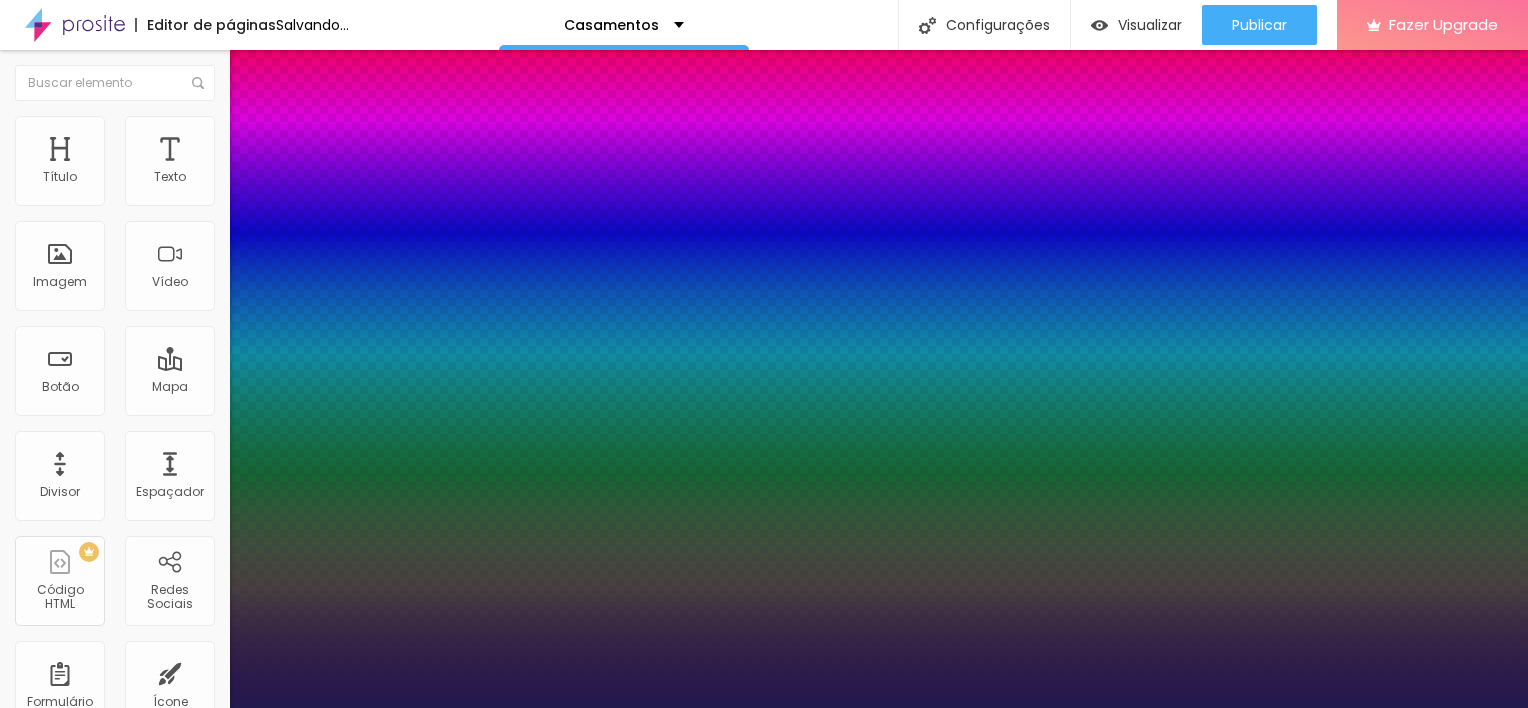 type on "1" 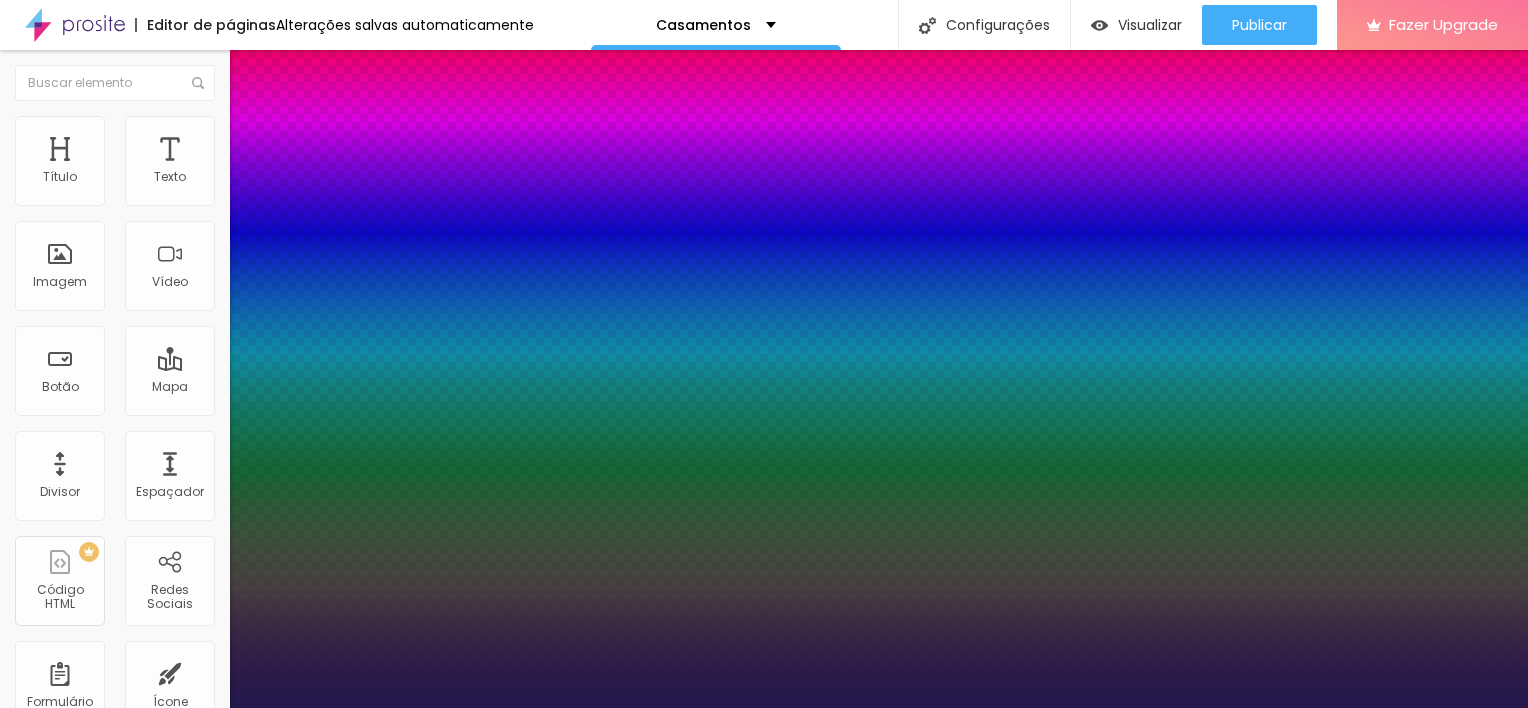 click on "AbrilFatface-Regular Actor-Regular Alegreya AlegreyaBlack Alice Allan-Bold Allan-Regular Amaranth AmaticaSC AmaticSC Amita-Bold Amita-Regular Anaheim AnonymousPro-Bold AnonymousPro-Italic AnonymousPro-Regular Arapey Archivo-Bold Archivo-Italic Archivo-Regular ArefRuqaa Arsenal-Bold Arsenal-Italic Arsenal-Regular Arvo Assistant AssistantLight AveriaLibre AveriaLibreLight AveriaSansLibre-Bold AveriaSansLibre-Italic AveriaSansLibre-Regular Bangers-Regular Bentham-Regular Bevan-Regular BioRhyme BioRhymeExtraBold BioRhymeLight Bitter BreeSerif ButterflyKids-Regular ChangaOne-Italic ChangaOne-Regular Chewy-Regular Chivo CinzelDecorative-Black CinzelDecorative-Bold CinzelDecorative-Regular Comfortaa-Bold Comfortaa-Light Comfortaa-Regular ComingSoon Cookie-Regular Corben-Bold Corben-Regular Cormorant CormorantGeramond-Bold CormorantGeramond-Italic CormorantGeramond-Medium CormorantGeramond-Regular CormorantLight Cousine-Bold Cousine-Italic Cousine-Regular Creepster-Regular CrimsonText CrimsonTextBold Cuprum FjallaOne" at bounding box center (107, 730) 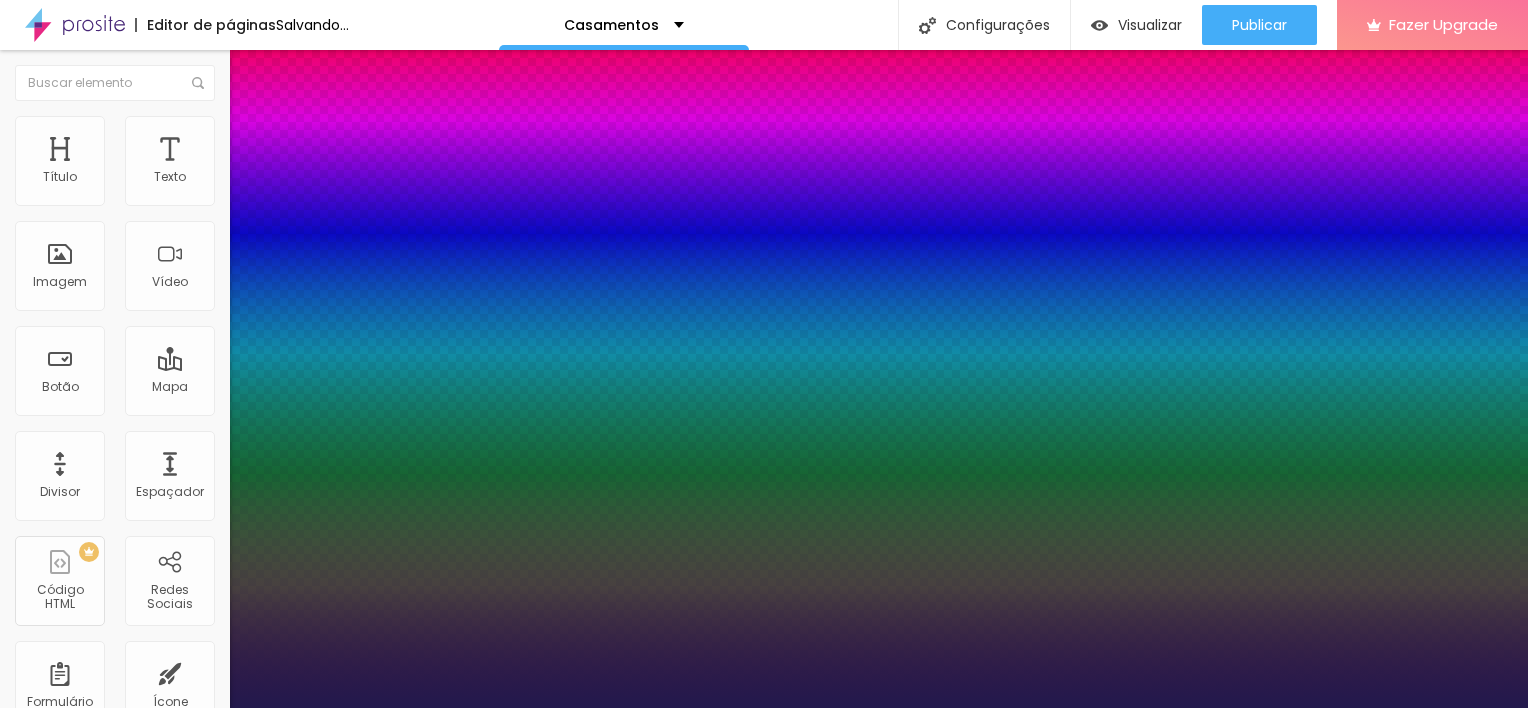 type on "1" 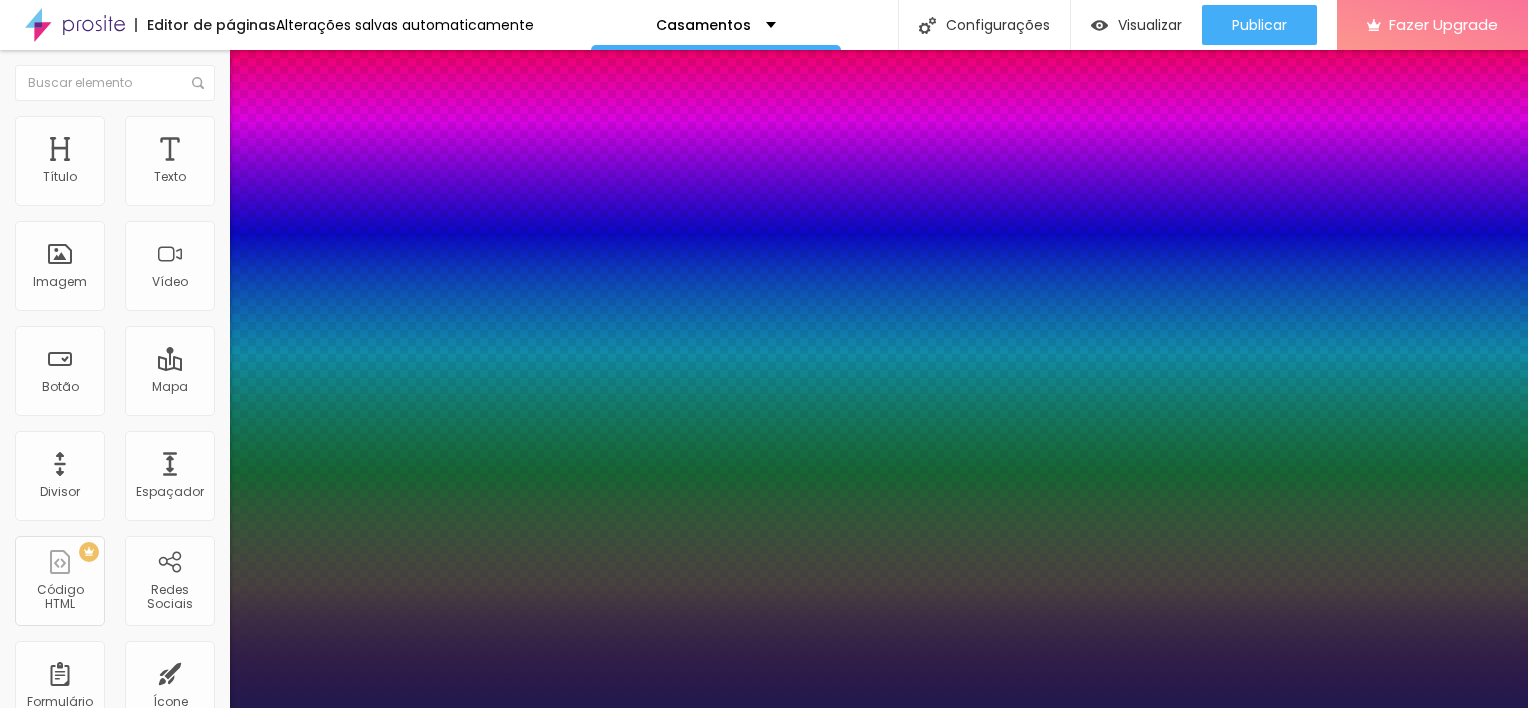 select on "Alice" 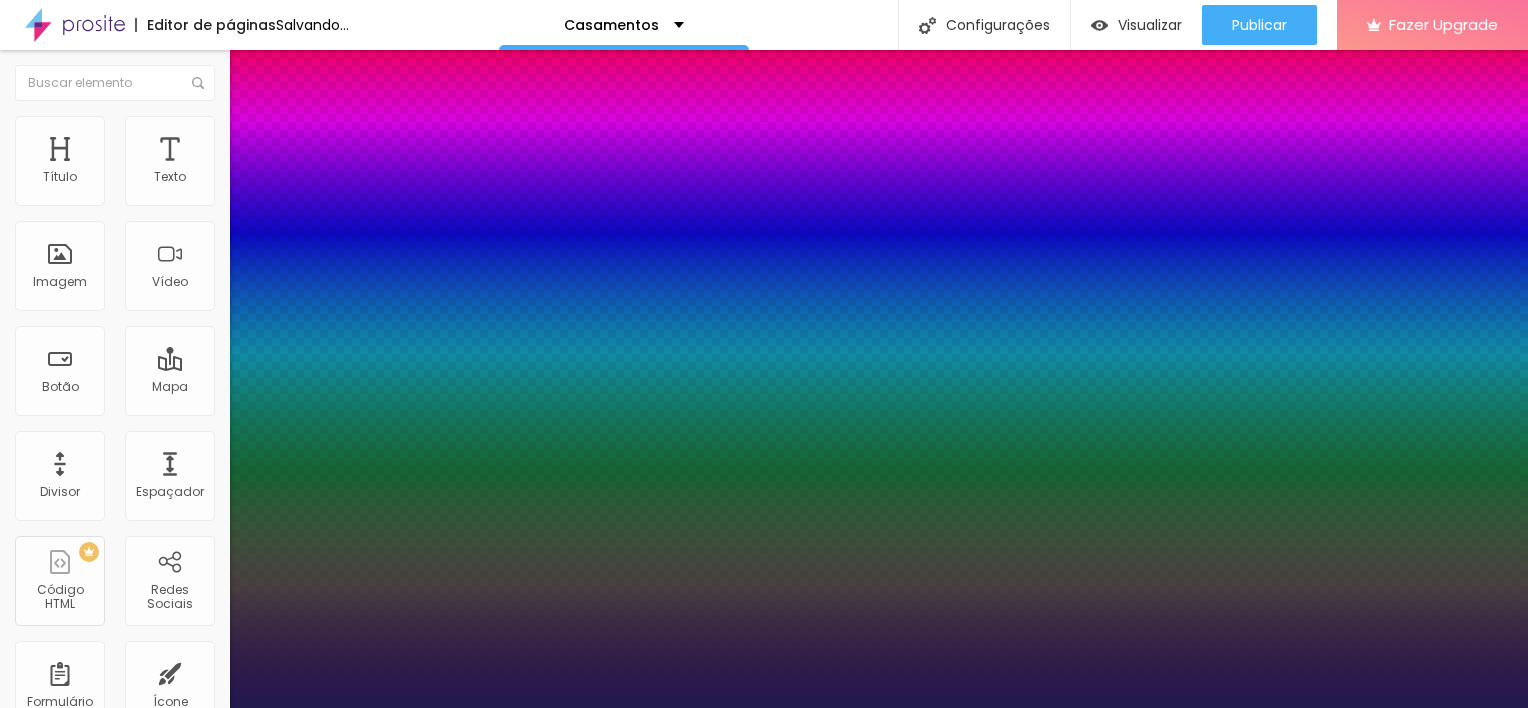 click on "AbrilFatface-Regular Actor-Regular Alegreya AlegreyaBlack Alice Allan-Bold Allan-Regular Amaranth AmaticaSC AmaticSC Amita-Bold Amita-Regular Anaheim AnonymousPro-Bold AnonymousPro-Italic AnonymousPro-Regular Arapey Archivo-Bold Archivo-Italic Archivo-Regular ArefRuqaa Arsenal-Bold Arsenal-Italic Arsenal-Regular Arvo Assistant AssistantLight AveriaLibre AveriaLibreLight AveriaSansLibre-Bold AveriaSansLibre-Italic AveriaSansLibre-Regular Bangers-Regular Bentham-Regular Bevan-Regular BioRhyme BioRhymeExtraBold BioRhymeLight Bitter BreeSerif ButterflyKids-Regular ChangaOne-Italic ChangaOne-Regular Chewy-Regular Chivo CinzelDecorative-Black CinzelDecorative-Bold CinzelDecorative-Regular Comfortaa-Bold Comfortaa-Light Comfortaa-Regular ComingSoon Cookie-Regular Corben-Bold Corben-Regular Cormorant CormorantGeramond-Bold CormorantGeramond-Italic CormorantGeramond-Medium CormorantGeramond-Regular CormorantLight Cousine-Bold Cousine-Italic Cousine-Regular Creepster-Regular CrimsonText CrimsonTextBold Cuprum FjallaOne" at bounding box center [107, 730] 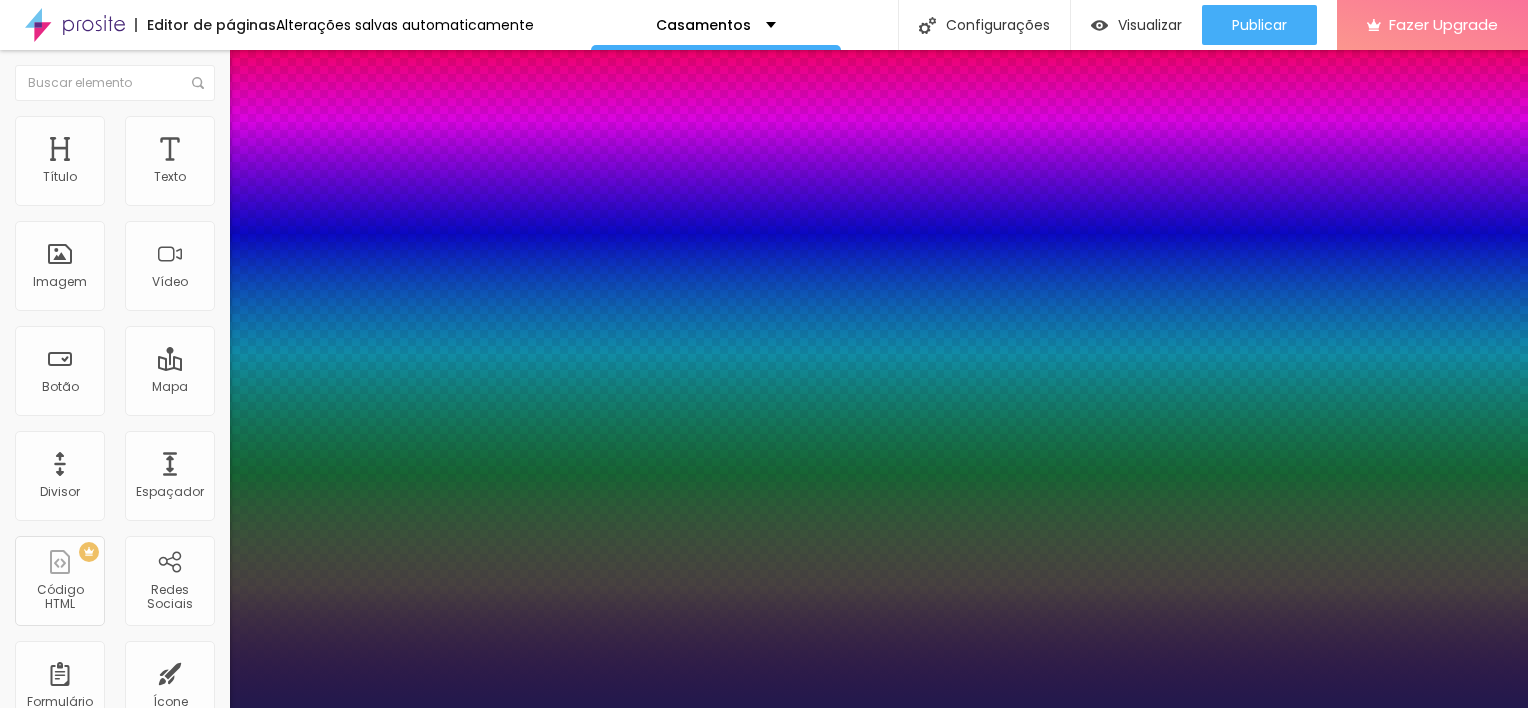 select on "AmaticSC" 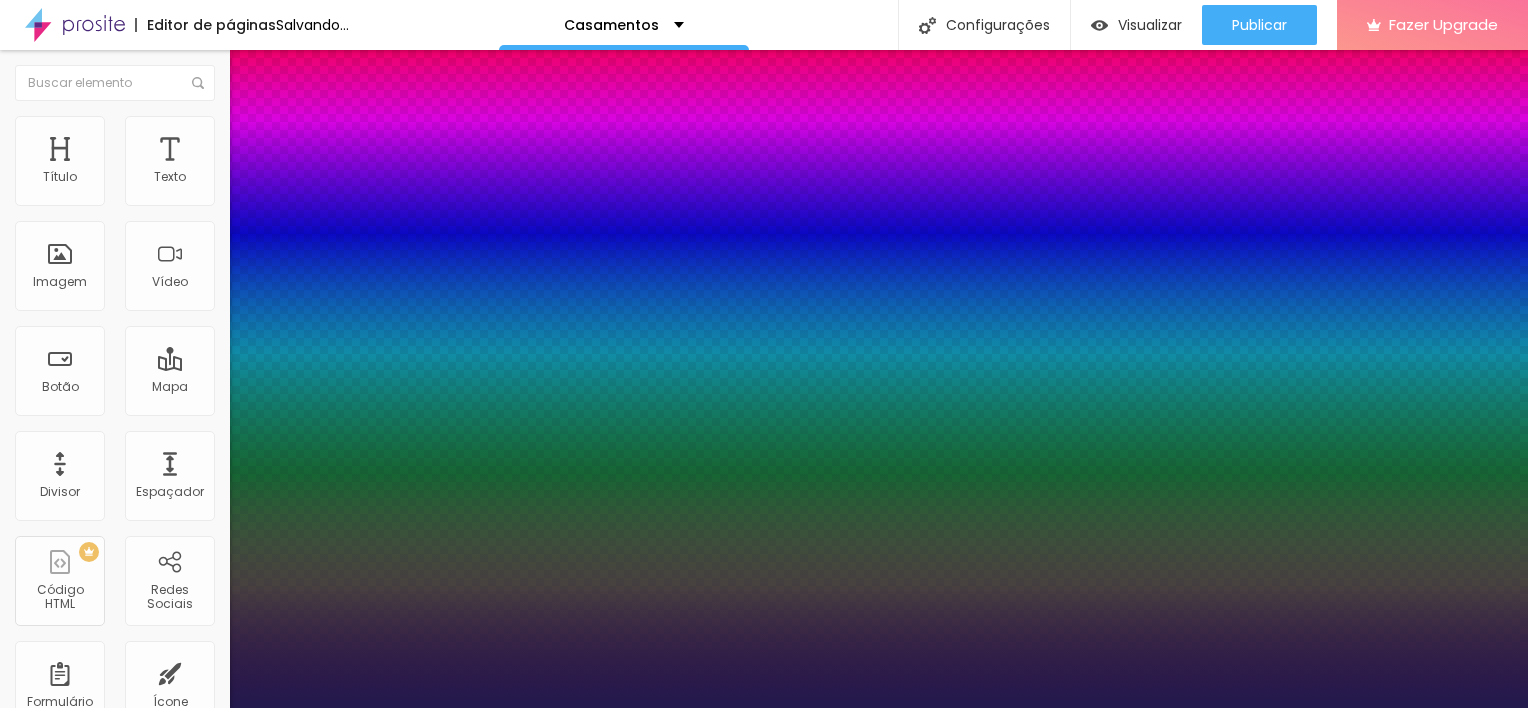 type on "1" 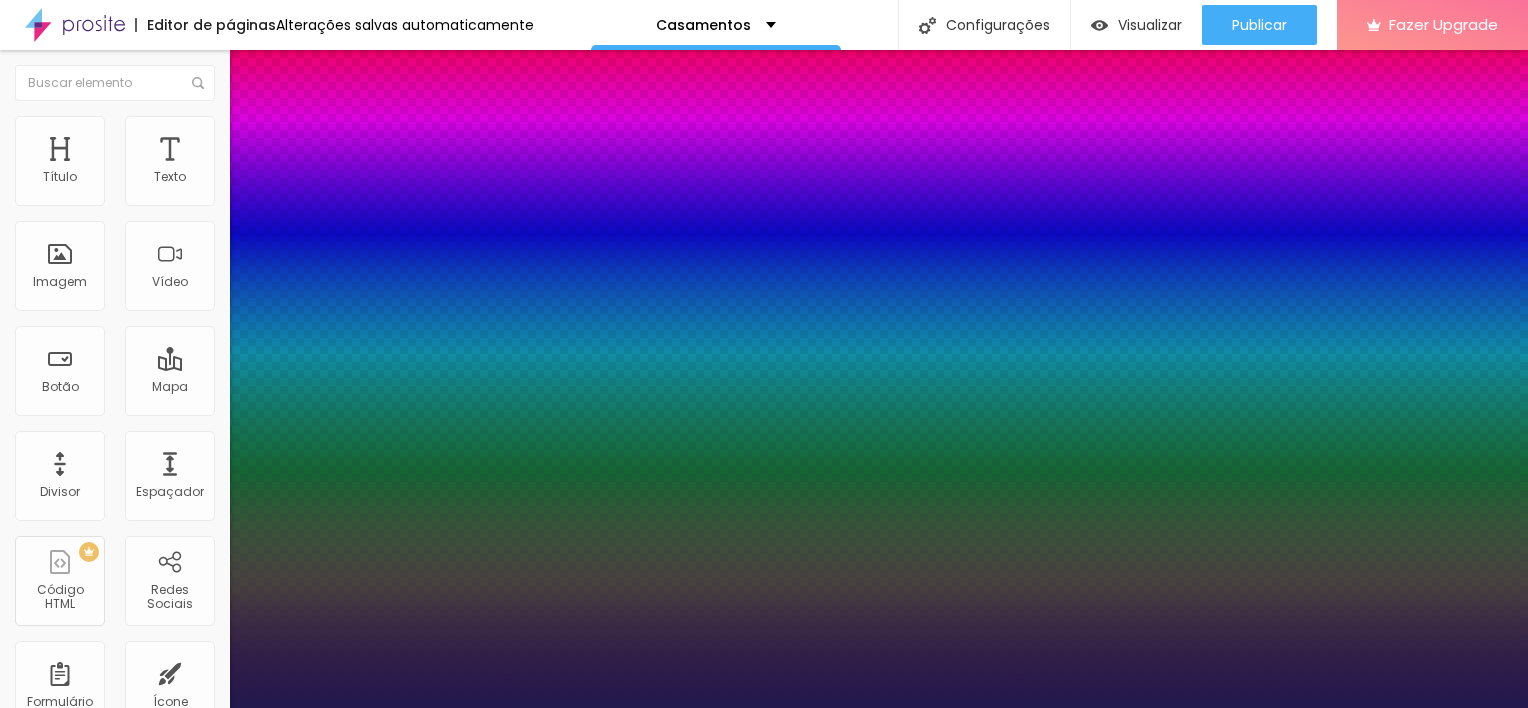 select on "AlegreyaBlack" 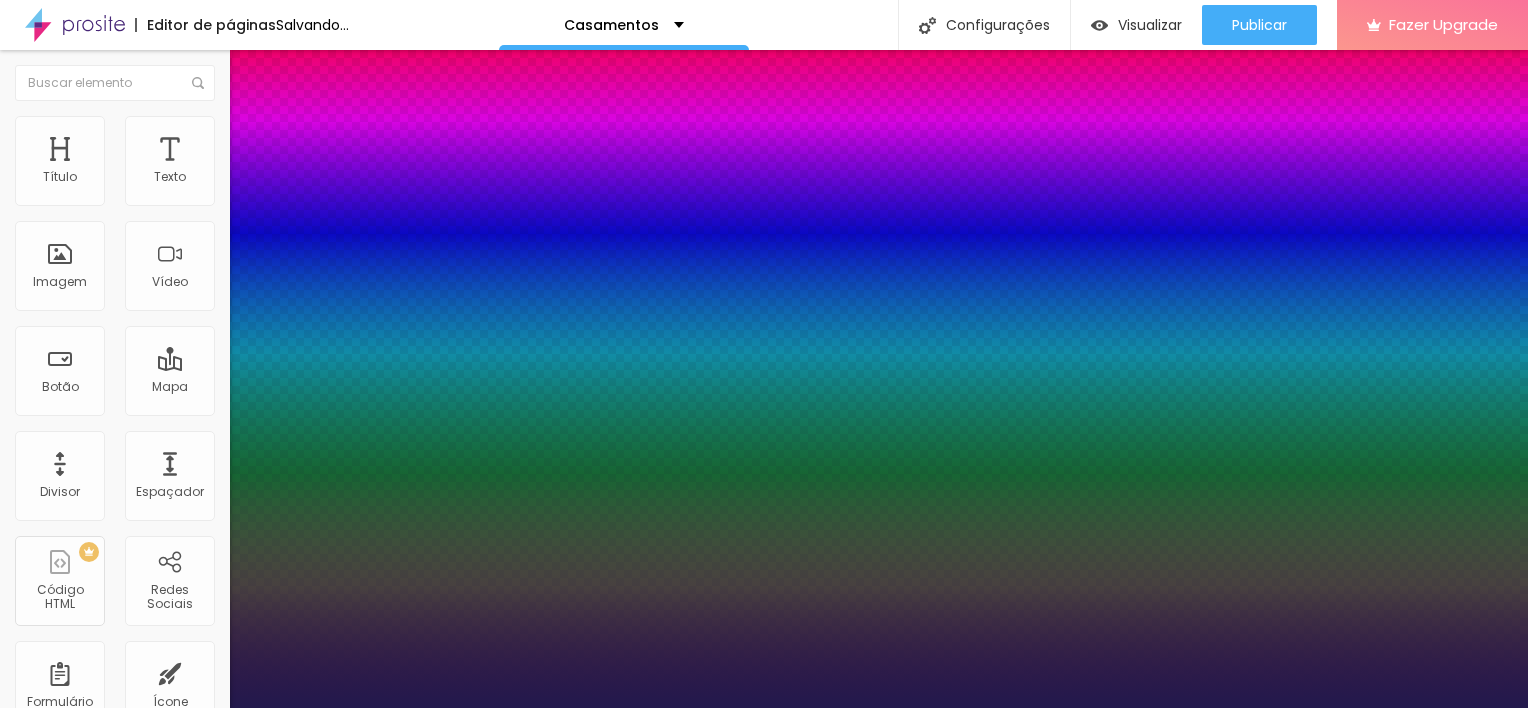 type on "1" 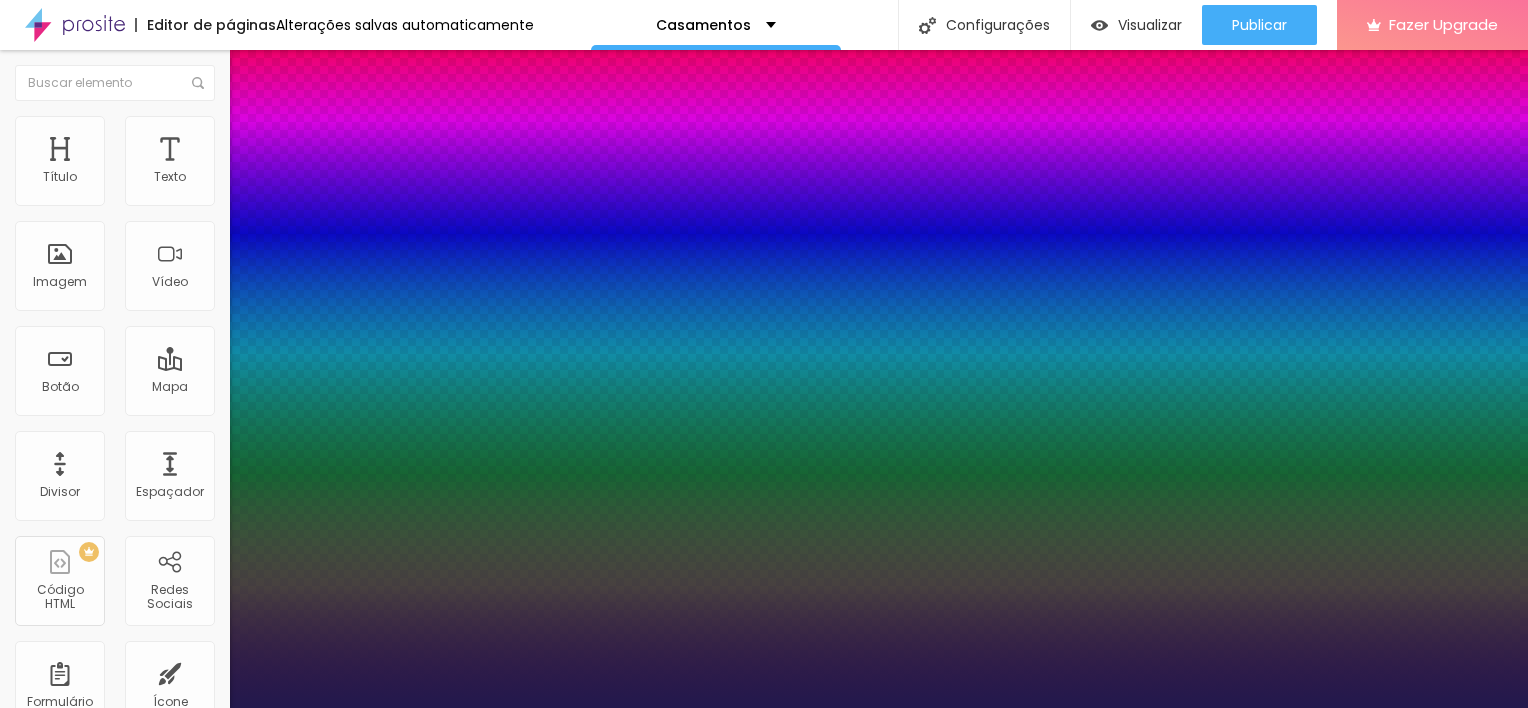 click on "AbrilFatface-Regular Actor-Regular Alegreya AlegreyaBlack Alice Allan-Bold Allan-Regular Amaranth AmaticaSC AmaticSC Amita-Bold Amita-Regular Anaheim AnonymousPro-Bold AnonymousPro-Italic AnonymousPro-Regular Arapey Archivo-Bold Archivo-Italic Archivo-Regular ArefRuqaa Arsenal-Bold Arsenal-Italic Arsenal-Regular Arvo Assistant AssistantLight AveriaLibre AveriaLibreLight AveriaSansLibre-Bold AveriaSansLibre-Italic AveriaSansLibre-Regular Bangers-Regular Bentham-Regular Bevan-Regular BioRhyme BioRhymeExtraBold BioRhymeLight Bitter BreeSerif ButterflyKids-Regular ChangaOne-Italic ChangaOne-Regular Chewy-Regular Chivo CinzelDecorative-Black CinzelDecorative-Bold CinzelDecorative-Regular Comfortaa-Bold Comfortaa-Light Comfortaa-Regular ComingSoon Cookie-Regular Corben-Bold Corben-Regular Cormorant CormorantGeramond-Bold CormorantGeramond-Italic CormorantGeramond-Medium CormorantGeramond-Regular CormorantLight Cousine-Bold Cousine-Italic Cousine-Regular Creepster-Regular CrimsonText CrimsonTextBold Cuprum FjallaOne" at bounding box center [107, 730] 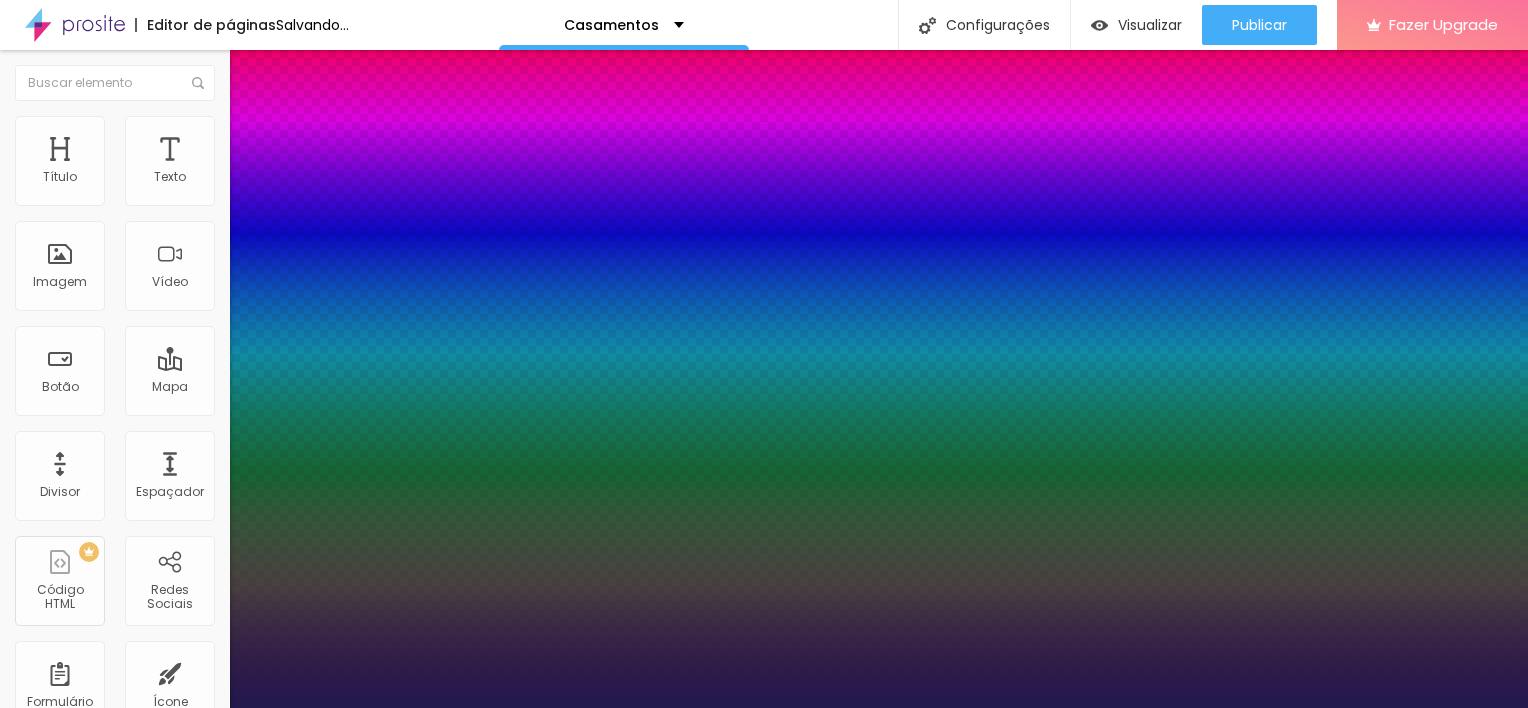 type on "1" 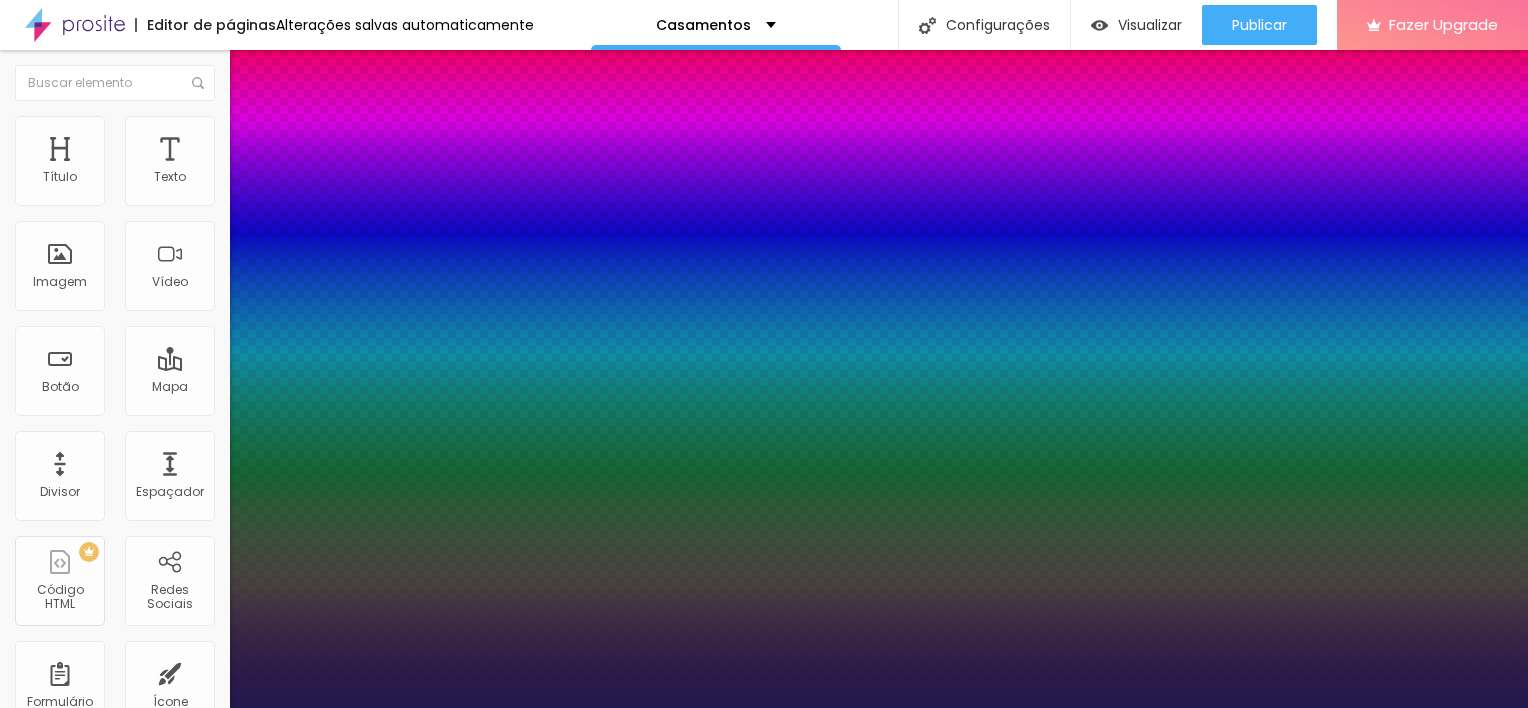 click at bounding box center (764, 708) 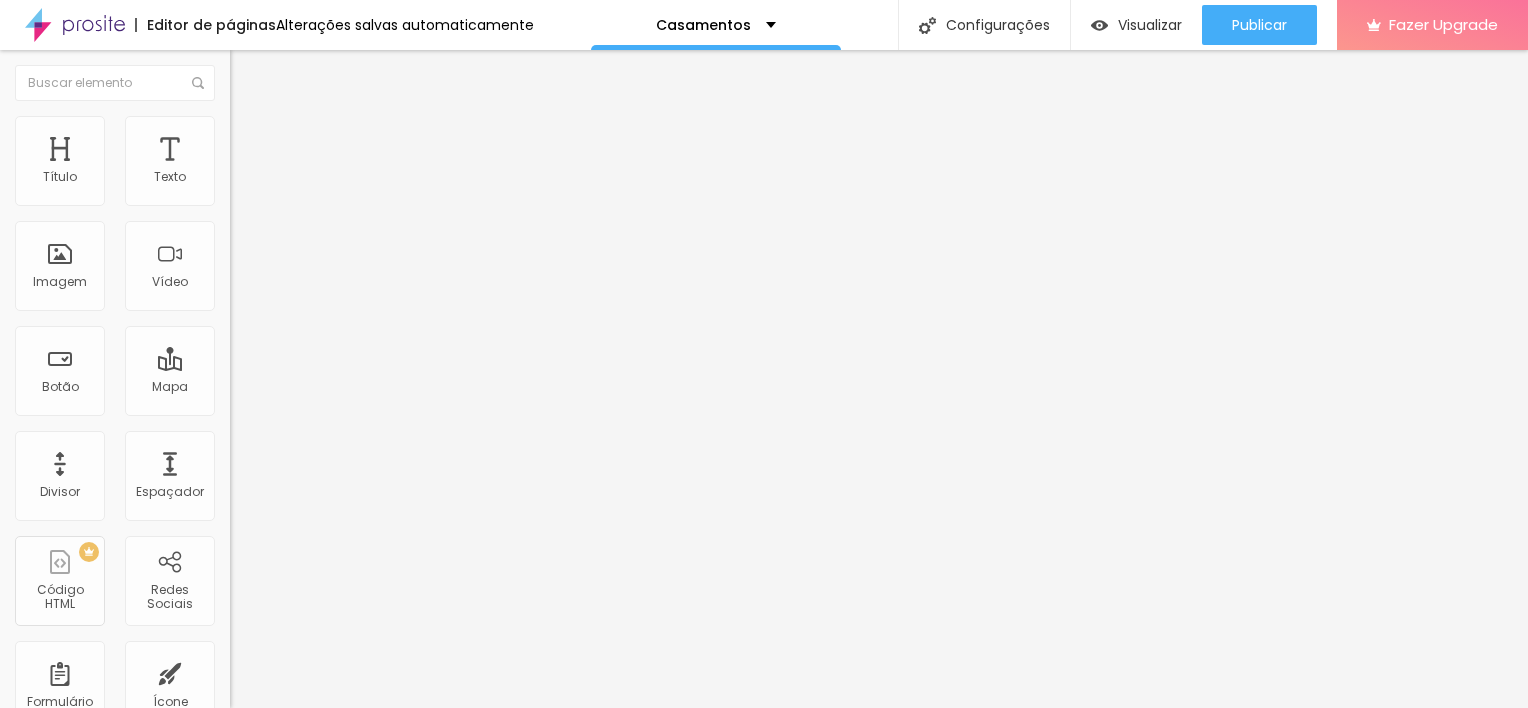 click at bounding box center [244, 181] 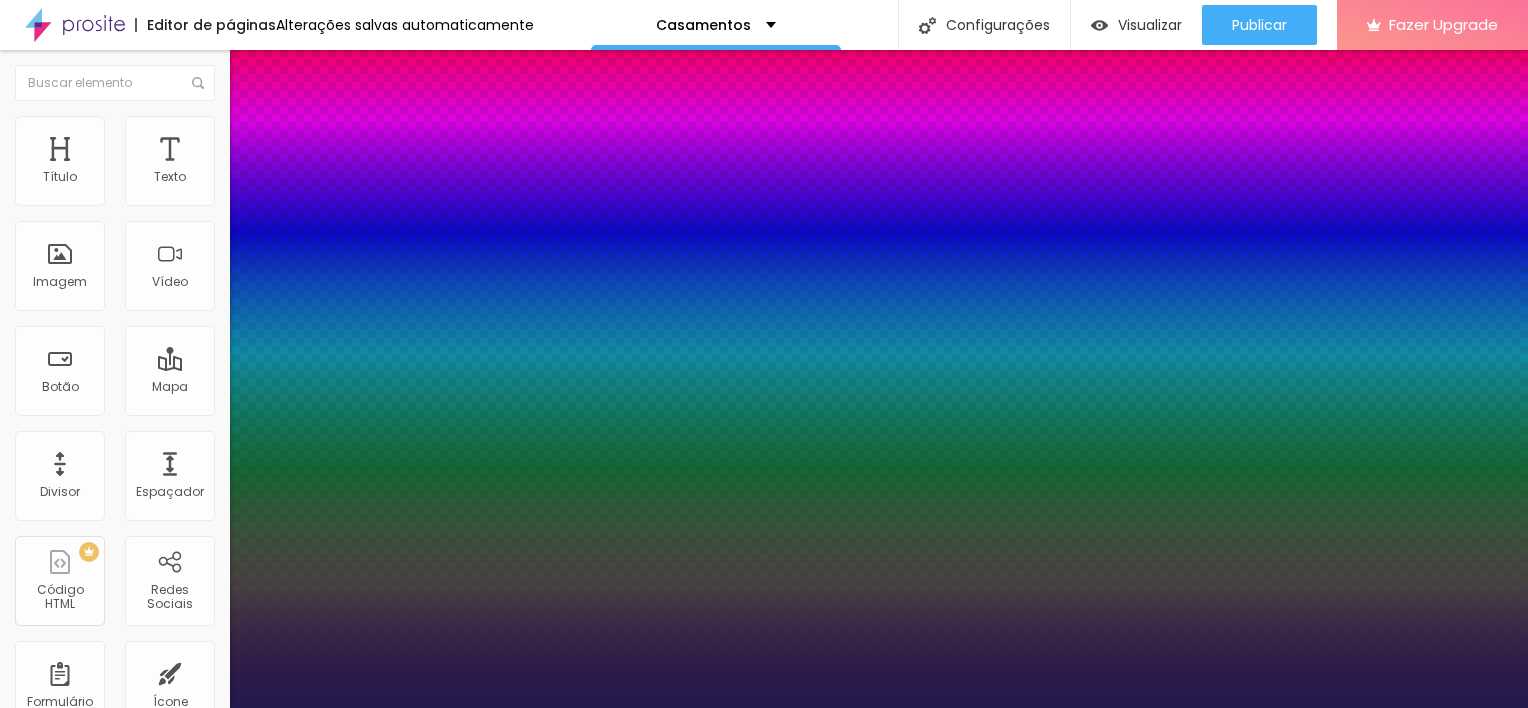 type on "1" 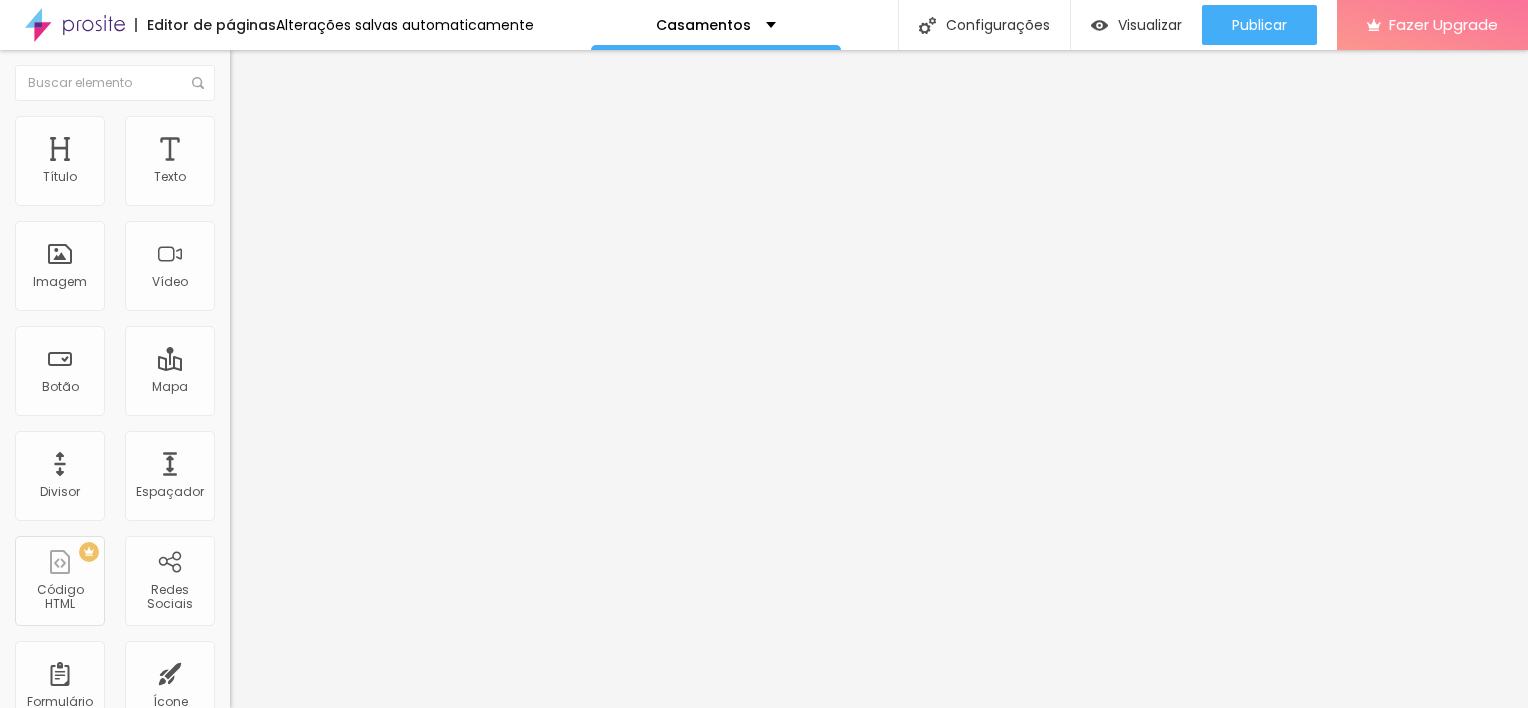 click on "Avançado" at bounding box center [345, 126] 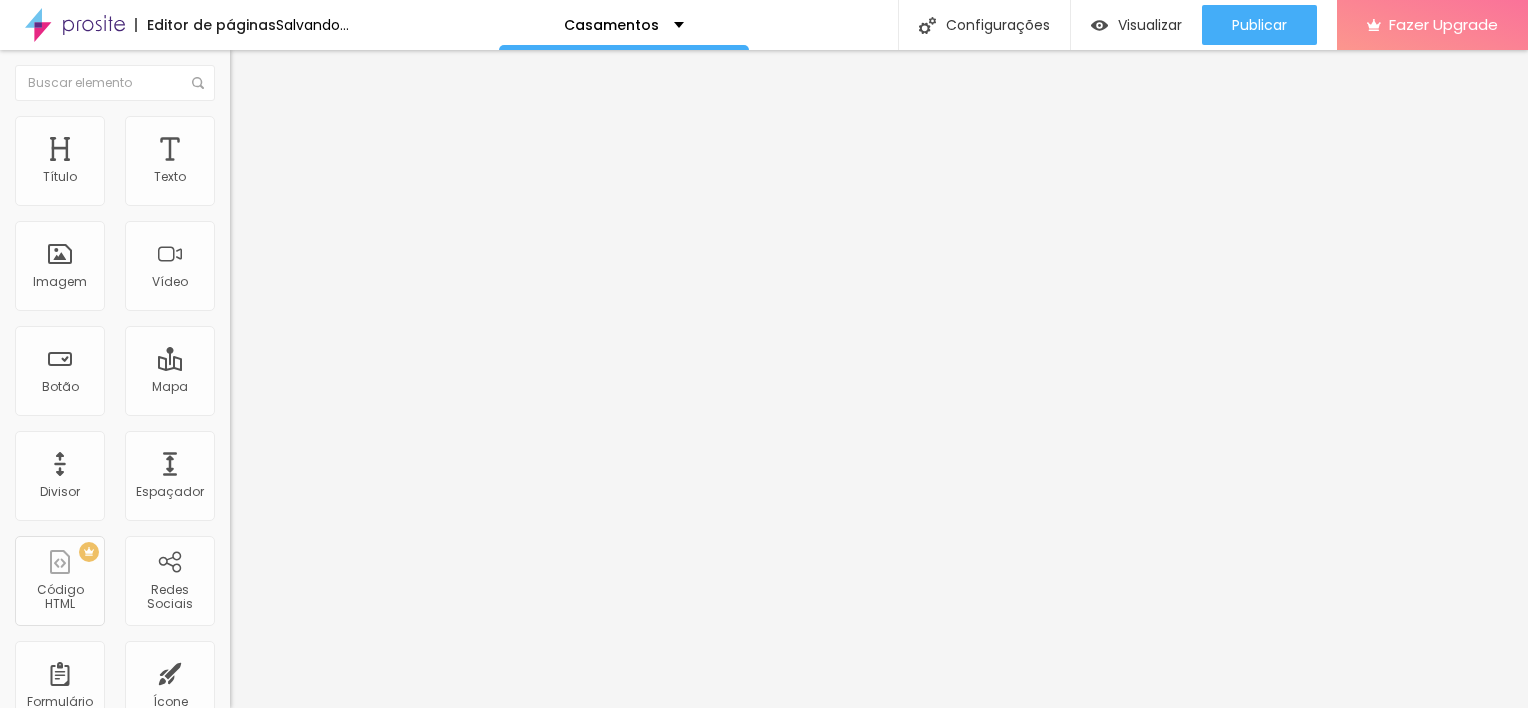 click on "Avançado" at bounding box center (345, 126) 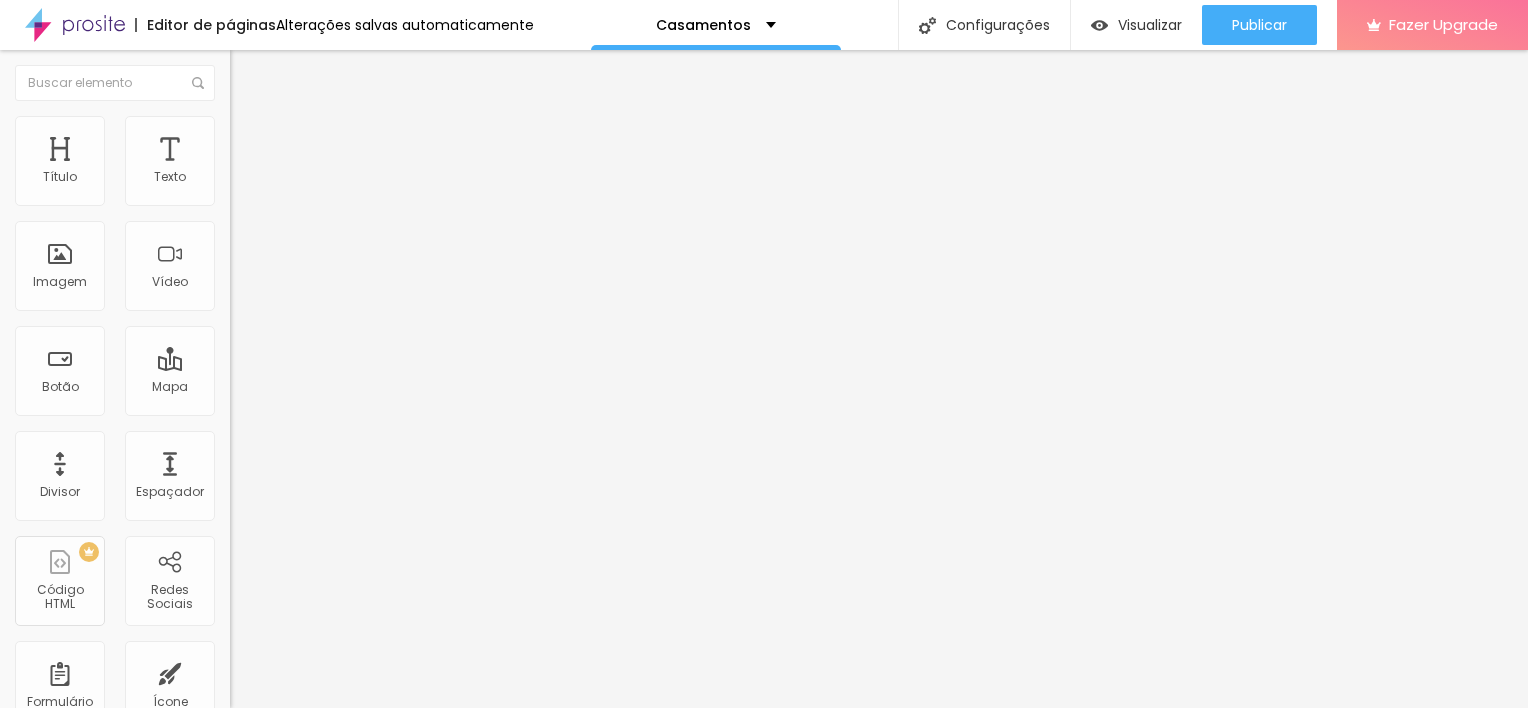 click at bounding box center [239, 105] 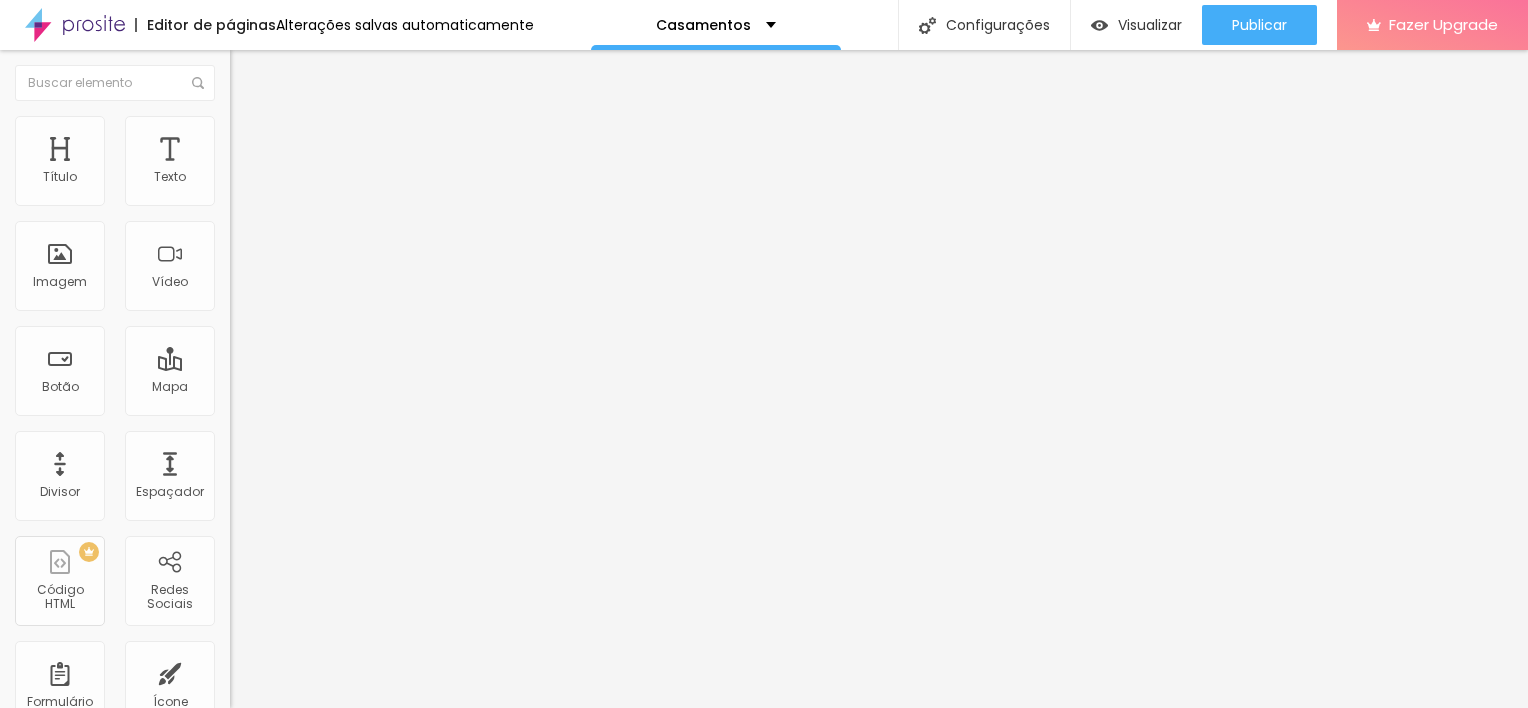 click on "Tipografia Voltar ao padrão" at bounding box center (345, 164) 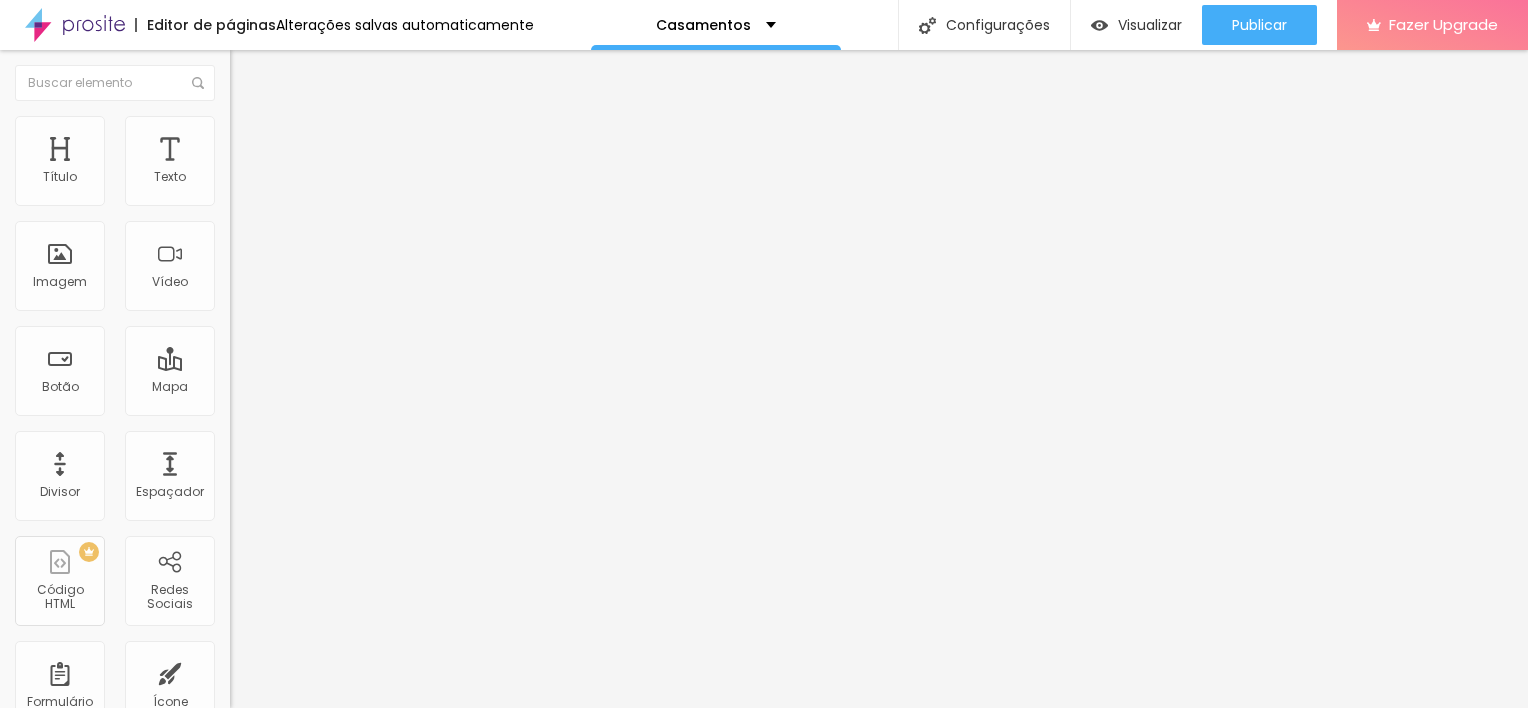 click 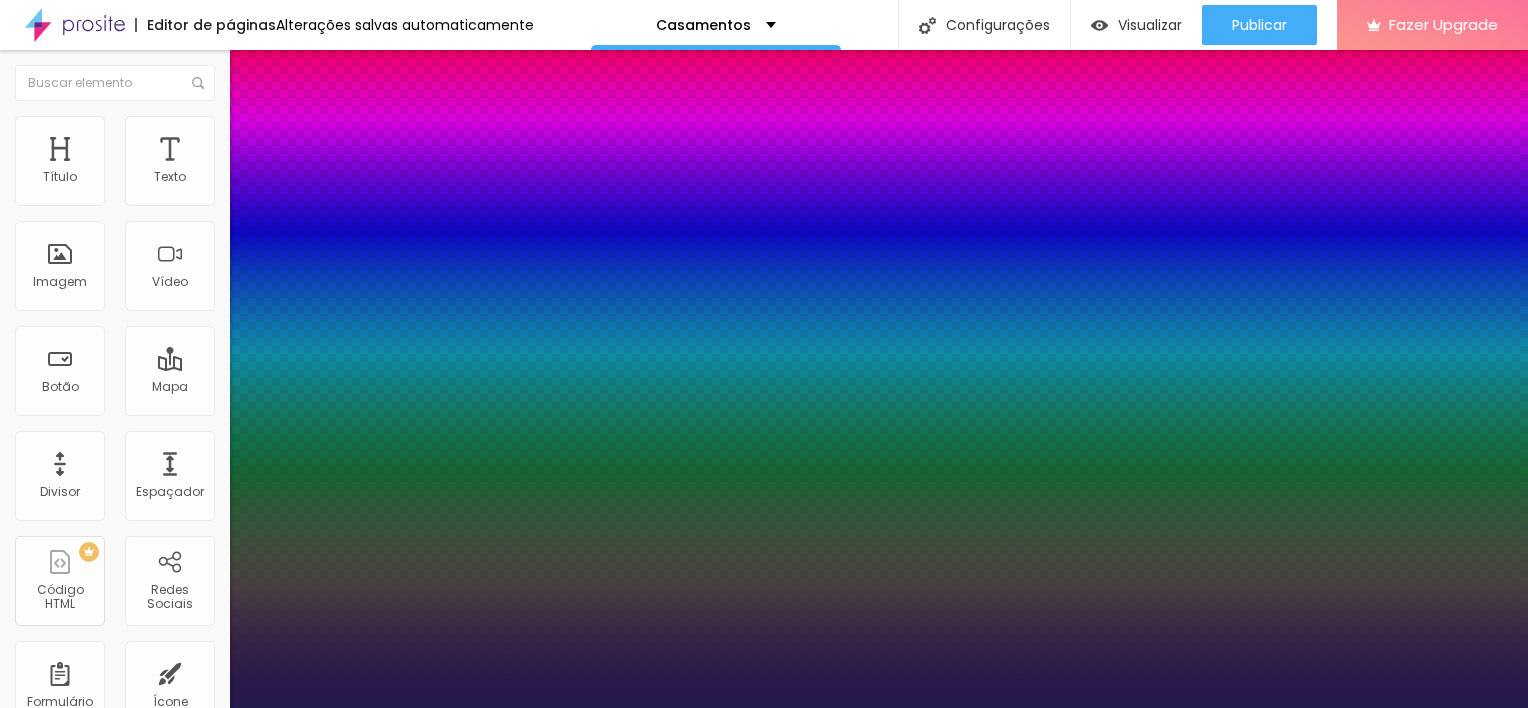 click on "aa" at bounding box center (9, 7146) 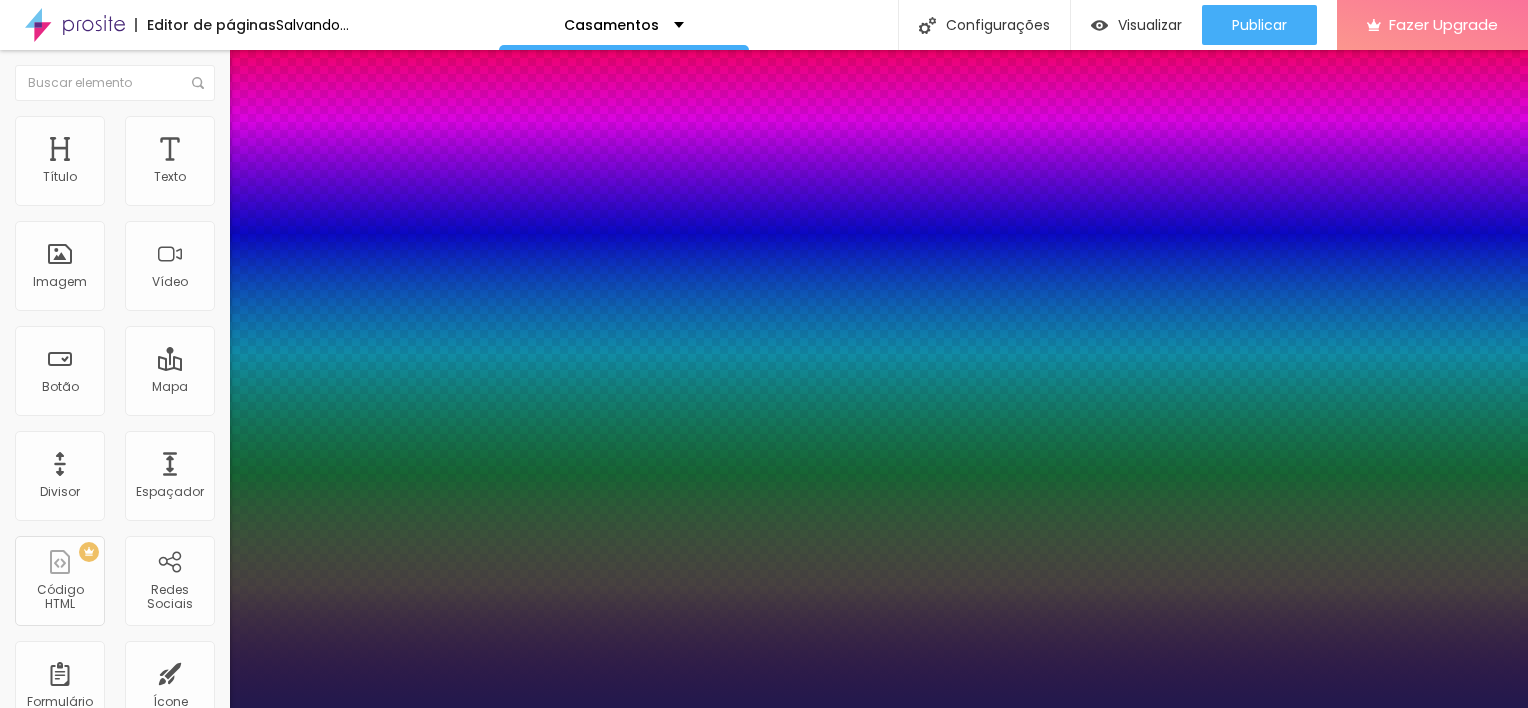 type on "1" 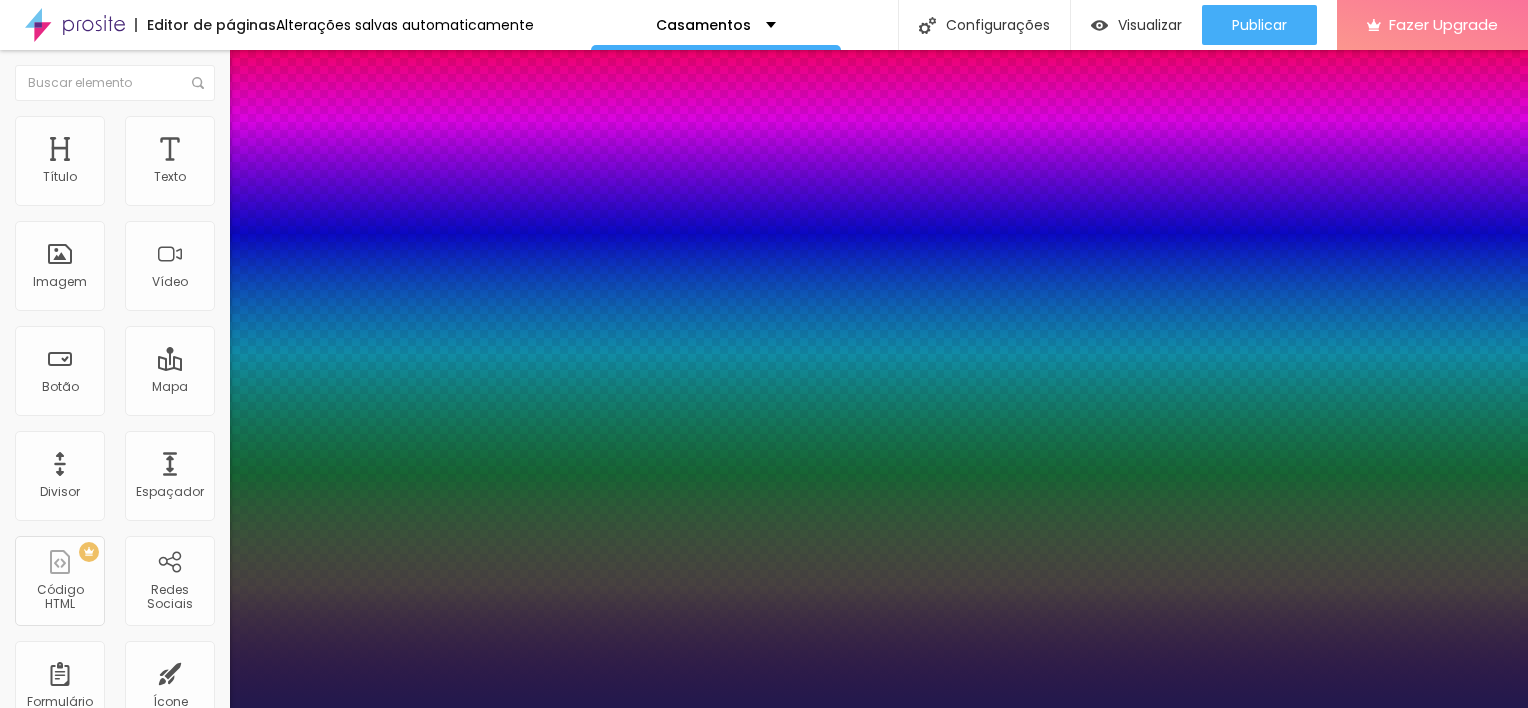 click on "AbrilFatface-Regular Actor-Regular Alegreya AlegreyaBlack Alice Allan-Bold Allan-Regular Amaranth AmaticaSC AmaticSC Amita-Bold Amita-Regular Anaheim AnonymousPro-Bold AnonymousPro-Italic AnonymousPro-Regular Arapey Archivo-Bold Archivo-Italic Archivo-Regular ArefRuqaa Arsenal-Bold Arsenal-Italic Arsenal-Regular Arvo Assistant AssistantLight AveriaLibre AveriaLibreLight AveriaSansLibre-Bold AveriaSansLibre-Italic AveriaSansLibre-Regular Bangers-Regular Bentham-Regular Bevan-Regular BioRhyme BioRhymeExtraBold BioRhymeLight Bitter BreeSerif ButterflyKids-Regular ChangaOne-Italic ChangaOne-Regular Chewy-Regular Chivo CinzelDecorative-Black CinzelDecorative-Bold CinzelDecorative-Regular Comfortaa-Bold Comfortaa-Light Comfortaa-Regular ComingSoon Cookie-Regular Corben-Bold Corben-Regular Cormorant CormorantGeramond-Bold CormorantGeramond-Italic CormorantGeramond-Medium CormorantGeramond-Regular CormorantLight Cousine-Bold Cousine-Italic Cousine-Regular Creepster-Regular CrimsonText CrimsonTextBold Cuprum FjallaOne" at bounding box center [107, 730] 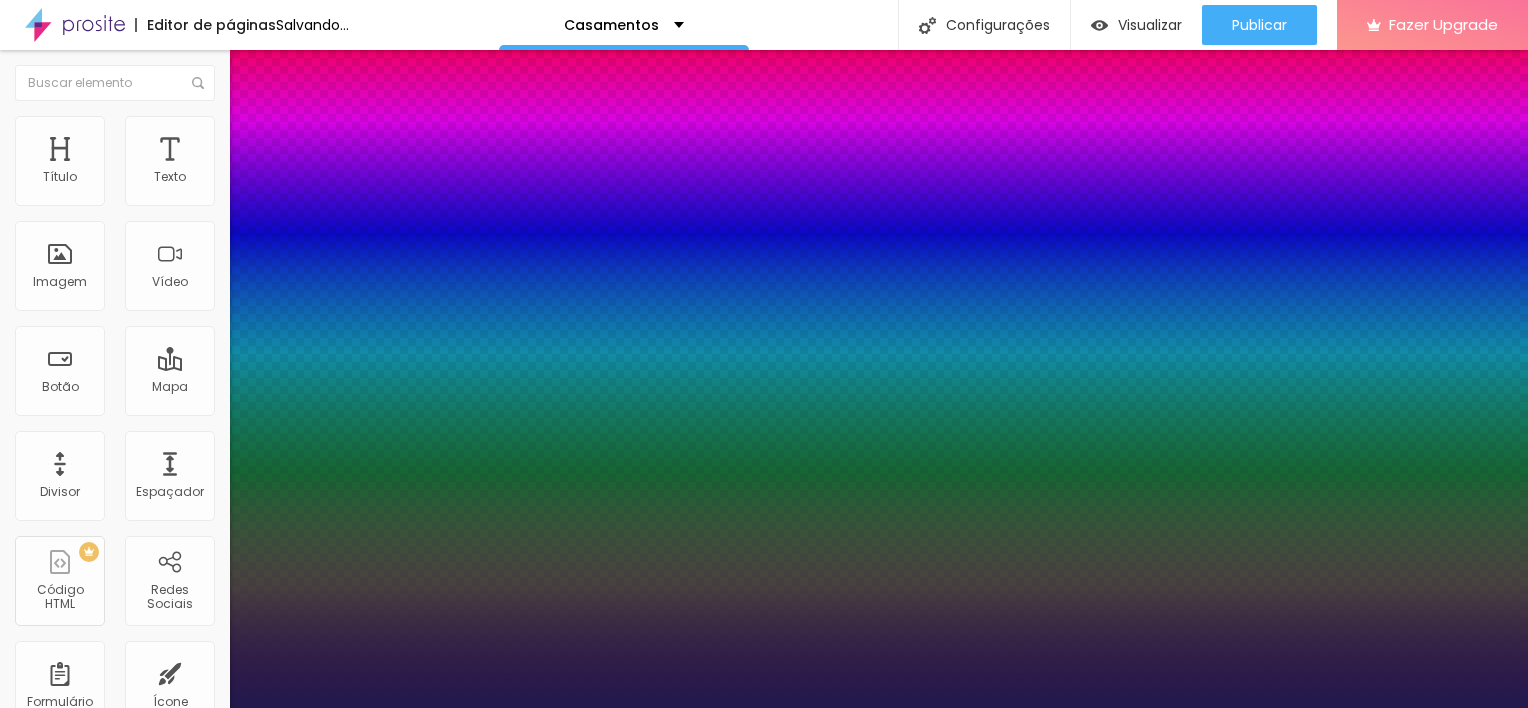click on "AbrilFatface-Regular Actor-Regular Alegreya AlegreyaBlack Alice Allan-Bold Allan-Regular Amaranth AmaticaSC AmaticSC Amita-Bold Amita-Regular Anaheim AnonymousPro-Bold AnonymousPro-Italic AnonymousPro-Regular Arapey Archivo-Bold Archivo-Italic Archivo-Regular ArefRuqaa Arsenal-Bold Arsenal-Italic Arsenal-Regular Arvo Assistant AssistantLight AveriaLibre AveriaLibreLight AveriaSansLibre-Bold AveriaSansLibre-Italic AveriaSansLibre-Regular Bangers-Regular Bentham-Regular Bevan-Regular BioRhyme BioRhymeExtraBold BioRhymeLight Bitter BreeSerif ButterflyKids-Regular ChangaOne-Italic ChangaOne-Regular Chewy-Regular Chivo CinzelDecorative-Black CinzelDecorative-Bold CinzelDecorative-Regular Comfortaa-Bold Comfortaa-Light Comfortaa-Regular ComingSoon Cookie-Regular Corben-Bold Corben-Regular Cormorant CormorantGeramond-Bold CormorantGeramond-Italic CormorantGeramond-Medium CormorantGeramond-Regular CormorantLight Cousine-Bold Cousine-Italic Cousine-Regular Creepster-Regular CrimsonText CrimsonTextBold Cuprum FjallaOne" at bounding box center [107, 730] 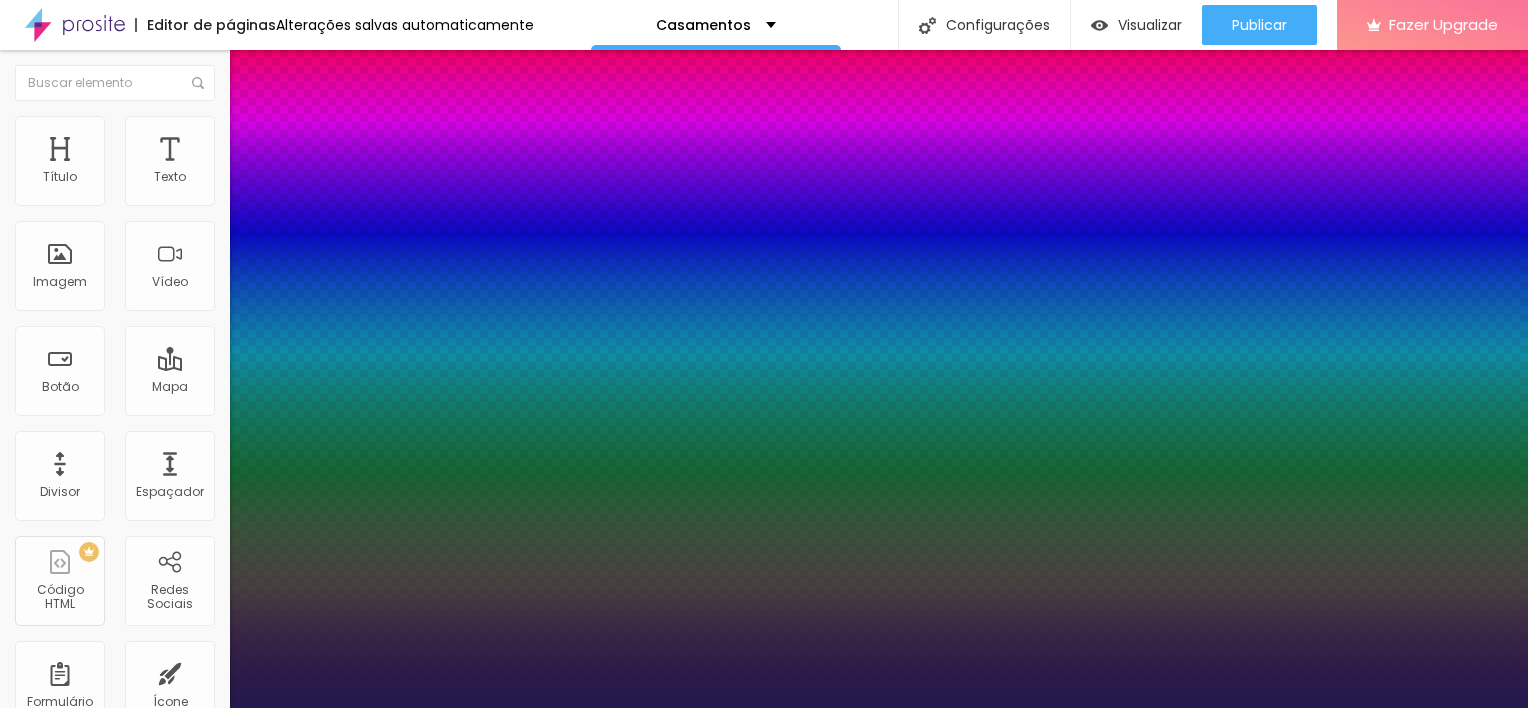 select on "AlegreyaBlack" 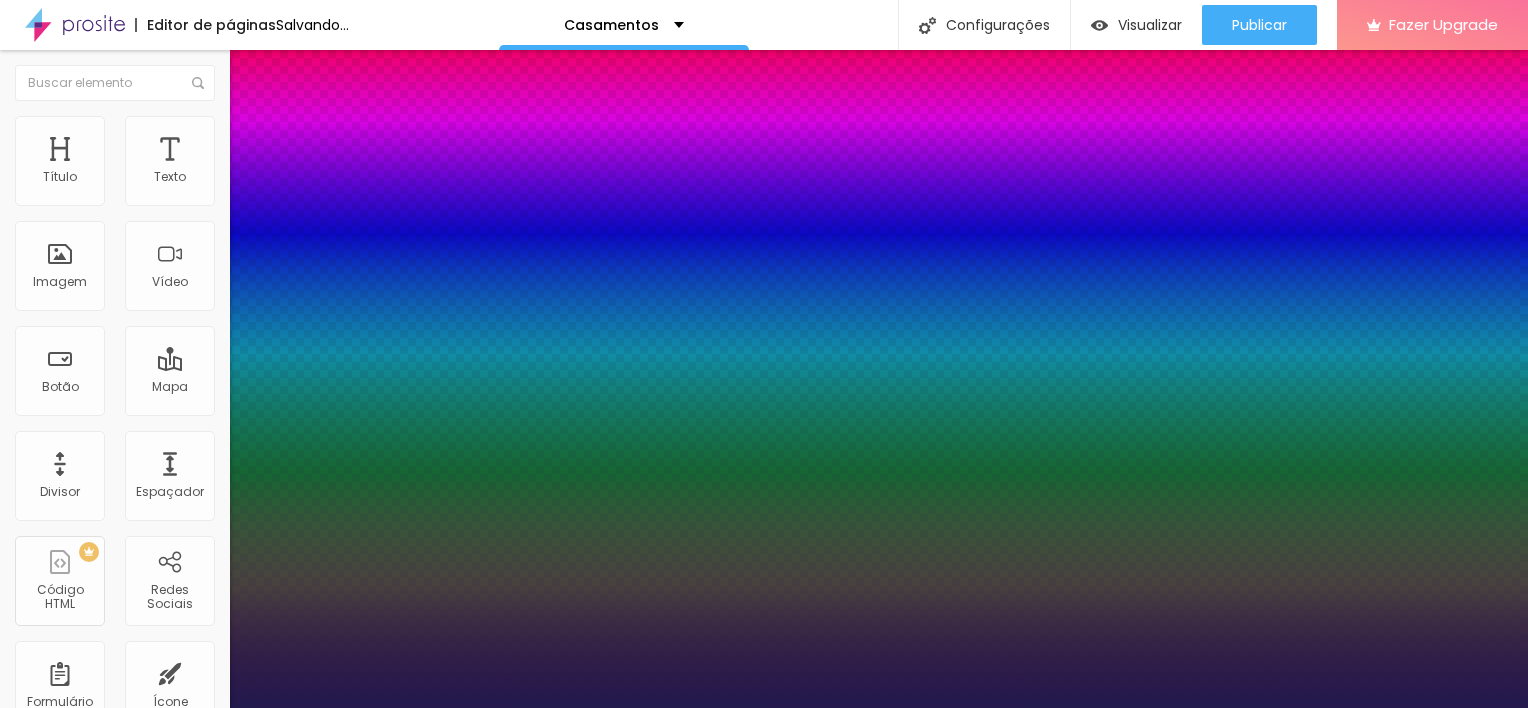 type on "1" 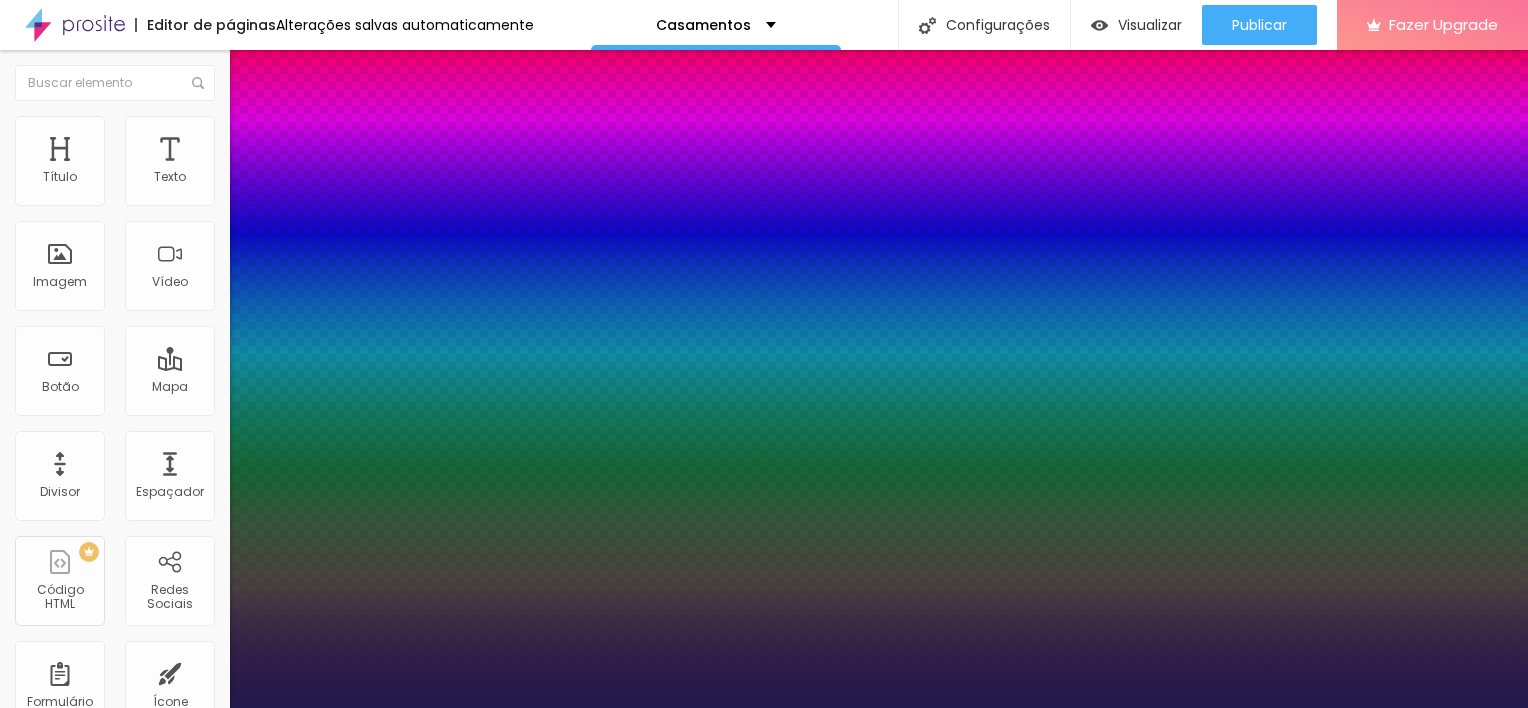 select on "AmaticaSC" 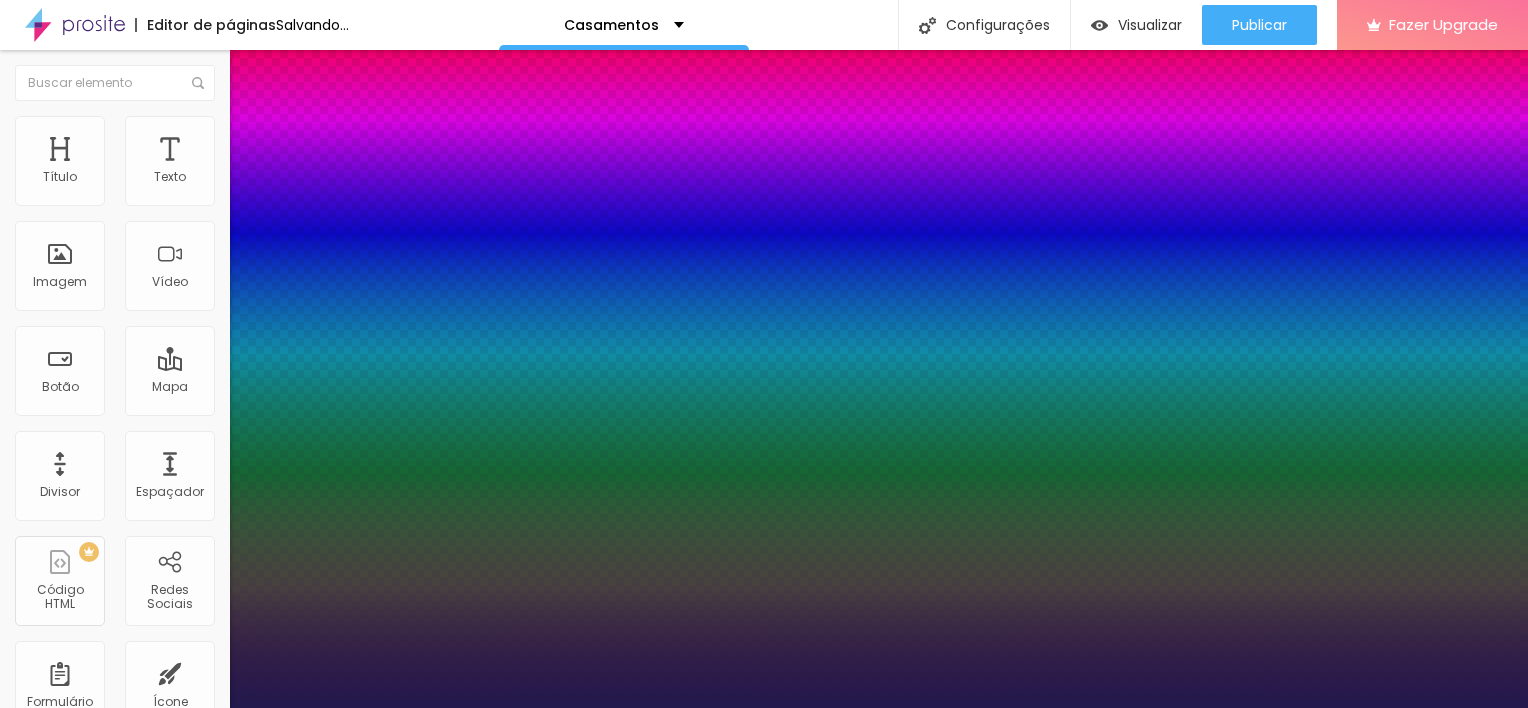 type on "1" 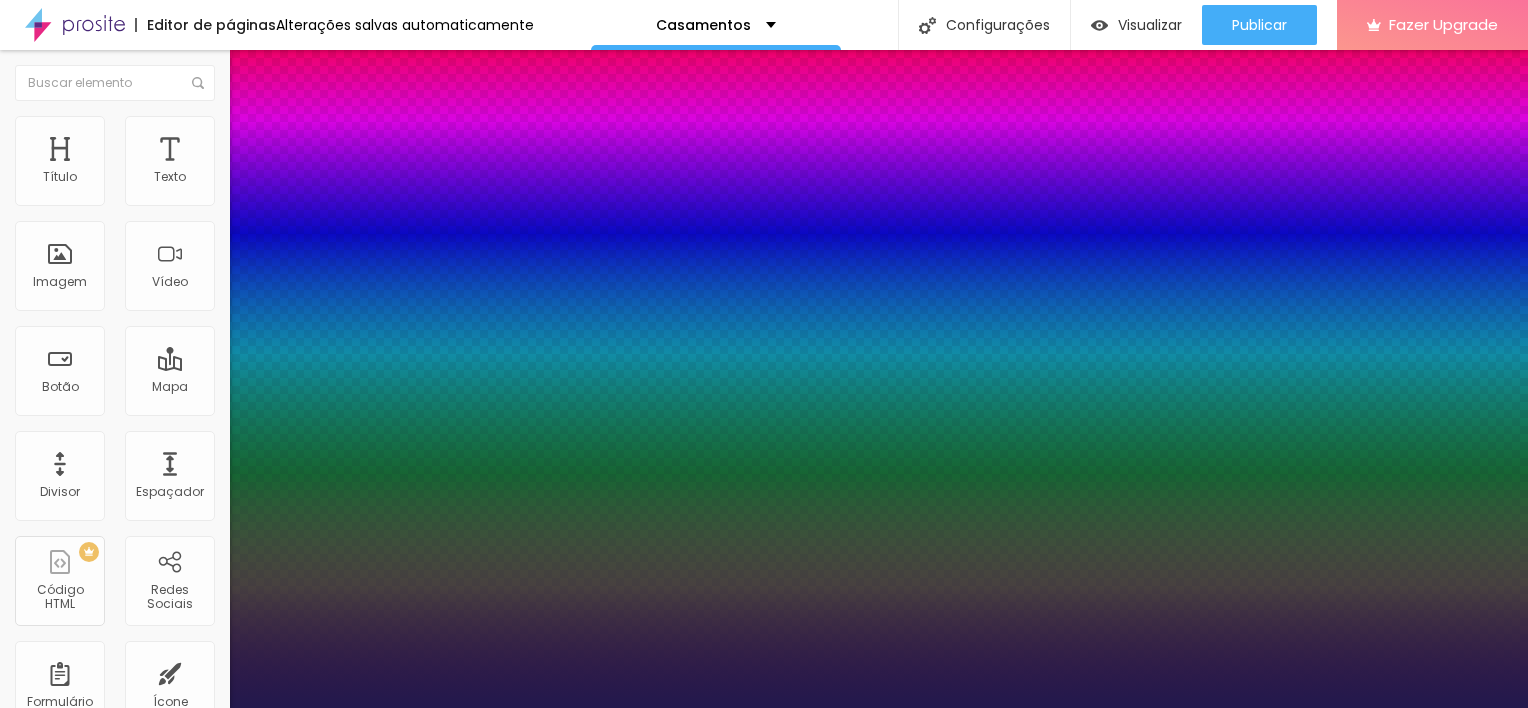 click on "AbrilFatface-Regular Actor-Regular Alegreya AlegreyaBlack Alice Allan-Bold Allan-Regular Amaranth AmaticaSC AmaticSC Amita-Bold Amita-Regular Anaheim AnonymousPro-Bold AnonymousPro-Italic AnonymousPro-Regular Arapey Archivo-Bold Archivo-Italic Archivo-Regular ArefRuqaa Arsenal-Bold Arsenal-Italic Arsenal-Regular Arvo Assistant AssistantLight AveriaLibre AveriaLibreLight AveriaSansLibre-Bold AveriaSansLibre-Italic AveriaSansLibre-Regular Bangers-Regular Bentham-Regular Bevan-Regular BioRhyme BioRhymeExtraBold BioRhymeLight Bitter BreeSerif ButterflyKids-Regular ChangaOne-Italic ChangaOne-Regular Chewy-Regular Chivo CinzelDecorative-Black CinzelDecorative-Bold CinzelDecorative-Regular Comfortaa-Bold Comfortaa-Light Comfortaa-Regular ComingSoon Cookie-Regular Corben-Bold Corben-Regular Cormorant CormorantGeramond-Bold CormorantGeramond-Italic CormorantGeramond-Medium CormorantGeramond-Regular CormorantLight Cousine-Bold Cousine-Italic Cousine-Regular Creepster-Regular CrimsonText CrimsonTextBold Cuprum FjallaOne" at bounding box center [107, 730] 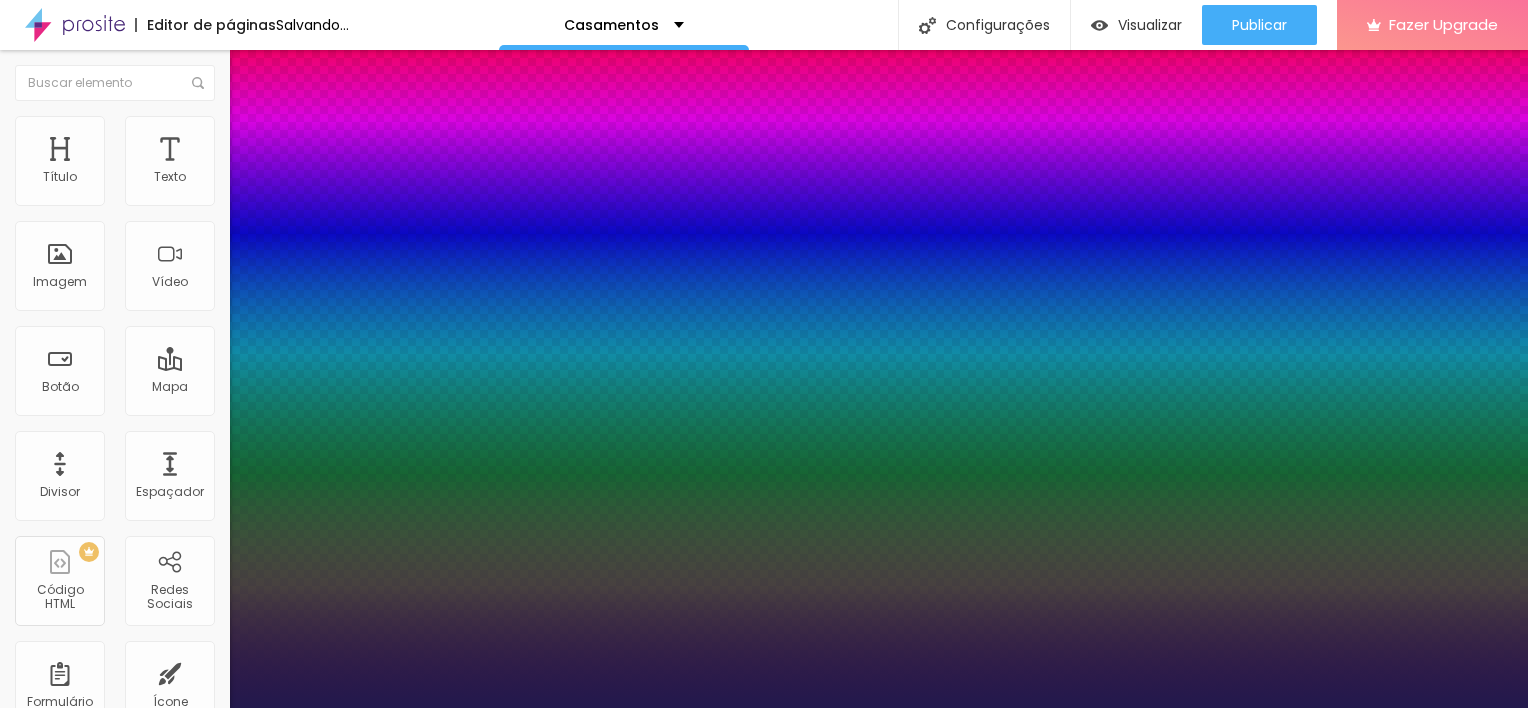 select on "FjallaOne" 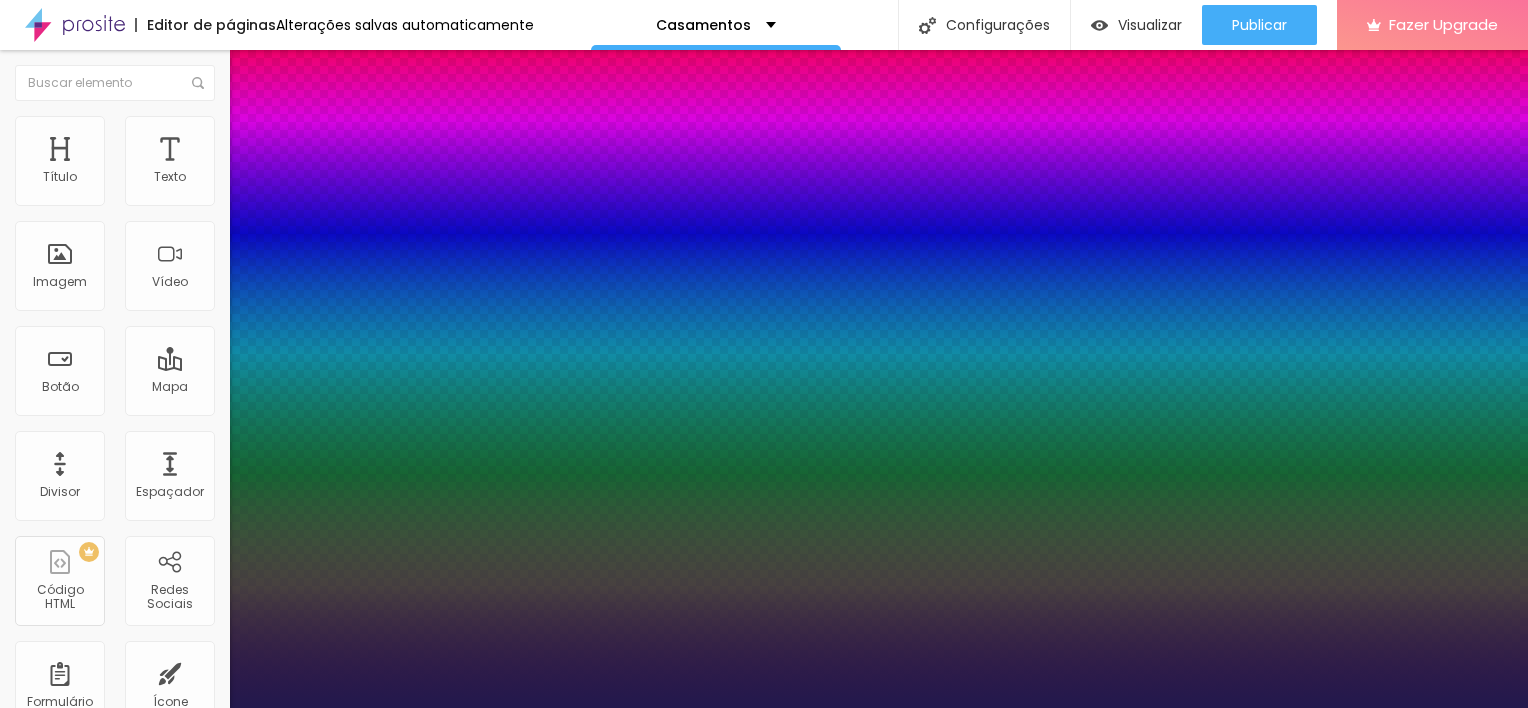 click on "AbrilFatface-Regular Actor-Regular Alegreya AlegreyaBlack Alice Allan-Bold Allan-Regular Amaranth AmaticaSC AmaticSC Amita-Bold Amita-Regular Anaheim AnonymousPro-Bold AnonymousPro-Italic AnonymousPro-Regular Arapey Archivo-Bold Archivo-Italic Archivo-Regular ArefRuqaa Arsenal-Bold Arsenal-Italic Arsenal-Regular Arvo Assistant AssistantLight AveriaLibre AveriaLibreLight AveriaSansLibre-Bold AveriaSansLibre-Italic AveriaSansLibre-Regular Bangers-Regular Bentham-Regular Bevan-Regular BioRhyme BioRhymeExtraBold BioRhymeLight Bitter BreeSerif ButterflyKids-Regular ChangaOne-Italic ChangaOne-Regular Chewy-Regular Chivo CinzelDecorative-Black CinzelDecorative-Bold CinzelDecorative-Regular Comfortaa-Bold Comfortaa-Light Comfortaa-Regular ComingSoon Cookie-Regular Corben-Bold Corben-Regular Cormorant CormorantGeramond-Bold CormorantGeramond-Italic CormorantGeramond-Medium CormorantGeramond-Regular CormorantLight Cousine-Bold Cousine-Italic Cousine-Regular Creepster-Regular CrimsonText CrimsonTextBold Cuprum FjallaOne" at bounding box center (107, 730) 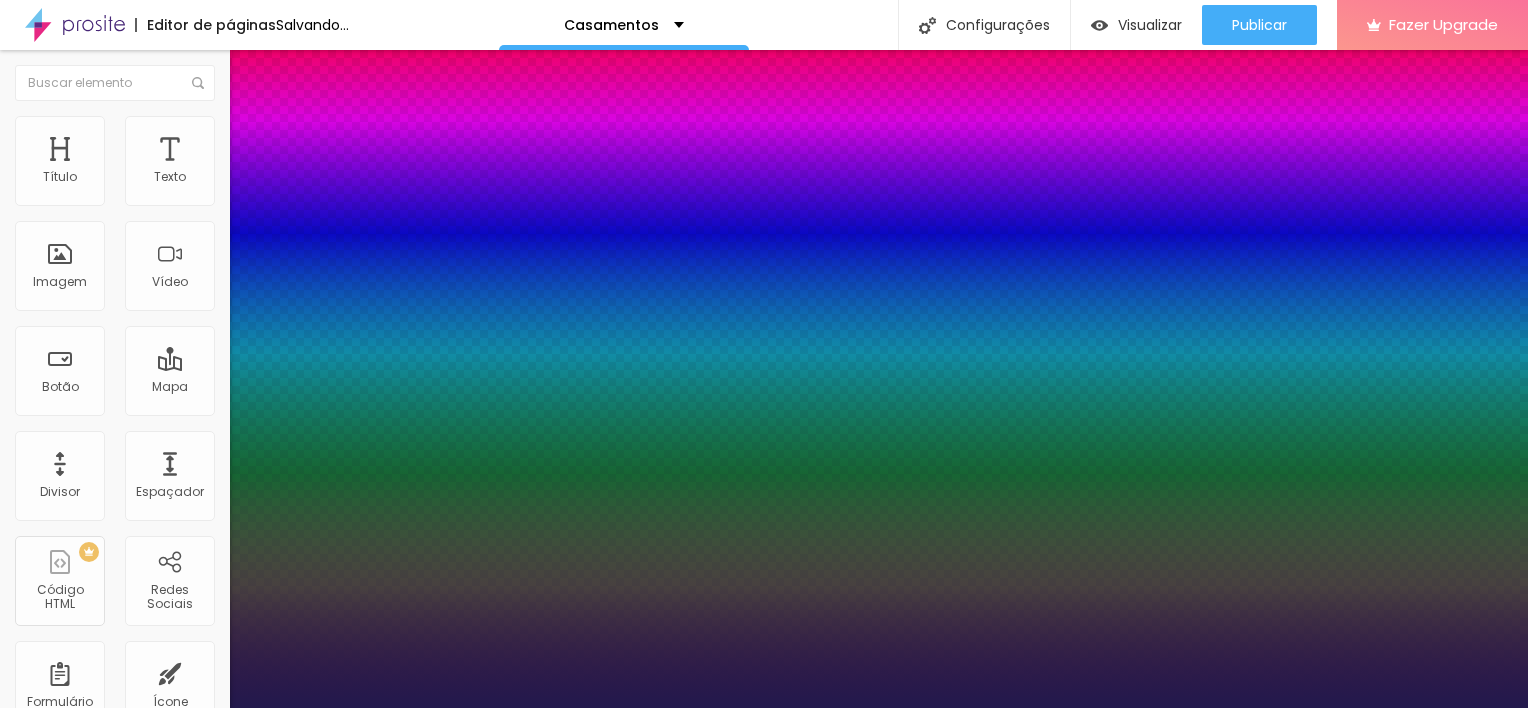 type on "1" 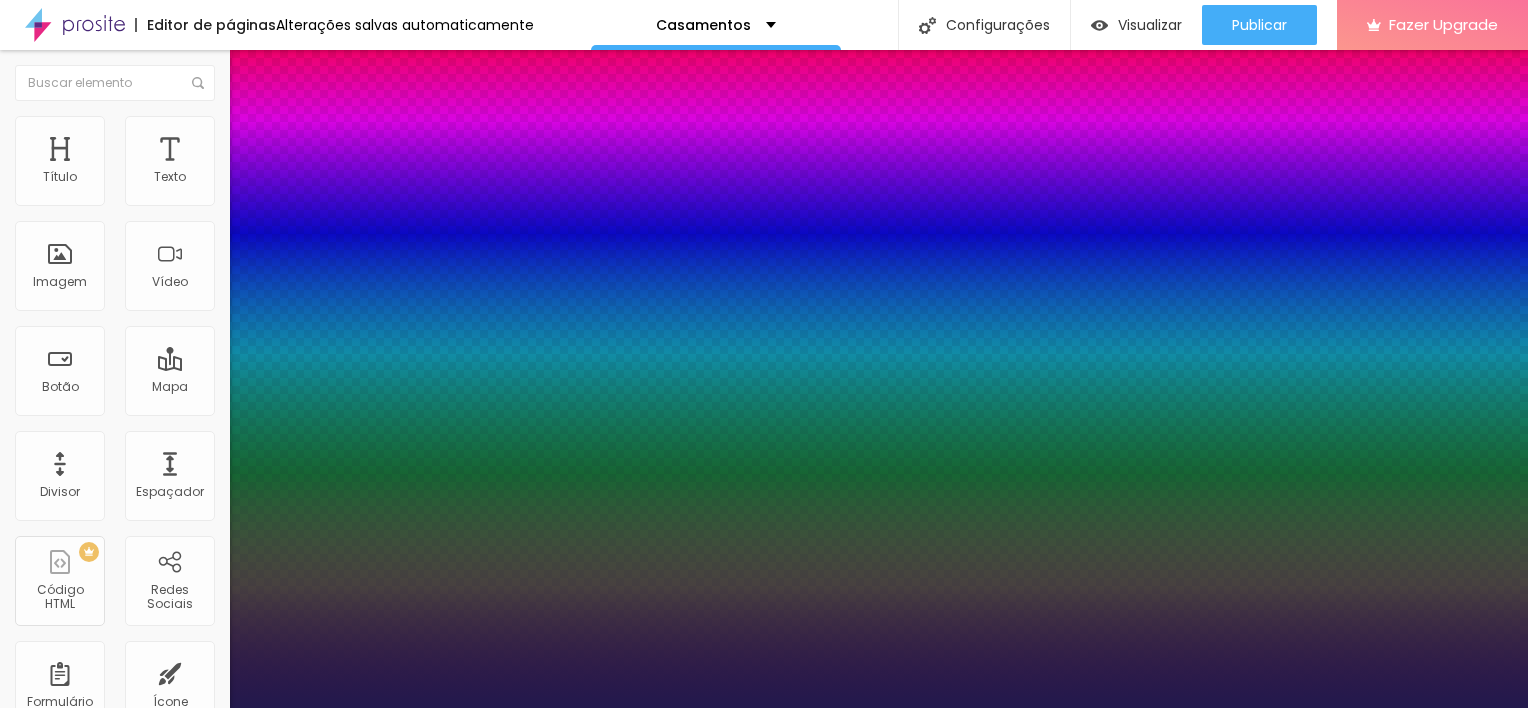 click on "AbrilFatface-Regular Actor-Regular Alegreya AlegreyaBlack Alice Allan-Bold Allan-Regular Amaranth AmaticaSC AmaticSC Amita-Bold Amita-Regular Anaheim AnonymousPro-Bold AnonymousPro-Italic AnonymousPro-Regular Arapey Archivo-Bold Archivo-Italic Archivo-Regular ArefRuqaa Arsenal-Bold Arsenal-Italic Arsenal-Regular Arvo Assistant AssistantLight AveriaLibre AveriaLibreLight AveriaSansLibre-Bold AveriaSansLibre-Italic AveriaSansLibre-Regular Bangers-Regular Bentham-Regular Bevan-Regular BioRhyme BioRhymeExtraBold BioRhymeLight Bitter BreeSerif ButterflyKids-Regular ChangaOne-Italic ChangaOne-Regular Chewy-Regular Chivo CinzelDecorative-Black CinzelDecorative-Bold CinzelDecorative-Regular Comfortaa-Bold Comfortaa-Light Comfortaa-Regular ComingSoon Cookie-Regular Corben-Bold Corben-Regular Cormorant CormorantGeramond-Bold CormorantGeramond-Italic CormorantGeramond-Medium CormorantGeramond-Regular CormorantLight Cousine-Bold Cousine-Italic Cousine-Regular Creepster-Regular CrimsonText CrimsonTextBold Cuprum FjallaOne" at bounding box center [107, 730] 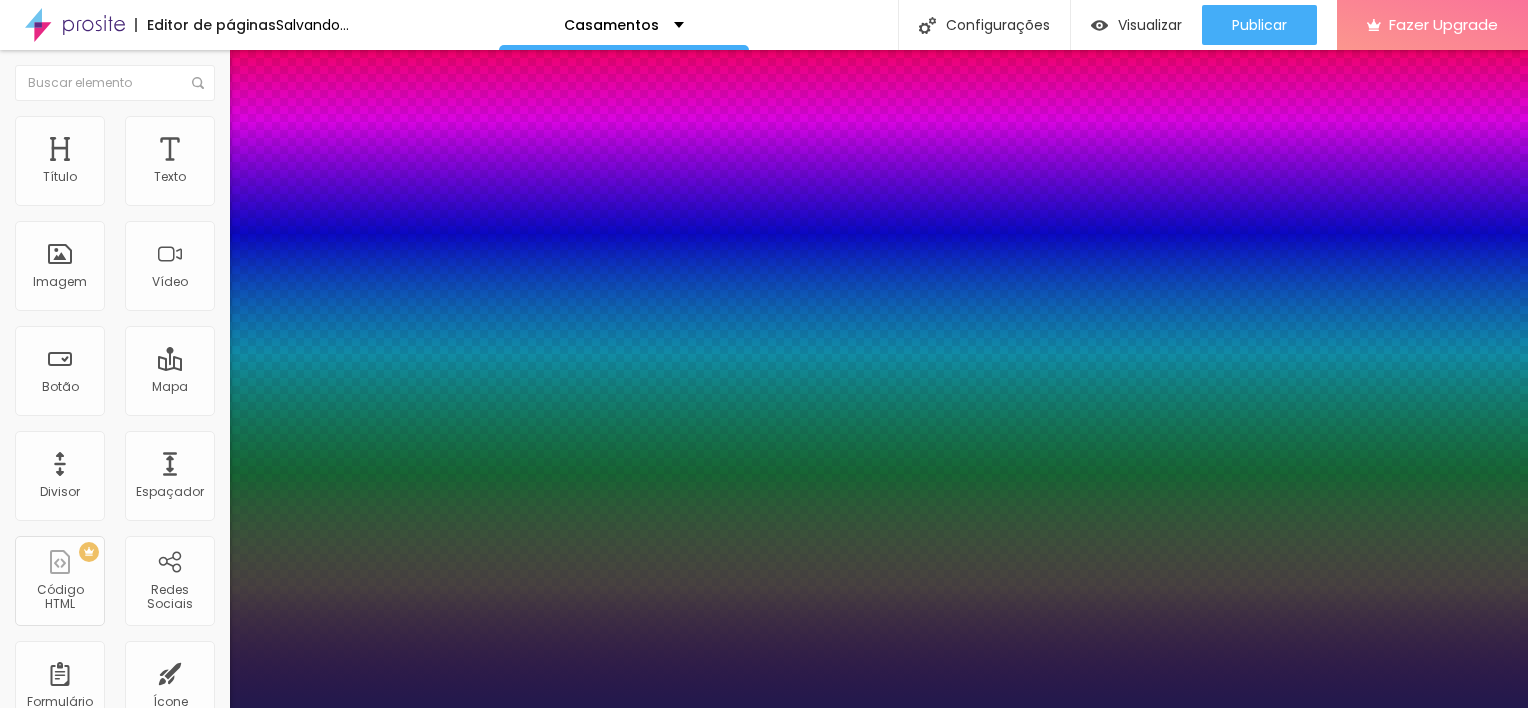 type on "1" 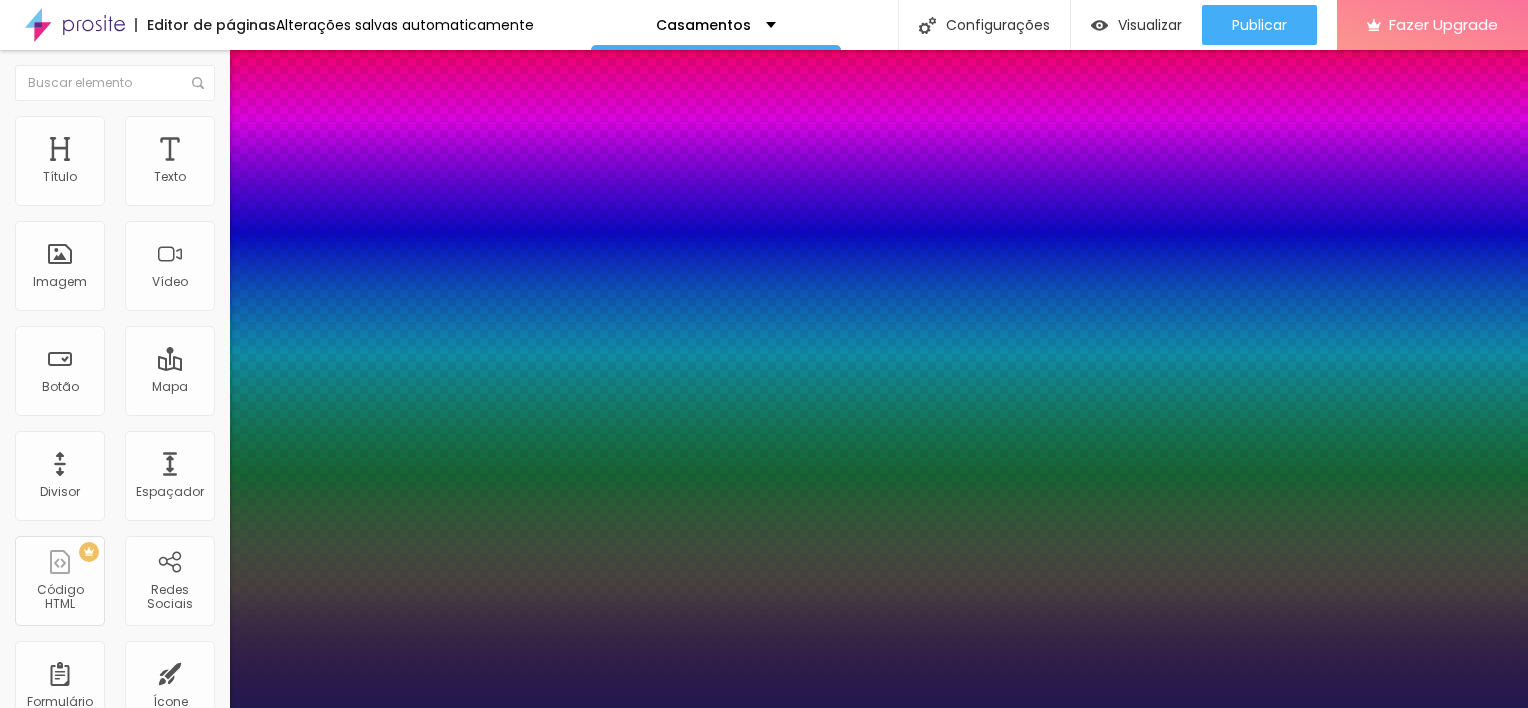 click on "AbrilFatface-Regular Actor-Regular Alegreya AlegreyaBlack Alice Allan-Bold Allan-Regular Amaranth AmaticaSC AmaticSC Amita-Bold Amita-Regular Anaheim AnonymousPro-Bold AnonymousPro-Italic AnonymousPro-Regular Arapey Archivo-Bold Archivo-Italic Archivo-Regular ArefRuqaa Arsenal-Bold Arsenal-Italic Arsenal-Regular Arvo Assistant AssistantLight AveriaLibre AveriaLibreLight AveriaSansLibre-Bold AveriaSansLibre-Italic AveriaSansLibre-Regular Bangers-Regular Bentham-Regular Bevan-Regular BioRhyme BioRhymeExtraBold BioRhymeLight Bitter BreeSerif ButterflyKids-Regular ChangaOne-Italic ChangaOne-Regular Chewy-Regular Chivo CinzelDecorative-Black CinzelDecorative-Bold CinzelDecorative-Regular Comfortaa-Bold Comfortaa-Light Comfortaa-Regular ComingSoon Cookie-Regular Corben-Bold Corben-Regular Cormorant CormorantGeramond-Bold CormorantGeramond-Italic CormorantGeramond-Medium CormorantGeramond-Regular CormorantLight Cousine-Bold Cousine-Italic Cousine-Regular Creepster-Regular CrimsonText CrimsonTextBold Cuprum FjallaOne" at bounding box center (107, 730) 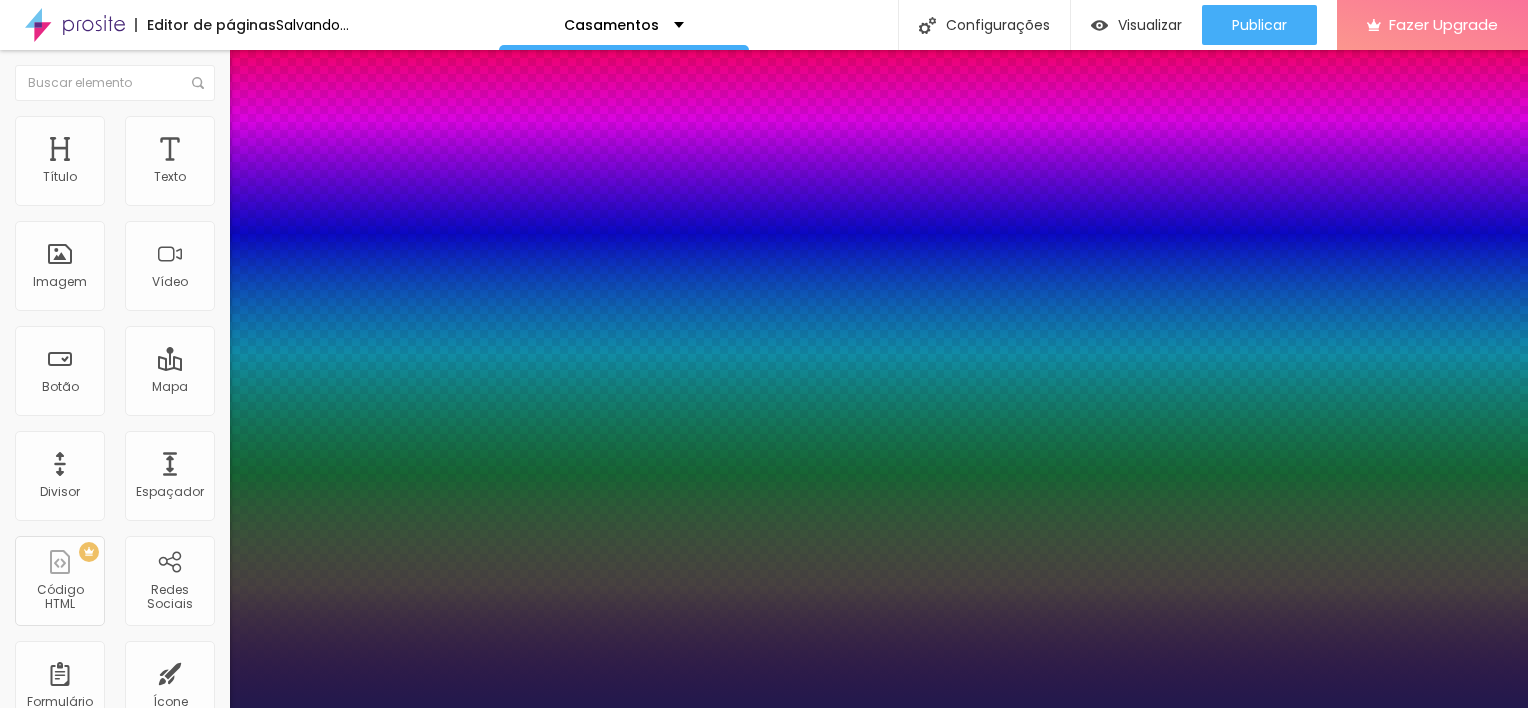 type on "1" 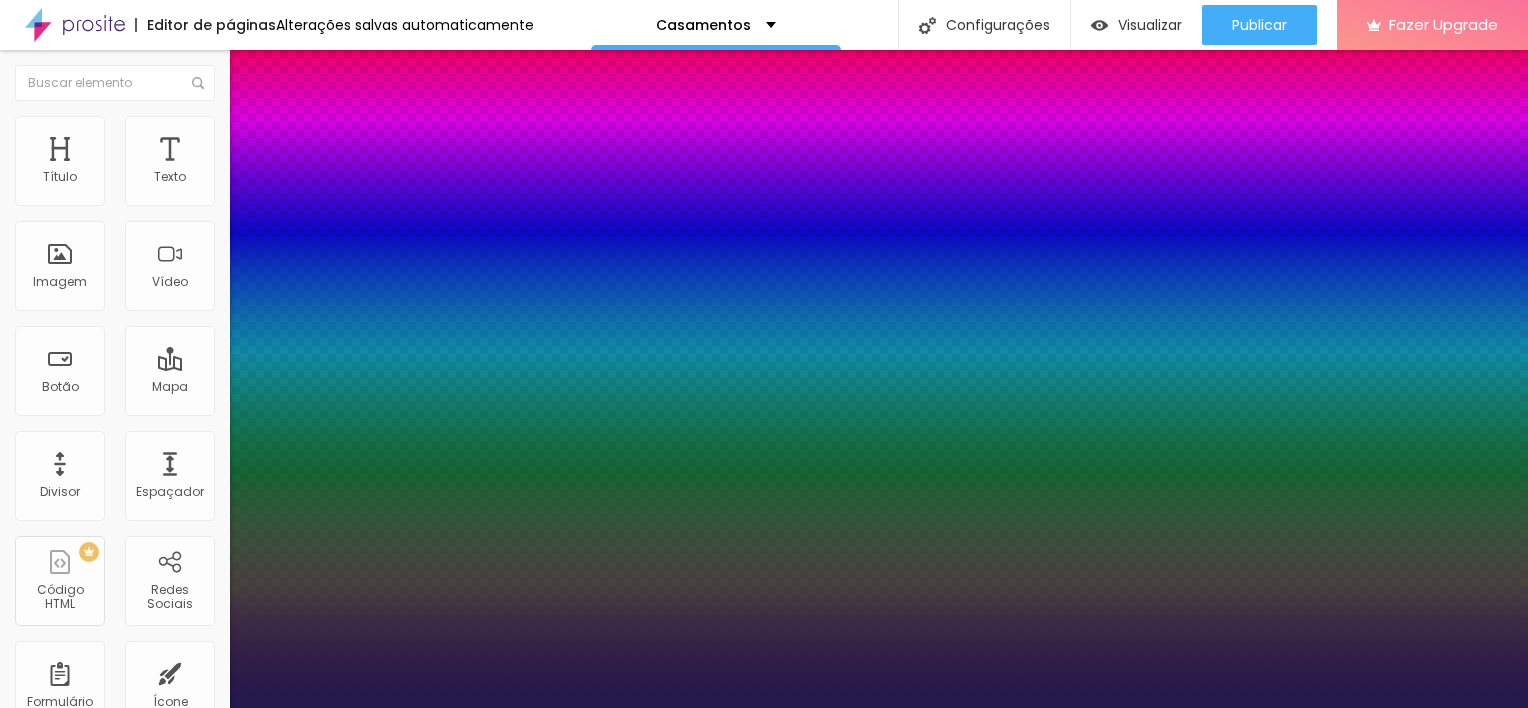 select on "Archivo-Bold" 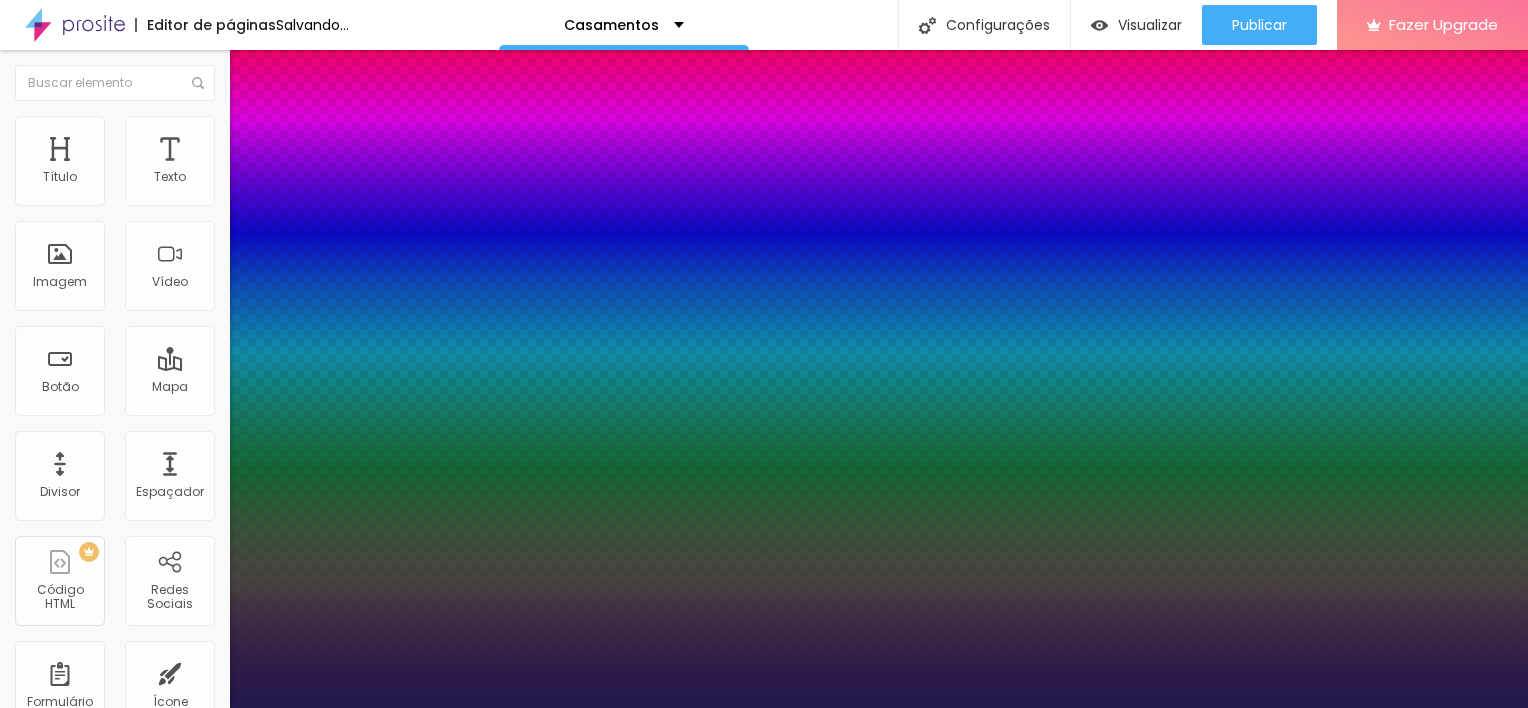 type on "1" 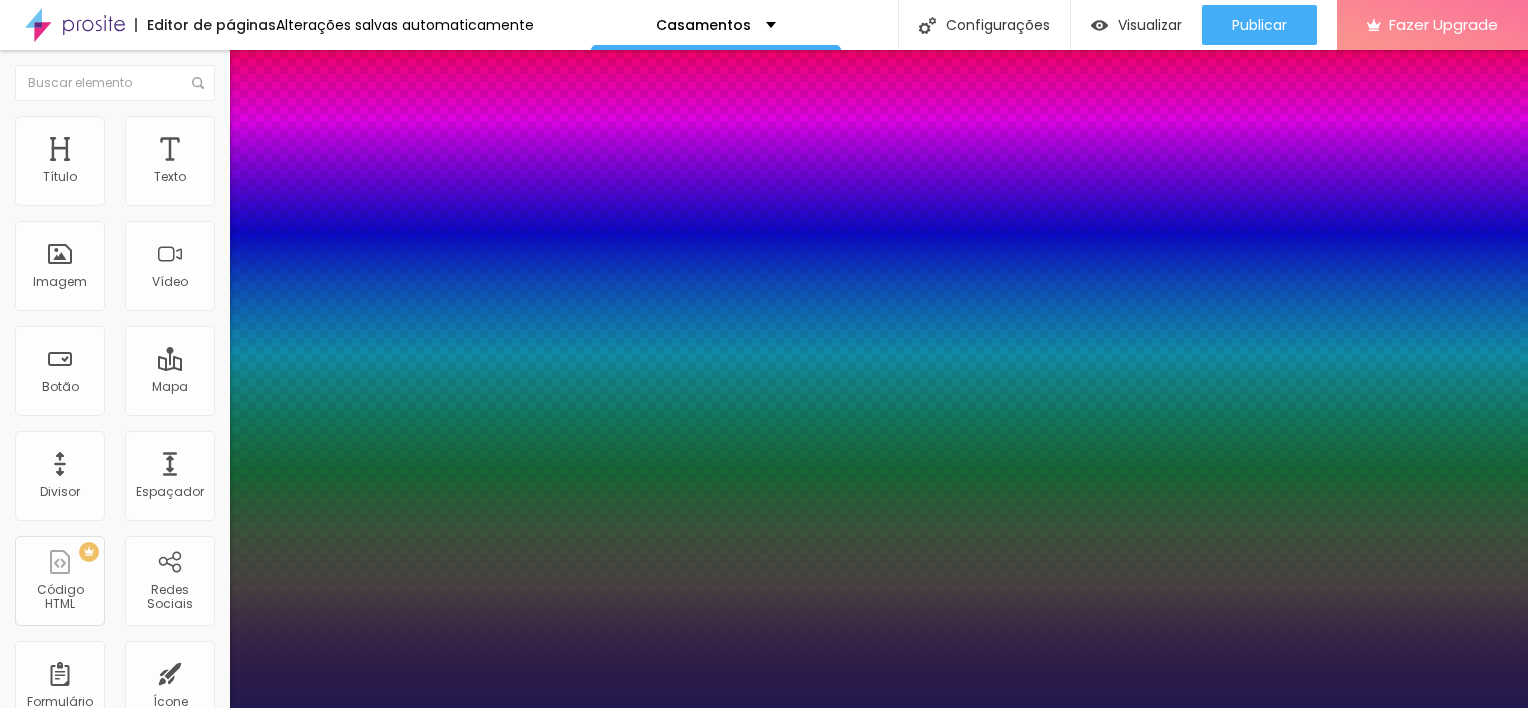 click on "AbrilFatface-Regular Actor-Regular Alegreya AlegreyaBlack Alice Allan-Bold Allan-Regular Amaranth AmaticaSC AmaticSC Amita-Bold Amita-Regular Anaheim AnonymousPro-Bold AnonymousPro-Italic AnonymousPro-Regular Arapey Archivo-Bold Archivo-Italic Archivo-Regular ArefRuqaa Arsenal-Bold Arsenal-Italic Arsenal-Regular Arvo Assistant AssistantLight AveriaLibre AveriaLibreLight AveriaSansLibre-Bold AveriaSansLibre-Italic AveriaSansLibre-Regular Bangers-Regular Bentham-Regular Bevan-Regular BioRhyme BioRhymeExtraBold BioRhymeLight Bitter BreeSerif ButterflyKids-Regular ChangaOne-Italic ChangaOne-Regular Chewy-Regular Chivo CinzelDecorative-Black CinzelDecorative-Bold CinzelDecorative-Regular Comfortaa-Bold Comfortaa-Light Comfortaa-Regular ComingSoon Cookie-Regular Corben-Bold Corben-Regular Cormorant CormorantGeramond-Bold CormorantGeramond-Italic CormorantGeramond-Medium CormorantGeramond-Regular CormorantLight Cousine-Bold Cousine-Italic Cousine-Regular Creepster-Regular CrimsonText CrimsonTextBold Cuprum FjallaOne" at bounding box center [107, 730] 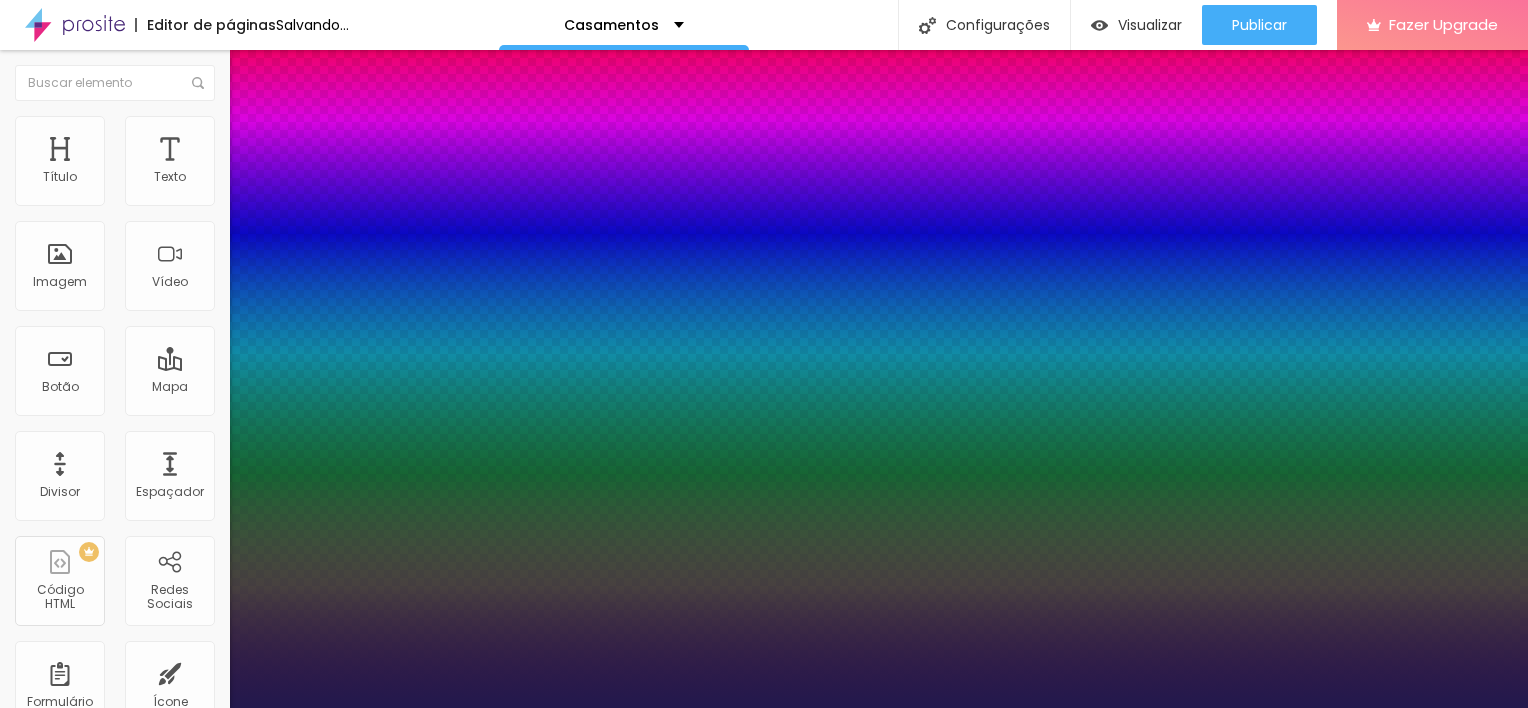 type on "1" 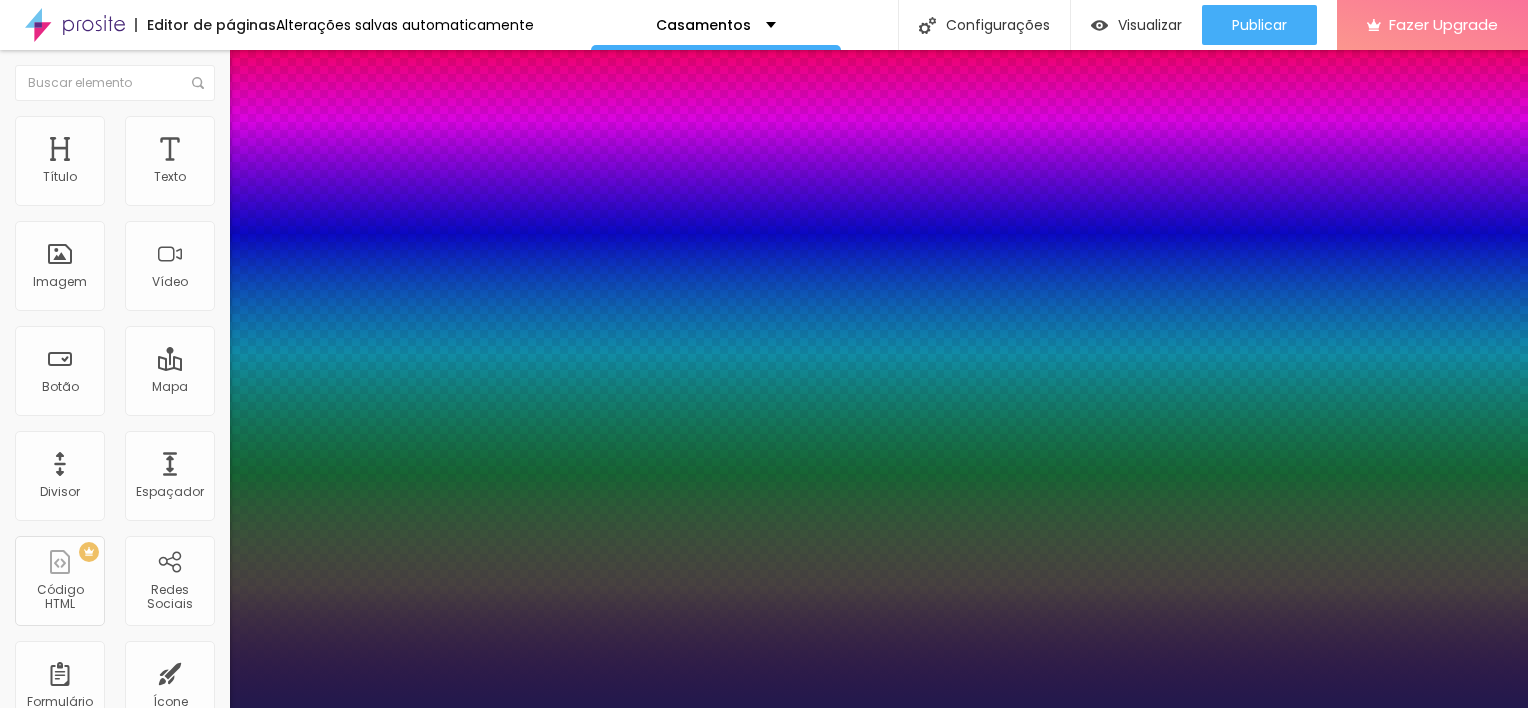 select on "ComingSoon" 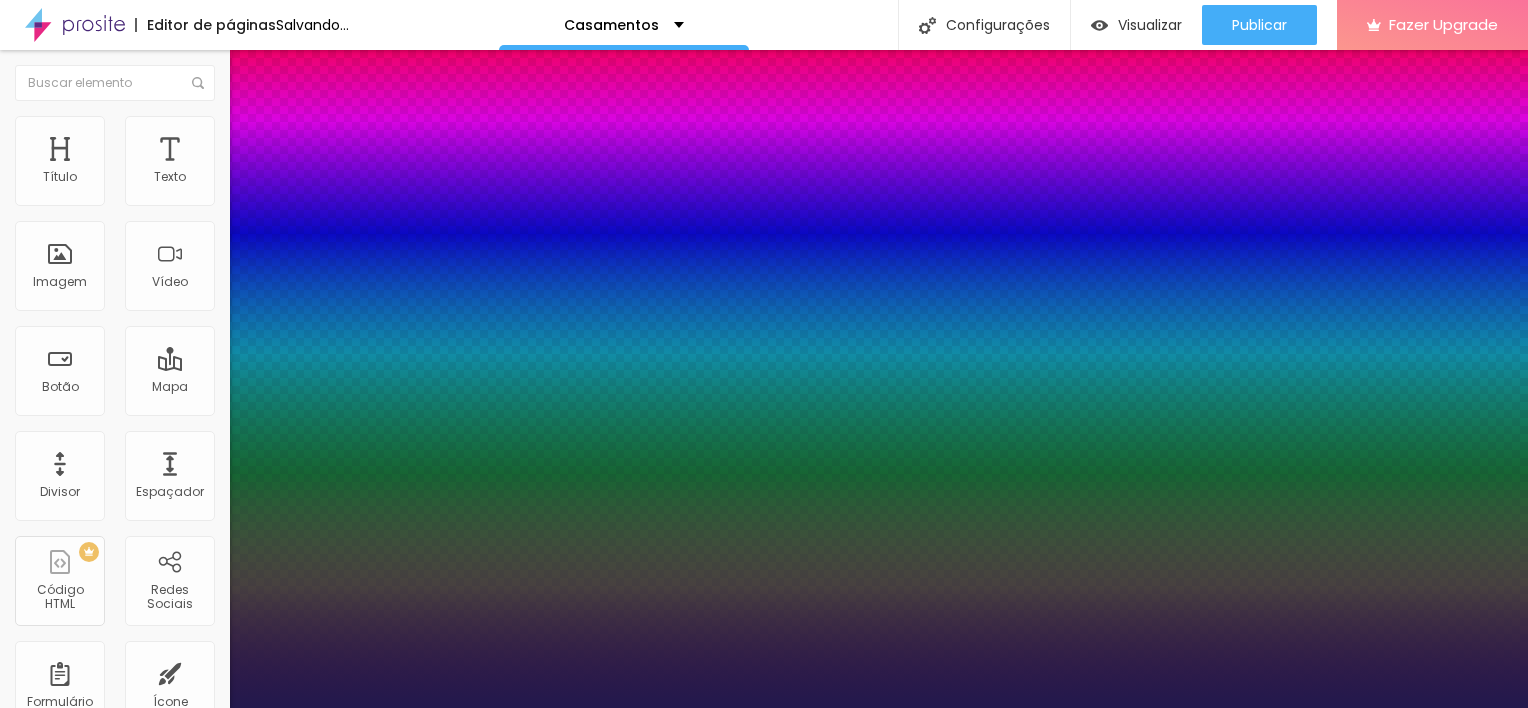 type on "1" 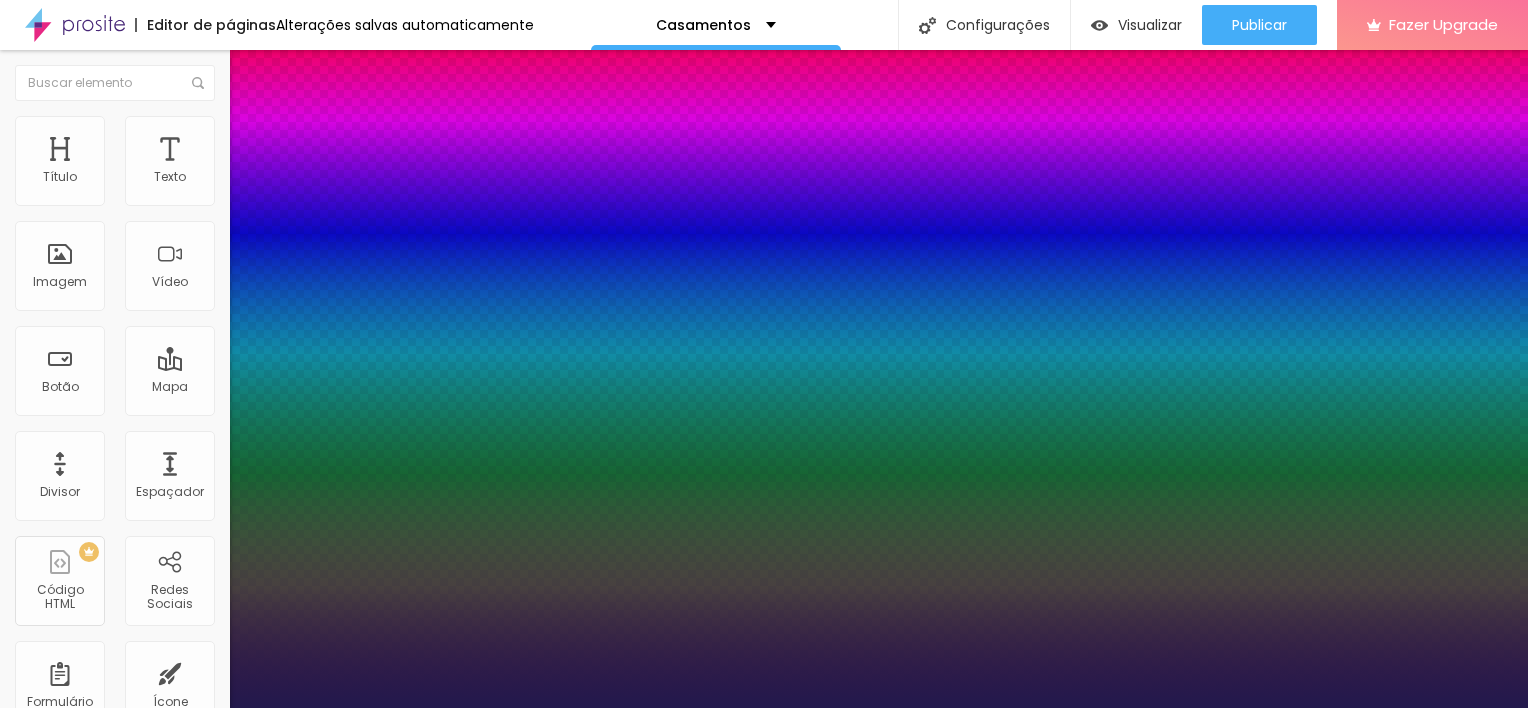 select on "Bitter" 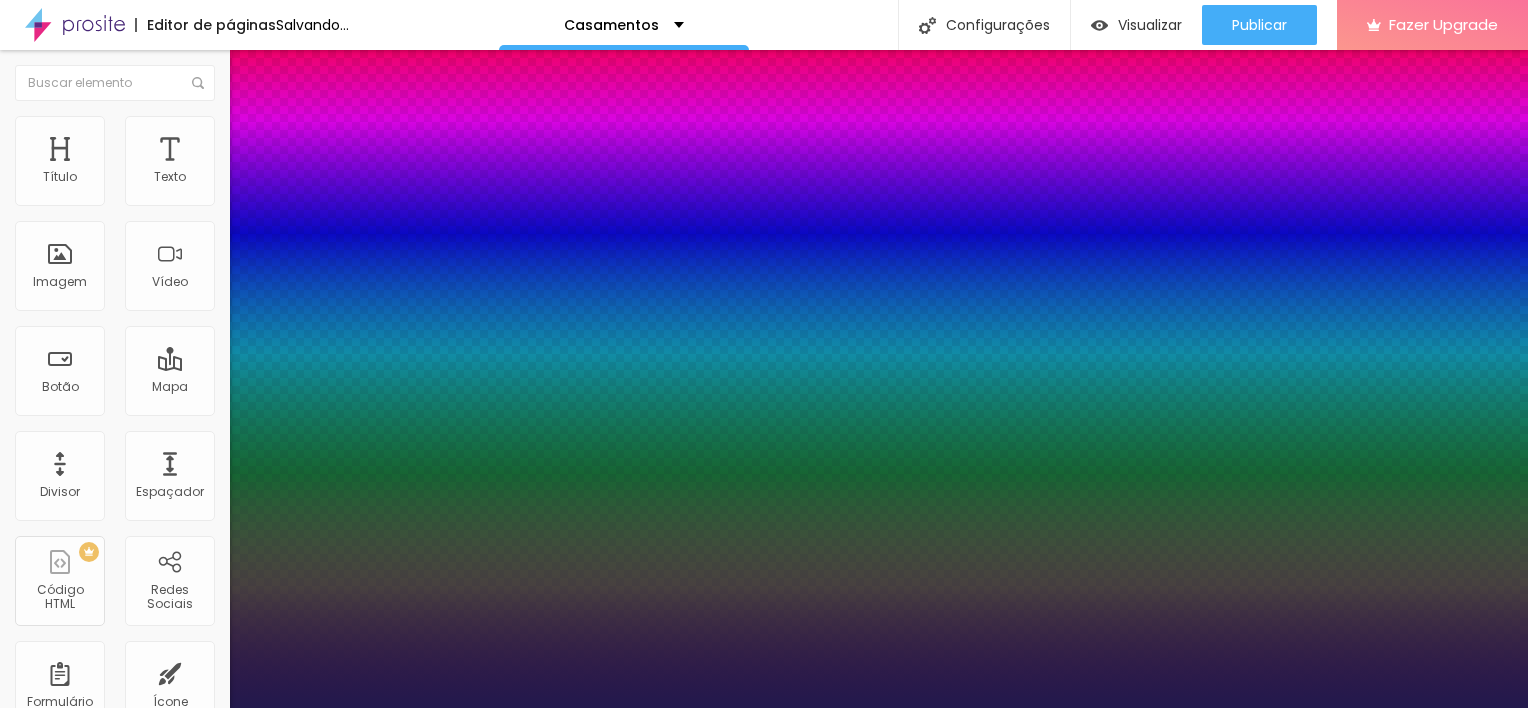 type on "1" 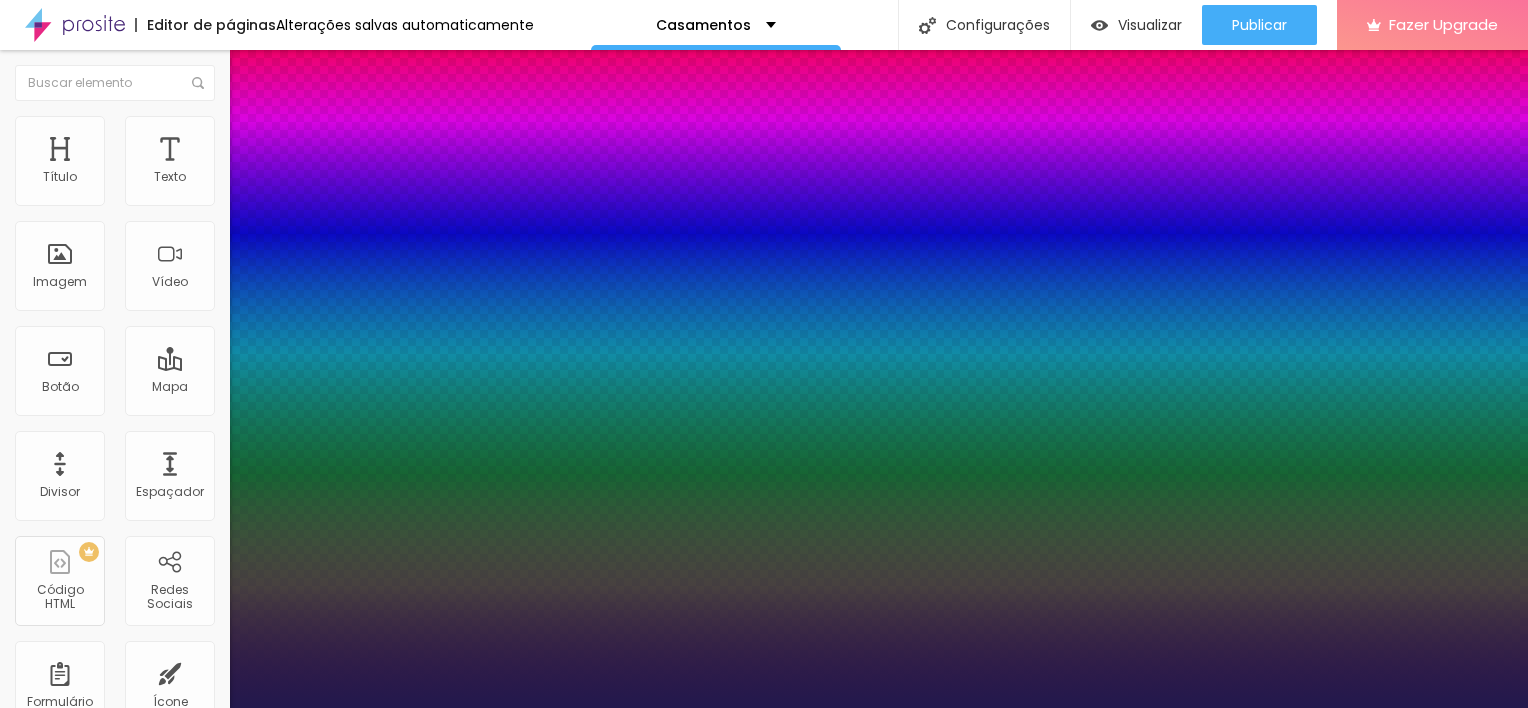 select on "AveriaLibreLight" 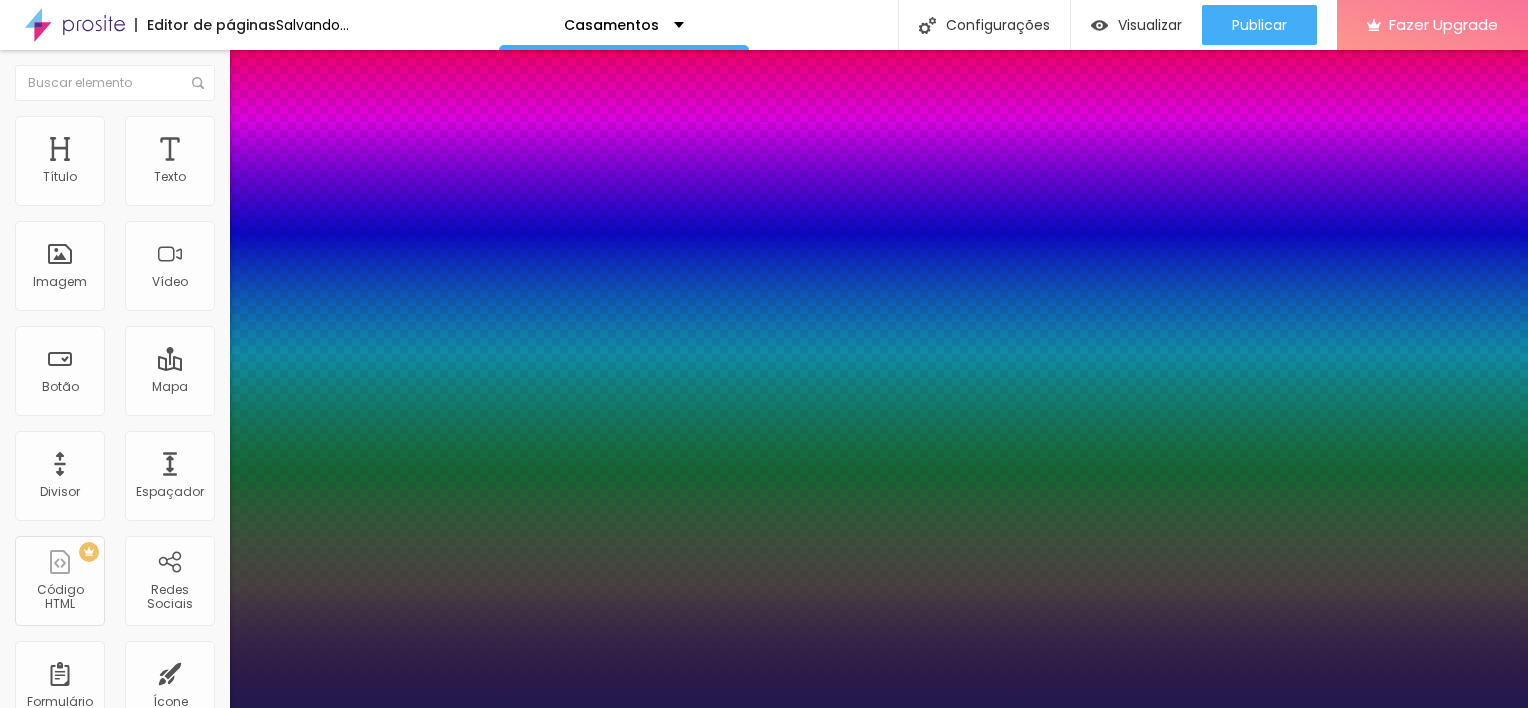 type on "1" 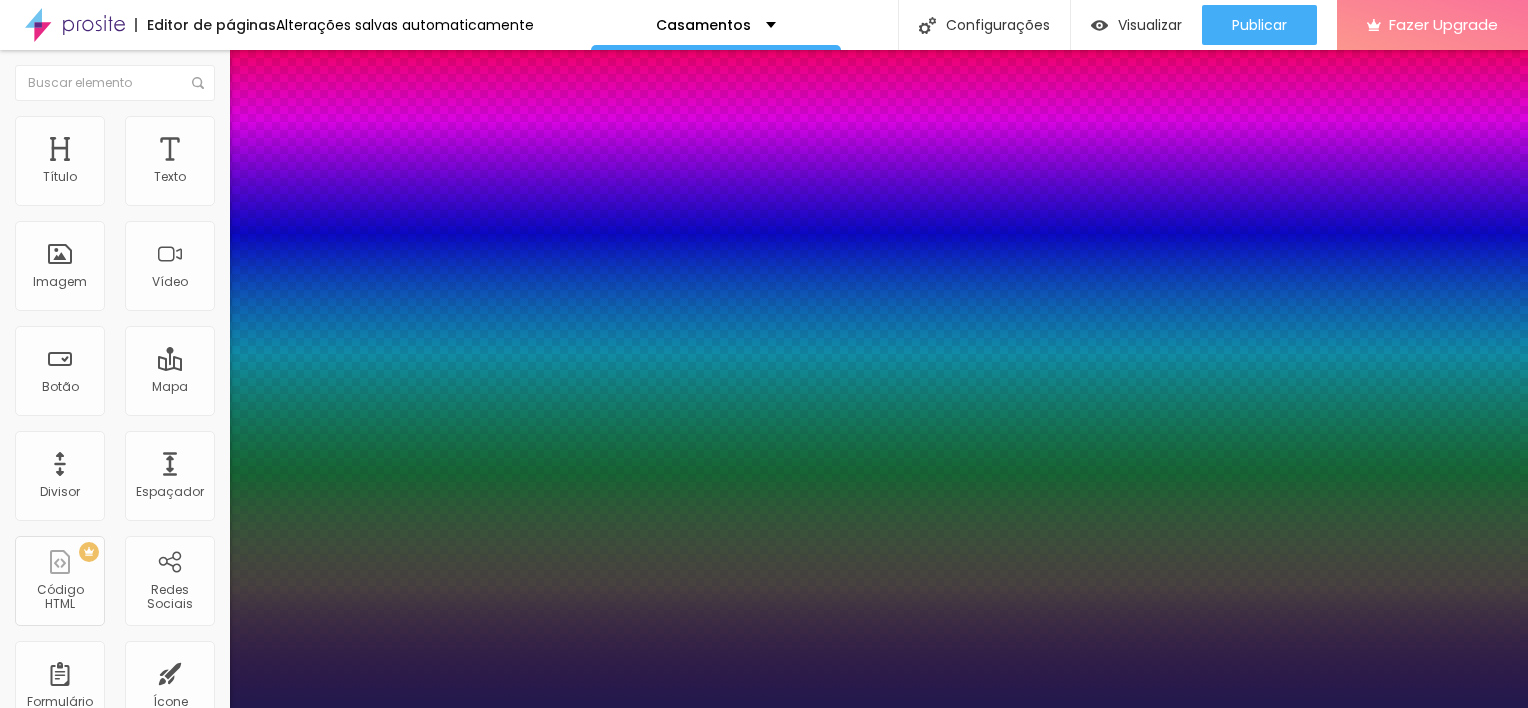 click on "AbrilFatface-Regular Actor-Regular Alegreya AlegreyaBlack Alice Allan-Bold Allan-Regular Amaranth AmaticaSC AmaticSC Amita-Bold Amita-Regular Anaheim AnonymousPro-Bold AnonymousPro-Italic AnonymousPro-Regular Arapey Archivo-Bold Archivo-Italic Archivo-Regular ArefRuqaa Arsenal-Bold Arsenal-Italic Arsenal-Regular Arvo Assistant AssistantLight AveriaLibre AveriaLibreLight AveriaSansLibre-Bold AveriaSansLibre-Italic AveriaSansLibre-Regular Bangers-Regular Bentham-Regular Bevan-Regular BioRhyme BioRhymeExtraBold BioRhymeLight Bitter BreeSerif ButterflyKids-Regular ChangaOne-Italic ChangaOne-Regular Chewy-Regular Chivo CinzelDecorative-Black CinzelDecorative-Bold CinzelDecorative-Regular Comfortaa-Bold Comfortaa-Light Comfortaa-Regular ComingSoon Cookie-Regular Corben-Bold Corben-Regular Cormorant CormorantGeramond-Bold CormorantGeramond-Italic CormorantGeramond-Medium CormorantGeramond-Regular CormorantLight Cousine-Bold Cousine-Italic Cousine-Regular Creepster-Regular CrimsonText CrimsonTextBold Cuprum FjallaOne" at bounding box center [107, 730] 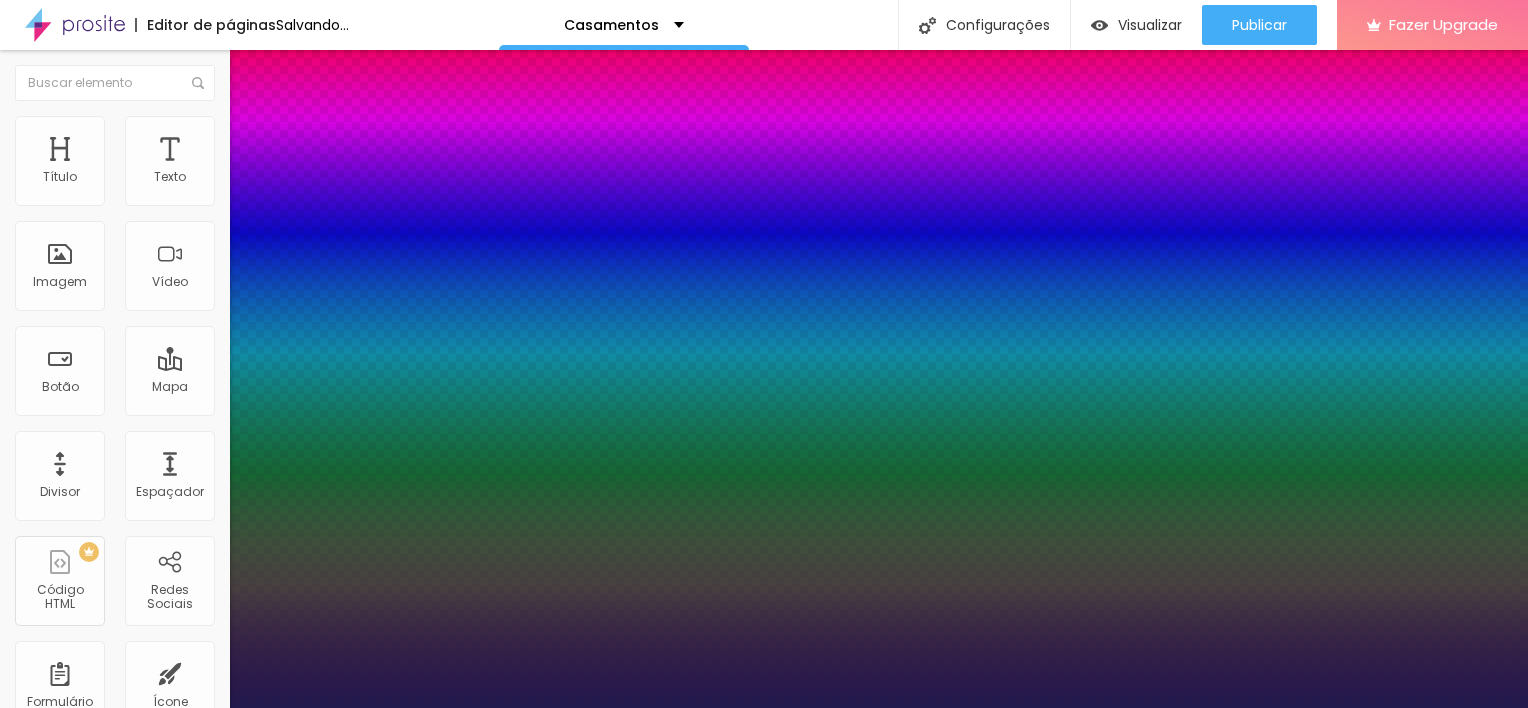 type on "1" 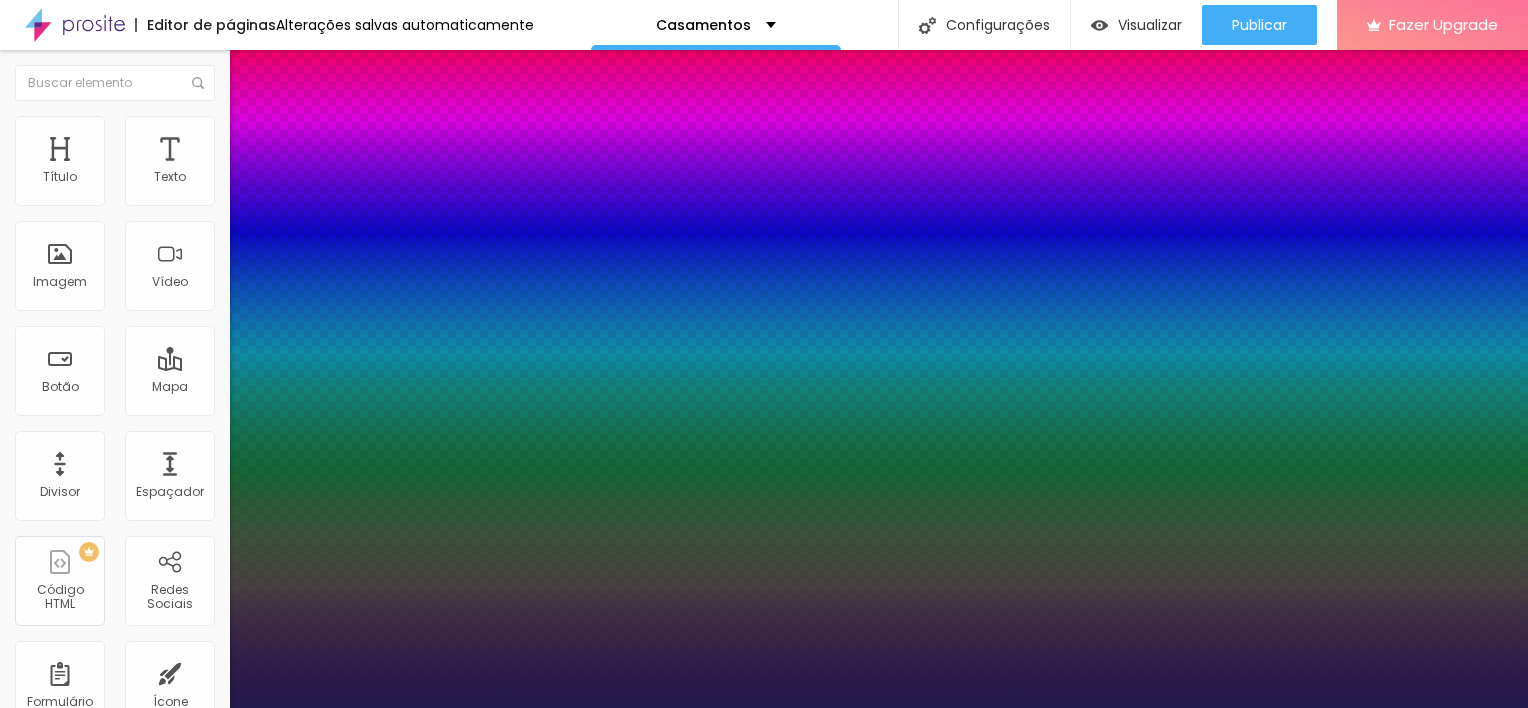click on "AbrilFatface-Regular Actor-Regular Alegreya AlegreyaBlack Alice Allan-Bold Allan-Regular Amaranth AmaticaSC AmaticSC Amita-Bold Amita-Regular Anaheim AnonymousPro-Bold AnonymousPro-Italic AnonymousPro-Regular Arapey Archivo-Bold Archivo-Italic Archivo-Regular ArefRuqaa Arsenal-Bold Arsenal-Italic Arsenal-Regular Arvo Assistant AssistantLight AveriaLibre AveriaLibreLight AveriaSansLibre-Bold AveriaSansLibre-Italic AveriaSansLibre-Regular Bangers-Regular Bentham-Regular Bevan-Regular BioRhyme BioRhymeExtraBold BioRhymeLight Bitter BreeSerif ButterflyKids-Regular ChangaOne-Italic ChangaOne-Regular Chewy-Regular Chivo CinzelDecorative-Black CinzelDecorative-Bold CinzelDecorative-Regular Comfortaa-Bold Comfortaa-Light Comfortaa-Regular ComingSoon Cookie-Regular Corben-Bold Corben-Regular Cormorant CormorantGeramond-Bold CormorantGeramond-Italic CormorantGeramond-Medium CormorantGeramond-Regular CormorantLight Cousine-Bold Cousine-Italic Cousine-Regular Creepster-Regular CrimsonText CrimsonTextBold Cuprum FjallaOne" at bounding box center (107, 730) 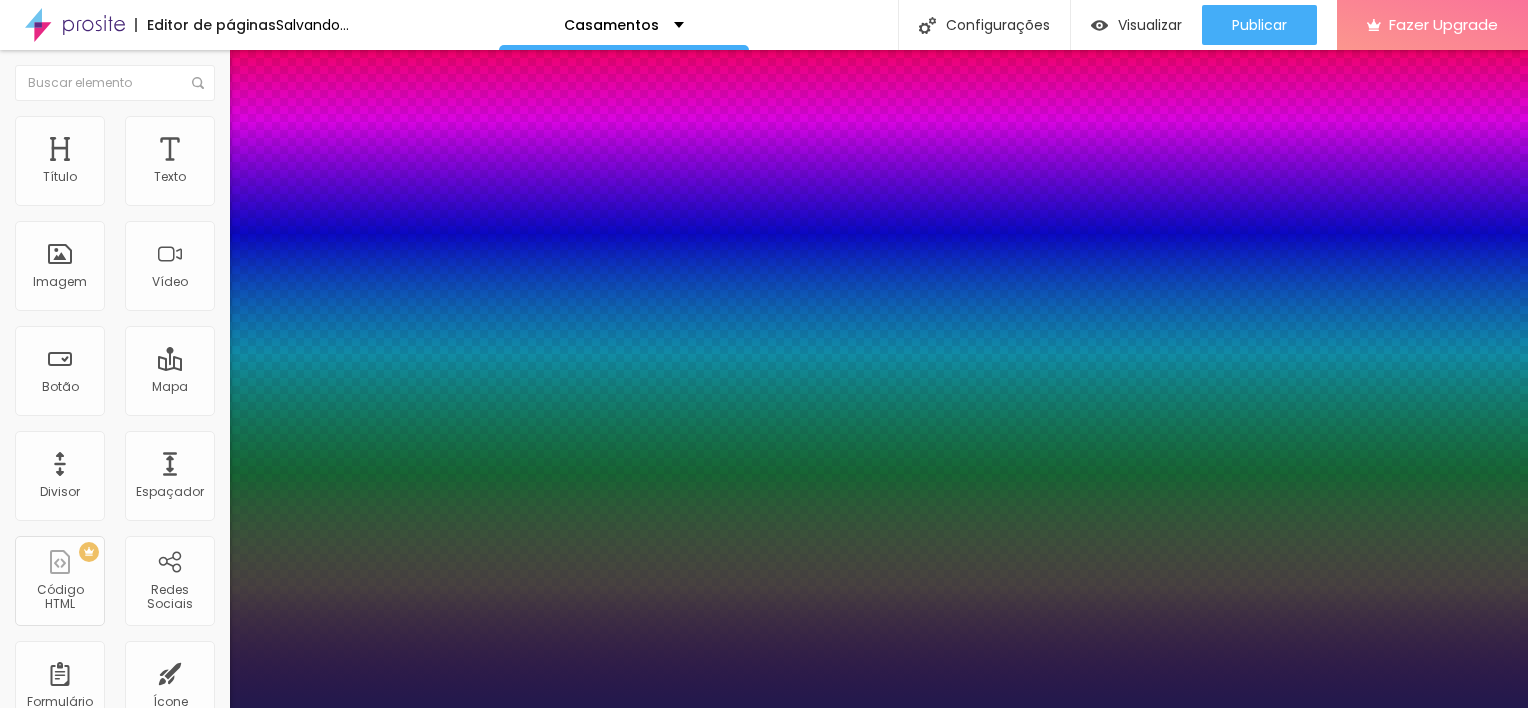 select on "Actor-Regular" 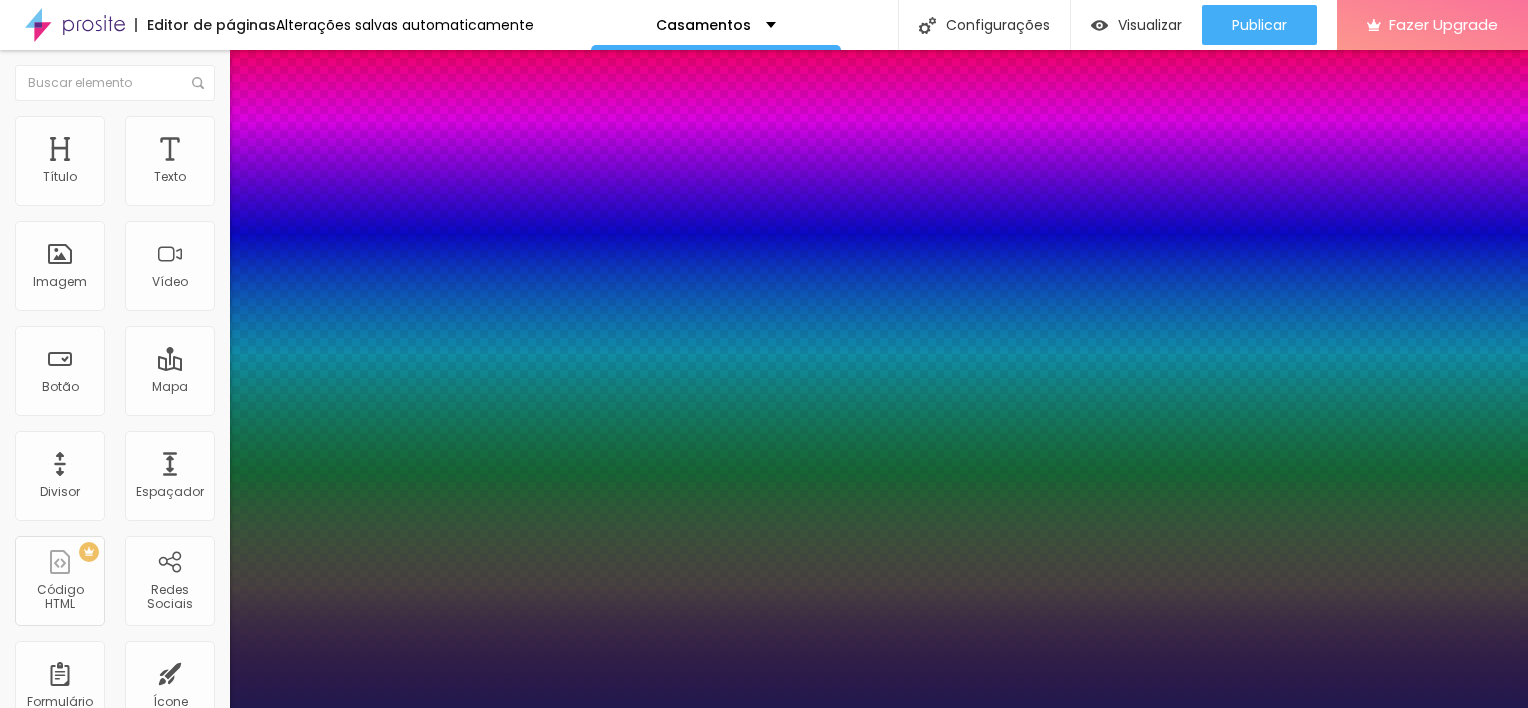 select on "SuezOne" 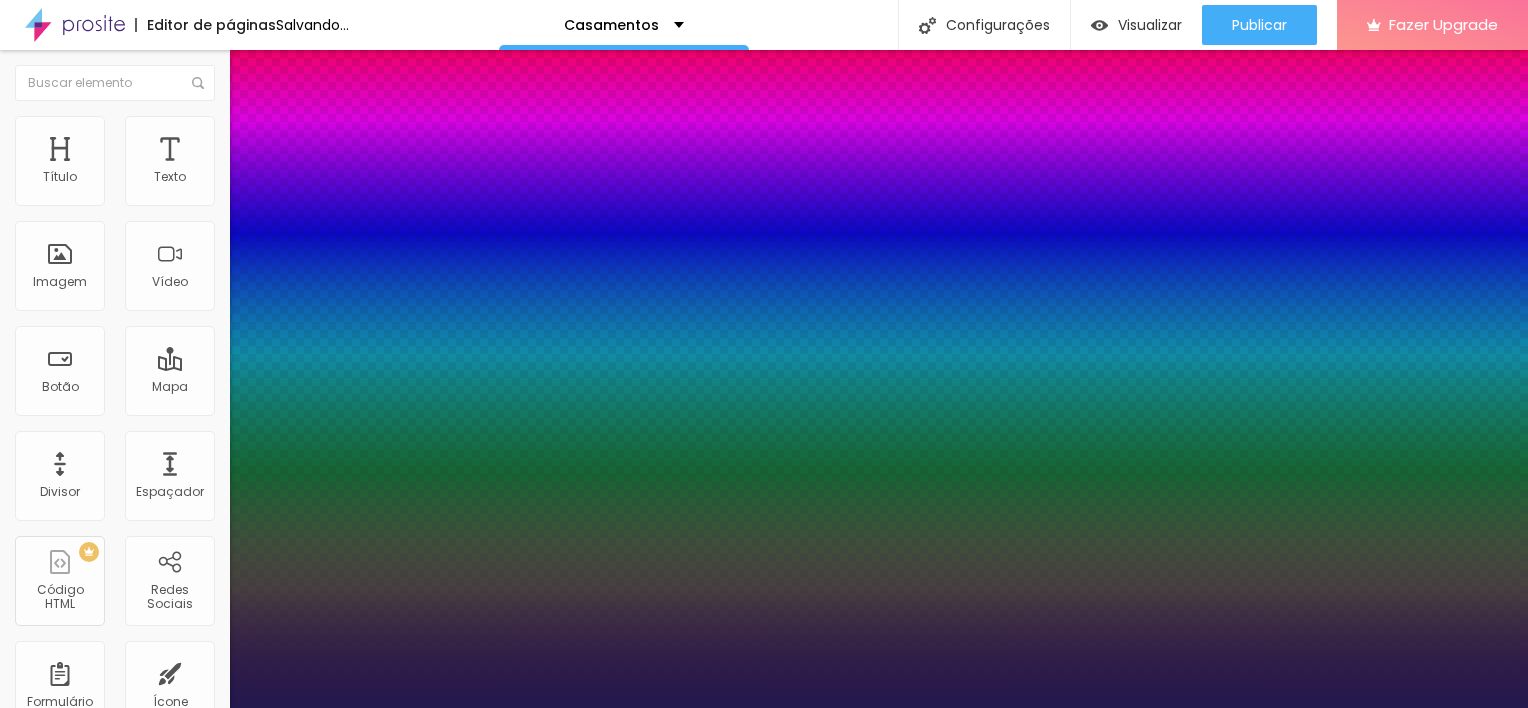 type on "1" 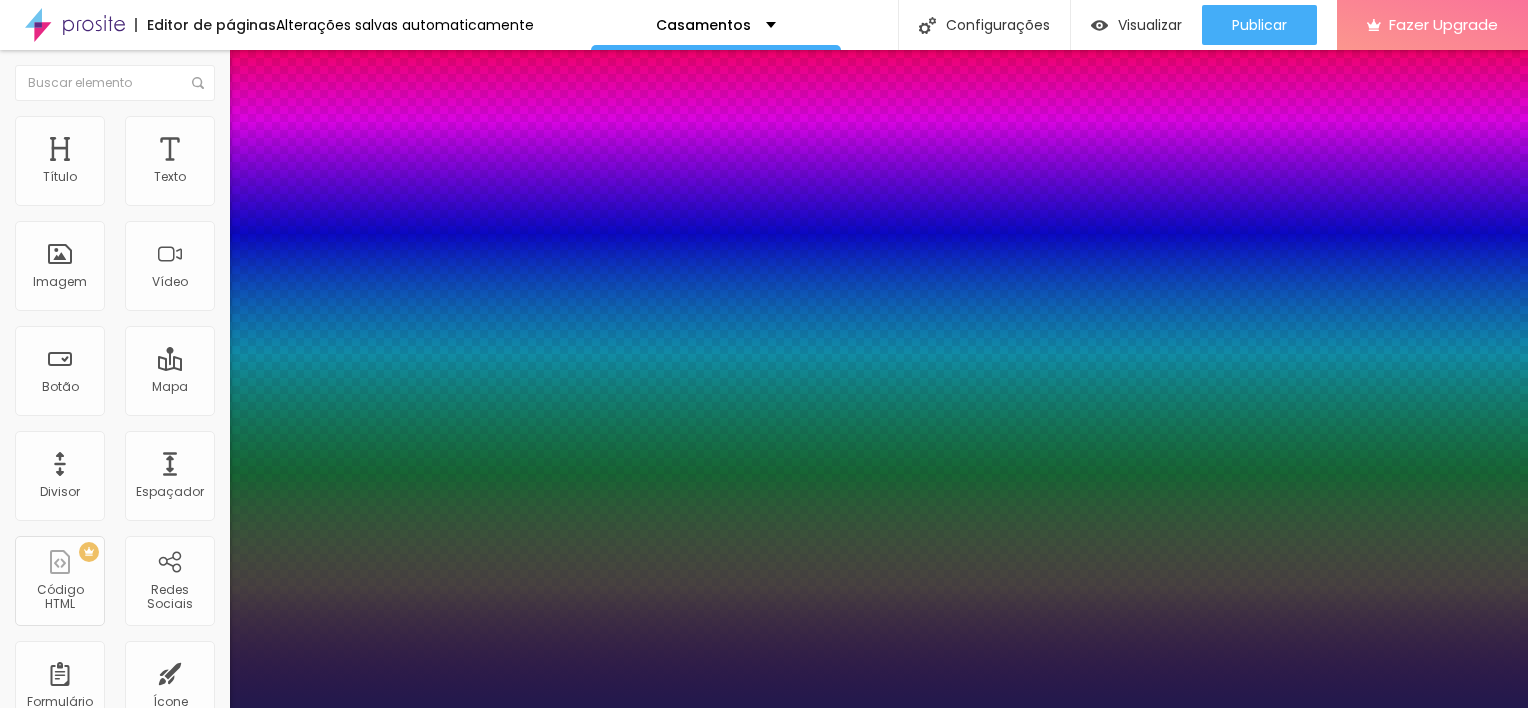 click on "AbrilFatface-Regular Actor-Regular Alegreya AlegreyaBlack Alice Allan-Bold Allan-Regular Amaranth AmaticaSC AmaticSC Amita-Bold Amita-Regular Anaheim AnonymousPro-Bold AnonymousPro-Italic AnonymousPro-Regular Arapey Archivo-Bold Archivo-Italic Archivo-Regular ArefRuqaa Arsenal-Bold Arsenal-Italic Arsenal-Regular Arvo Assistant AssistantLight AveriaLibre AveriaLibreLight AveriaSansLibre-Bold AveriaSansLibre-Italic AveriaSansLibre-Regular Bangers-Regular Bentham-Regular Bevan-Regular BioRhyme BioRhymeExtraBold BioRhymeLight Bitter BreeSerif ButterflyKids-Regular ChangaOne-Italic ChangaOne-Regular Chewy-Regular Chivo CinzelDecorative-Black CinzelDecorative-Bold CinzelDecorative-Regular Comfortaa-Bold Comfortaa-Light Comfortaa-Regular ComingSoon Cookie-Regular Corben-Bold Corben-Regular Cormorant CormorantGeramond-Bold CormorantGeramond-Italic CormorantGeramond-Medium CormorantGeramond-Regular CormorantLight Cousine-Bold Cousine-Italic Cousine-Regular Creepster-Regular CrimsonText CrimsonTextBold Cuprum FjallaOne" at bounding box center (107, 730) 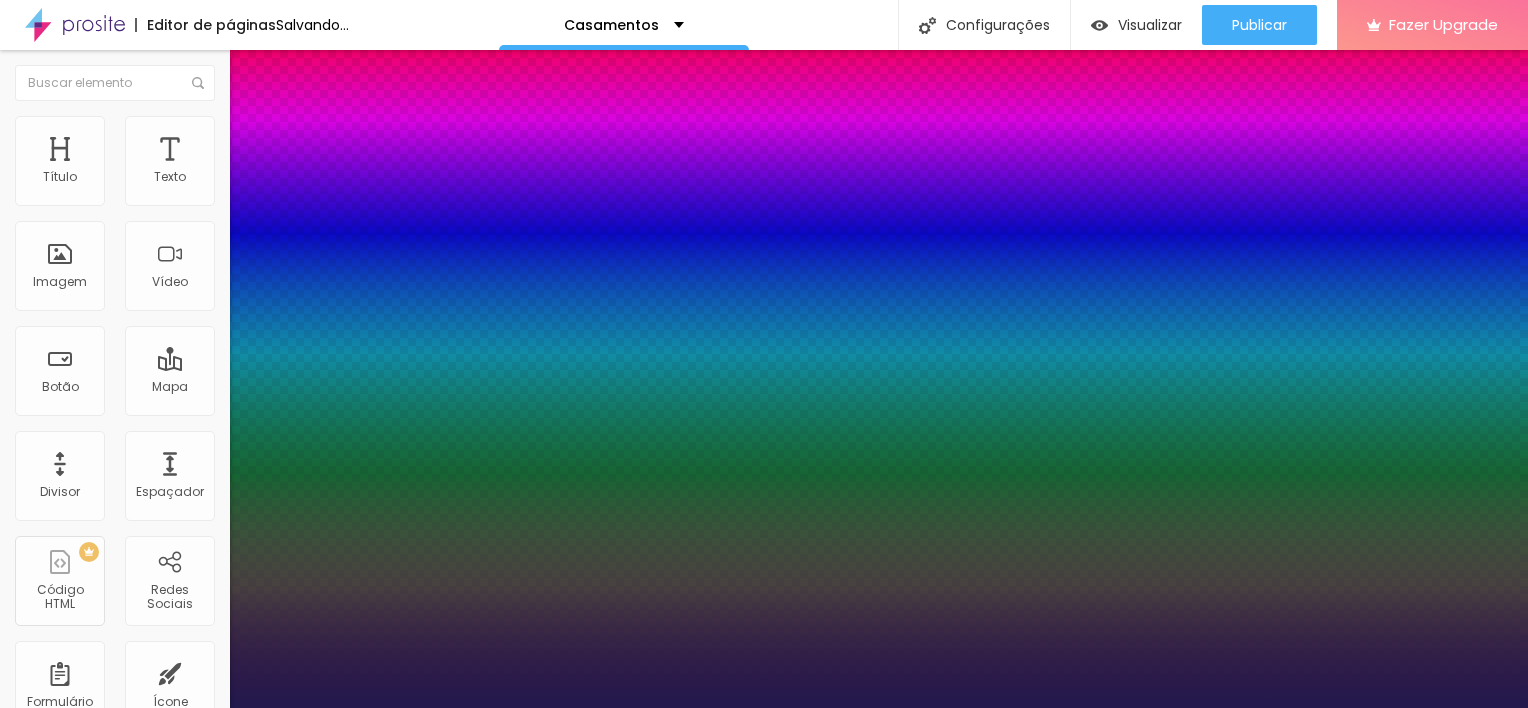 click on "AbrilFatface-Regular Actor-Regular Alegreya AlegreyaBlack [PERSON_NAME] [PERSON_NAME]-Regular Amaranth AmaticaSC AmaticSC [PERSON_NAME]-Bold [PERSON_NAME]-Regular Anaheim AnonymousPro-Bold AnonymousPro-Italic AnonymousPro-Regular Arapey Archivo-Bold Archivo-Italic Archivo-Regular ArefRuqaa Arsenal-Bold Arsenal-Italic Arsenal-Regular Arvo Assistant AssistantLight AveriaLibre AveriaLibreLight AveriaSansLibre-Bold AveriaSansLibre-Italic AveriaSansLibre-Regular Bangers-Regular [PERSON_NAME]-Regular [PERSON_NAME]-Regular BioRhyme BioRhymeExtraBold BioRhymeLight Bitter BreeSerif ButterflyKids-Regular ChangaOne-Italic ChangaOne-Regular Chewy-Regular Chivo CinzelDecorative-Black CinzelDecorative-Bold CinzelDecorative-Regular Comfortaa-Bold Comfortaa-Light Comfortaa-Regular ComingSoon Cookie-Regular Corben-Bold Corben-Regular Cormorant CormorantGeramond-Bold CormorantGeramond-Italic CormorantGeramond-Medium CormorantGeramond-Regular CormorantLight Cousine-Bold Cousine-Italic Cousine-Regular Creepster-Regular CrimsonText CrimsonTextBold Cuprum FjallaOne" at bounding box center (107, 730) 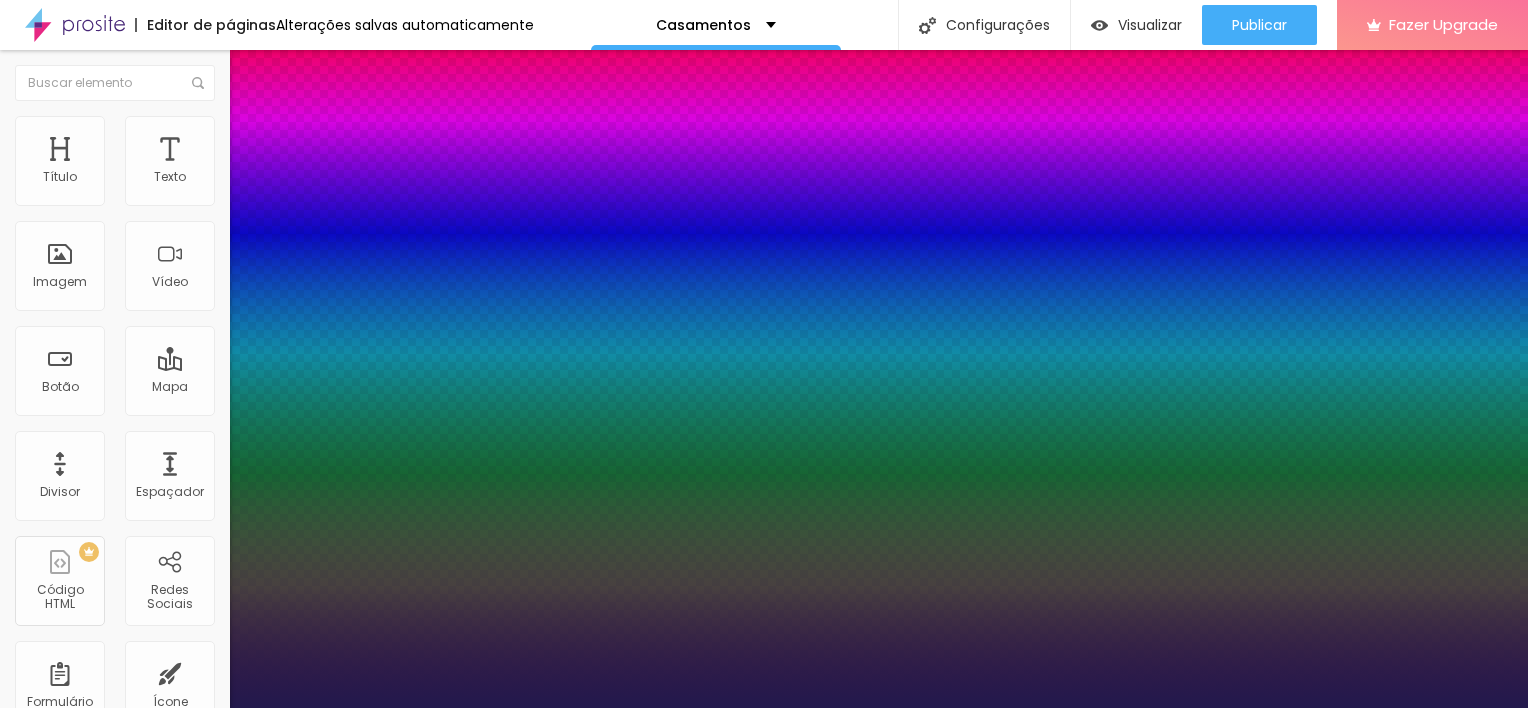 select on "RobotoThin" 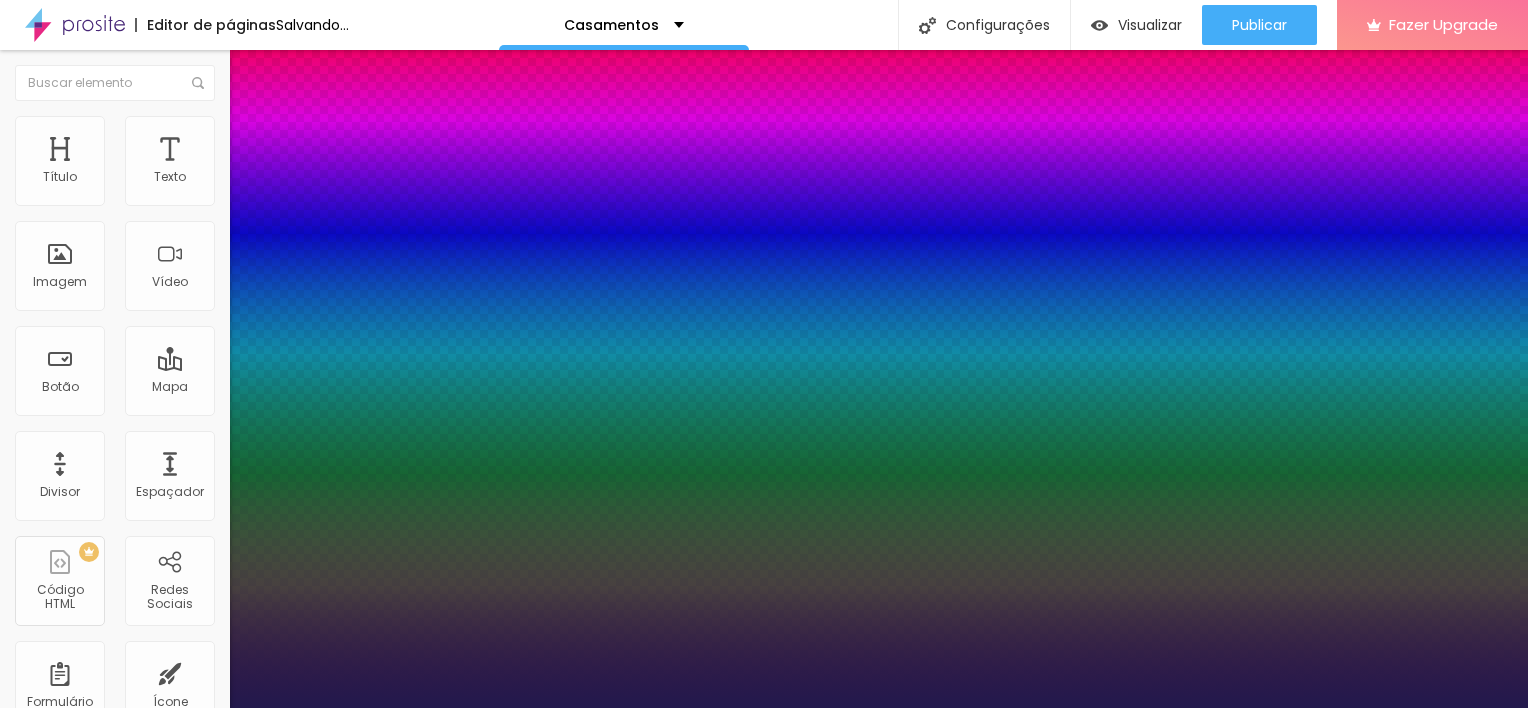 type on "1" 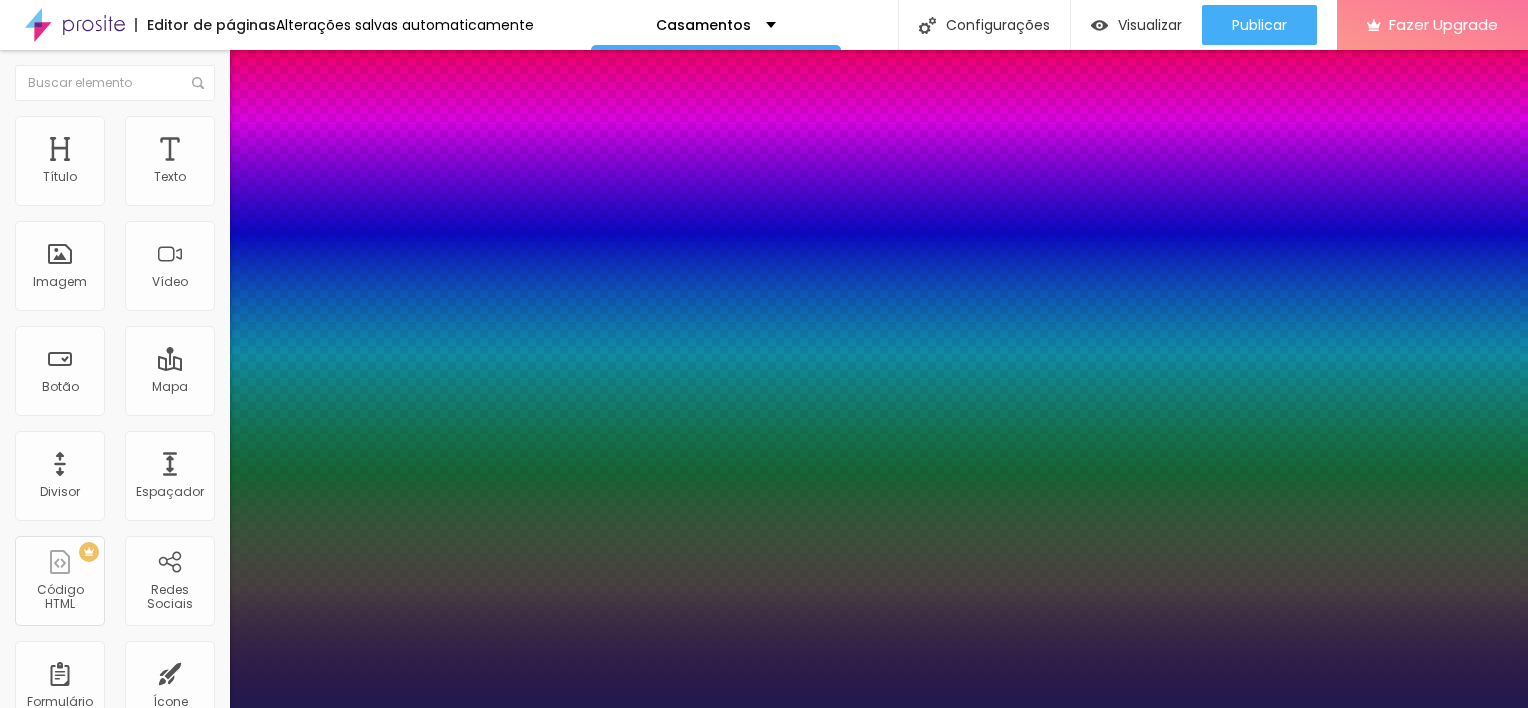 click on "AbrilFatface-Regular Actor-Regular Alegreya AlegreyaBlack [PERSON_NAME] [PERSON_NAME]-Regular Amaranth AmaticaSC AmaticSC [PERSON_NAME]-Bold [PERSON_NAME]-Regular Anaheim AnonymousPro-Bold AnonymousPro-Italic AnonymousPro-Regular Arapey Archivo-Bold Archivo-Italic Archivo-Regular ArefRuqaa Arsenal-Bold Arsenal-Italic Arsenal-Regular Arvo Assistant AssistantLight AveriaLibre AveriaLibreLight AveriaSansLibre-Bold AveriaSansLibre-Italic AveriaSansLibre-Regular Bangers-Regular [PERSON_NAME]-Regular [PERSON_NAME]-Regular BioRhyme BioRhymeExtraBold BioRhymeLight Bitter BreeSerif ButterflyKids-Regular ChangaOne-Italic ChangaOne-Regular Chewy-Regular Chivo CinzelDecorative-Black CinzelDecorative-Bold CinzelDecorative-Regular Comfortaa-Bold Comfortaa-Light Comfortaa-Regular ComingSoon Cookie-Regular Corben-Bold Corben-Regular Cormorant CormorantGeramond-Bold CormorantGeramond-Italic CormorantGeramond-Medium CormorantGeramond-Regular CormorantLight Cousine-Bold Cousine-Italic Cousine-Regular Creepster-Regular CrimsonText CrimsonTextBold Cuprum FjallaOne" at bounding box center [107, 730] 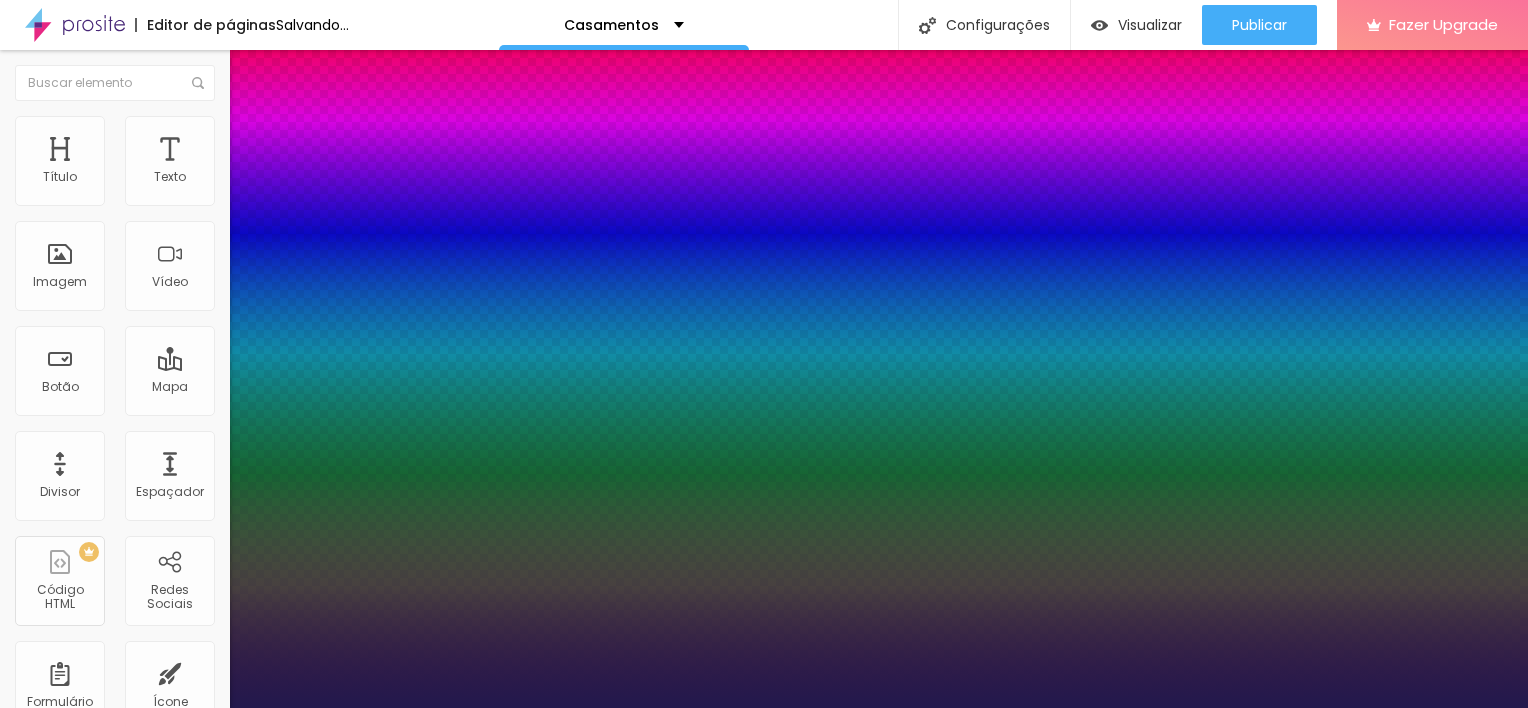 click on "AbrilFatface-Regular Actor-Regular Alegreya AlegreyaBlack [PERSON_NAME] [PERSON_NAME]-Regular Amaranth AmaticaSC AmaticSC [PERSON_NAME]-Bold [PERSON_NAME]-Regular Anaheim AnonymousPro-Bold AnonymousPro-Italic AnonymousPro-Regular Arapey Archivo-Bold Archivo-Italic Archivo-Regular ArefRuqaa Arsenal-Bold Arsenal-Italic Arsenal-Regular Arvo Assistant AssistantLight AveriaLibre AveriaLibreLight AveriaSansLibre-Bold AveriaSansLibre-Italic AveriaSansLibre-Regular Bangers-Regular [PERSON_NAME]-Regular [PERSON_NAME]-Regular BioRhyme BioRhymeExtraBold BioRhymeLight Bitter BreeSerif ButterflyKids-Regular ChangaOne-Italic ChangaOne-Regular Chewy-Regular Chivo CinzelDecorative-Black CinzelDecorative-Bold CinzelDecorative-Regular Comfortaa-Bold Comfortaa-Light Comfortaa-Regular ComingSoon Cookie-Regular Corben-Bold Corben-Regular Cormorant CormorantGeramond-Bold CormorantGeramond-Italic CormorantGeramond-Medium CormorantGeramond-Regular CormorantLight Cousine-Bold Cousine-Italic Cousine-Regular Creepster-Regular CrimsonText CrimsonTextBold Cuprum FjallaOne" at bounding box center [764, 730] 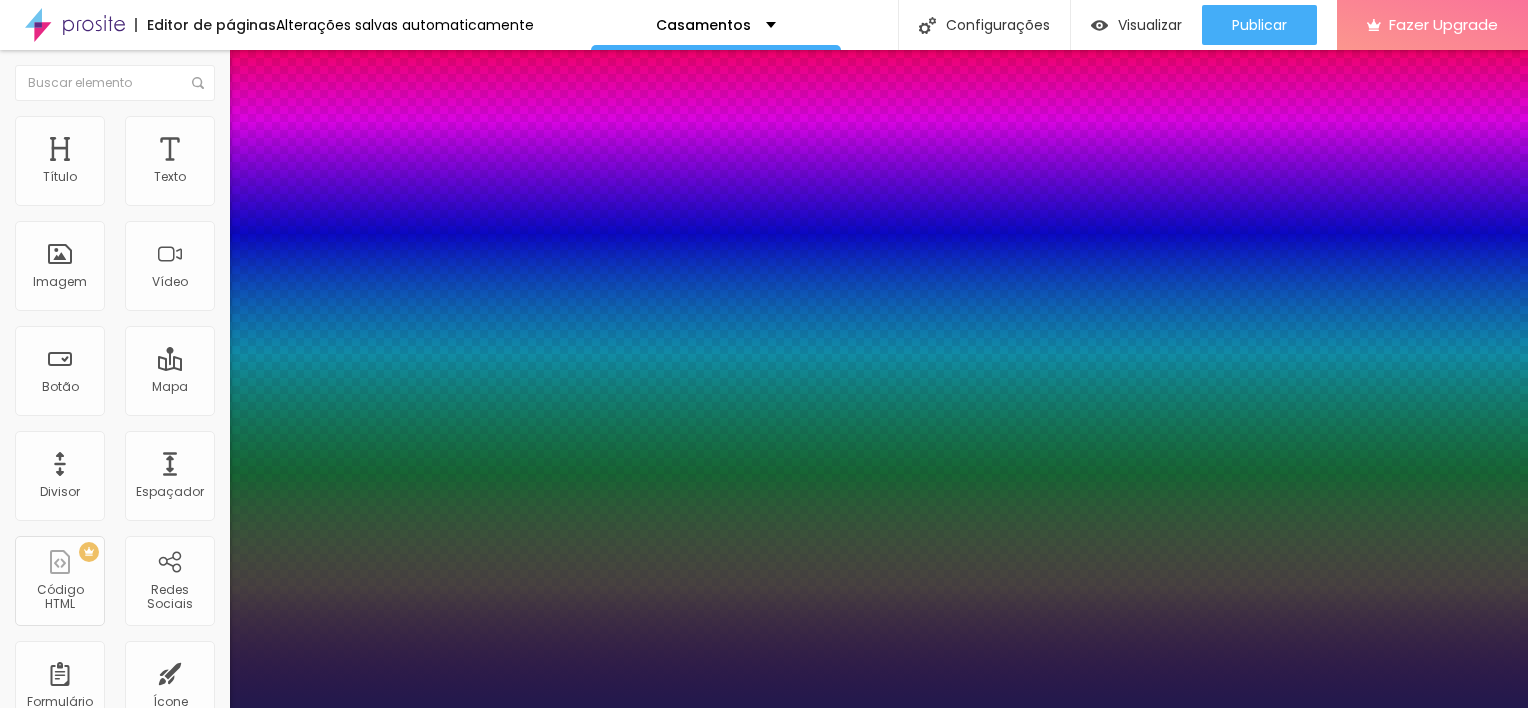 click on "AbrilFatface-Regular Actor-Regular Alegreya AlegreyaBlack [PERSON_NAME] [PERSON_NAME]-Regular Amaranth AmaticaSC AmaticSC [PERSON_NAME]-Bold [PERSON_NAME]-Regular Anaheim AnonymousPro-Bold AnonymousPro-Italic AnonymousPro-Regular Arapey Archivo-Bold Archivo-Italic Archivo-Regular ArefRuqaa Arsenal-Bold Arsenal-Italic Arsenal-Regular Arvo Assistant AssistantLight AveriaLibre AveriaLibreLight AveriaSansLibre-Bold AveriaSansLibre-Italic AveriaSansLibre-Regular Bangers-Regular [PERSON_NAME]-Regular [PERSON_NAME]-Regular BioRhyme BioRhymeExtraBold BioRhymeLight Bitter BreeSerif ButterflyKids-Regular ChangaOne-Italic ChangaOne-Regular Chewy-Regular Chivo CinzelDecorative-Black CinzelDecorative-Bold CinzelDecorative-Regular Comfortaa-Bold Comfortaa-Light Comfortaa-Regular ComingSoon Cookie-Regular Corben-Bold Corben-Regular Cormorant CormorantGeramond-Bold CormorantGeramond-Italic CormorantGeramond-Medium CormorantGeramond-Regular CormorantLight Cousine-Bold Cousine-Italic Cousine-Regular Creepster-Regular CrimsonText CrimsonTextBold Cuprum FjallaOne" at bounding box center [107, 730] 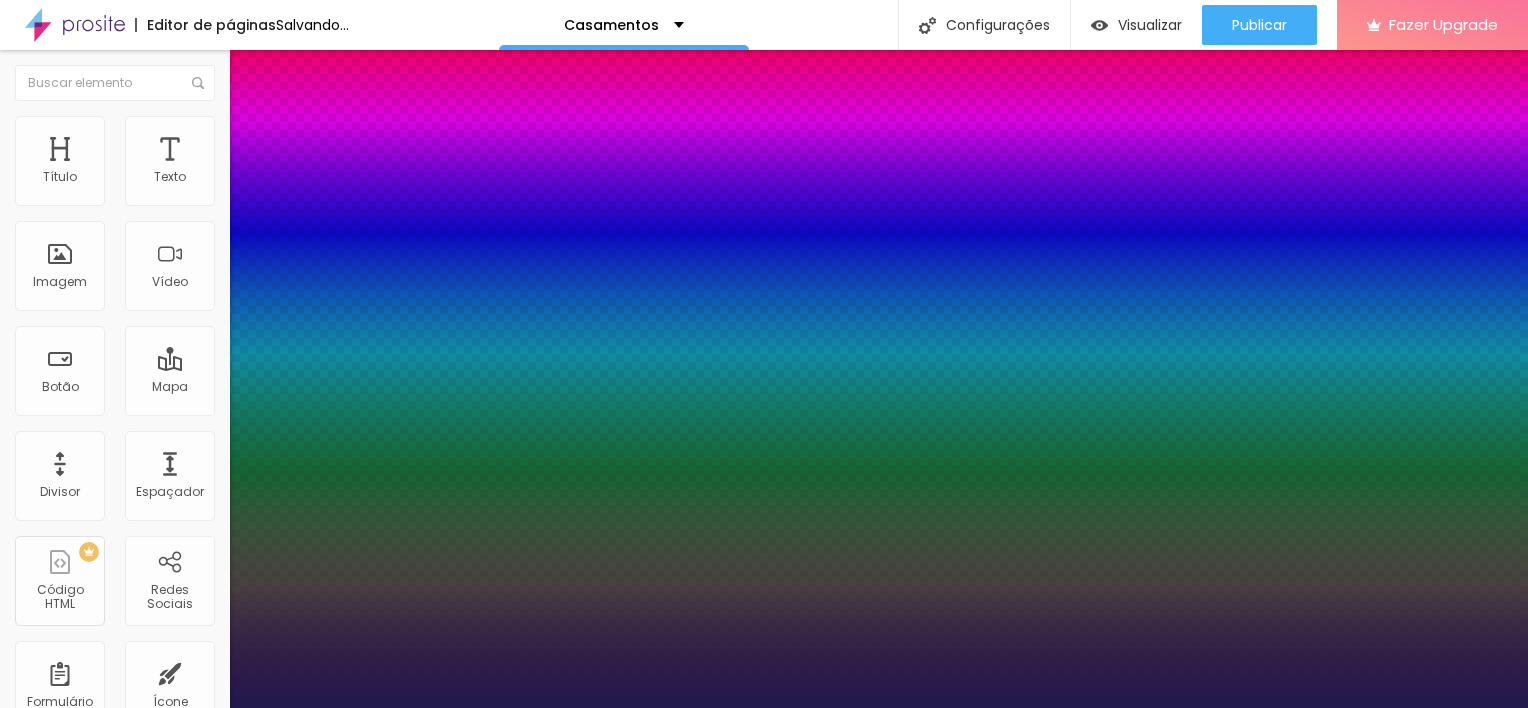 type on "1" 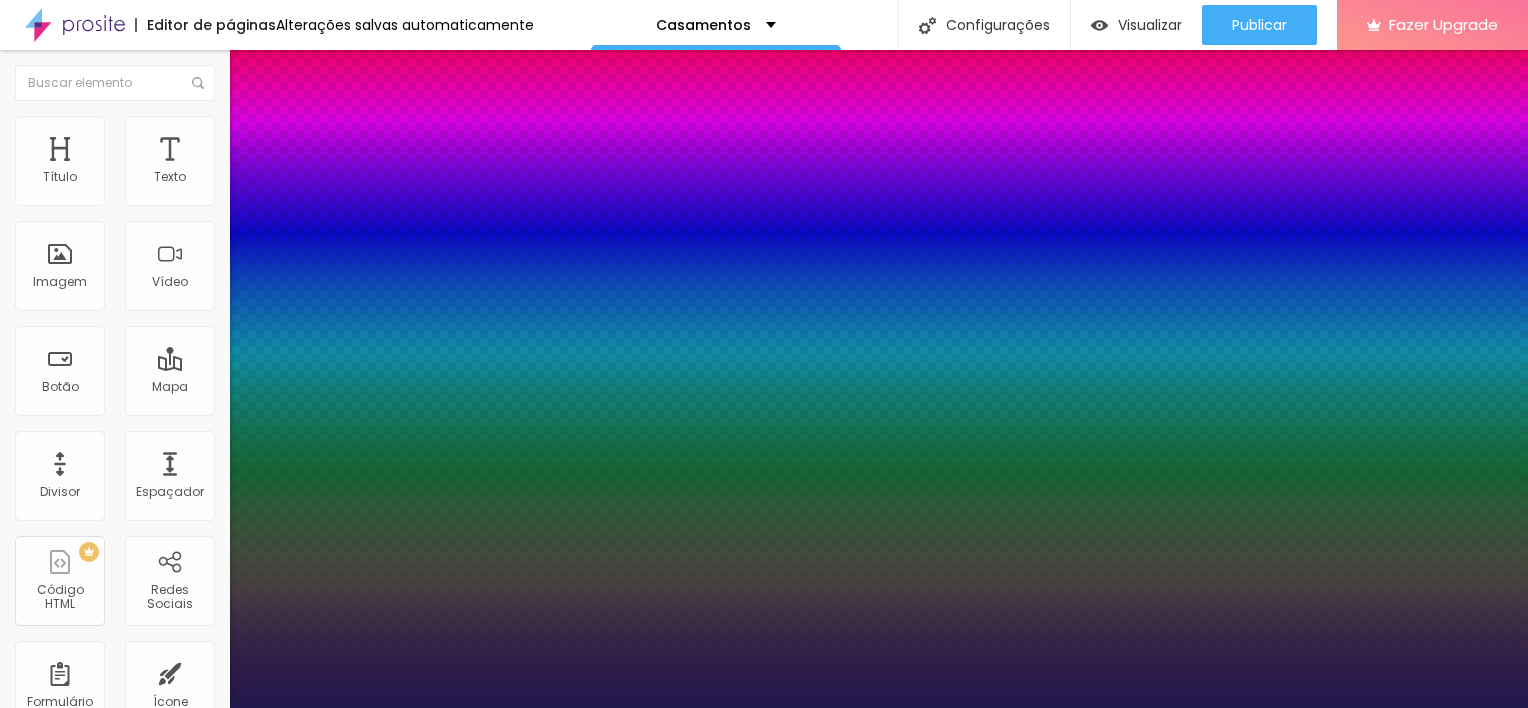 click at bounding box center (764, 708) 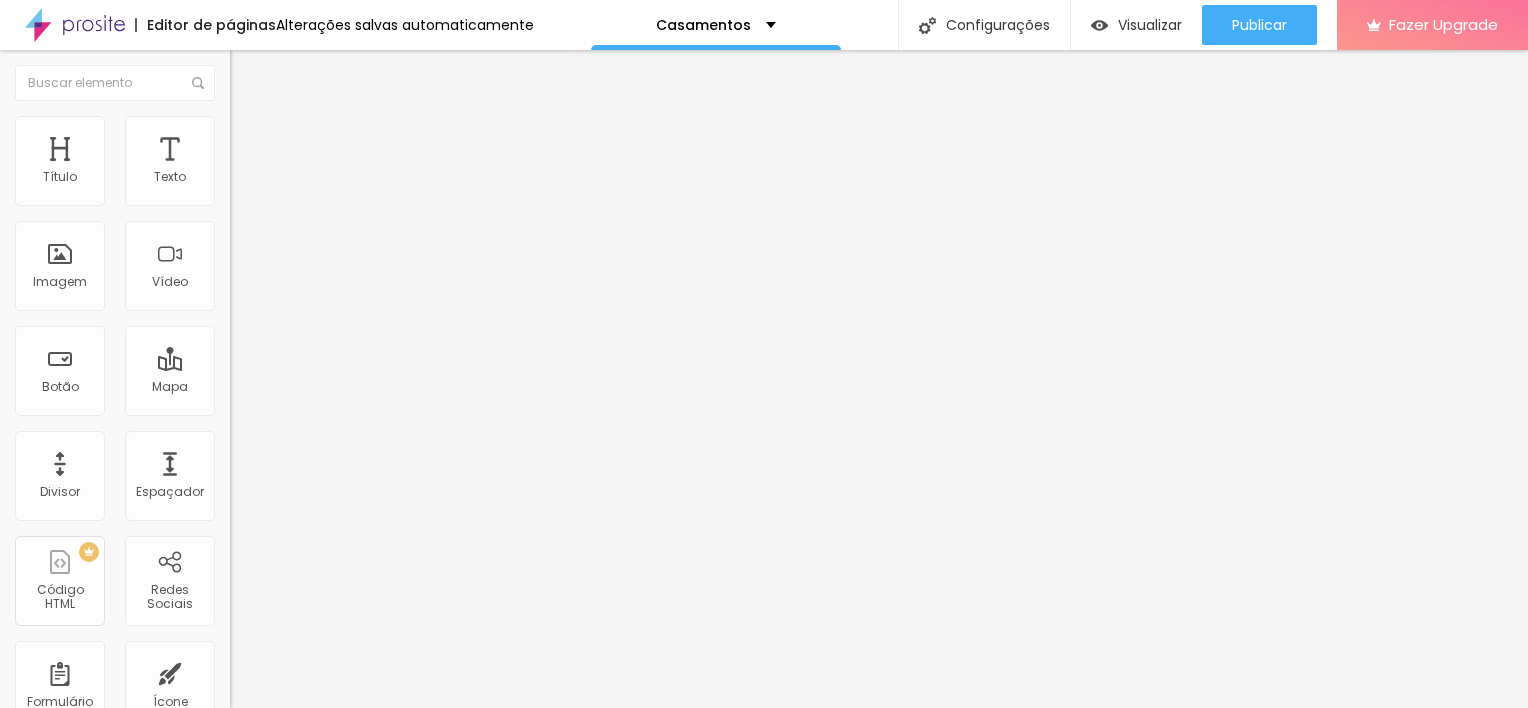 click 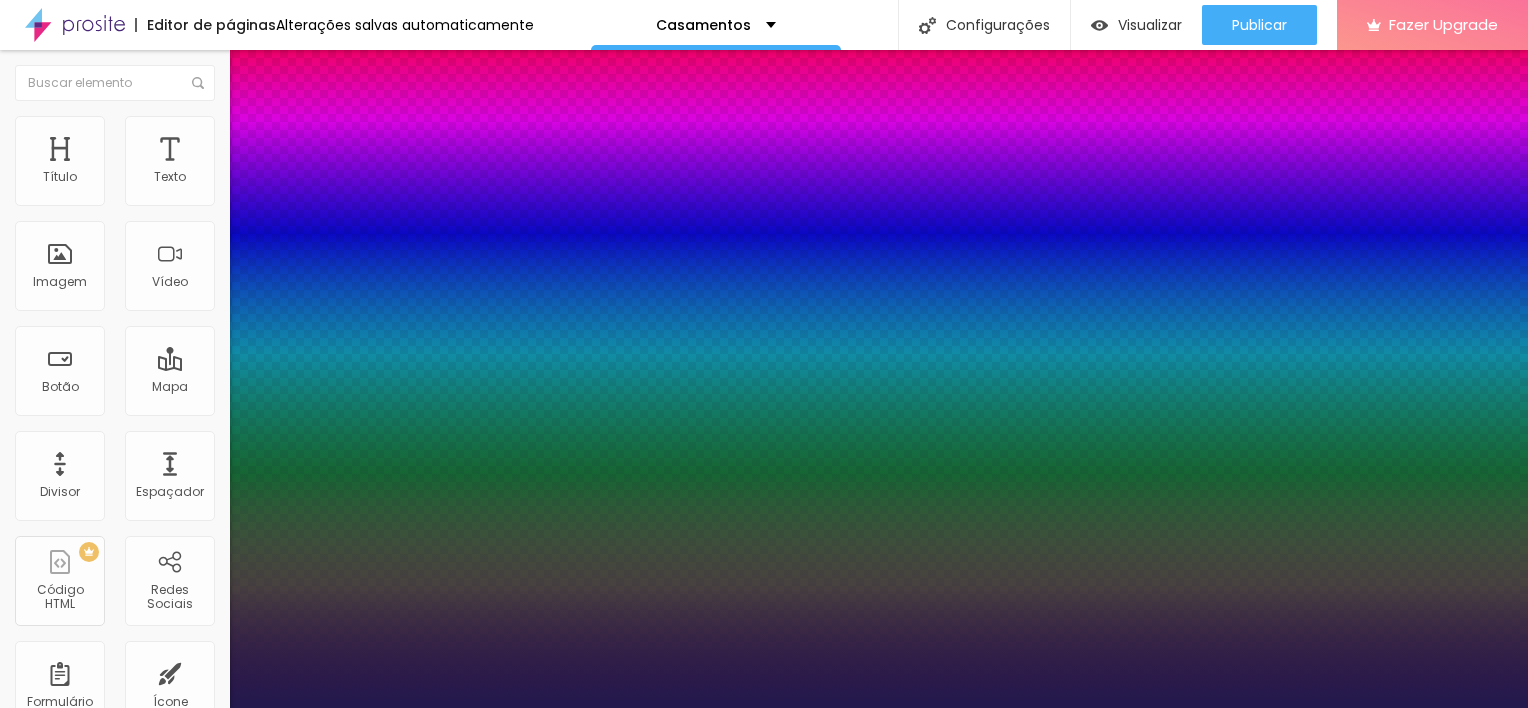 type on "1" 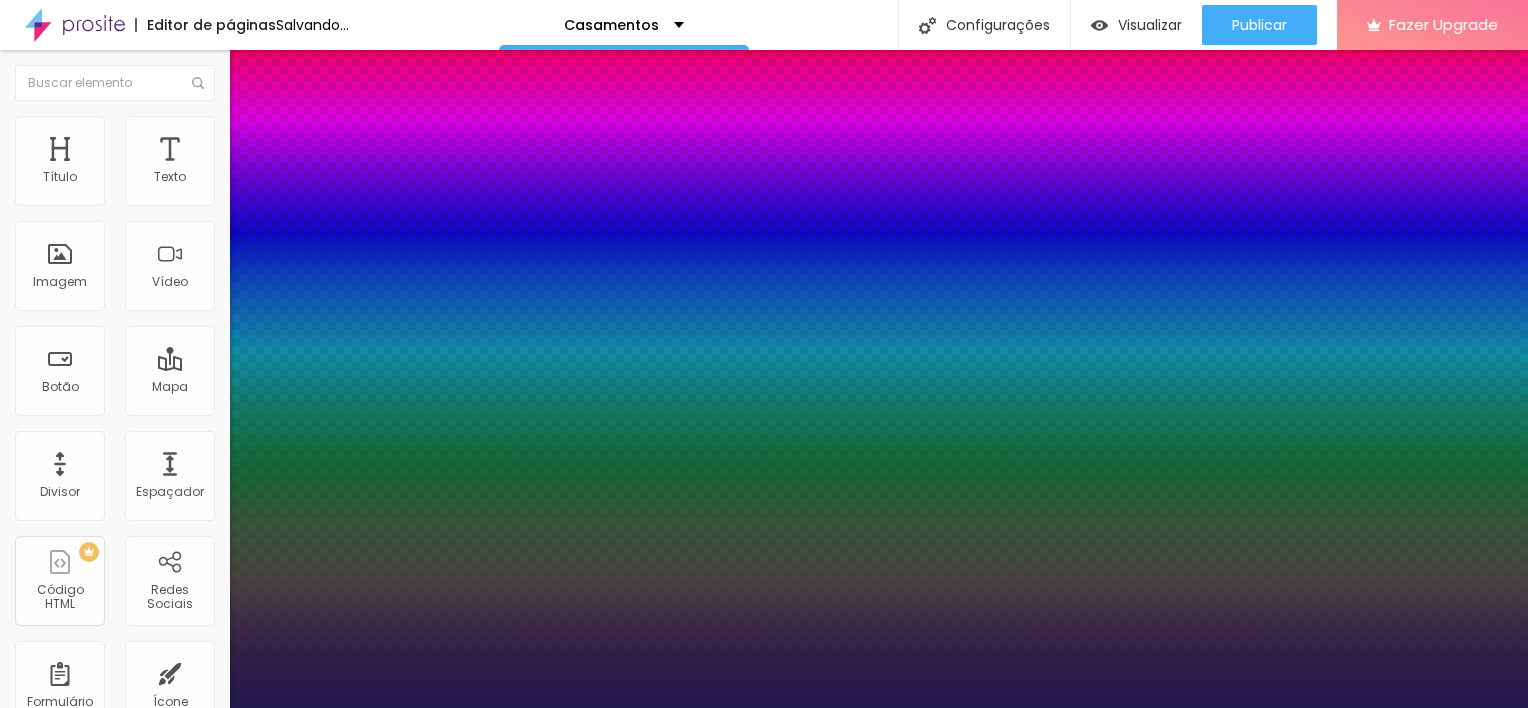 type on "1" 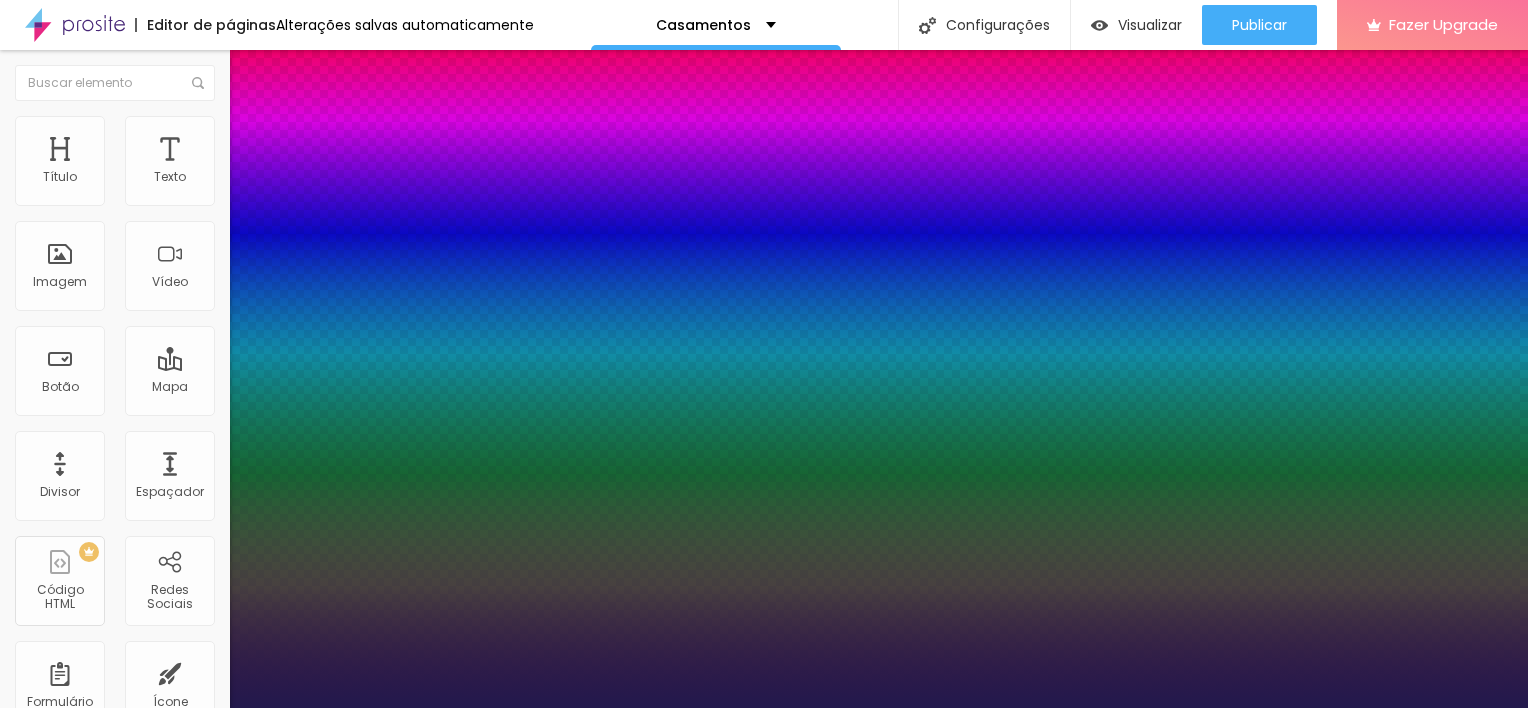 select on "MontserratBold" 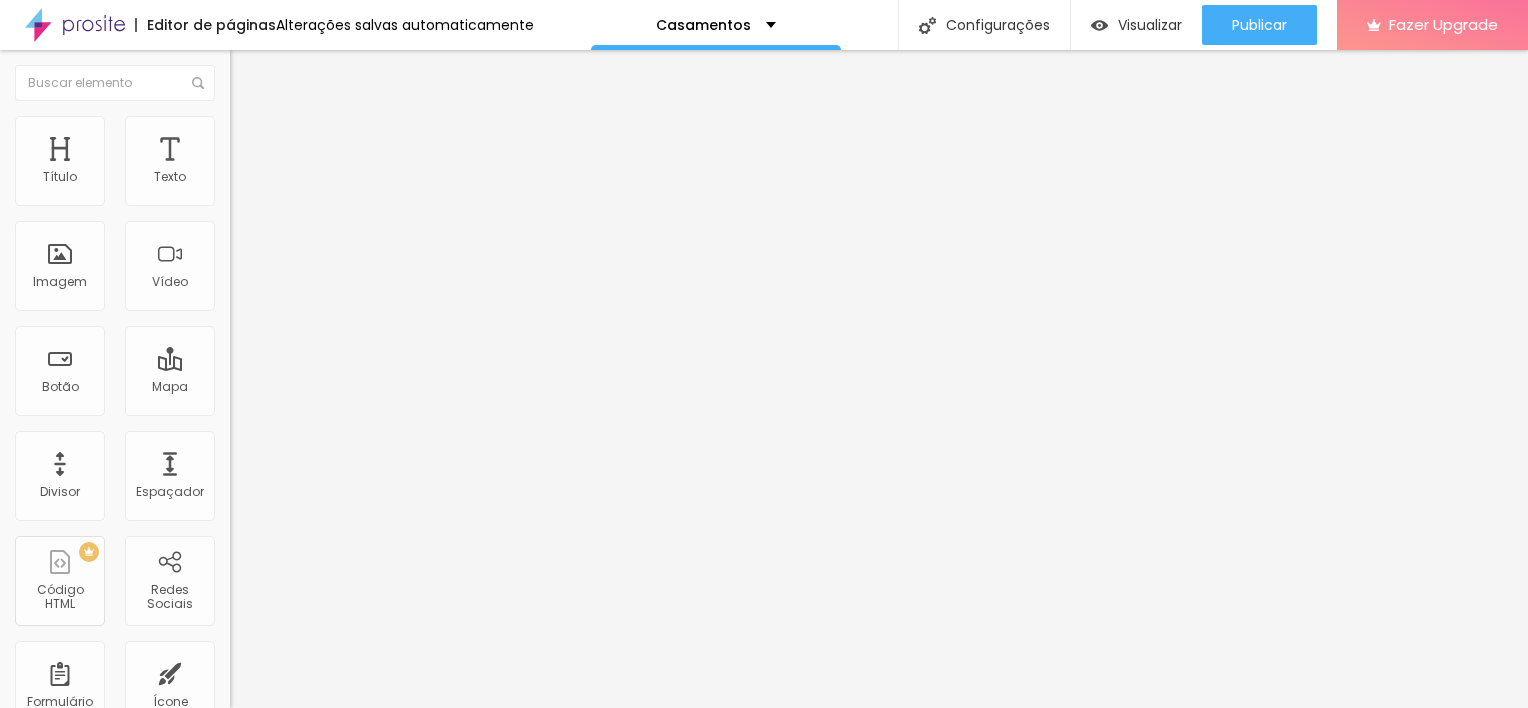 click 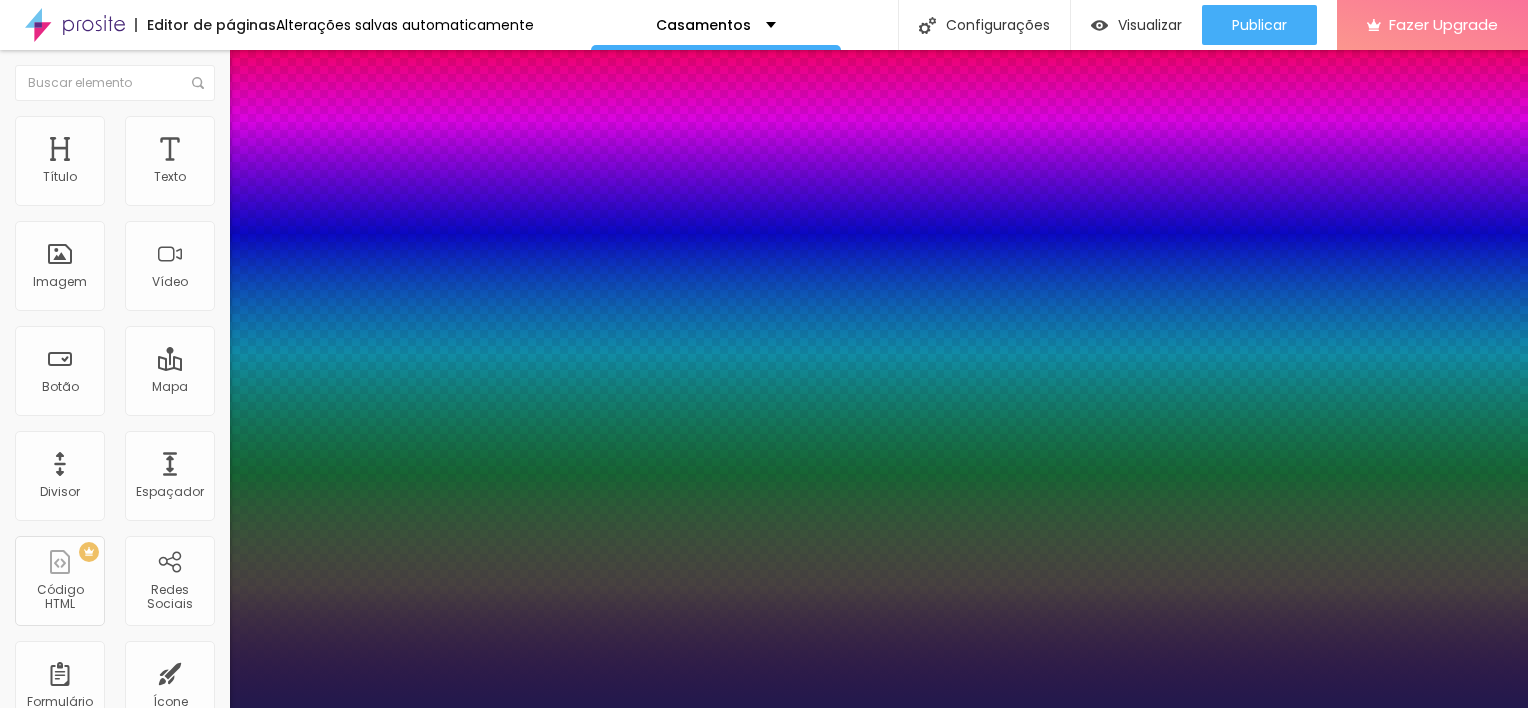 type on "1" 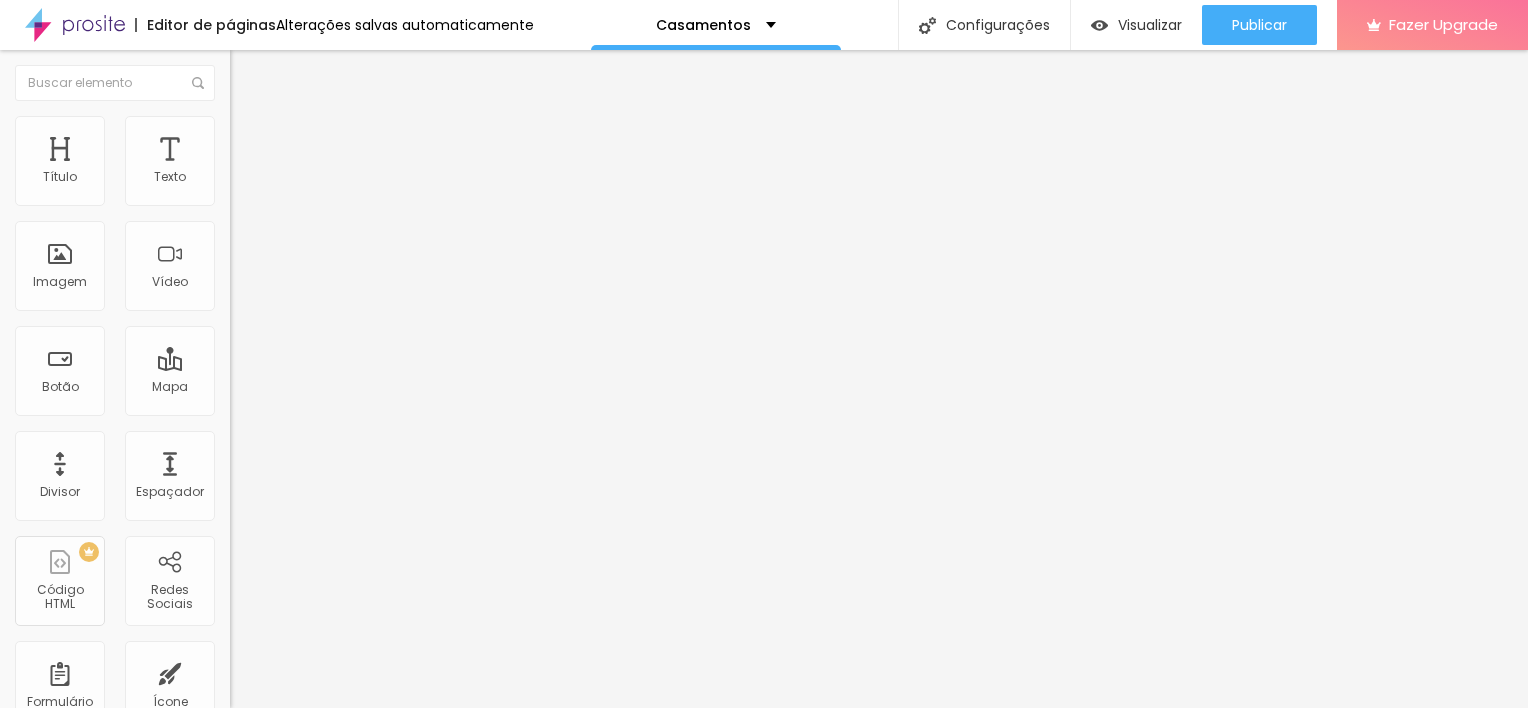click 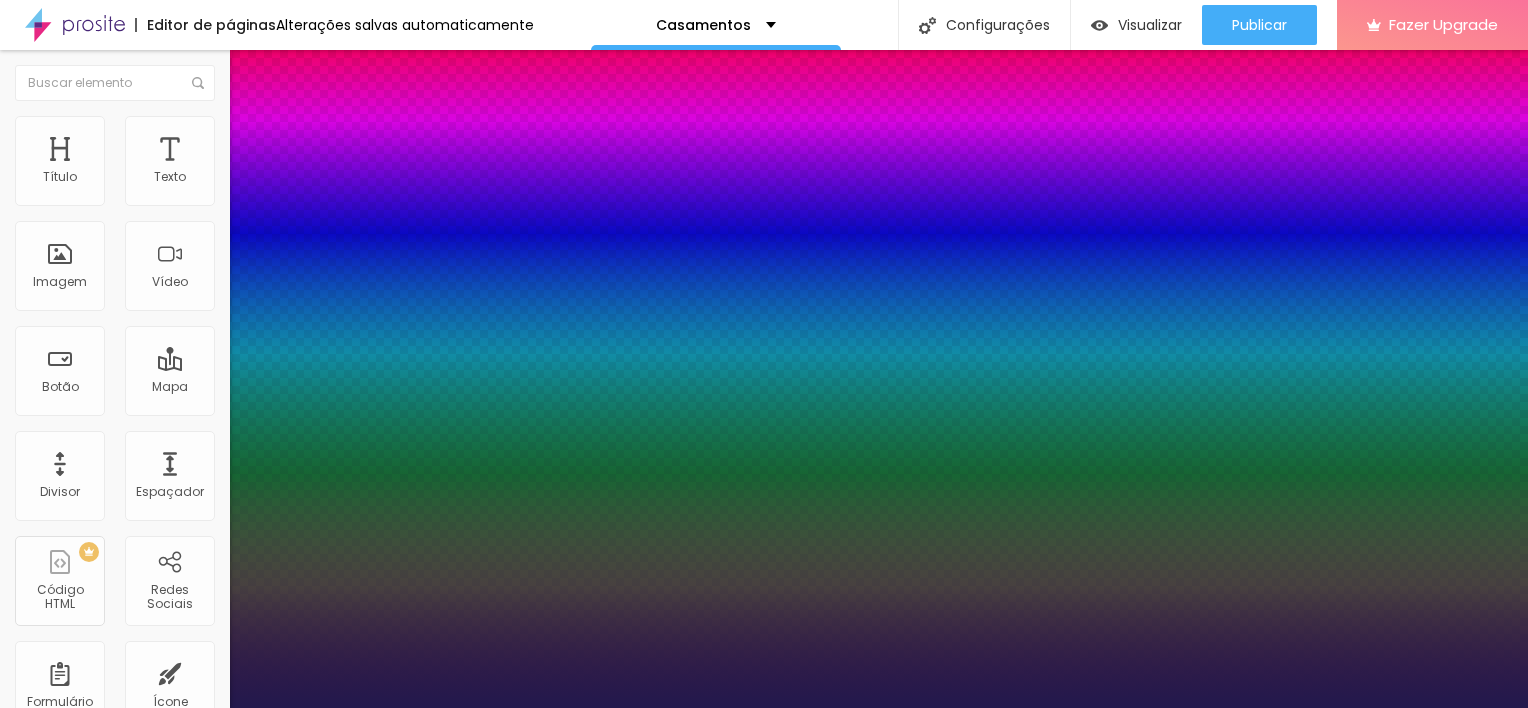 type on "1" 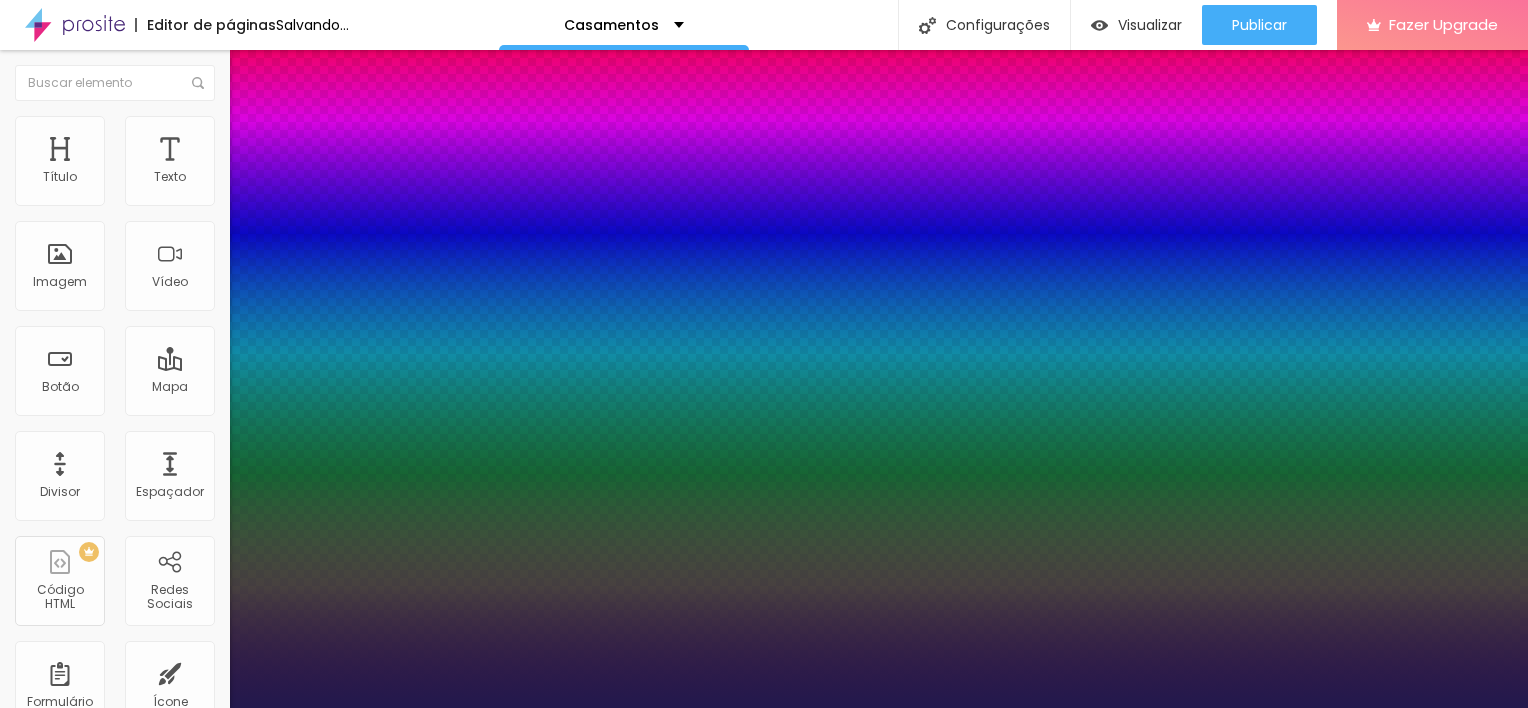 click at bounding box center [764, 708] 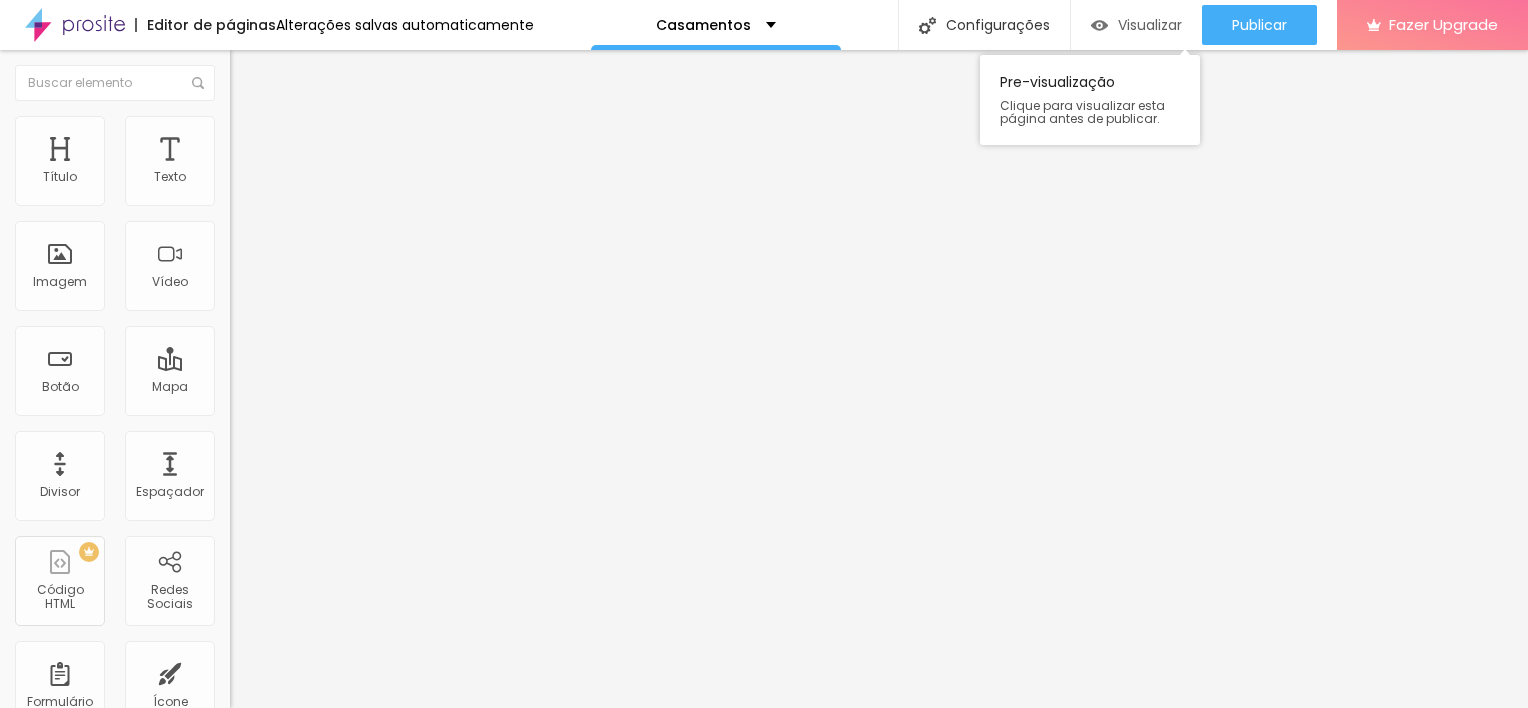 click on "Visualizar" at bounding box center [1150, 25] 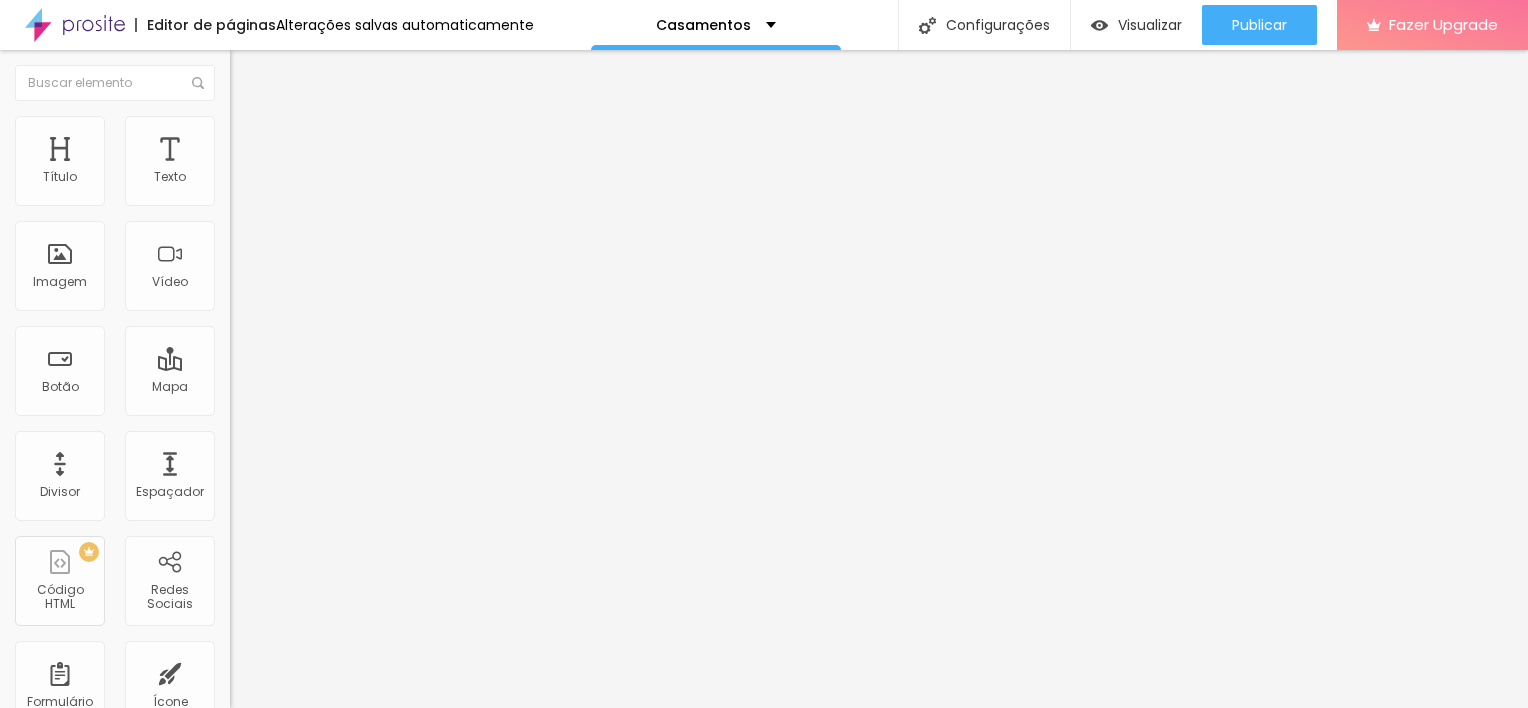 click at bounding box center (239, 145) 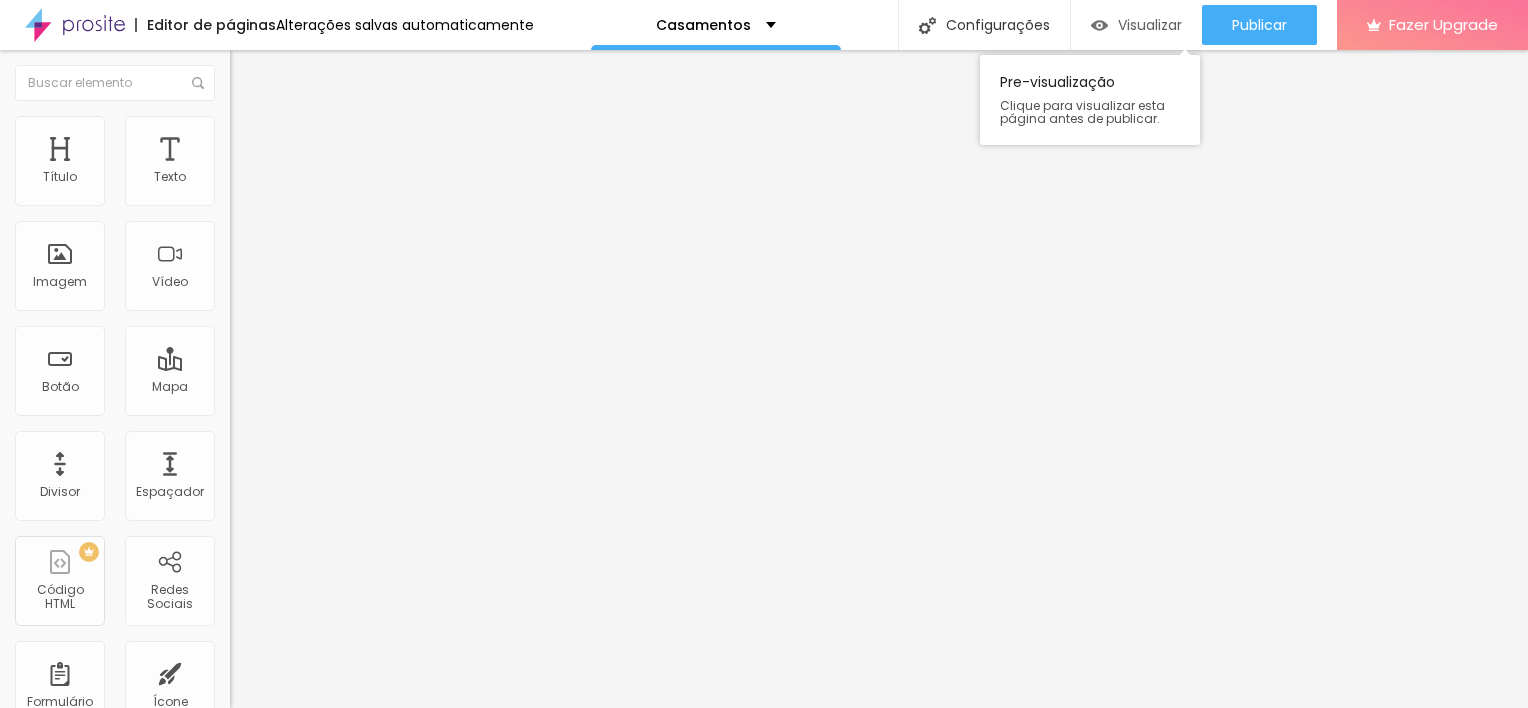 click on "Visualizar" at bounding box center [1150, 25] 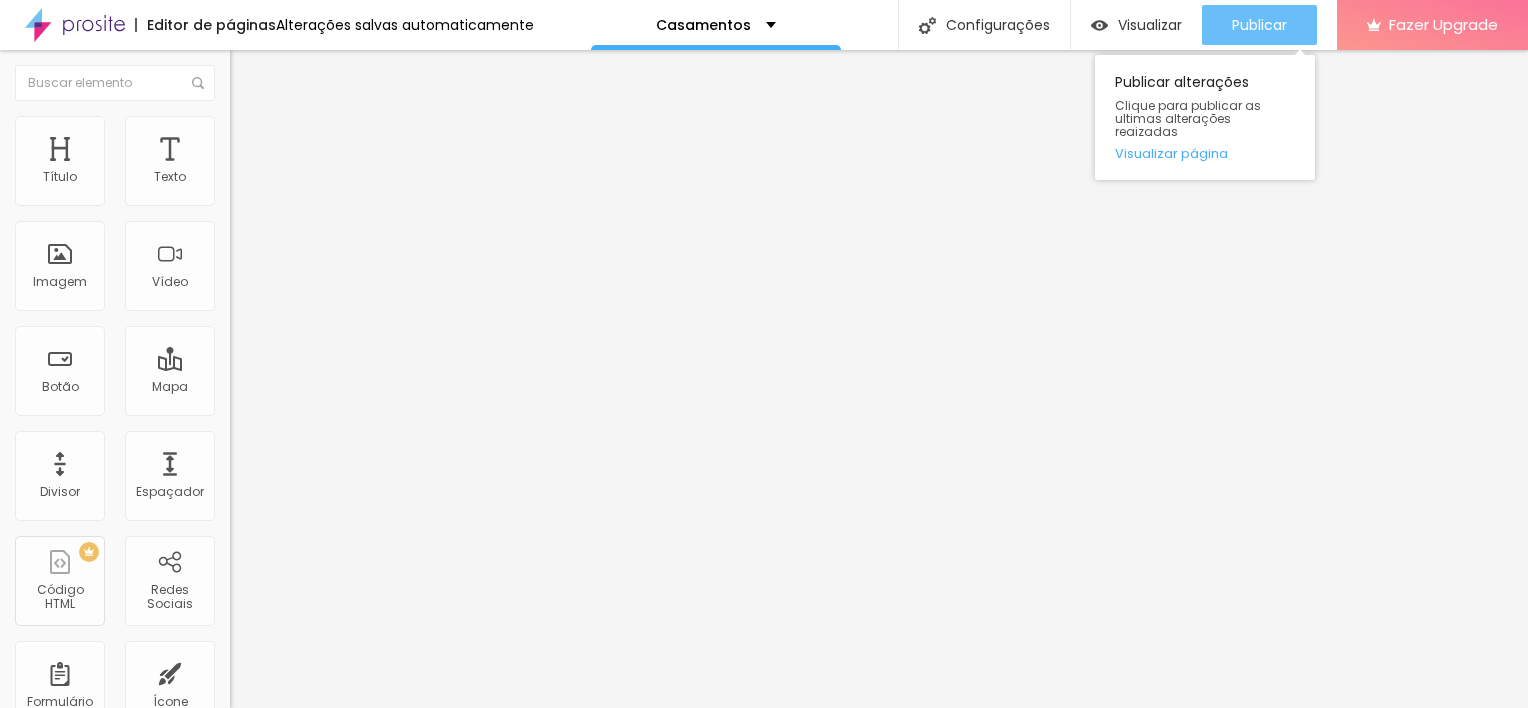 click on "Publicar" at bounding box center [1259, 25] 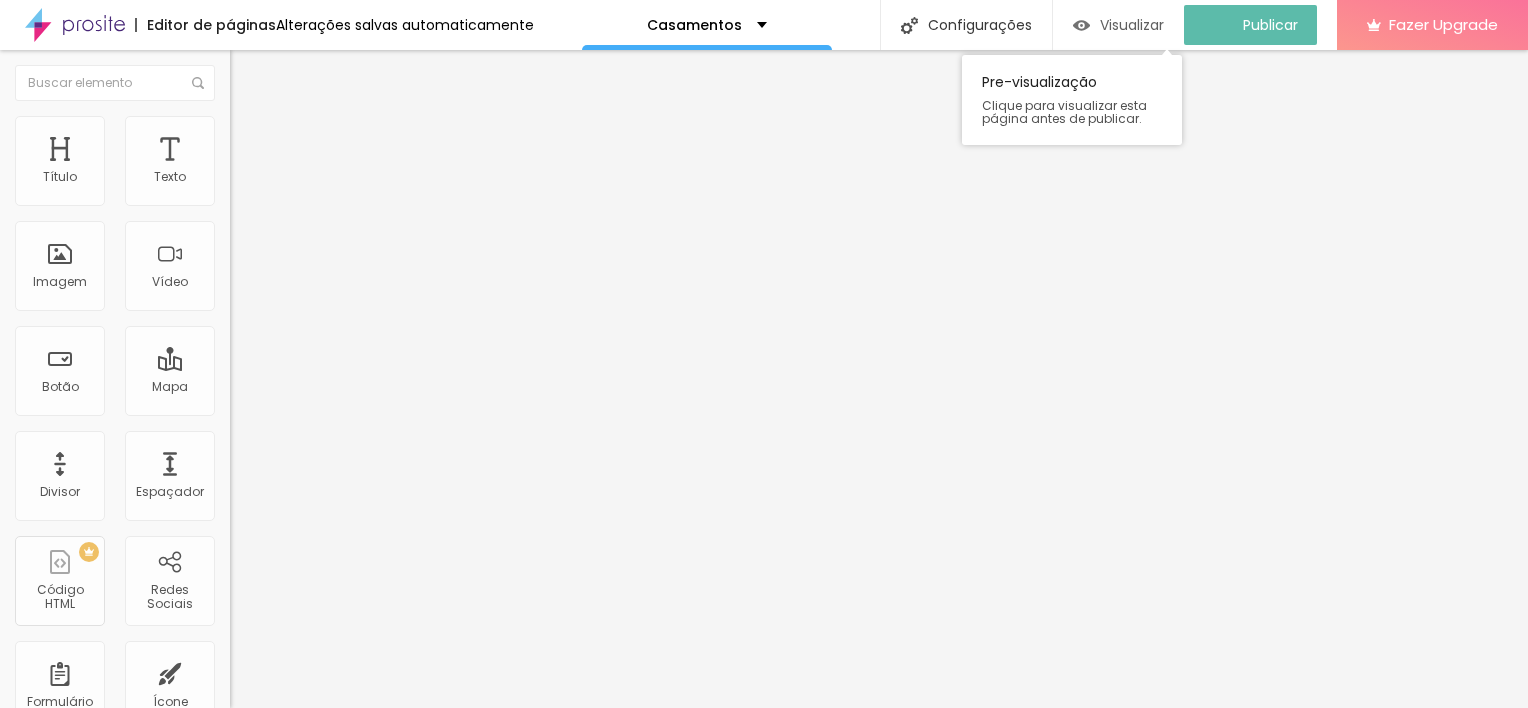 click on "Visualizar" at bounding box center (1132, 25) 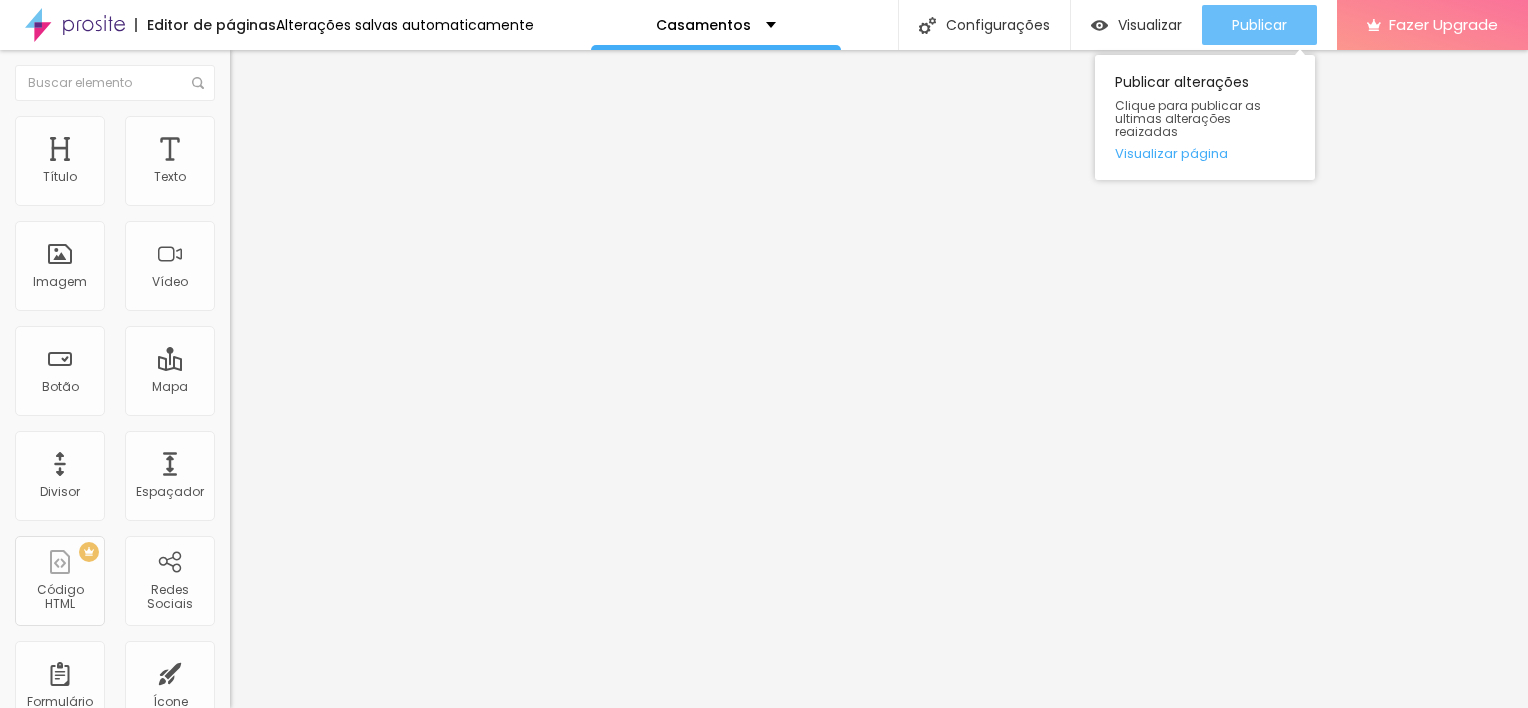 click on "Publicar" at bounding box center [1259, 25] 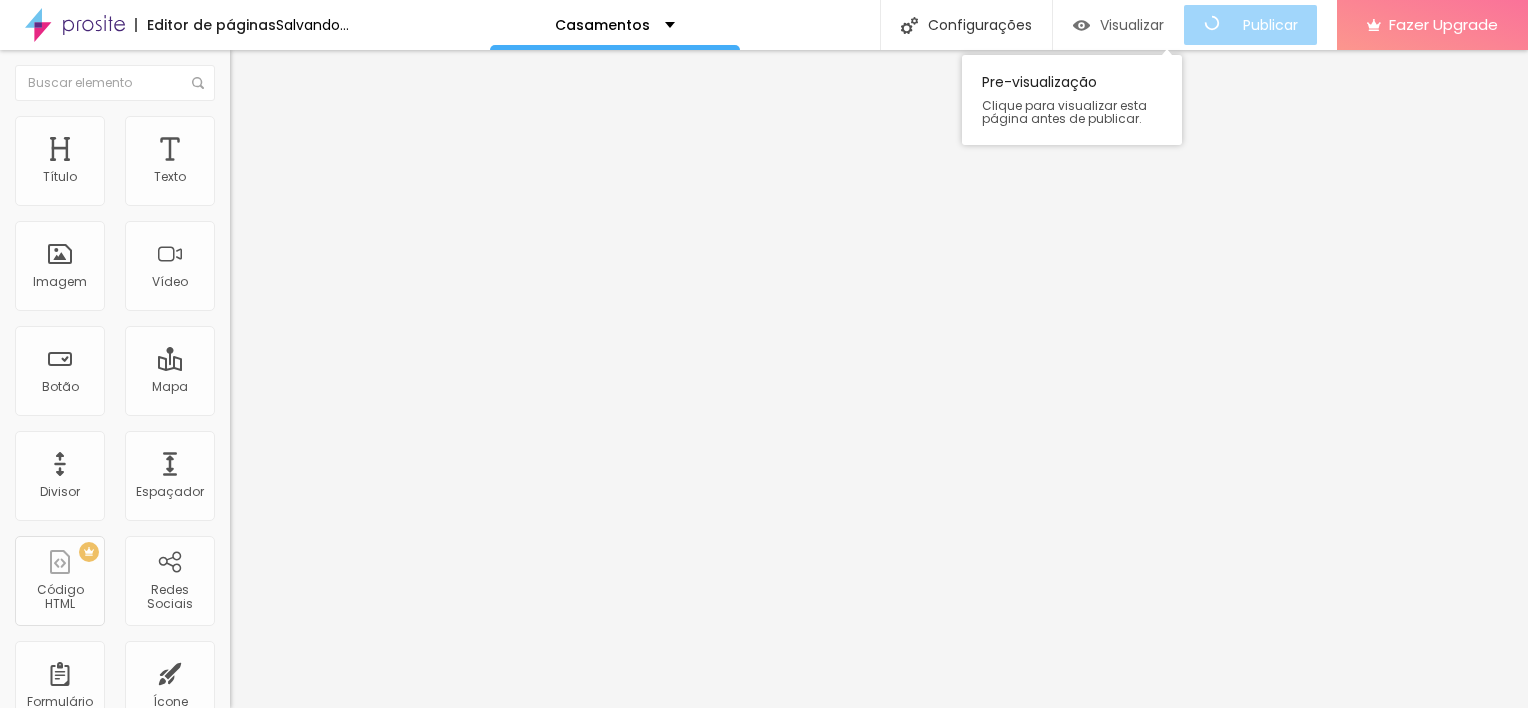 click on "Visualizar" at bounding box center (1118, 25) 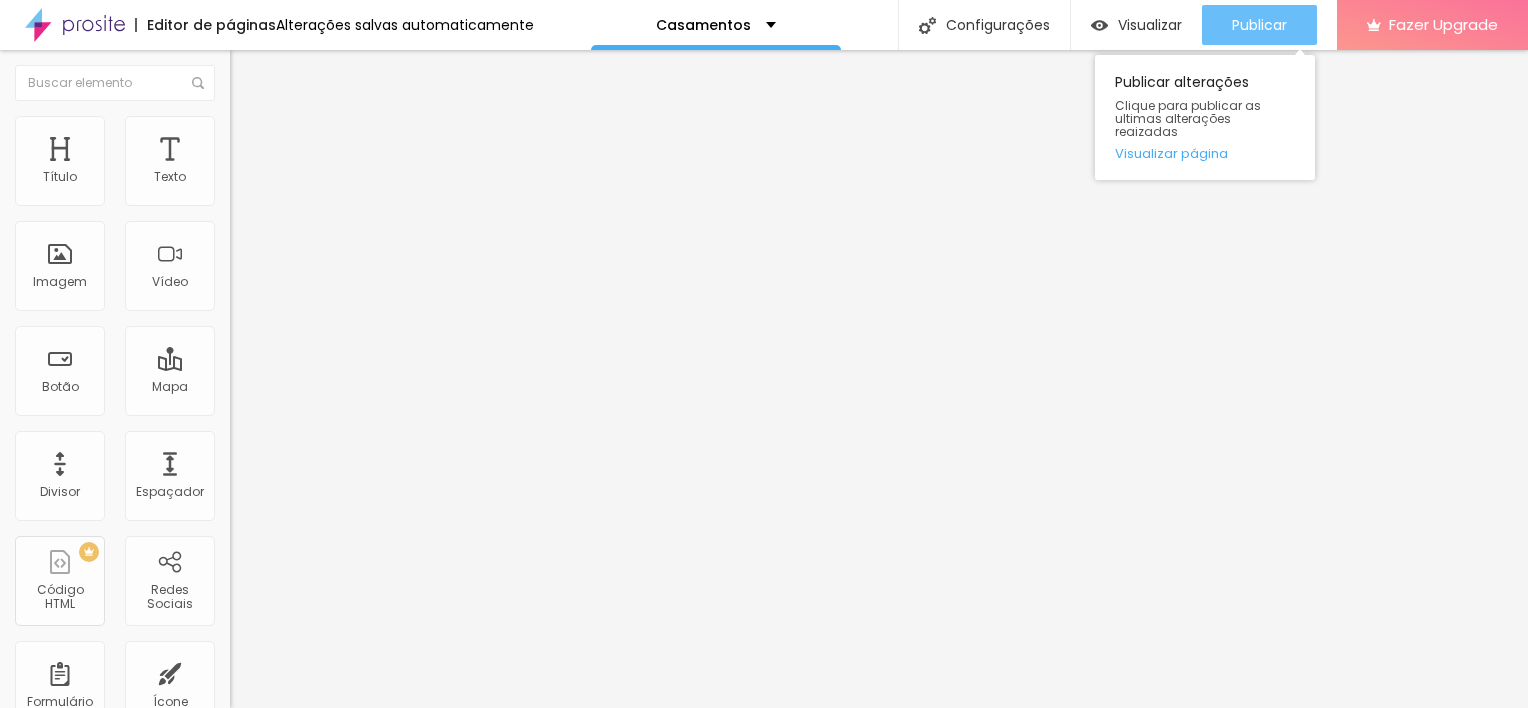 click on "Publicar" at bounding box center (1259, 25) 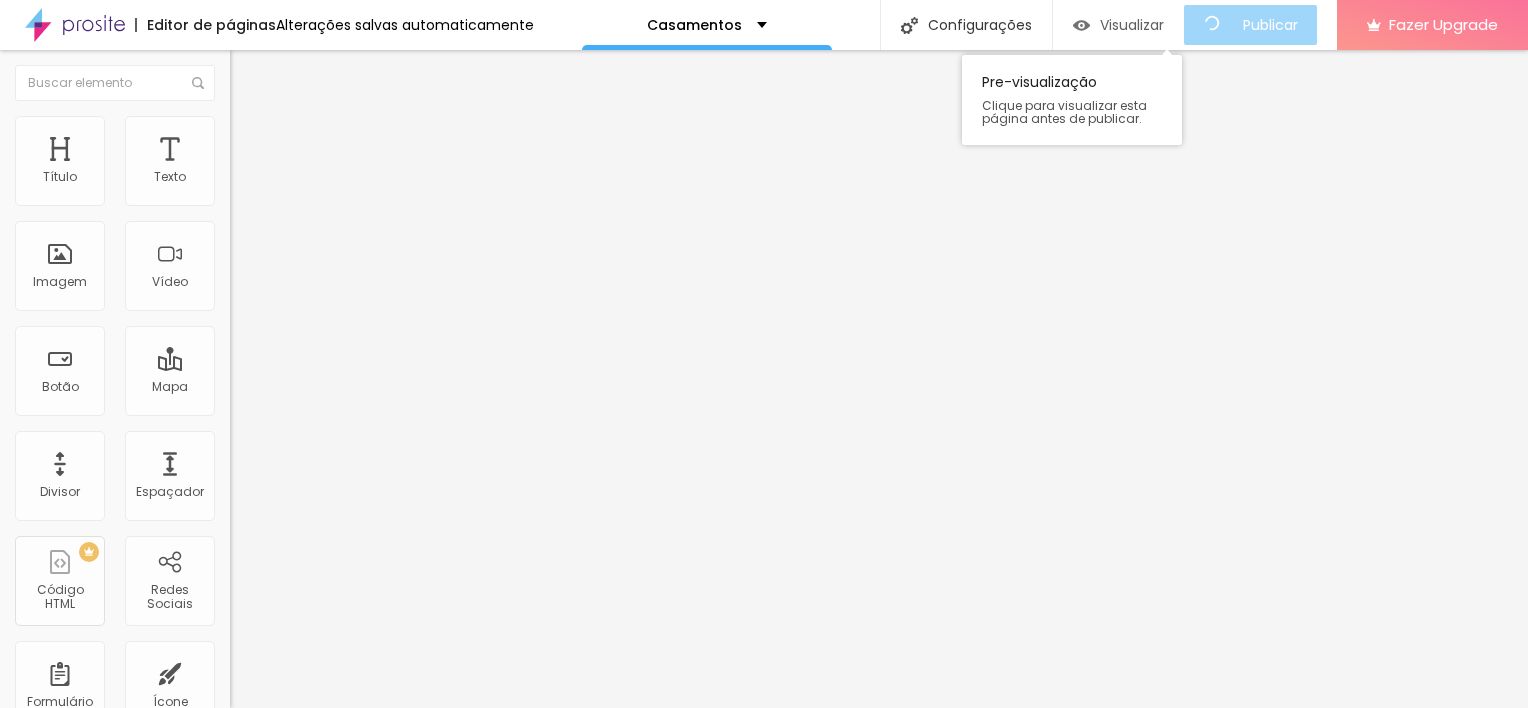 click on "Visualizar" at bounding box center [1118, 25] 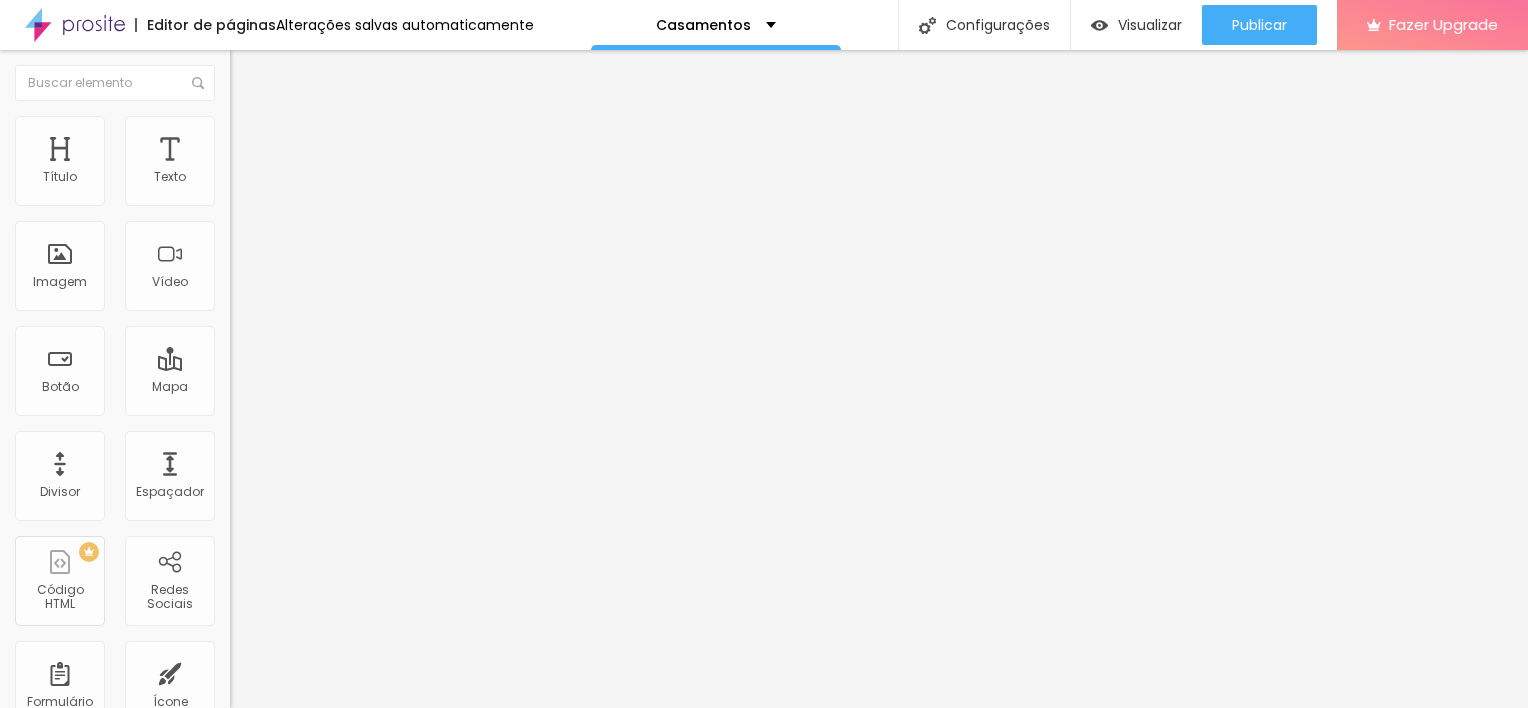 click at bounding box center (239, 125) 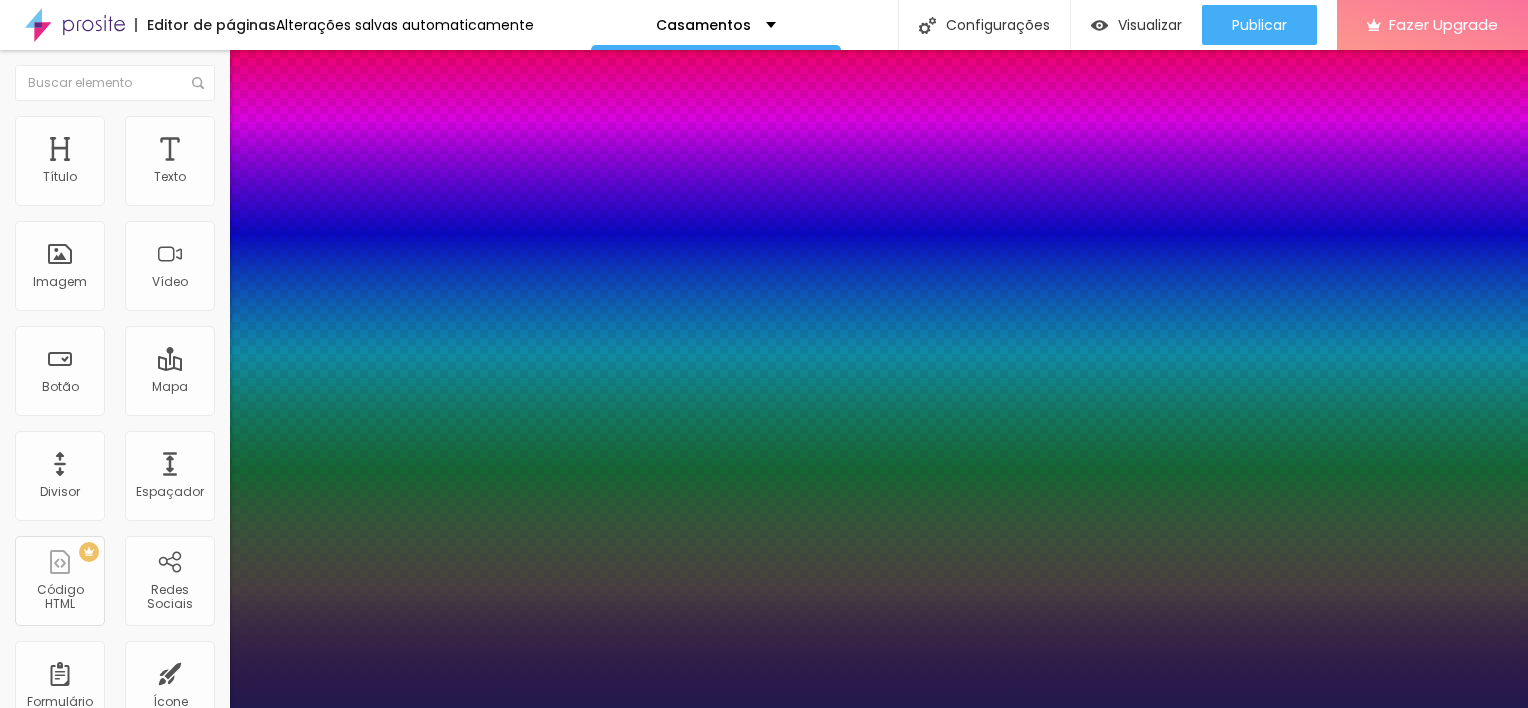 click on "Aa" at bounding box center [8, 7134] 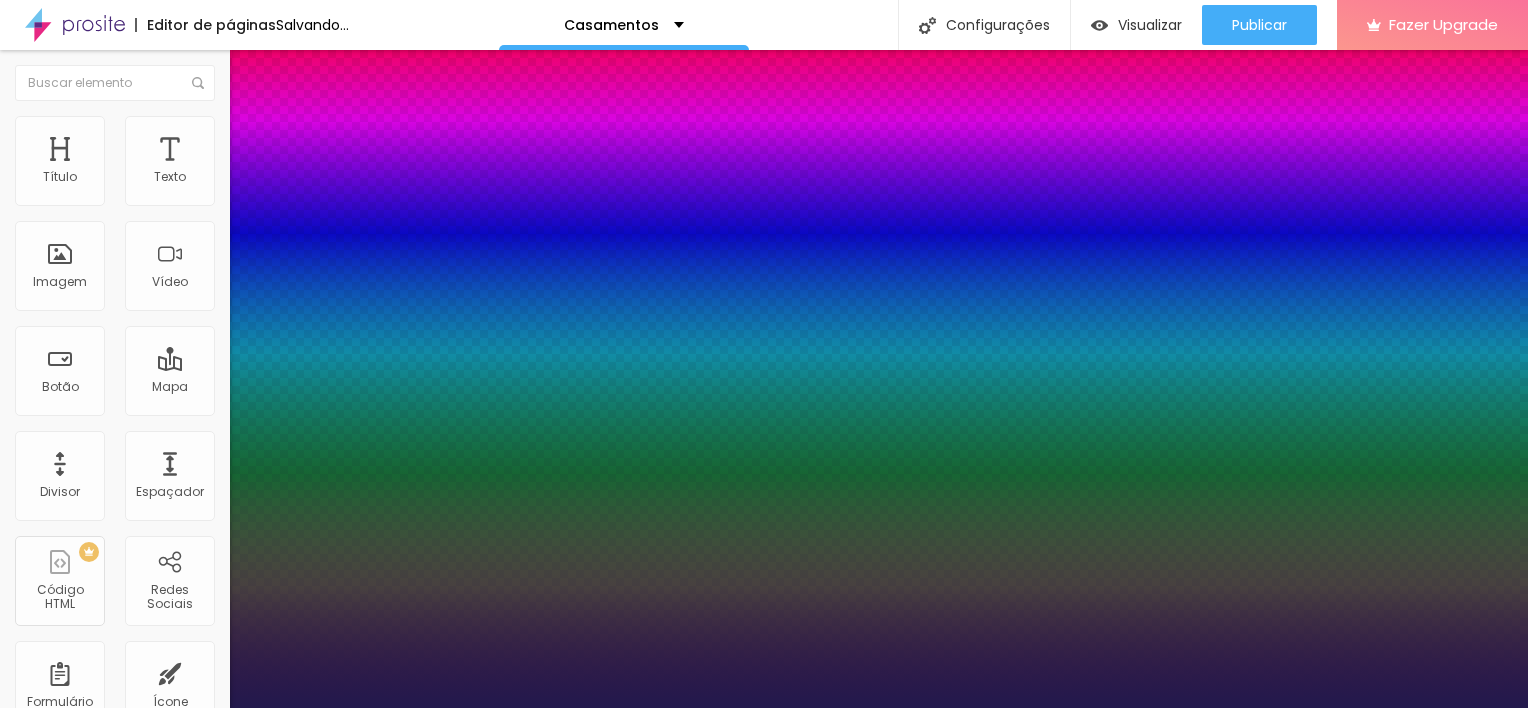 type on "1" 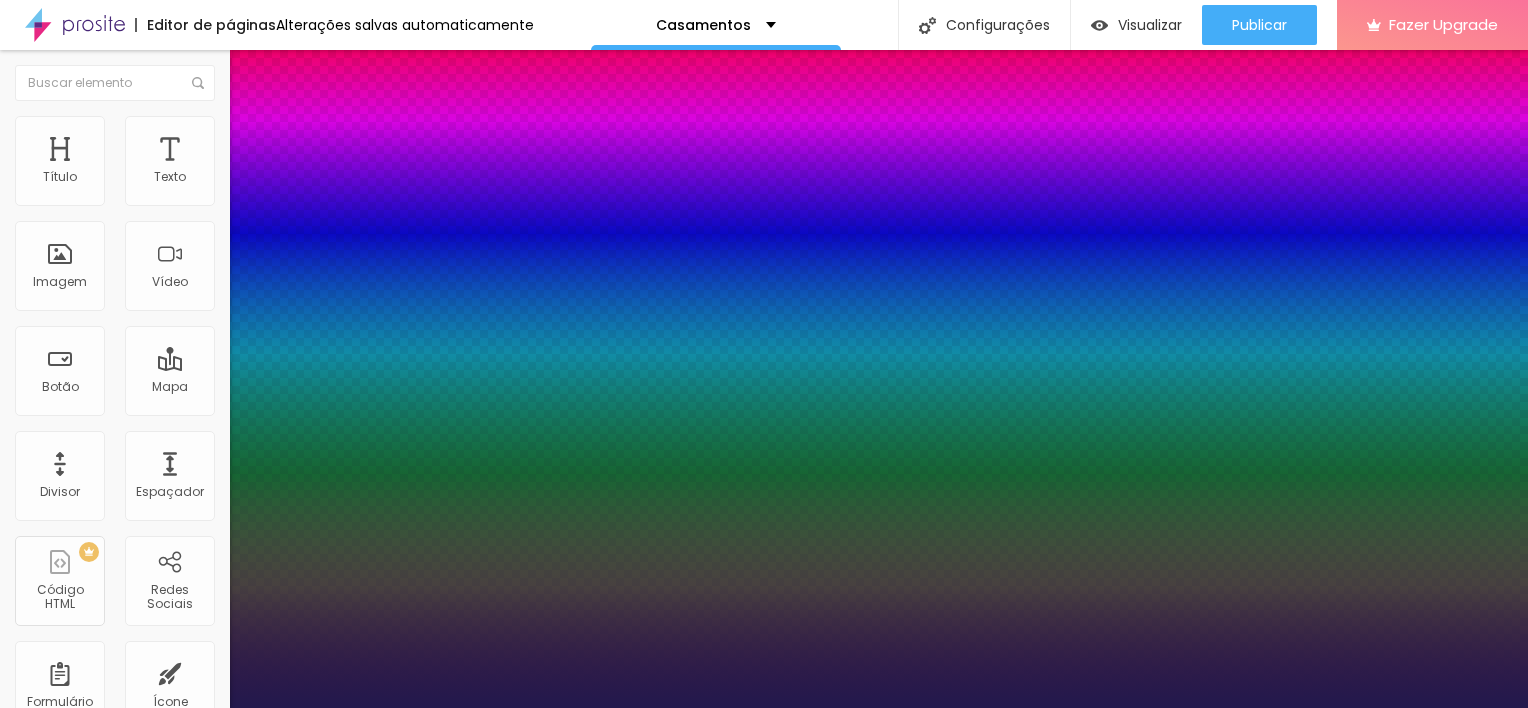 click on "AbrilFatface-Regular Actor-Regular Alegreya AlegreyaBlack Alice Allan-Bold Allan-Regular Amaranth AmaticaSC AmaticSC Amita-Bold Amita-Regular Anaheim AnonymousPro-Bold AnonymousPro-Italic AnonymousPro-Regular Arapey Archivo-Bold Archivo-Italic Archivo-Regular ArefRuqaa Arsenal-Bold Arsenal-Italic Arsenal-Regular Arvo Assistant AssistantLight AveriaLibre AveriaLibreLight AveriaSansLibre-Bold AveriaSansLibre-Italic AveriaSansLibre-Regular Bangers-Regular Bentham-Regular Bevan-Regular BioRhyme BioRhymeExtraBold BioRhymeLight Bitter BreeSerif ButterflyKids-Regular ChangaOne-Italic ChangaOne-Regular Chewy-Regular Chivo CinzelDecorative-Black CinzelDecorative-Bold CinzelDecorative-Regular Comfortaa-Bold Comfortaa-Light Comfortaa-Regular ComingSoon Cookie-Regular Corben-Bold Corben-Regular Cormorant CormorantGeramond-Bold CormorantGeramond-Italic CormorantGeramond-Medium CormorantGeramond-Regular CormorantLight Cousine-Bold Cousine-Italic Cousine-Regular Creepster-Regular CrimsonText CrimsonTextBold Cuprum FjallaOne" at bounding box center (107, 730) 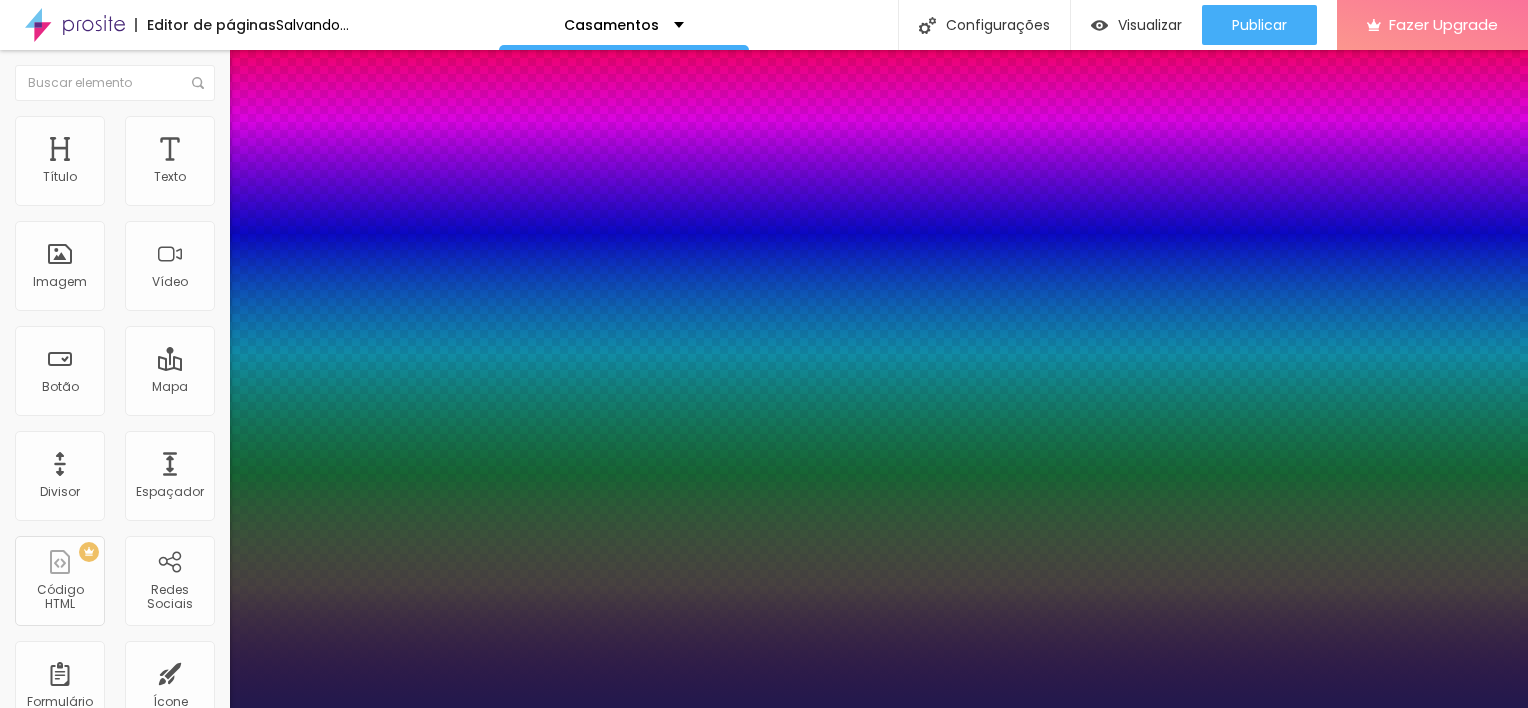 type on "1" 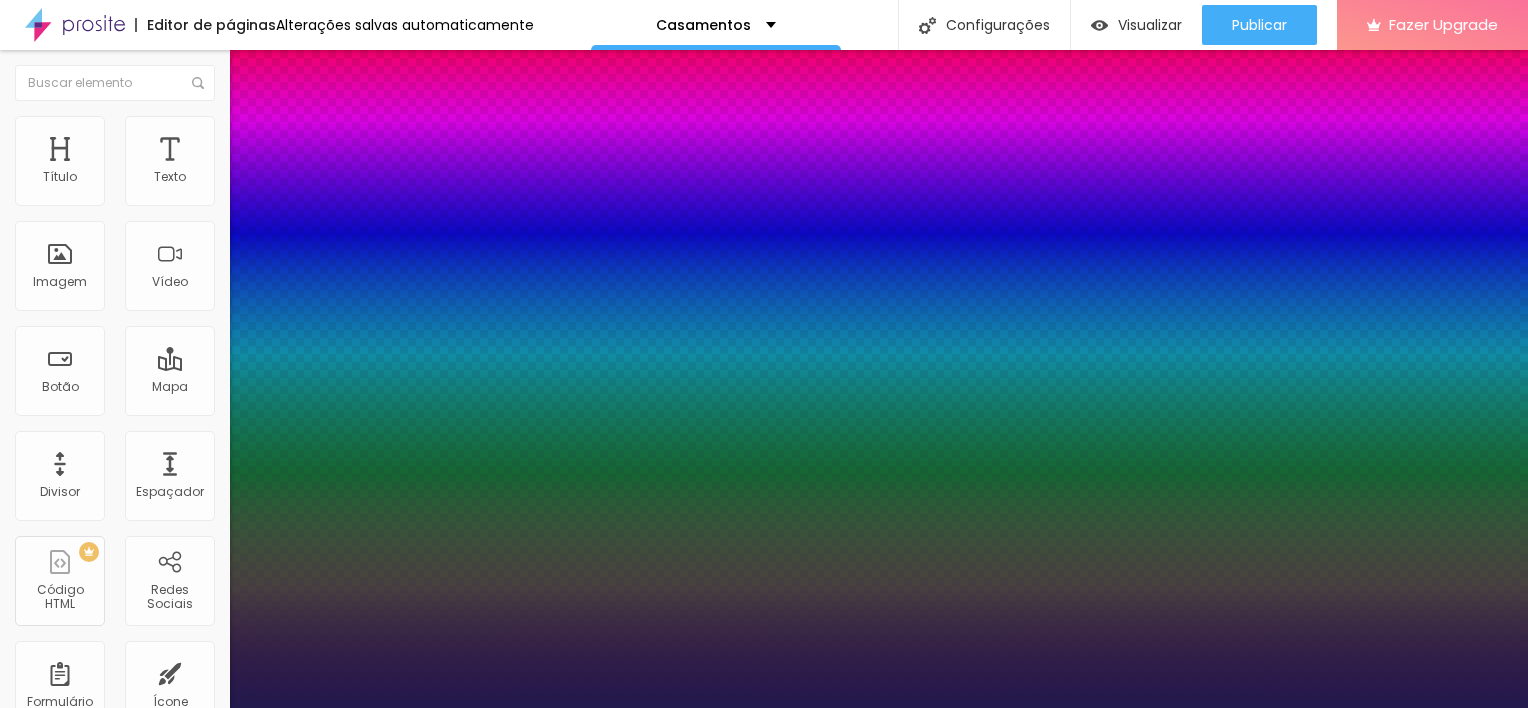 select on "RalewayBold" 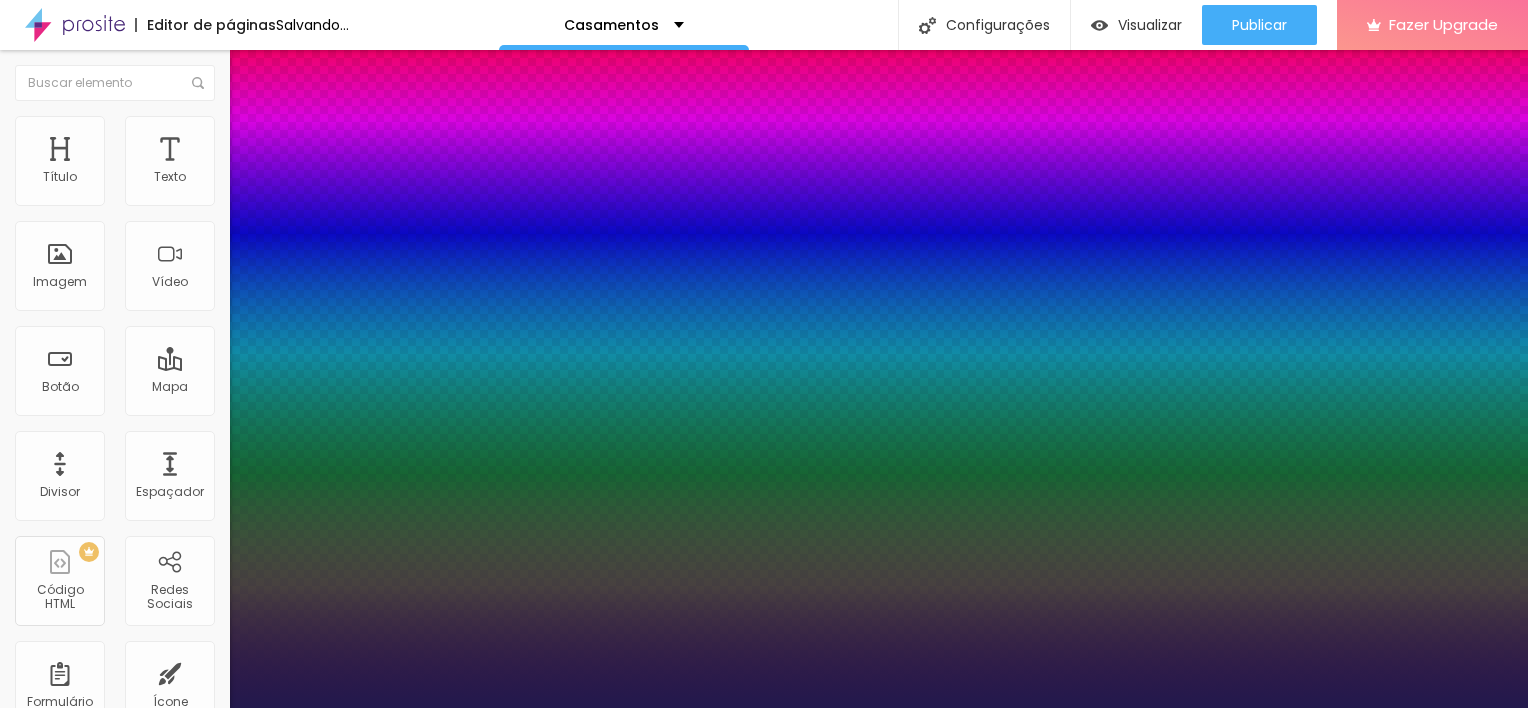click on "AbrilFatface-Regular Actor-Regular Alegreya AlegreyaBlack Alice Allan-Bold Allan-Regular Amaranth AmaticaSC AmaticSC Amita-Bold Amita-Regular Anaheim AnonymousPro-Bold AnonymousPro-Italic AnonymousPro-Regular Arapey Archivo-Bold Archivo-Italic Archivo-Regular ArefRuqaa Arsenal-Bold Arsenal-Italic Arsenal-Regular Arvo Assistant AssistantLight AveriaLibre AveriaLibreLight AveriaSansLibre-Bold AveriaSansLibre-Italic AveriaSansLibre-Regular Bangers-Regular Bentham-Regular Bevan-Regular BioRhyme BioRhymeExtraBold BioRhymeLight Bitter BreeSerif ButterflyKids-Regular ChangaOne-Italic ChangaOne-Regular Chewy-Regular Chivo CinzelDecorative-Black CinzelDecorative-Bold CinzelDecorative-Regular Comfortaa-Bold Comfortaa-Light Comfortaa-Regular ComingSoon Cookie-Regular Corben-Bold Corben-Regular Cormorant CormorantGeramond-Bold CormorantGeramond-Italic CormorantGeramond-Medium CormorantGeramond-Regular CormorantLight Cousine-Bold Cousine-Italic Cousine-Regular Creepster-Regular CrimsonText CrimsonTextBold Cuprum FjallaOne" at bounding box center [107, 730] 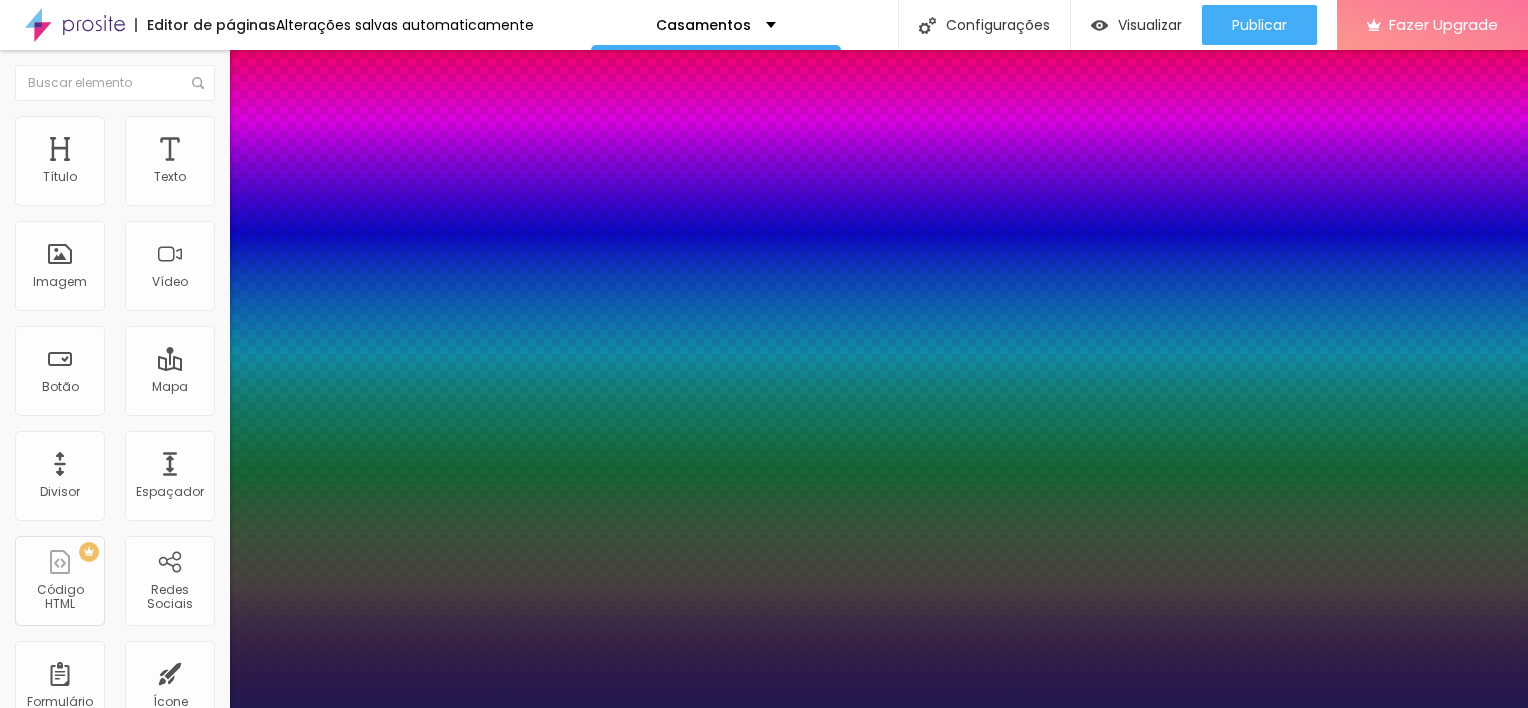 select on "RalewayExtraBold" 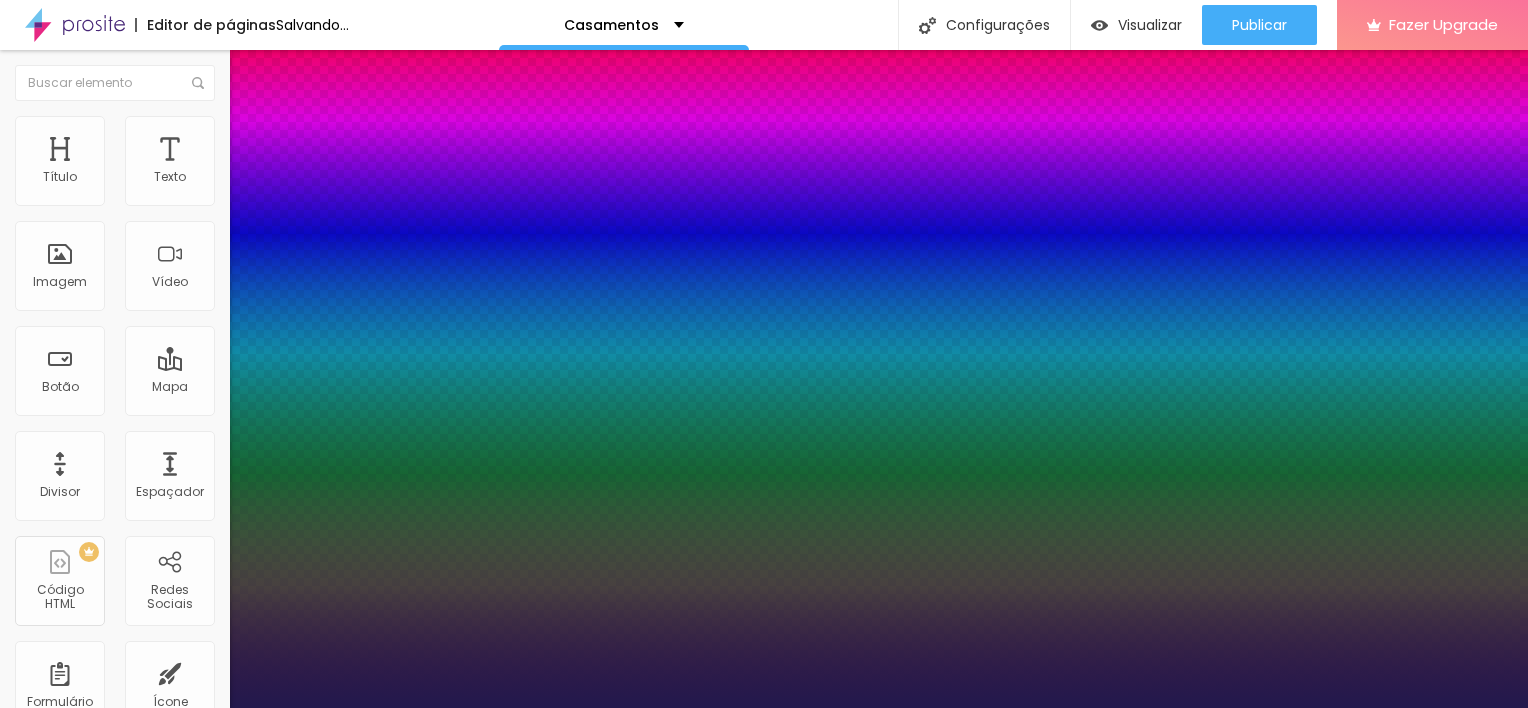 type on "1" 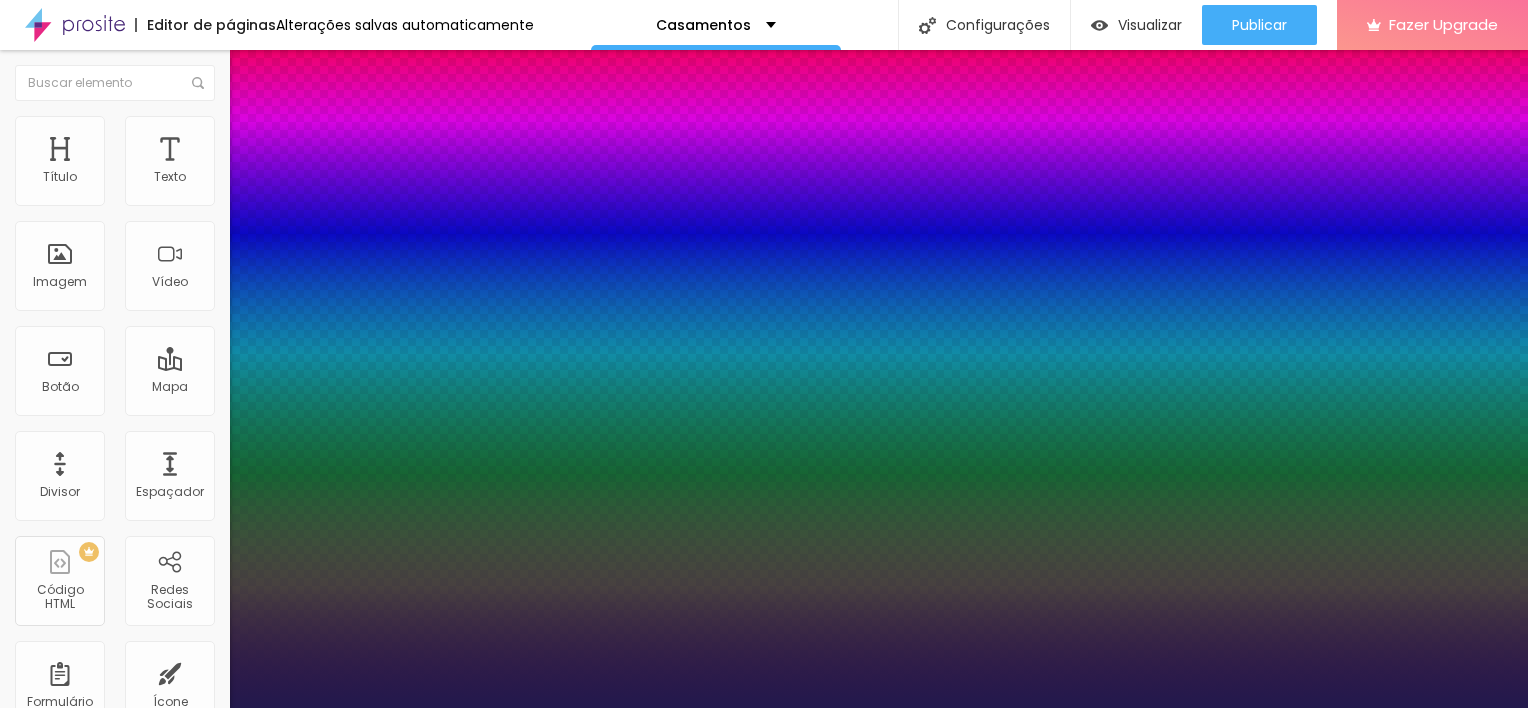 select on "RalewayMedium" 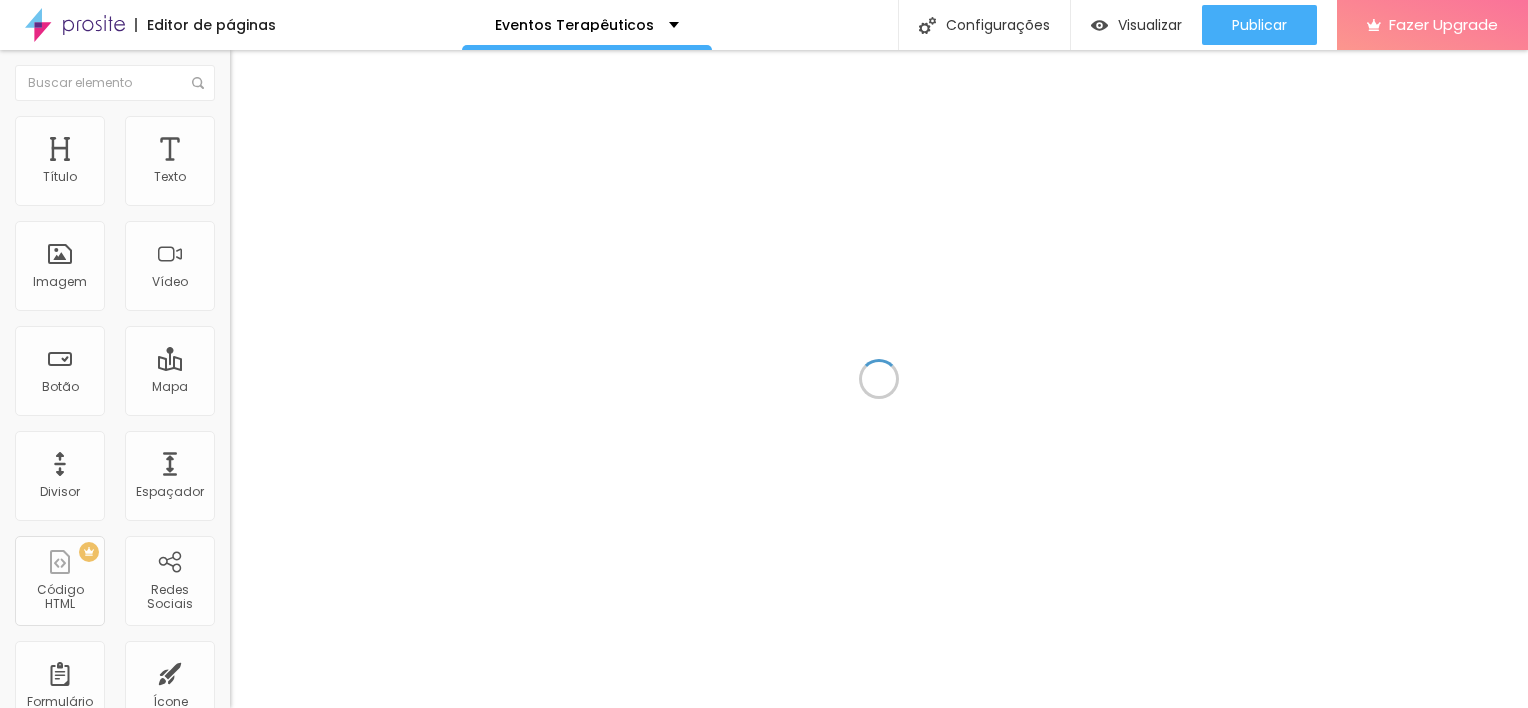 scroll, scrollTop: 0, scrollLeft: 0, axis: both 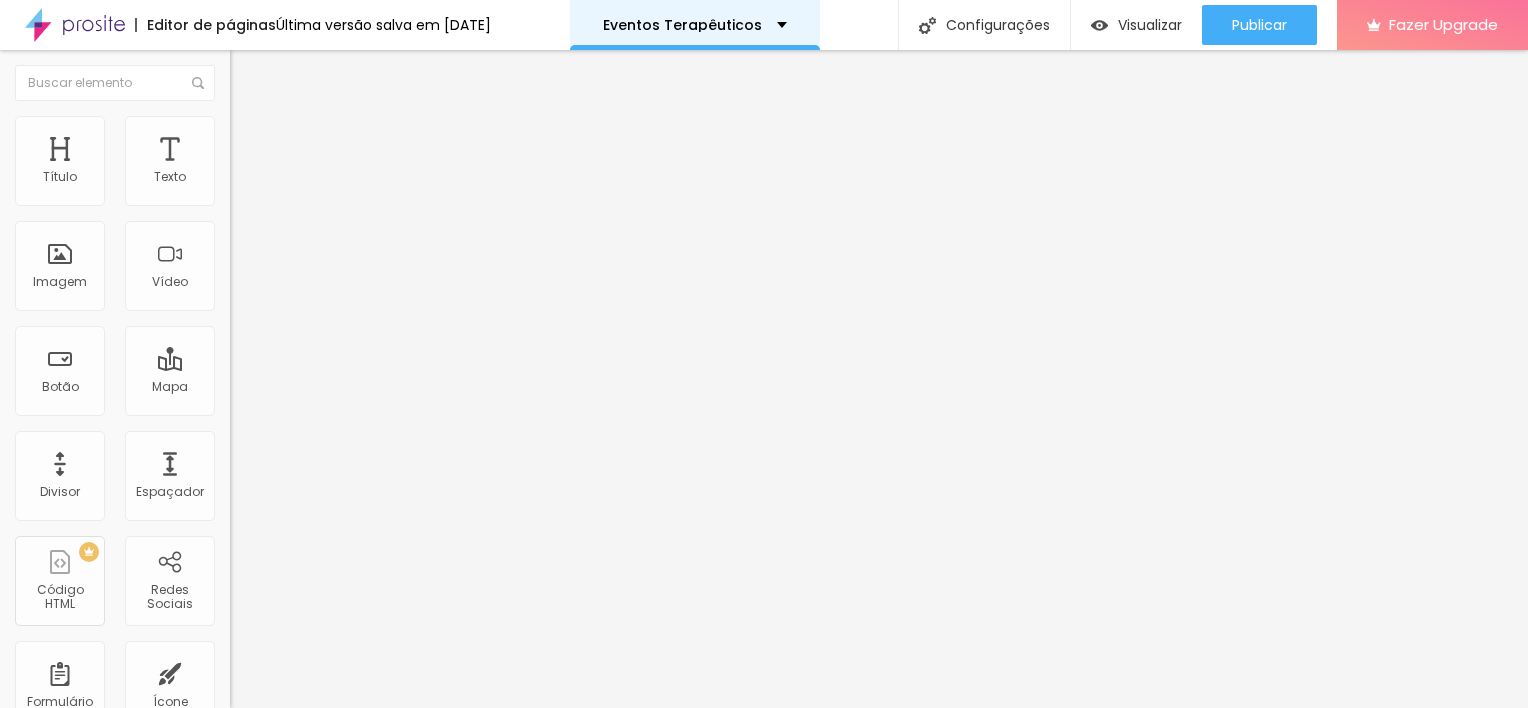 click on "Eventos Terapêuticos" at bounding box center [695, 25] 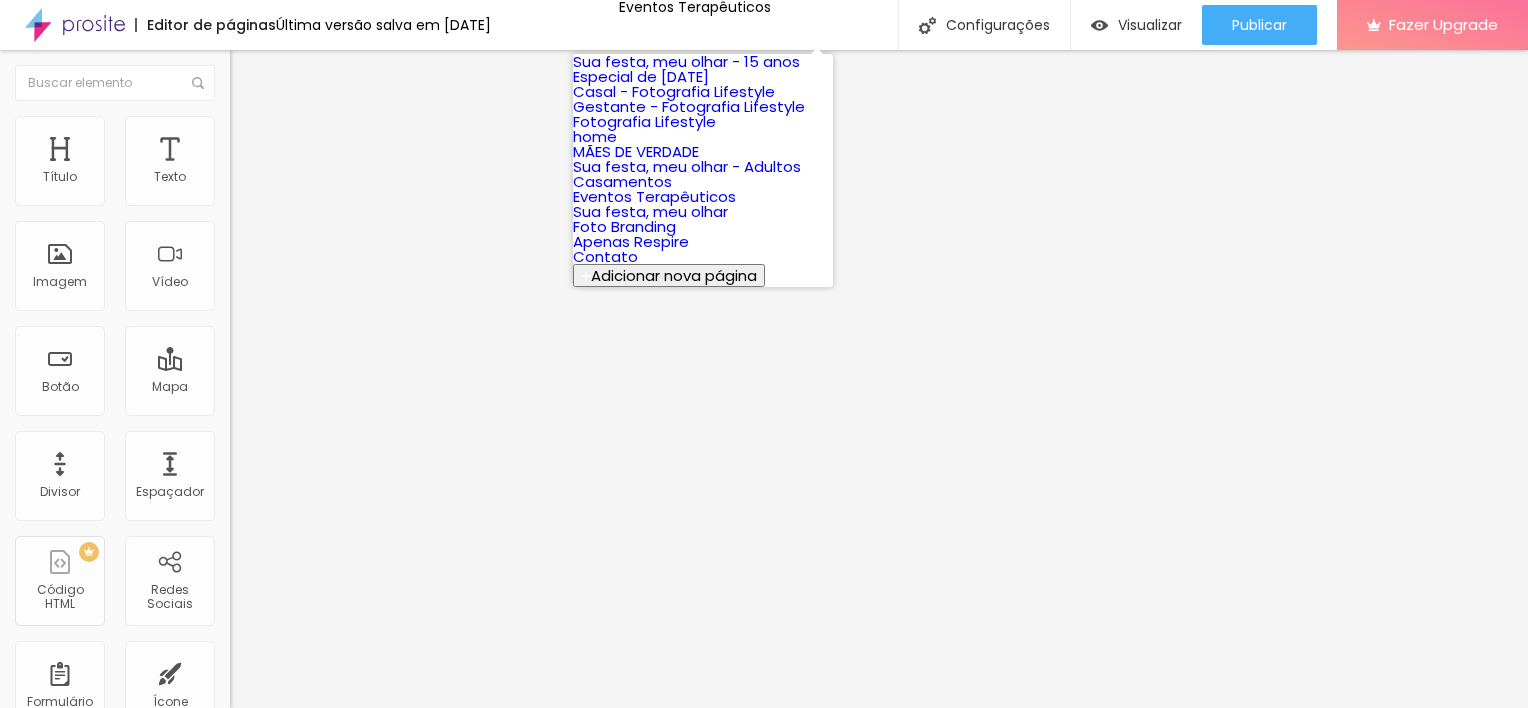 scroll, scrollTop: 224, scrollLeft: 0, axis: vertical 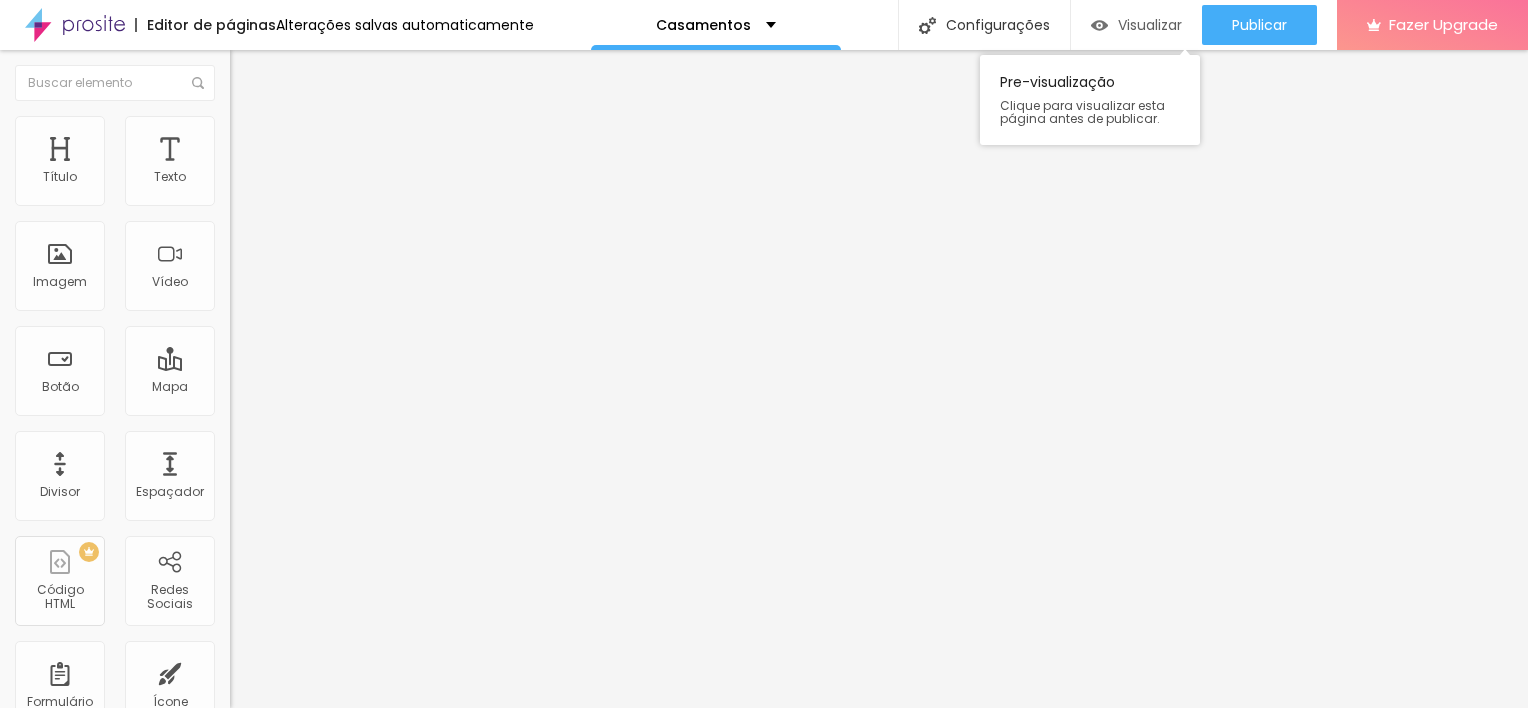 click on "Visualizar" at bounding box center (1150, 25) 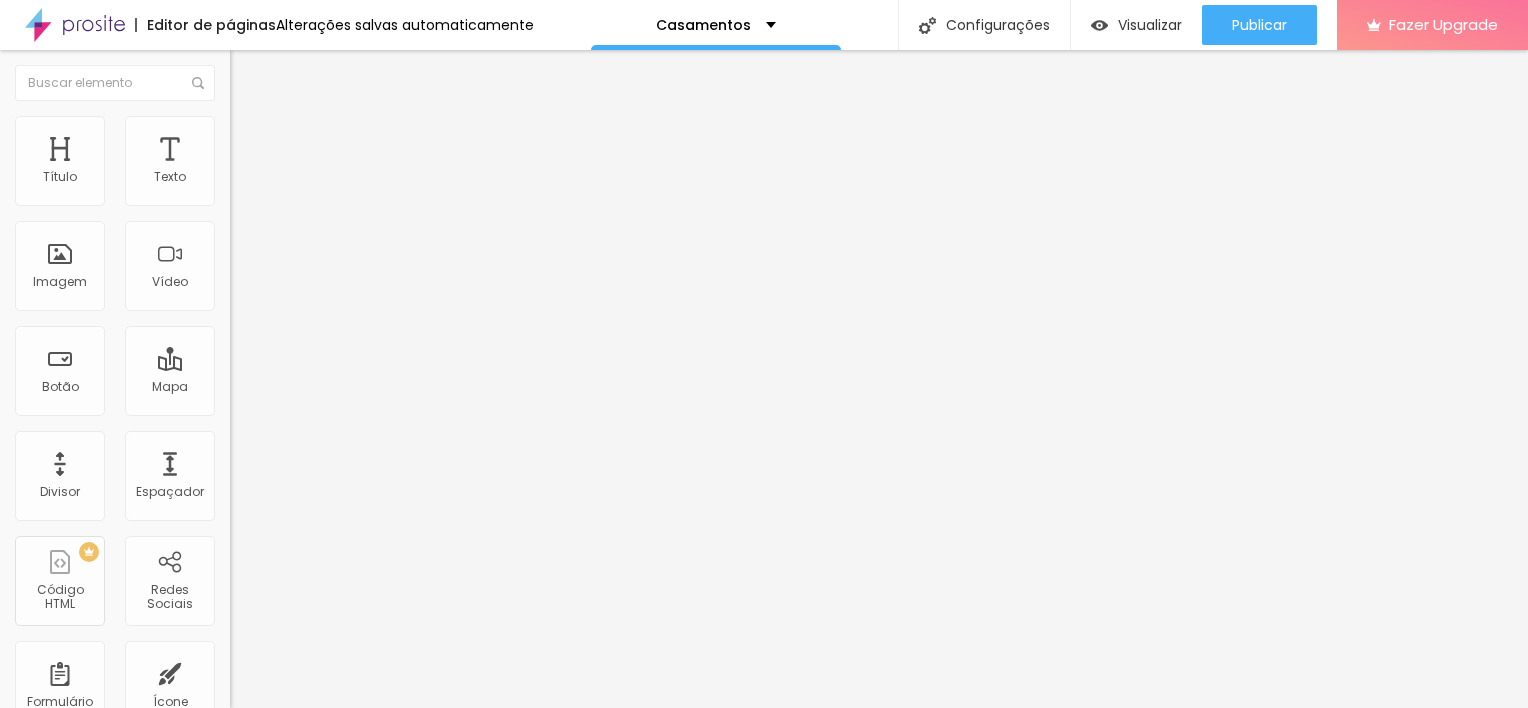 type on "19" 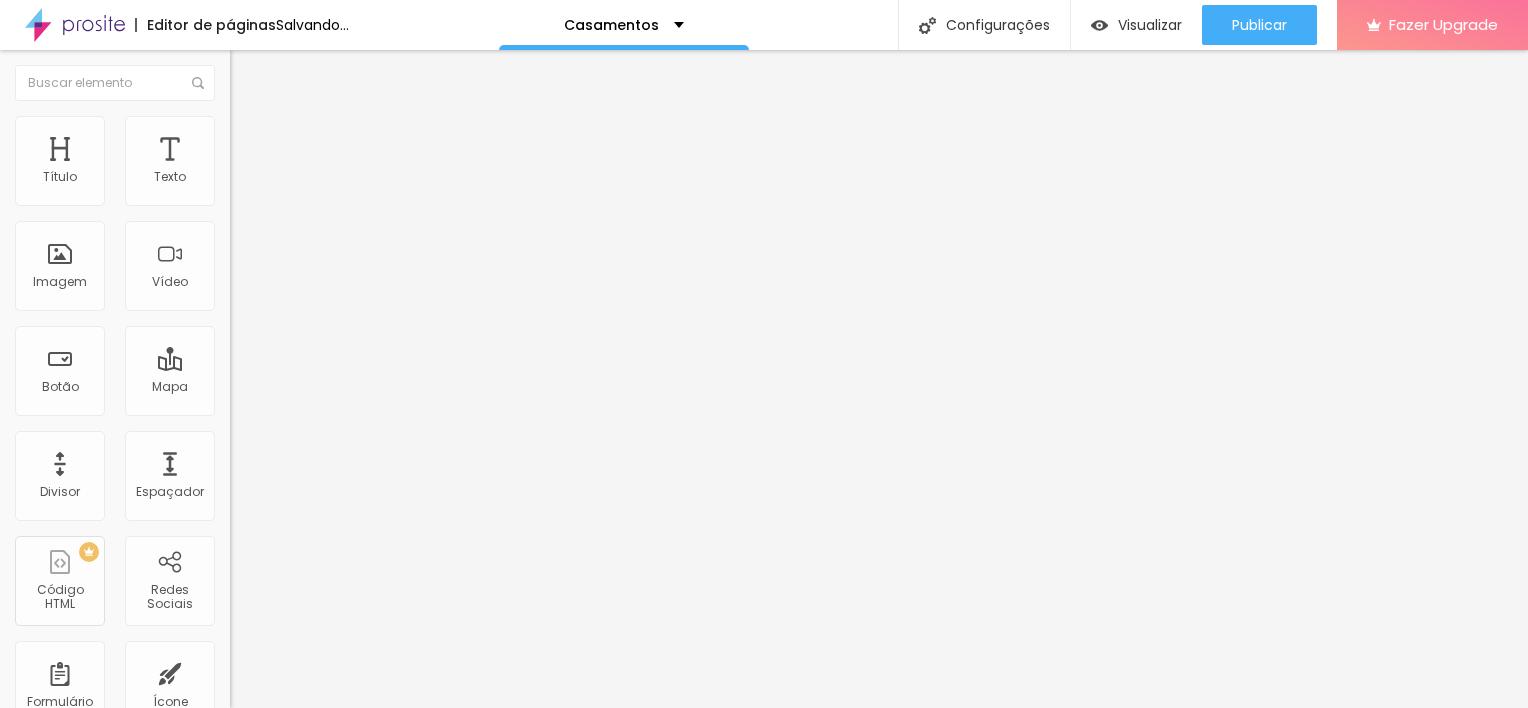 type on "25" 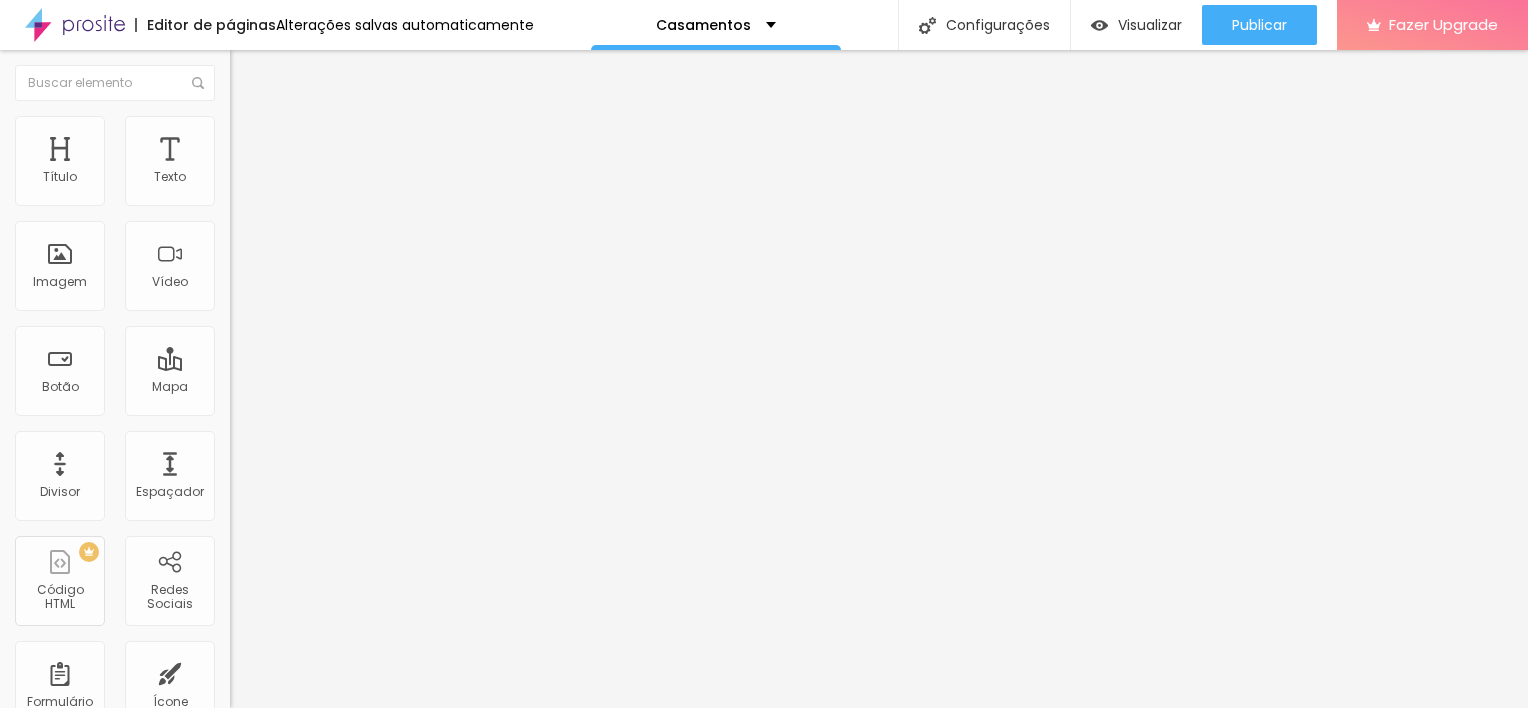 type on "27" 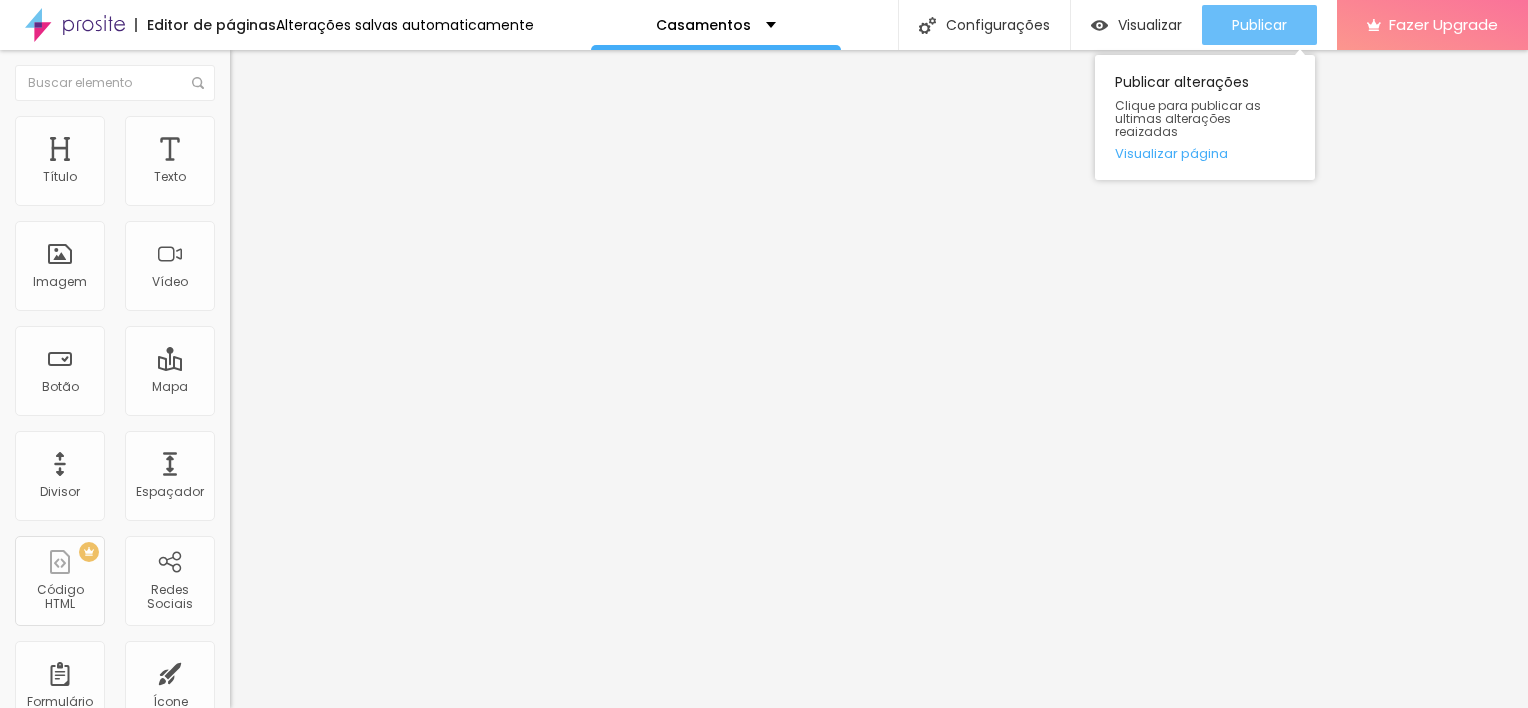 click on "Publicar" at bounding box center (1259, 25) 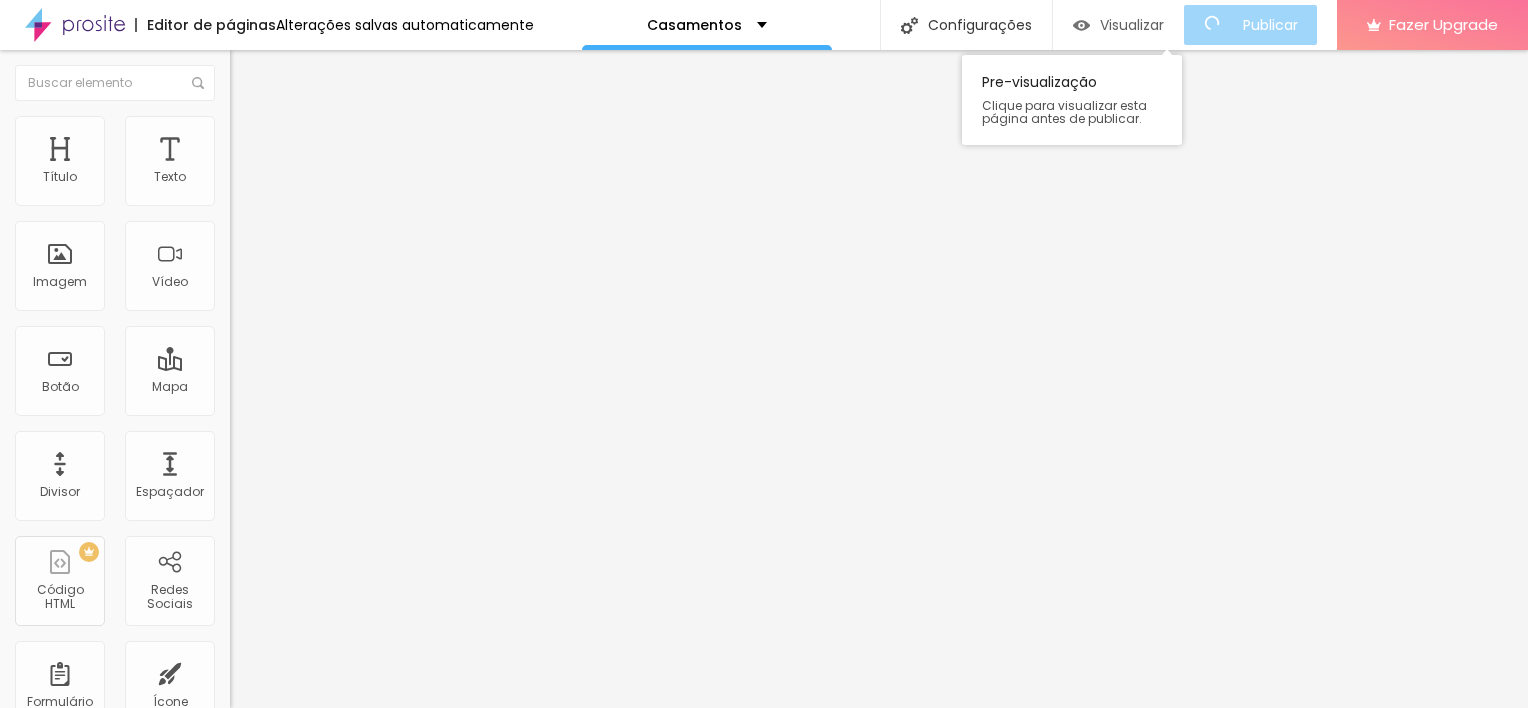 click on "Visualizar" at bounding box center [1132, 25] 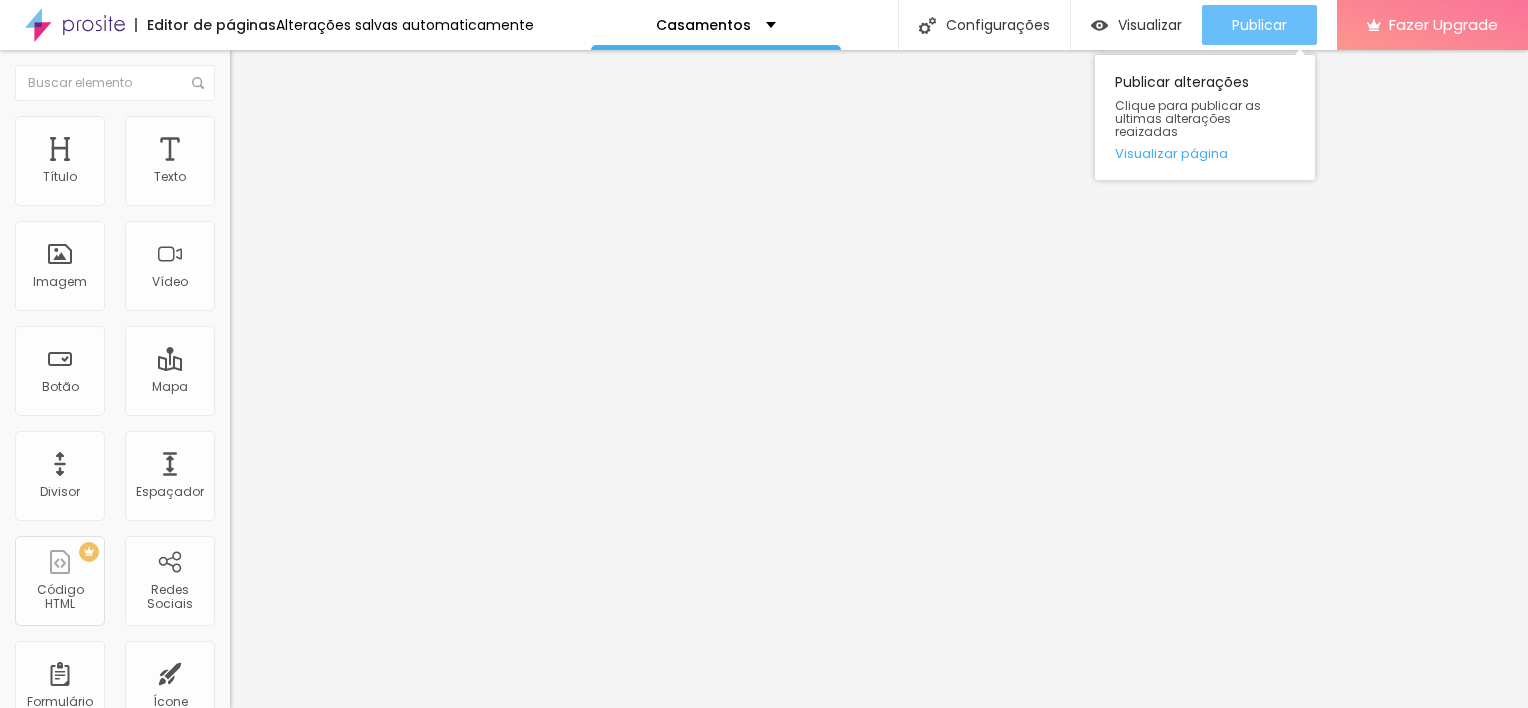click on "Publicar" at bounding box center [1259, 25] 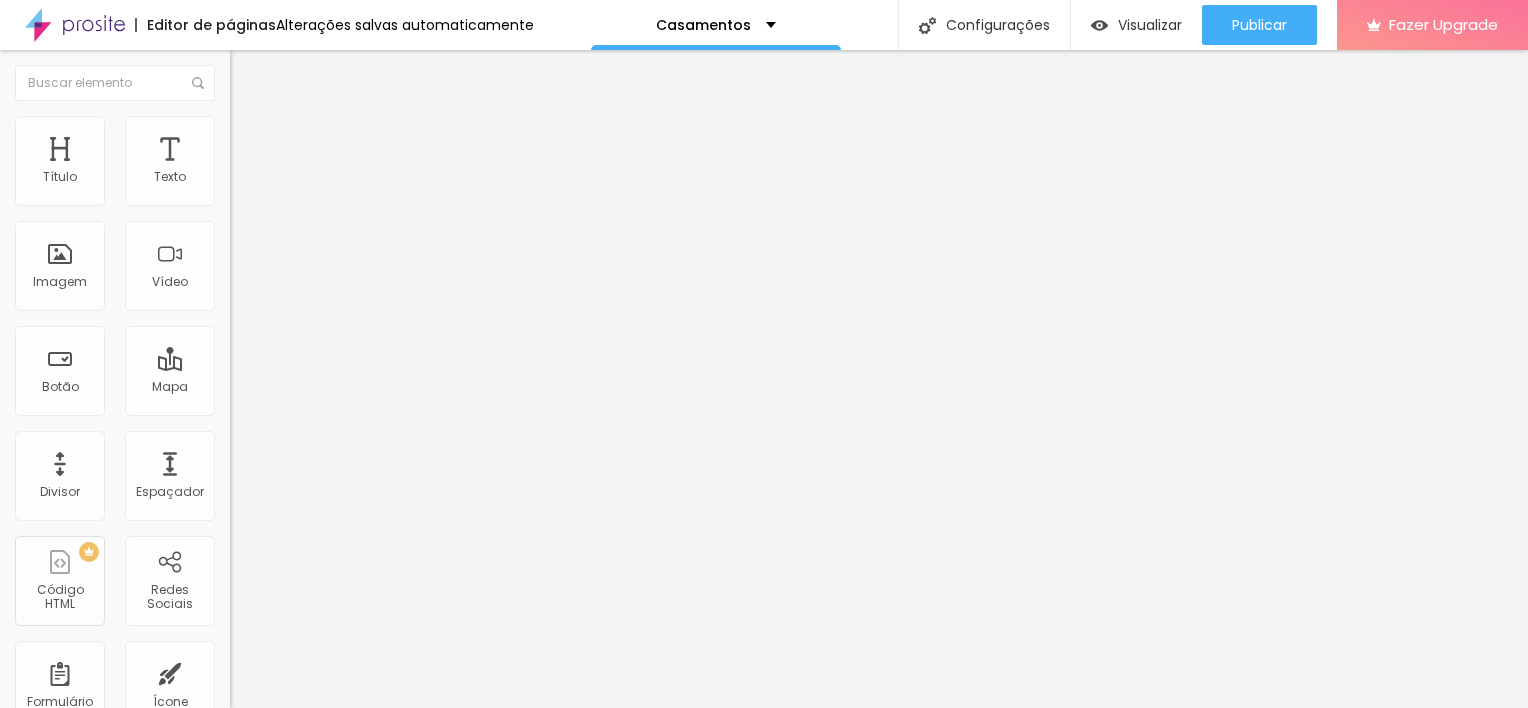 click on "Avançado" at bounding box center (345, 126) 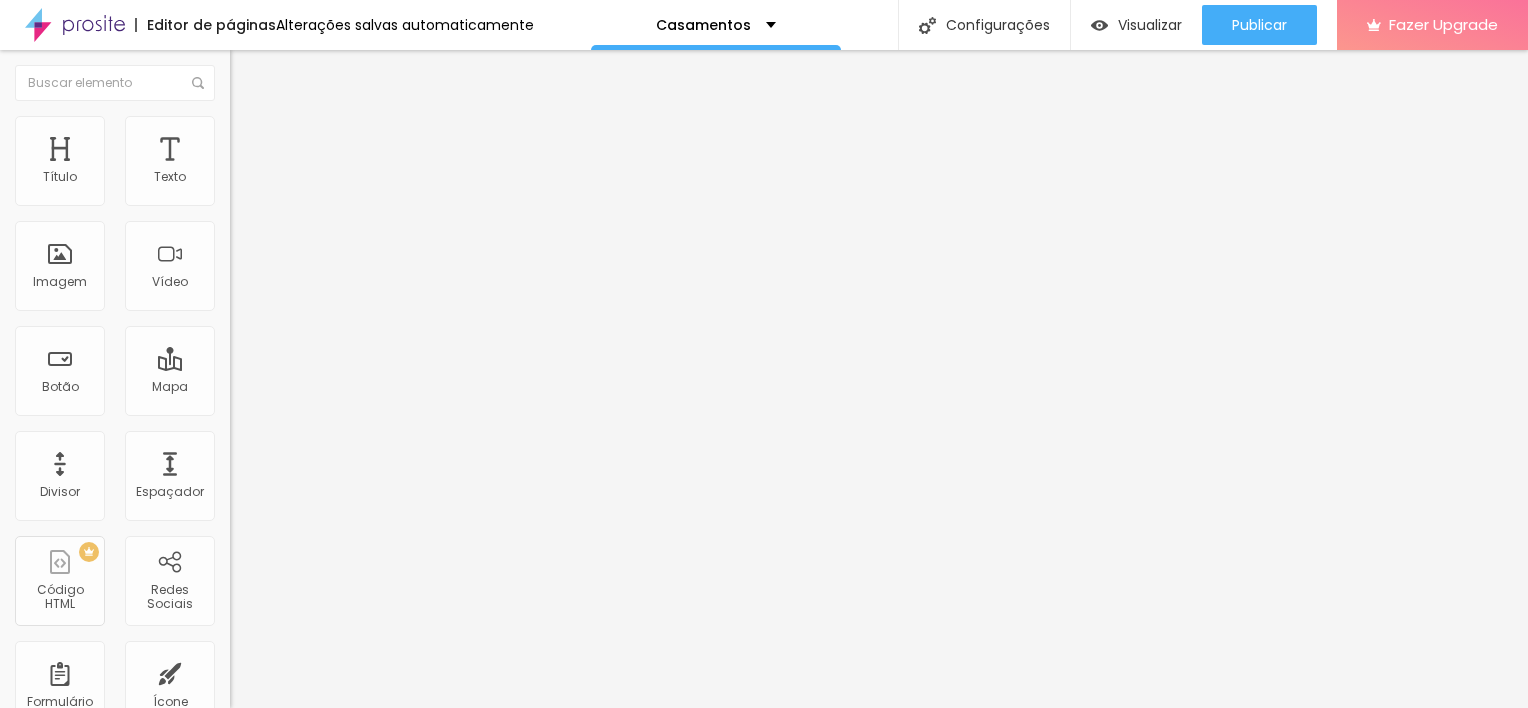 click at bounding box center [239, 105] 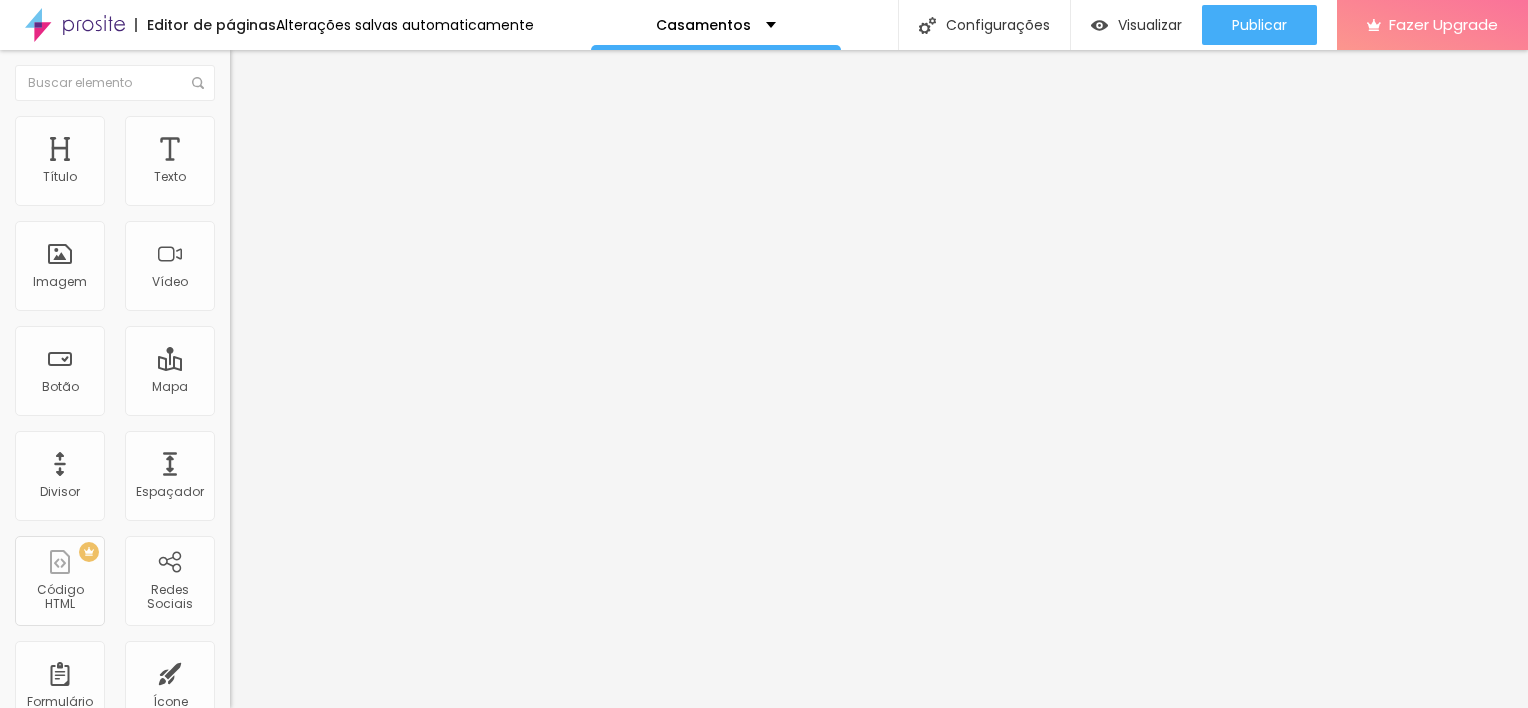 click on "Avançado" at bounding box center (345, 126) 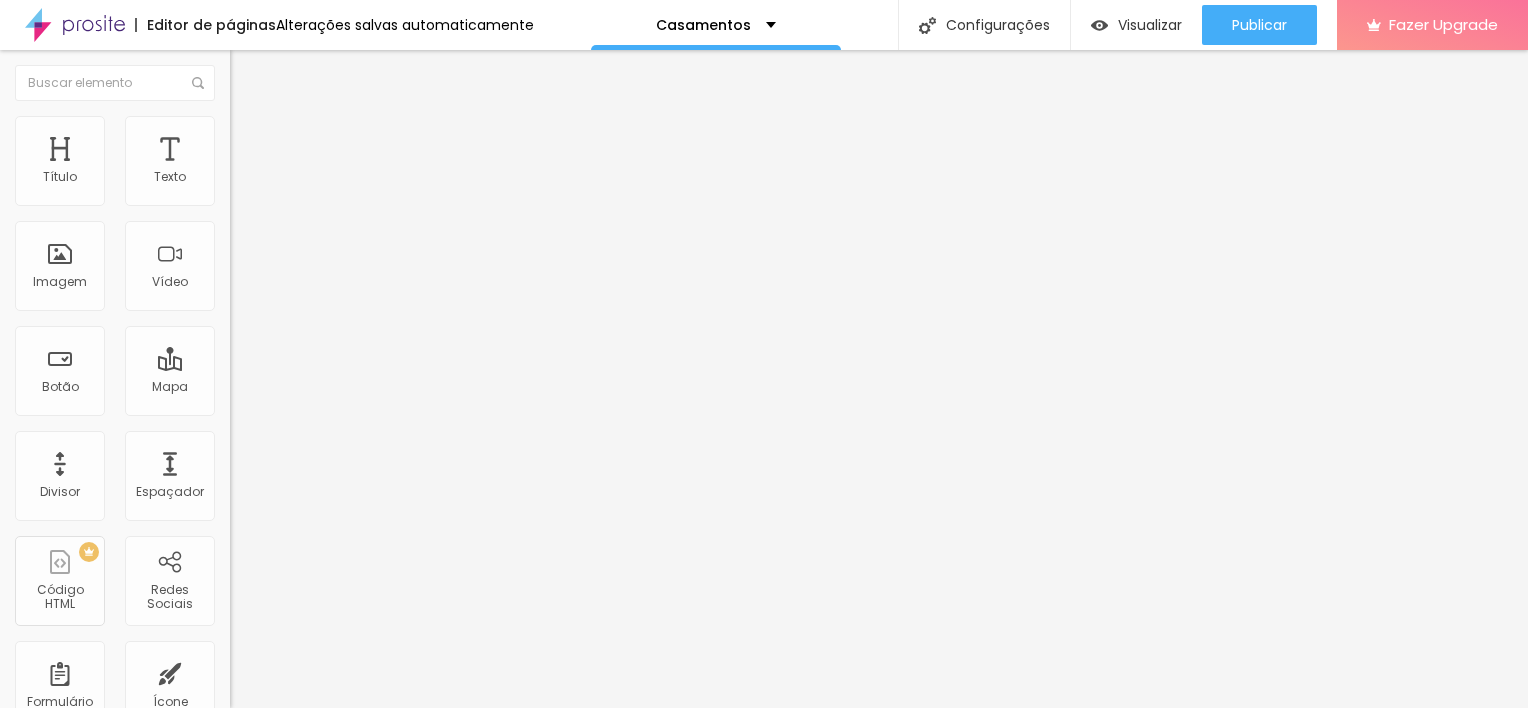 click on "Estilo" at bounding box center (345, 106) 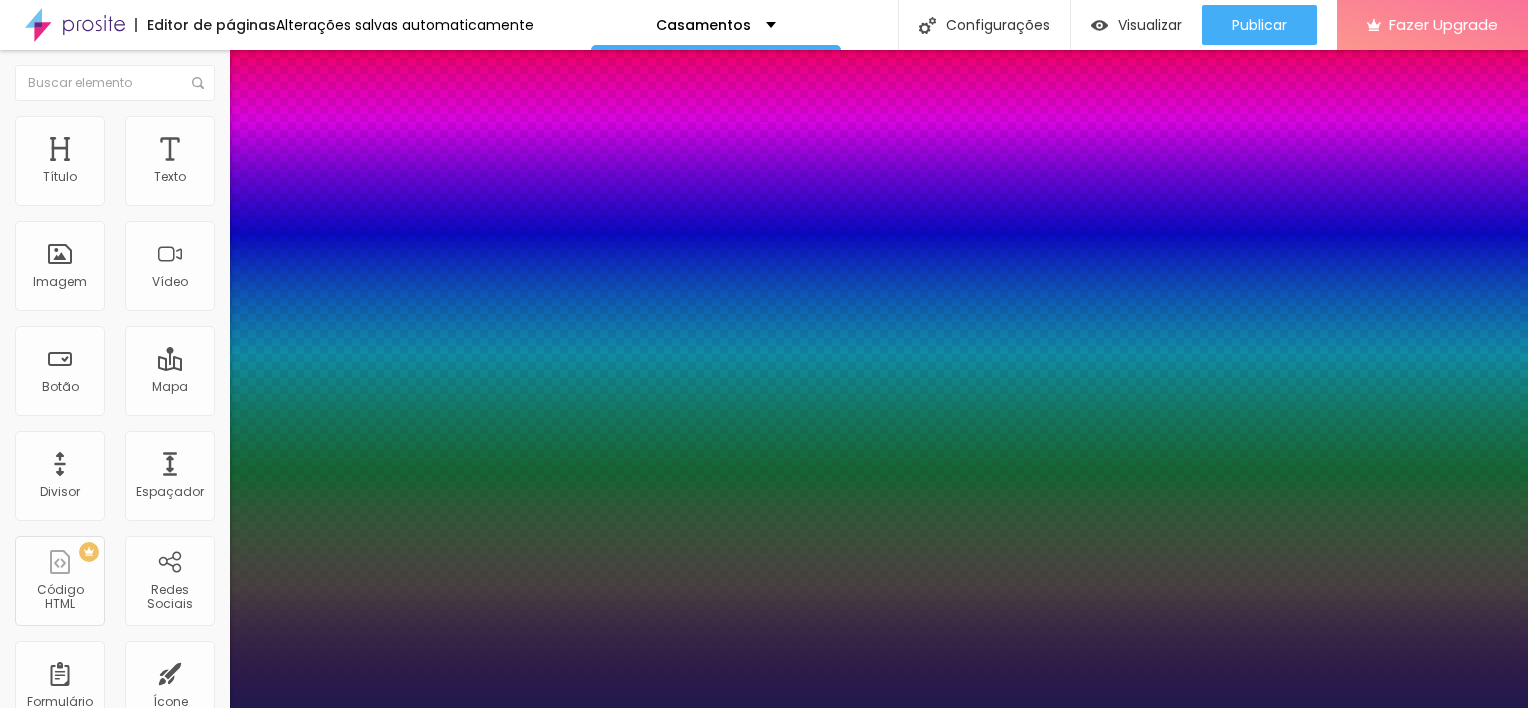 click on "Fonte AbrilFatface-Regular Actor-Regular Alegreya AlegreyaBlack Alice Allan-Bold Allan-Regular Amaranth AmaticaSC AmaticSC Amita-Bold Amita-Regular Anaheim AnonymousPro-Bold AnonymousPro-Italic AnonymousPro-Regular Arapey Archivo-Bold Archivo-Italic Archivo-Regular ArefRuqaa Arsenal-Bold Arsenal-Italic Arsenal-Regular Arvo Assistant AssistantLight AveriaLibre AveriaLibreLight AveriaSansLibre-Bold AveriaSansLibre-Italic AveriaSansLibre-Regular Bangers-Regular Bentham-Regular Bevan-Regular BioRhyme BioRhymeExtraBold BioRhymeLight Bitter BreeSerif ButterflyKids-Regular ChangaOne-Italic ChangaOne-Regular Chewy-Regular Chivo CinzelDecorative-Black CinzelDecorative-Bold CinzelDecorative-Regular Comfortaa-Bold Comfortaa-Light Comfortaa-Regular ComingSoon Cookie-Regular Corben-Bold Corben-Regular Cormorant CormorantGeramond-Bold CormorantGeramond-Italic CormorantGeramond-Medium CormorantGeramond-Regular CormorantLight Cousine-Bold Cousine-Italic Cousine-Regular Creepster-Regular CrimsonText CrimsonTextBold Cuprum 42" at bounding box center [764, 3930] 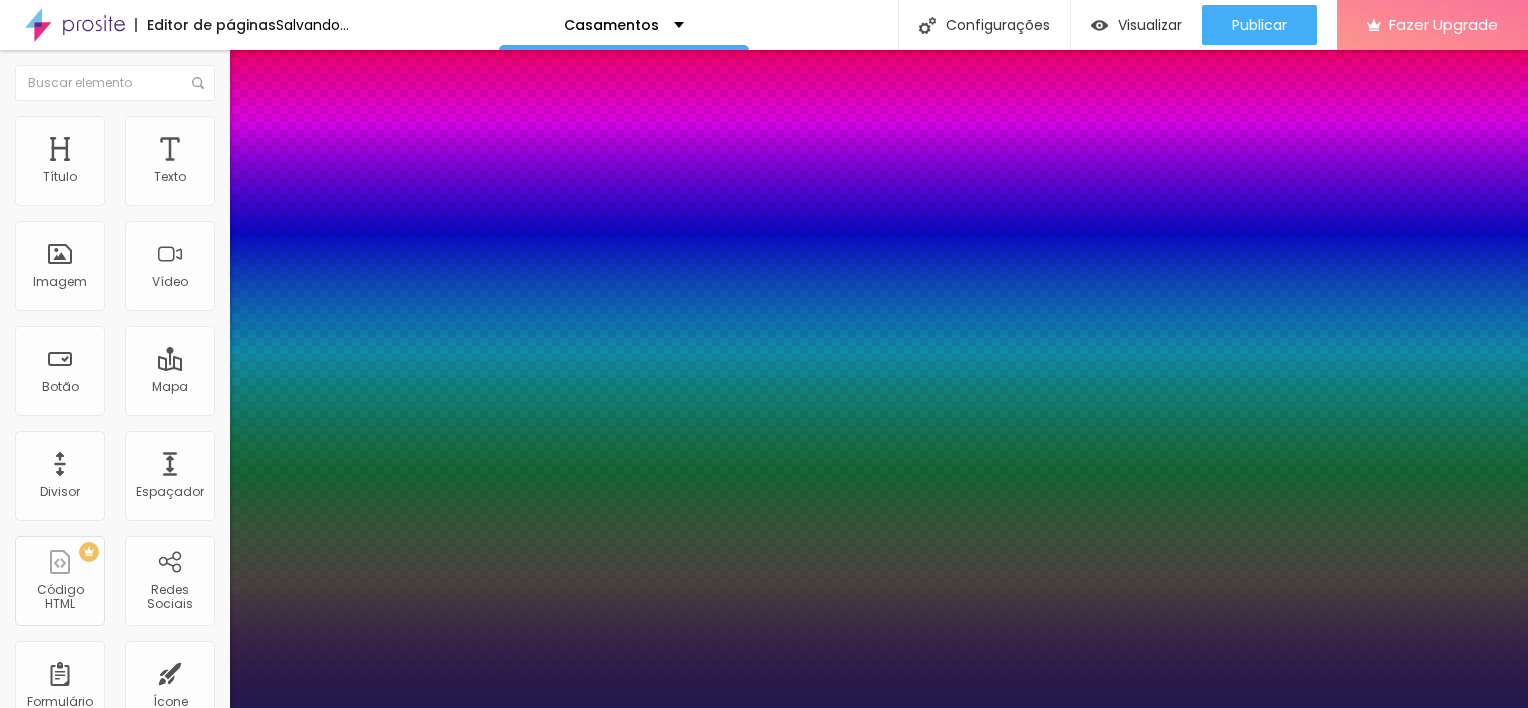 type on "1" 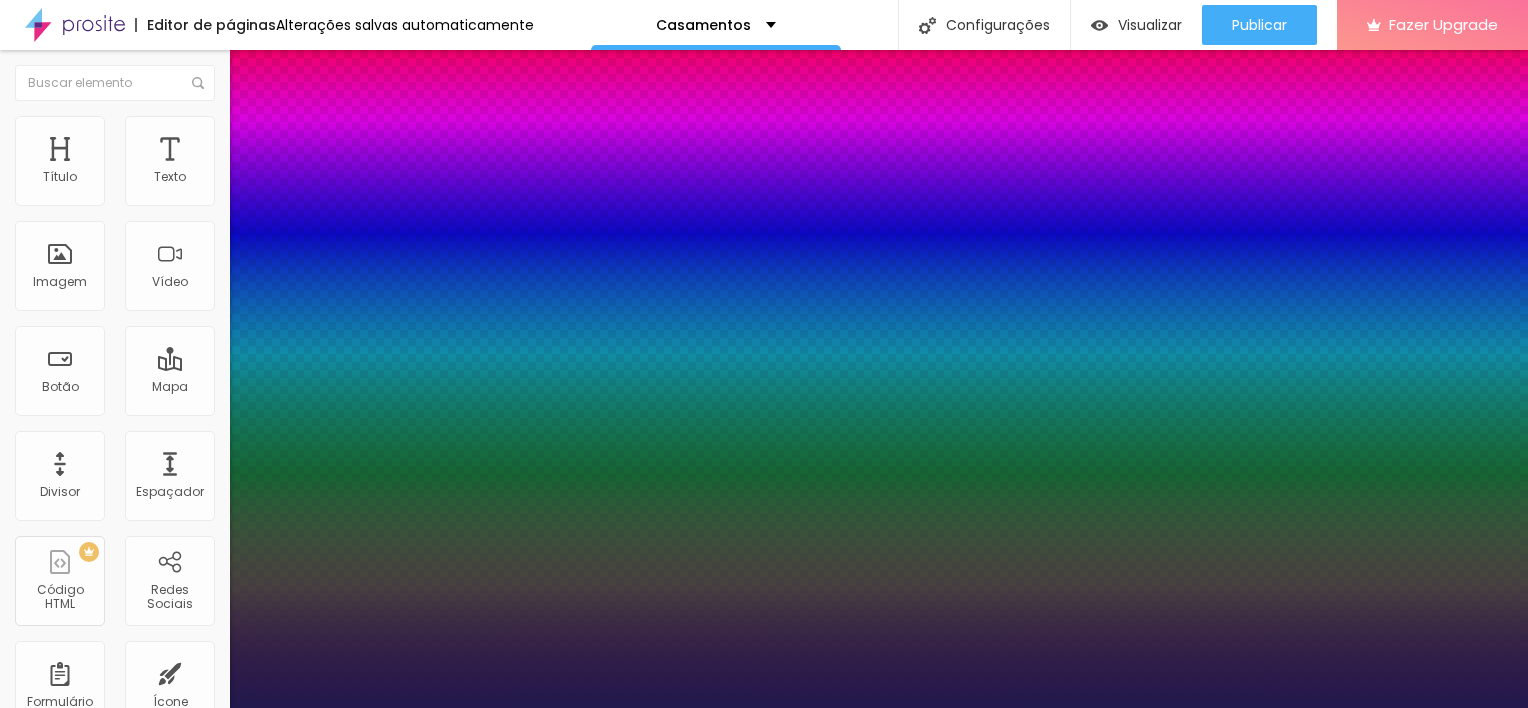 click at bounding box center [764, 708] 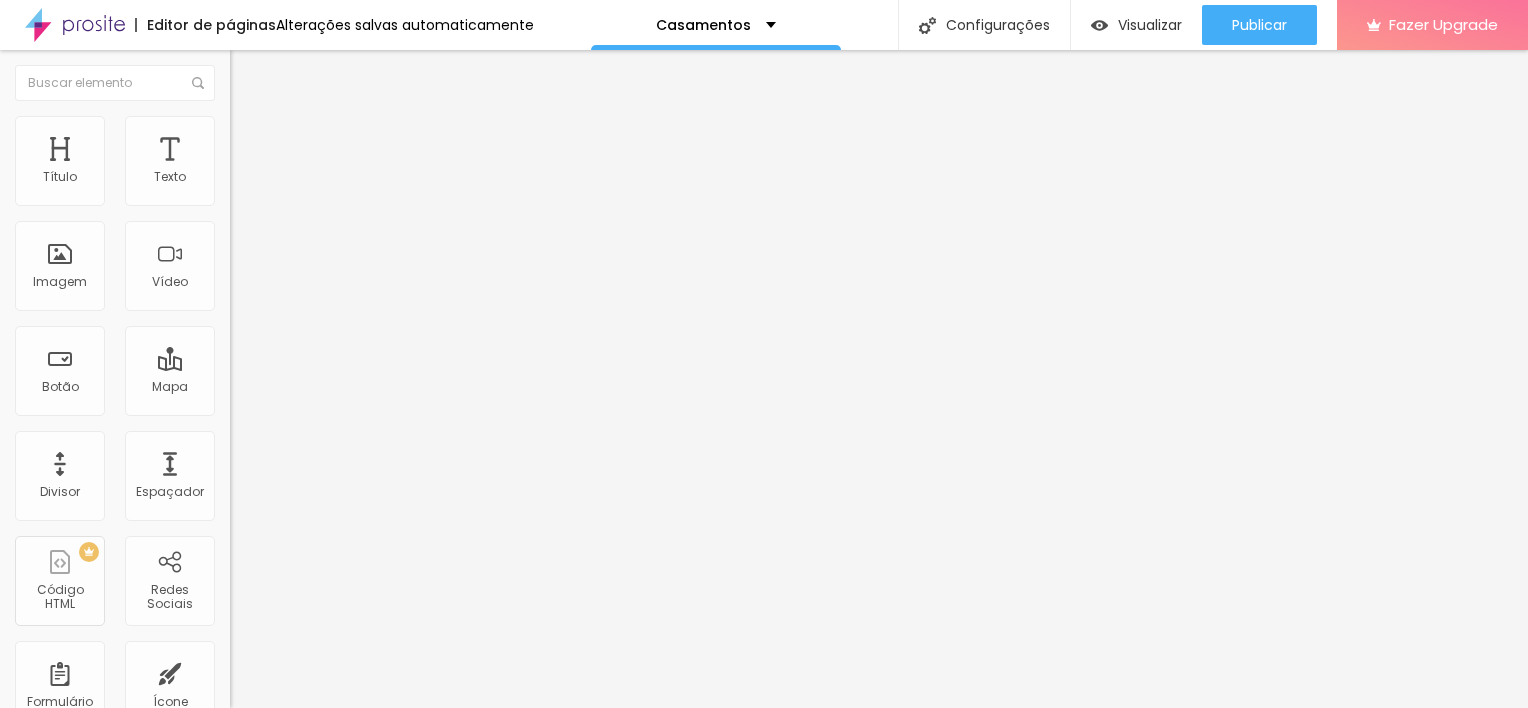 click at bounding box center [244, 181] 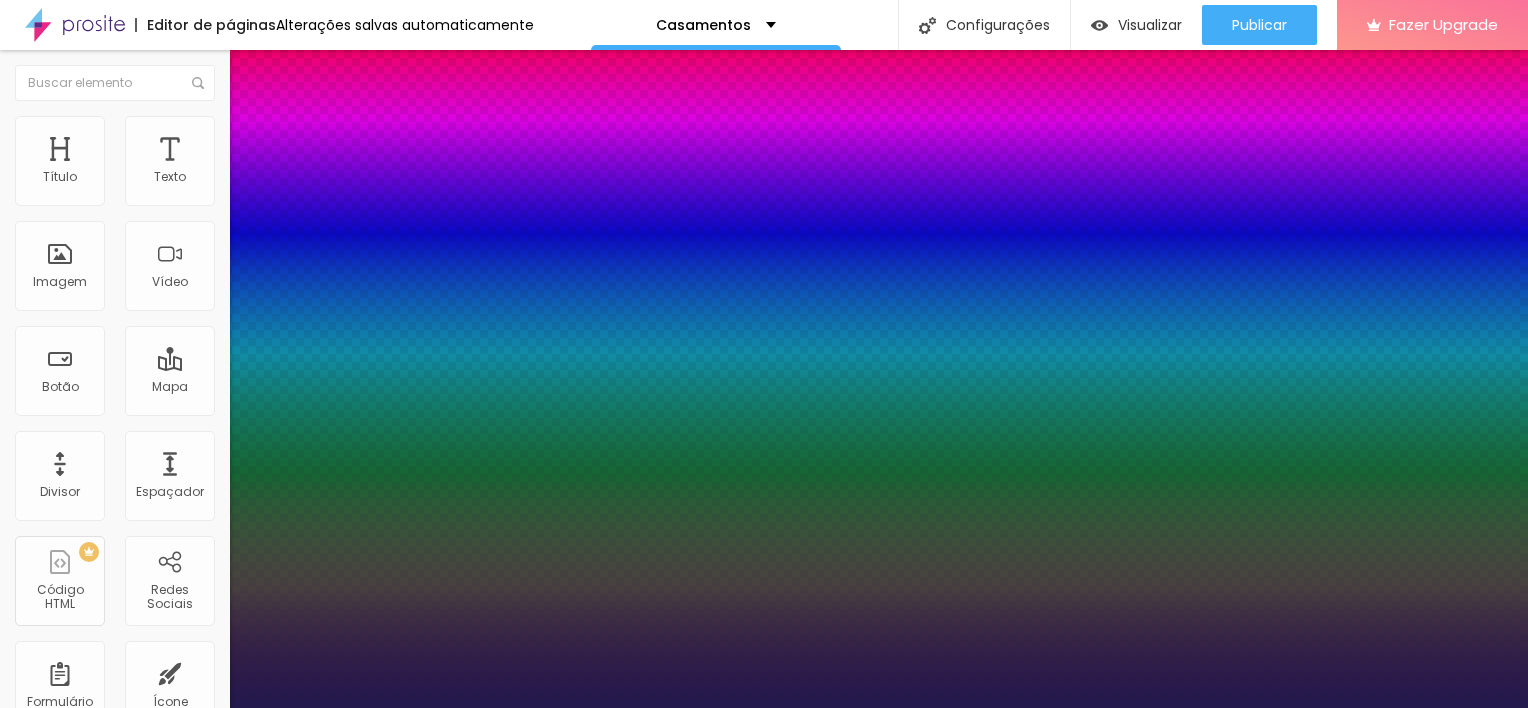 type on "1" 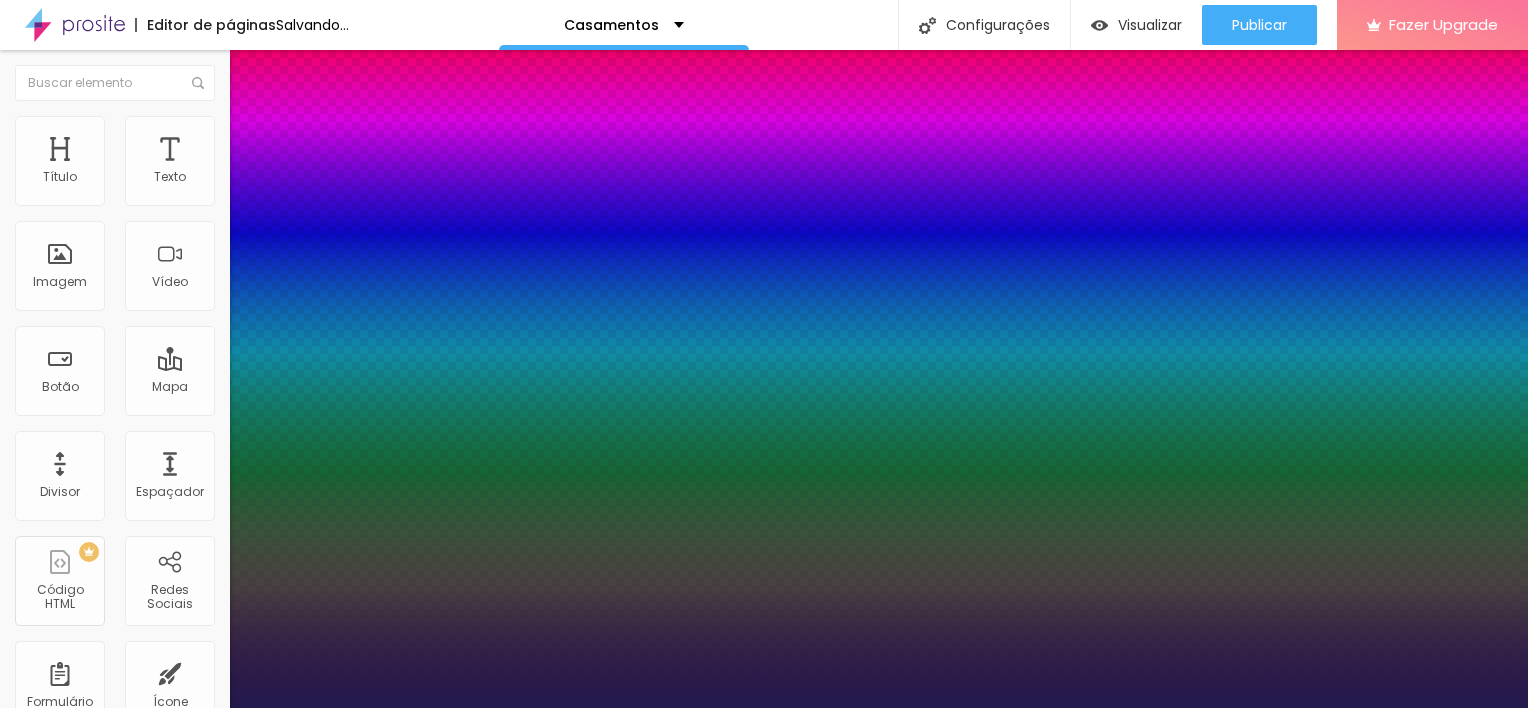 type on "1" 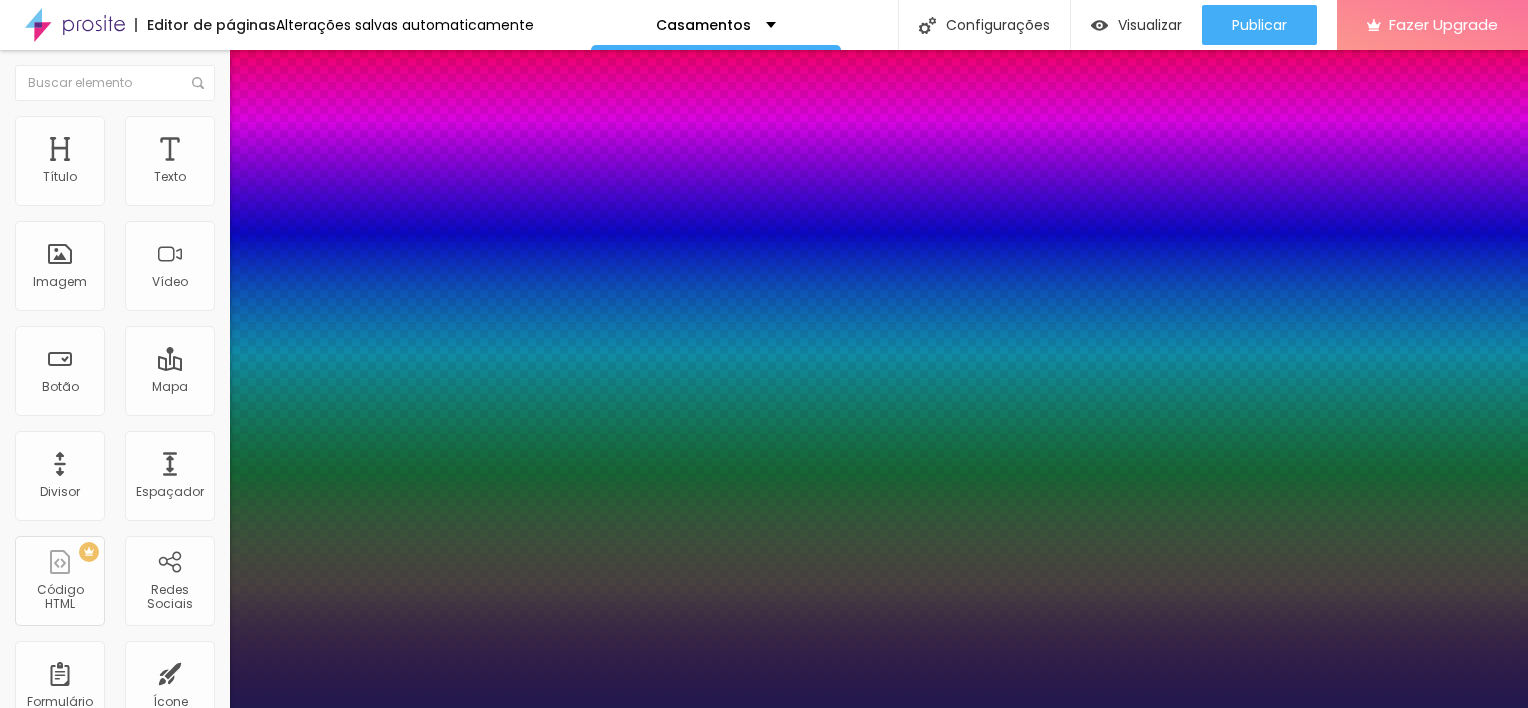 click at bounding box center (764, 708) 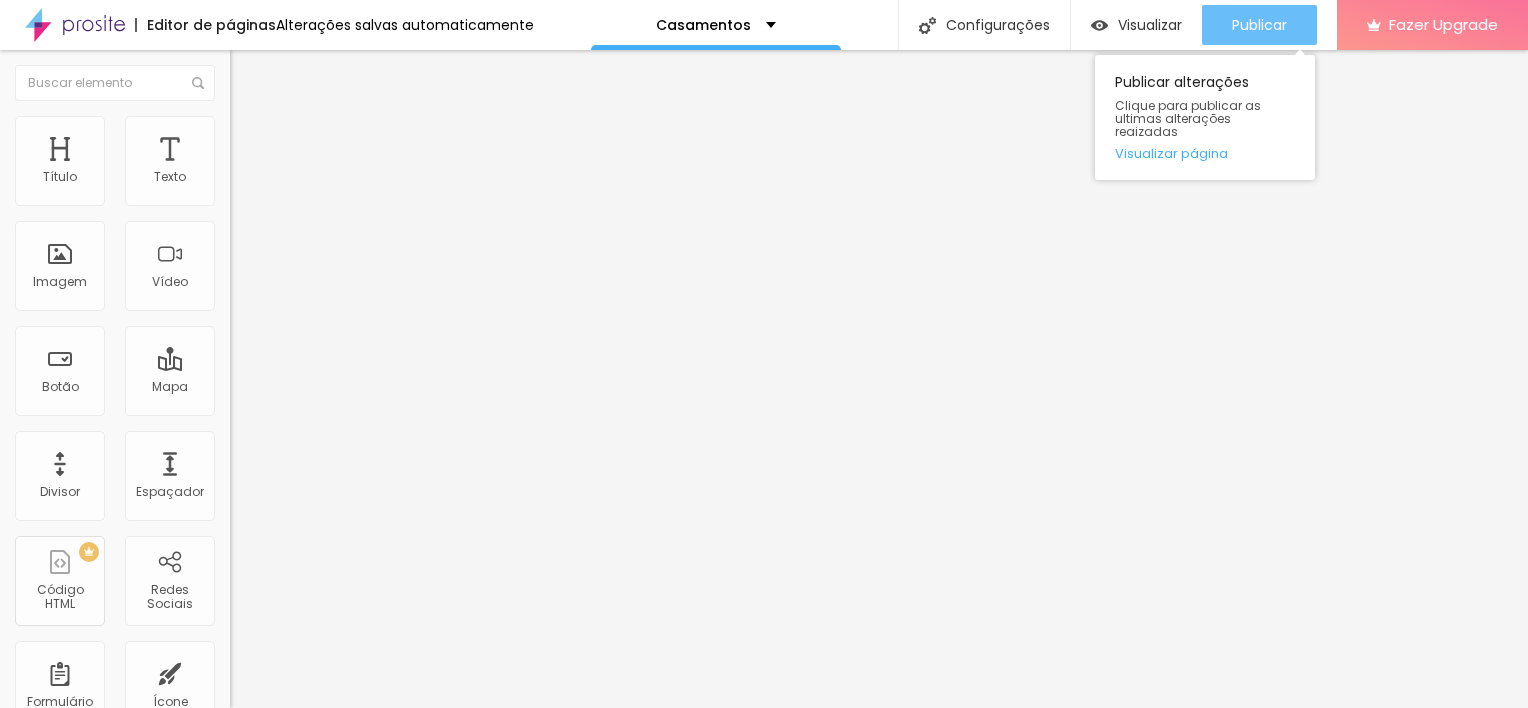 click on "Publicar" at bounding box center (1259, 25) 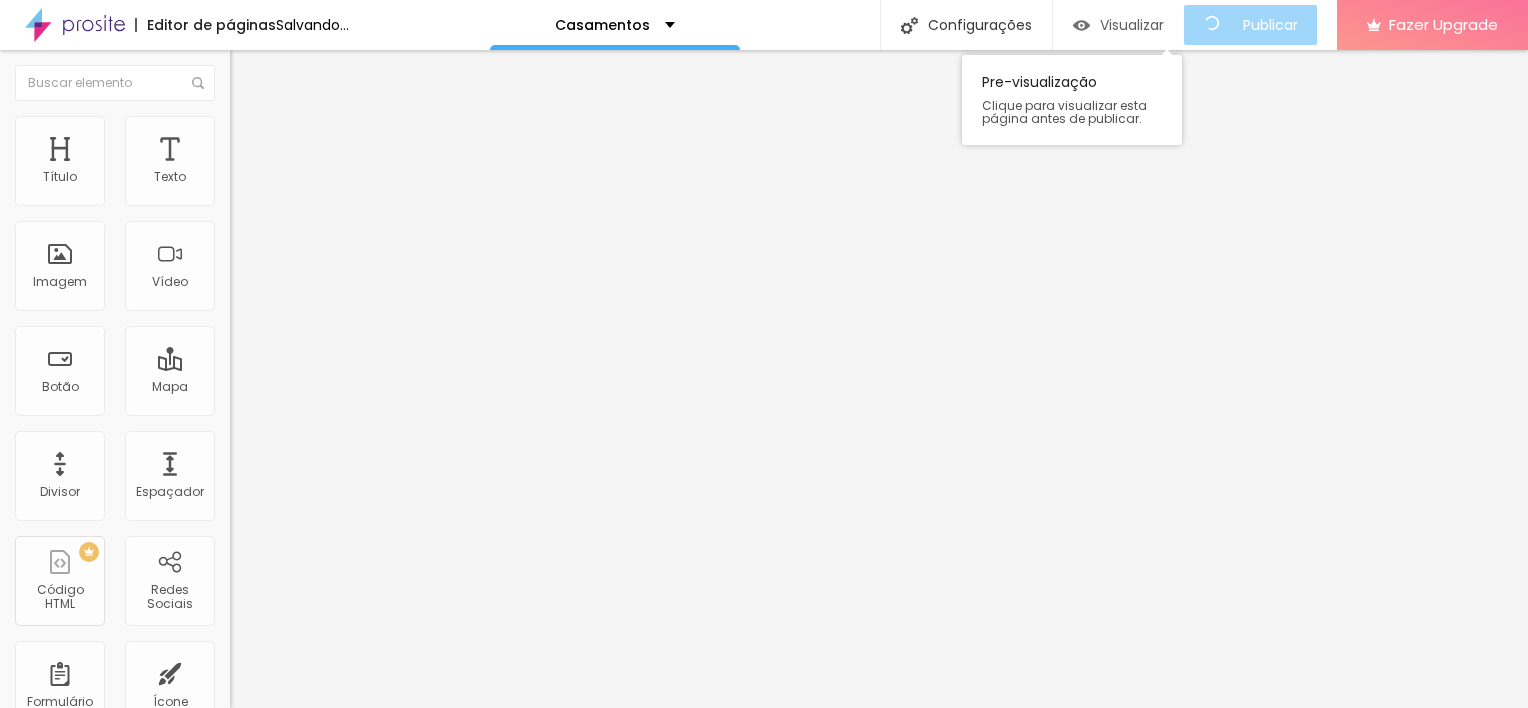 click on "Visualizar" at bounding box center [1118, 25] 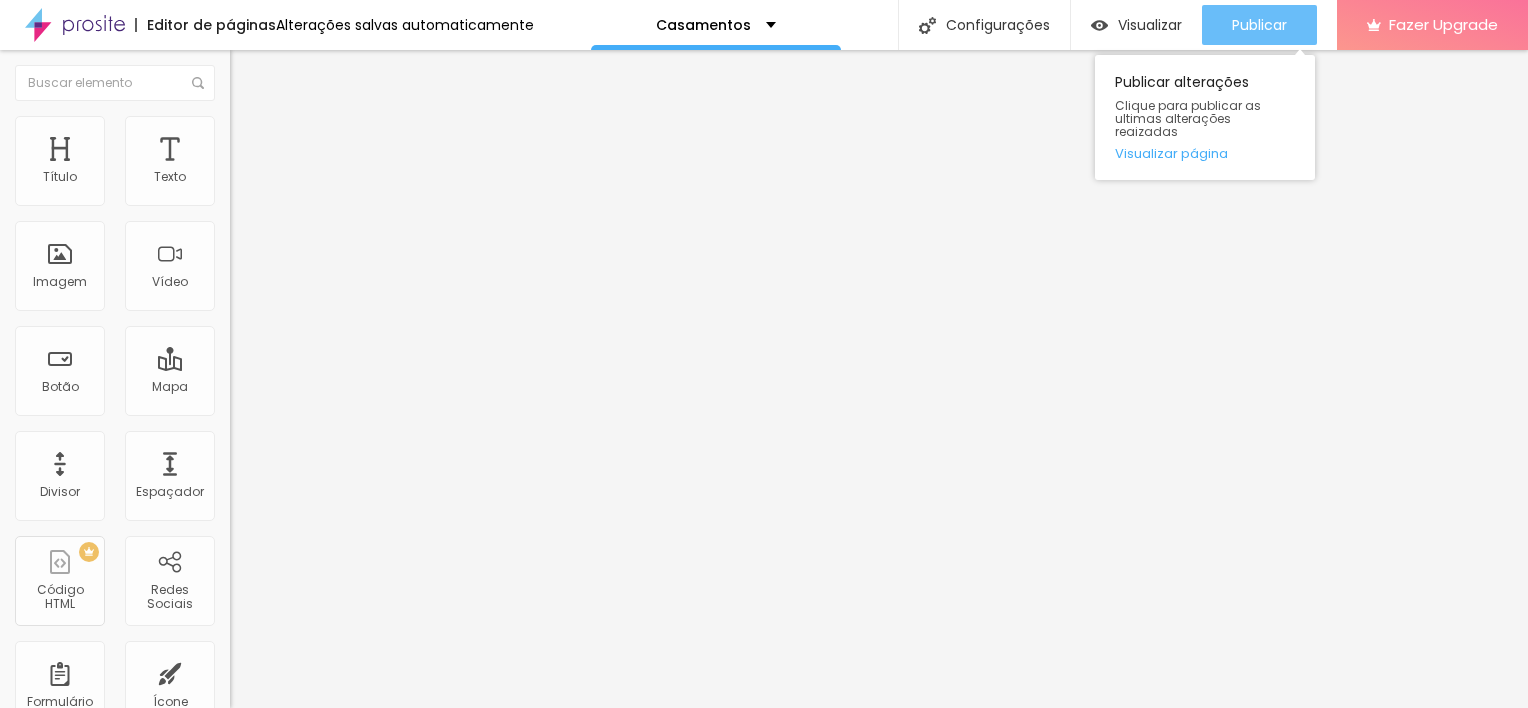 click on "Publicar" at bounding box center (1259, 25) 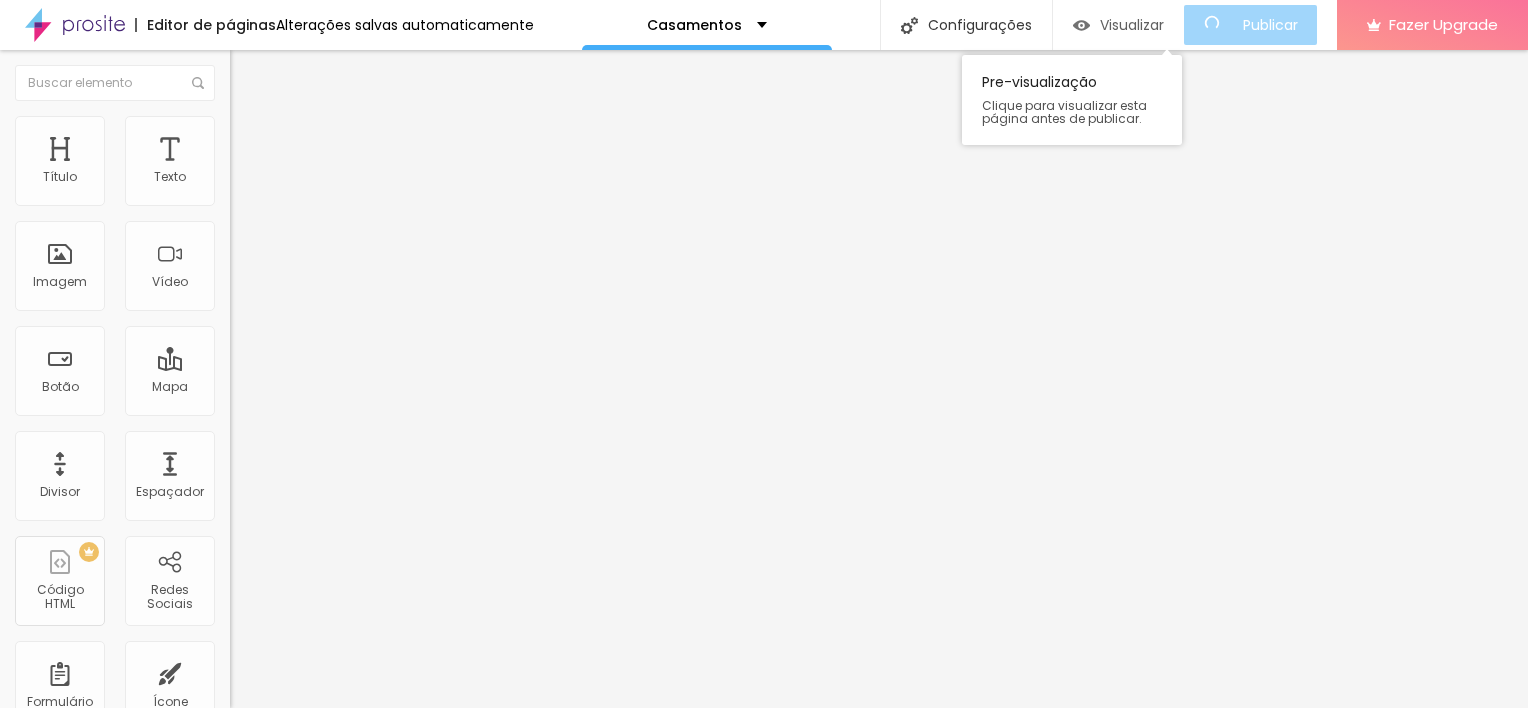 click on "Visualizar" at bounding box center (1118, 25) 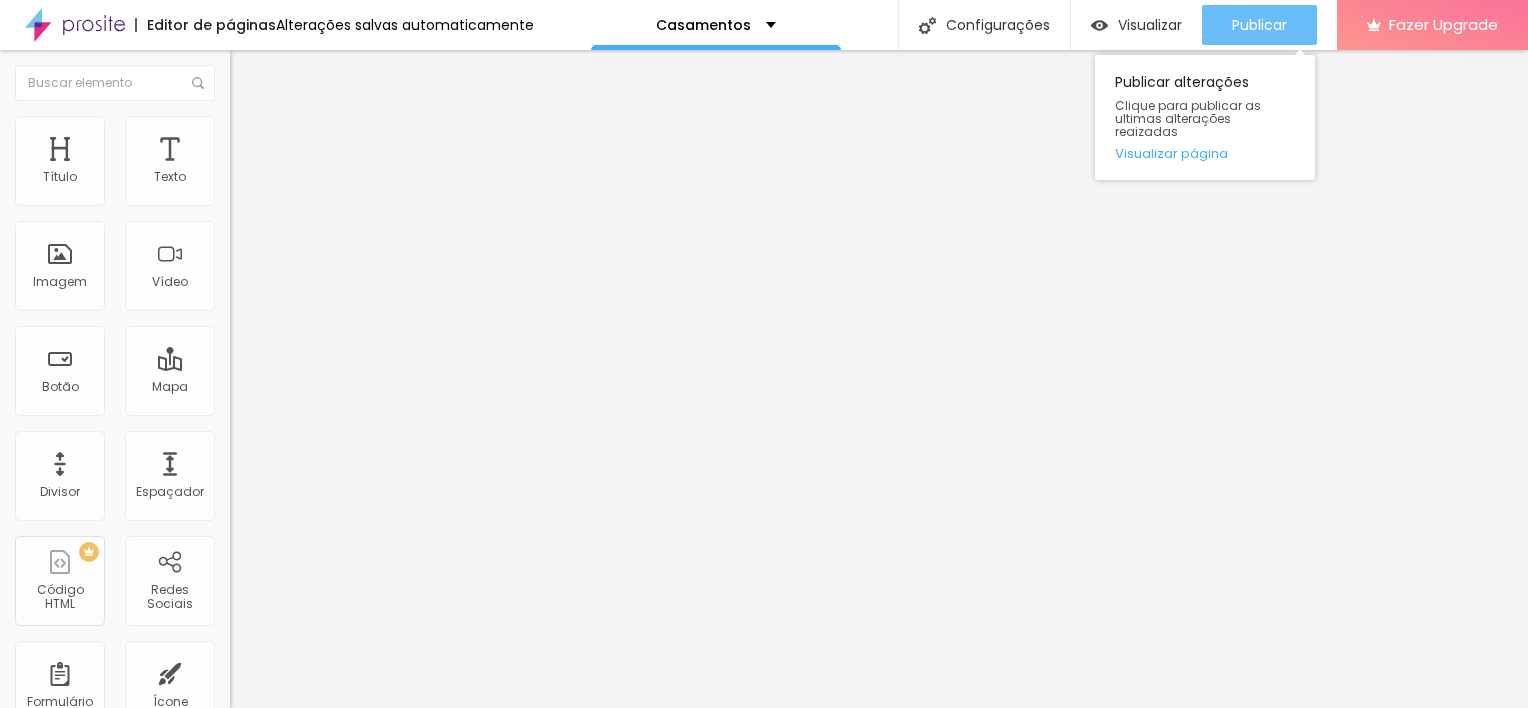 click on "Publicar" at bounding box center [1259, 25] 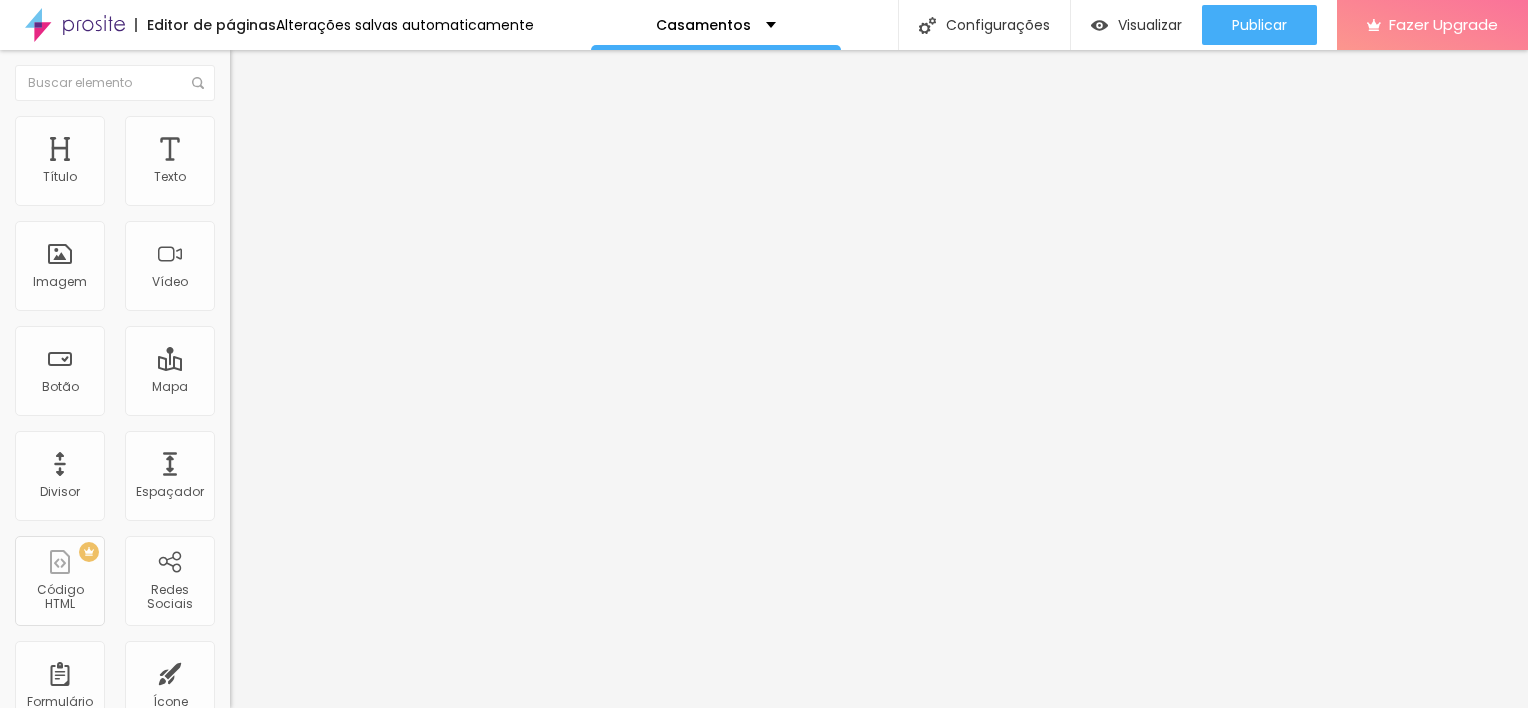 click 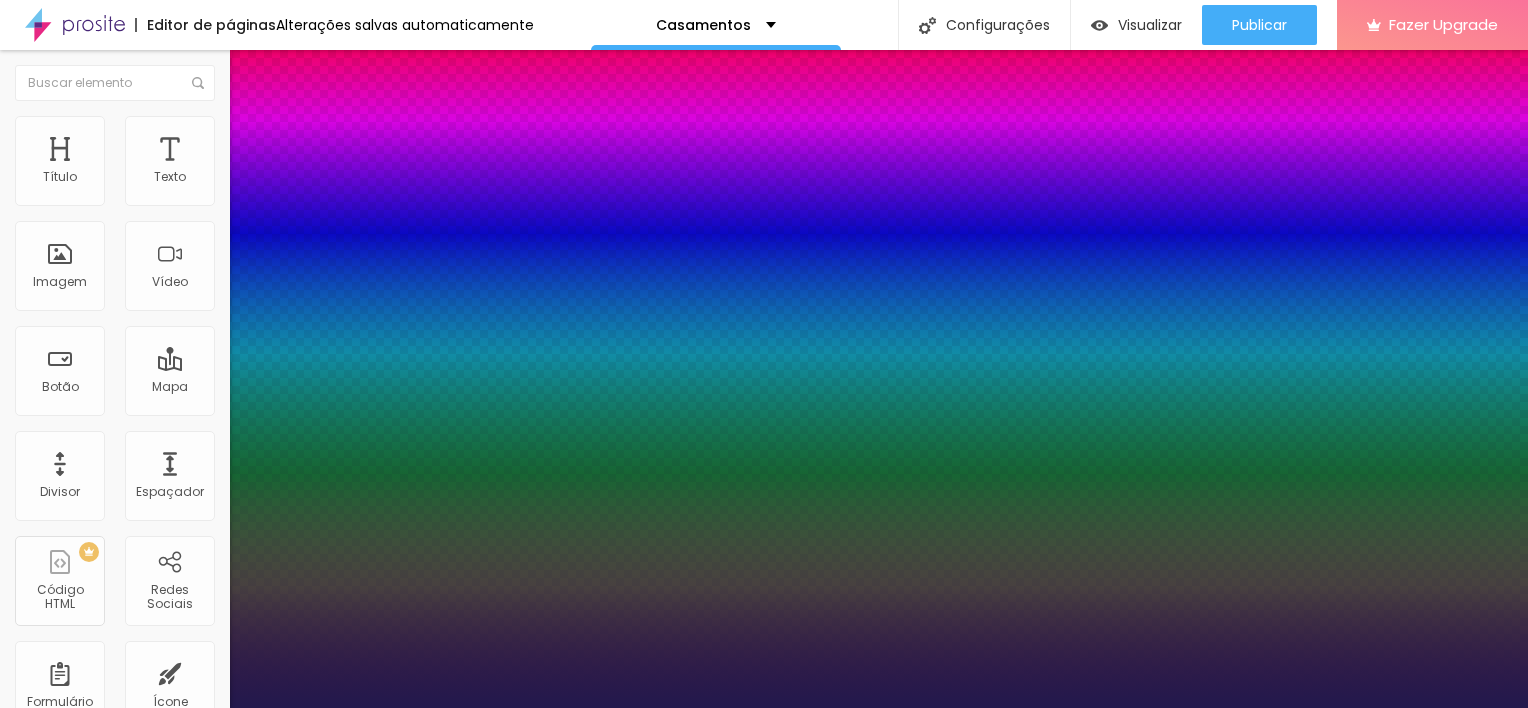 type on "1" 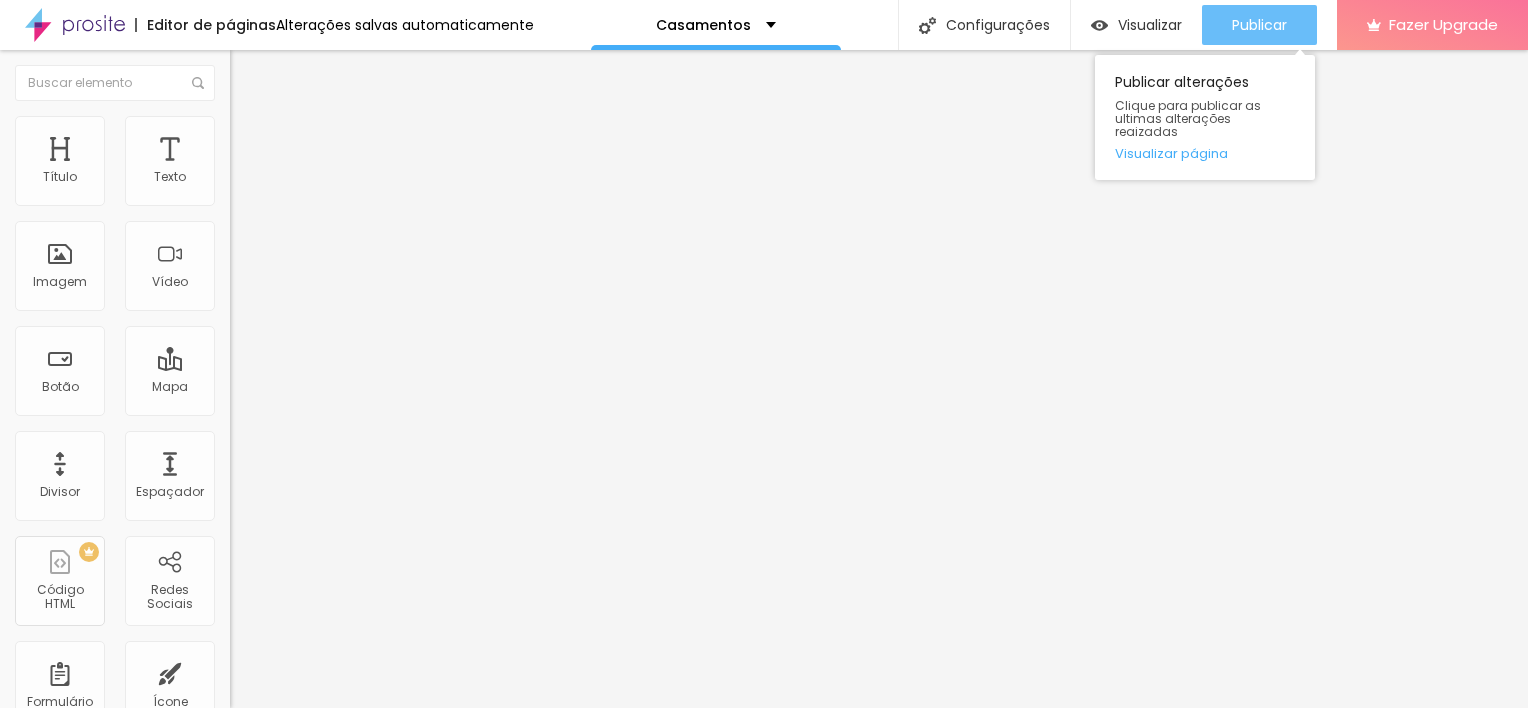 click on "Publicar" at bounding box center (1259, 25) 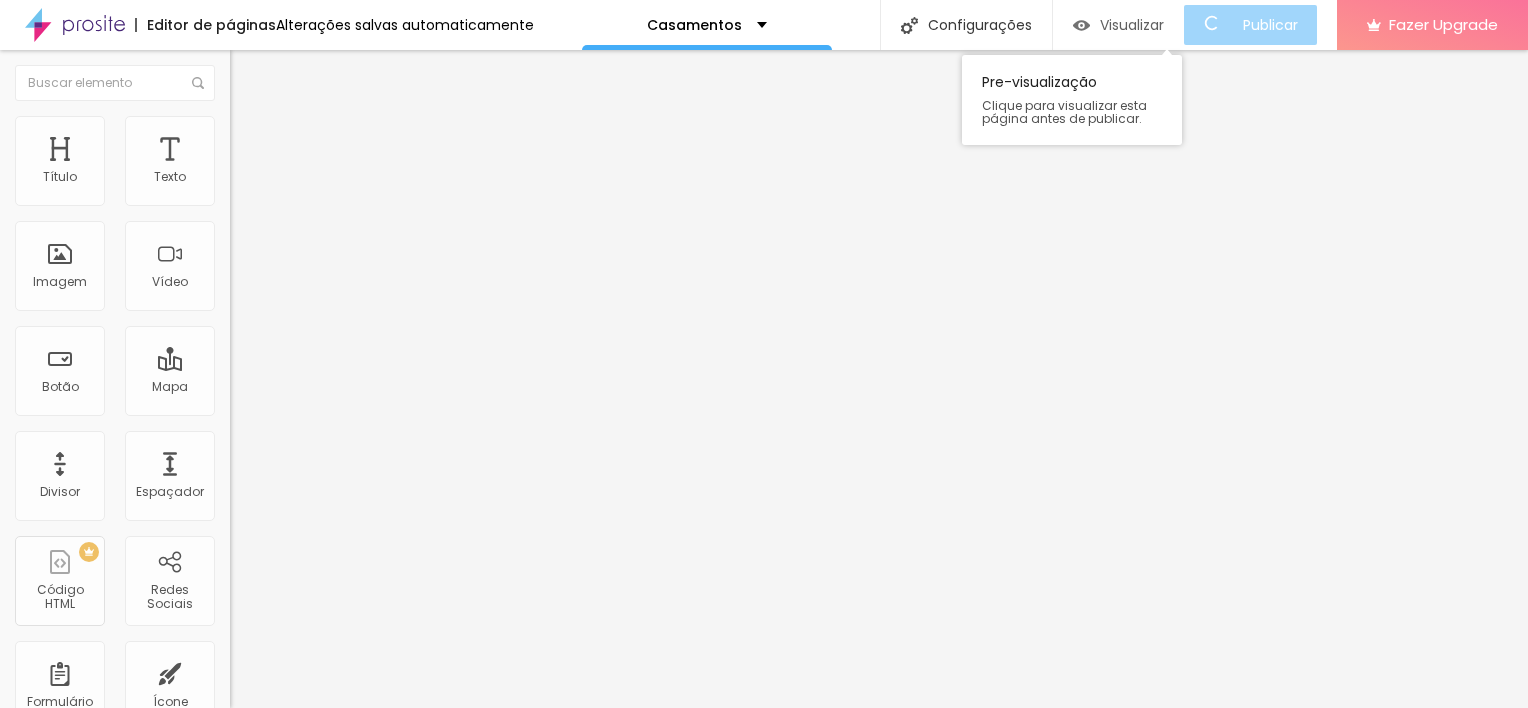 click on "Visualizar" at bounding box center (1132, 25) 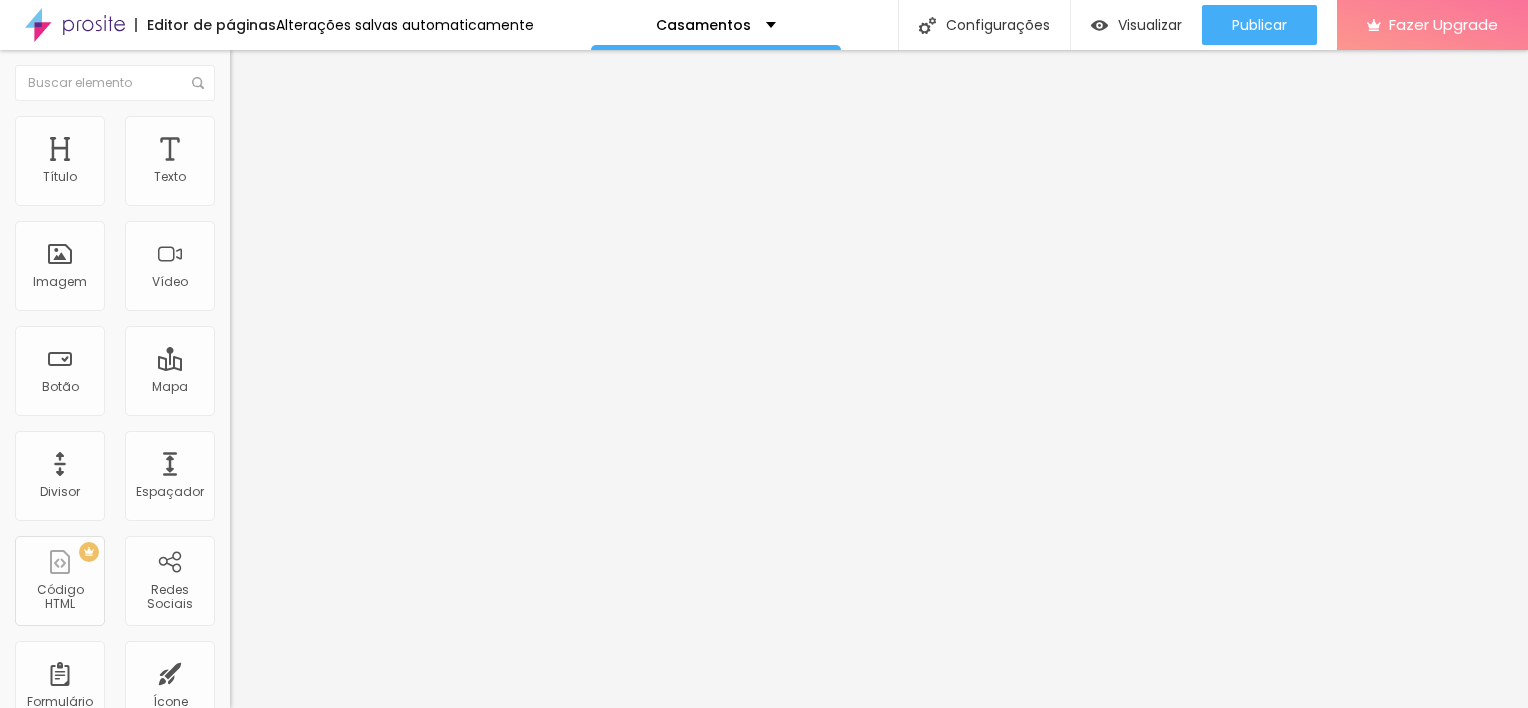 click on "Estilo" at bounding box center (263, 129) 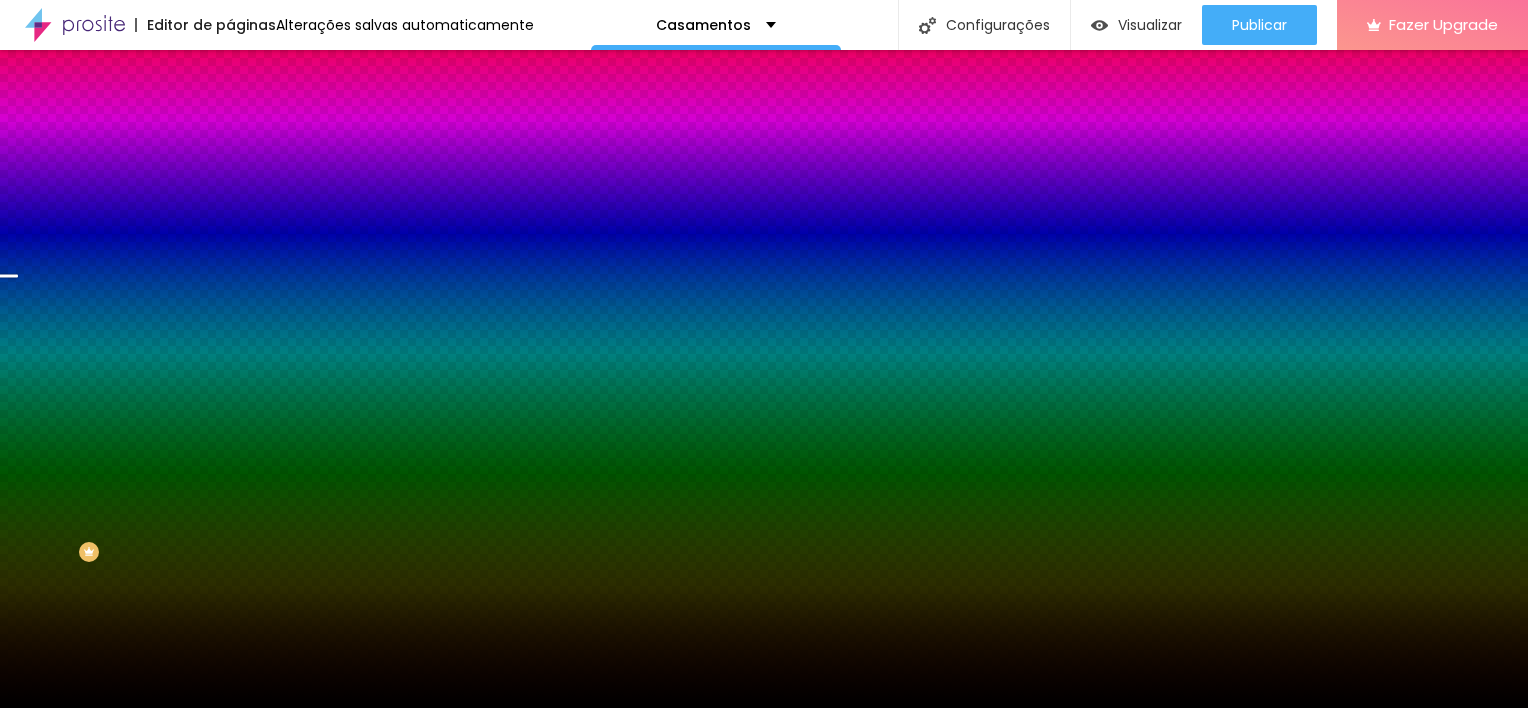 click on "Avançado" at bounding box center [345, 146] 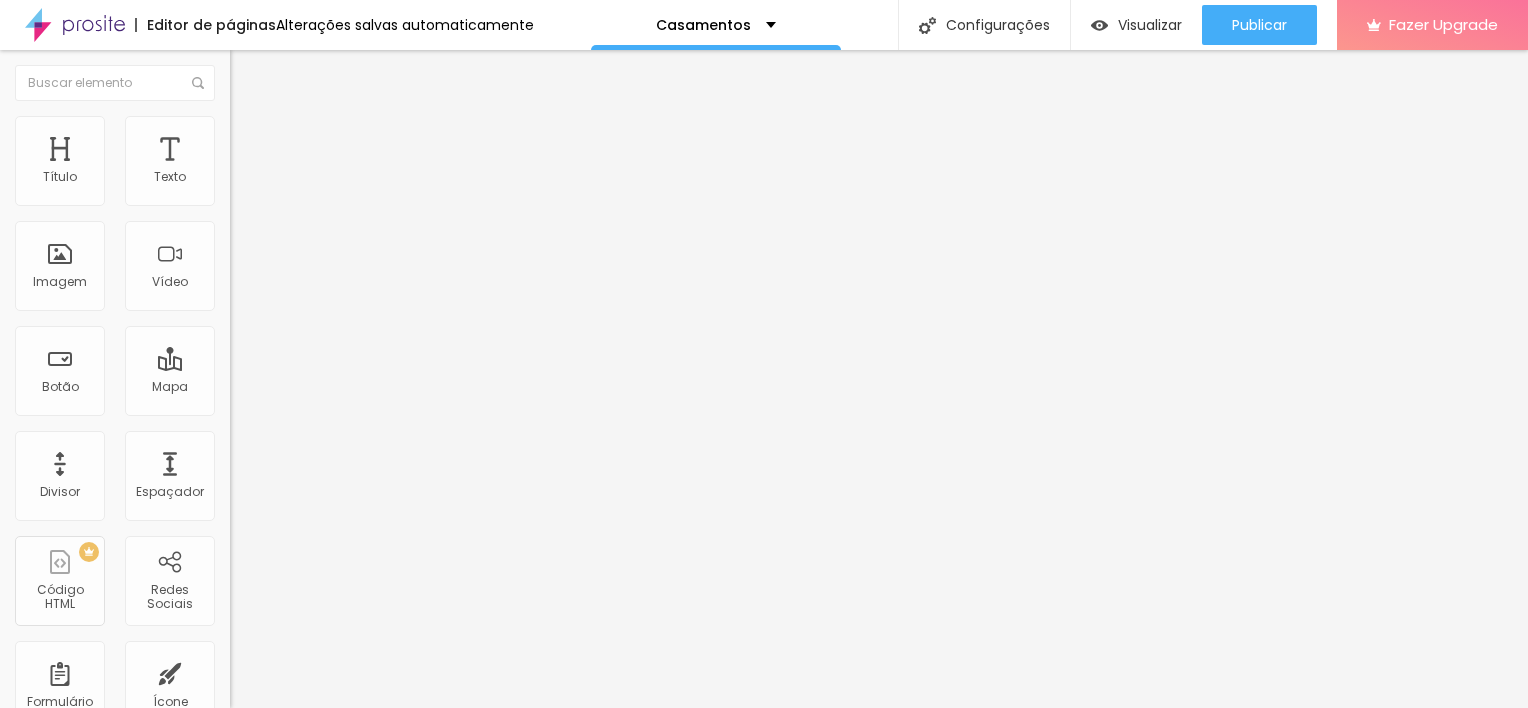 click on "Estilo" at bounding box center (263, 129) 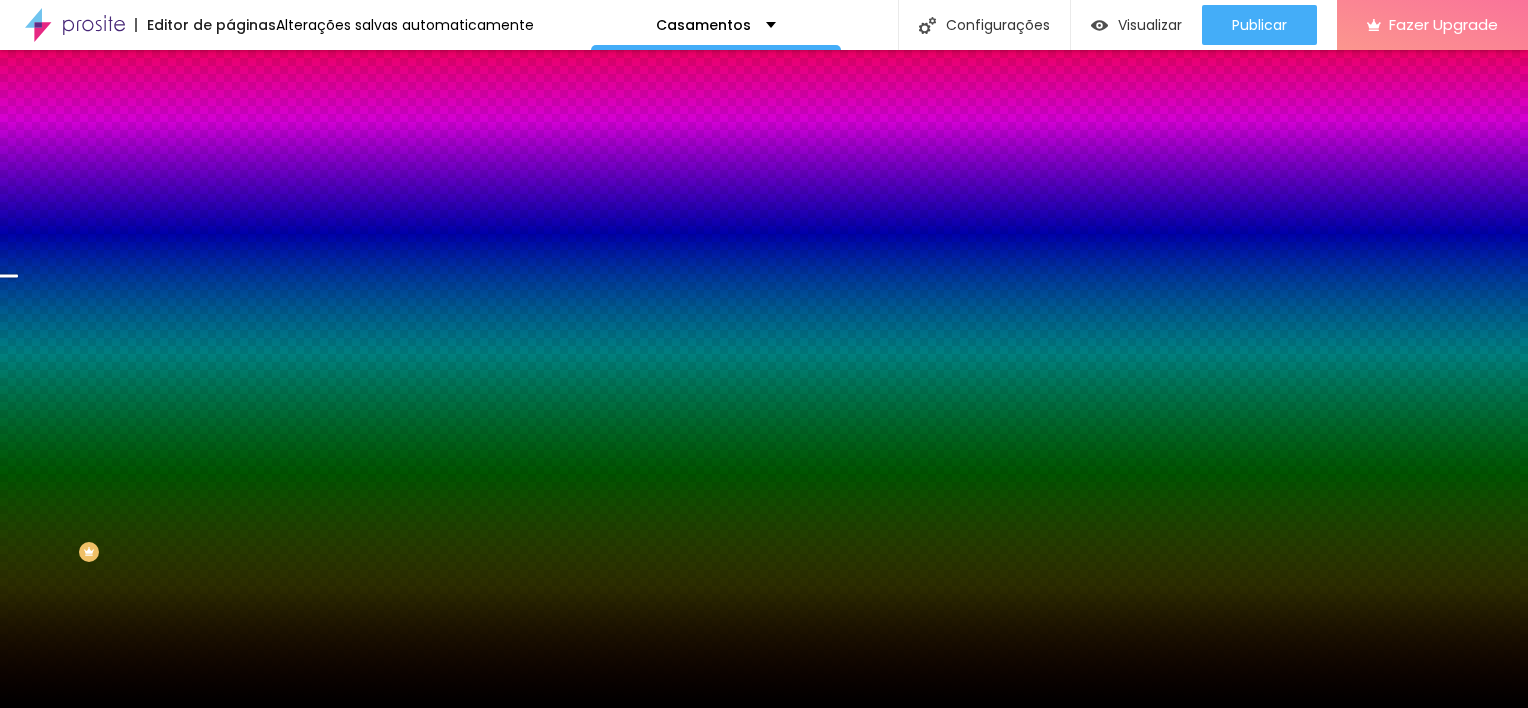 click on "Efeito da Imagem Parallax Nenhum Parallax" at bounding box center [345, 209] 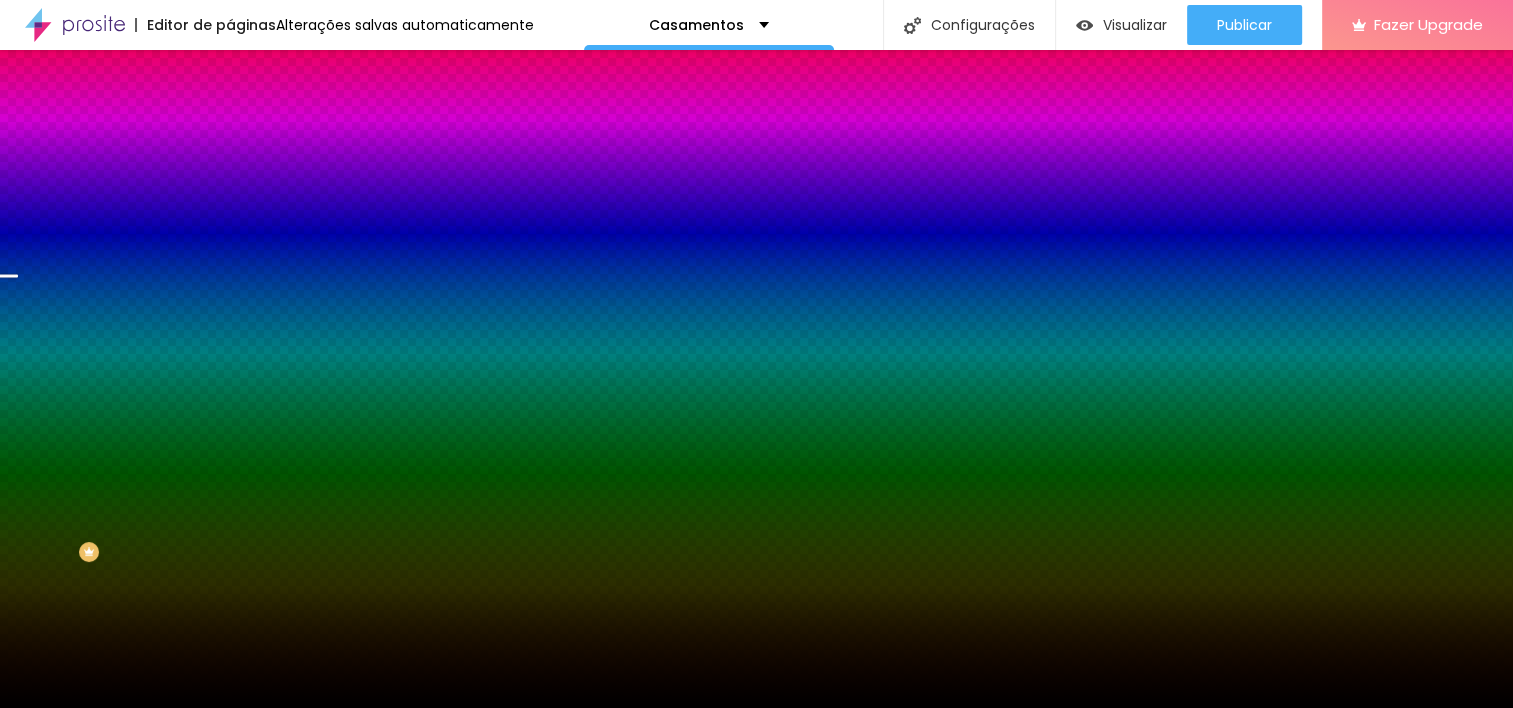click at bounding box center [756, 720] 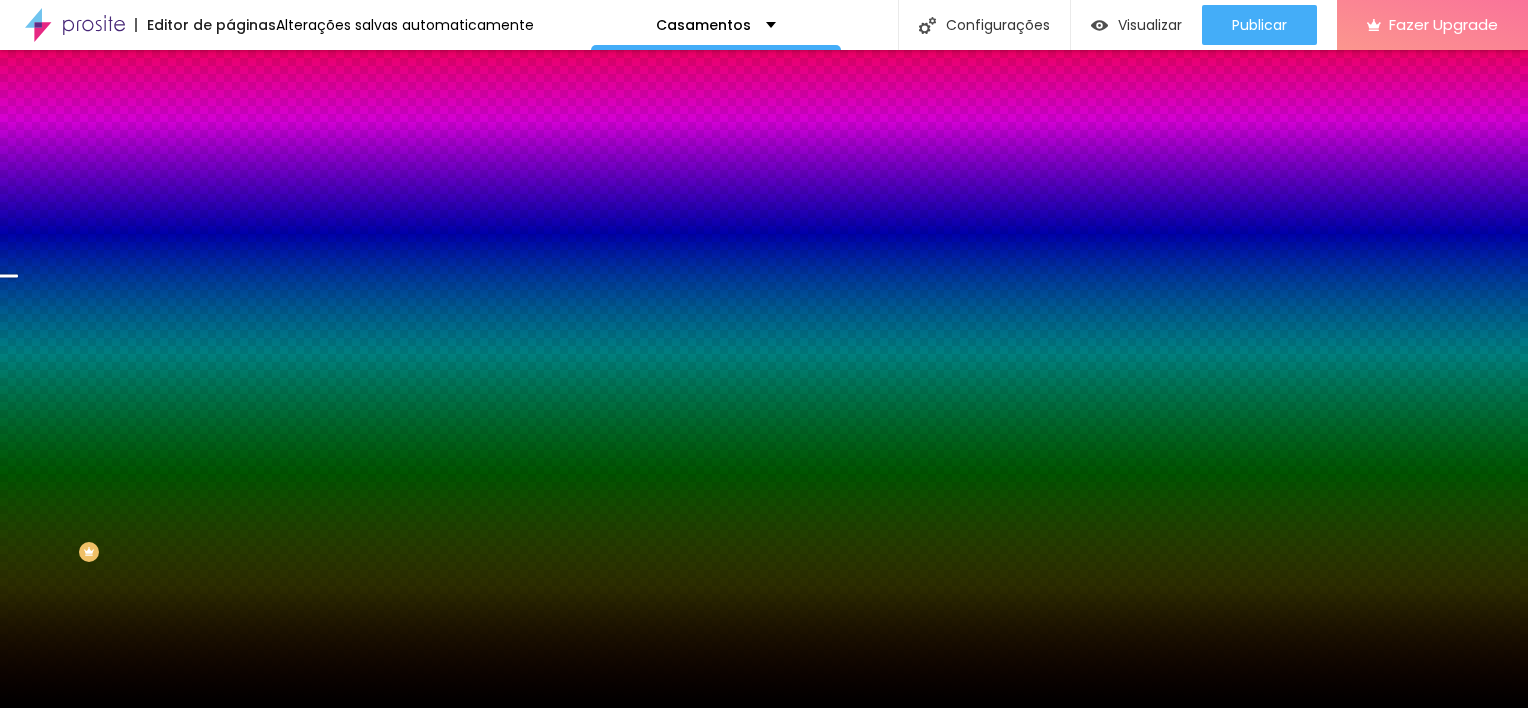 click at bounding box center [244, 404] 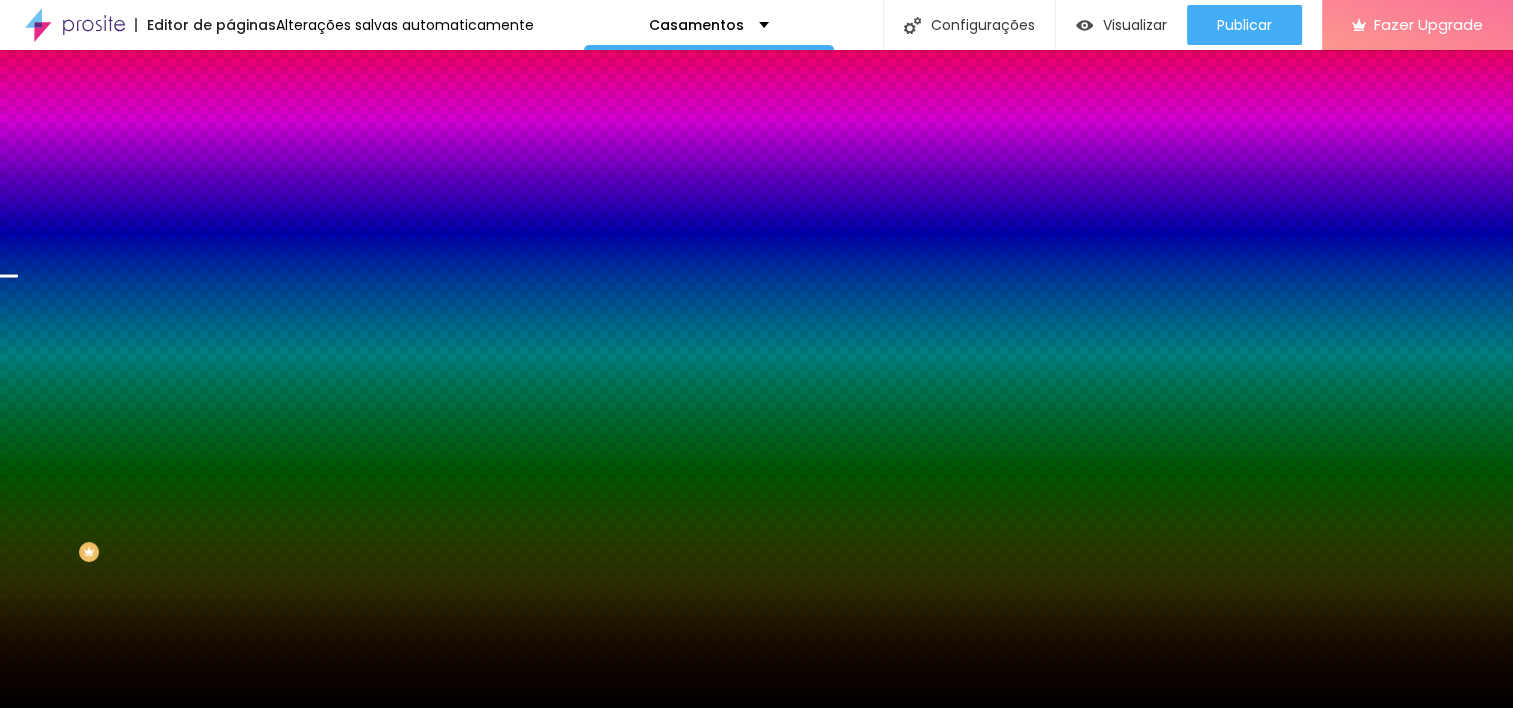 click at bounding box center [756, 1033] 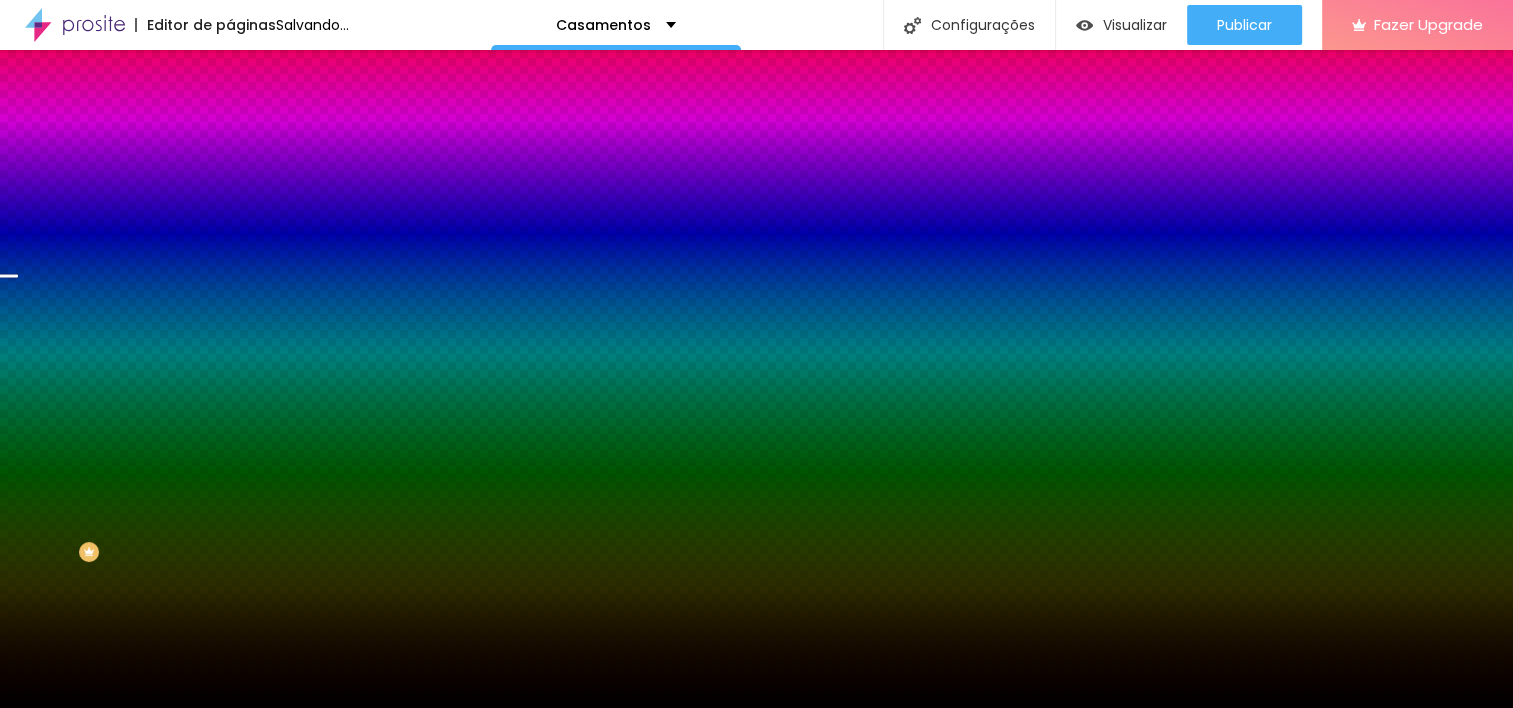 click on "Ativar efeito" at bounding box center (35, 713) 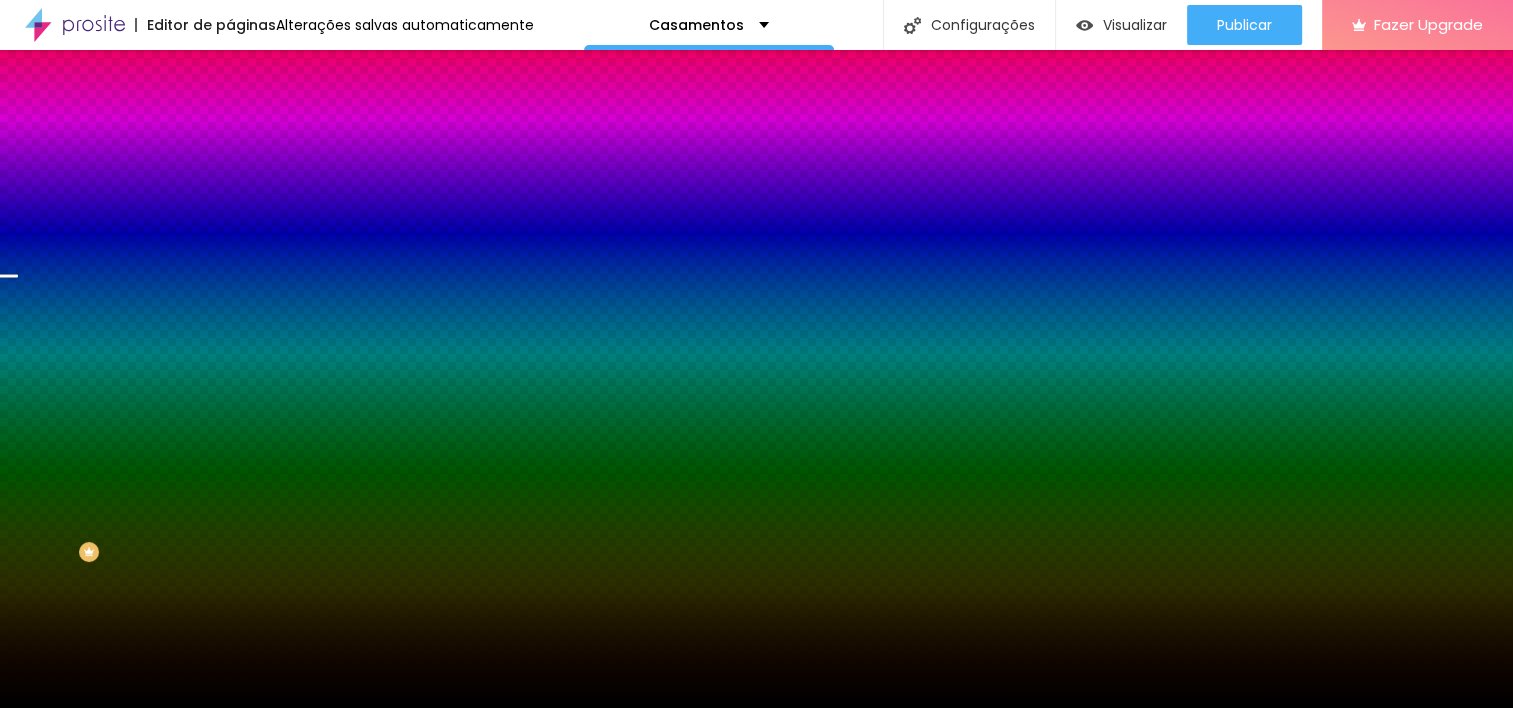 click at bounding box center [756, 708] 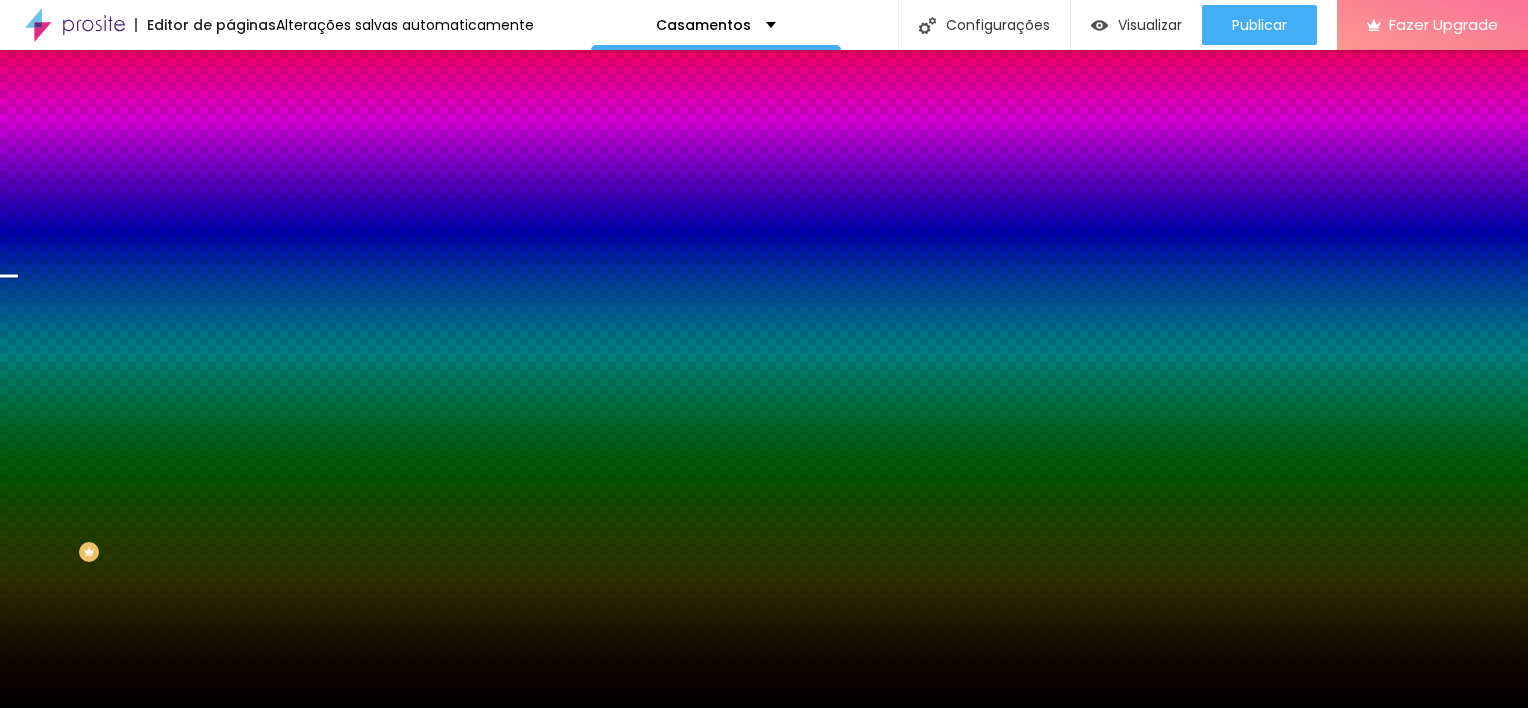 click 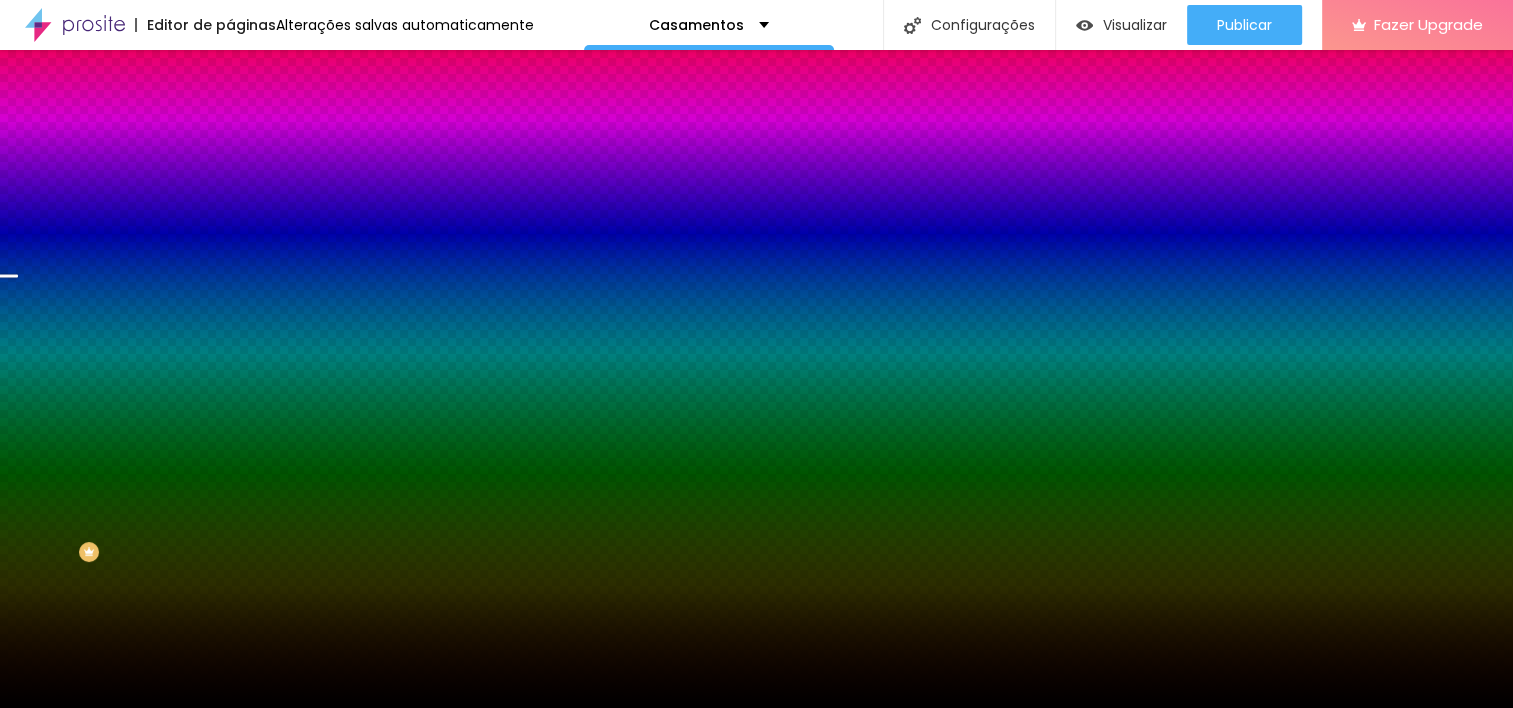 drag, startPoint x: 1505, startPoint y: 201, endPoint x: 1510, endPoint y: 296, distance: 95.131485 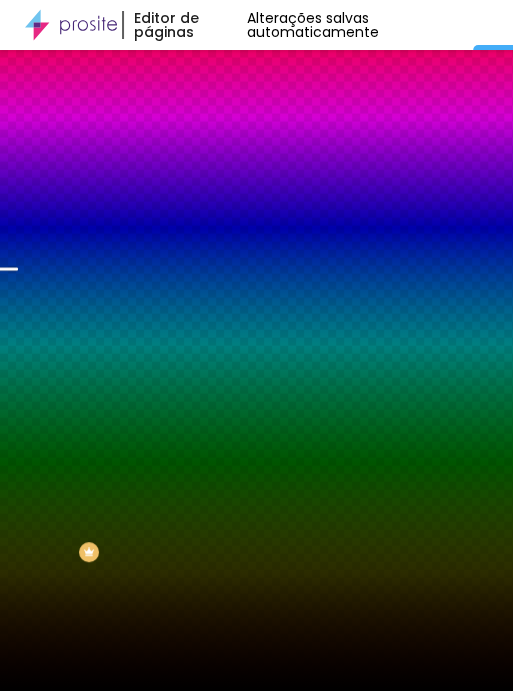 click 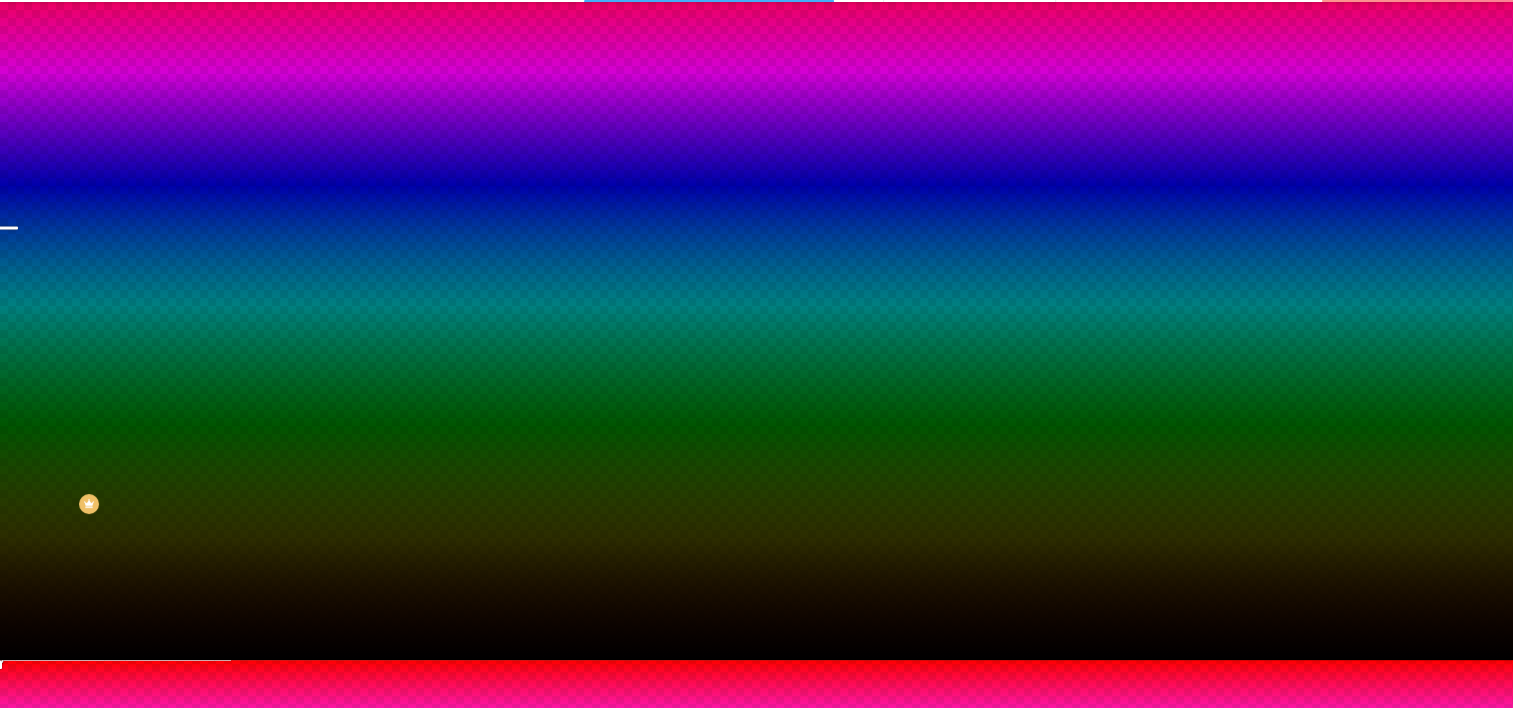 scroll, scrollTop: 180, scrollLeft: 0, axis: vertical 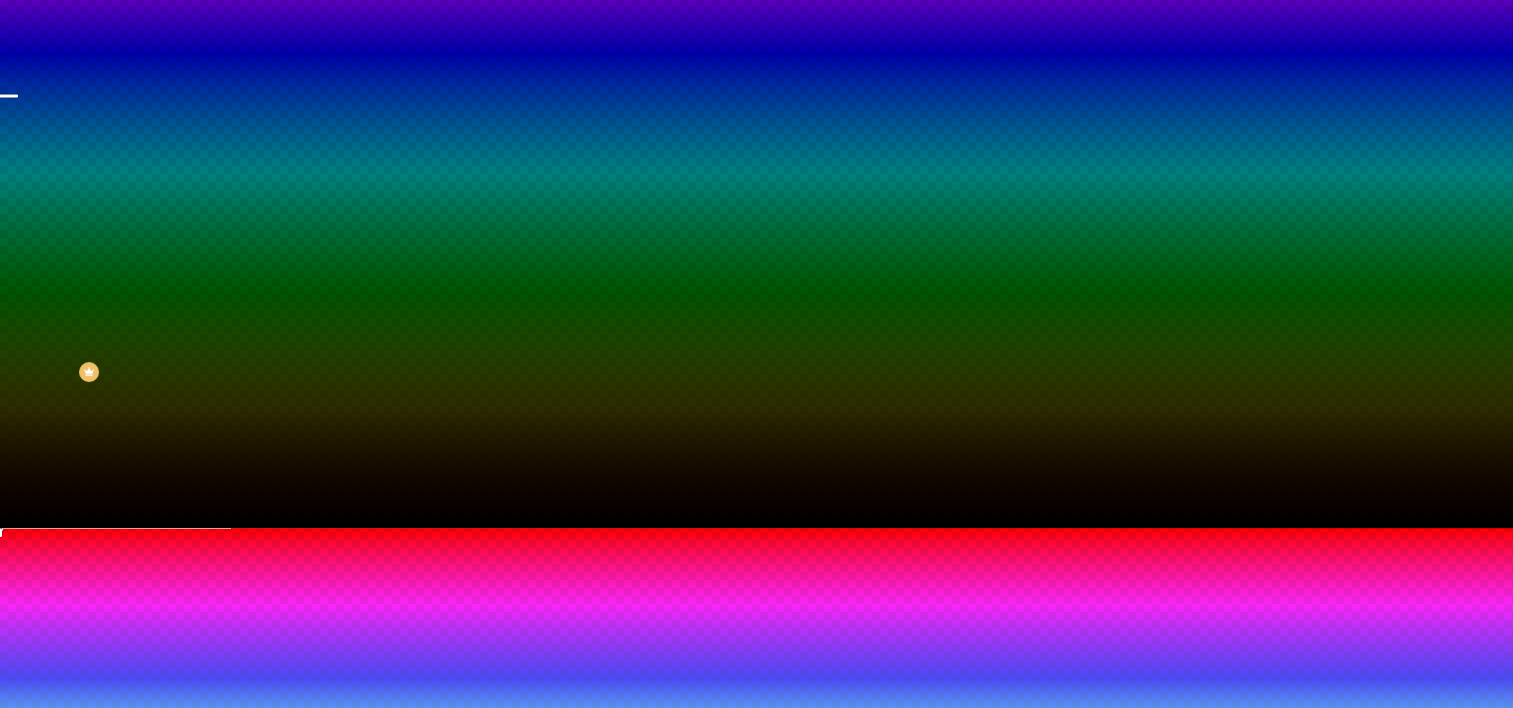 click at bounding box center (756, 853) 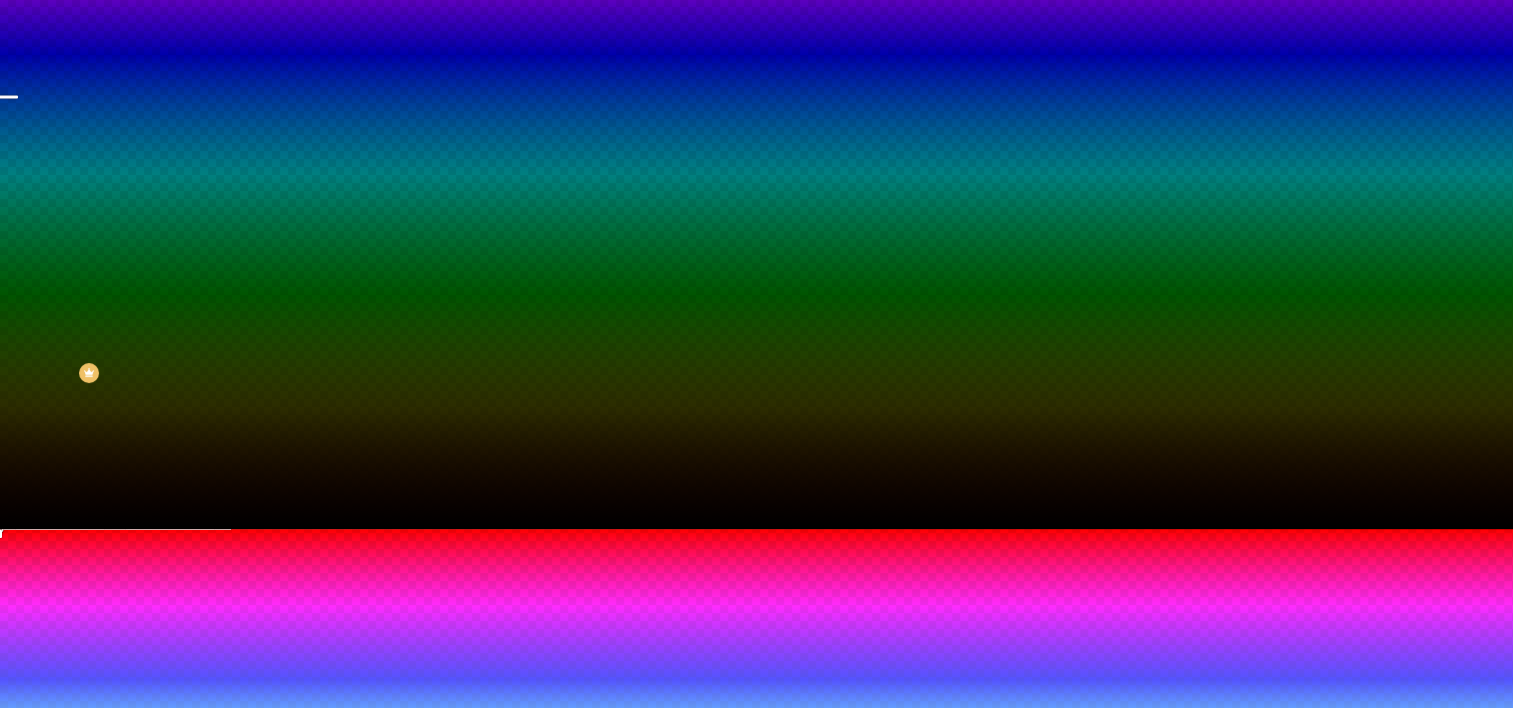 type on "#FFFFFF" 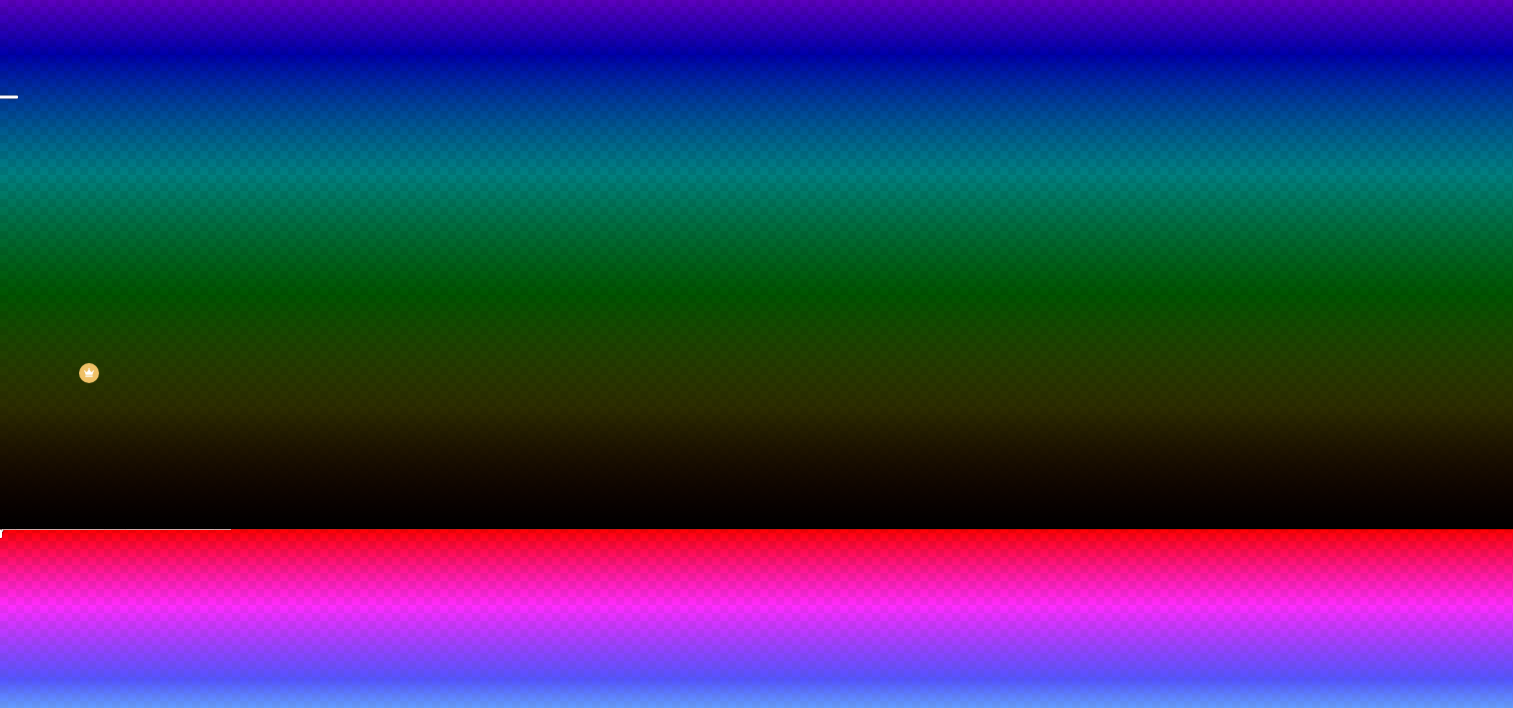 drag, startPoint x: 304, startPoint y: 593, endPoint x: 223, endPoint y: 420, distance: 191.02356 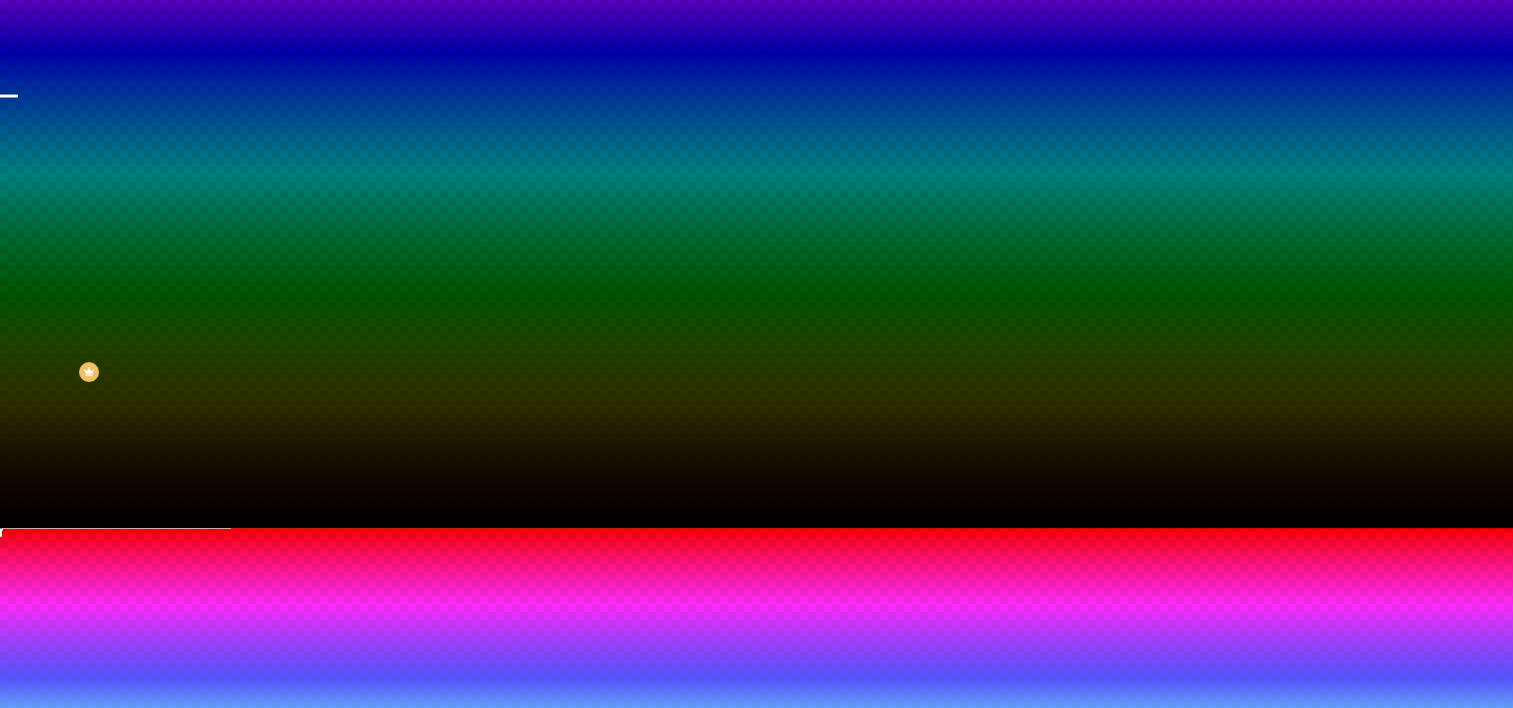 click at bounding box center [756, 528] 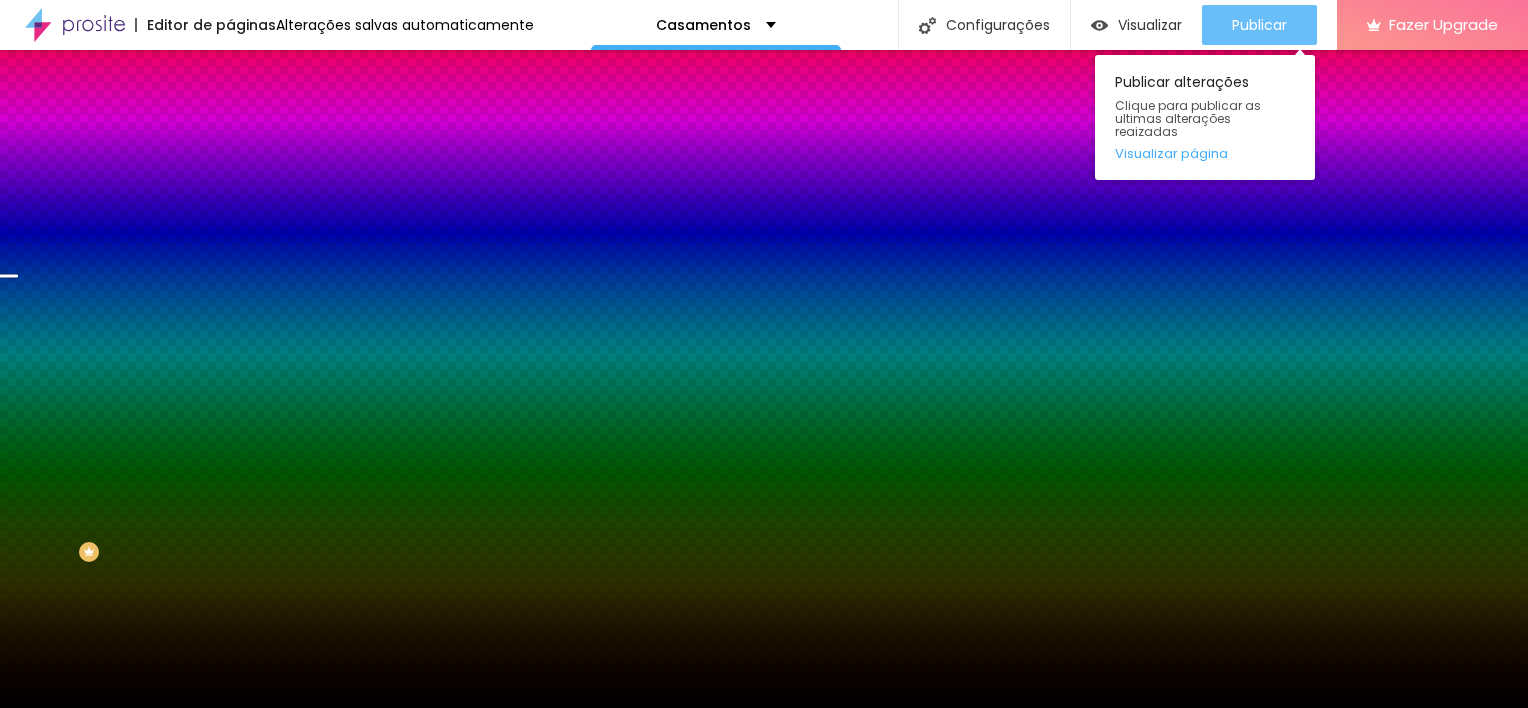 click on "Publicar" at bounding box center (1259, 25) 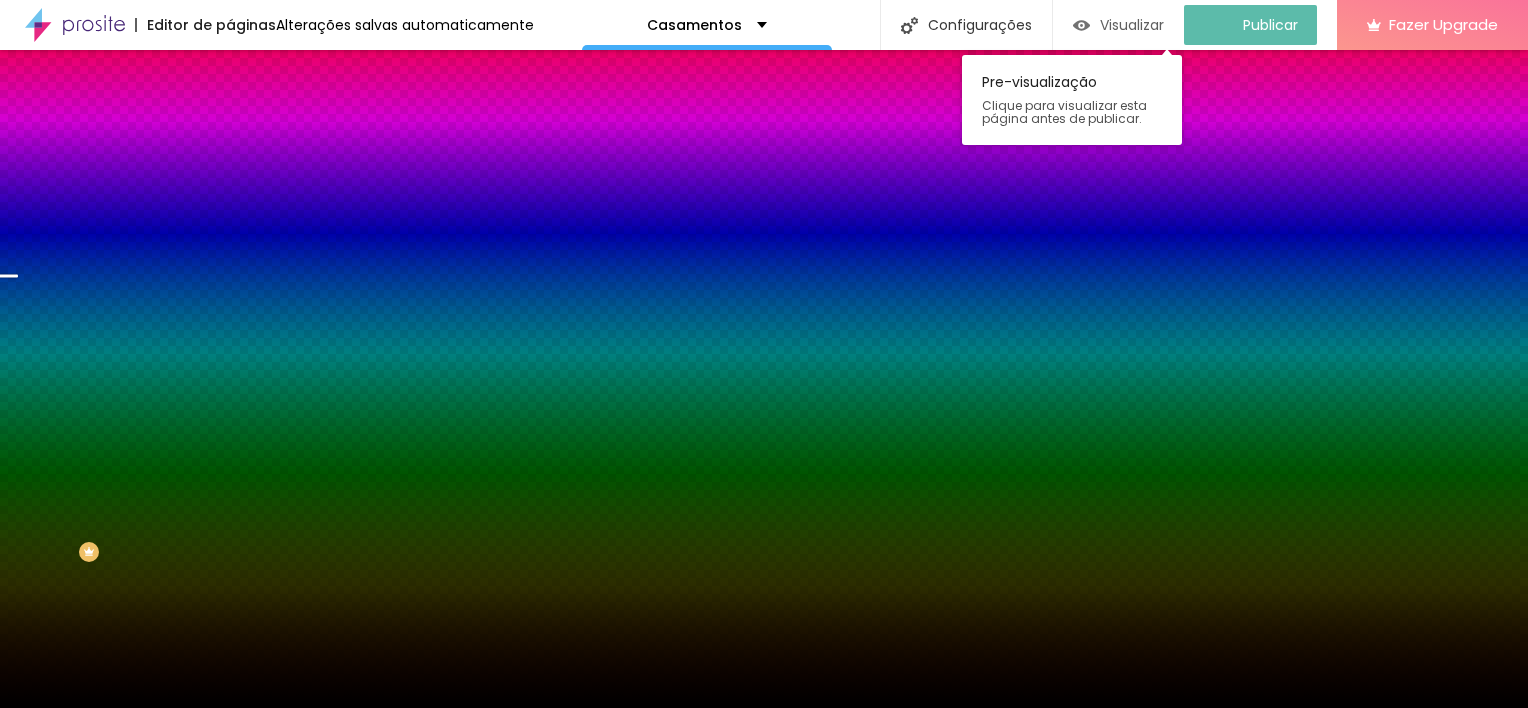 click on "Visualizar" at bounding box center [1118, 25] 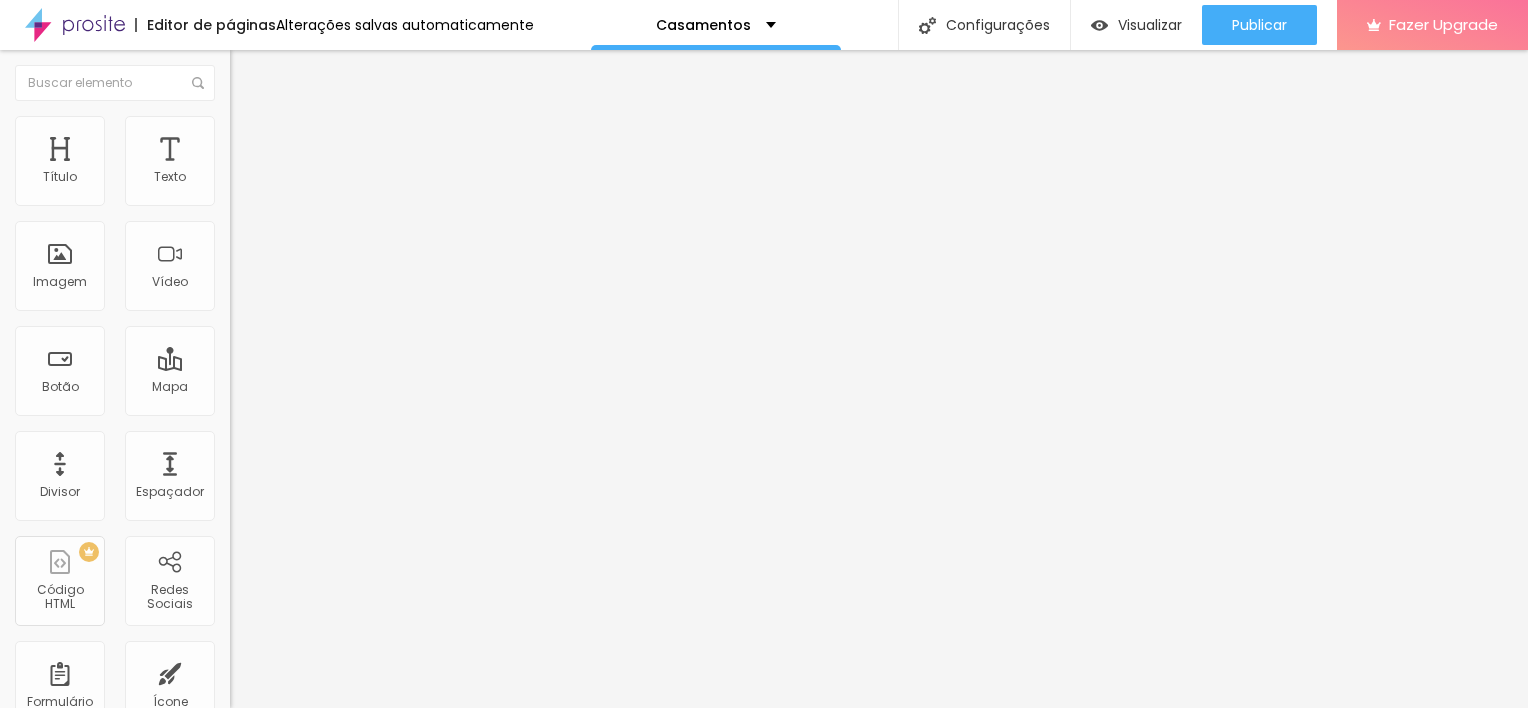 click at bounding box center (239, 125) 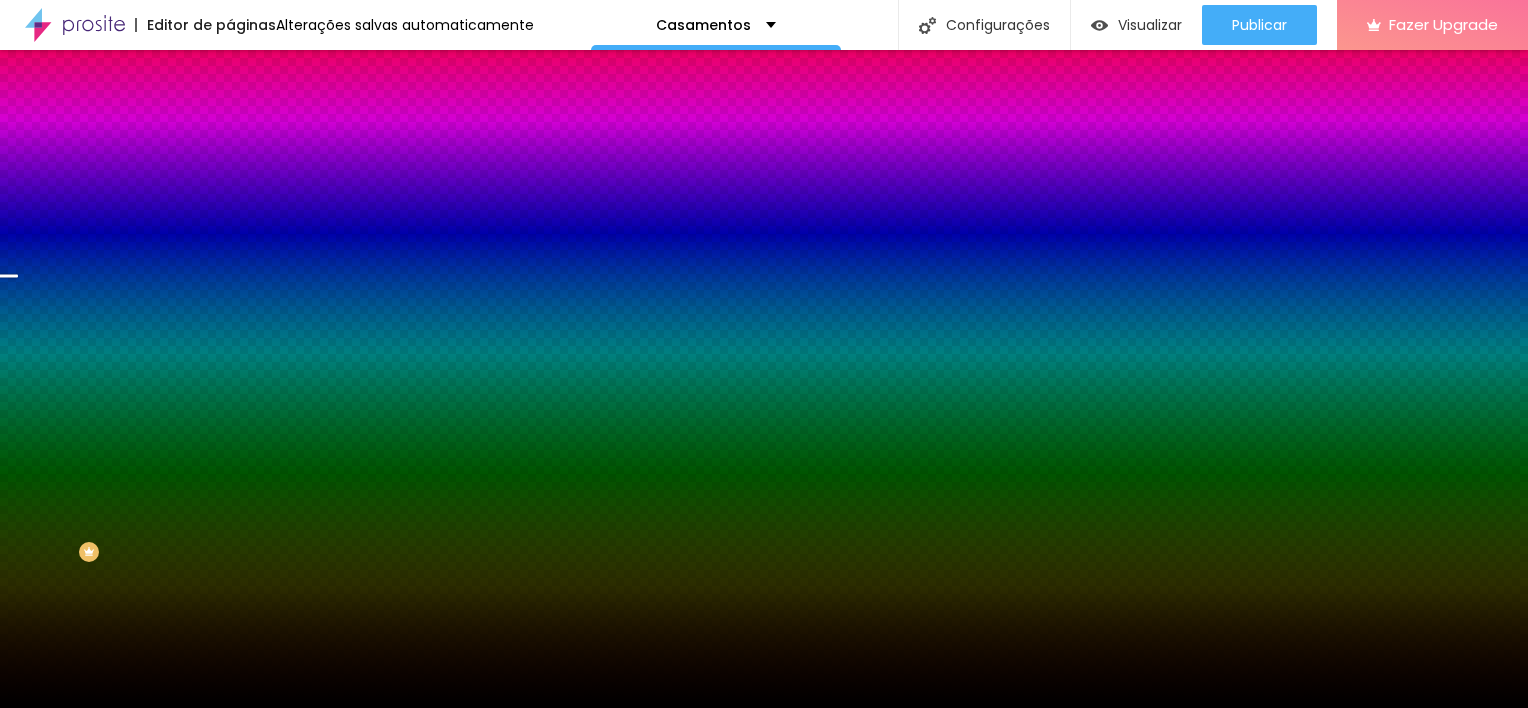 click at bounding box center (244, 348) 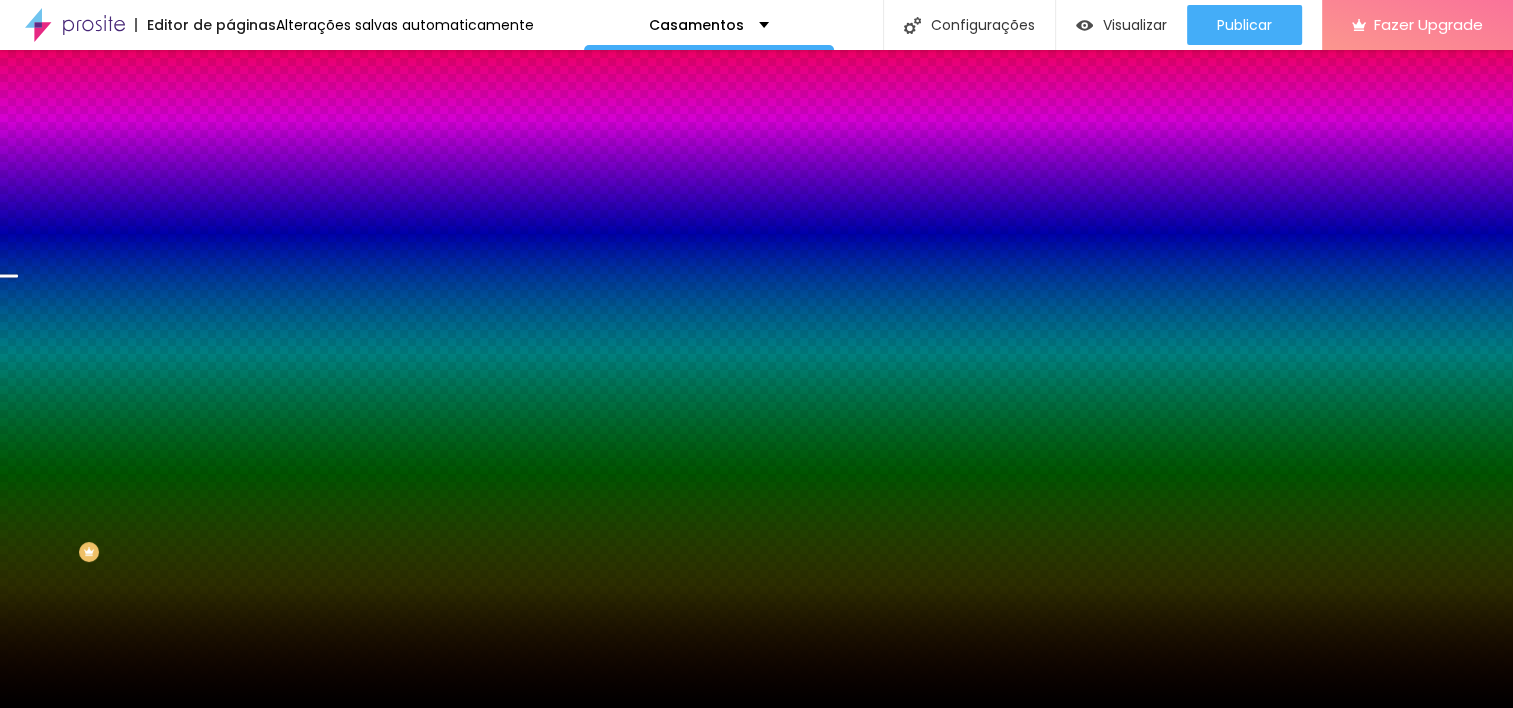 click at bounding box center [756, 720] 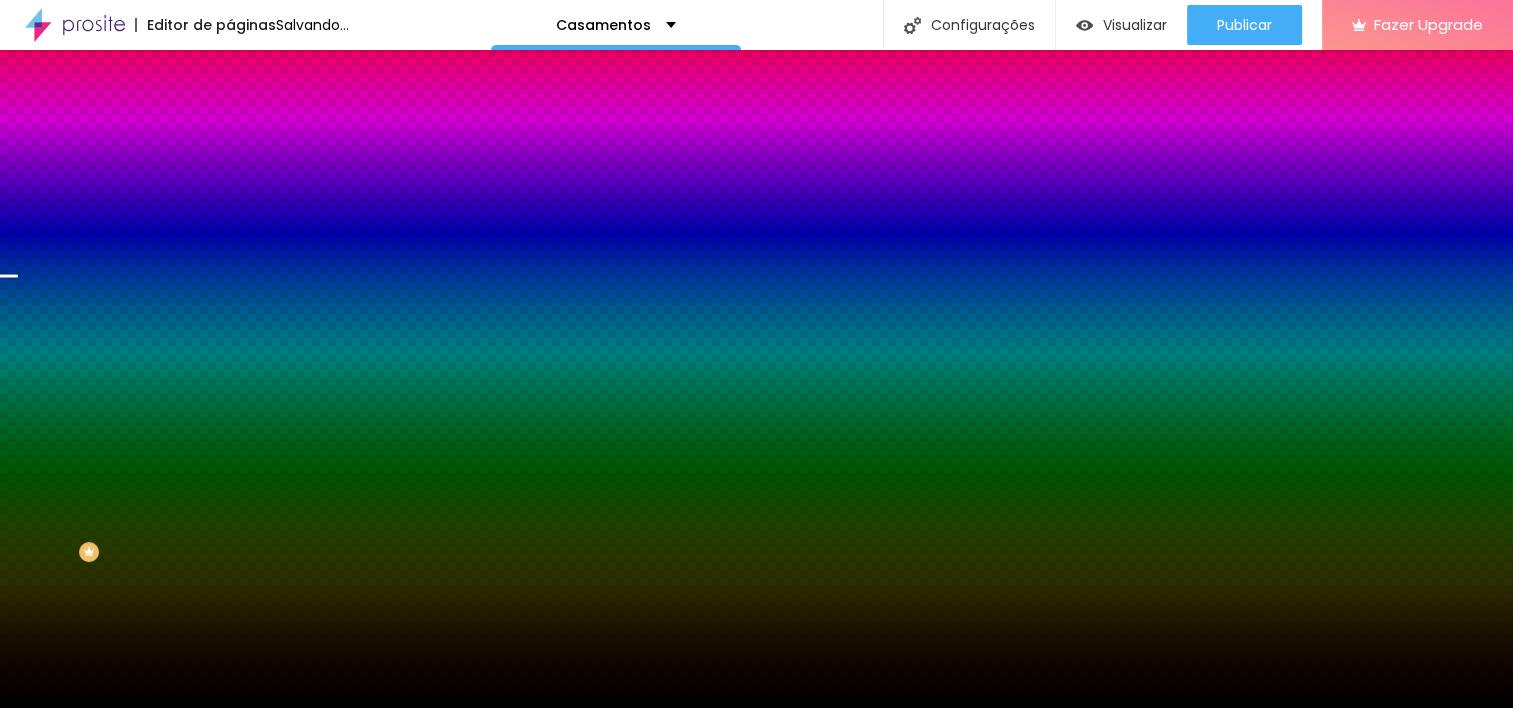 click at bounding box center (756, 720) 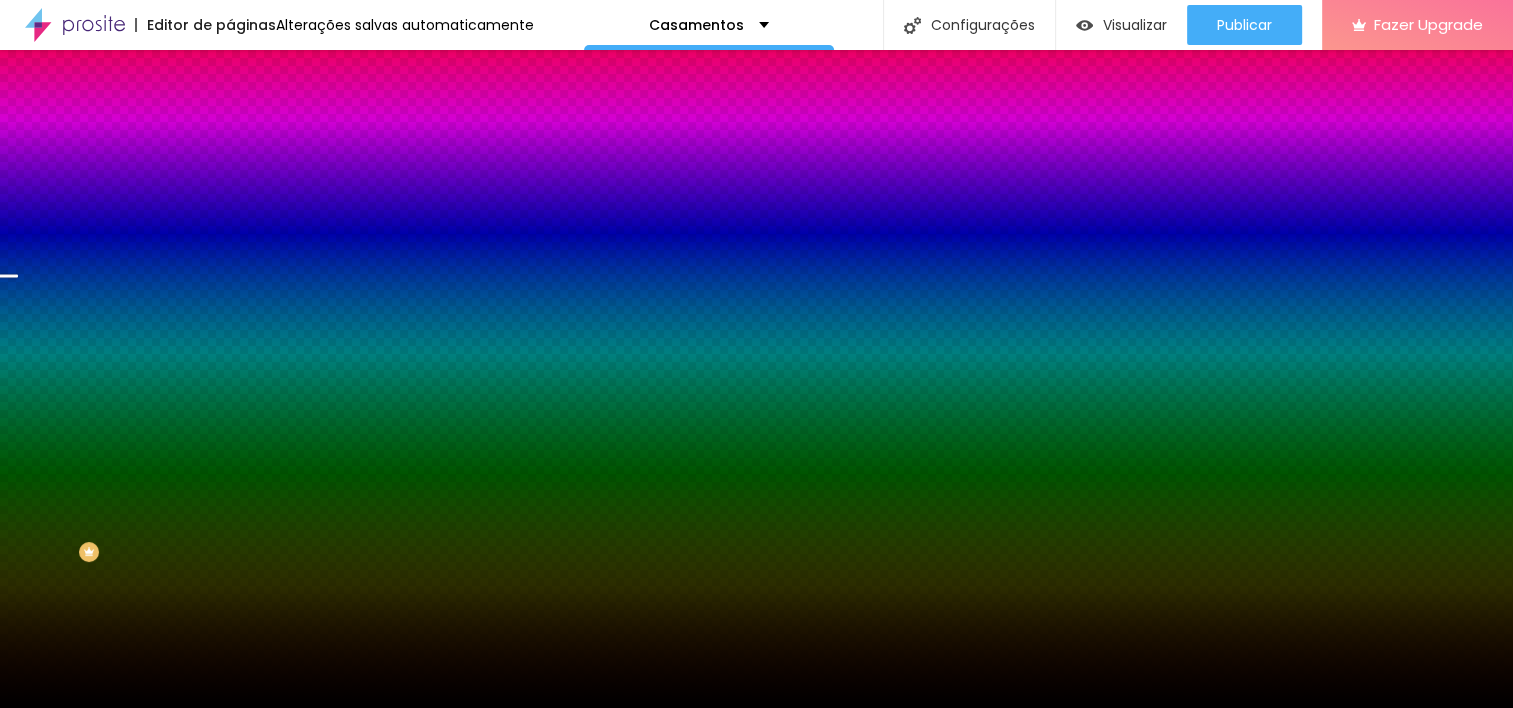 click at bounding box center [756, 708] 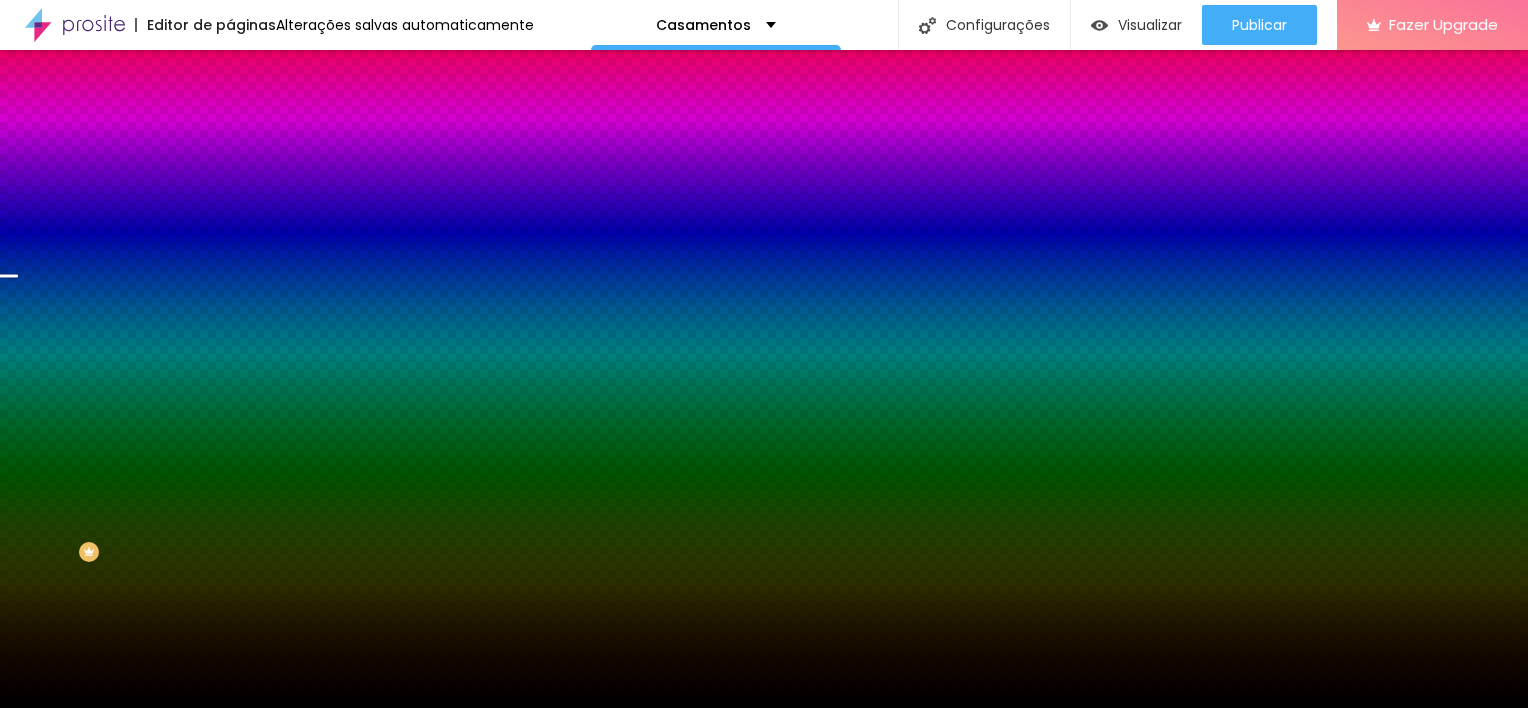 click on "Imagem de fundo Trocar imagem Efeito da Imagem Parallax Nenhum Parallax Cor de fundo Voltar ao padrão #000000 Efeitos de fundo Efeito superior DESATIVADO Voltar ao padrão Efeito inferior DESATIVADO Voltar ao padrão" at bounding box center (345, 285) 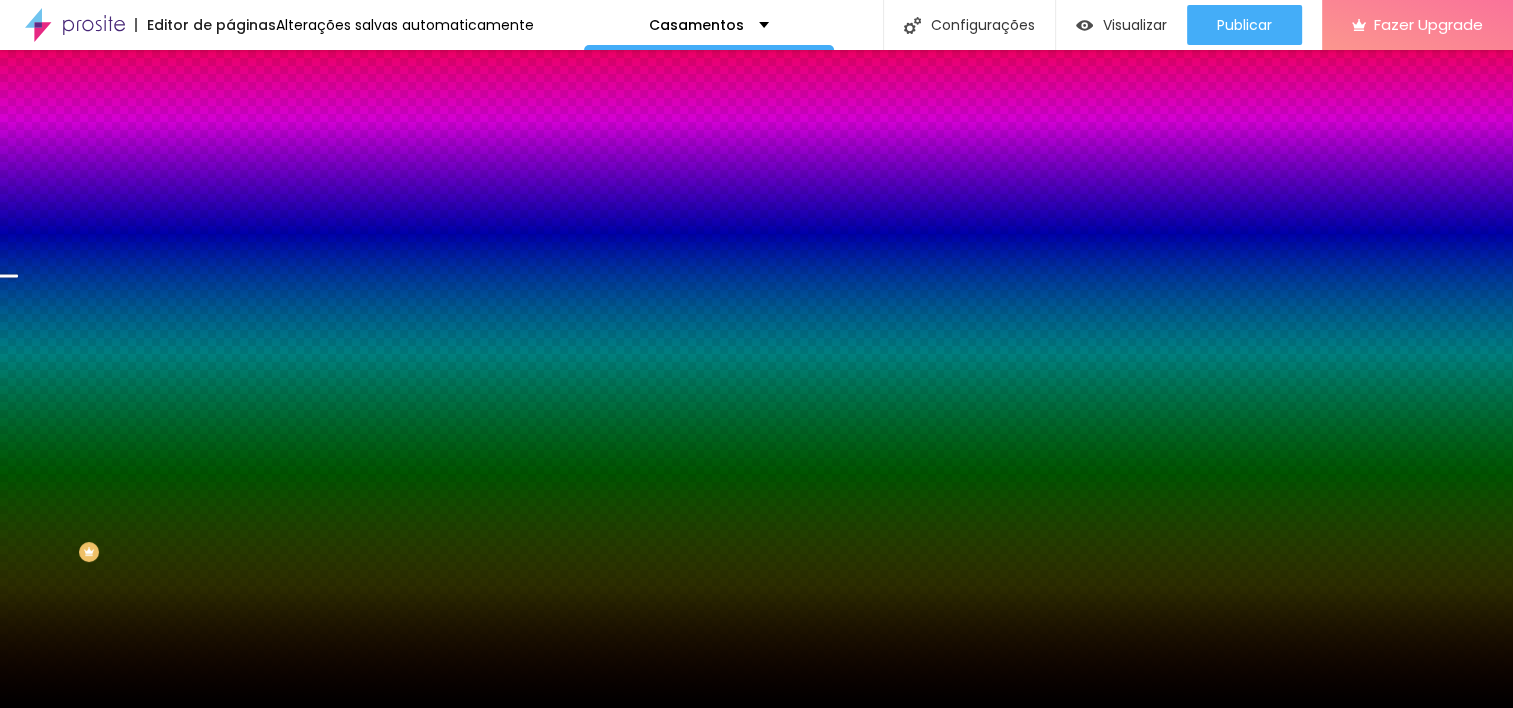 click on "Ativar efeito Tipo Onda Onda em camadas Rampa Rampa em camadas Cor #E1E1E1 Altura 100 px Largura 100 % Virar horizontalmente" at bounding box center [756, 936] 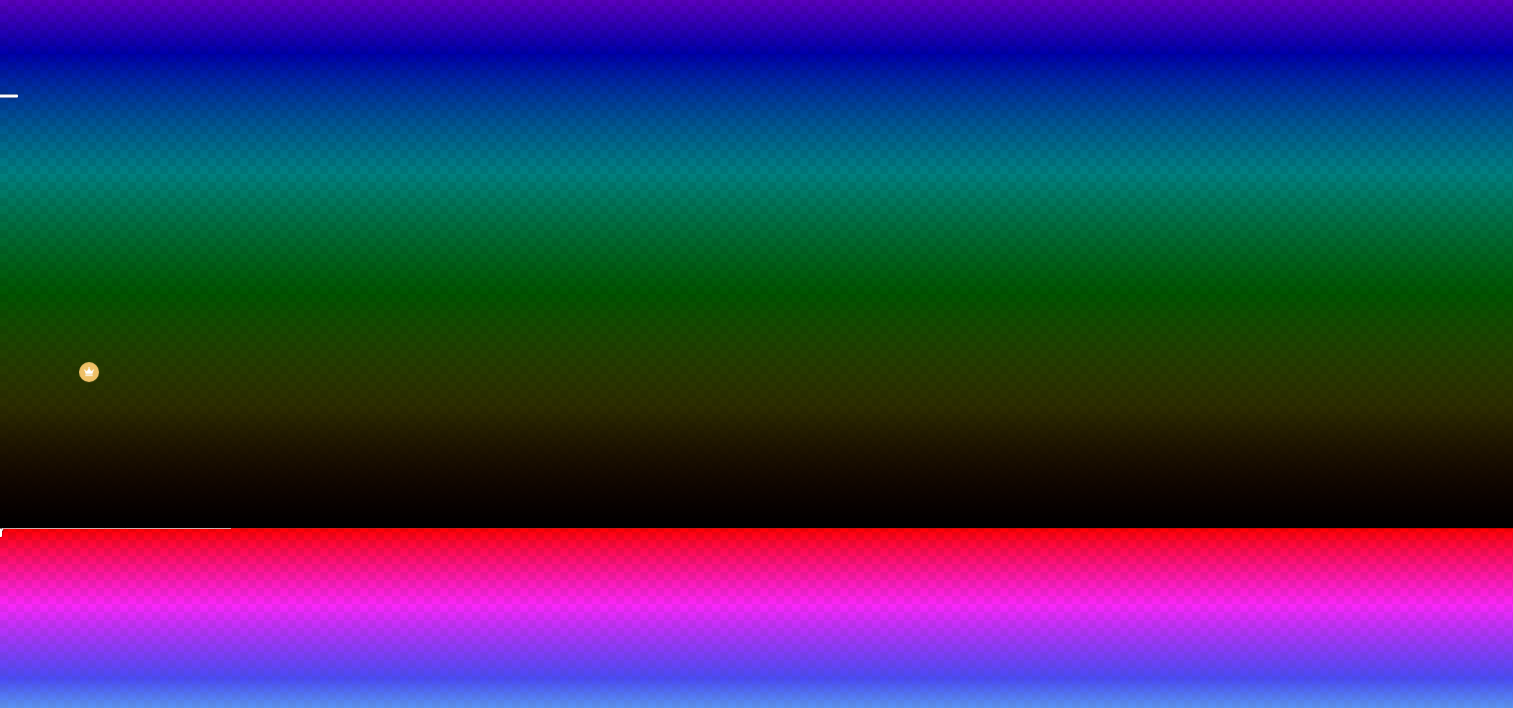 click at bounding box center [756, 853] 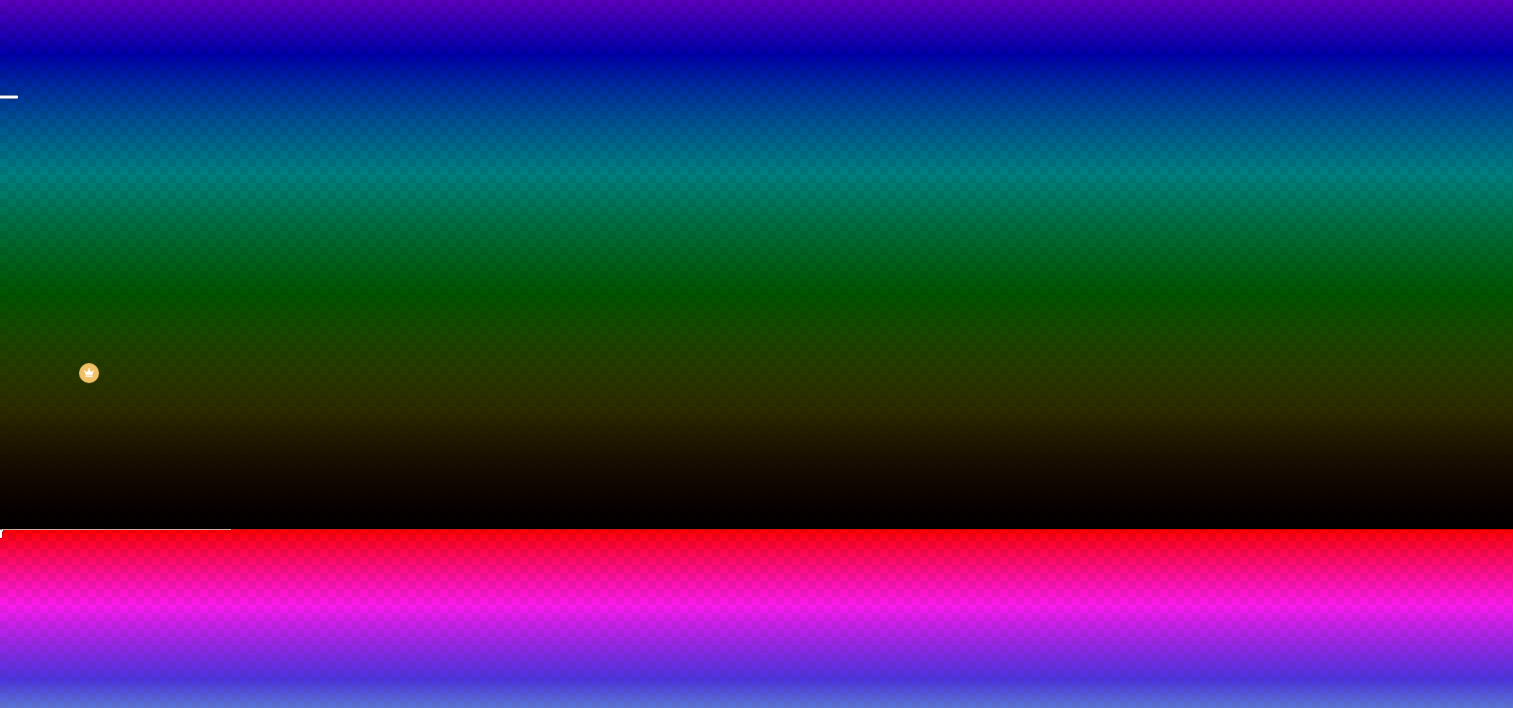 type on "#FFFFFF" 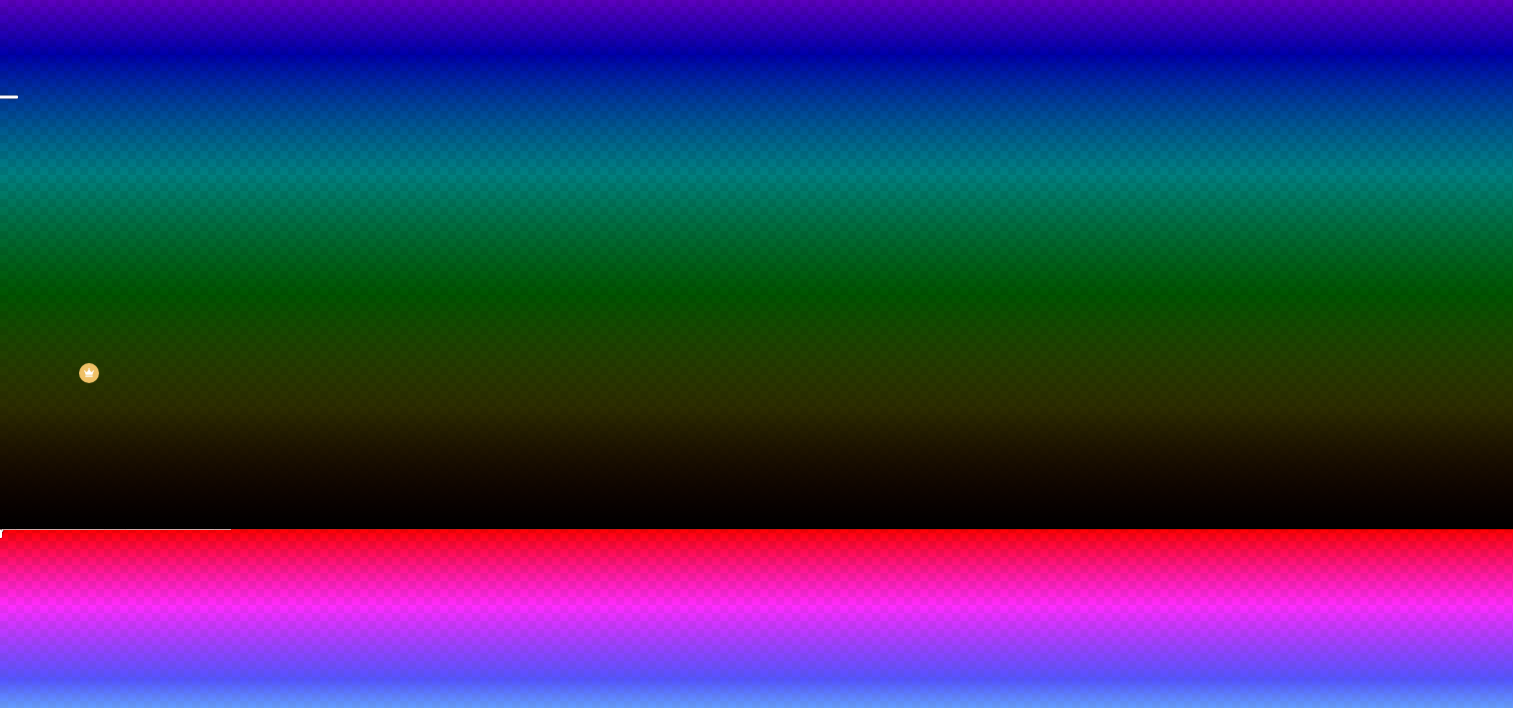drag, startPoint x: 343, startPoint y: 600, endPoint x: 235, endPoint y: 456, distance: 180 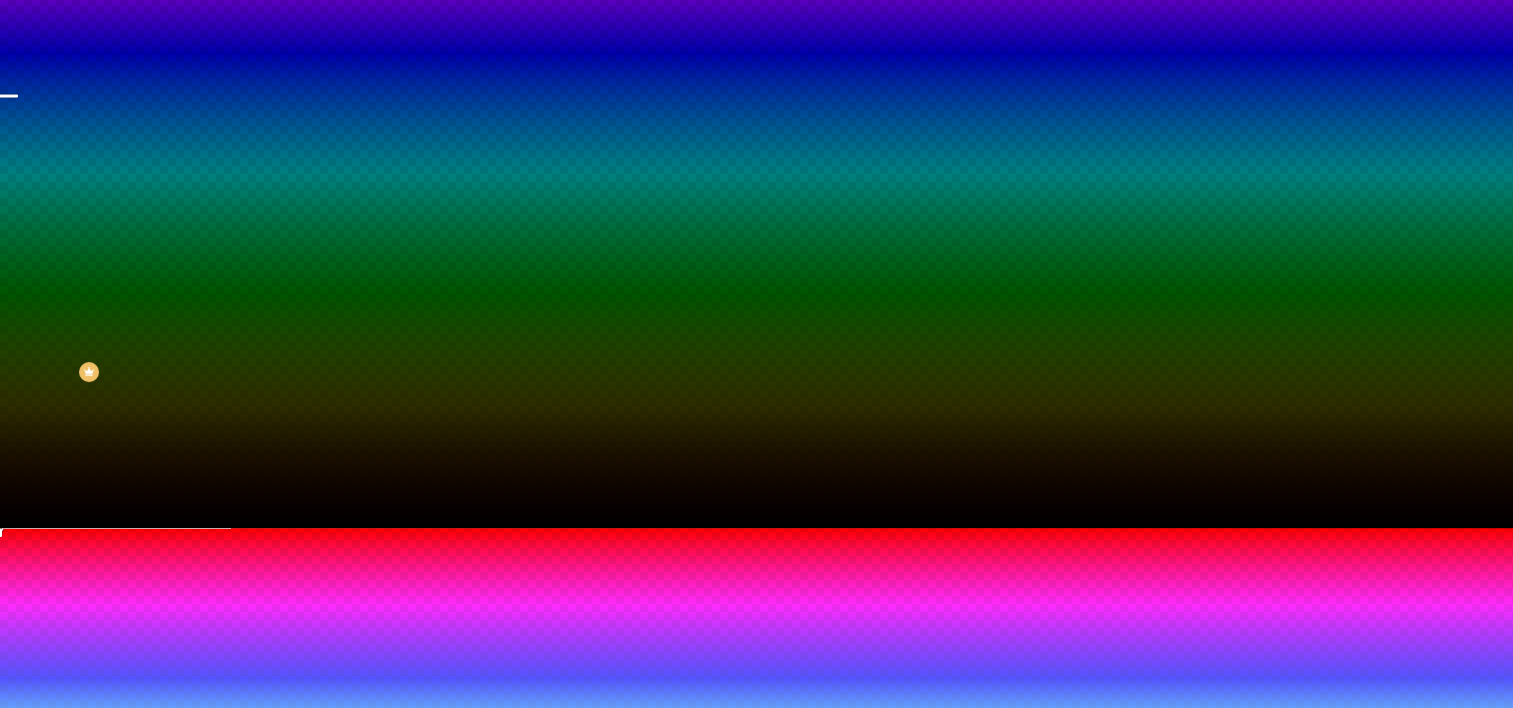 drag, startPoint x: 235, startPoint y: 456, endPoint x: 316, endPoint y: 452, distance: 81.09871 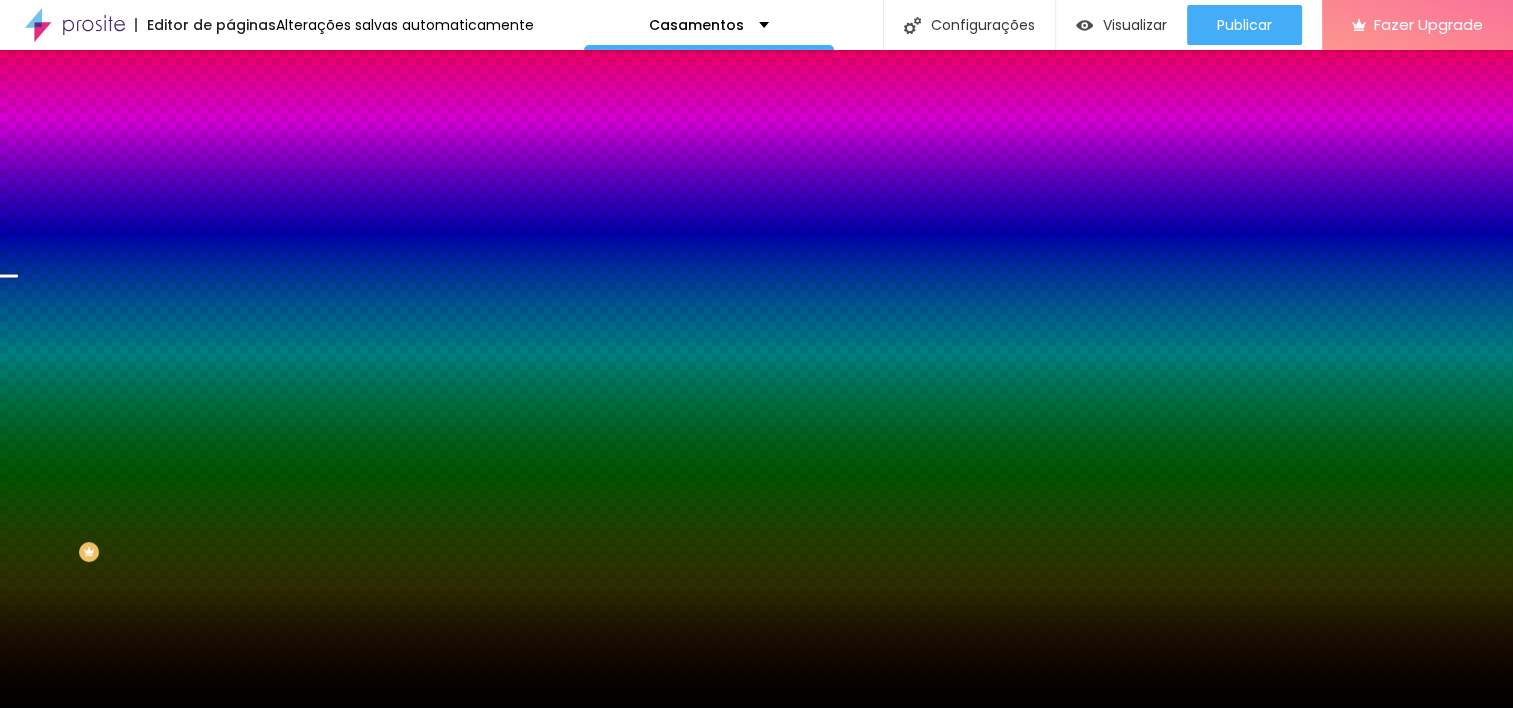 scroll, scrollTop: 61, scrollLeft: 0, axis: vertical 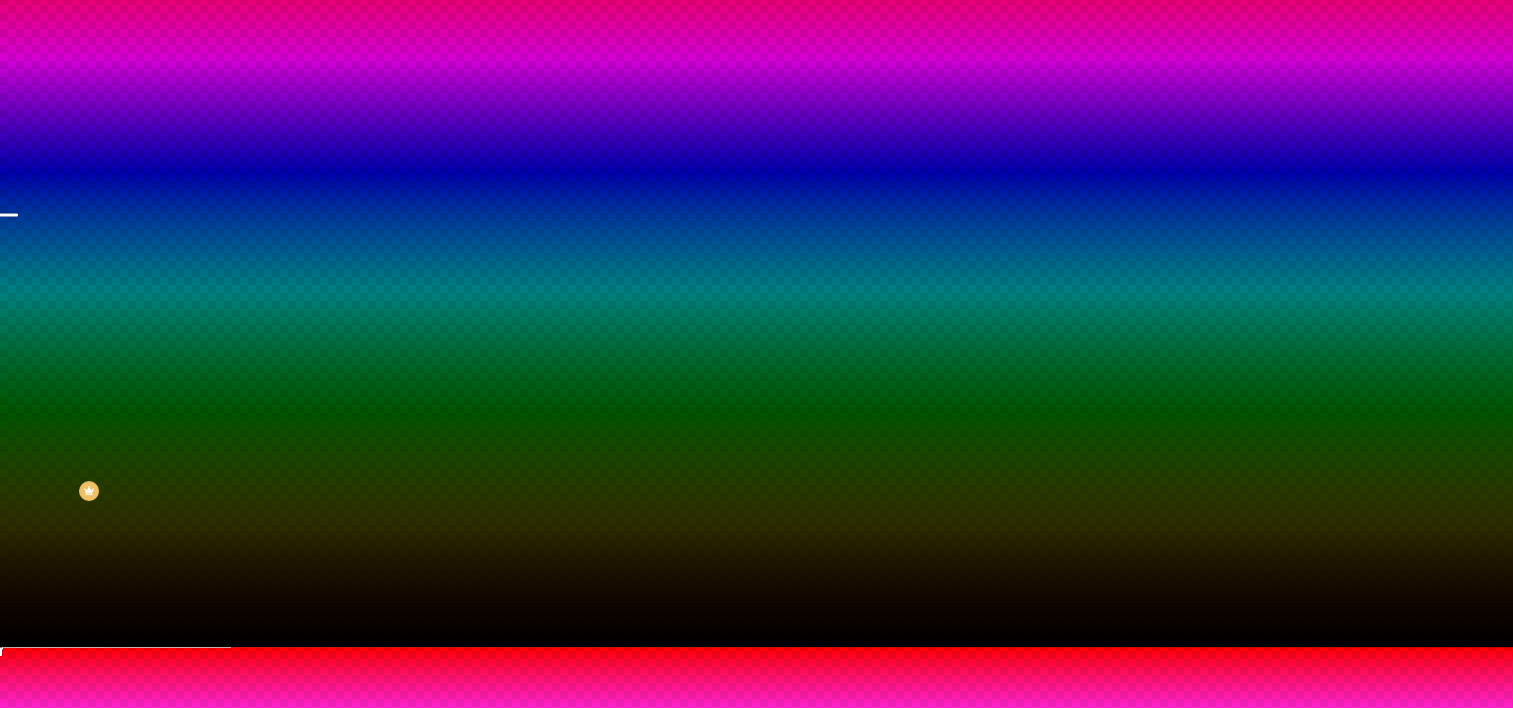 drag, startPoint x: 1511, startPoint y: 273, endPoint x: 1500, endPoint y: 204, distance: 69.87131 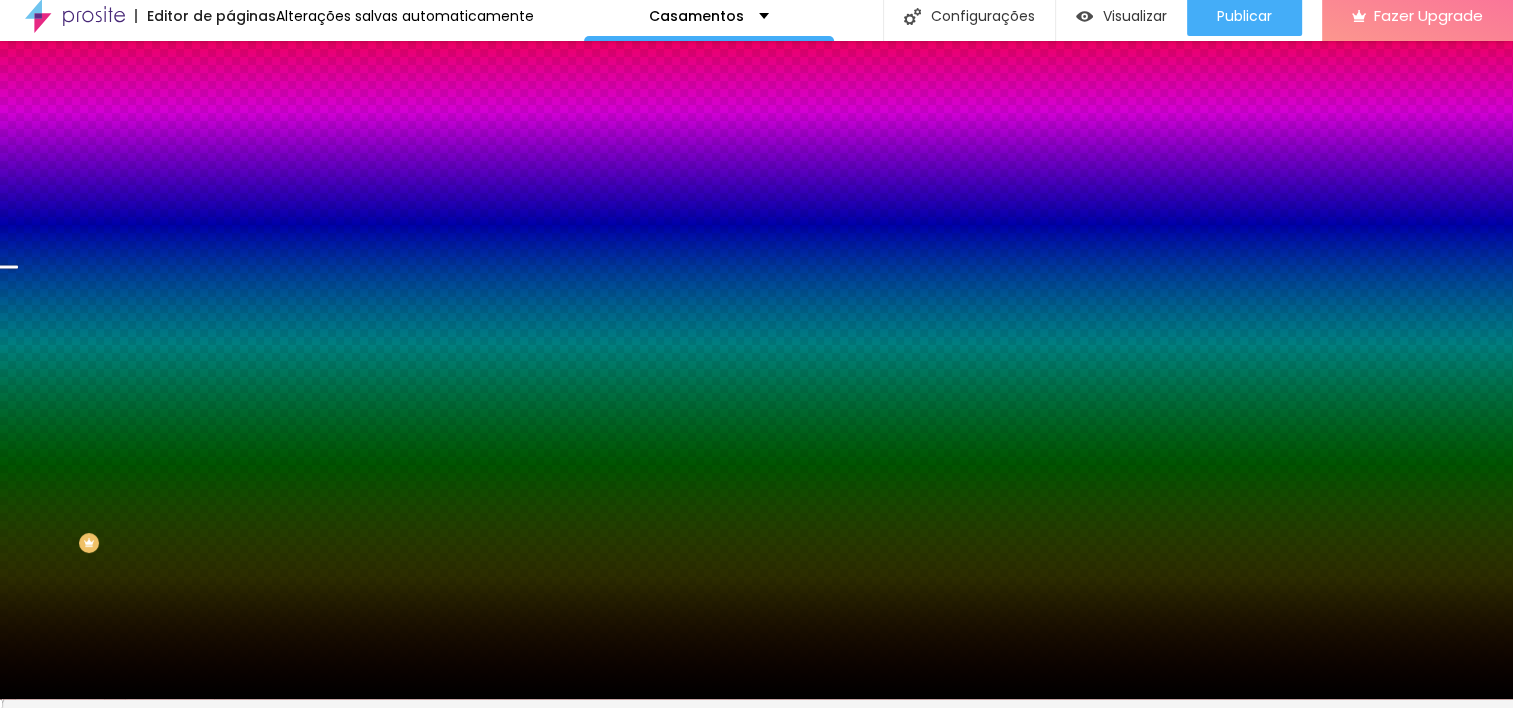 scroll, scrollTop: 0, scrollLeft: 0, axis: both 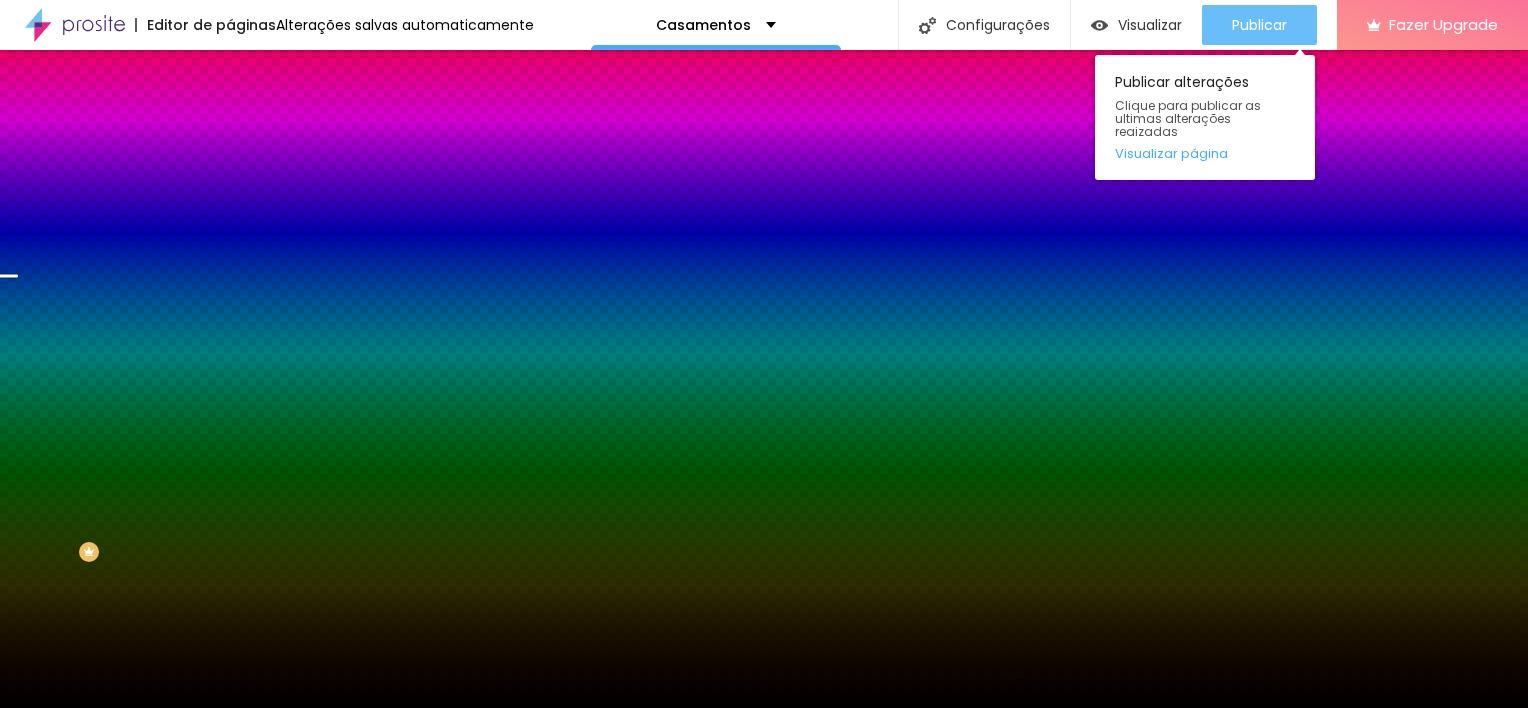 click on "Publicar" at bounding box center [1259, 25] 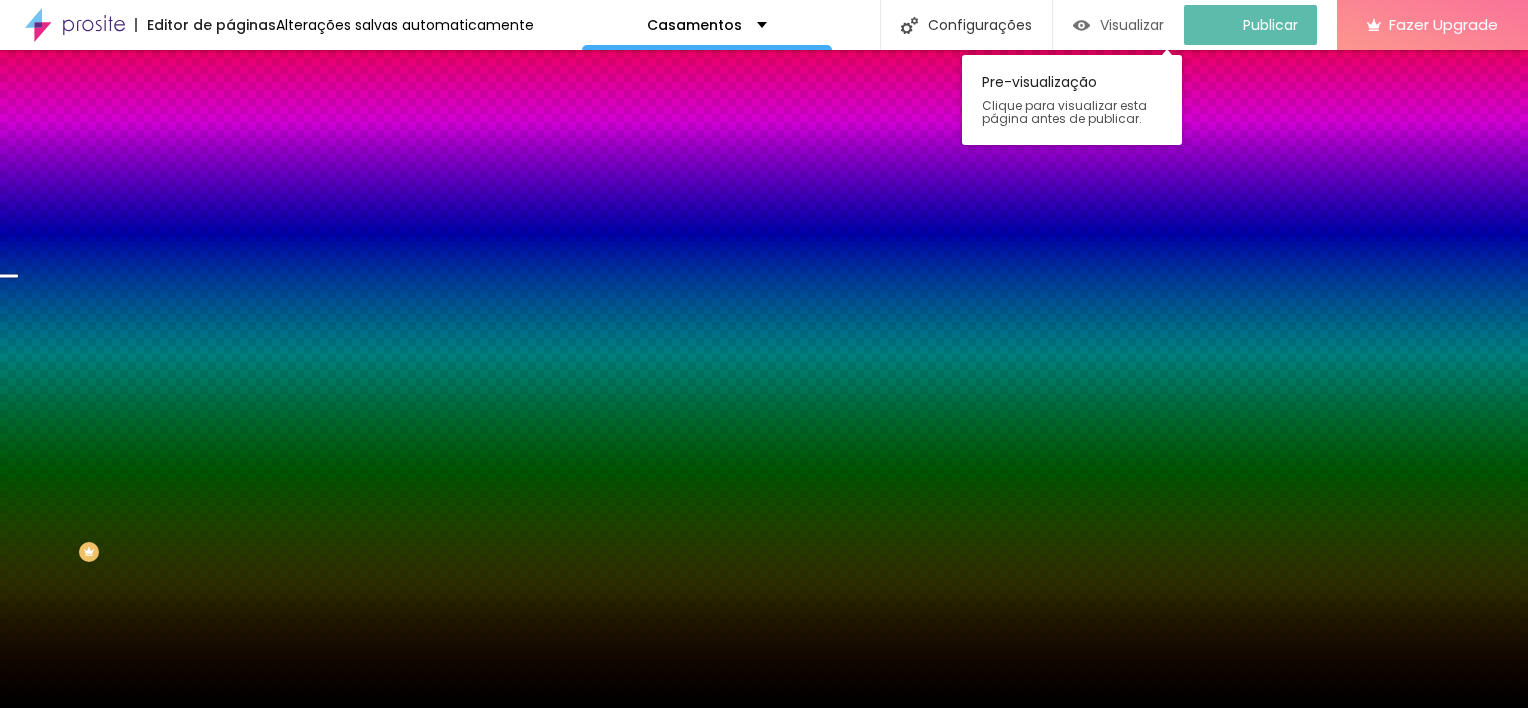 click on "Visualizar" at bounding box center (1132, 25) 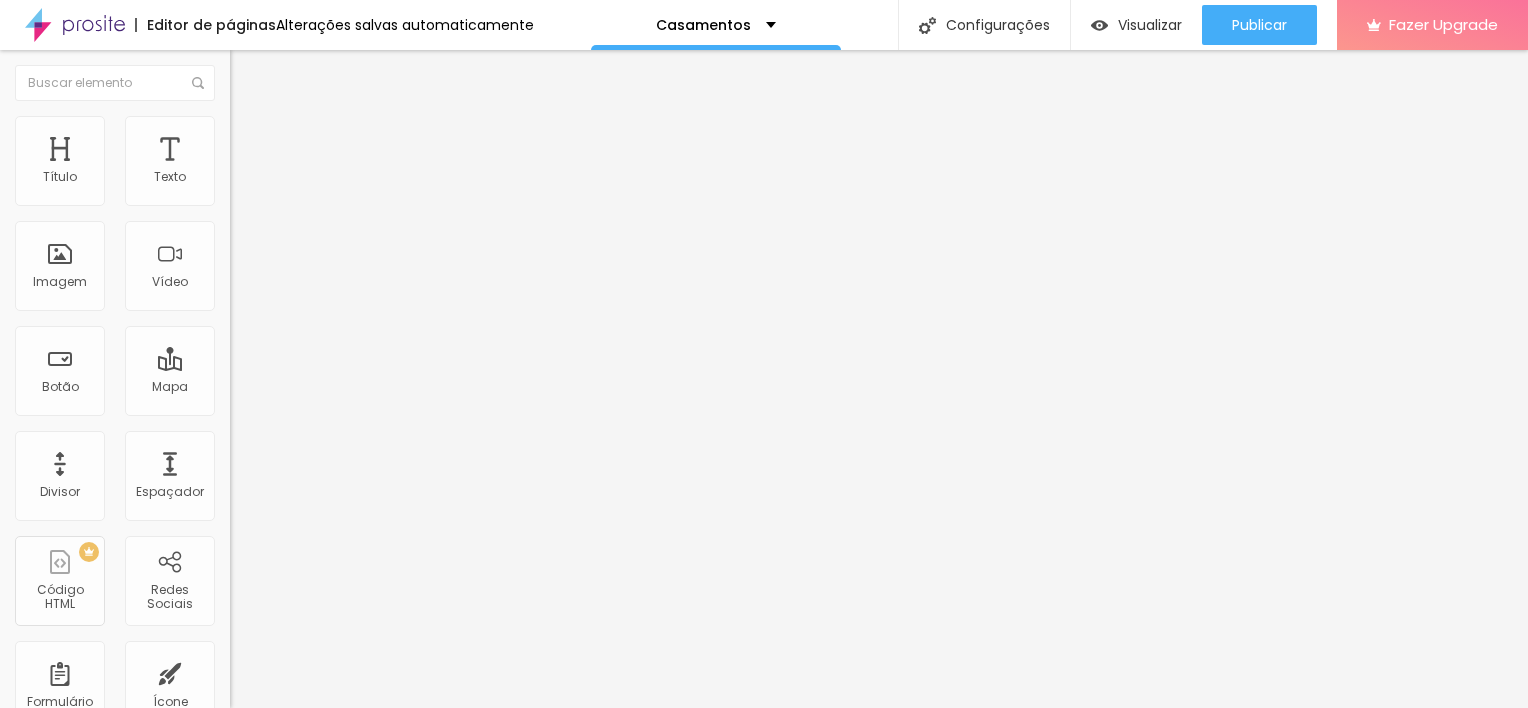 click on "Conteúdo Estilo Avançado" at bounding box center [345, 126] 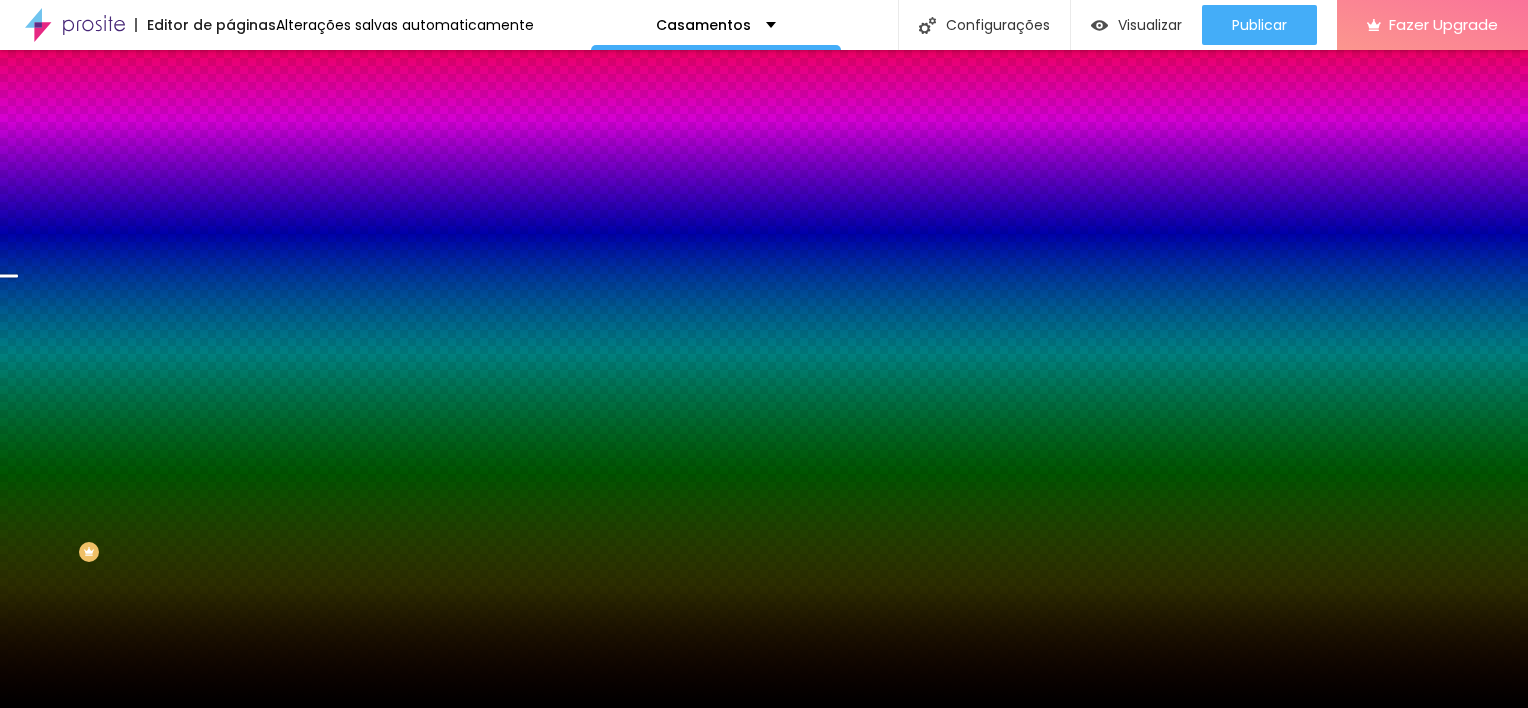 click 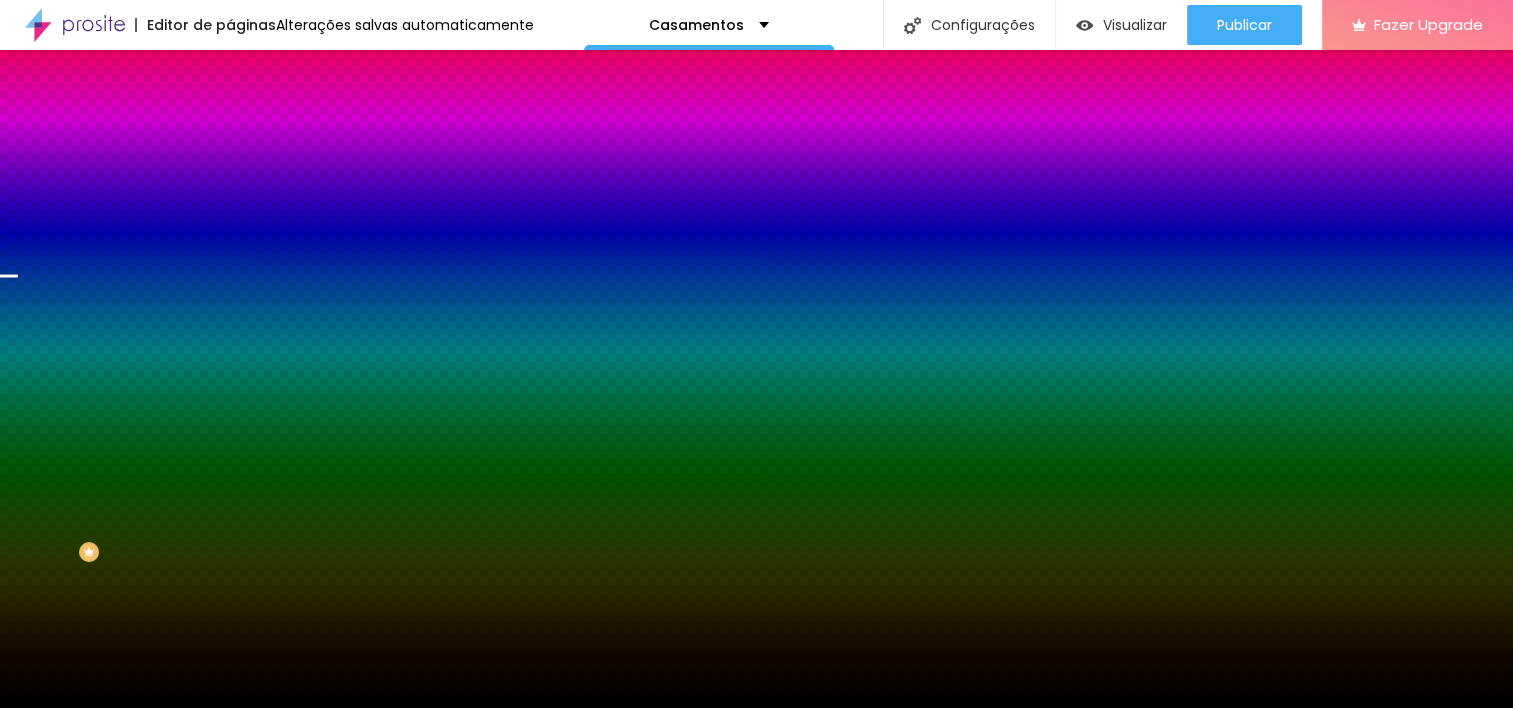 click at bounding box center (756, 708) 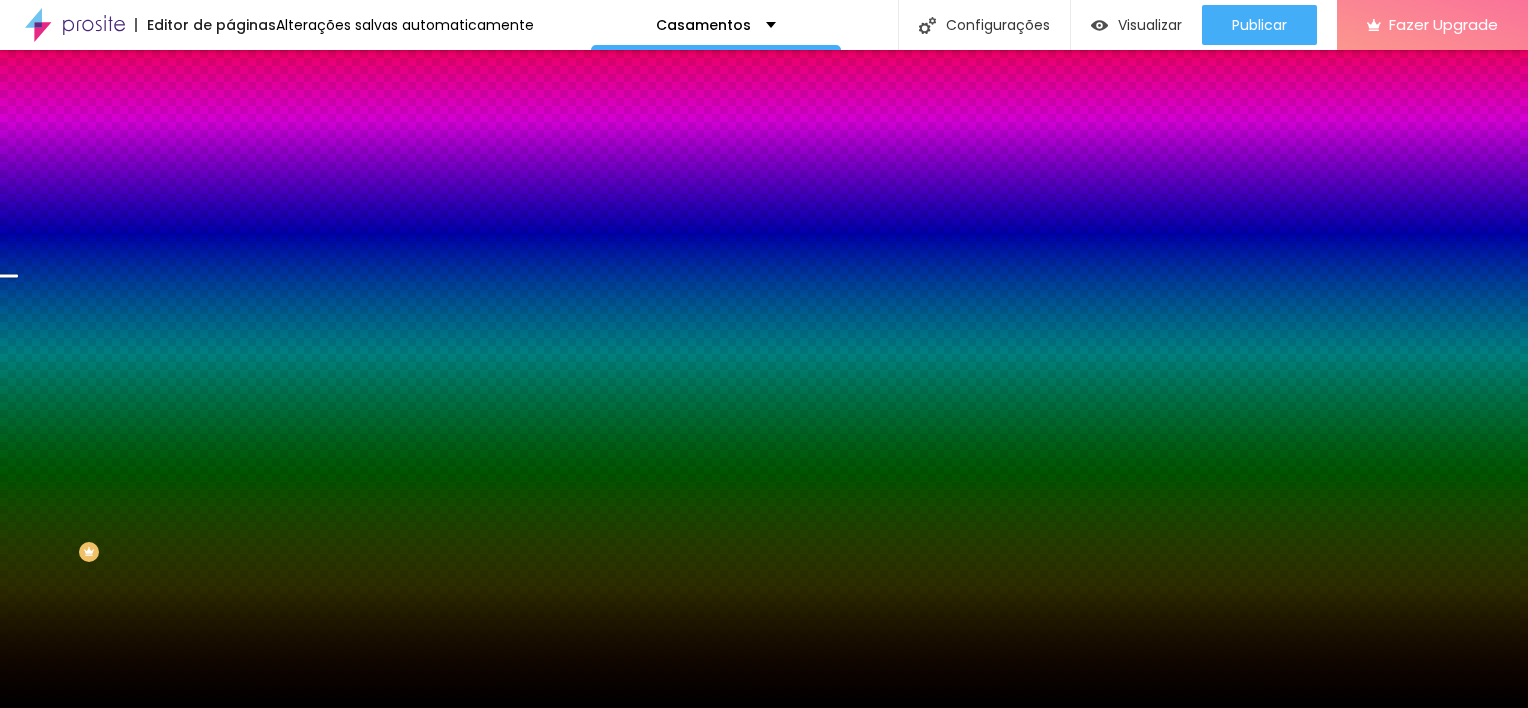click at bounding box center [244, 404] 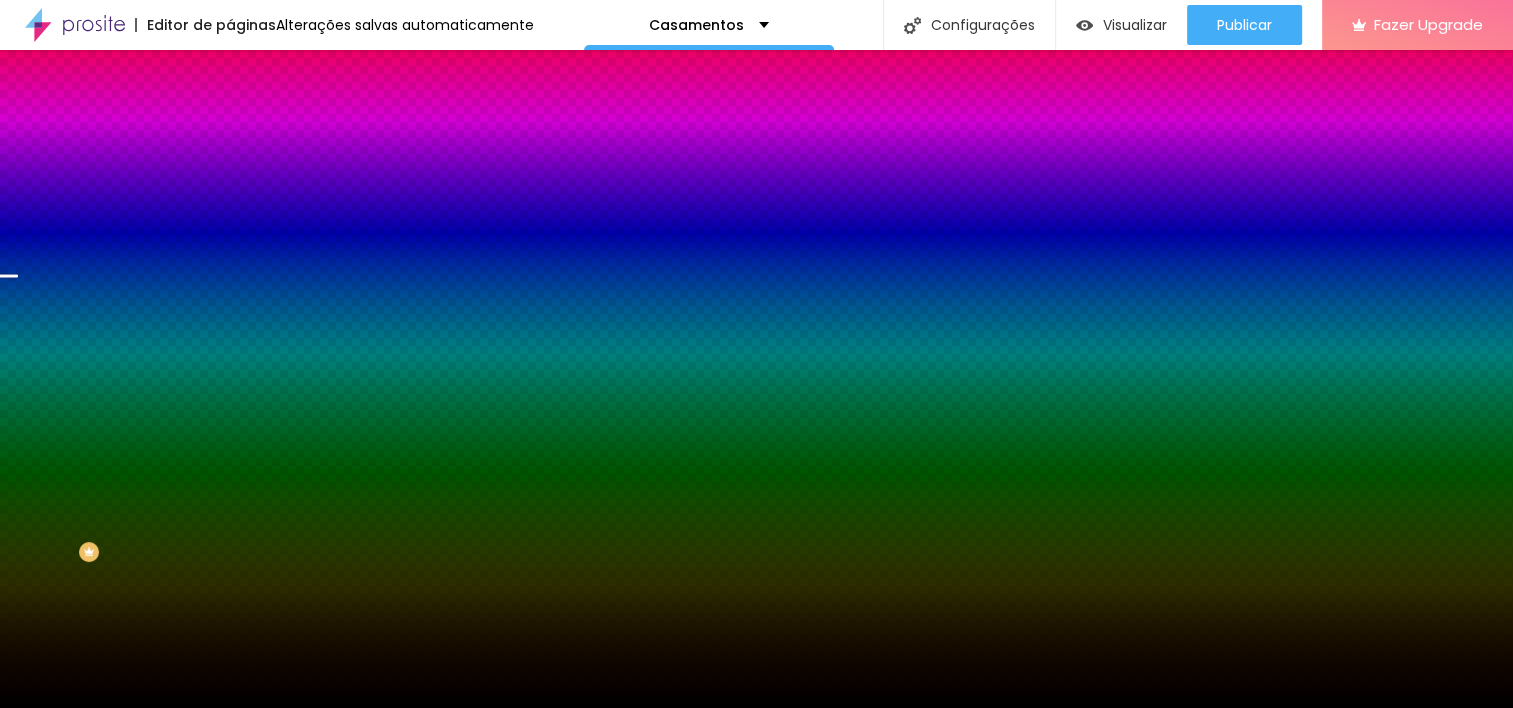 scroll, scrollTop: 180, scrollLeft: 0, axis: vertical 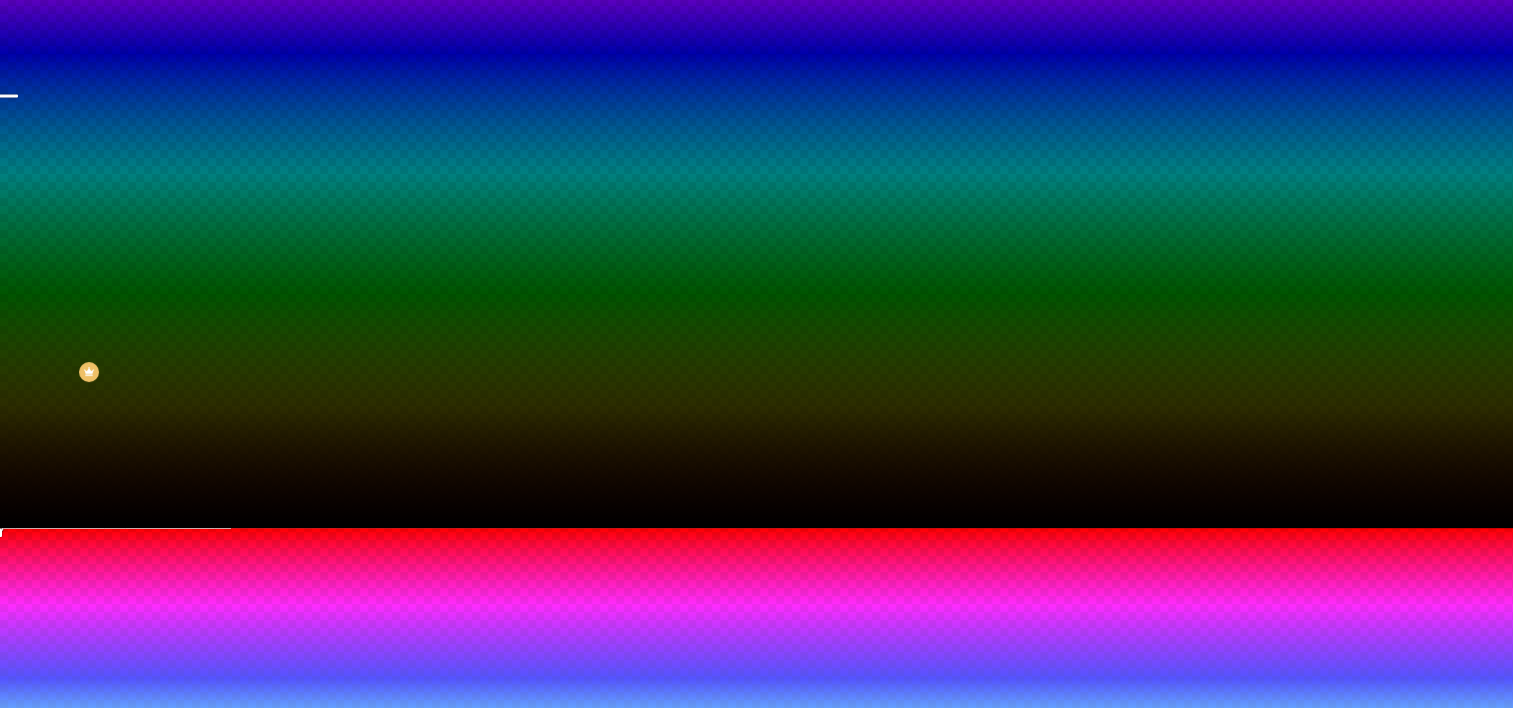 click at bounding box center [756, 984] 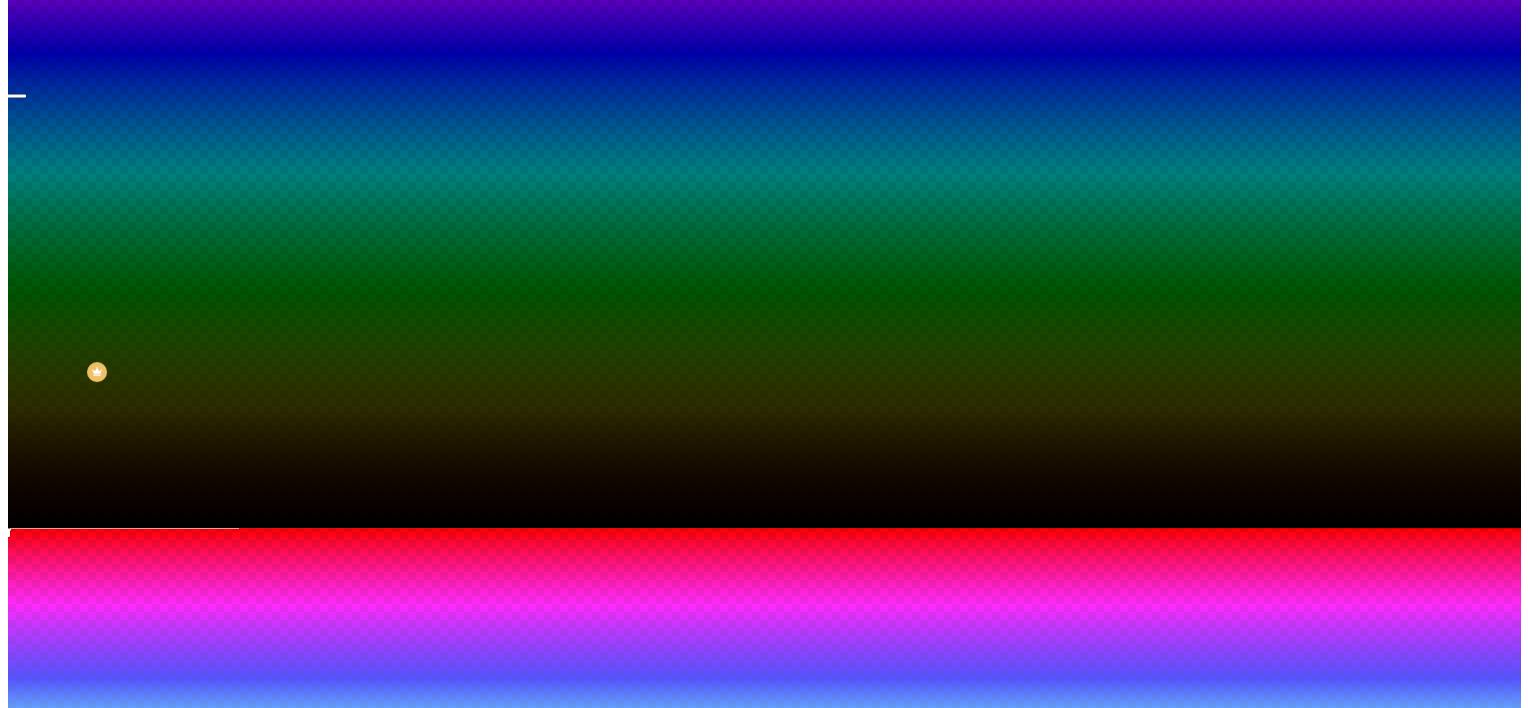 scroll, scrollTop: 0, scrollLeft: 0, axis: both 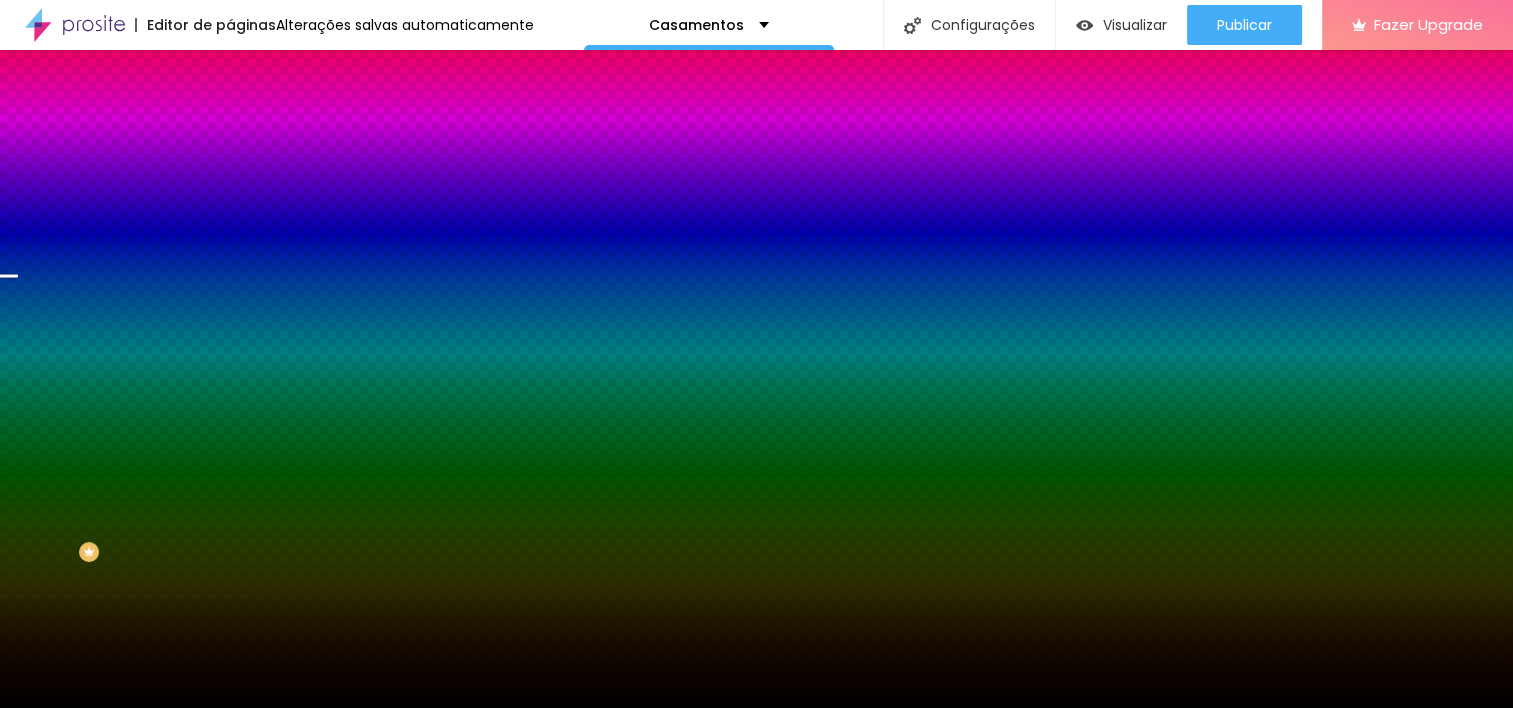 click at bounding box center [756, 708] 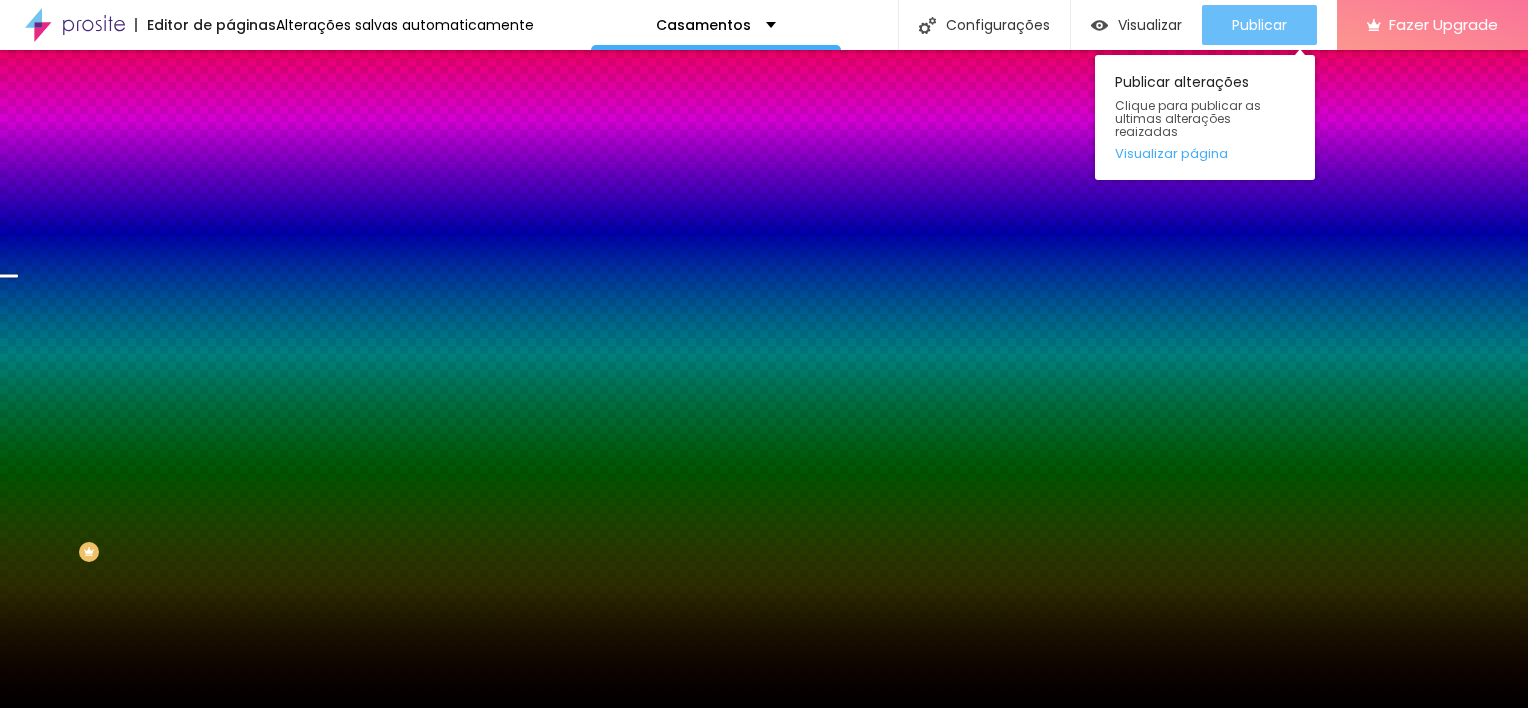 click on "Publicar" at bounding box center [1259, 25] 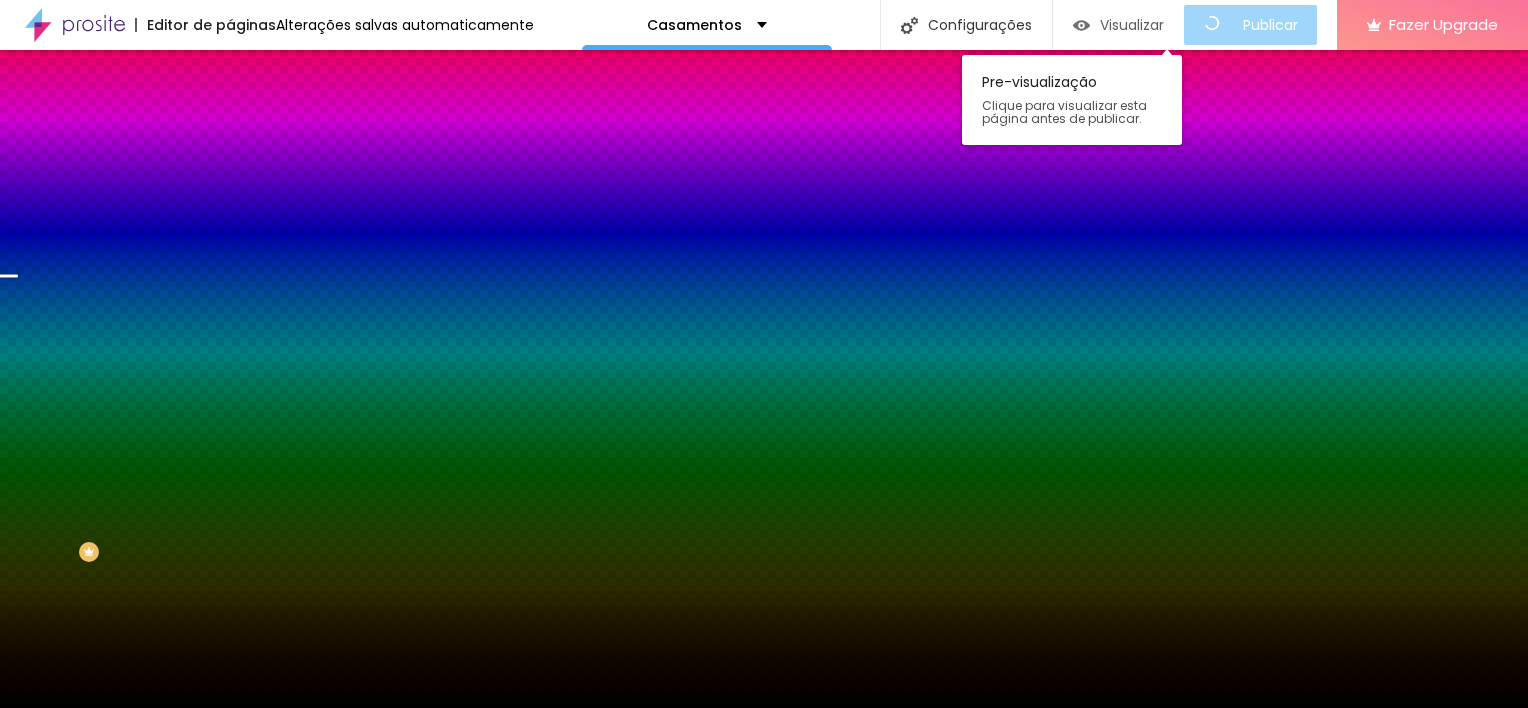 click on "Visualizar" at bounding box center [1132, 25] 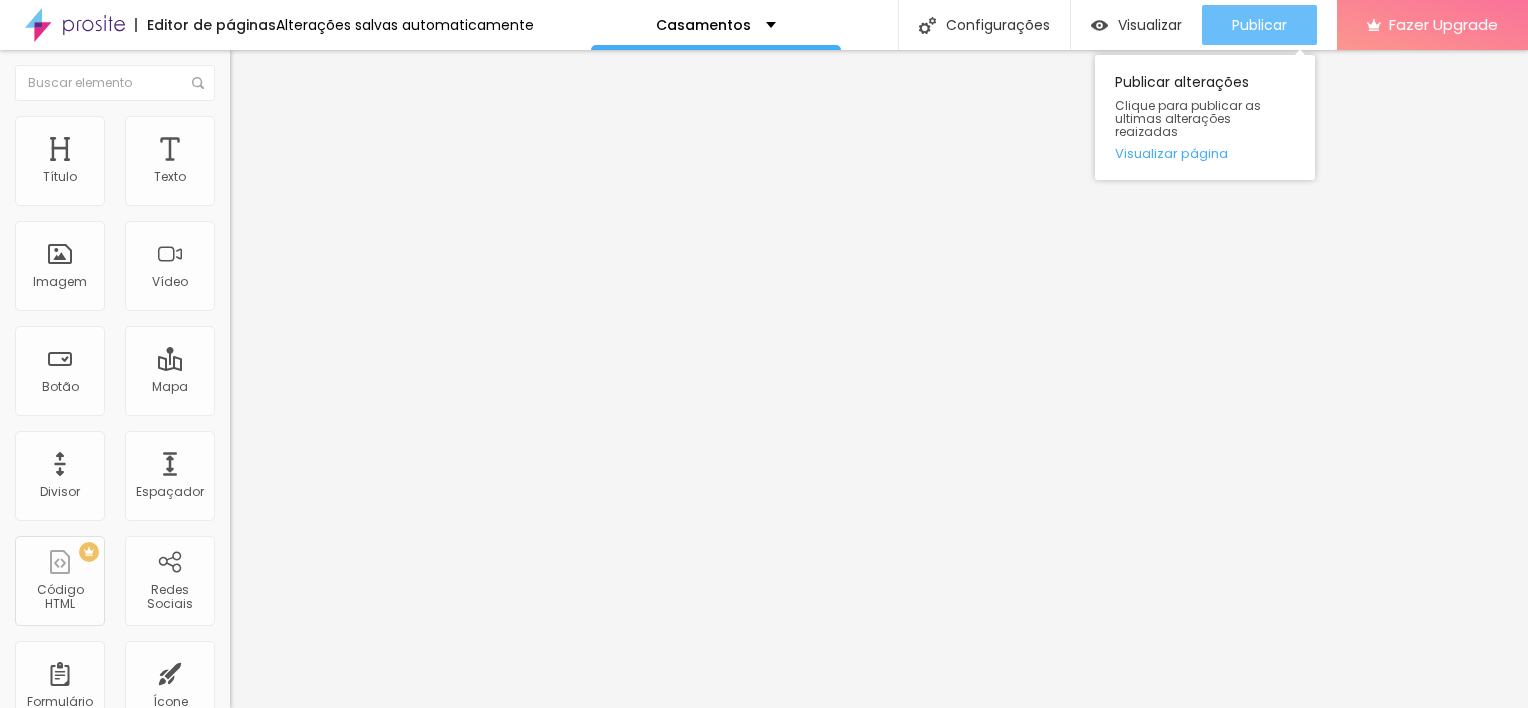 click on "Publicar" at bounding box center [1259, 25] 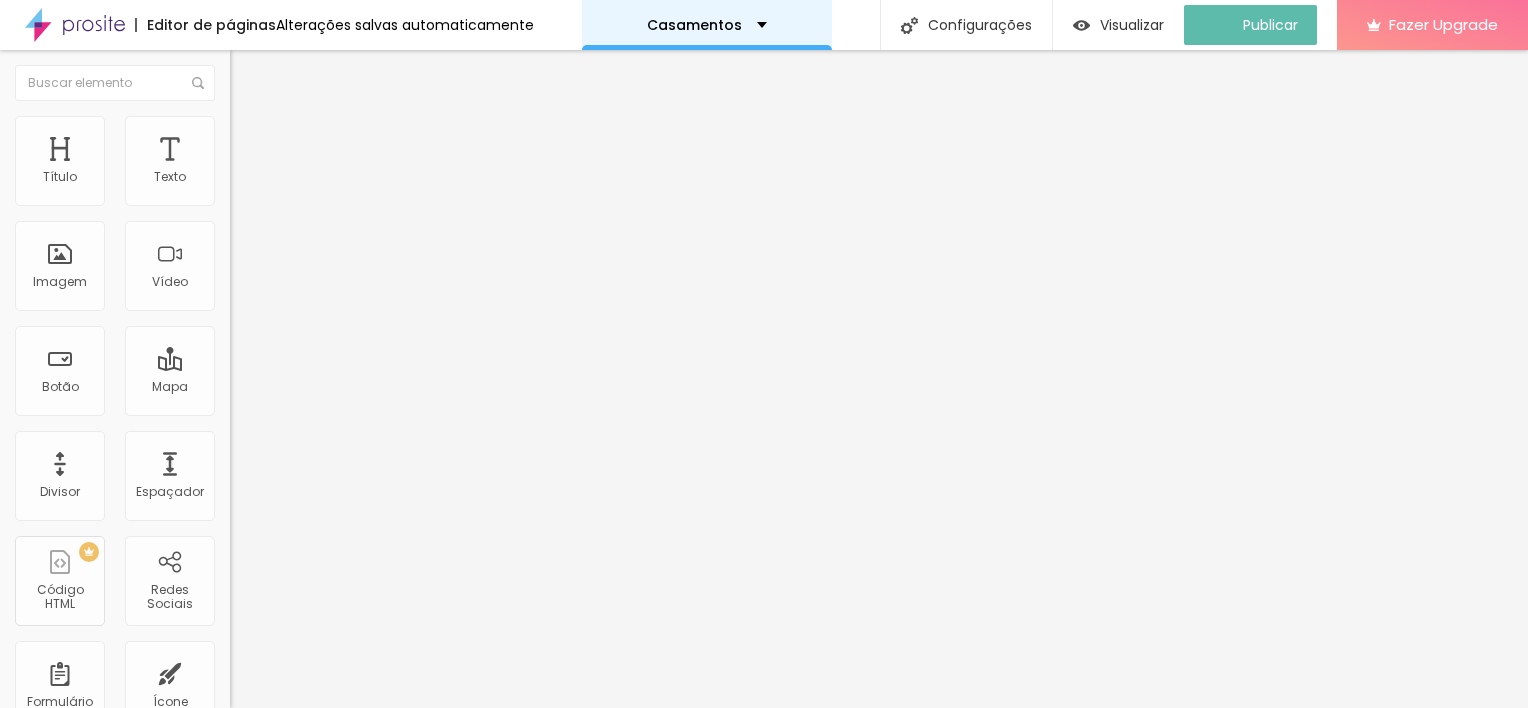 click on "Casamentos" at bounding box center (694, 25) 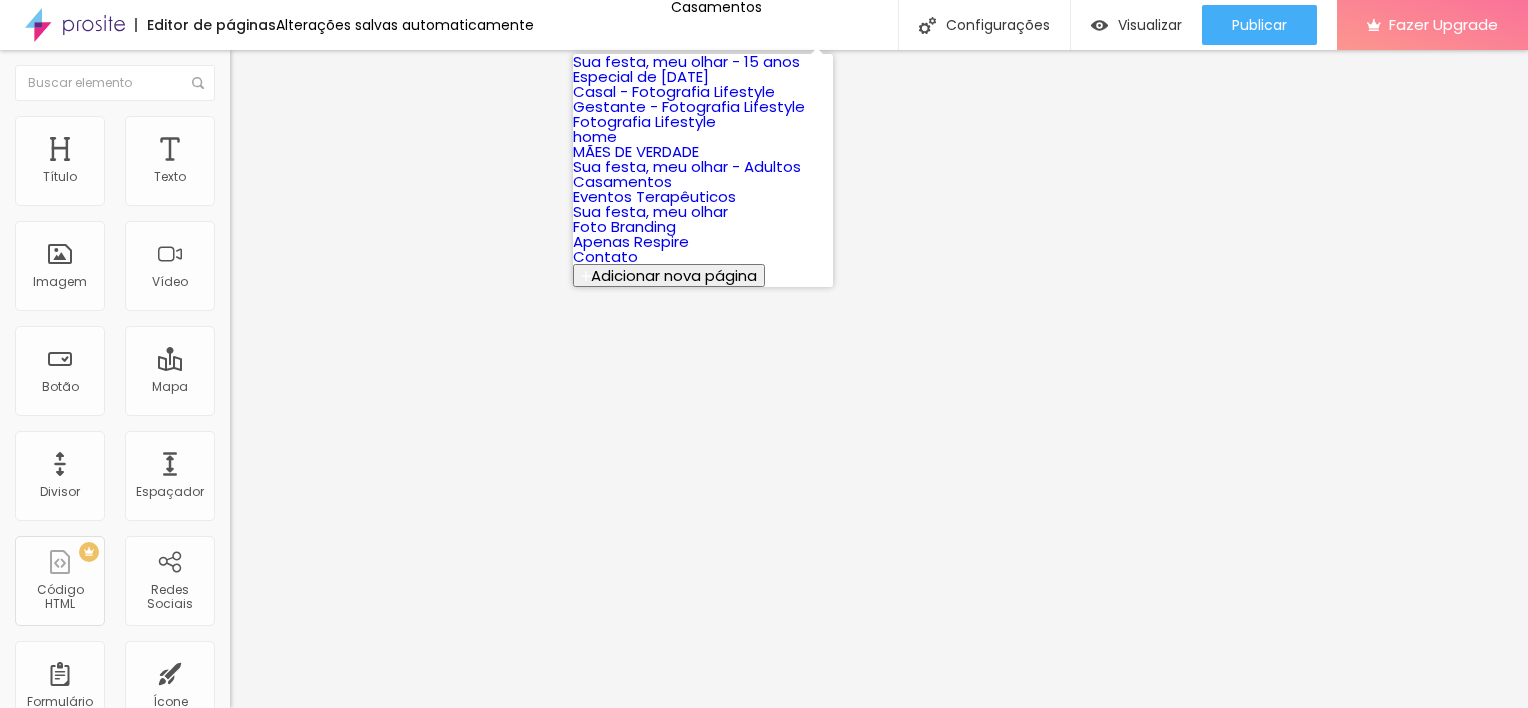 scroll, scrollTop: 263, scrollLeft: 0, axis: vertical 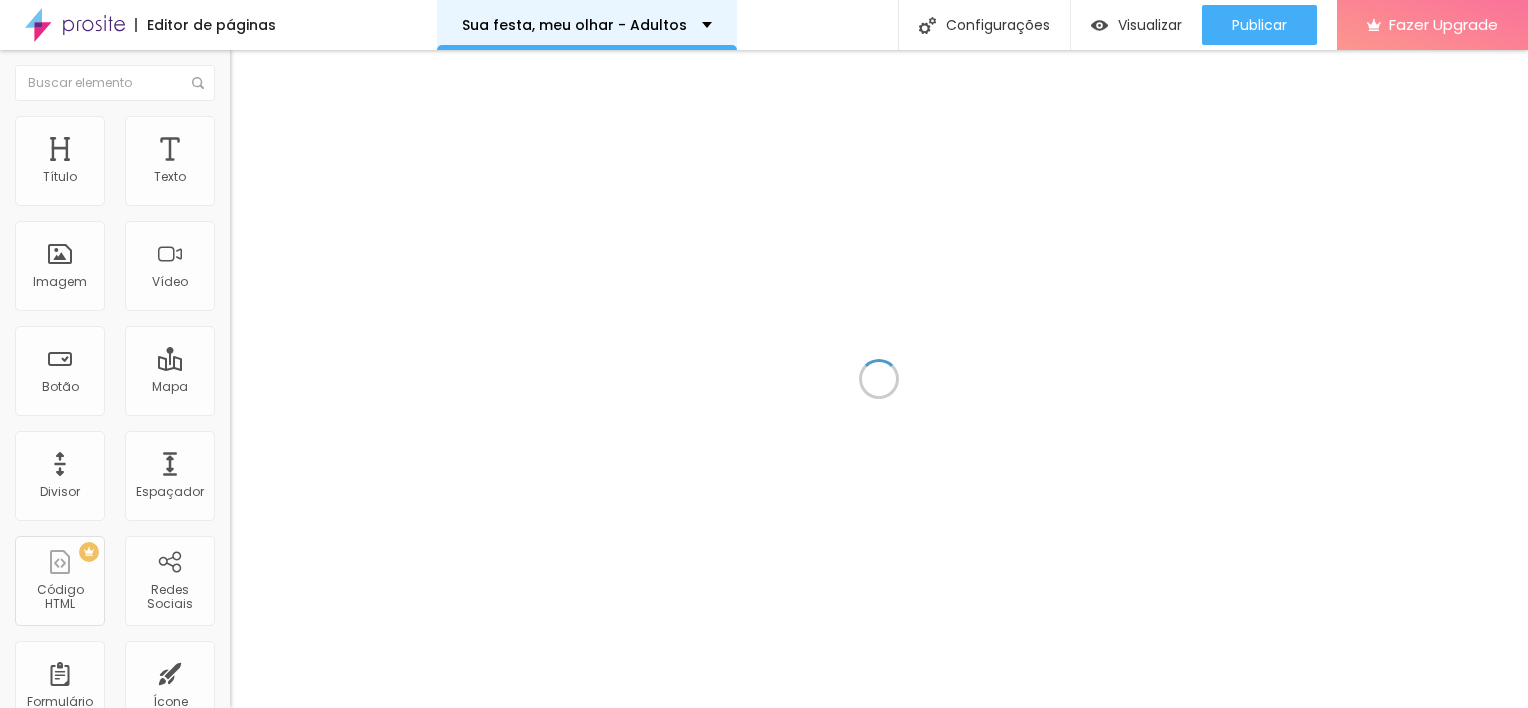 click on "Sua festa, meu olhar - Adultos" at bounding box center (574, 25) 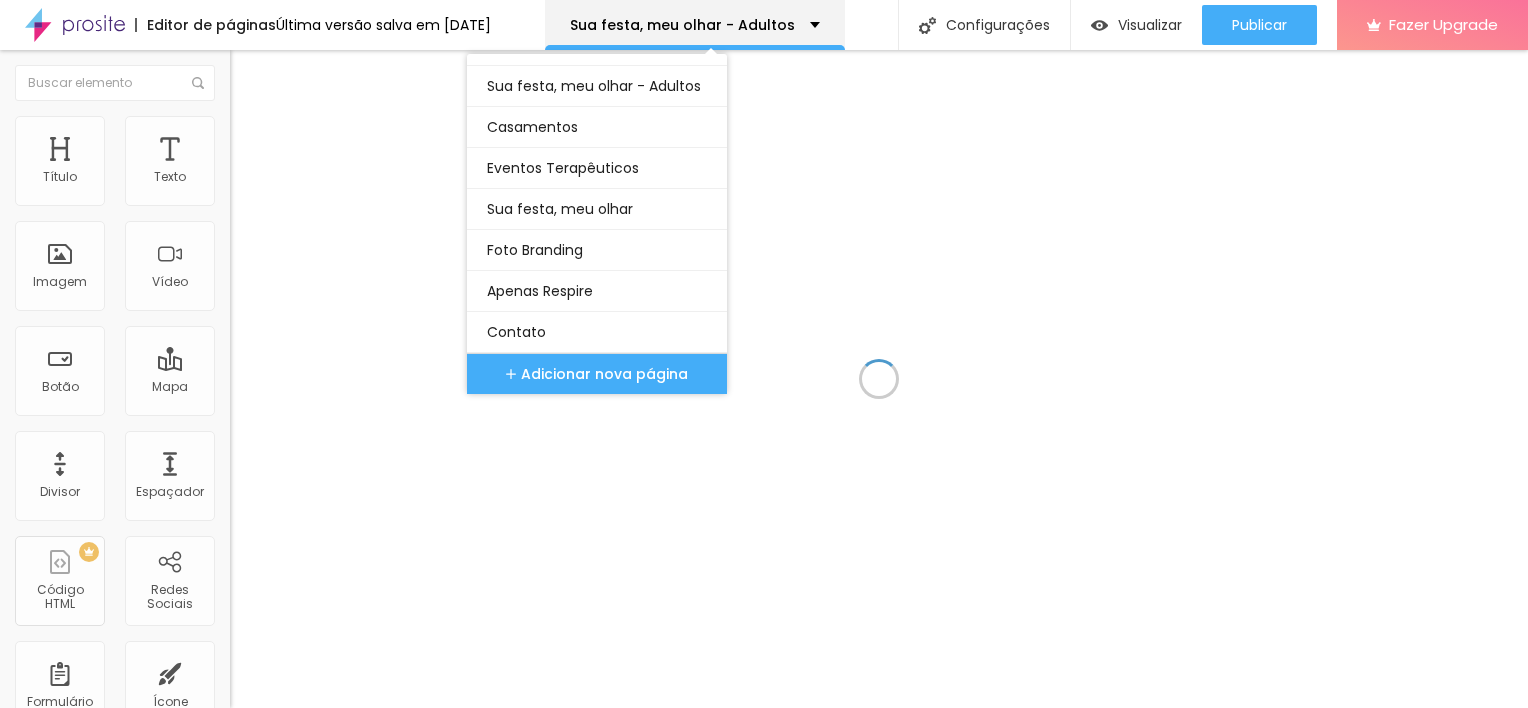 scroll, scrollTop: 313, scrollLeft: 0, axis: vertical 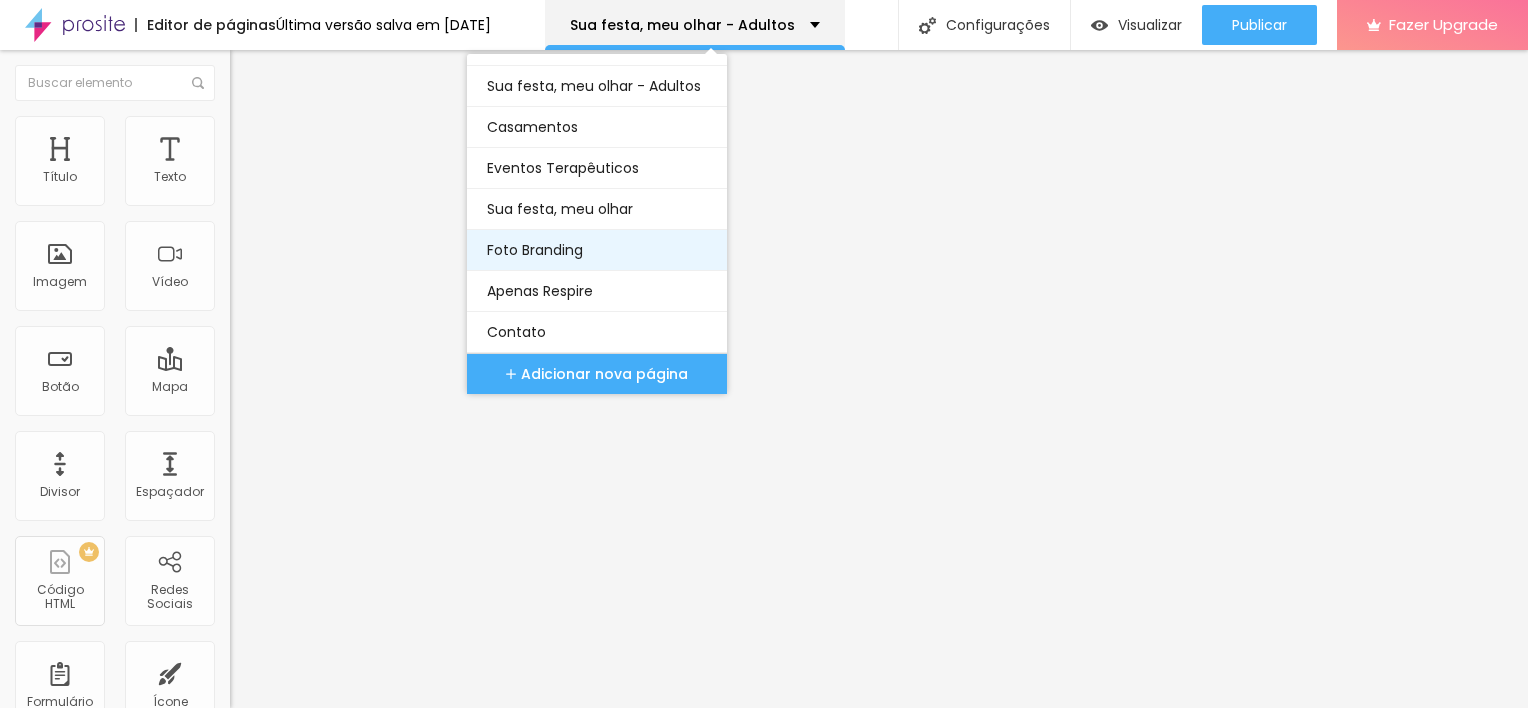 click on "Foto Branding" at bounding box center [597, 250] 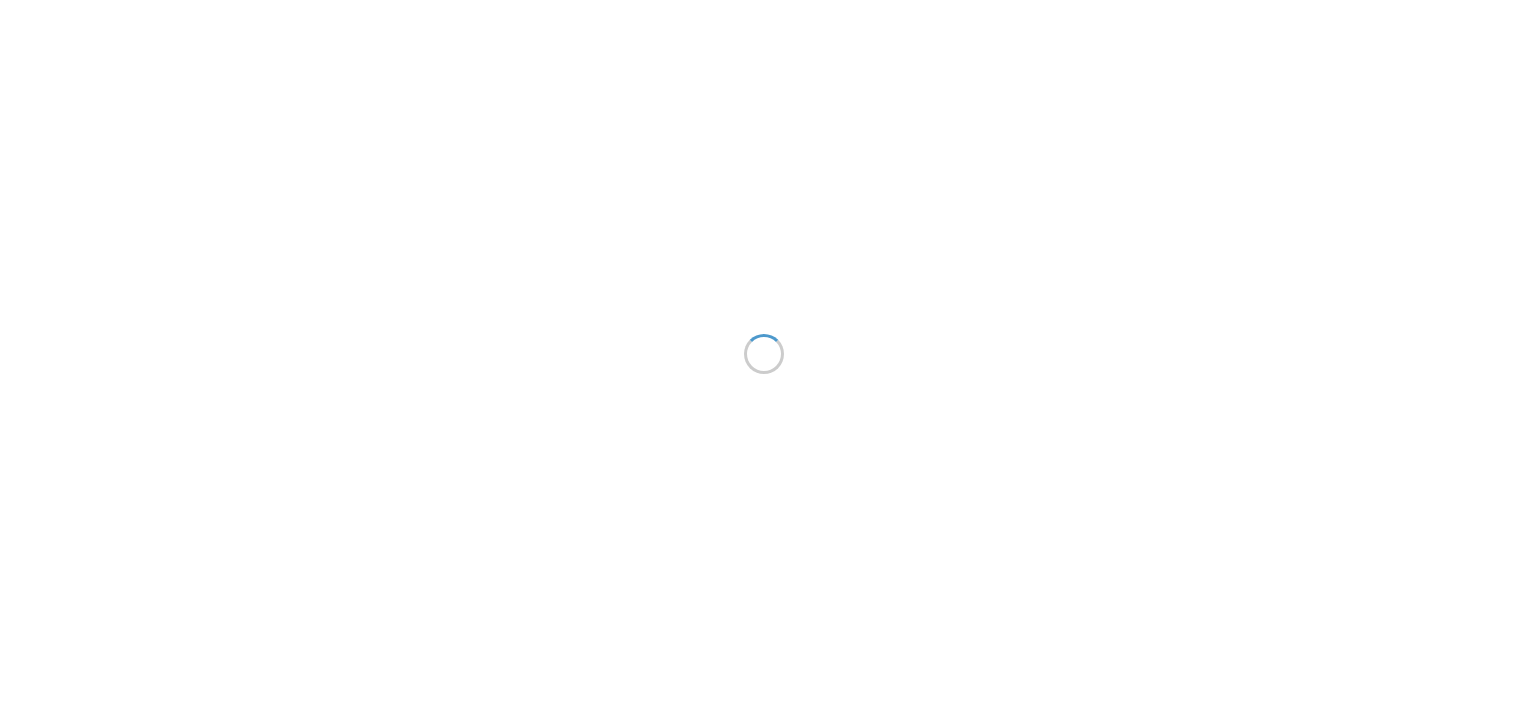 scroll, scrollTop: 0, scrollLeft: 0, axis: both 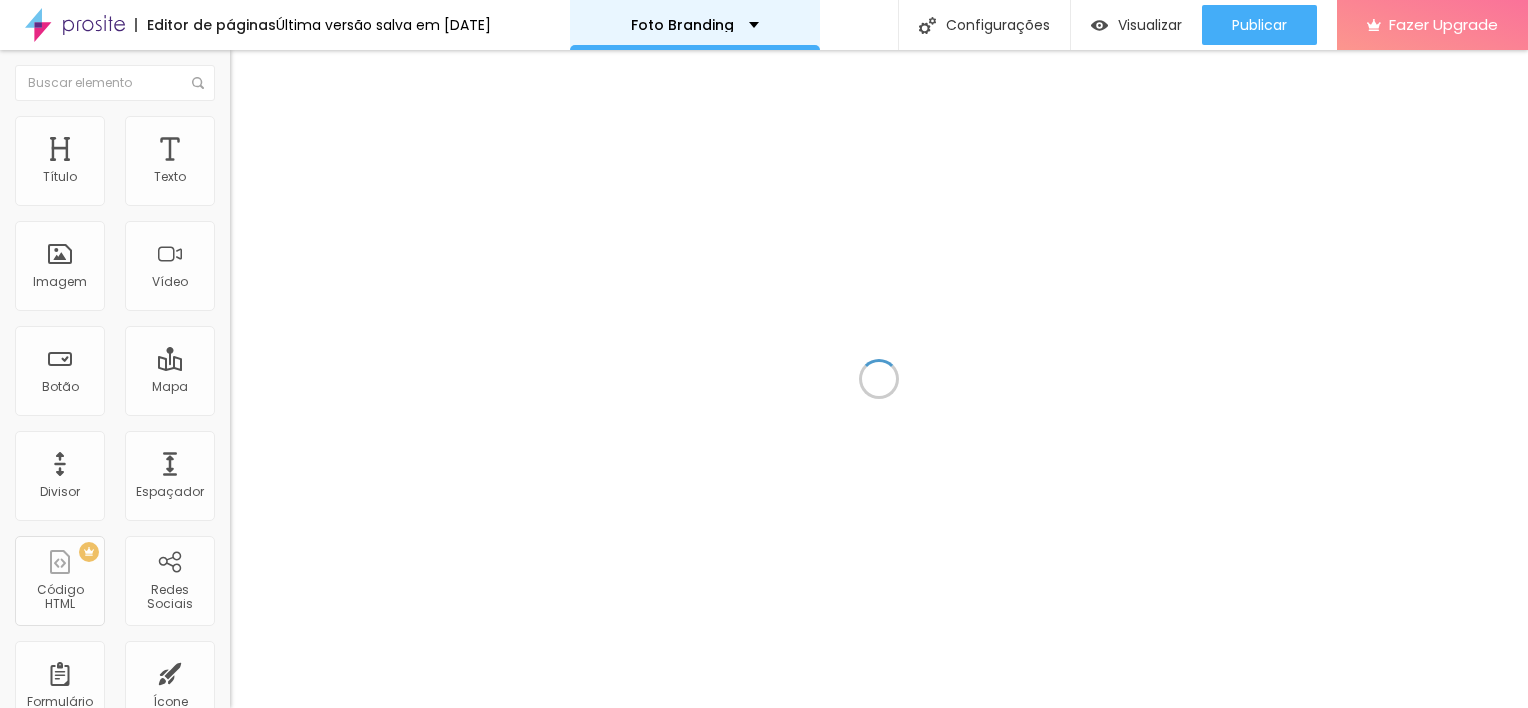 click on "Foto Branding" at bounding box center (682, 25) 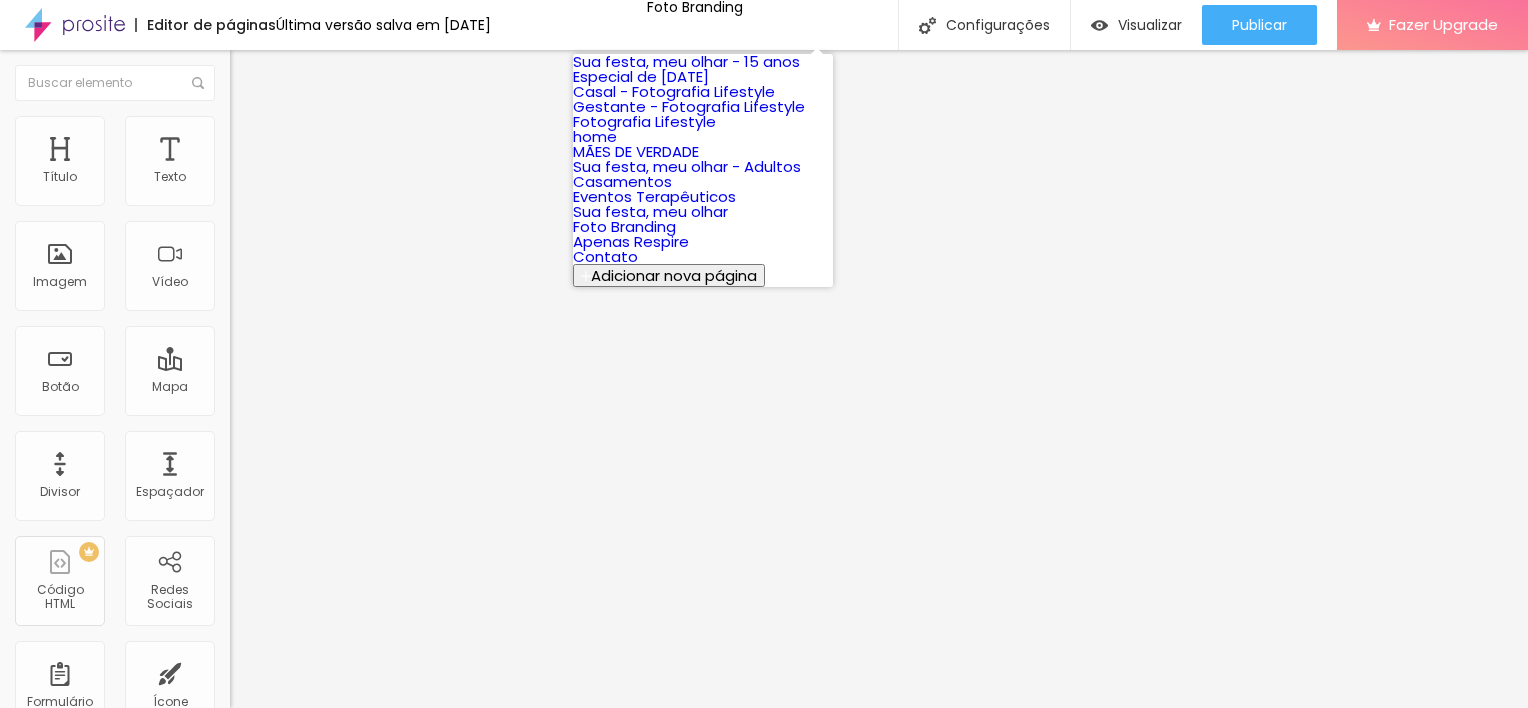 scroll, scrollTop: 292, scrollLeft: 0, axis: vertical 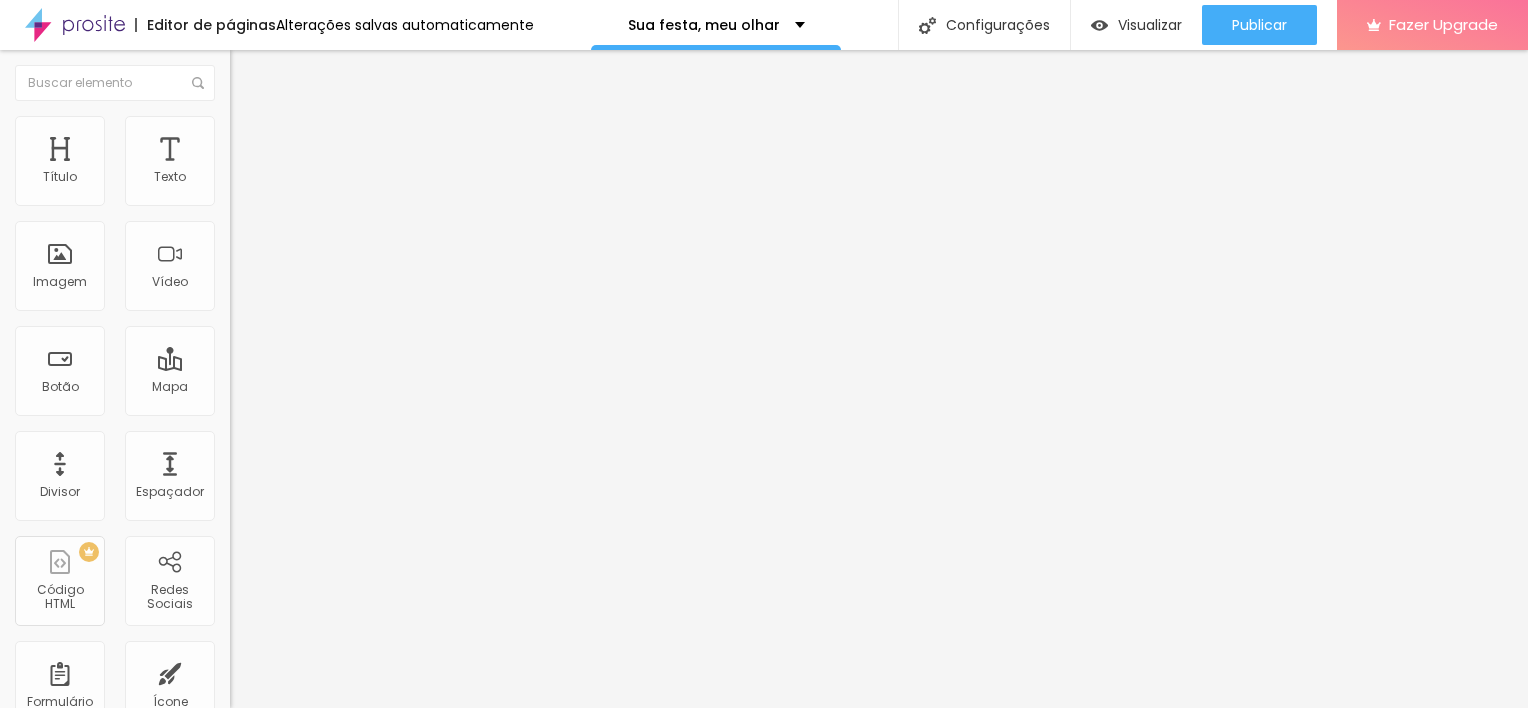 click on "Estilo" at bounding box center [345, 126] 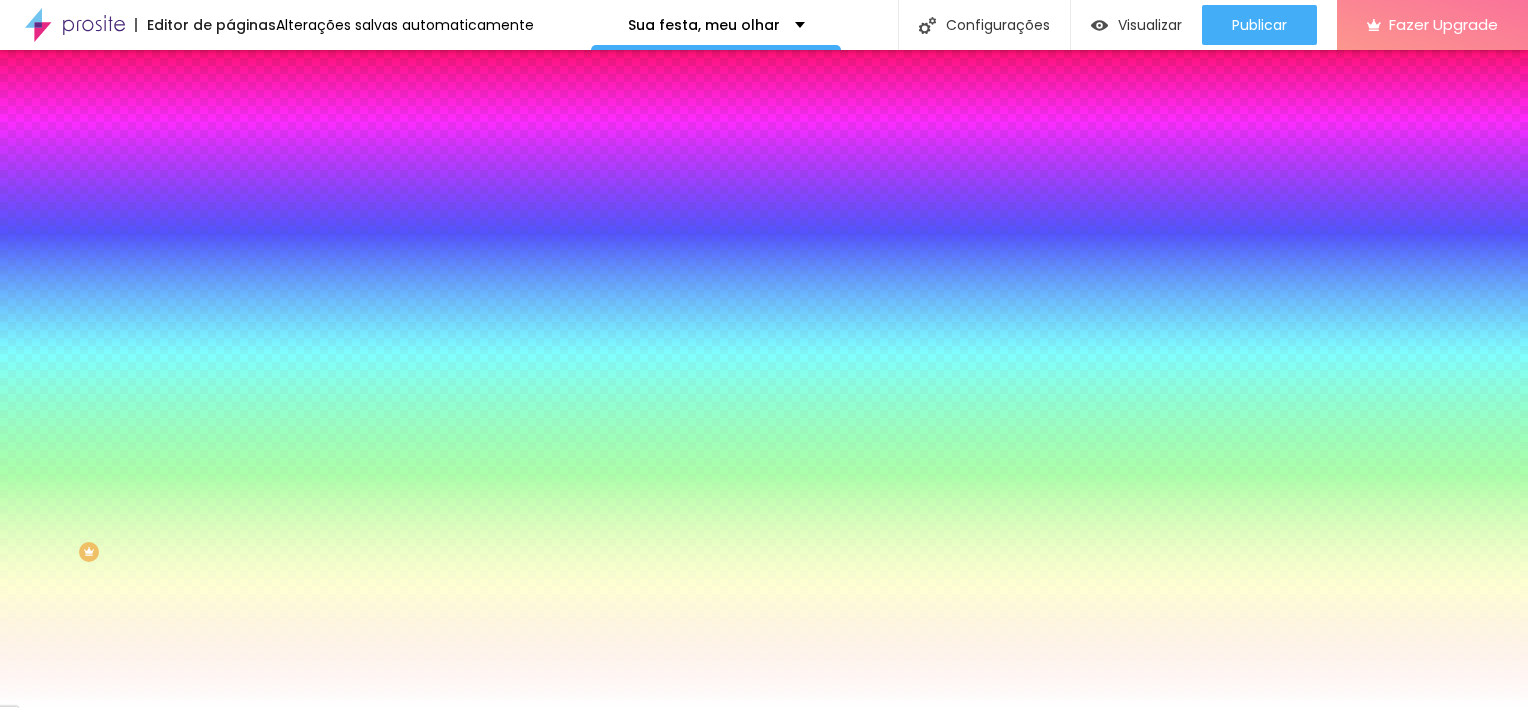click 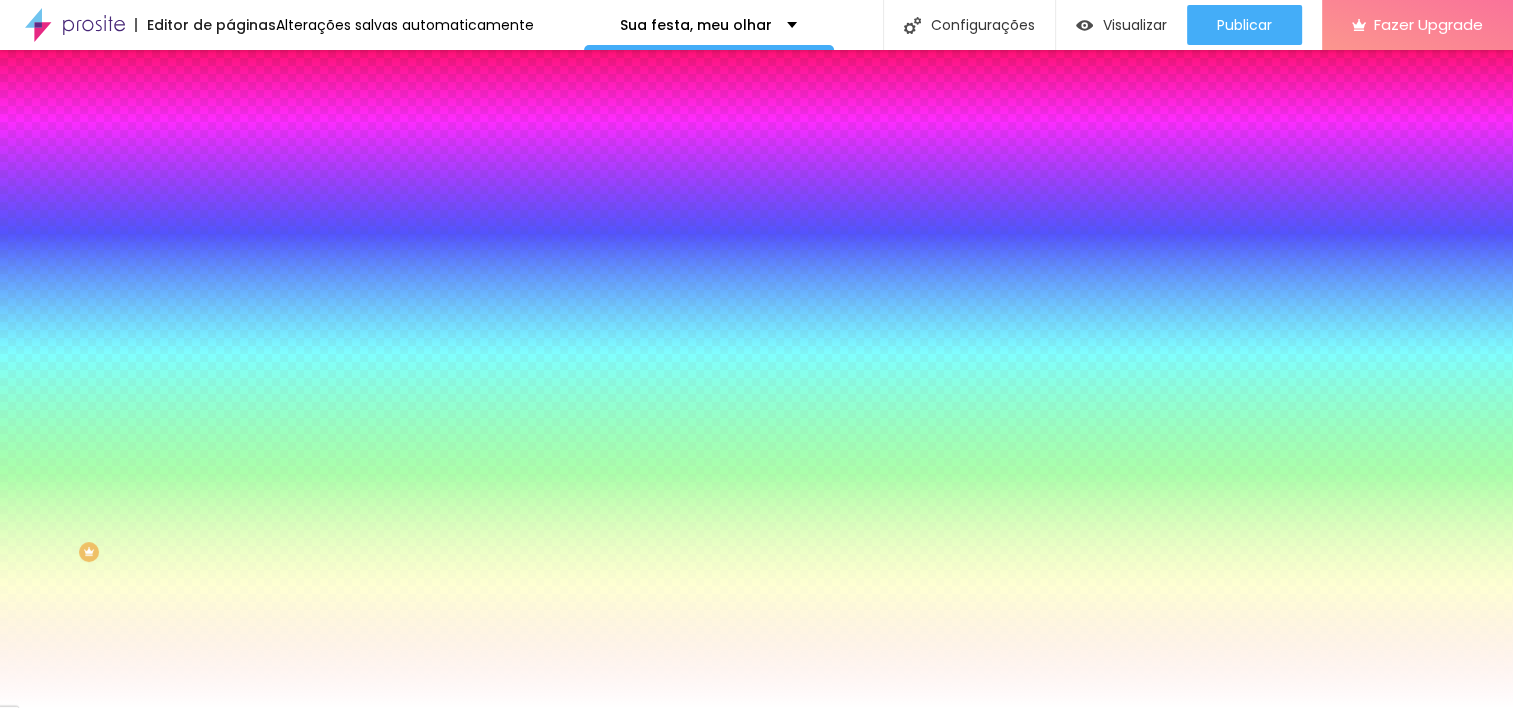 scroll, scrollTop: 133, scrollLeft: 0, axis: vertical 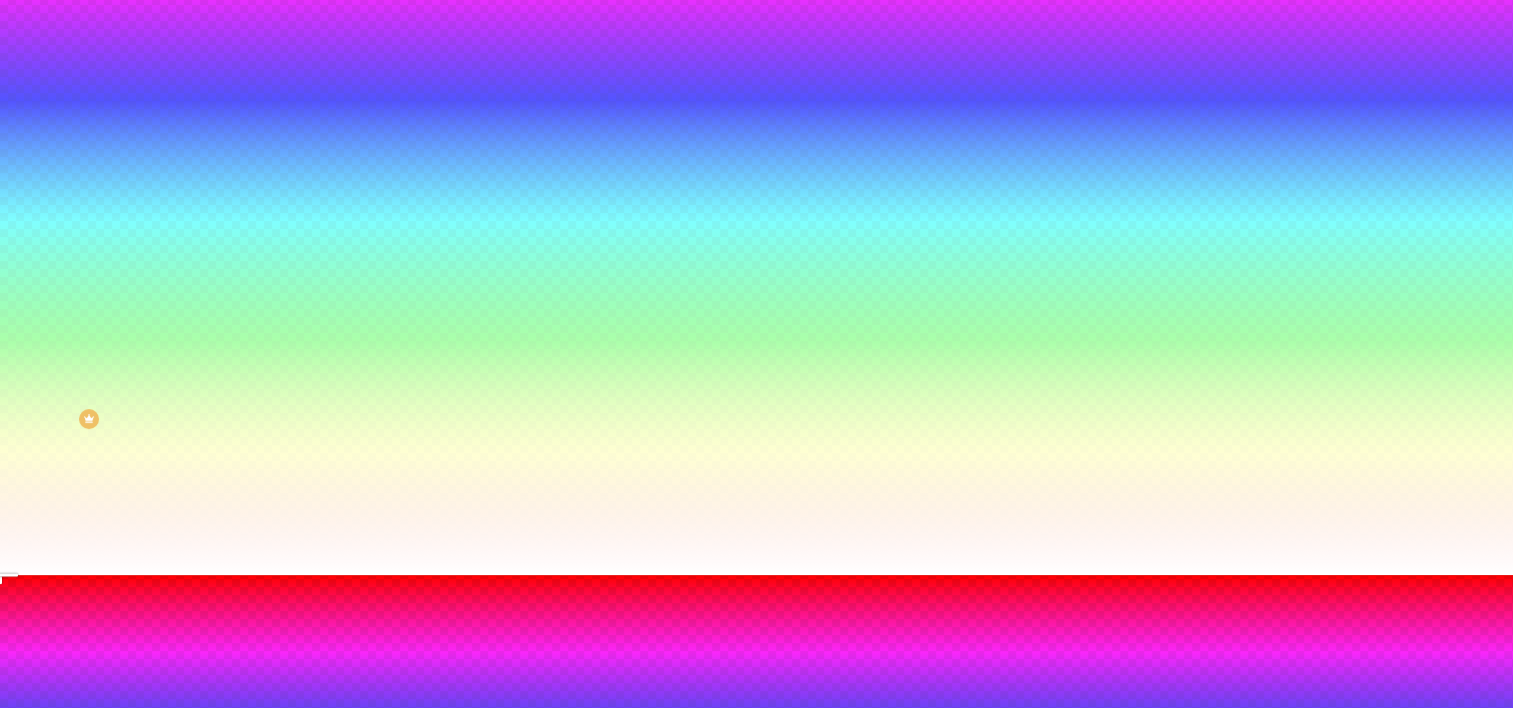 click at bounding box center [756, 587] 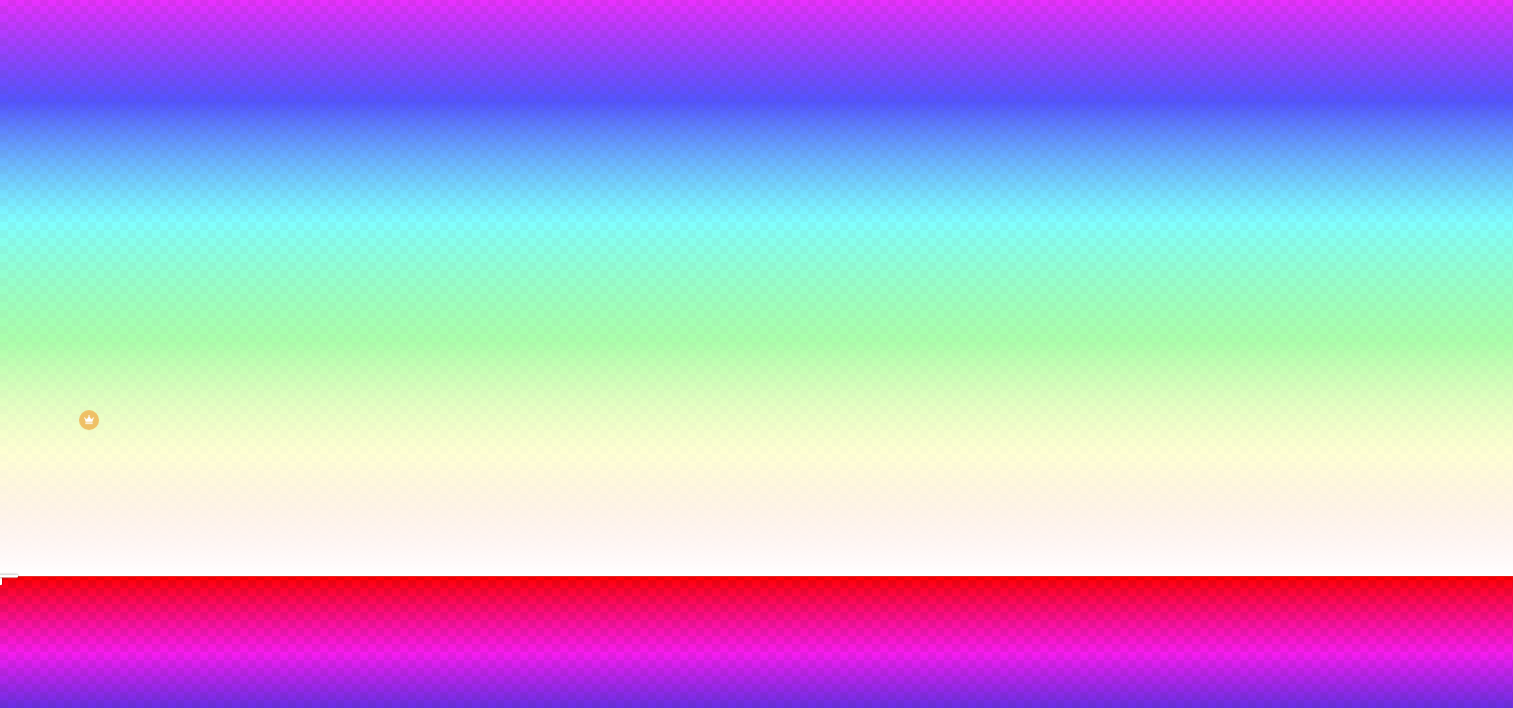 type on "#FFFFFF" 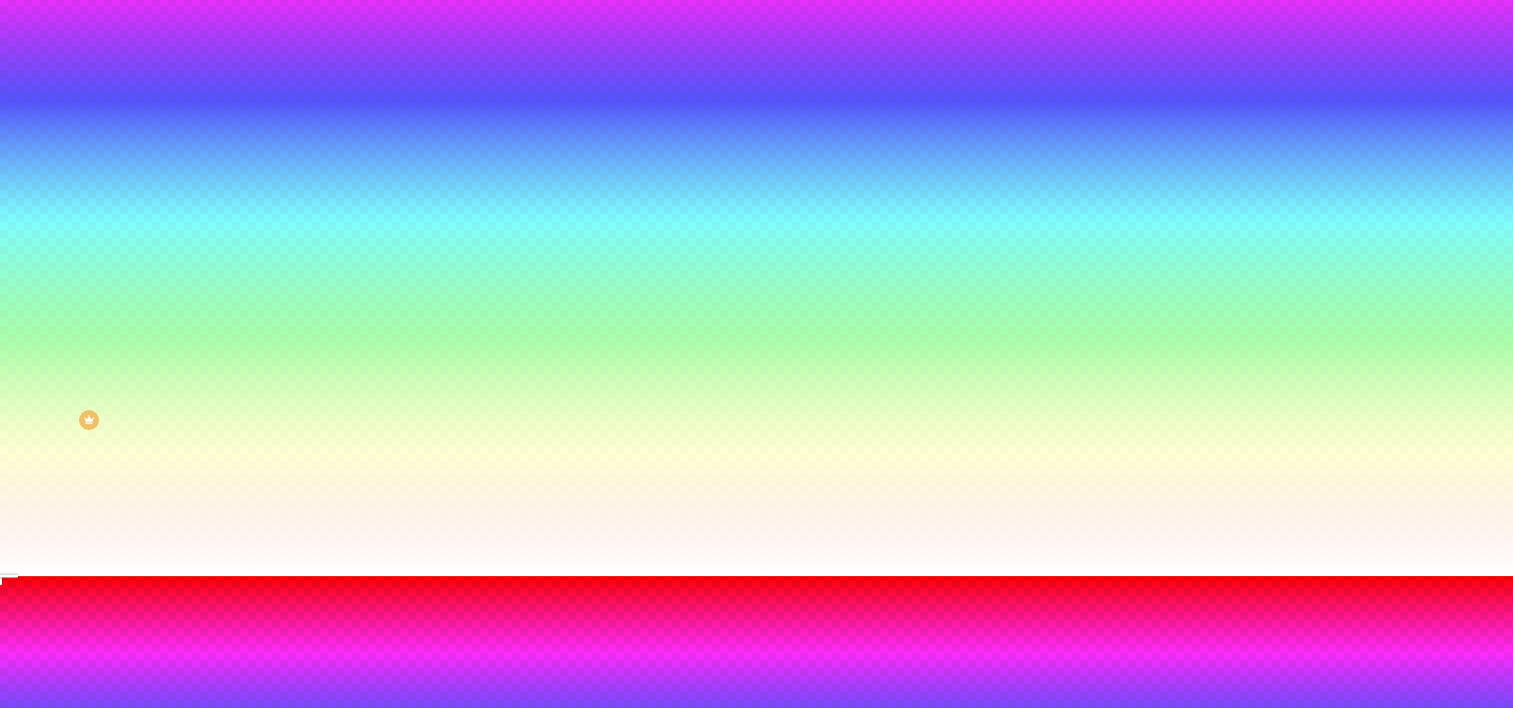 drag, startPoint x: 293, startPoint y: 579, endPoint x: 246, endPoint y: 469, distance: 119.62023 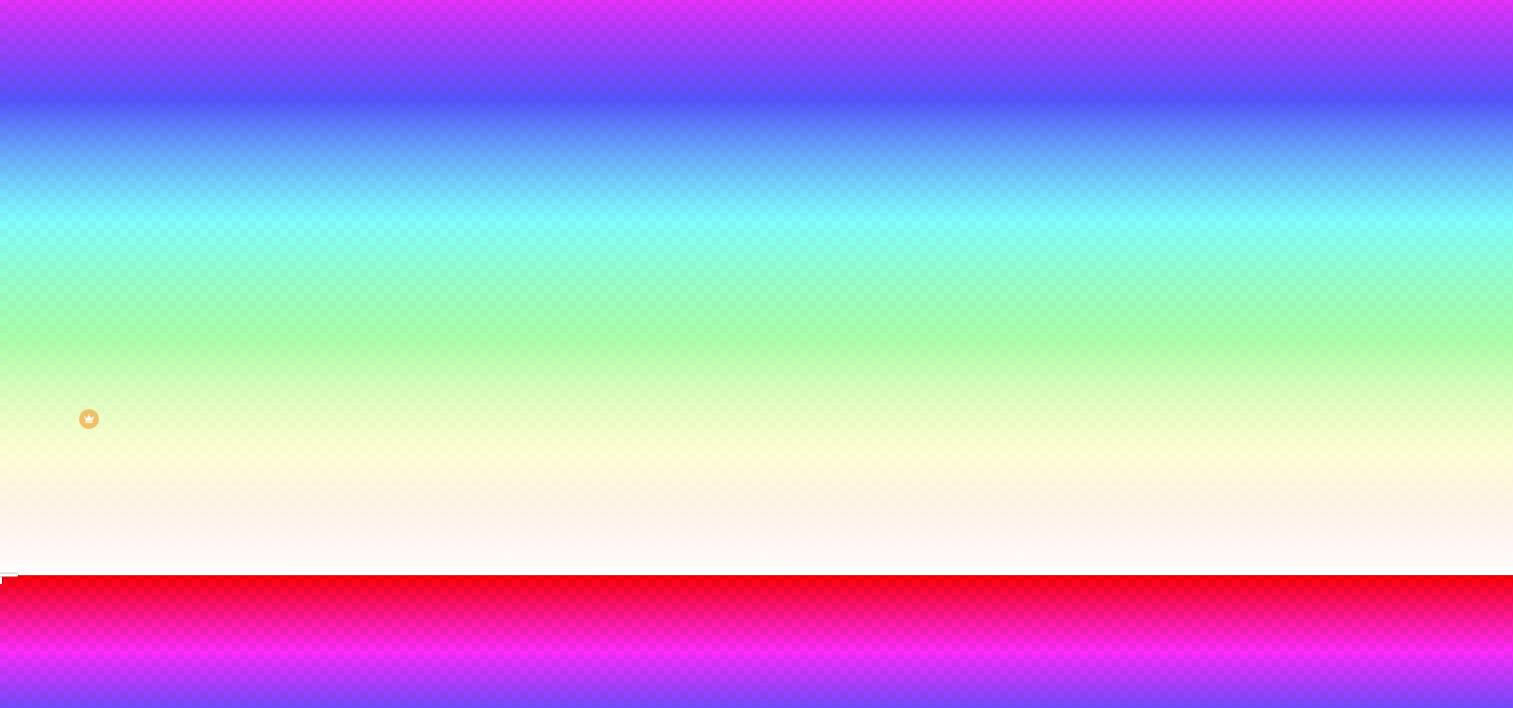 drag, startPoint x: 246, startPoint y: 469, endPoint x: 267, endPoint y: 528, distance: 62.625874 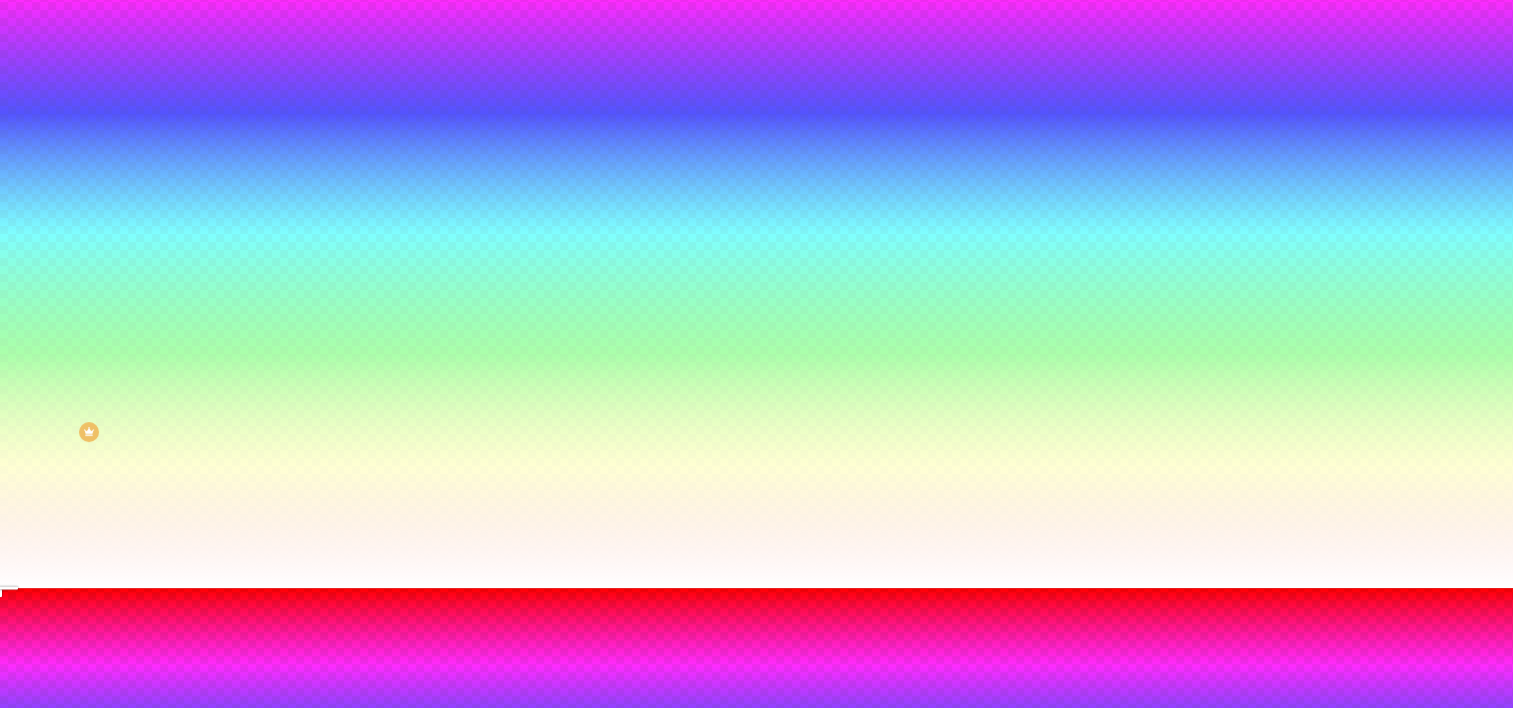 scroll, scrollTop: 133, scrollLeft: 0, axis: vertical 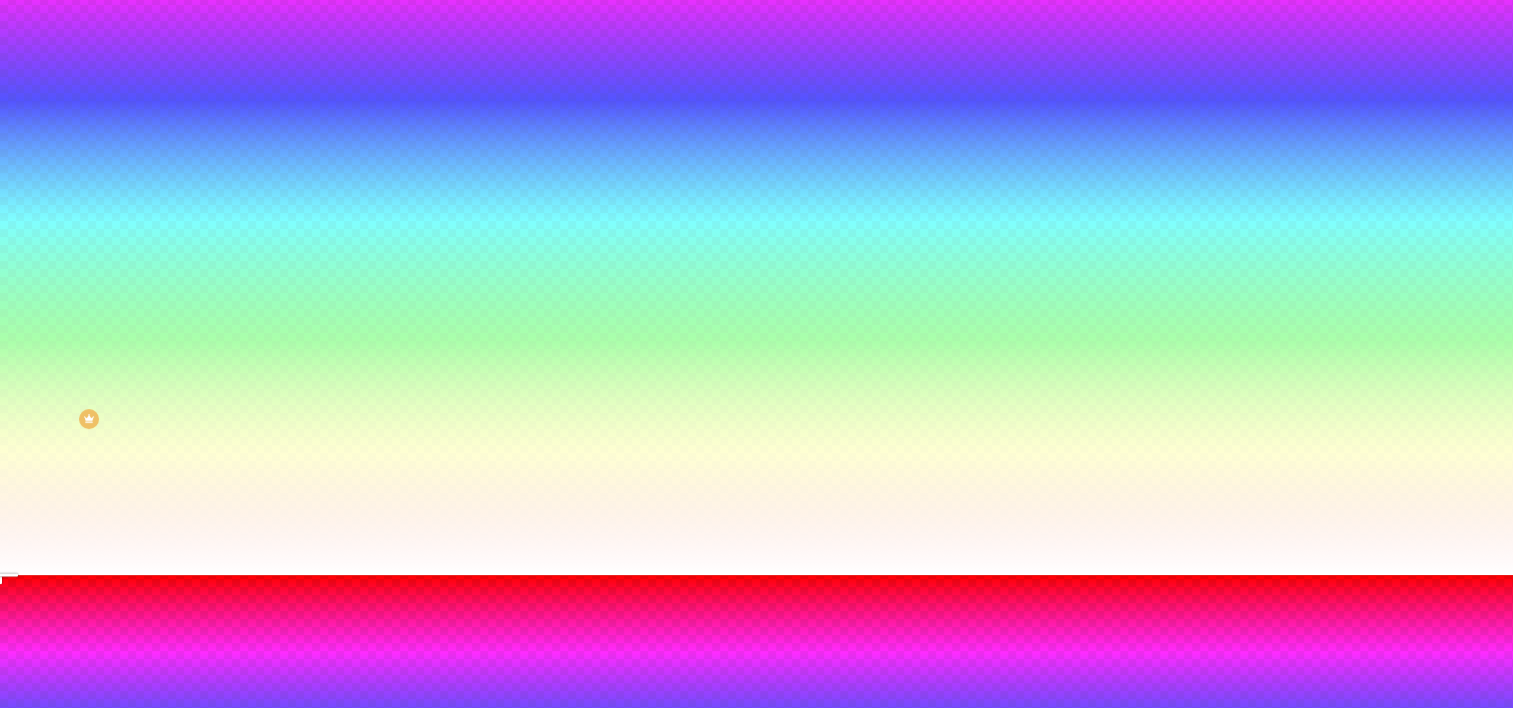 click at bounding box center [14, 861] 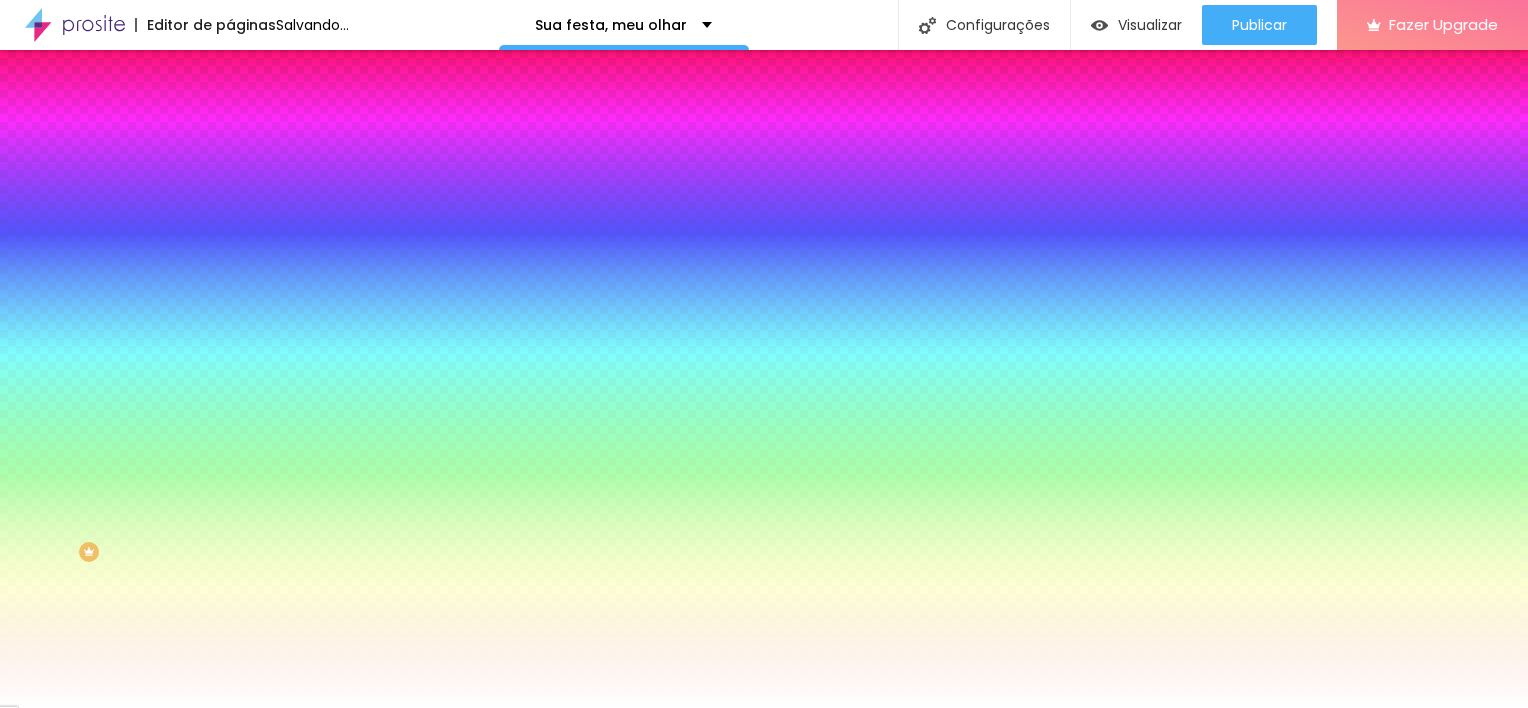 click at bounding box center (244, 404) 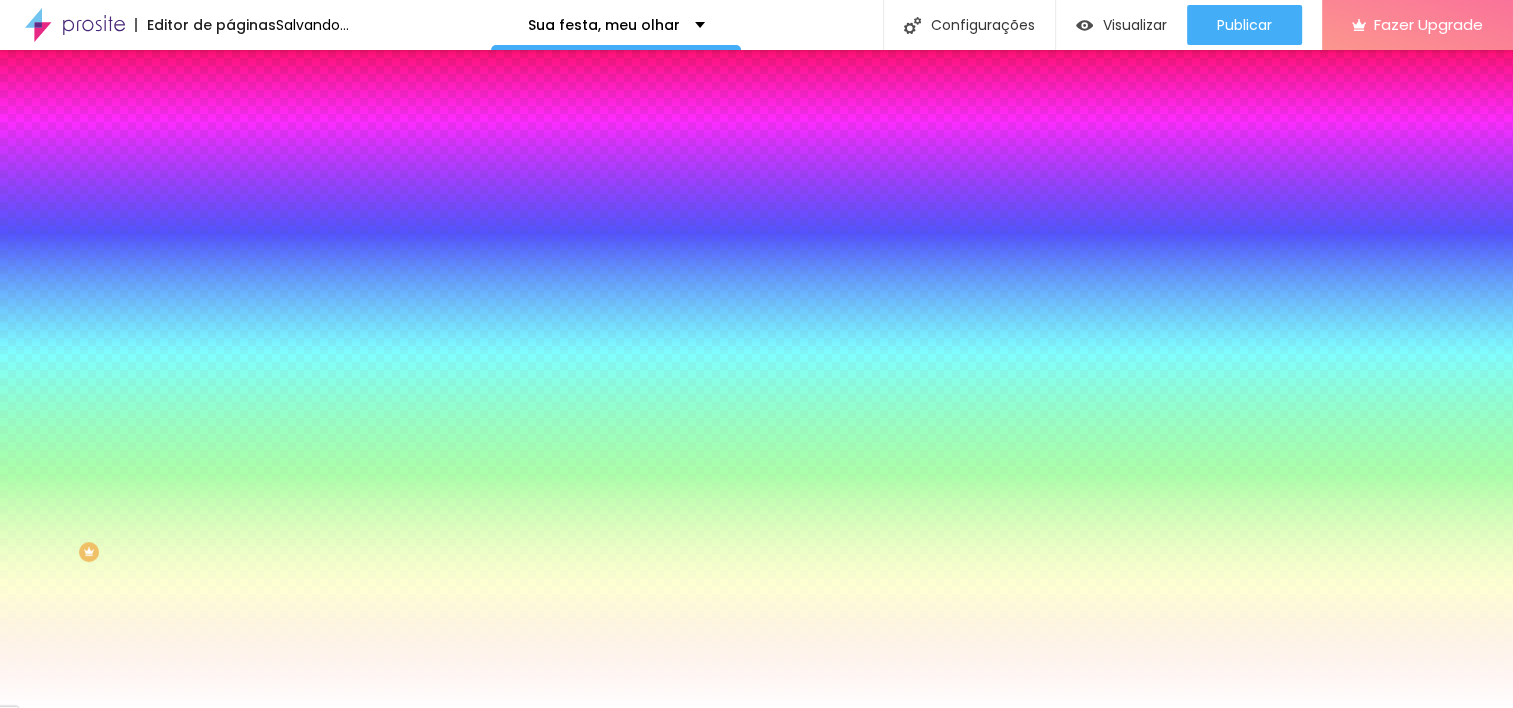 click at bounding box center (756, 708) 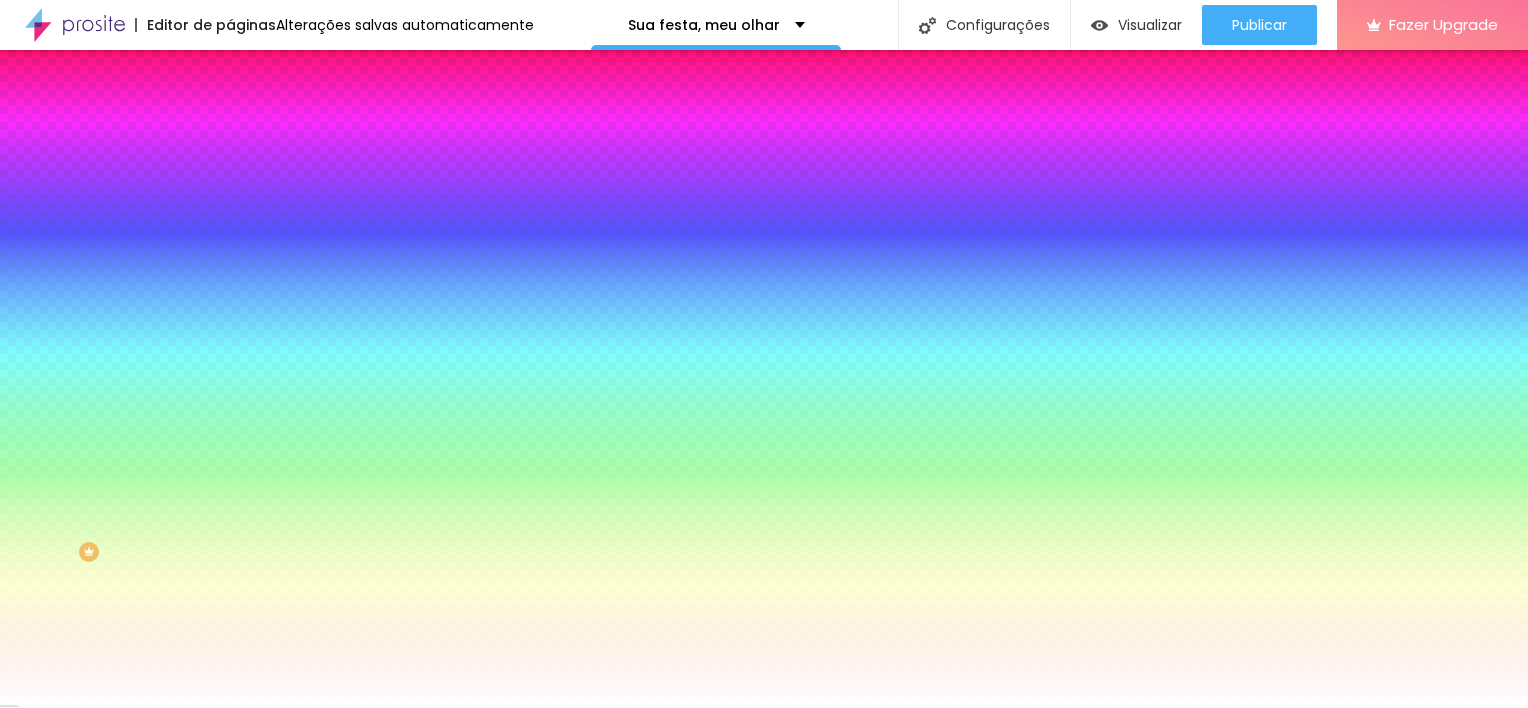 click 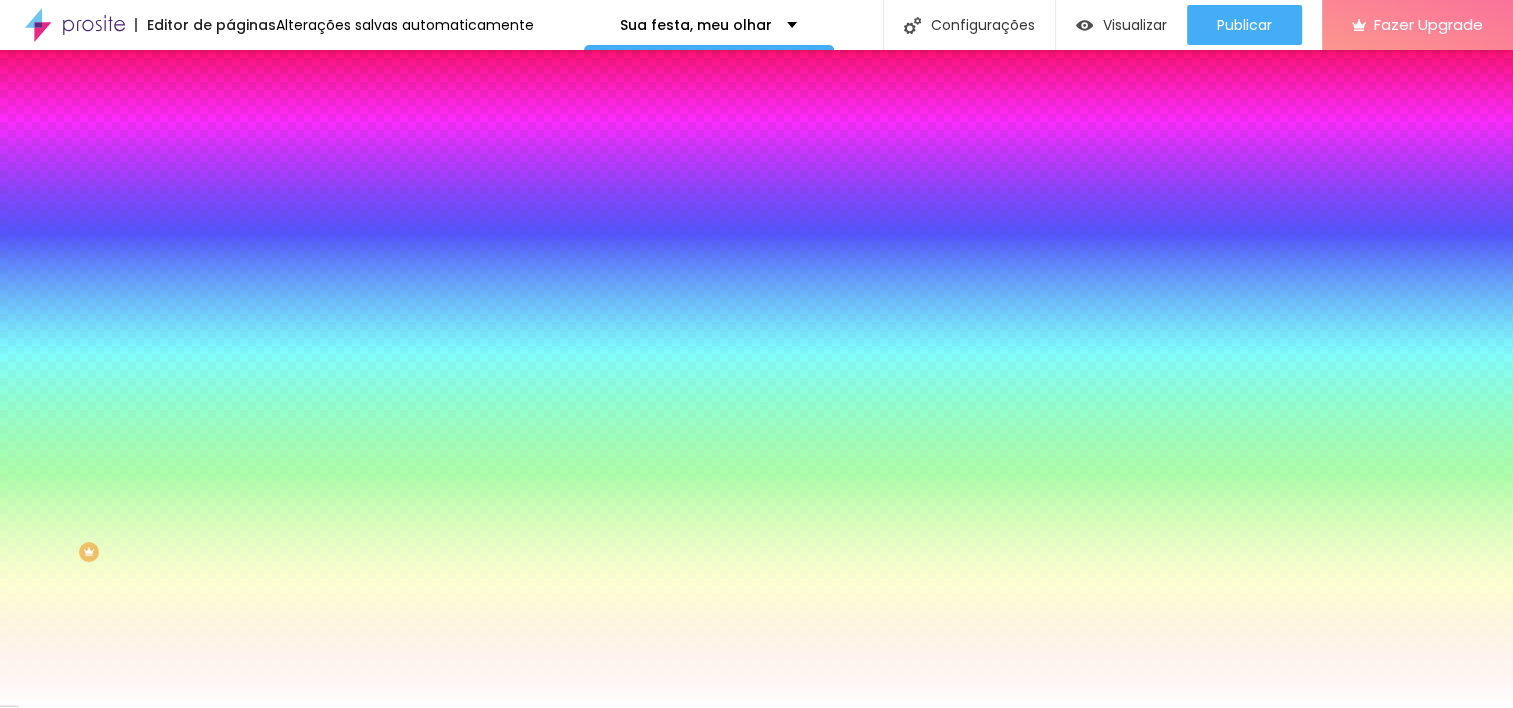 click at bounding box center [756, 720] 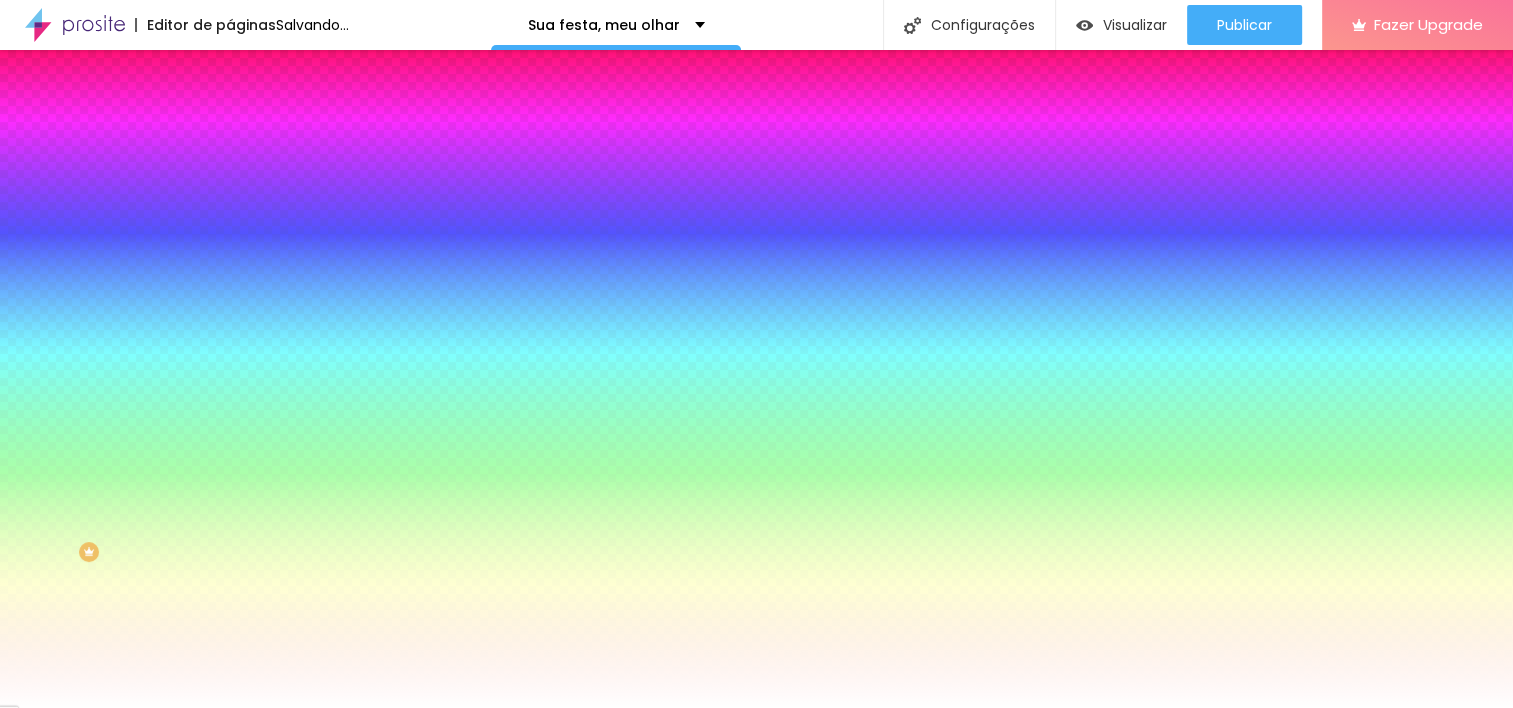 click on "Ativar efeito" at bounding box center [756, 714] 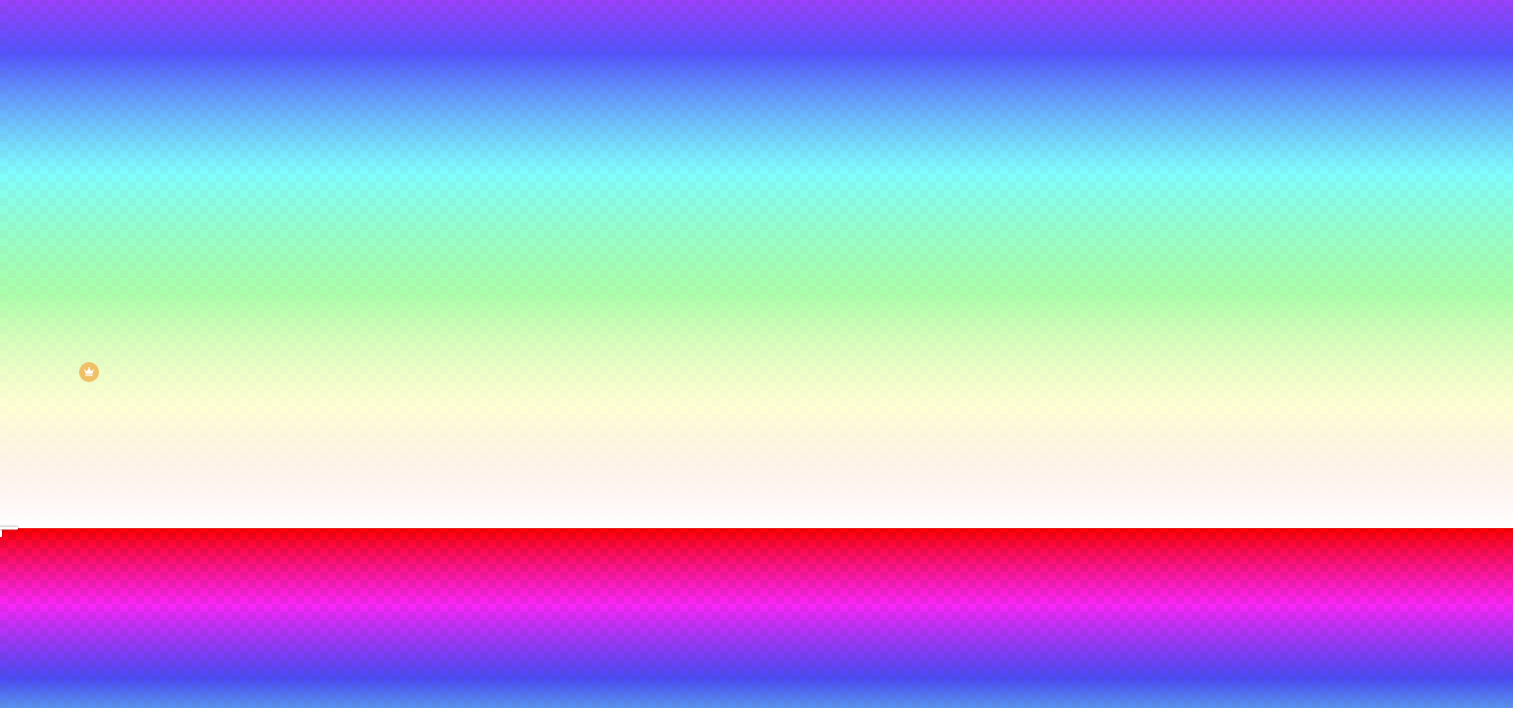 click at bounding box center (756, 853) 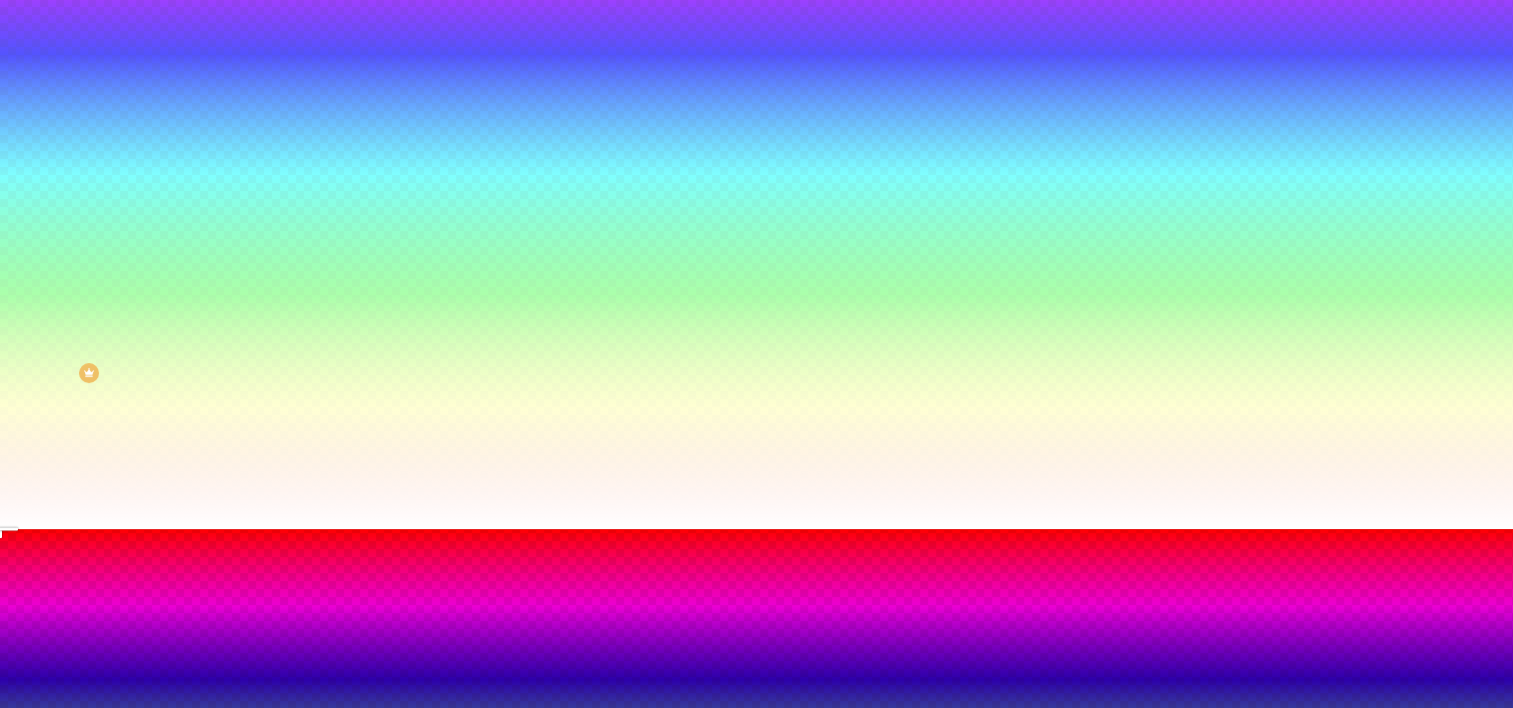 type on "#870000" 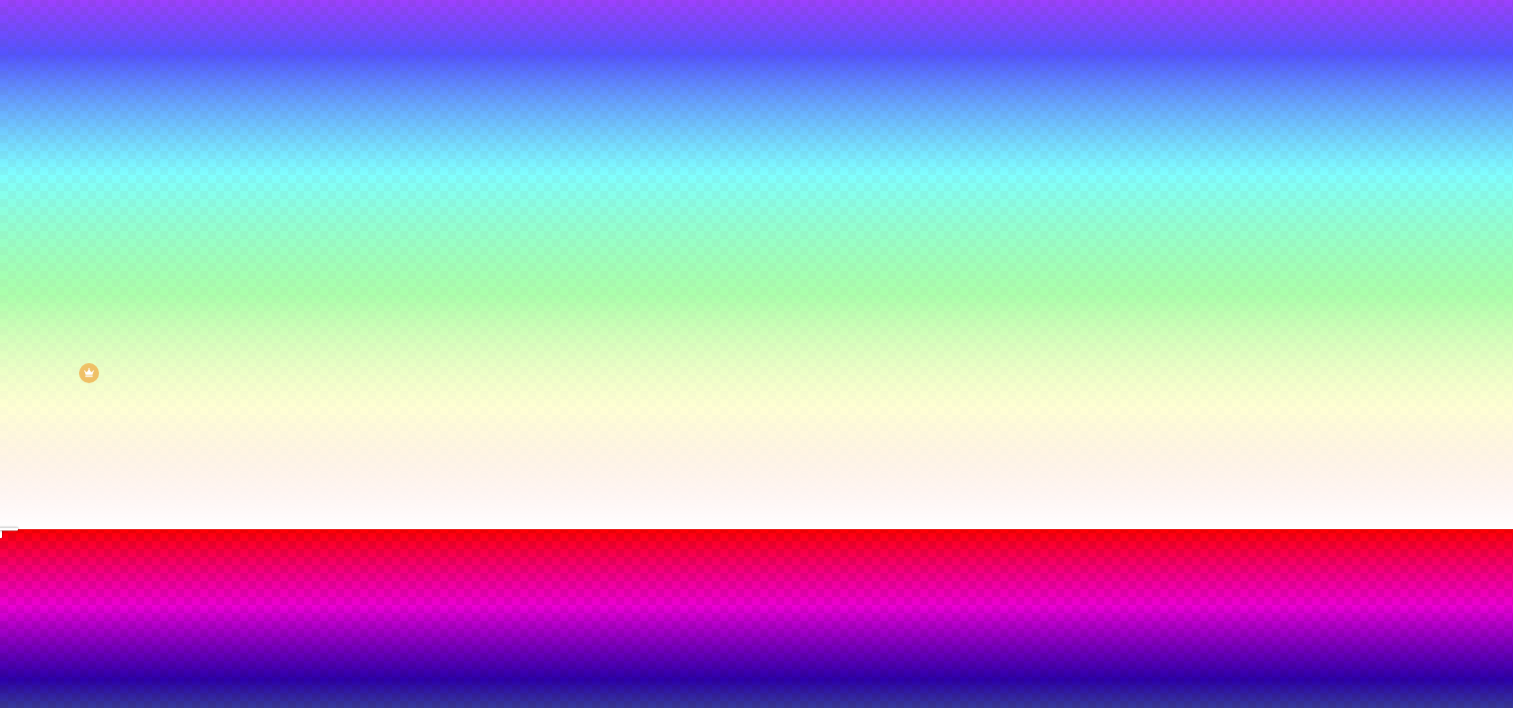 scroll, scrollTop: 180, scrollLeft: 0, axis: vertical 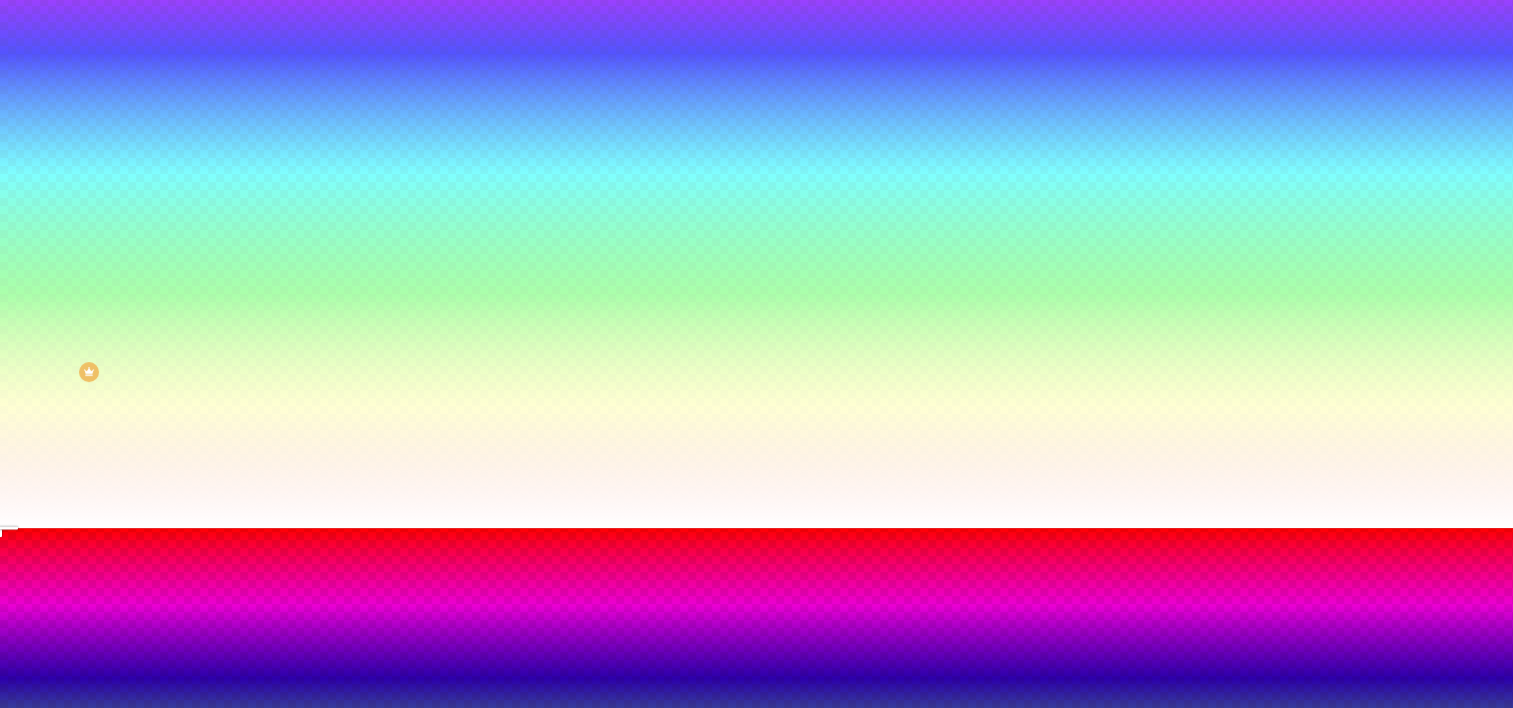 drag, startPoint x: 476, startPoint y: 620, endPoint x: 363, endPoint y: 440, distance: 212.53 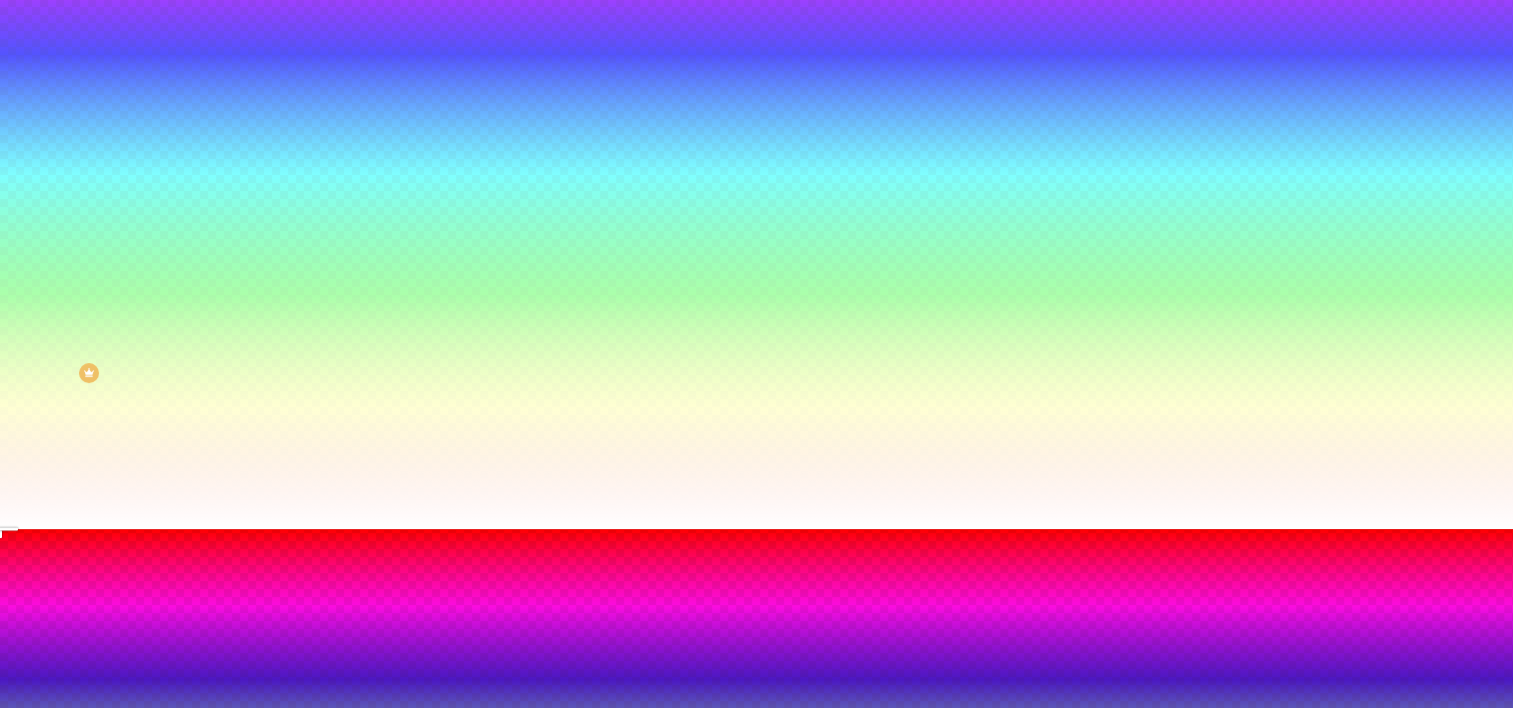 drag, startPoint x: 361, startPoint y: 596, endPoint x: 364, endPoint y: 572, distance: 24.186773 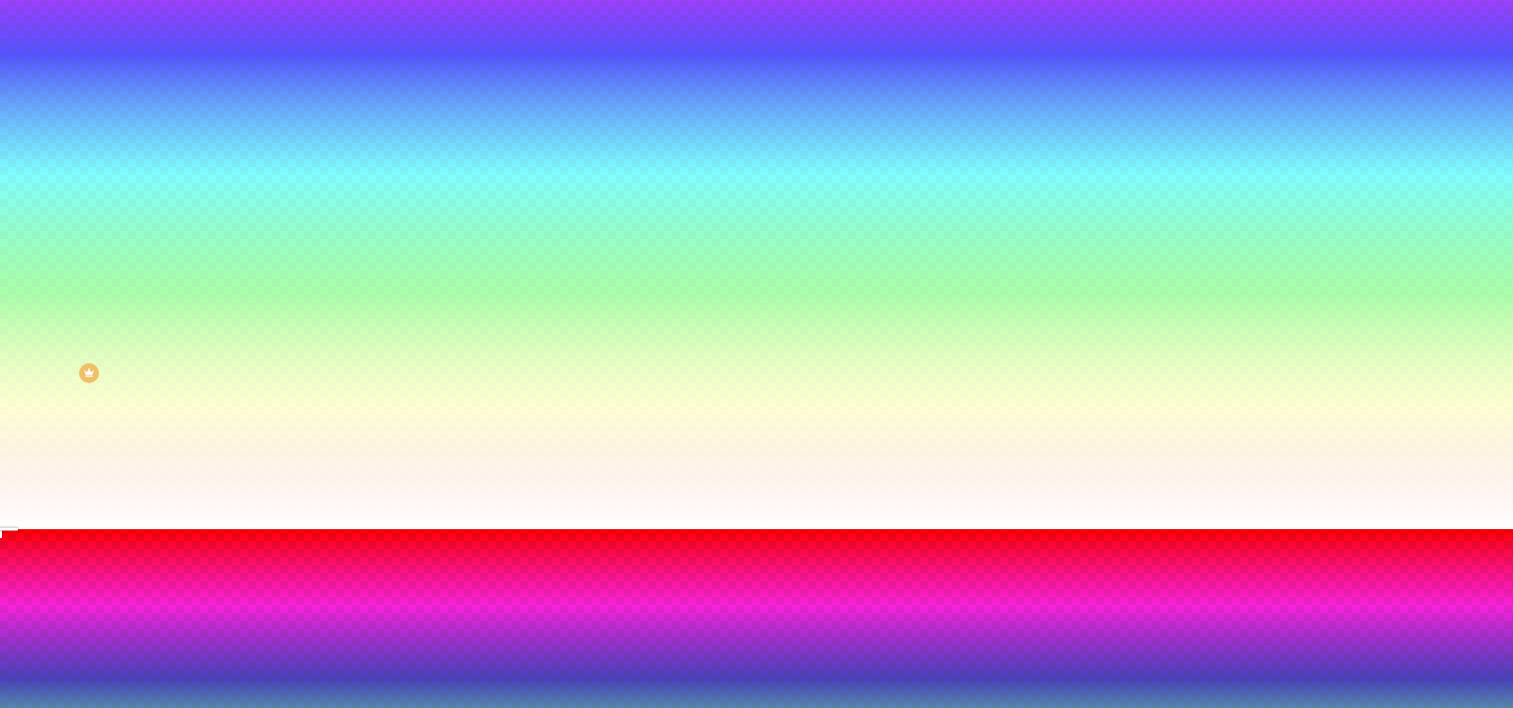 drag, startPoint x: 412, startPoint y: 668, endPoint x: 420, endPoint y: 677, distance: 12.0415945 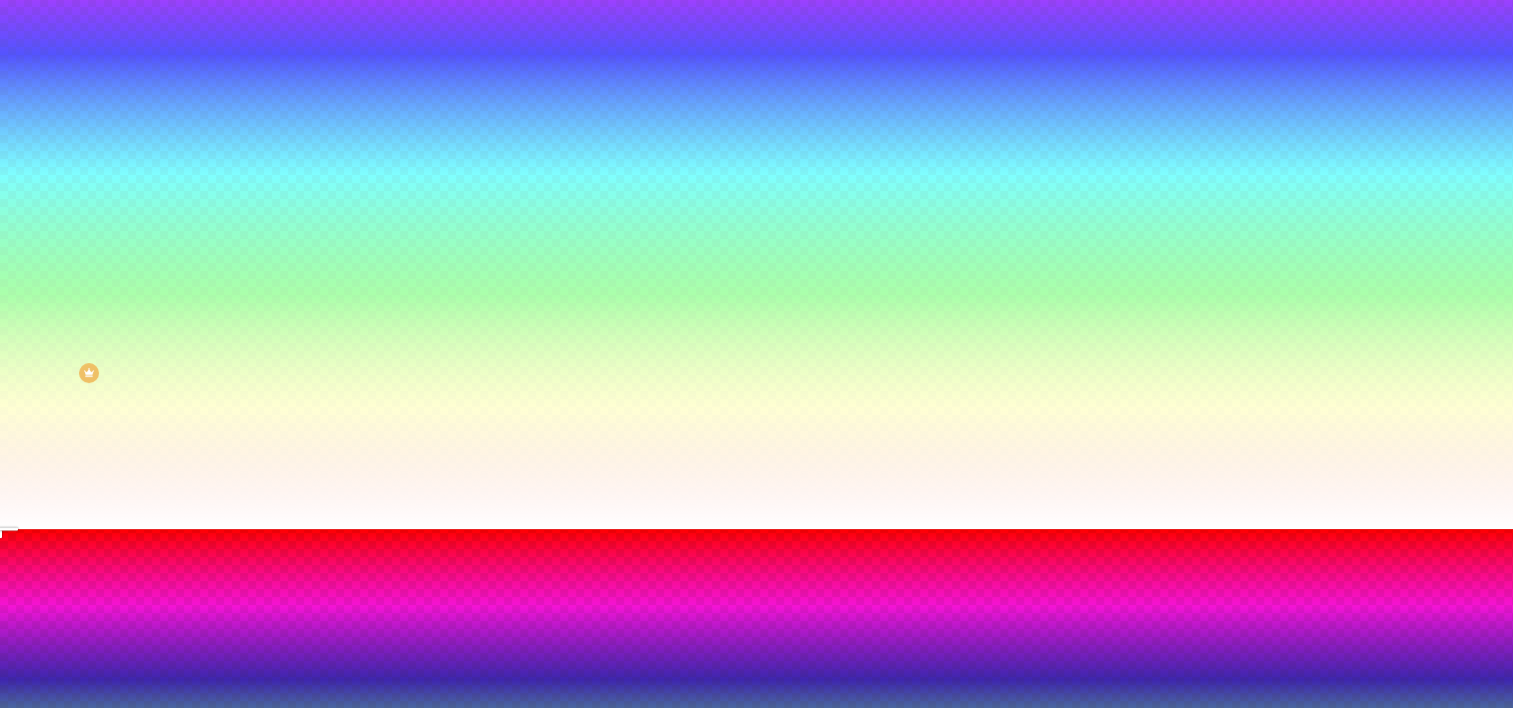 type on "#BD730B" 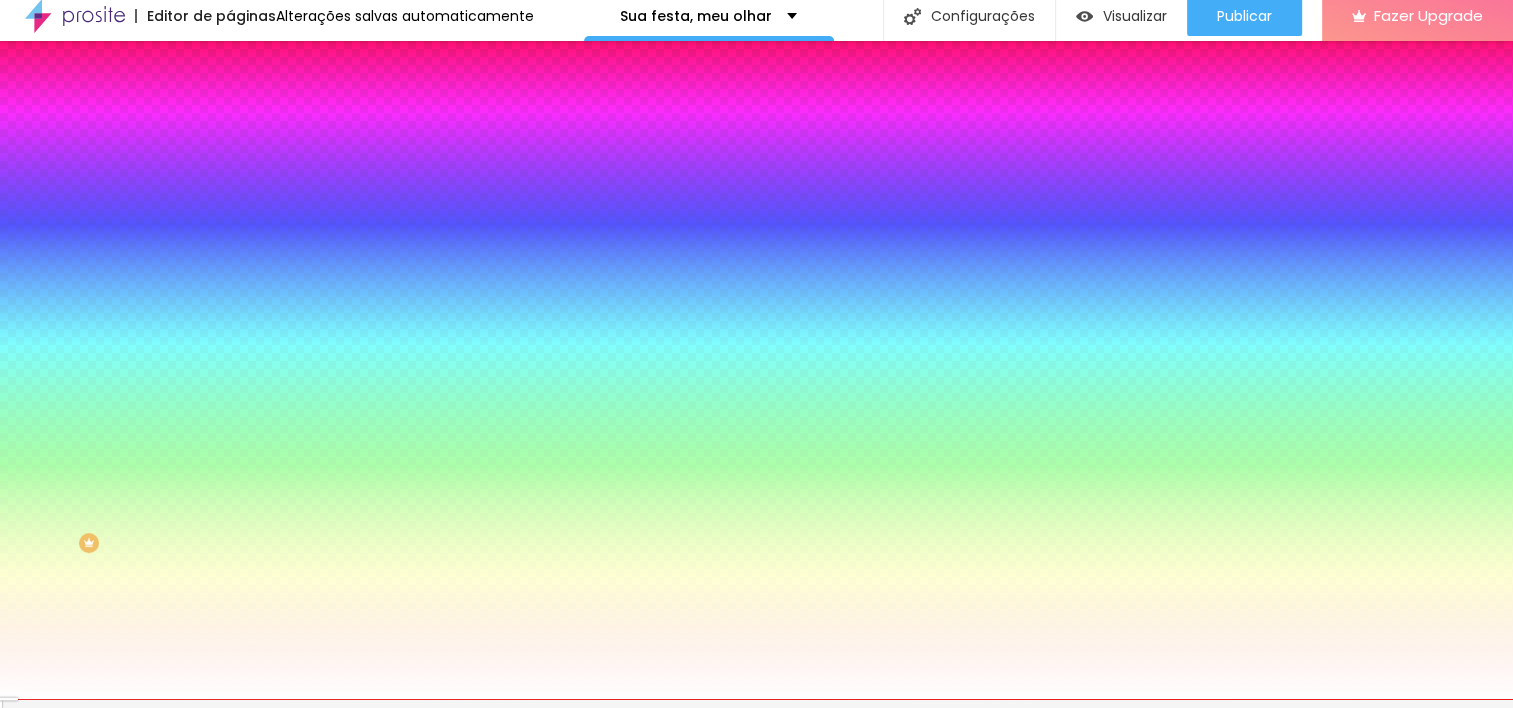 scroll, scrollTop: 0, scrollLeft: 0, axis: both 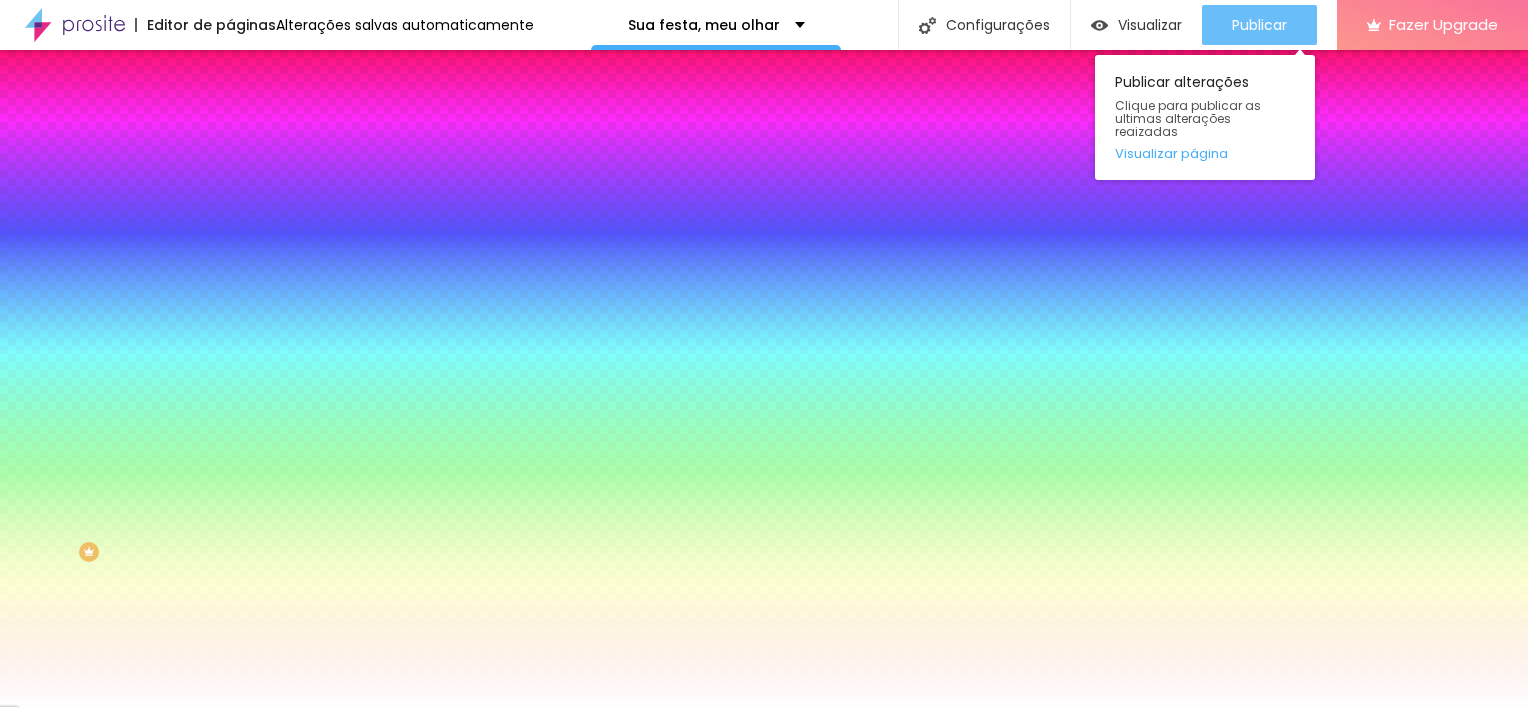 click on "Publicar" at bounding box center [1259, 25] 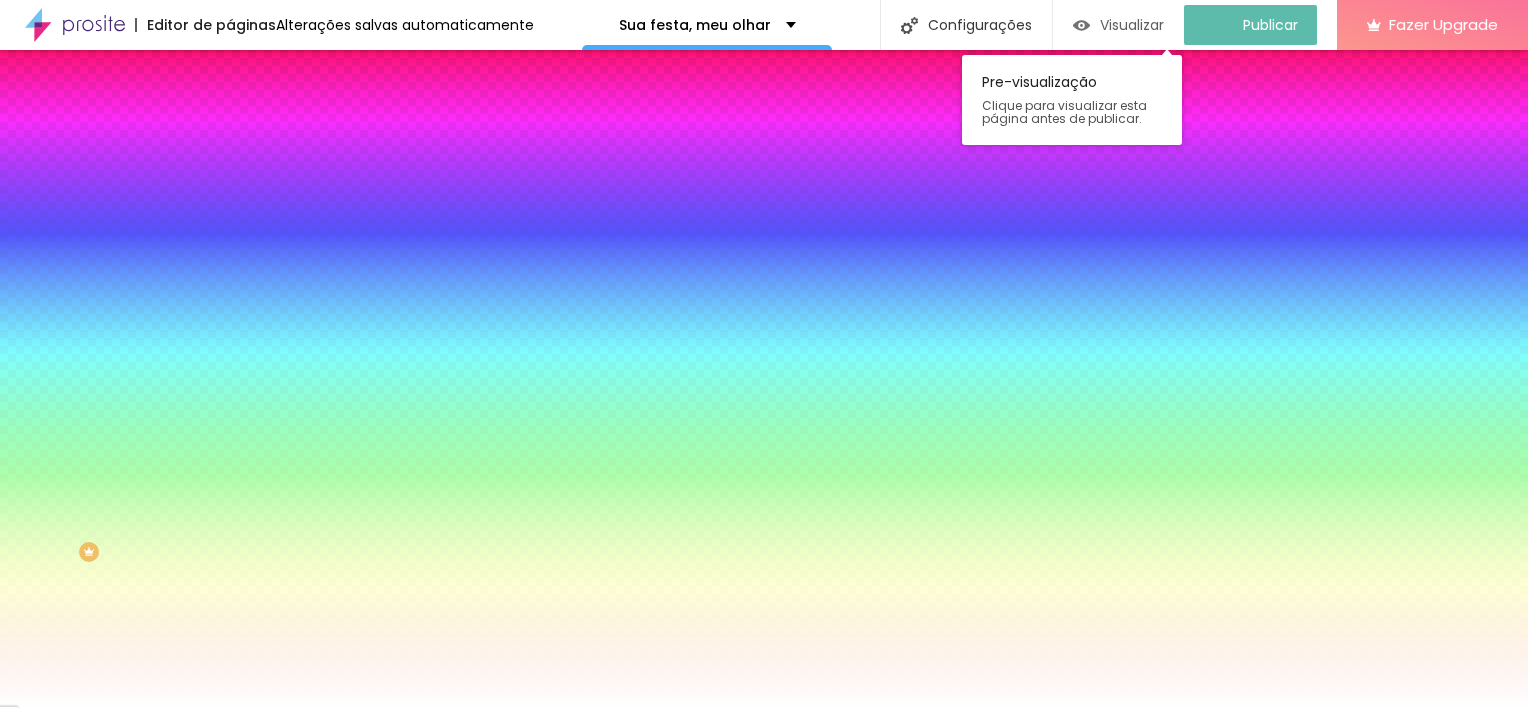 click on "Visualizar" at bounding box center (1132, 25) 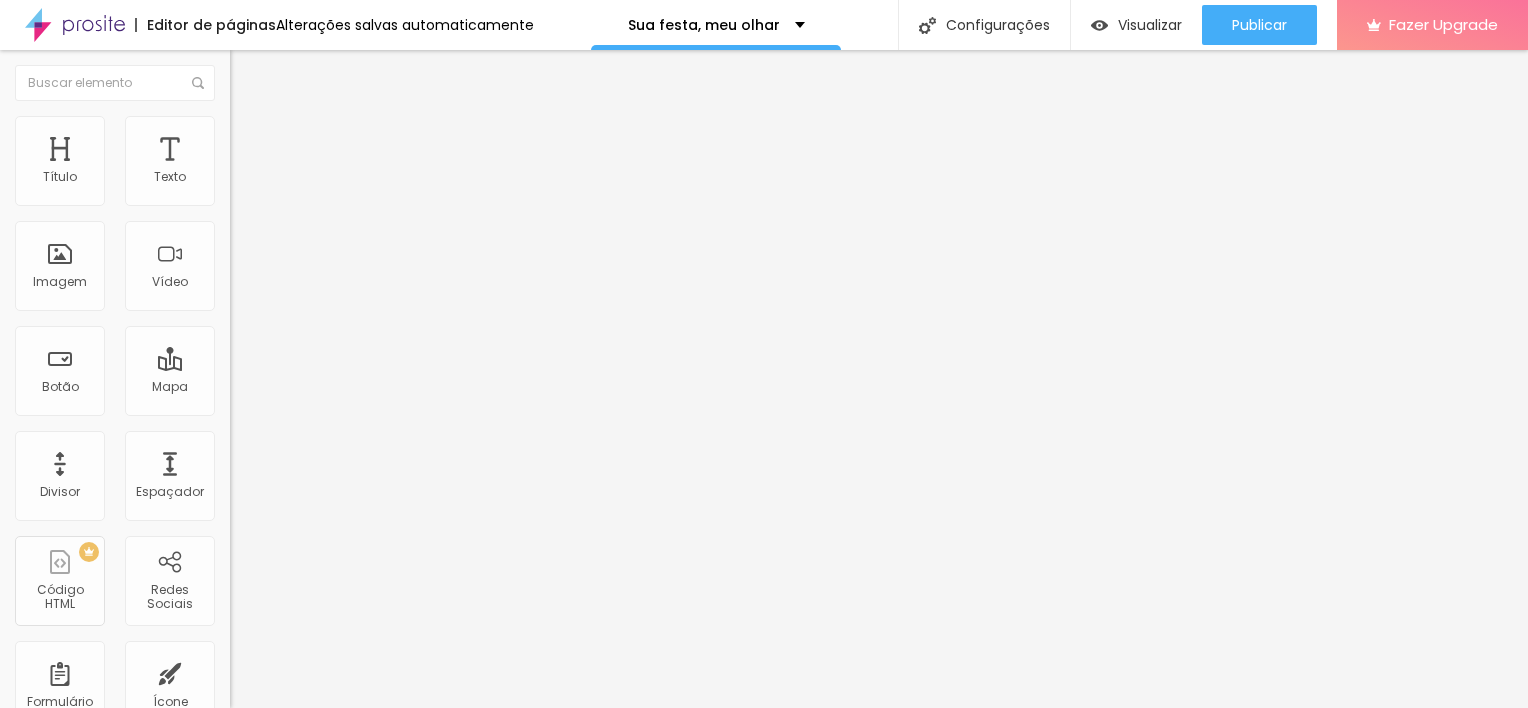 click at bounding box center (239, 125) 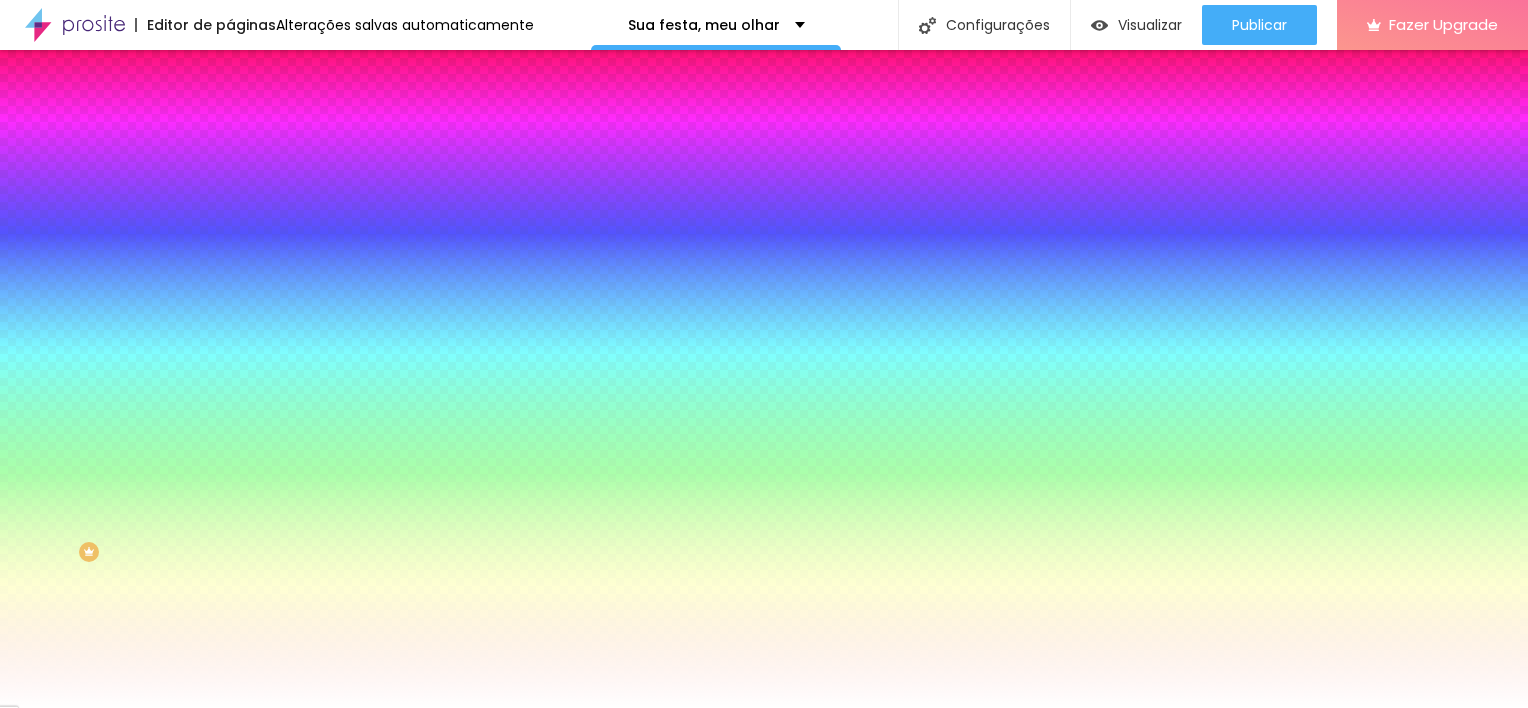 click 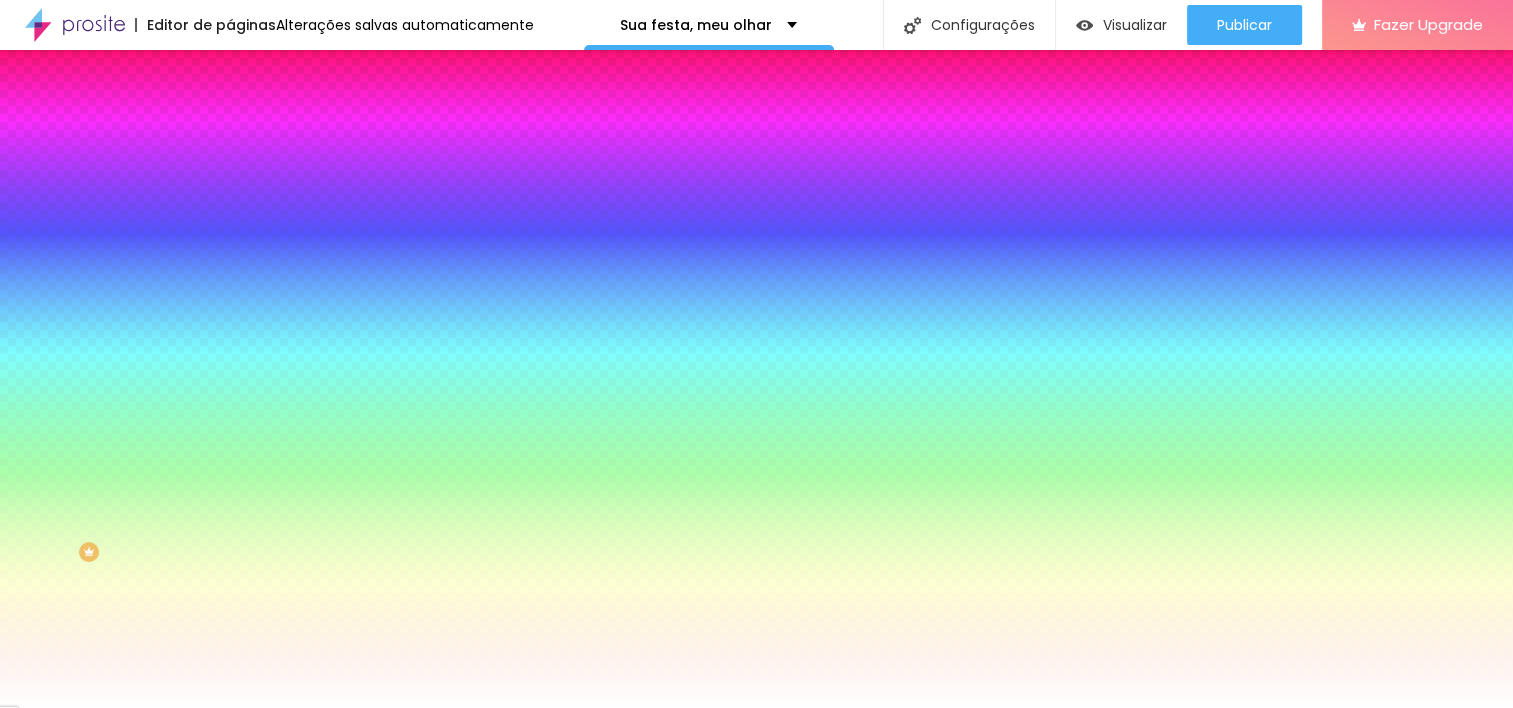 scroll, scrollTop: 180, scrollLeft: 0, axis: vertical 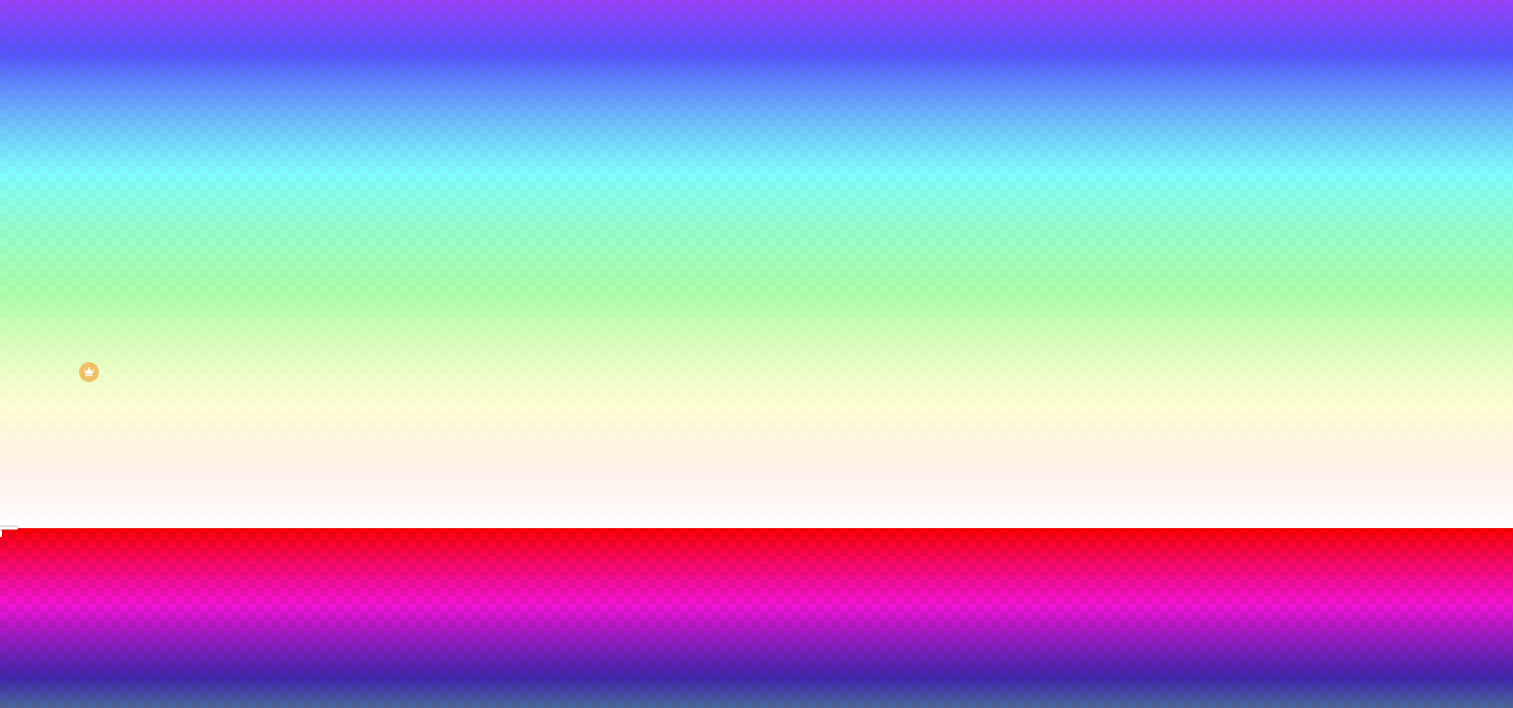 type on "130" 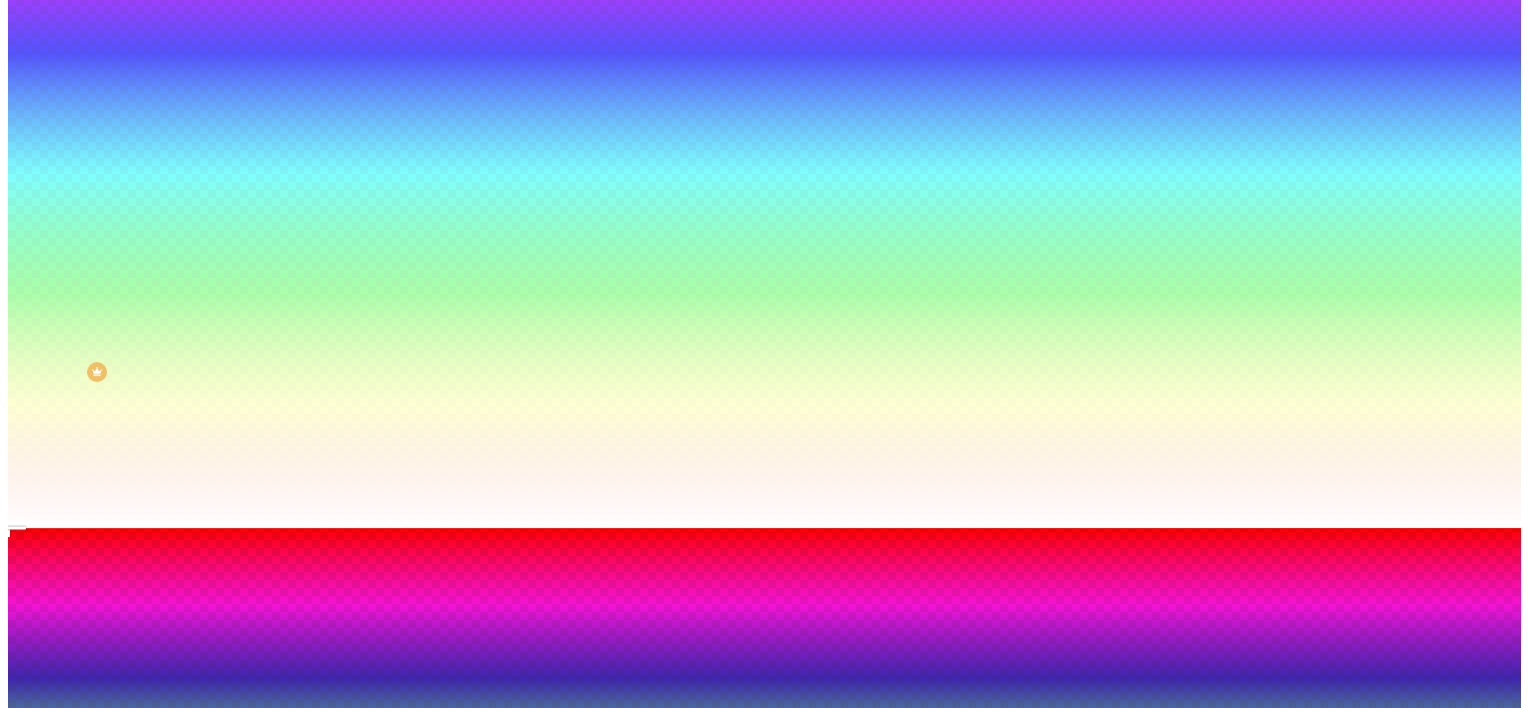 scroll, scrollTop: 0, scrollLeft: 0, axis: both 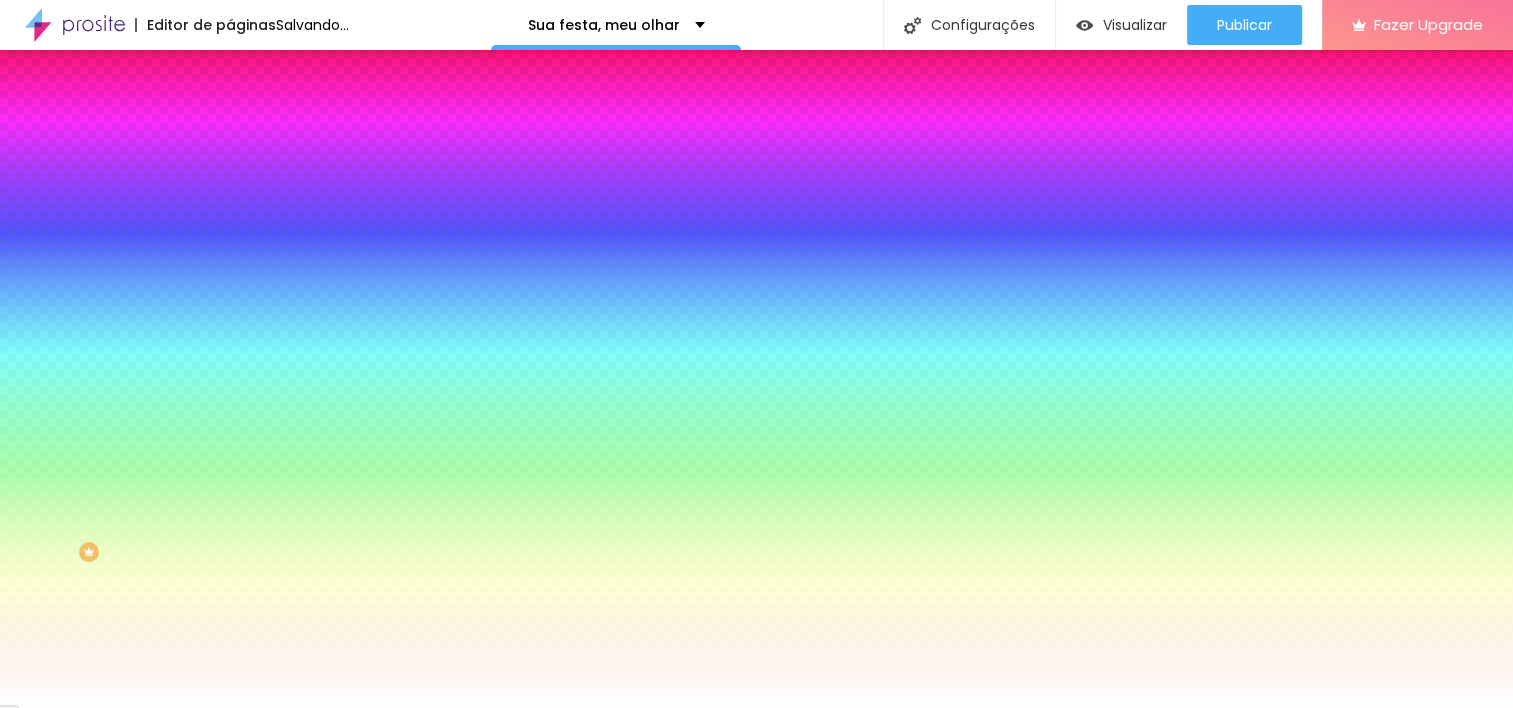 click at bounding box center [756, 708] 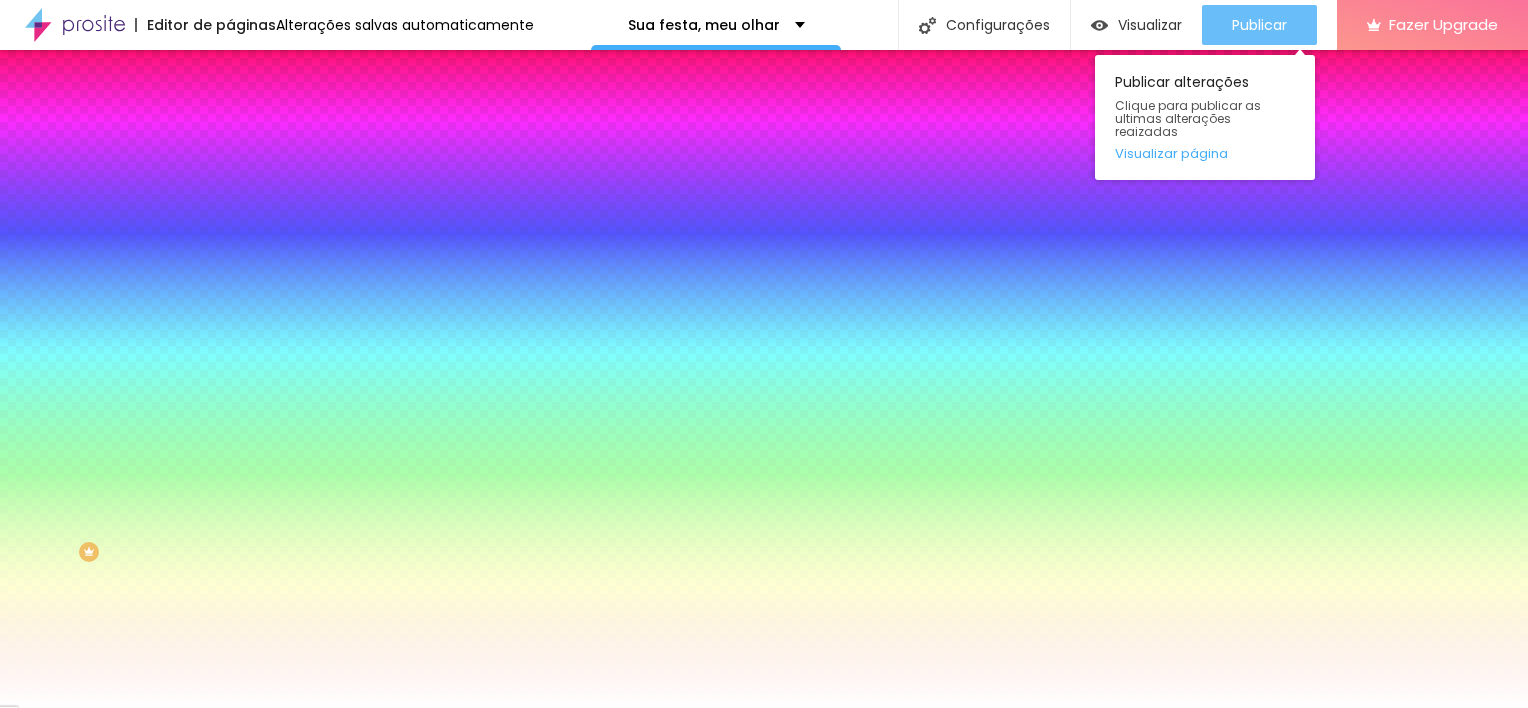 click on "Publicar" at bounding box center (1259, 25) 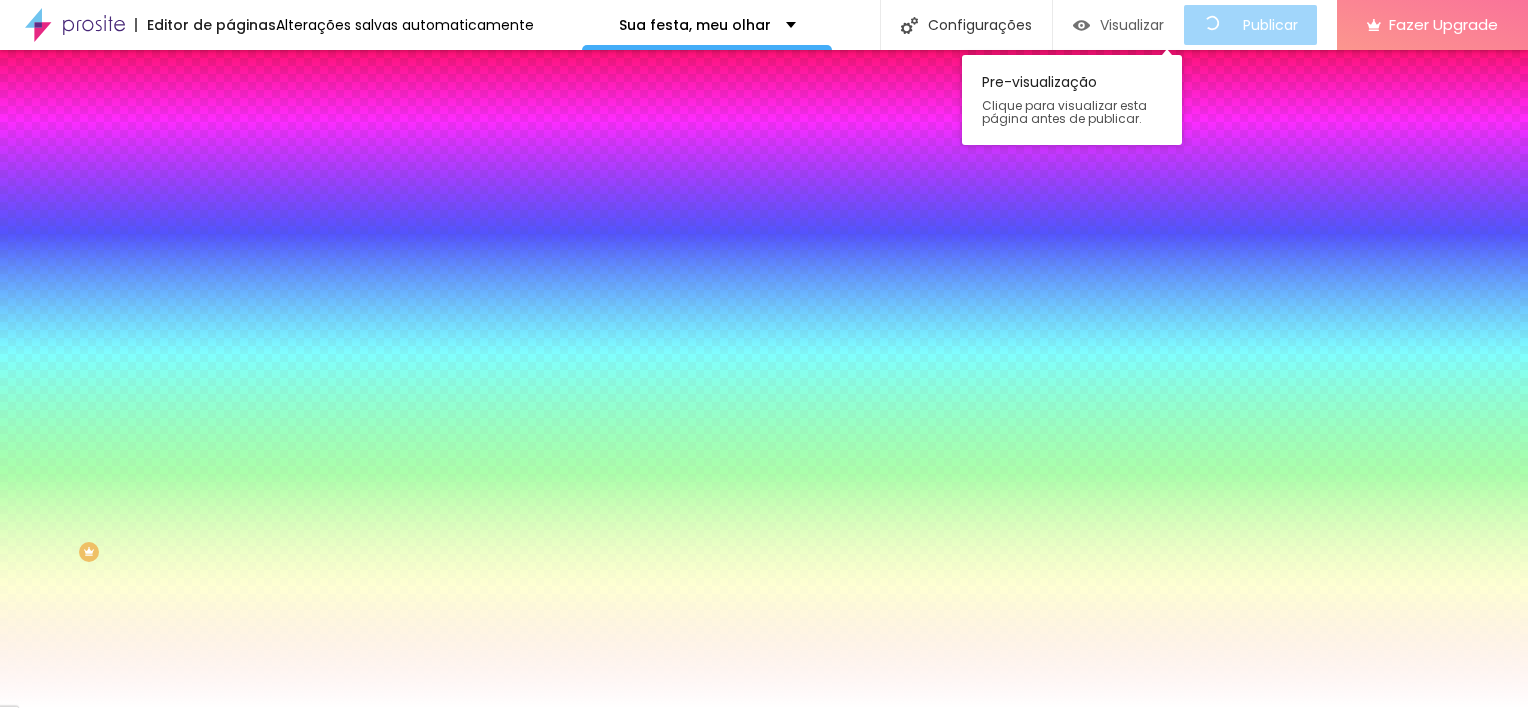click on "Visualizar" at bounding box center (1132, 25) 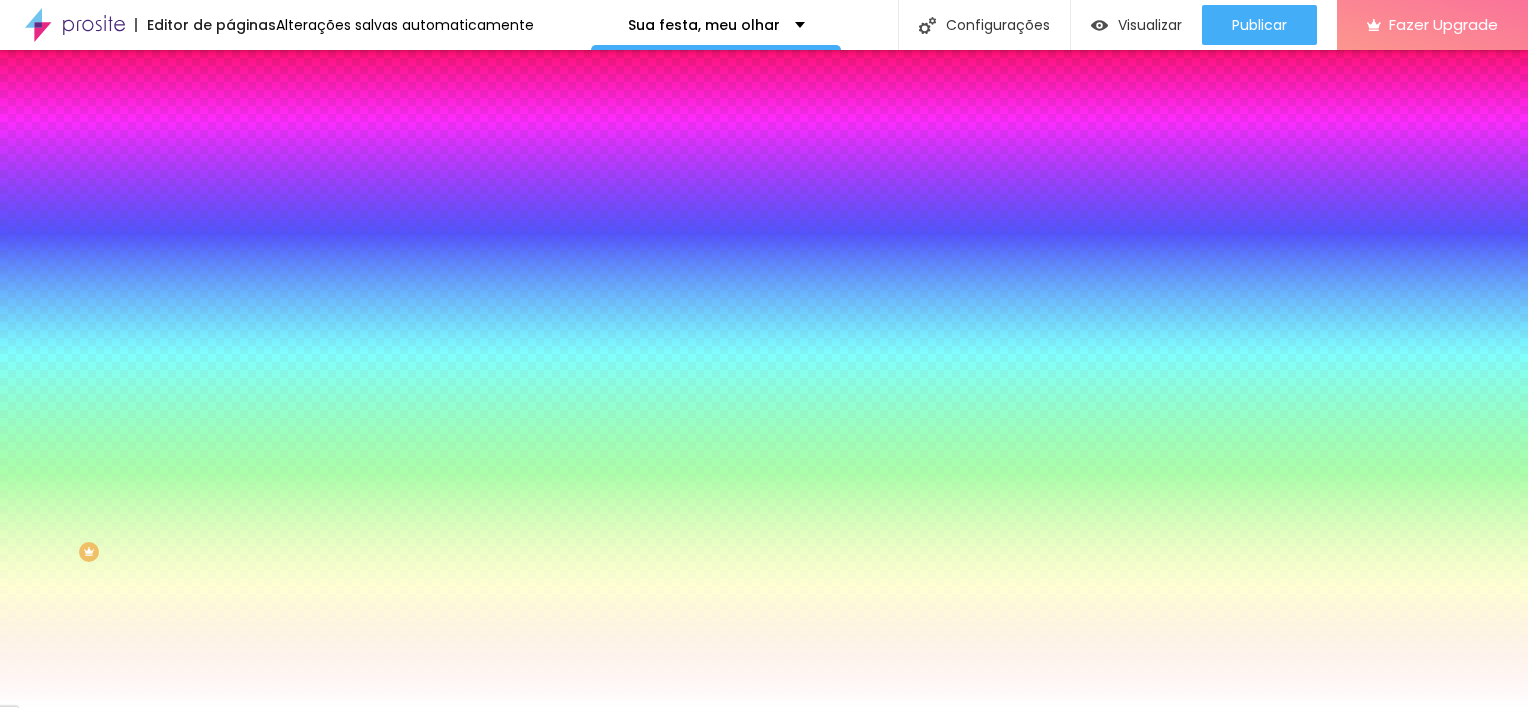 click on "Voltar ao padrão" at bounding box center (298, 382) 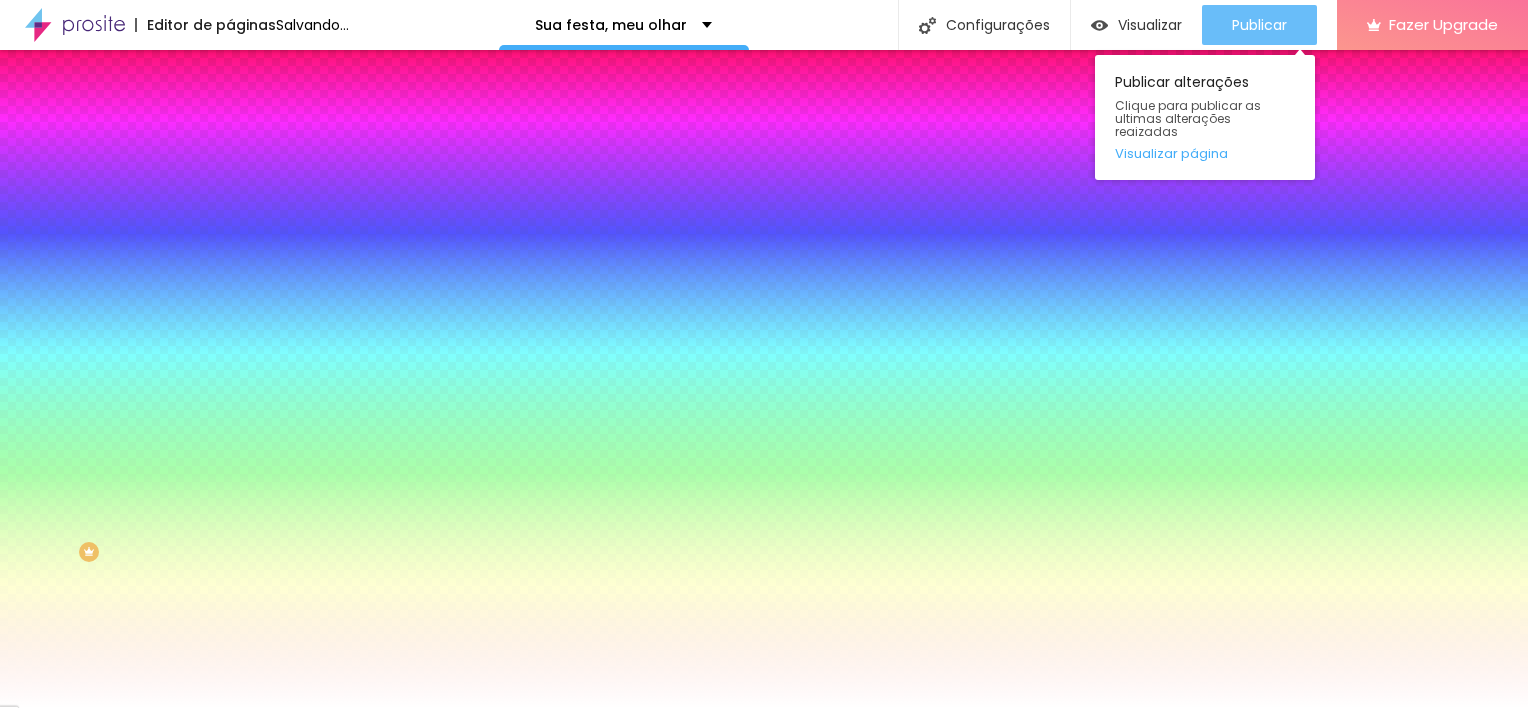 click on "Publicar" at bounding box center (1259, 25) 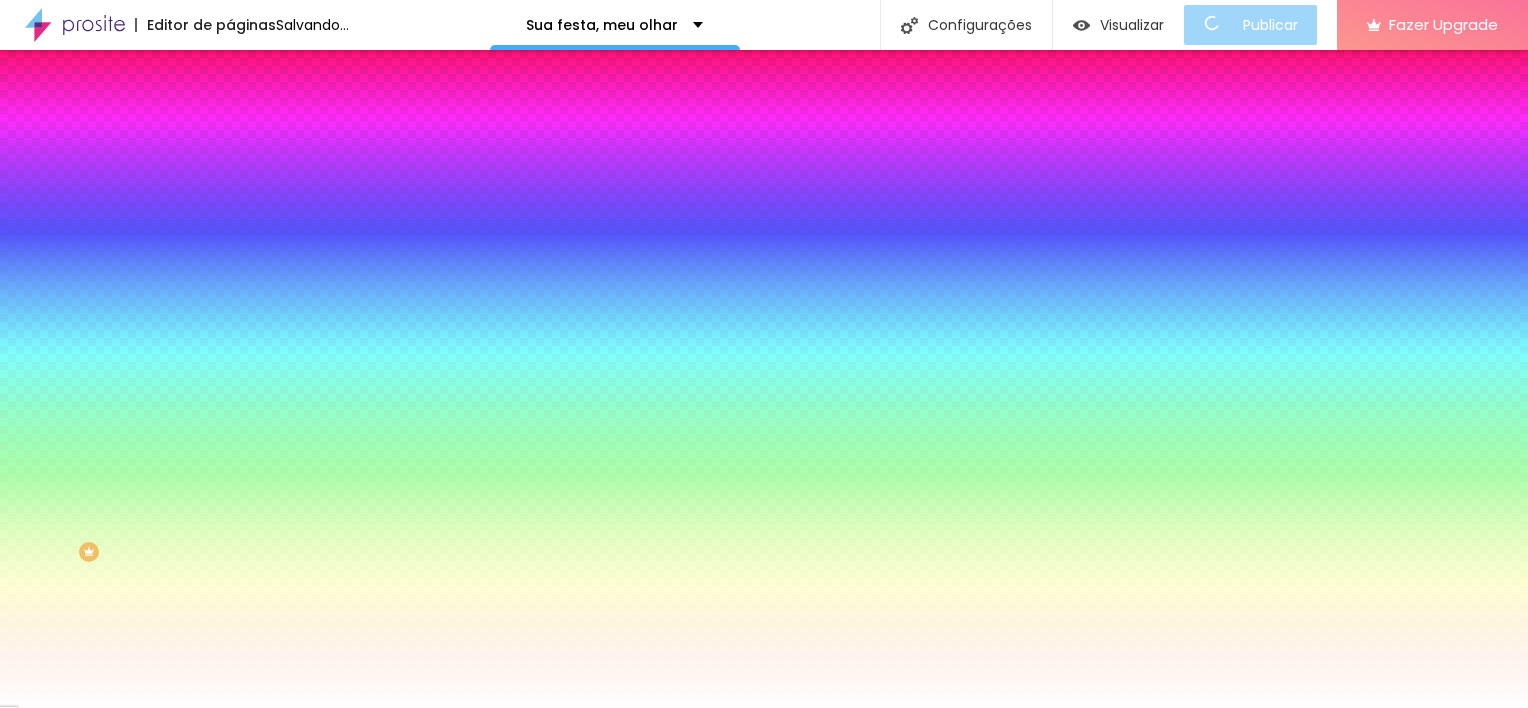 click on "Avançado" at bounding box center [345, 146] 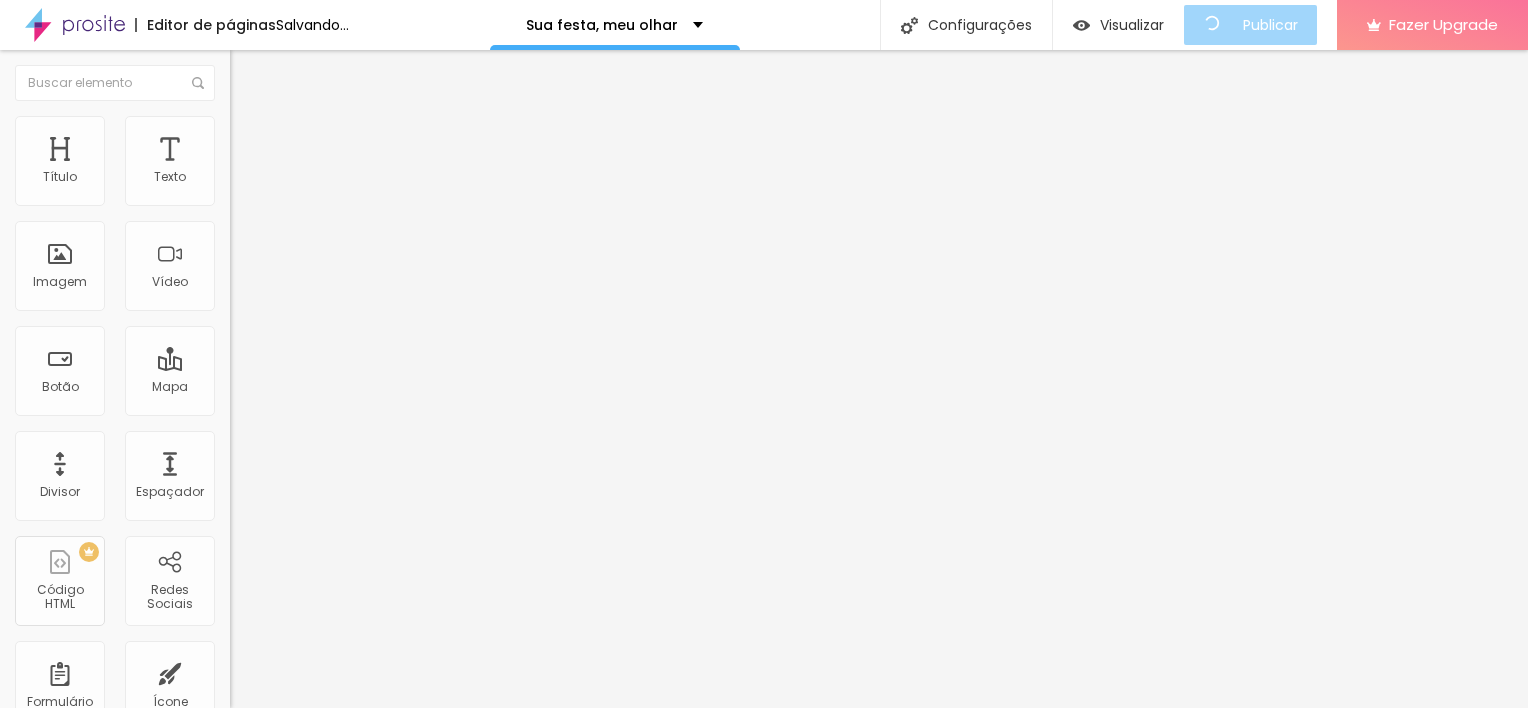 click on "Conteúdo" at bounding box center (279, 109) 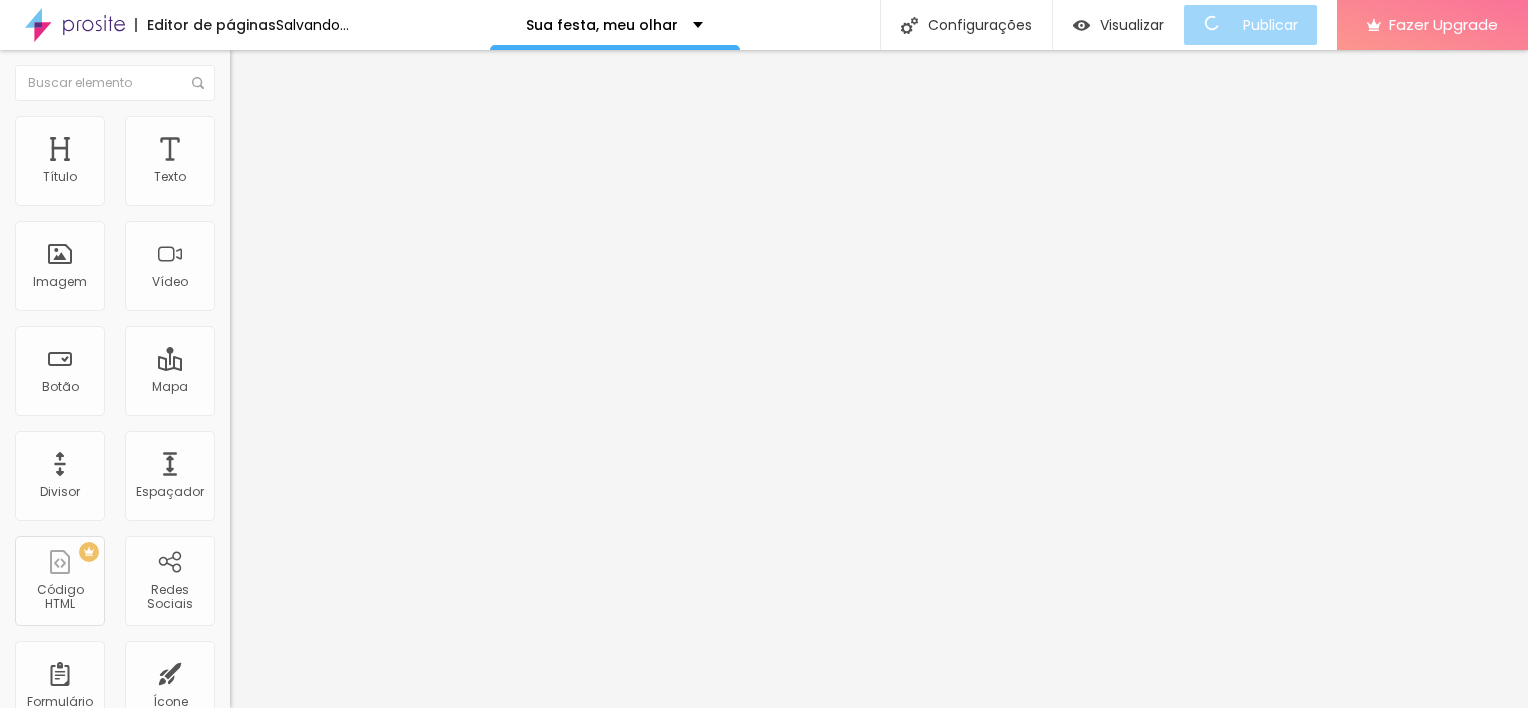 click on "Modo Encaixotado Encaixotado Completo" at bounding box center [345, 183] 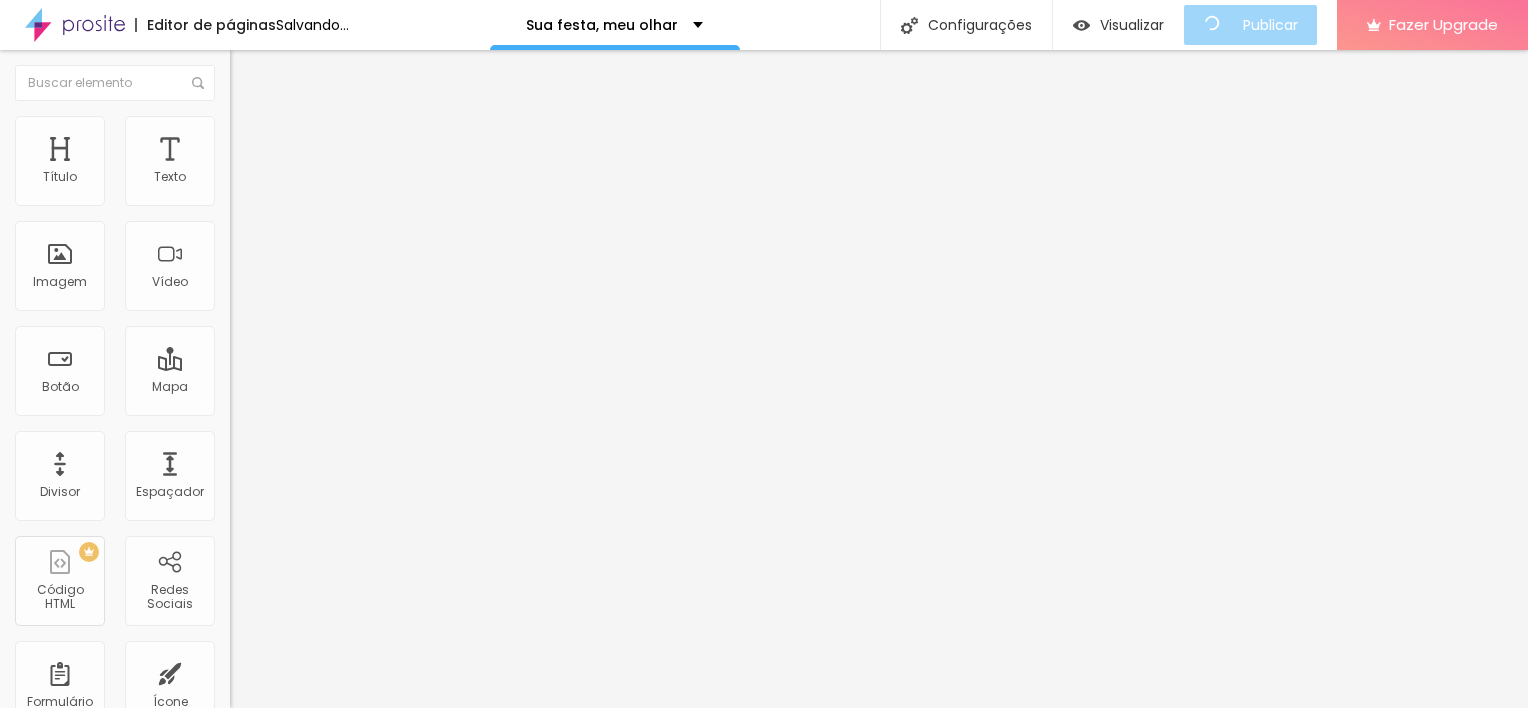 click on "Encaixotado" at bounding box center (269, 173) 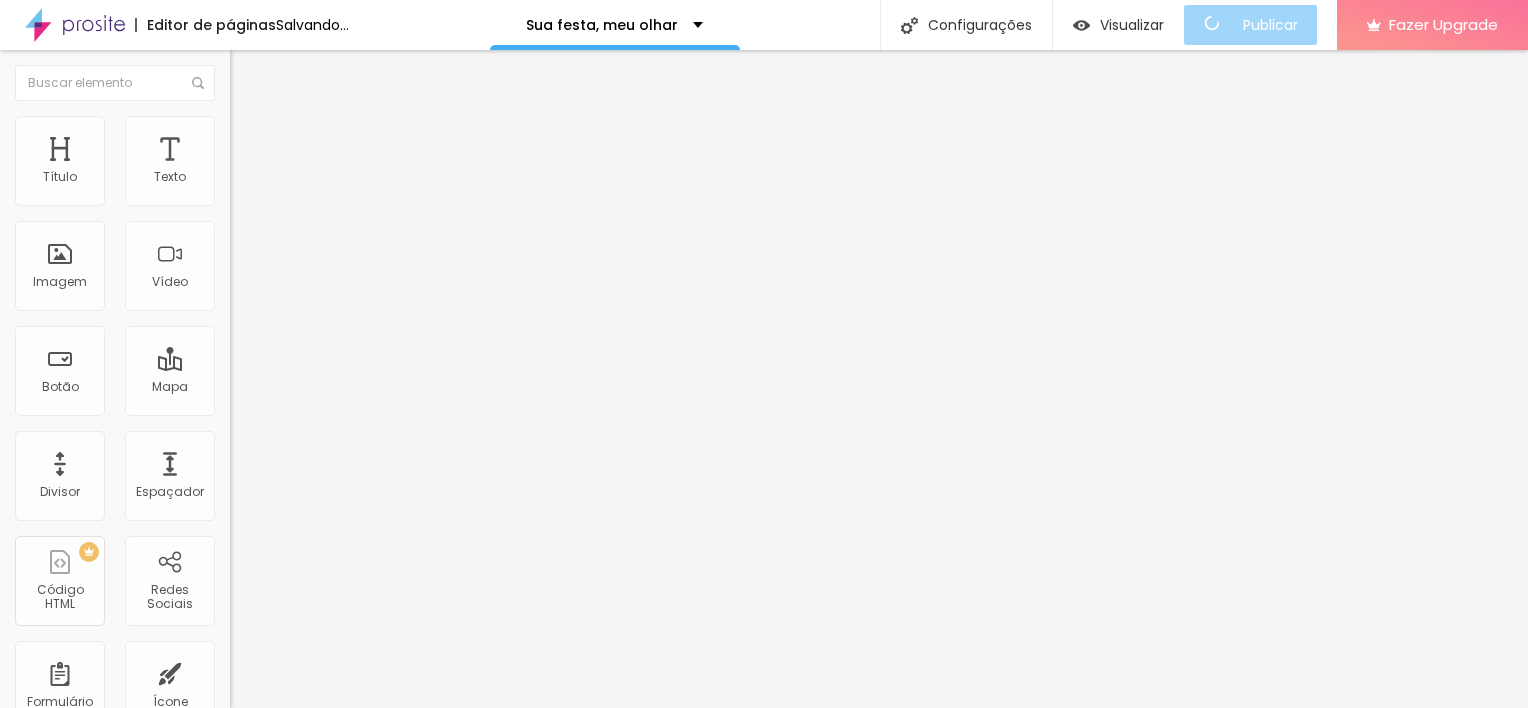 click on "Completo" at bounding box center (260, 204) 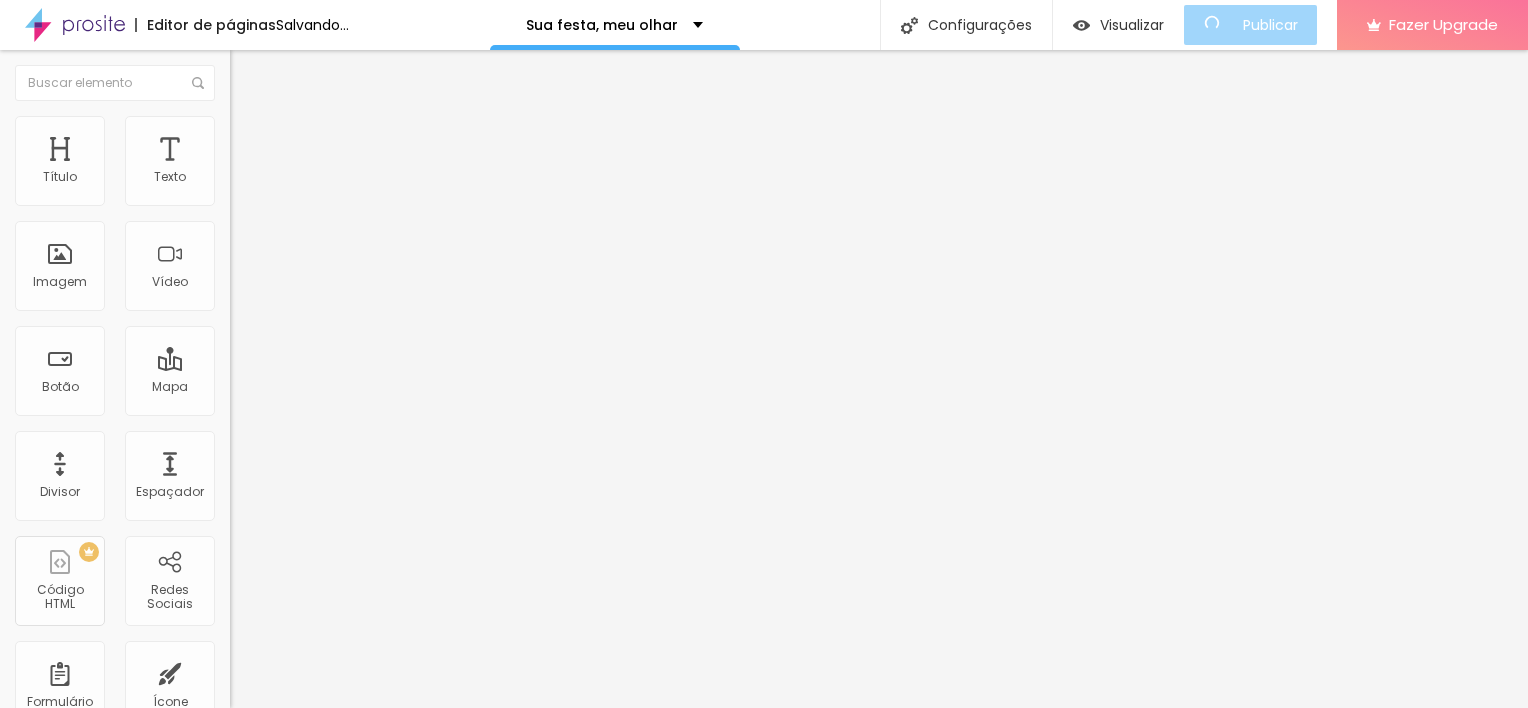 click on "Encaixotado" at bounding box center [269, 185] 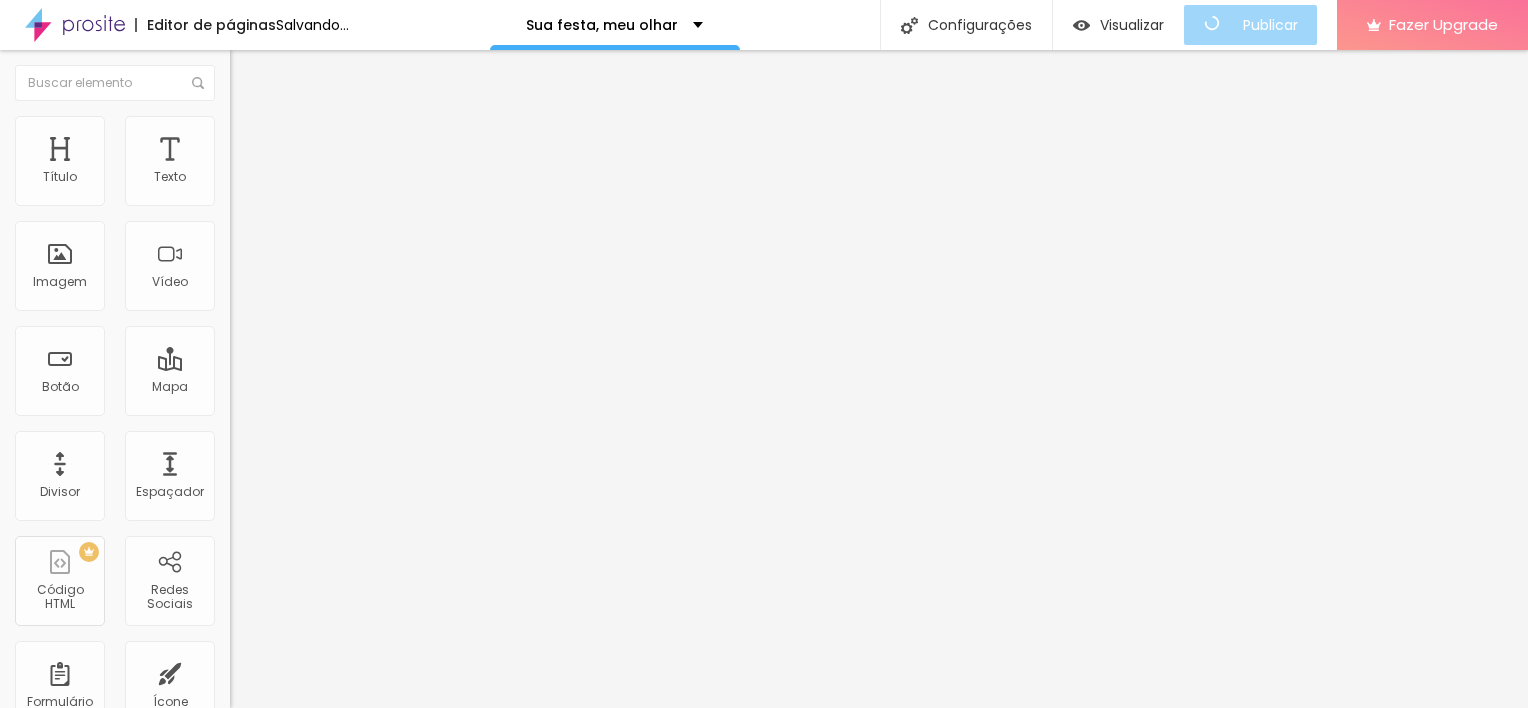 click on "Estilo" at bounding box center [345, 126] 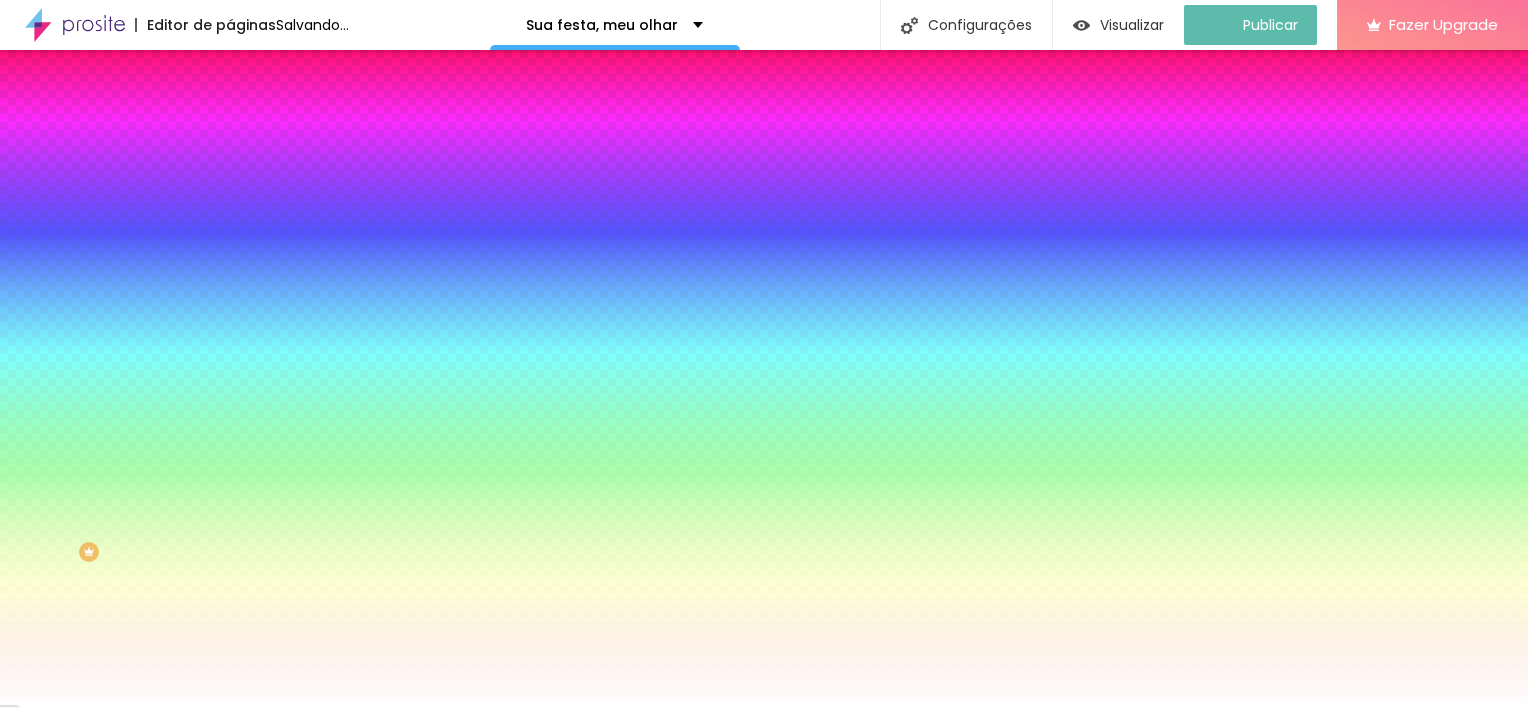 click on "Efeito da Imagem Nenhum Nenhum Parallax" at bounding box center (345, 209) 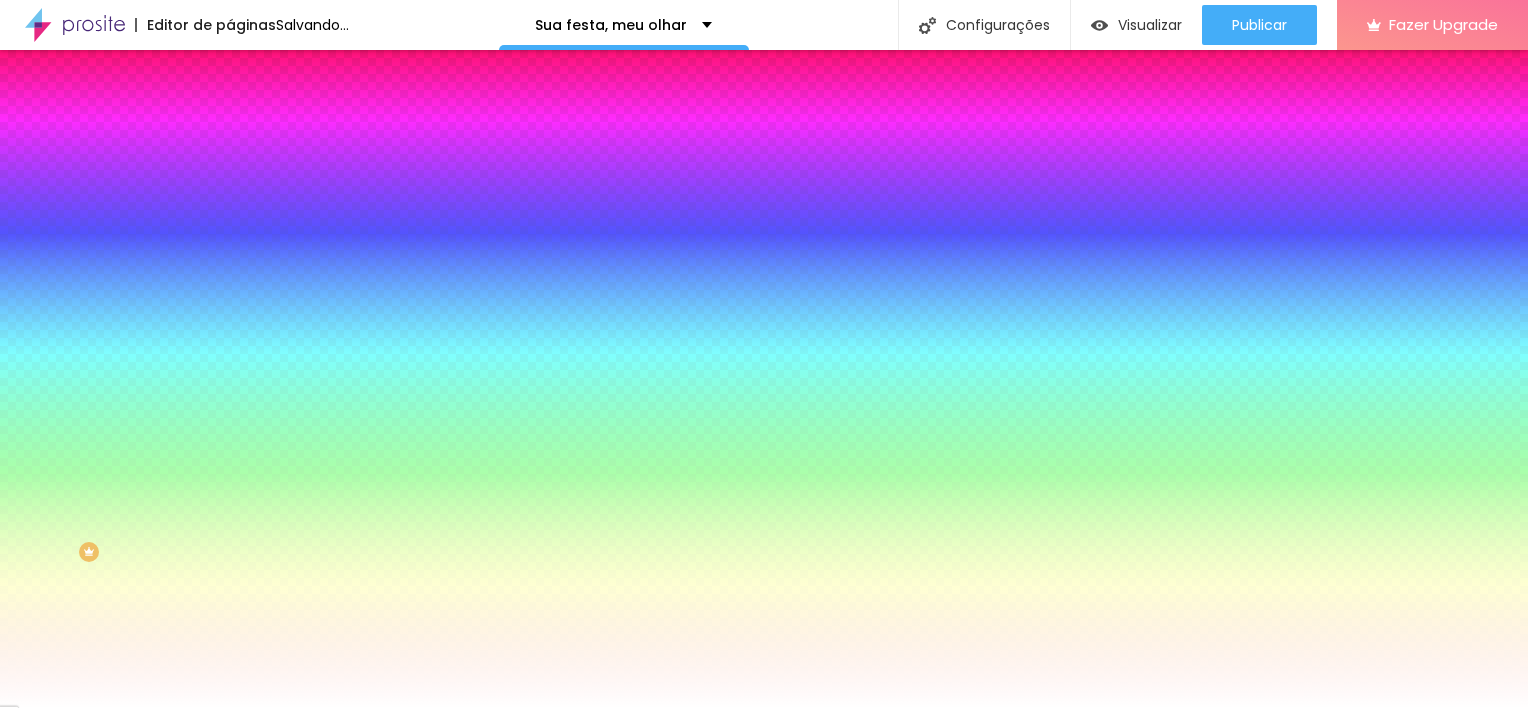 click at bounding box center (345, 272) 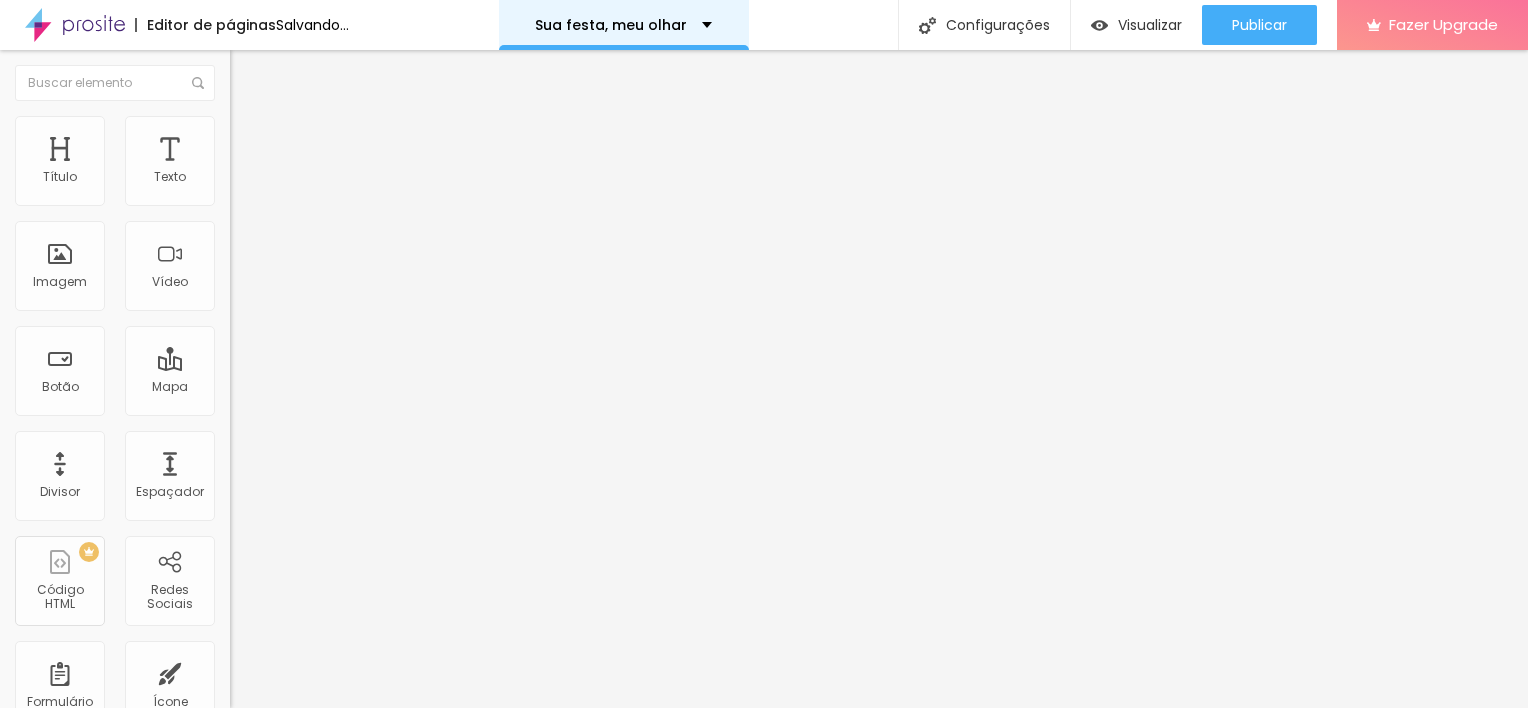 click on "Sua festa, meu olhar" at bounding box center (611, 25) 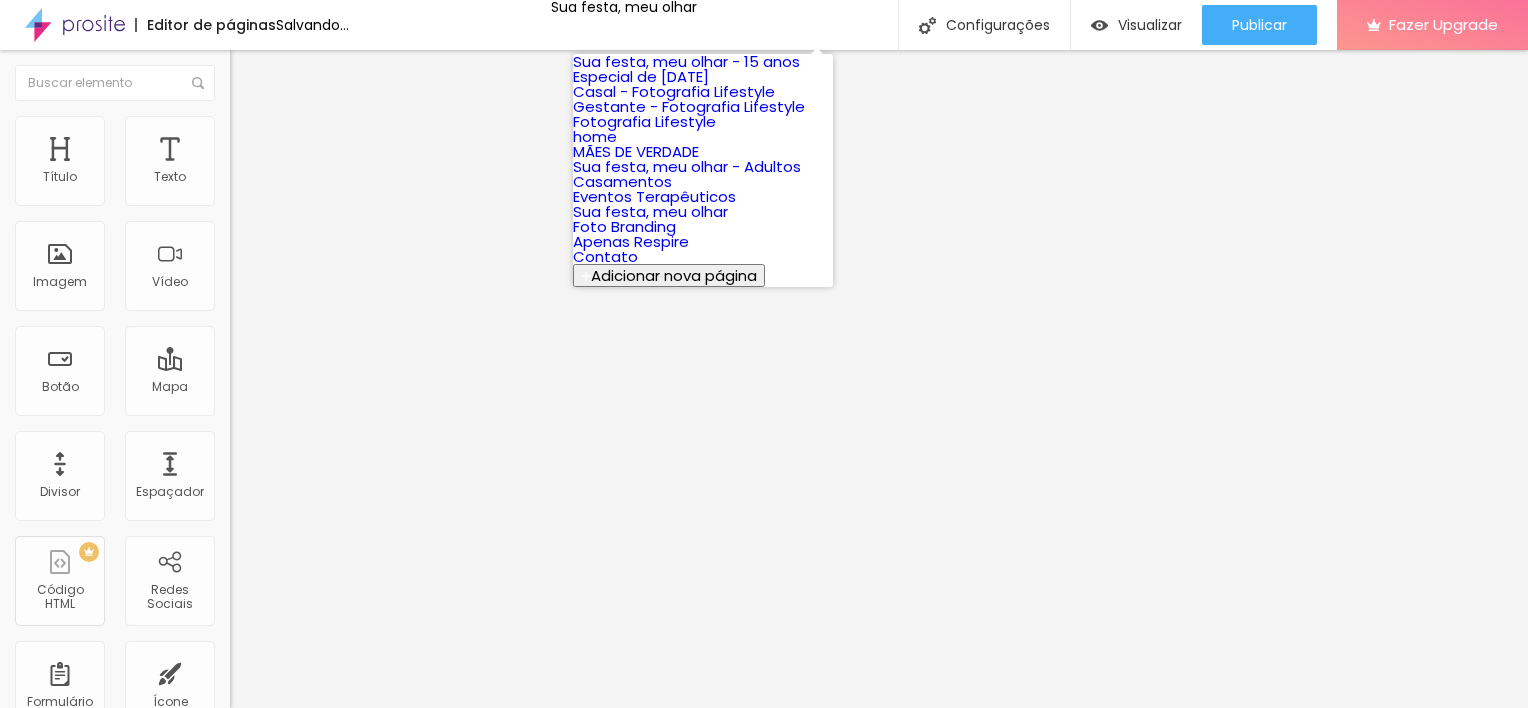 scroll, scrollTop: 263, scrollLeft: 0, axis: vertical 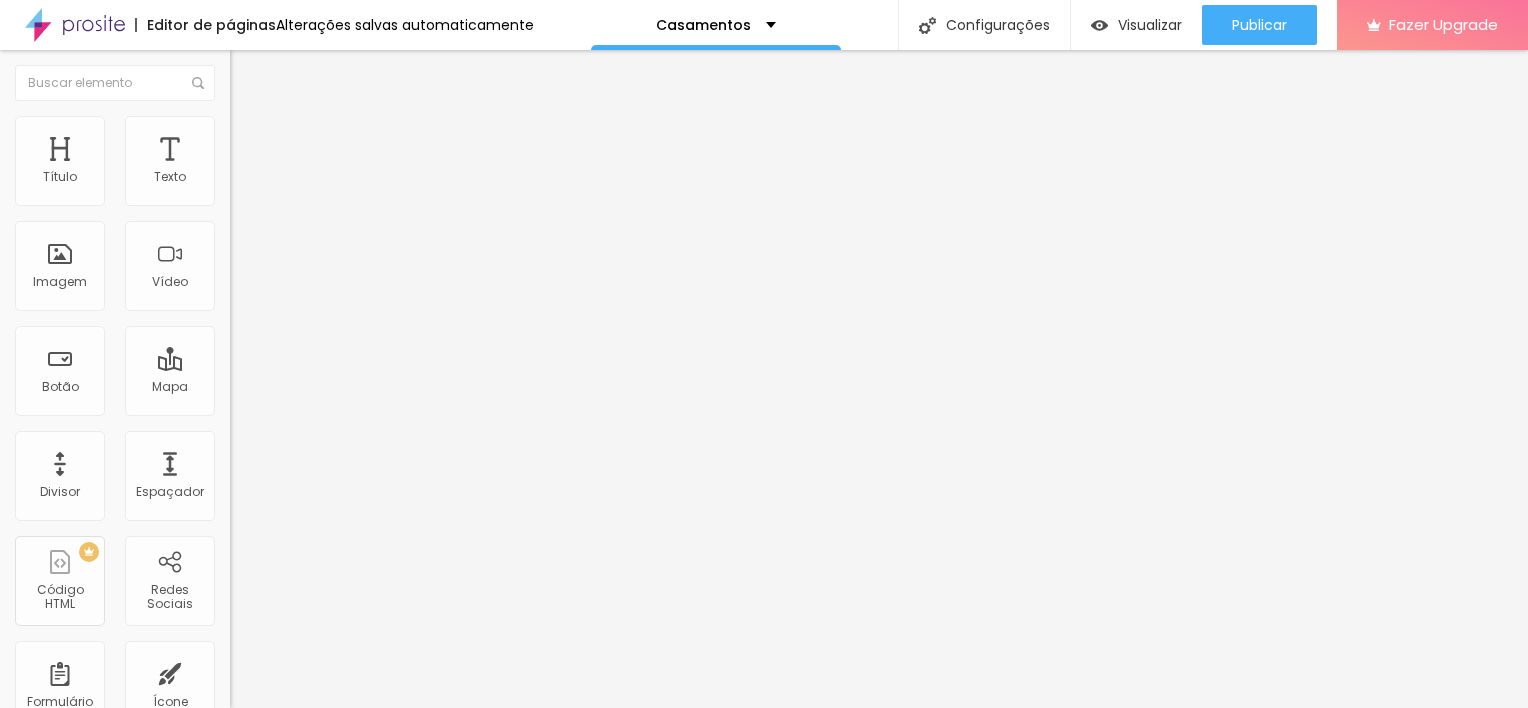 click on "Avançado" at bounding box center (345, 126) 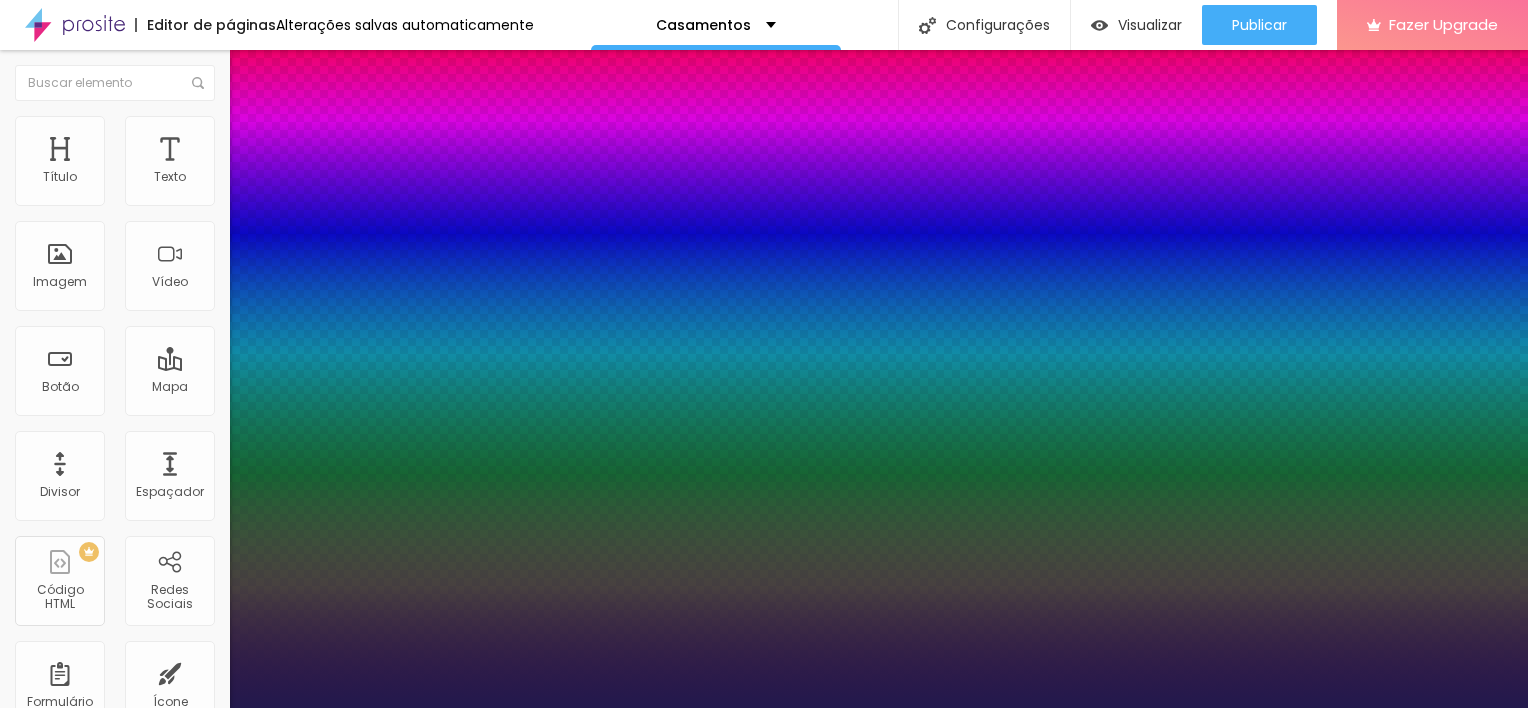 type on "1" 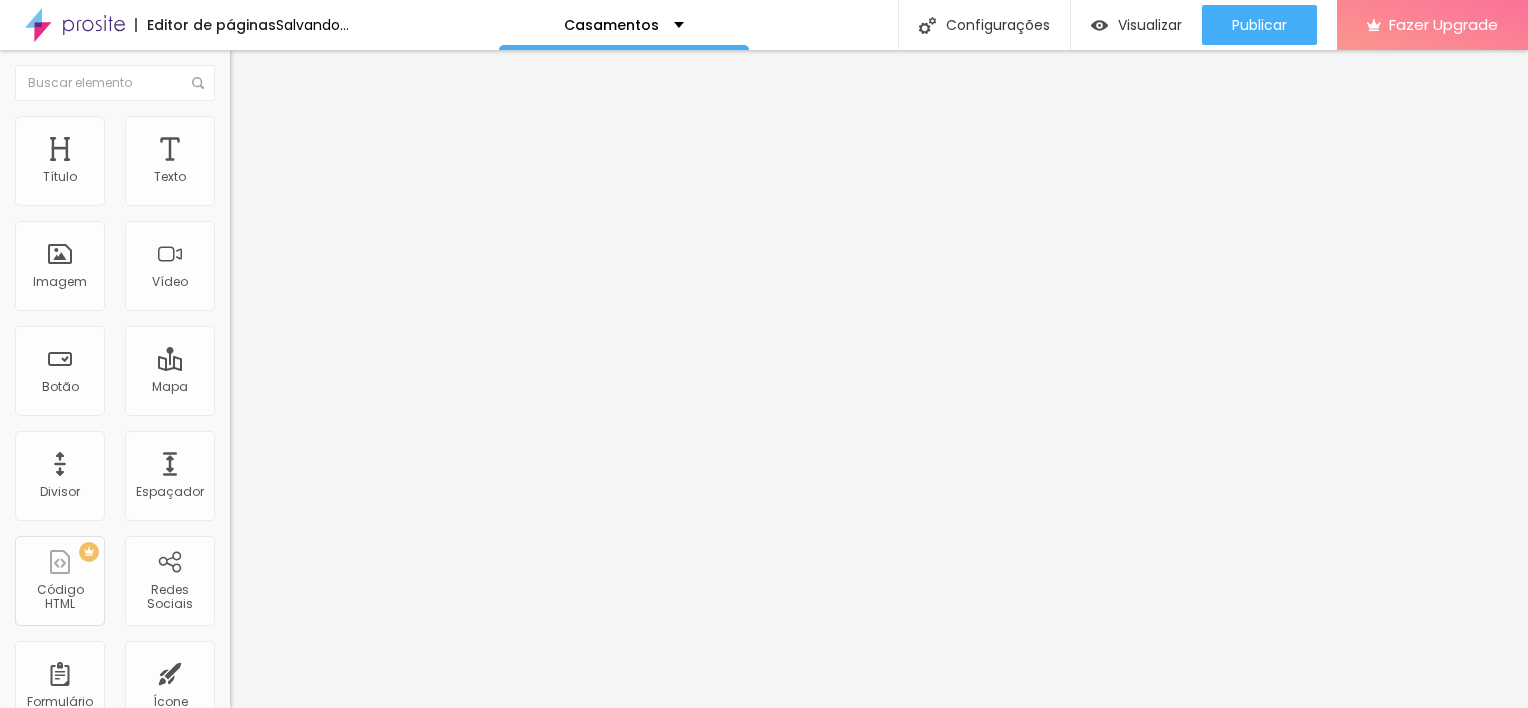 click 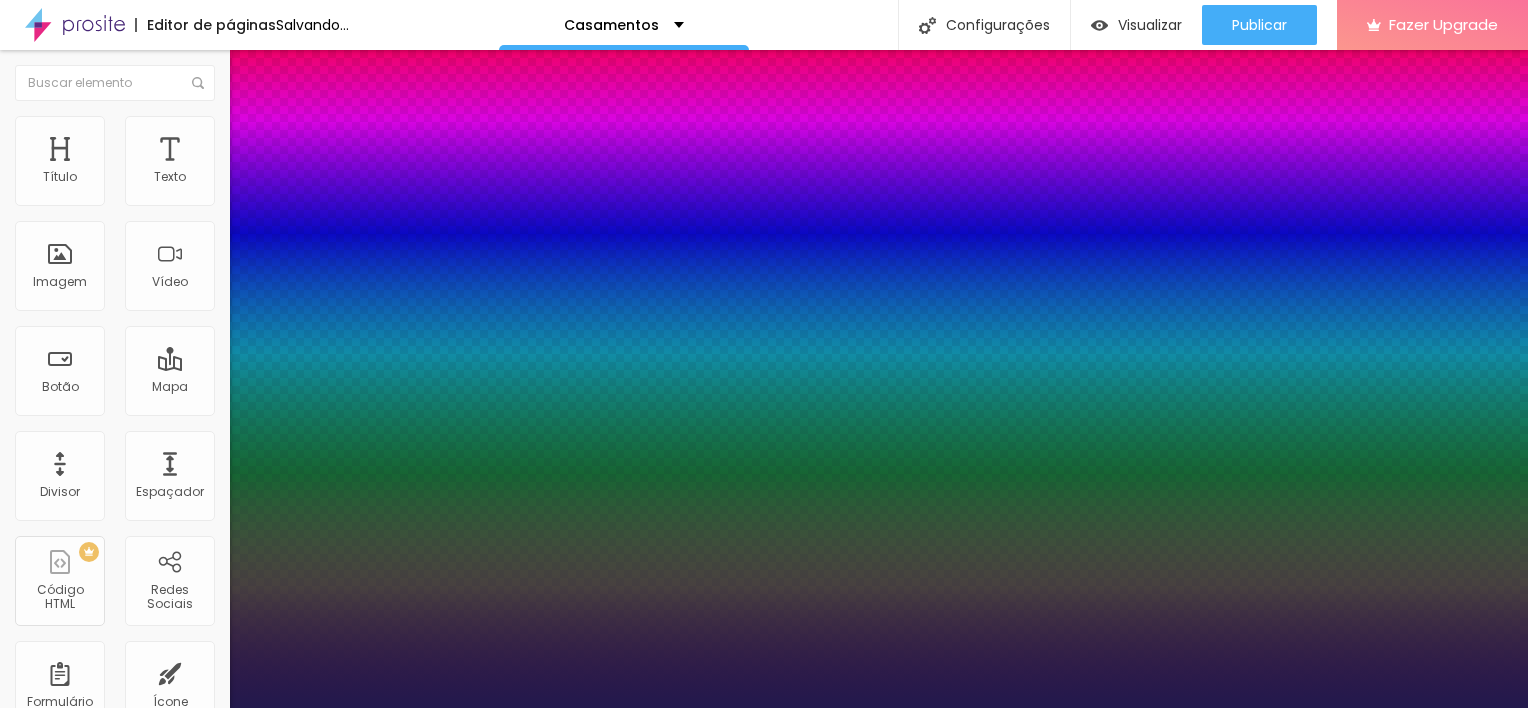 type on "1" 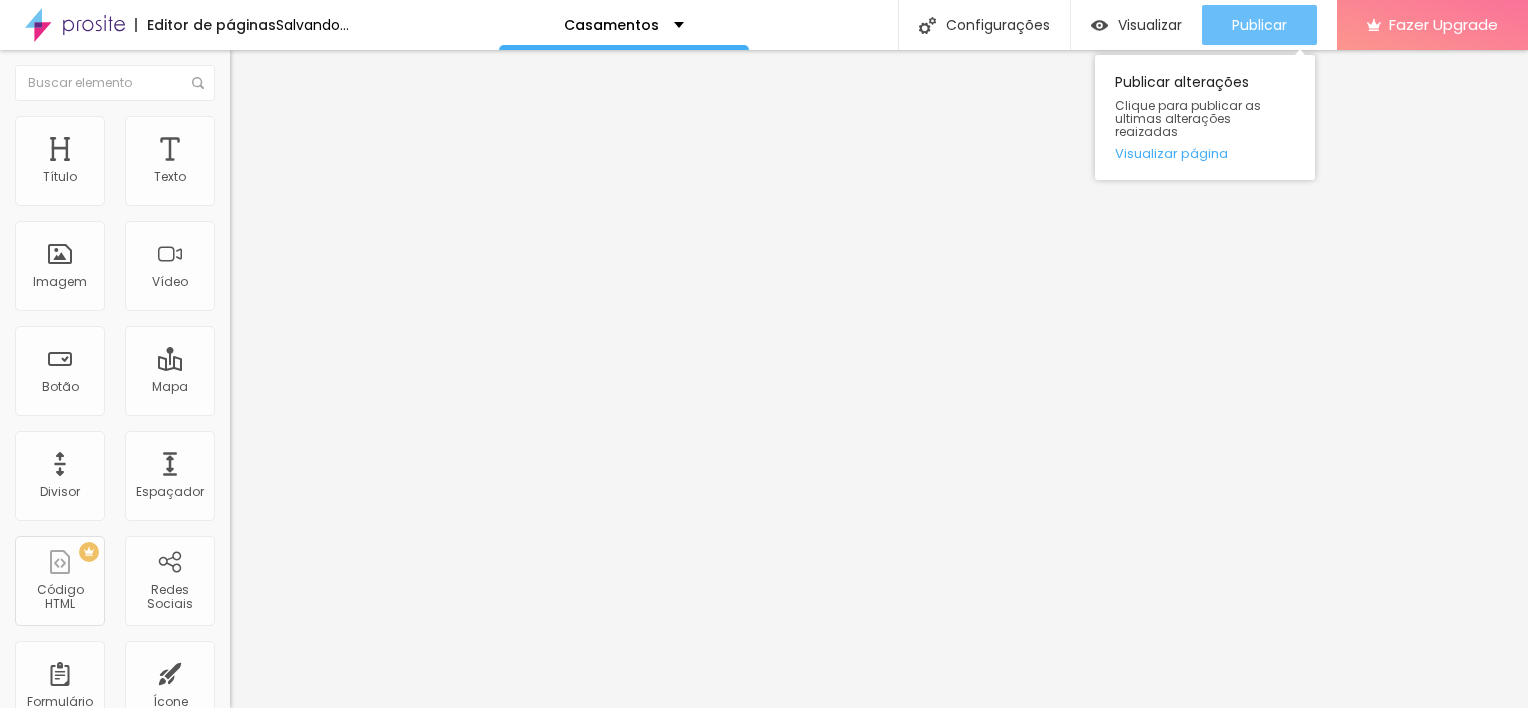 click on "Publicar" at bounding box center (1259, 25) 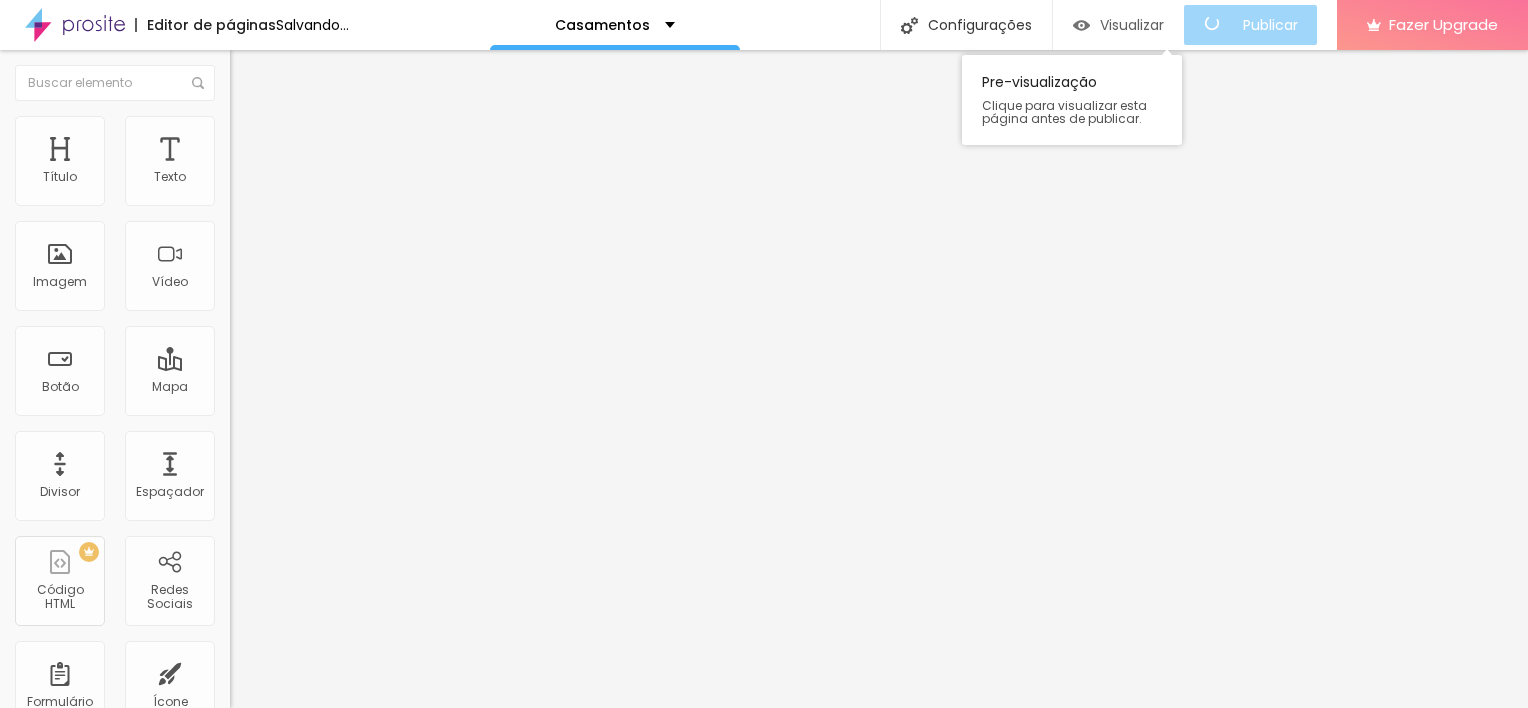 click on "Visualizar" at bounding box center (1132, 25) 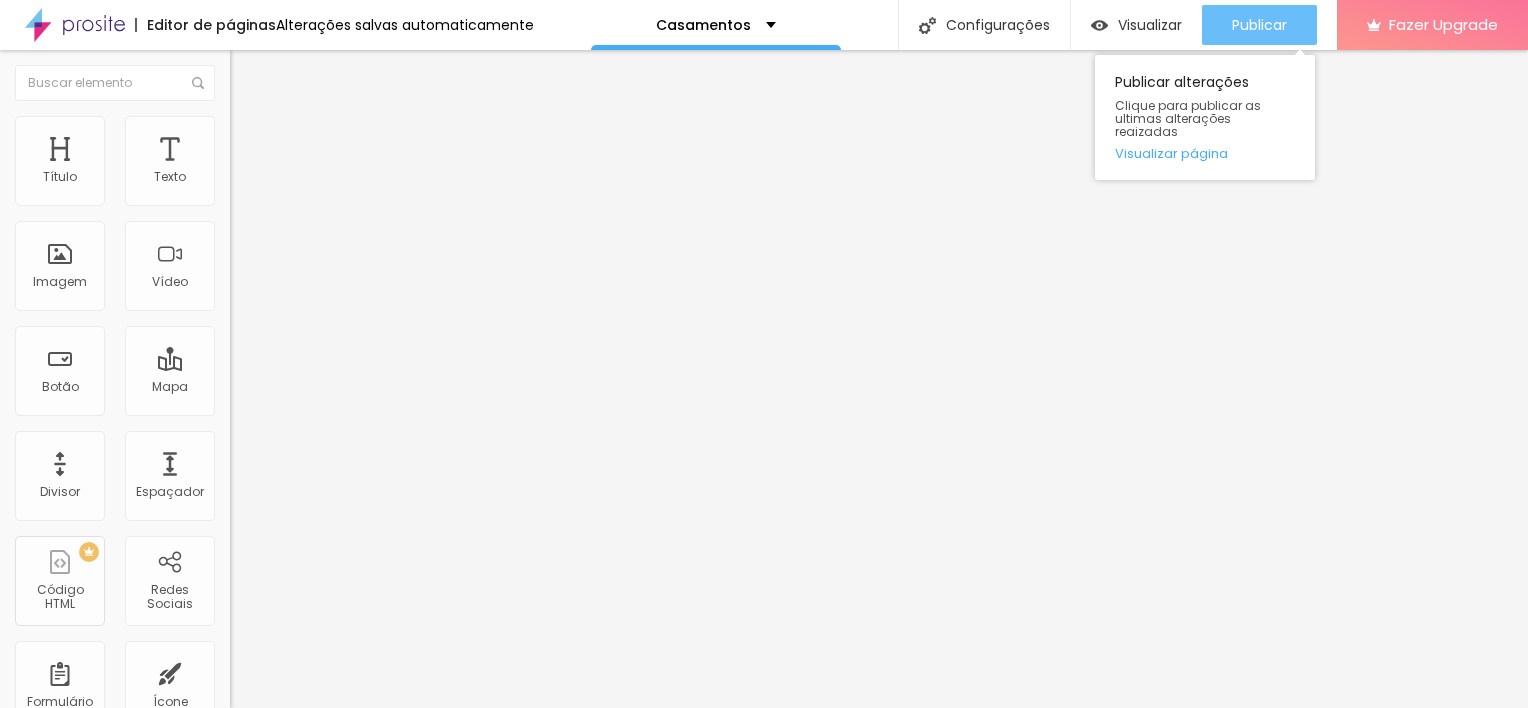 click on "Publicar" at bounding box center [1259, 25] 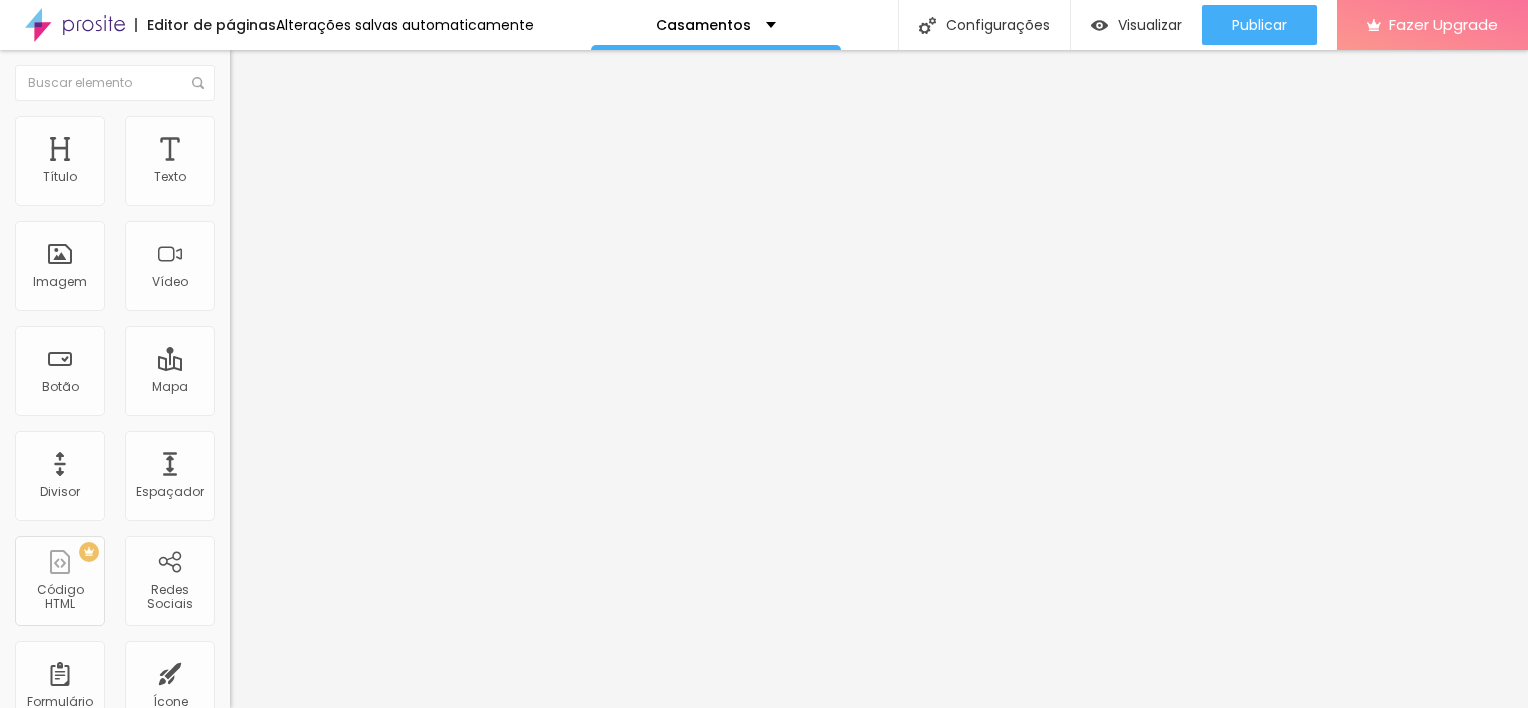 click 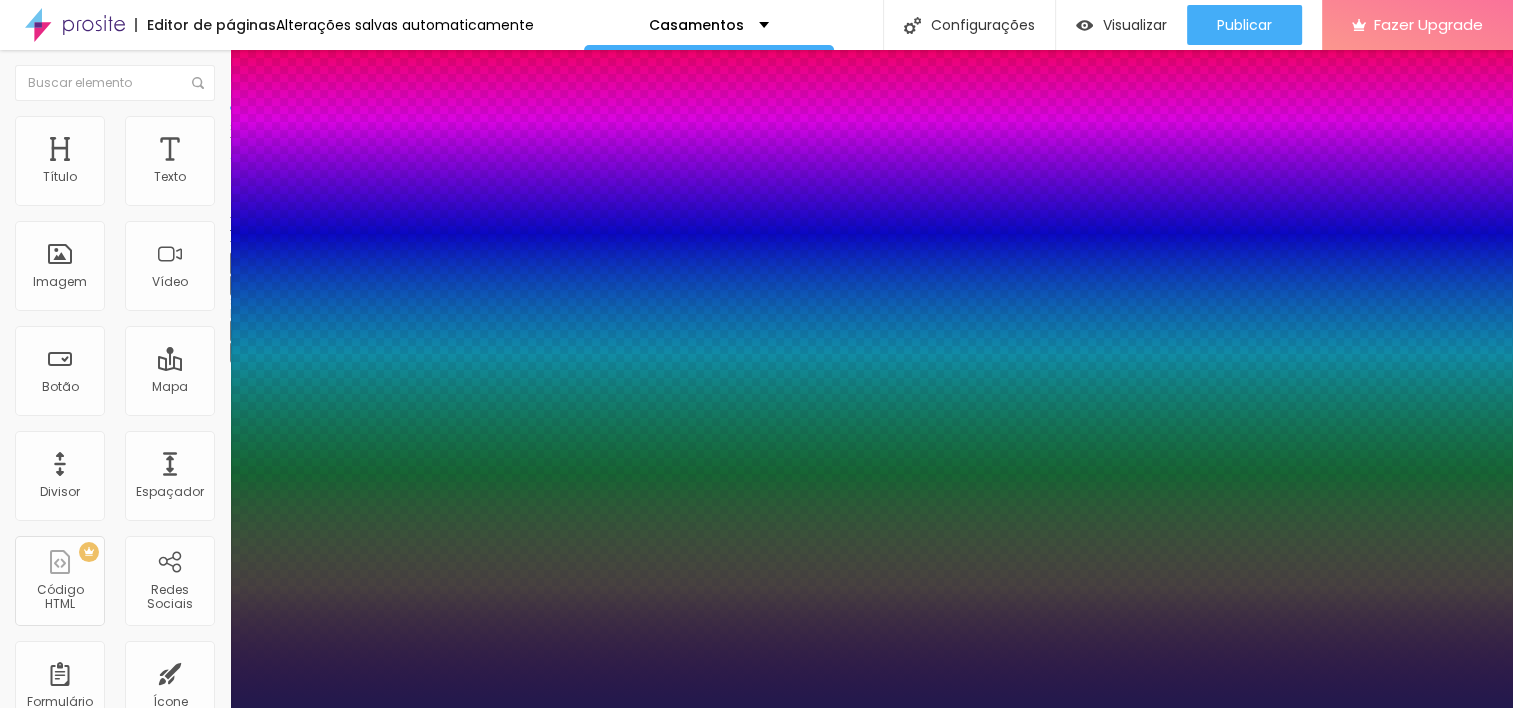 click on "AbrilFatface-Regular Actor-Regular Alegreya AlegreyaBlack Alice Allan-Bold Allan-Regular Amaranth AmaticaSC AmaticSC Amita-Bold Amita-Regular Anaheim AnonymousPro-Bold AnonymousPro-Italic AnonymousPro-Regular Arapey Archivo-Bold Archivo-Italic Archivo-Regular ArefRuqaa Arsenal-Bold Arsenal-Italic Arsenal-Regular Arvo Assistant AssistantLight AveriaLibre AveriaLibreLight AveriaSansLibre-Bold AveriaSansLibre-Italic AveriaSansLibre-Regular Bangers-Regular Bentham-Regular Bevan-Regular BioRhyme BioRhymeExtraBold BioRhymeLight Bitter BreeSerif ButterflyKids-Regular ChangaOne-Italic ChangaOne-Regular Chewy-Regular Chivo CinzelDecorative-Black CinzelDecorative-Bold CinzelDecorative-Regular Comfortaa-Bold Comfortaa-Light Comfortaa-Regular ComingSoon Cookie-Regular Corben-Bold Corben-Regular Cormorant CormorantGeramond-Bold CormorantGeramond-Italic CormorantGeramond-Medium CormorantGeramond-Regular CormorantLight Cousine-Bold Cousine-Italic Cousine-Regular Creepster-Regular CrimsonText CrimsonTextBold Cuprum FjallaOne" at bounding box center [107, 730] 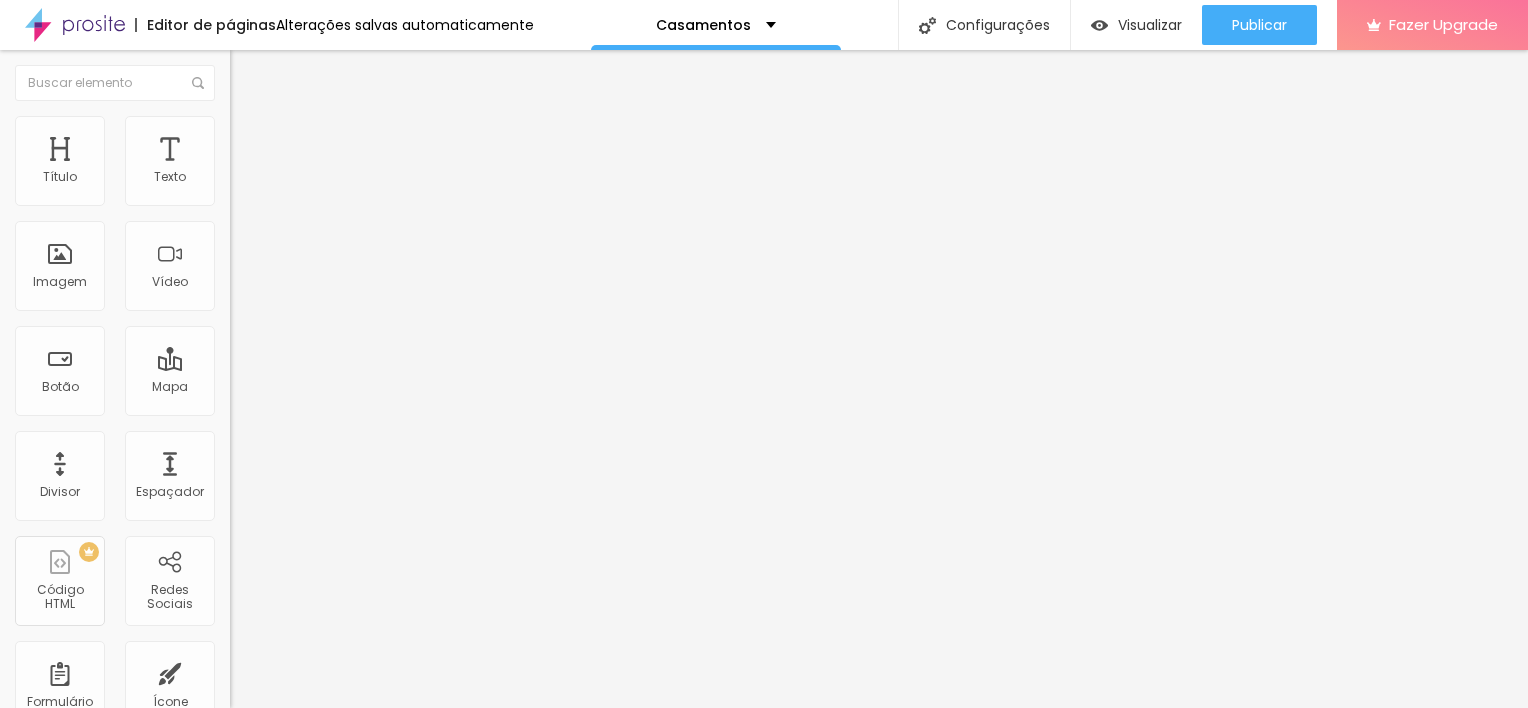 click at bounding box center [244, 285] 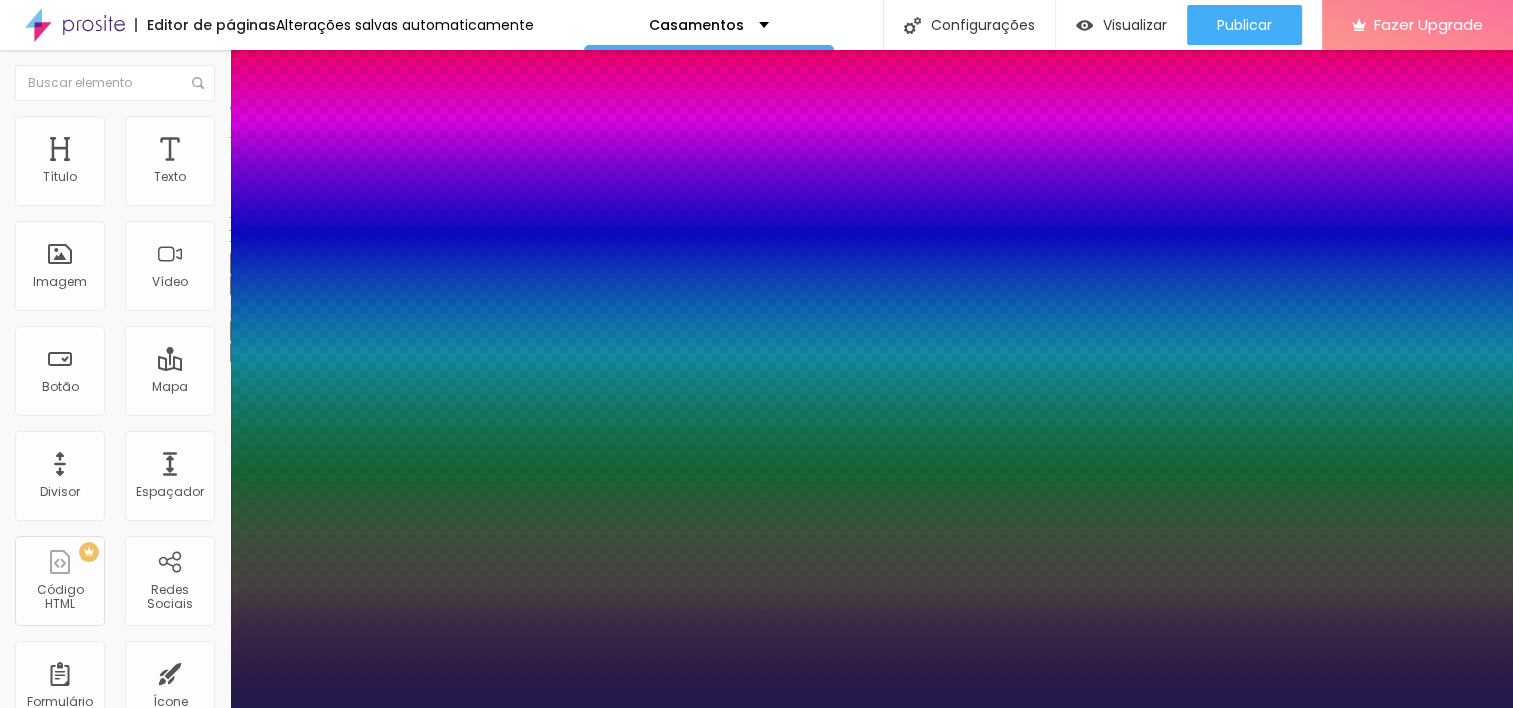 click on "AbrilFatface-Regular Actor-Regular Alegreya AlegreyaBlack Alice Allan-Bold Allan-Regular Amaranth AmaticaSC AmaticSC Amita-Bold Amita-Regular Anaheim AnonymousPro-Bold AnonymousPro-Italic AnonymousPro-Regular Arapey Archivo-Bold Archivo-Italic Archivo-Regular ArefRuqaa Arsenal-Bold Arsenal-Italic Arsenal-Regular Arvo Assistant AssistantLight AveriaLibre AveriaLibreLight AveriaSansLibre-Bold AveriaSansLibre-Italic AveriaSansLibre-Regular Bangers-Regular Bentham-Regular Bevan-Regular BioRhyme BioRhymeExtraBold BioRhymeLight Bitter BreeSerif ButterflyKids-Regular ChangaOne-Italic ChangaOne-Regular Chewy-Regular Chivo CinzelDecorative-Black CinzelDecorative-Bold CinzelDecorative-Regular Comfortaa-Bold Comfortaa-Light Comfortaa-Regular ComingSoon Cookie-Regular Corben-Bold Corben-Regular Cormorant CormorantGeramond-Bold CormorantGeramond-Italic CormorantGeramond-Medium CormorantGeramond-Regular CormorantLight Cousine-Bold Cousine-Italic Cousine-Regular Creepster-Regular CrimsonText CrimsonTextBold Cuprum FjallaOne" at bounding box center [107, 730] 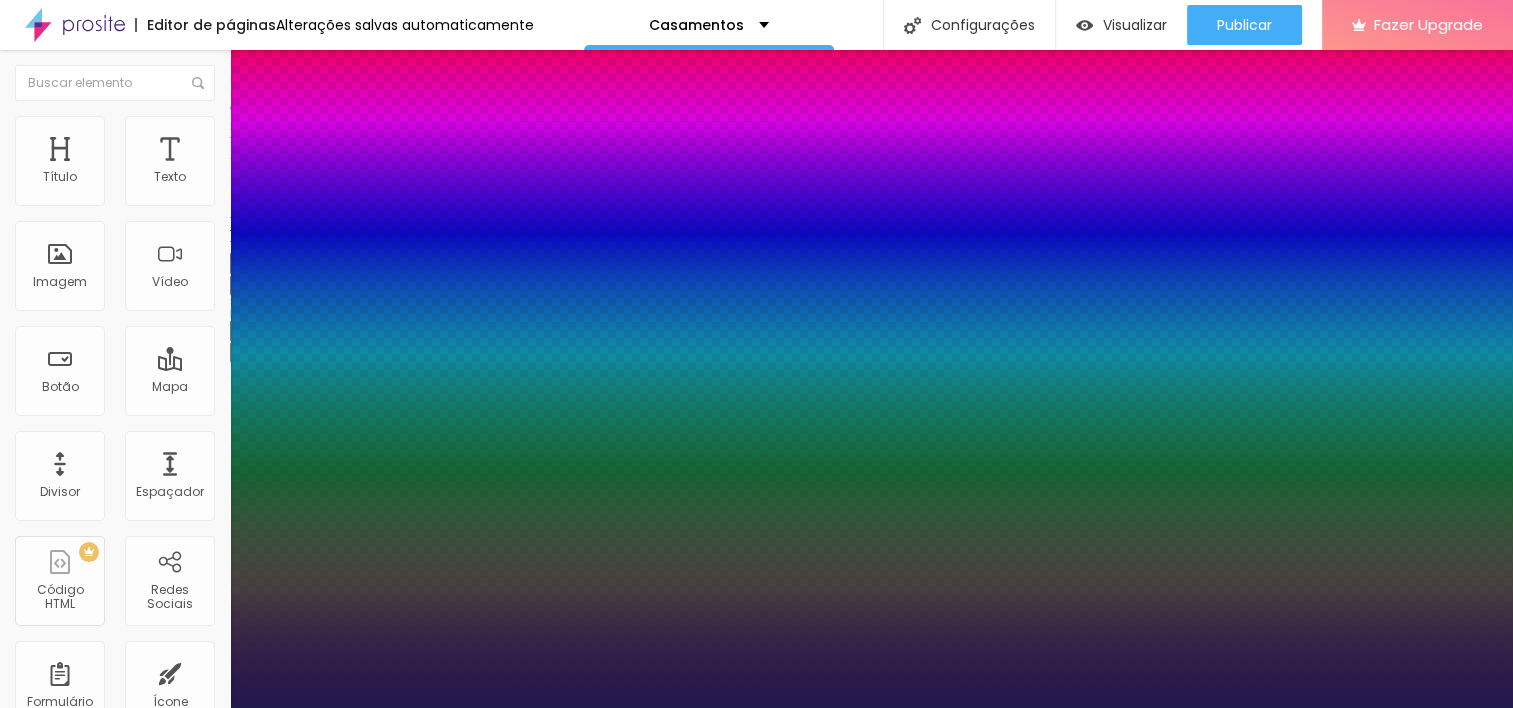 click at bounding box center [756, 708] 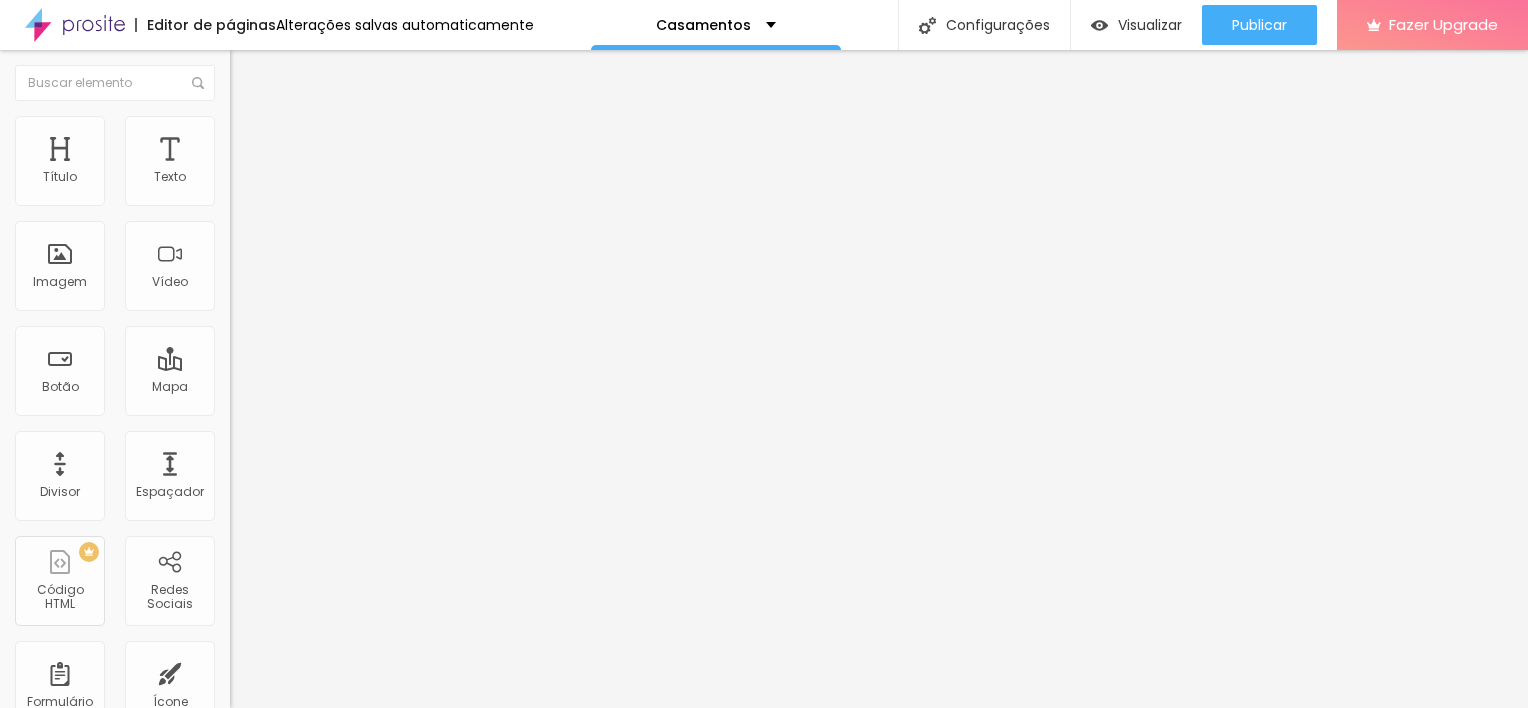 click 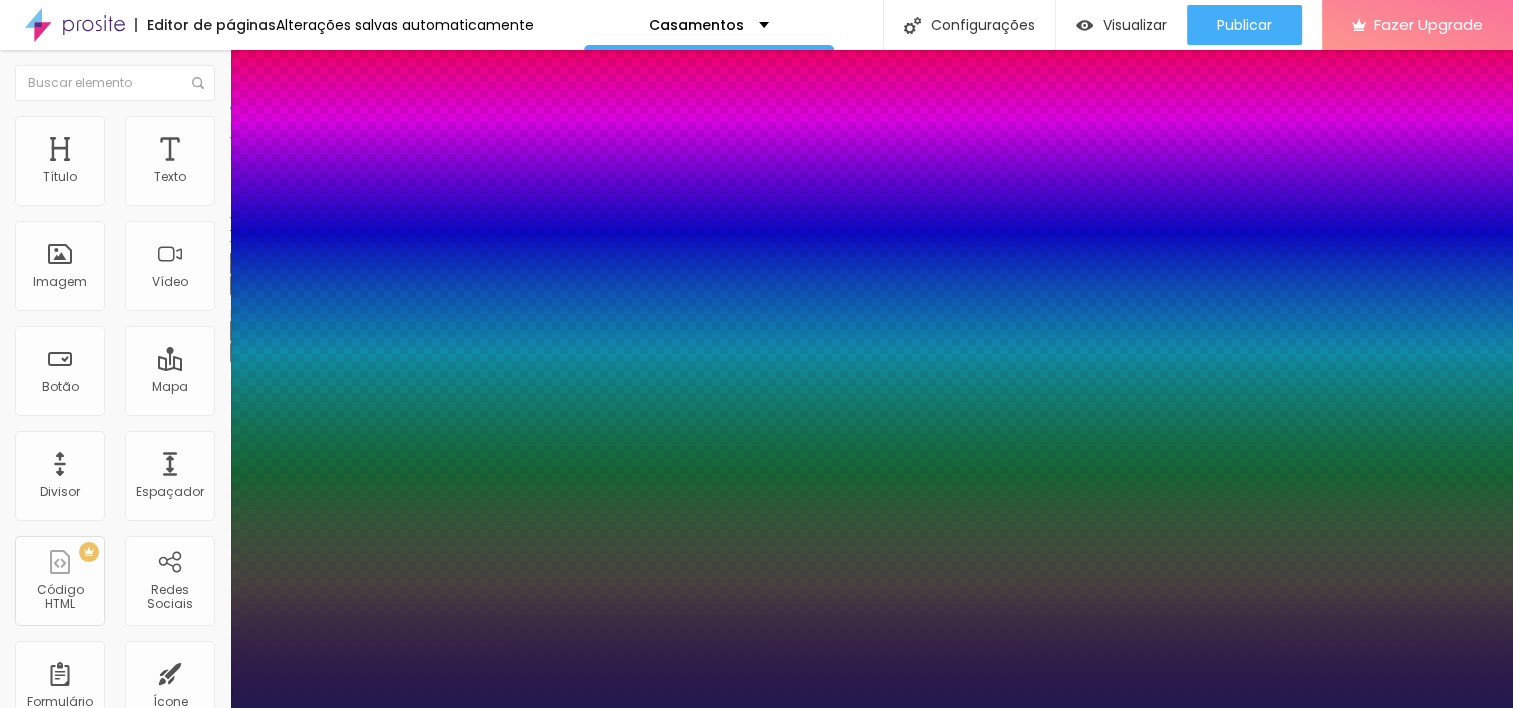 click on "AbrilFatface-Regular Actor-Regular Alegreya AlegreyaBlack Alice Allan-Bold Allan-Regular Amaranth AmaticaSC AmaticSC Amita-Bold Amita-Regular Anaheim AnonymousPro-Bold AnonymousPro-Italic AnonymousPro-Regular Arapey Archivo-Bold Archivo-Italic Archivo-Regular ArefRuqaa Arsenal-Bold Arsenal-Italic Arsenal-Regular Arvo Assistant AssistantLight AveriaLibre AveriaLibreLight AveriaSansLibre-Bold AveriaSansLibre-Italic AveriaSansLibre-Regular Bangers-Regular Bentham-Regular Bevan-Regular BioRhyme BioRhymeExtraBold BioRhymeLight Bitter BreeSerif ButterflyKids-Regular ChangaOne-Italic ChangaOne-Regular Chewy-Regular Chivo CinzelDecorative-Black CinzelDecorative-Bold CinzelDecorative-Regular Comfortaa-Bold Comfortaa-Light Comfortaa-Regular ComingSoon Cookie-Regular Corben-Bold Corben-Regular Cormorant CormorantGeramond-Bold CormorantGeramond-Italic CormorantGeramond-Medium CormorantGeramond-Regular CormorantLight Cousine-Bold Cousine-Italic Cousine-Regular Creepster-Regular CrimsonText CrimsonTextBold Cuprum FjallaOne" at bounding box center (107, 730) 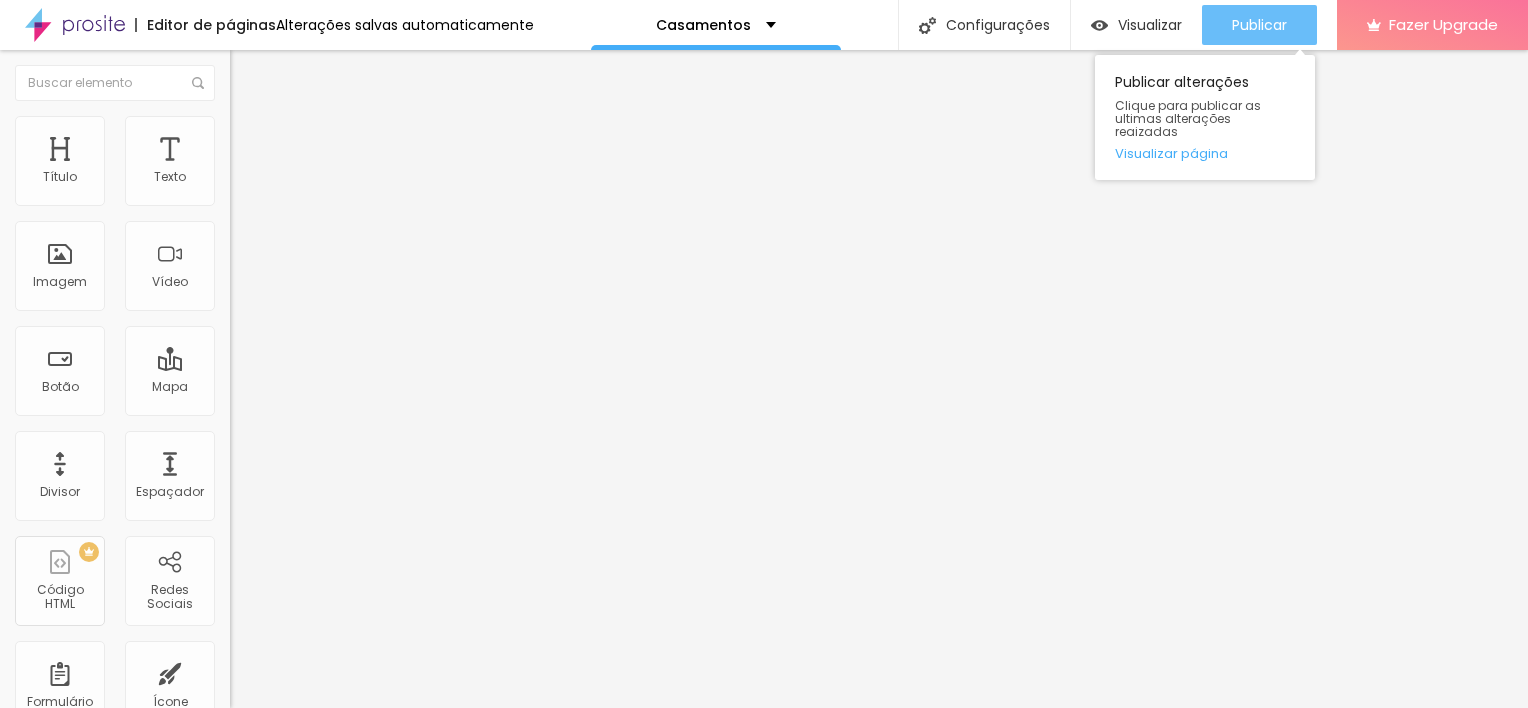 click on "Publicar" at bounding box center (1259, 25) 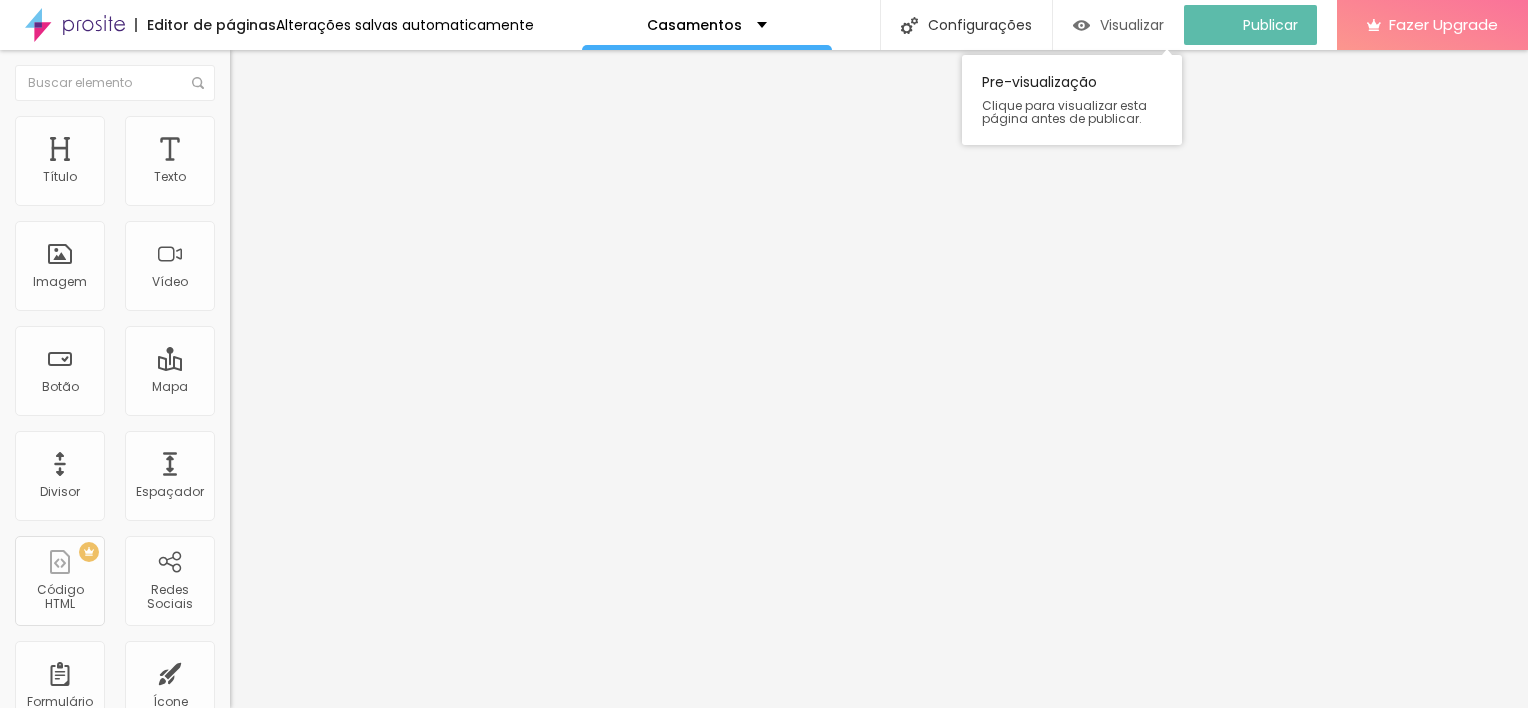 click on "Visualizar" at bounding box center [1132, 25] 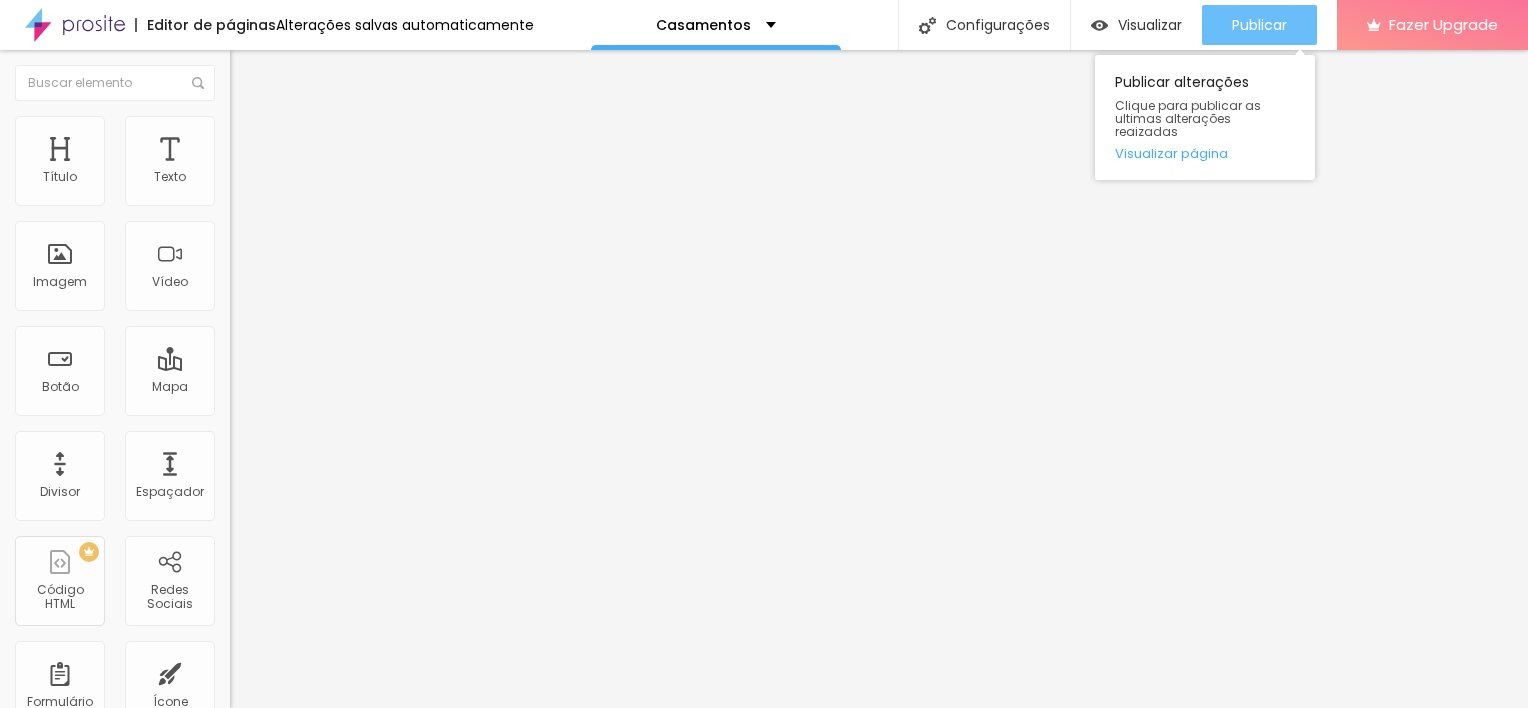 click on "Publicar" at bounding box center (1259, 25) 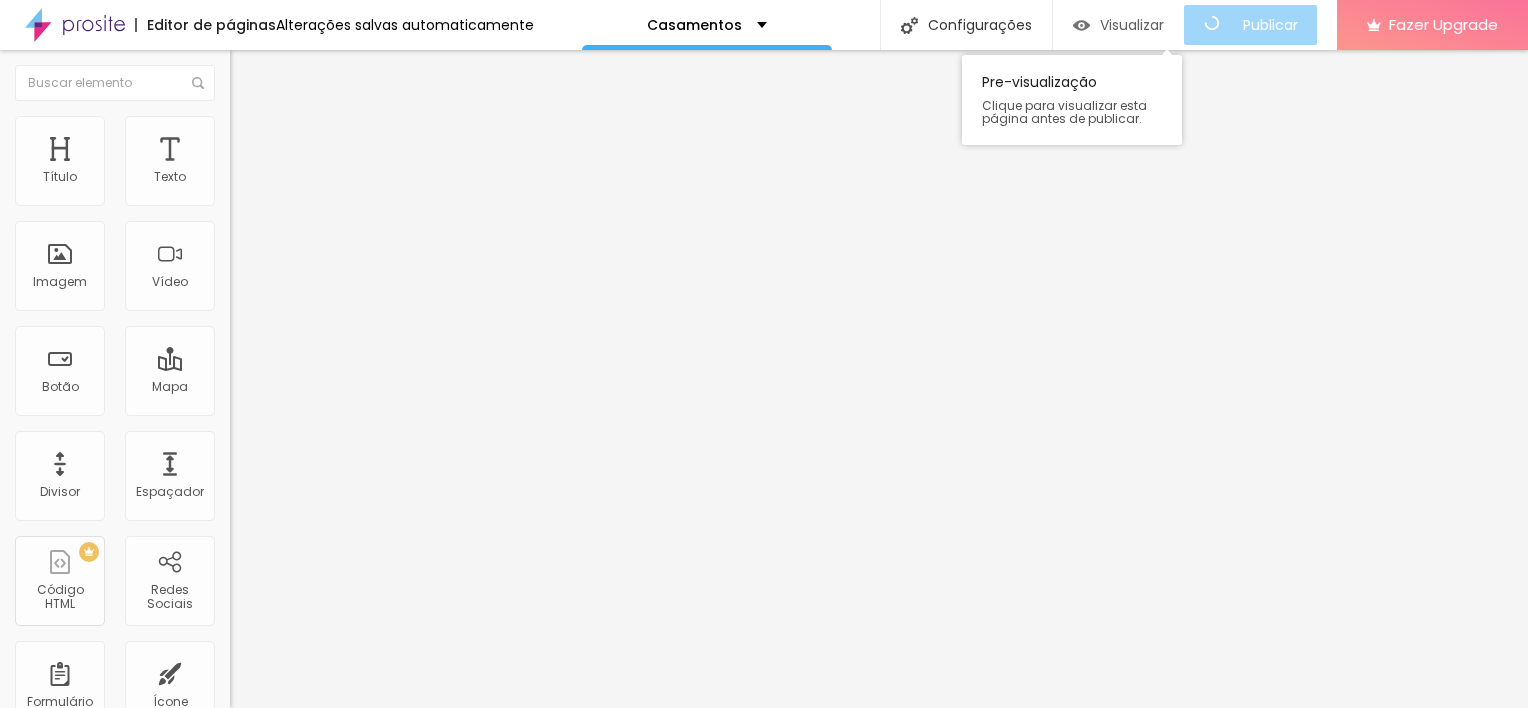 click on "Visualizar" at bounding box center (1132, 25) 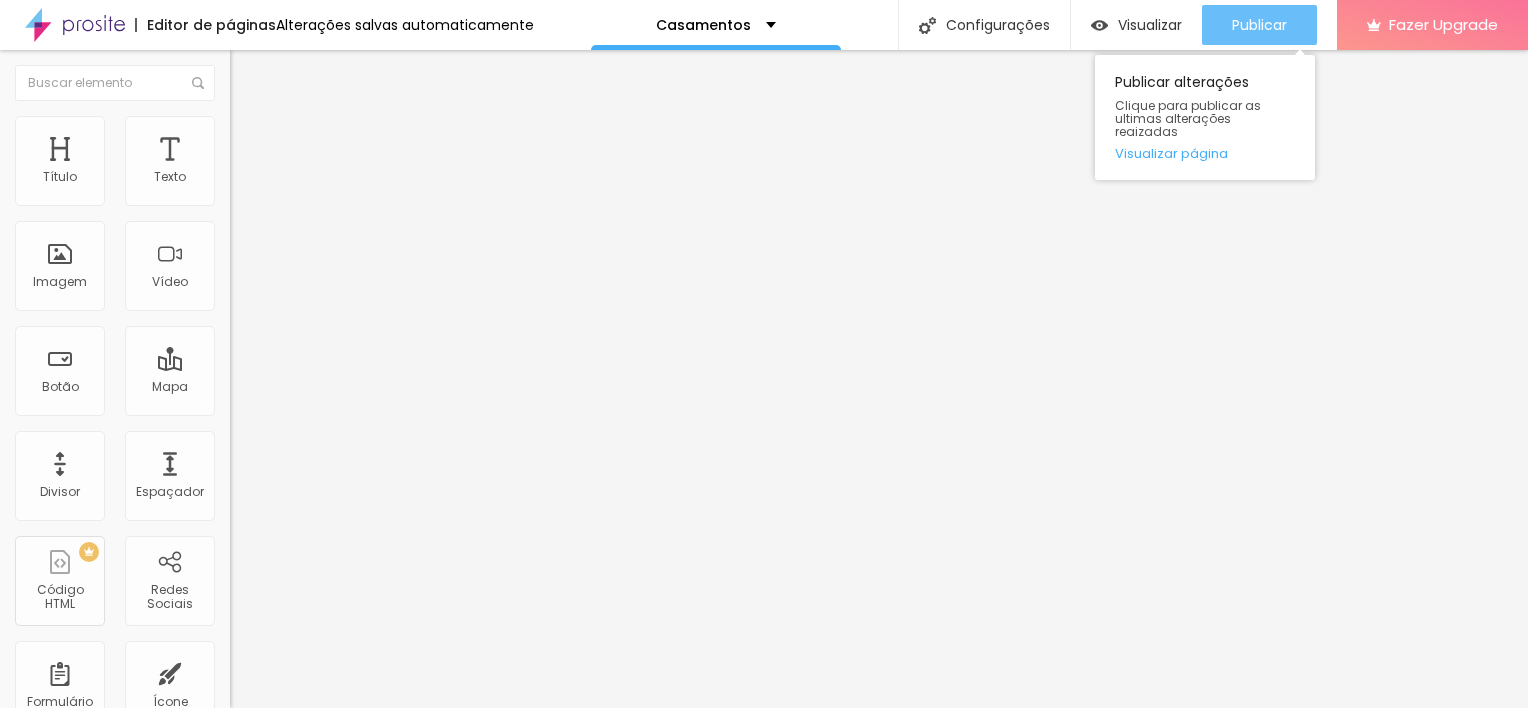 click on "Publicar" at bounding box center [1259, 25] 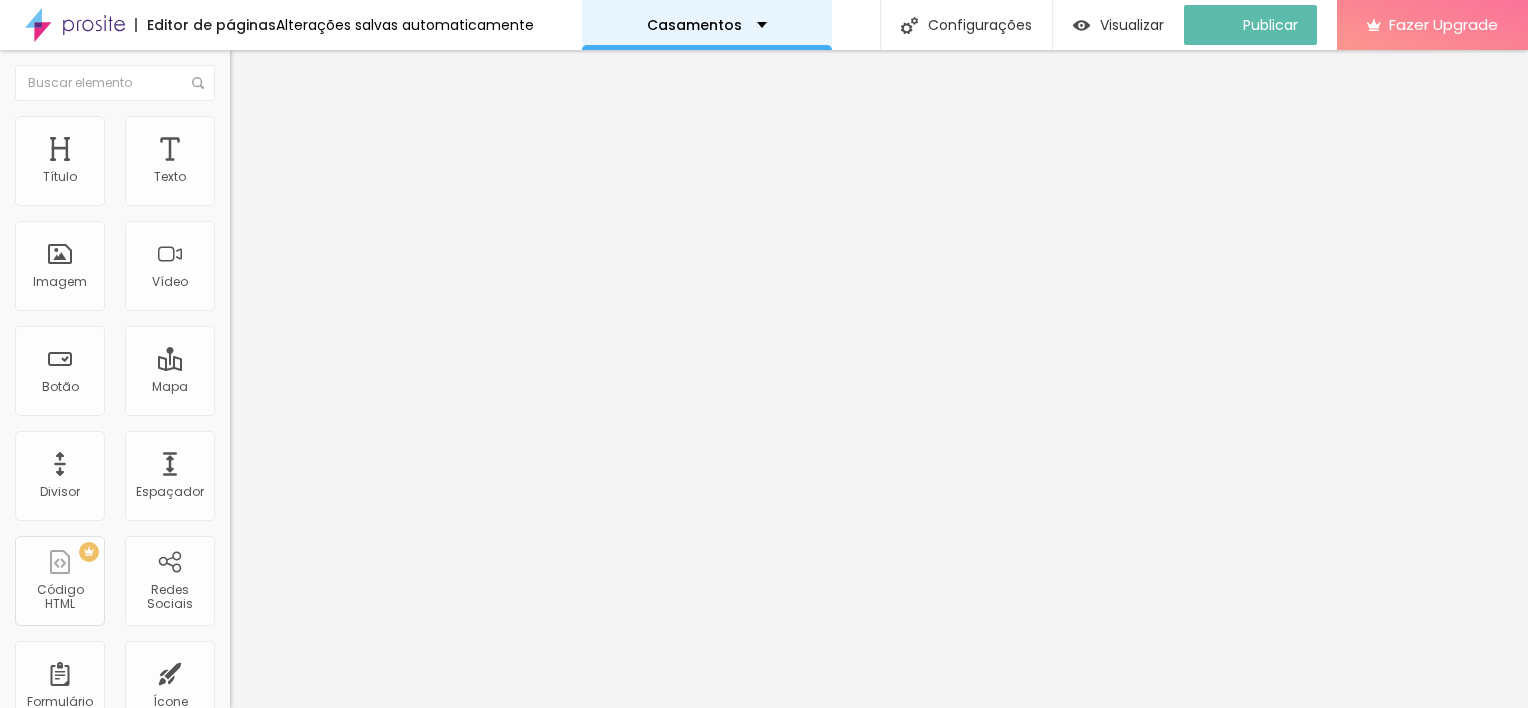 click on "Casamentos" at bounding box center [707, 25] 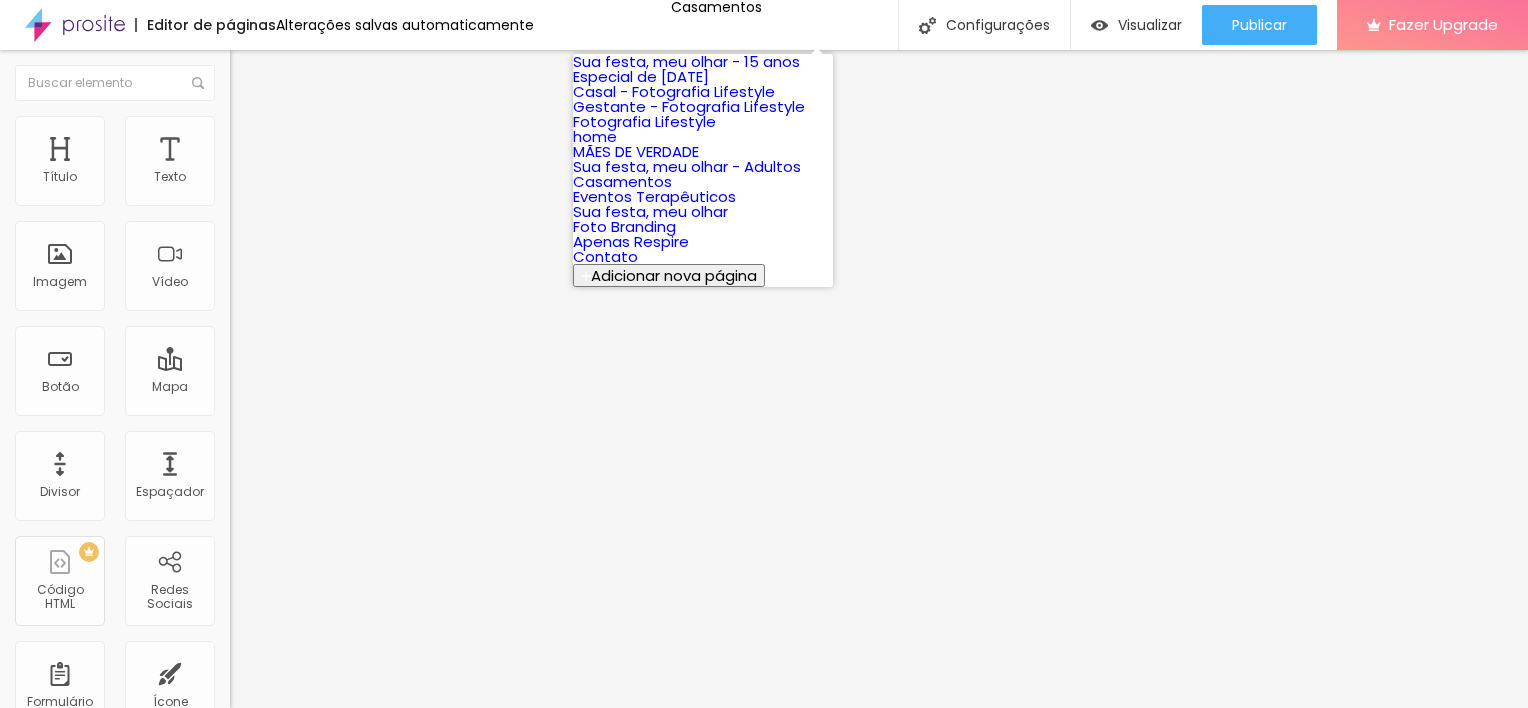 scroll, scrollTop: 178, scrollLeft: 0, axis: vertical 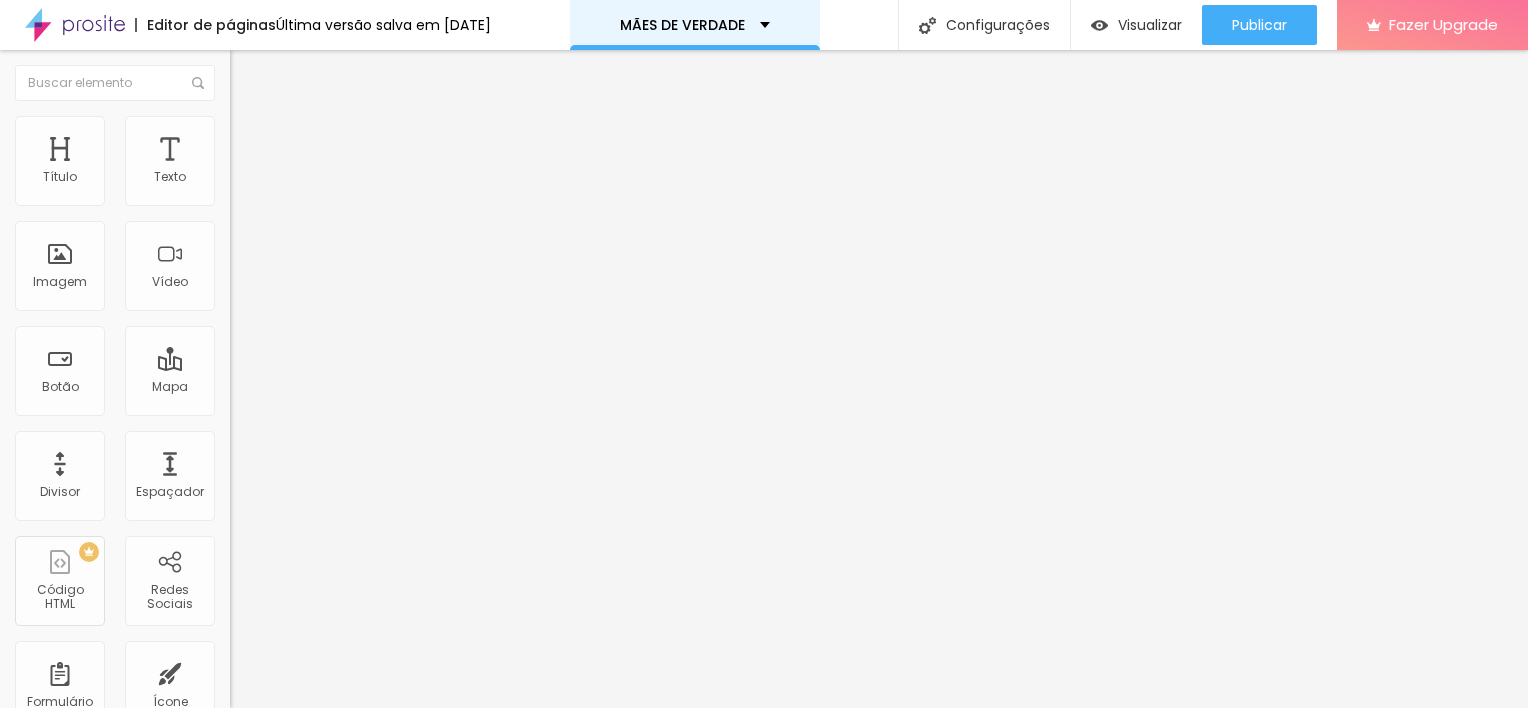 click on "MÃES DE VERDADE" at bounding box center (682, 25) 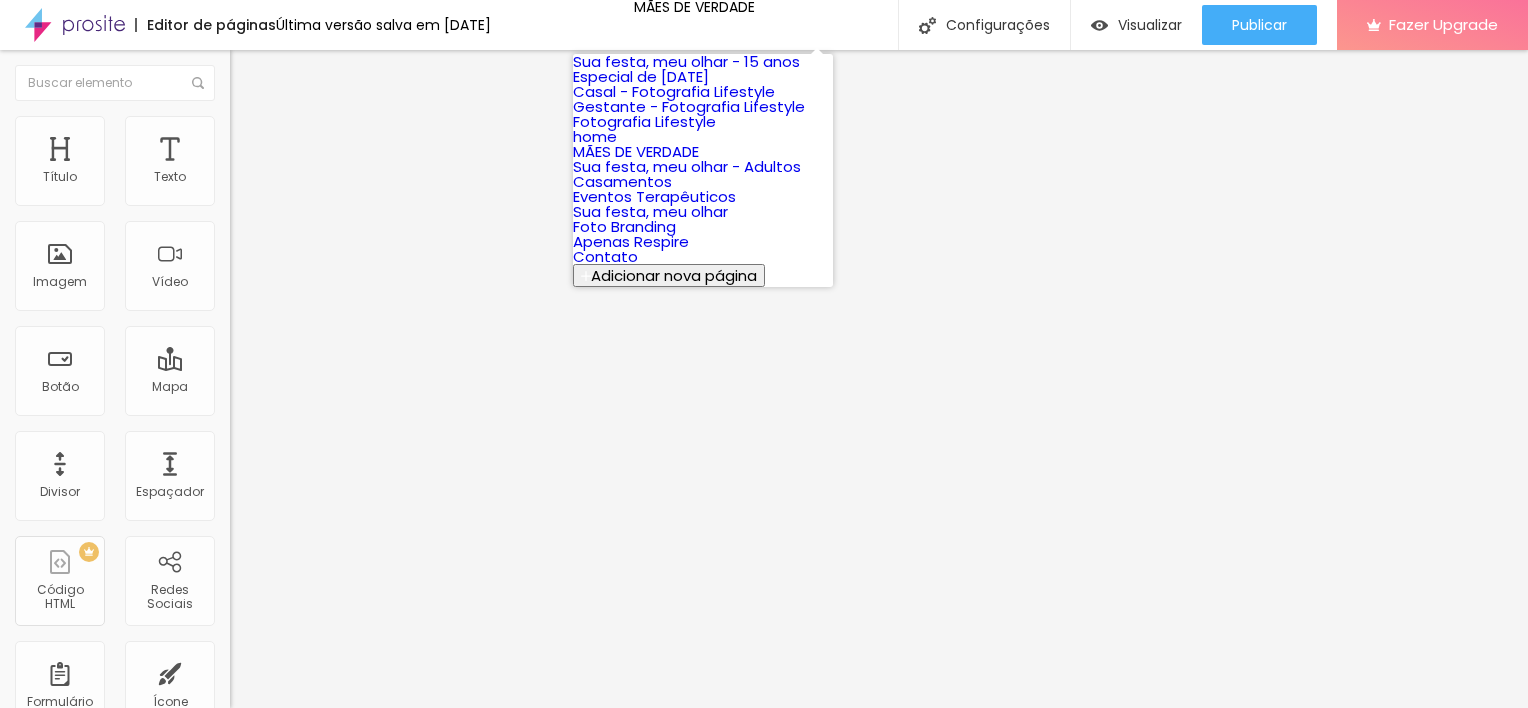 scroll, scrollTop: 72, scrollLeft: 0, axis: vertical 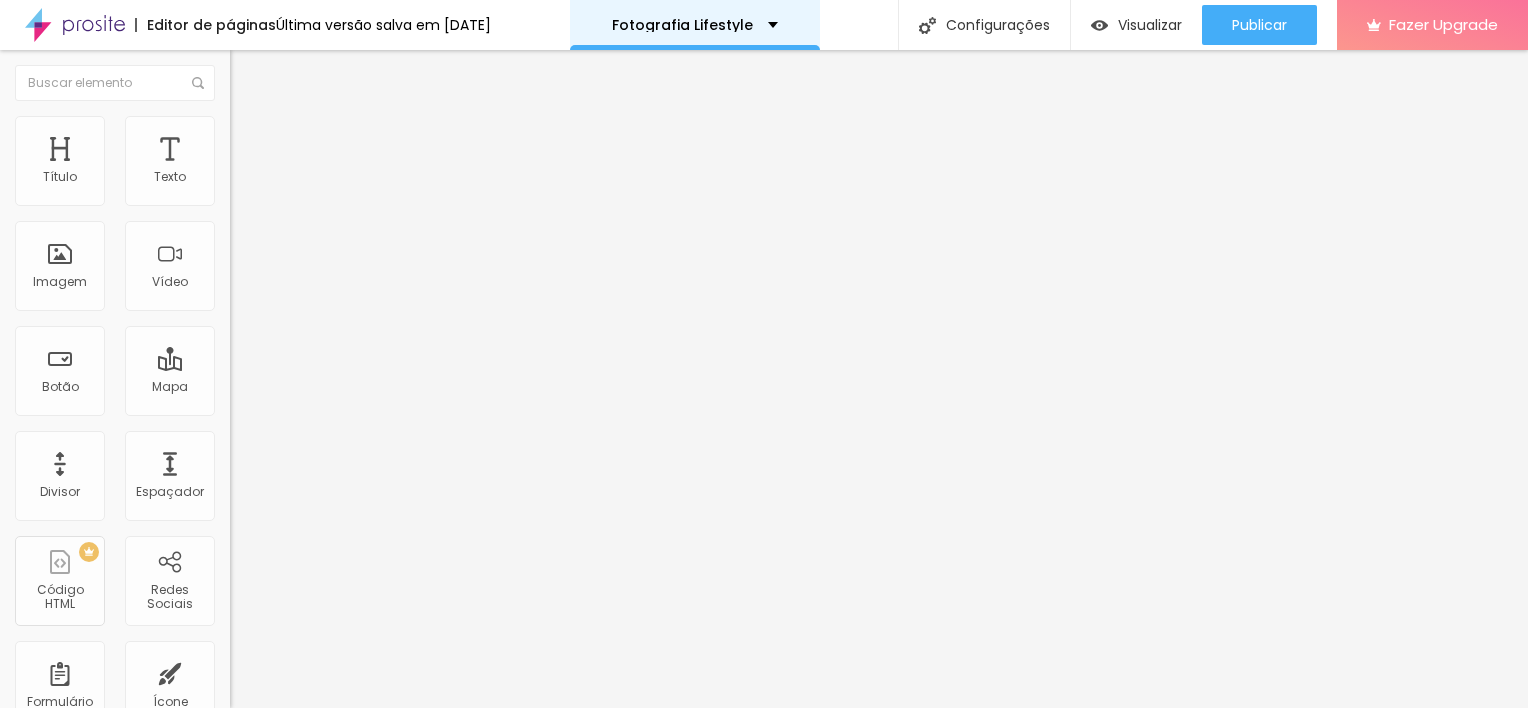 click on "Fotografia Lifestyle" at bounding box center [695, 25] 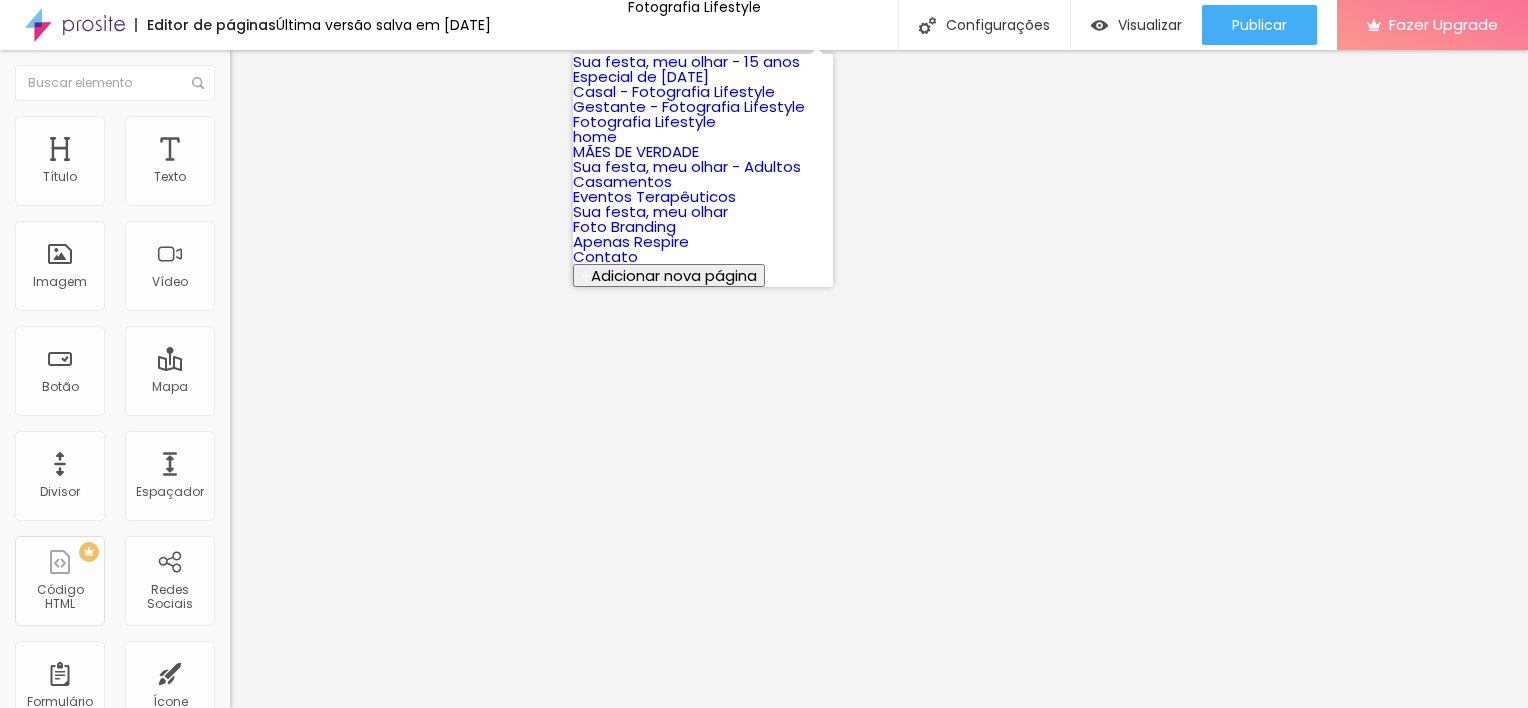 click on "Gestante - Fotografia Lifestyle" at bounding box center (689, 106) 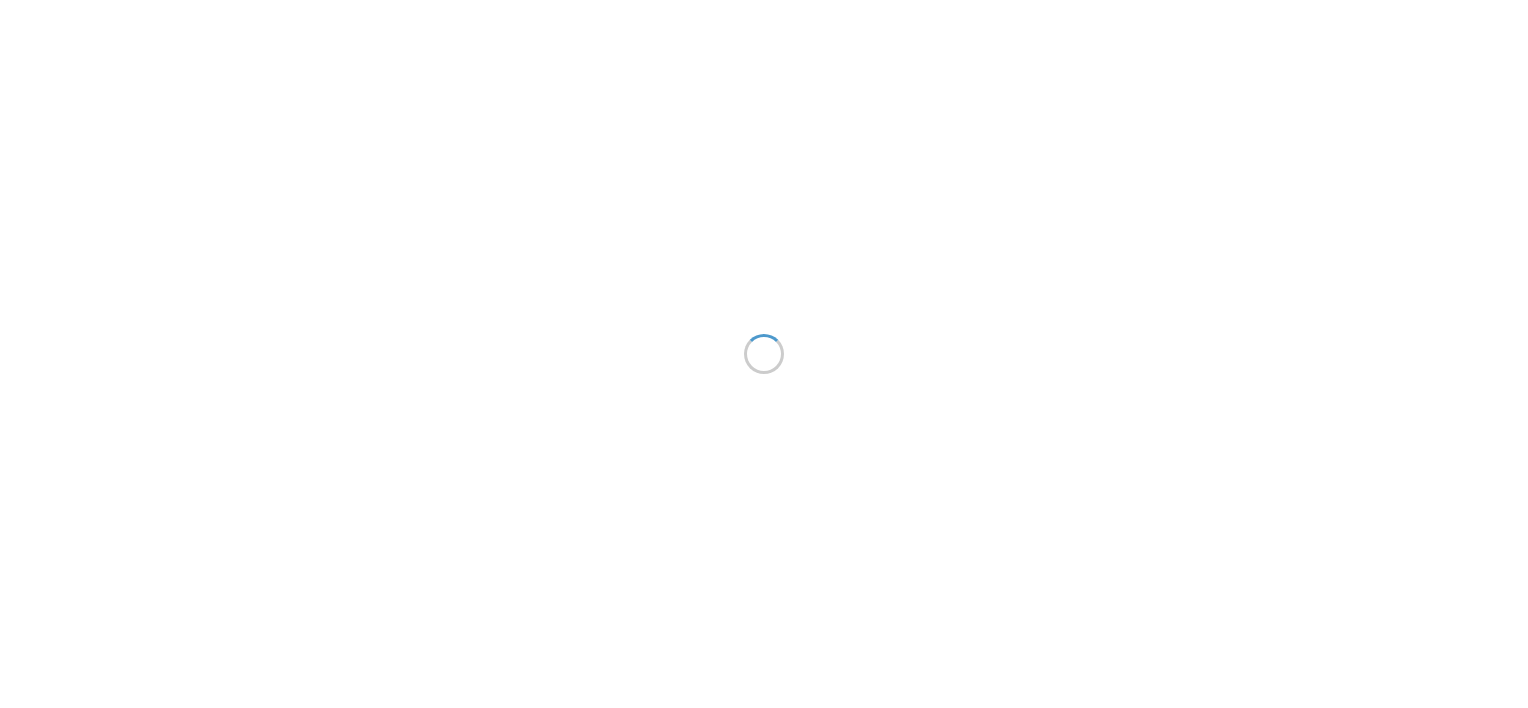 scroll, scrollTop: 0, scrollLeft: 0, axis: both 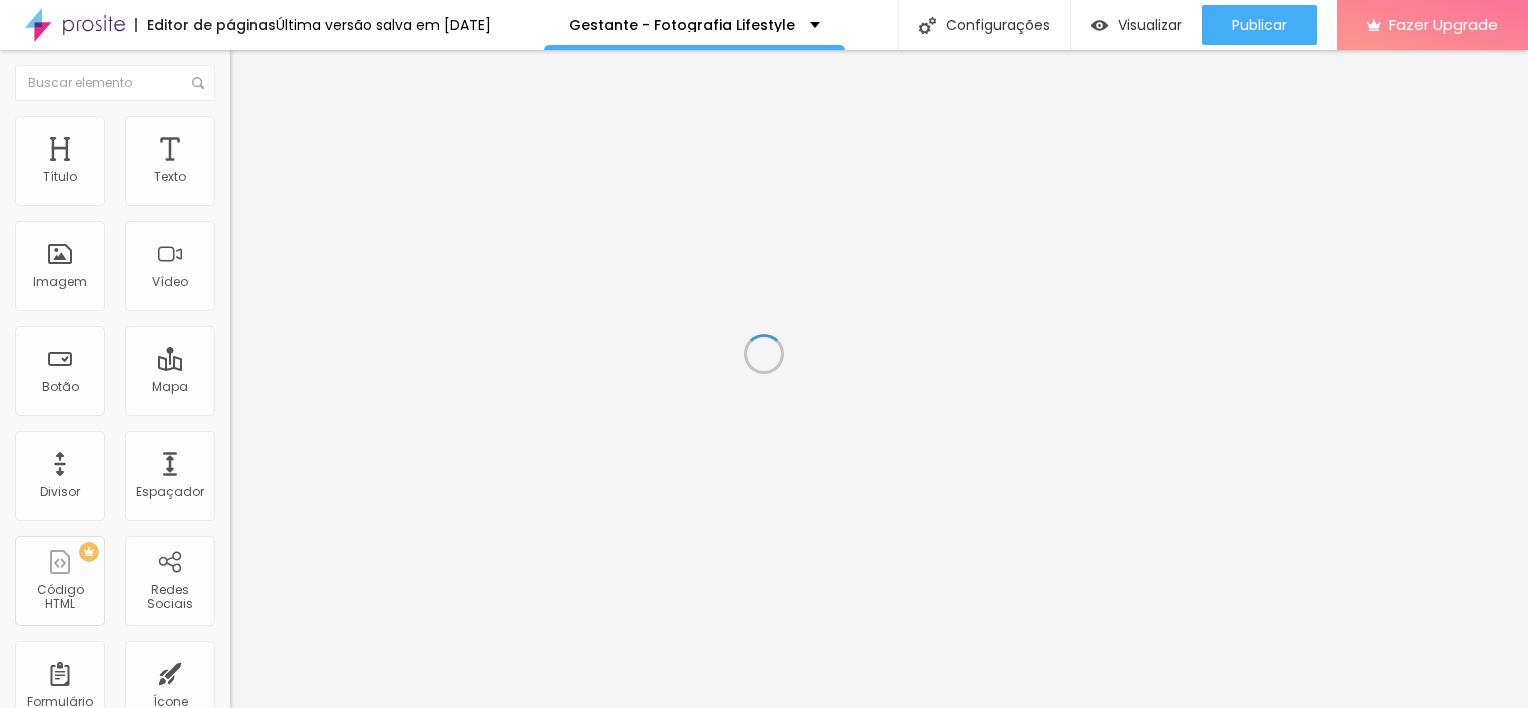 click at bounding box center [380, 50] 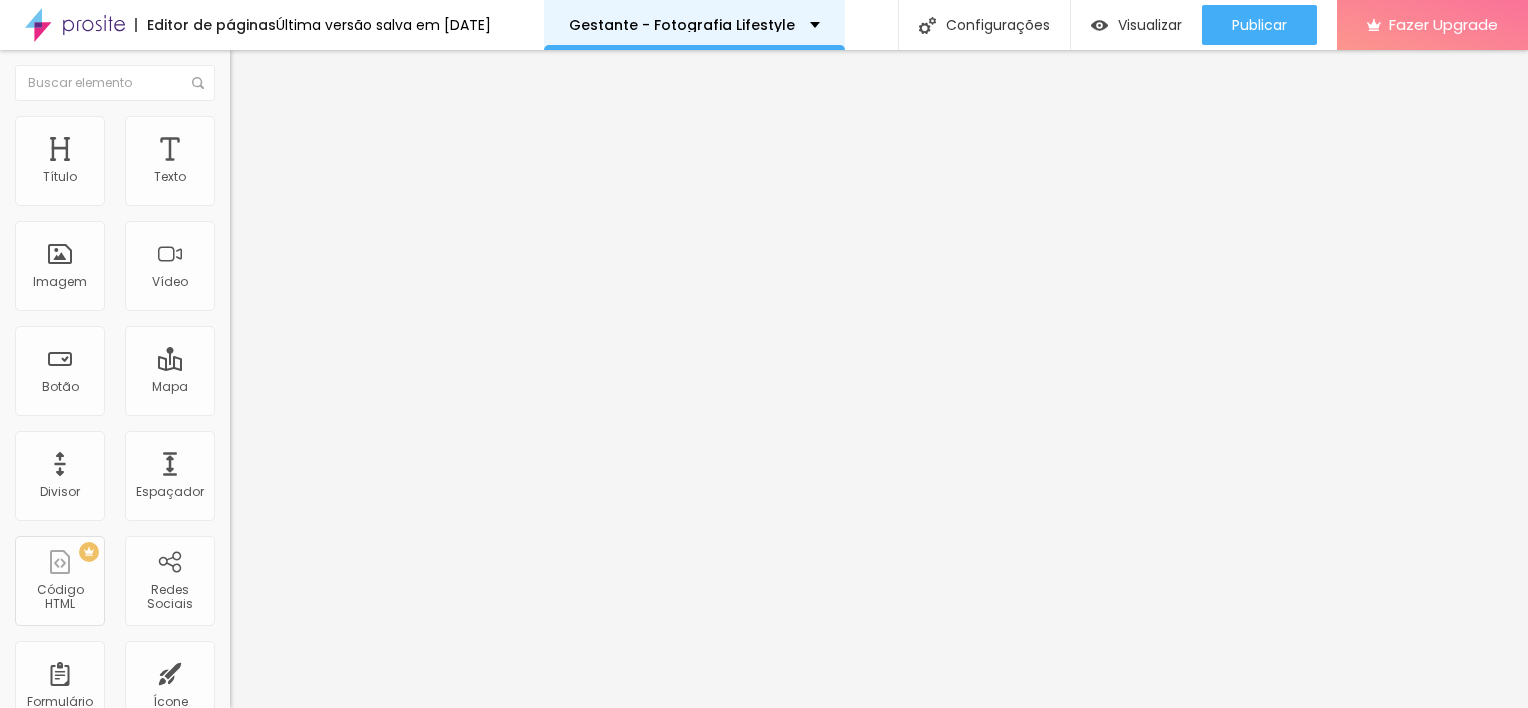 click on "Gestante - Fotografia Lifestyle" at bounding box center (682, 25) 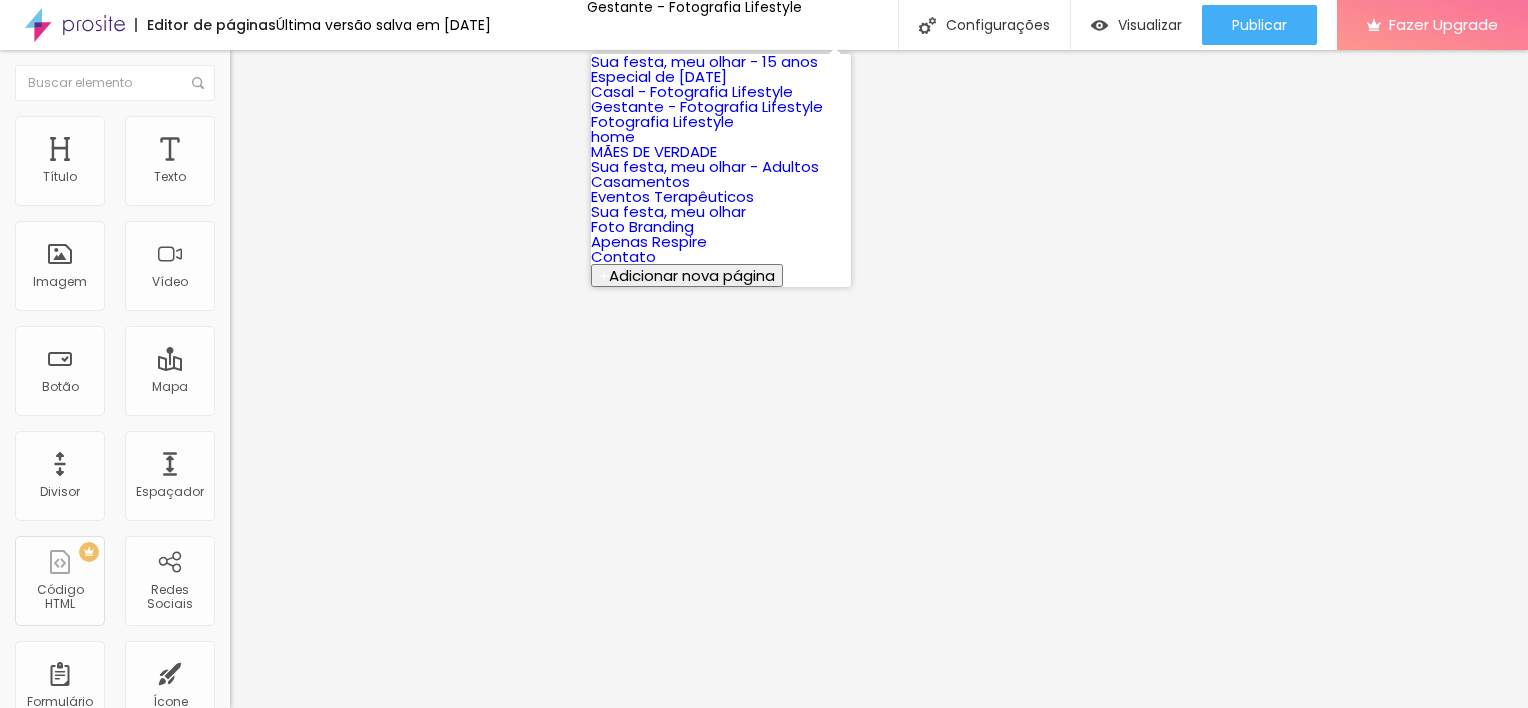 click on "Casal - Fotografia Lifestyle" at bounding box center (692, 91) 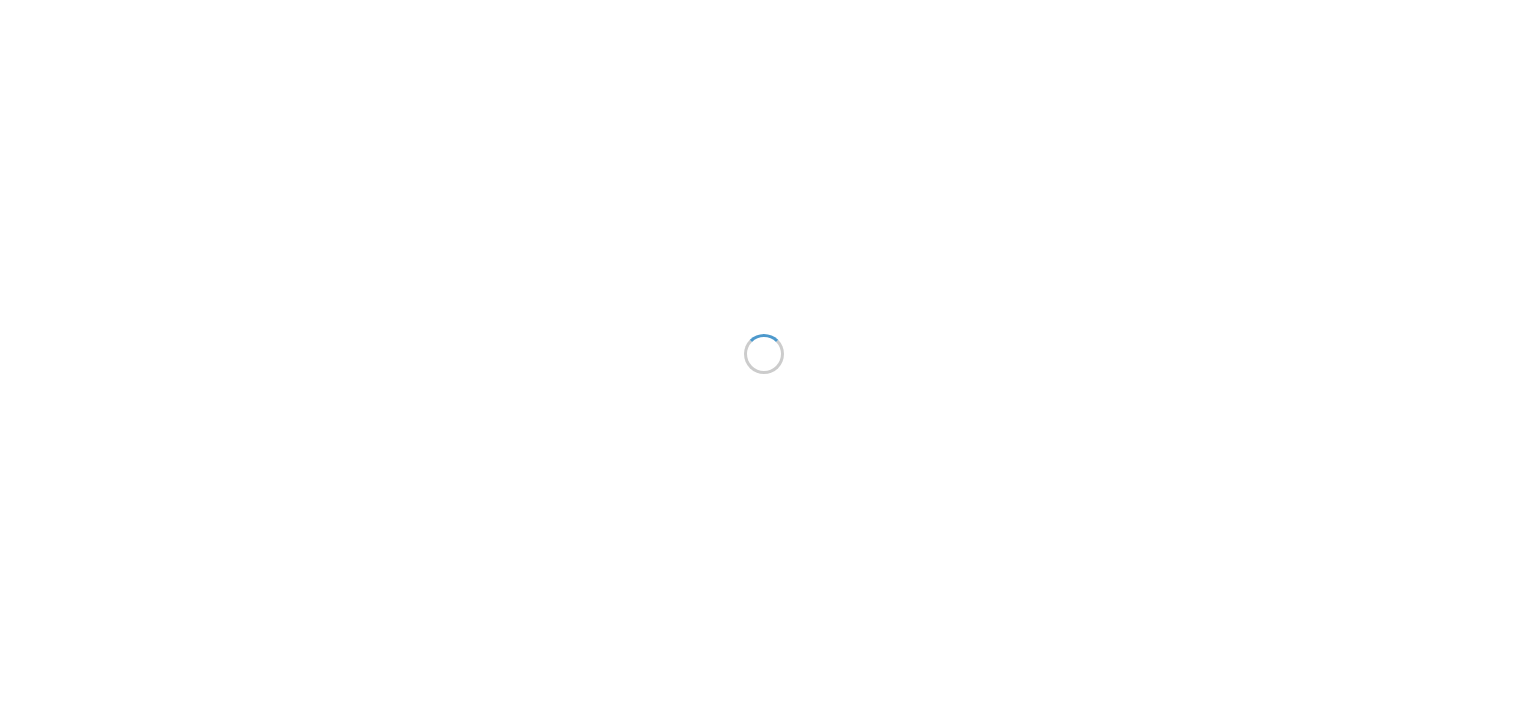 scroll, scrollTop: 0, scrollLeft: 0, axis: both 